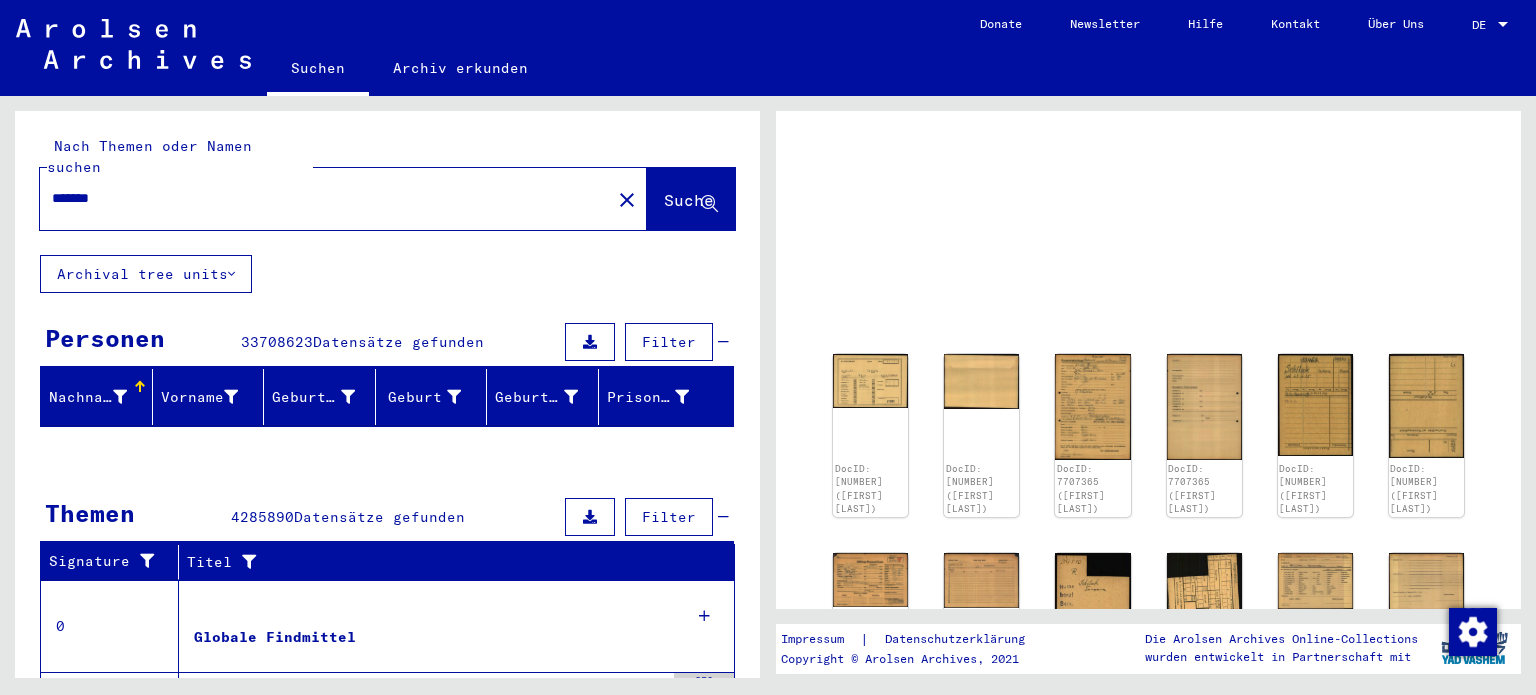 scroll, scrollTop: 0, scrollLeft: 0, axis: both 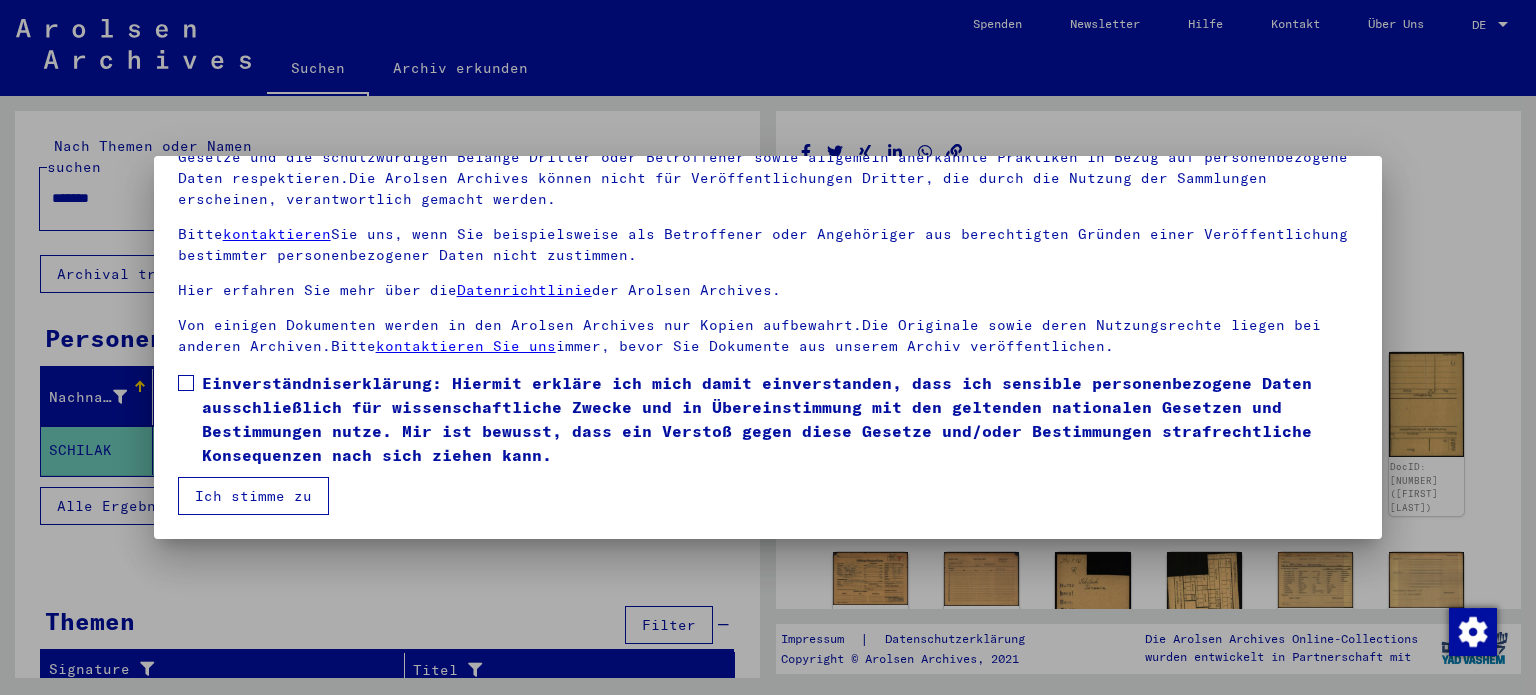 click at bounding box center (186, 383) 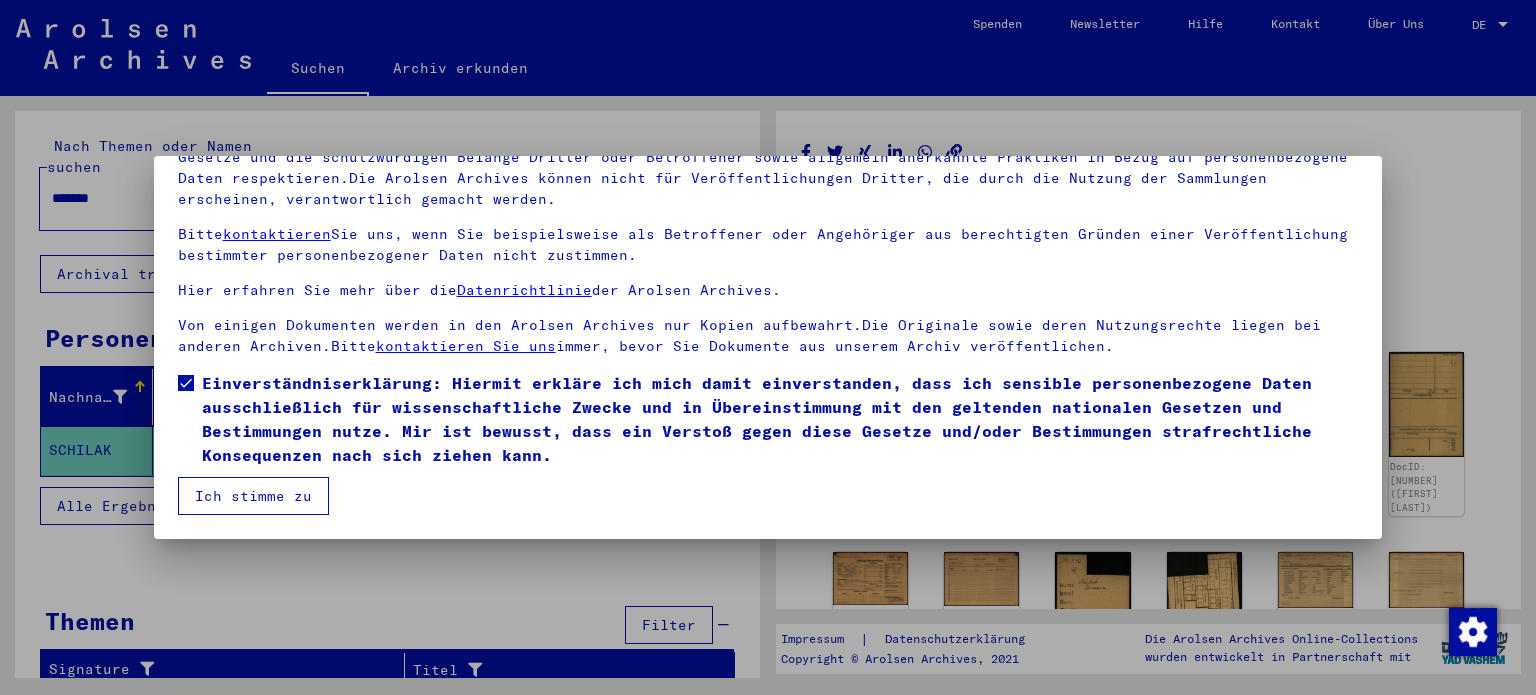 click on "Ich stimme zu" at bounding box center (253, 496) 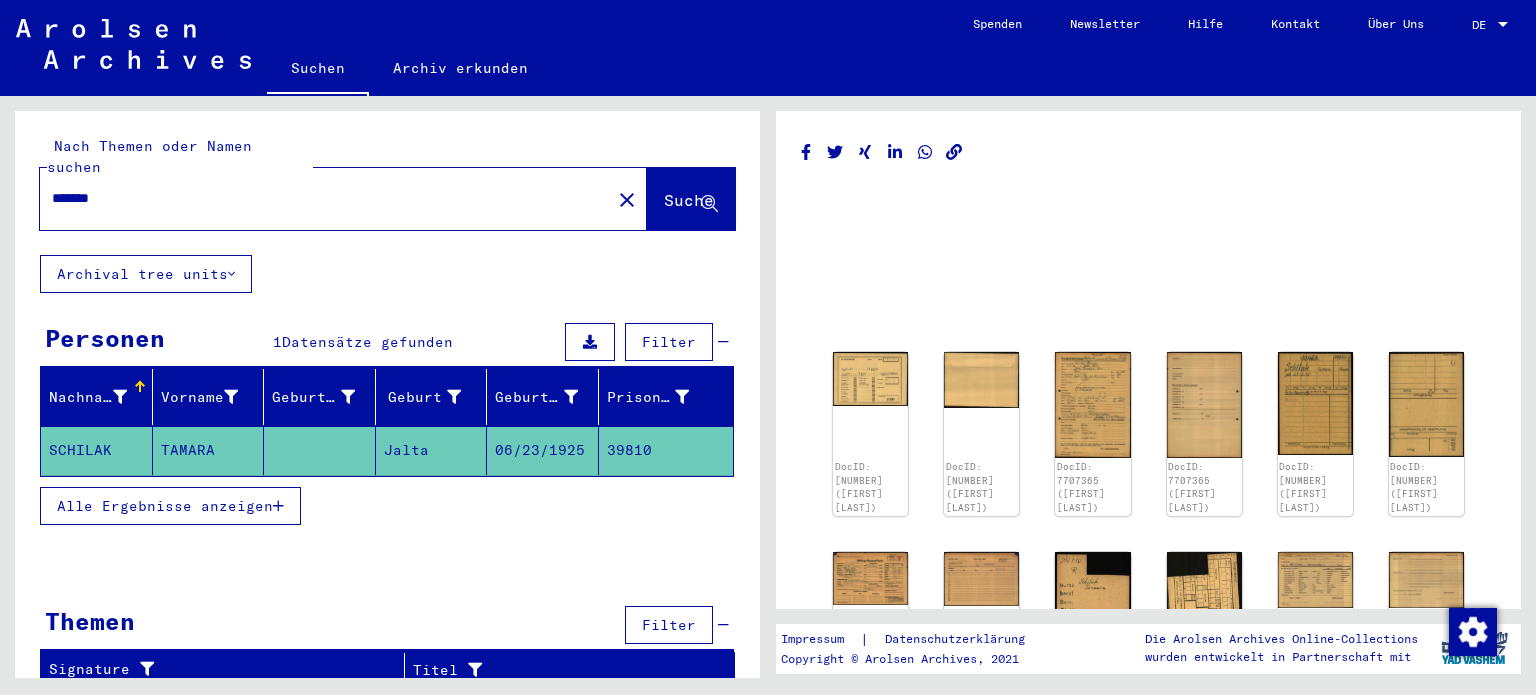 click on "*******" at bounding box center (325, 198) 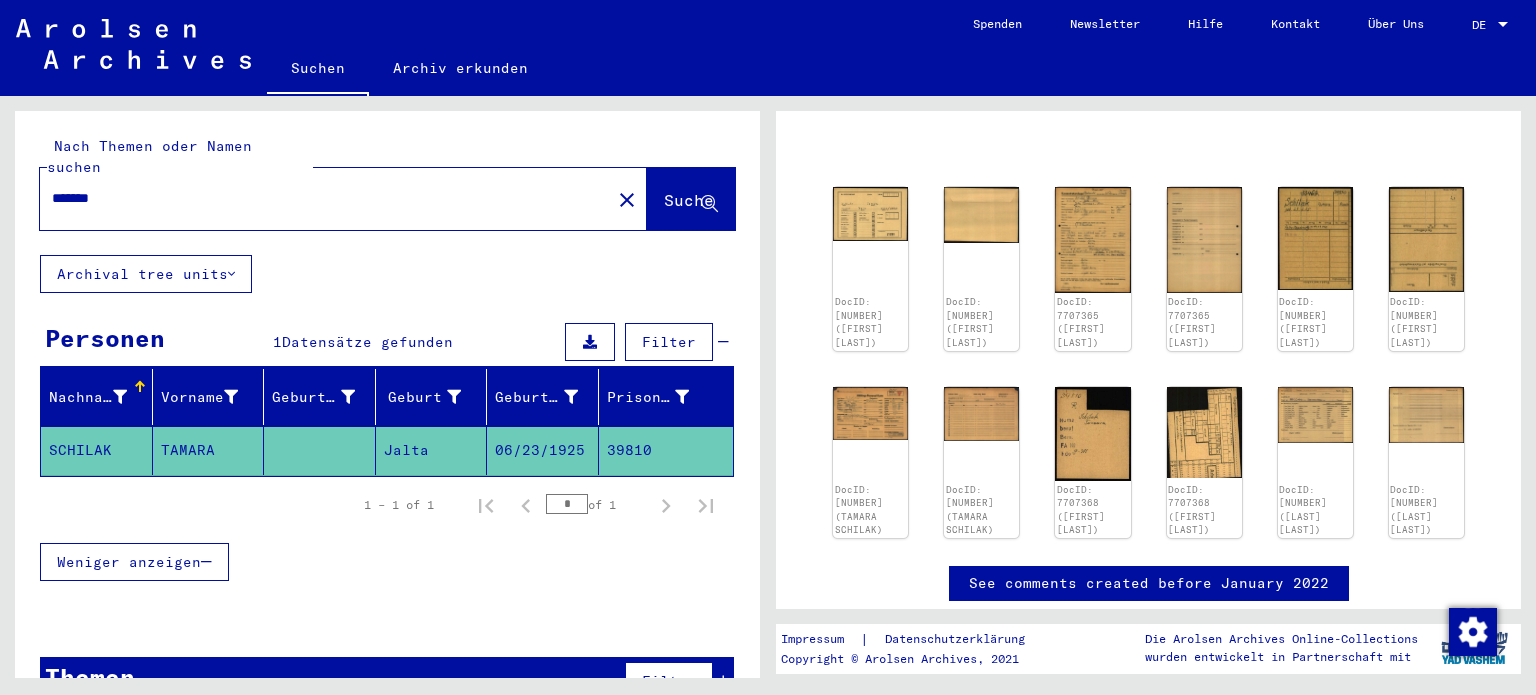 scroll, scrollTop: 175, scrollLeft: 0, axis: vertical 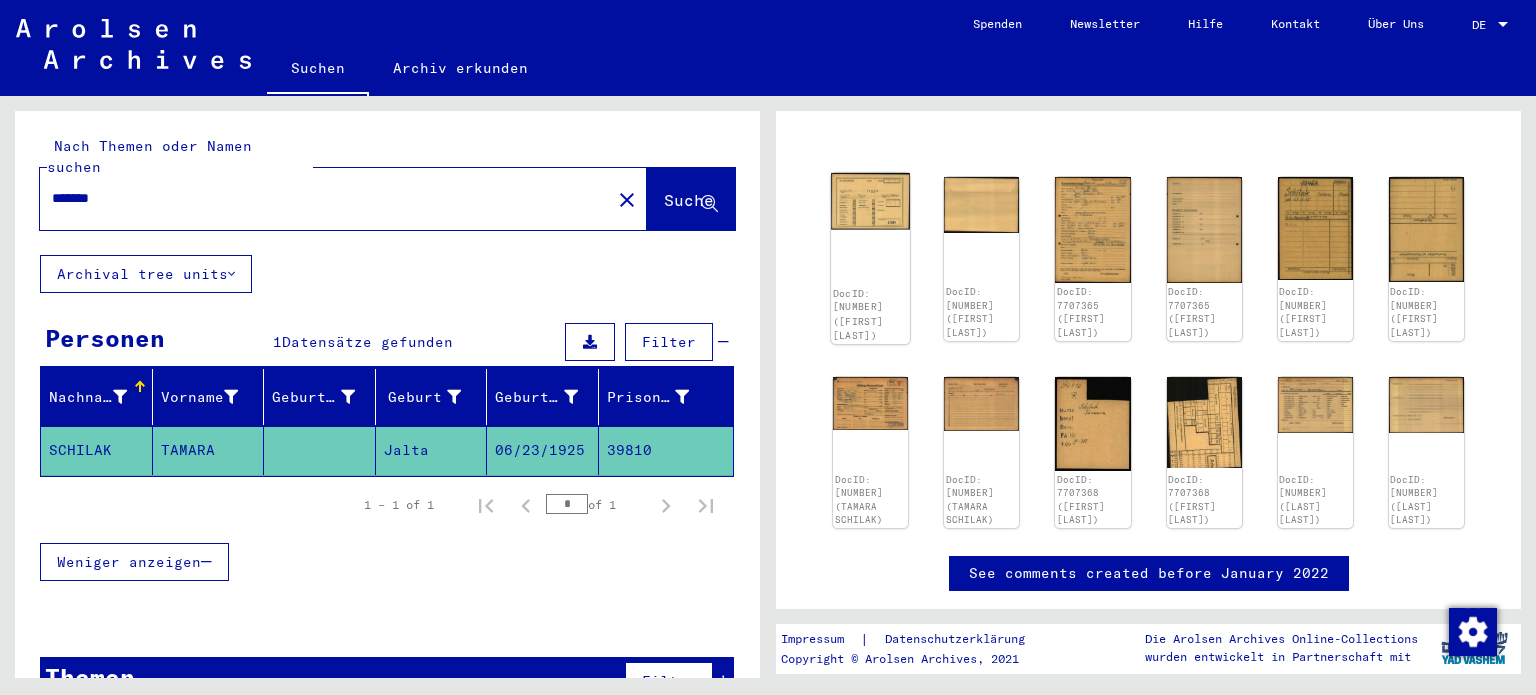 click 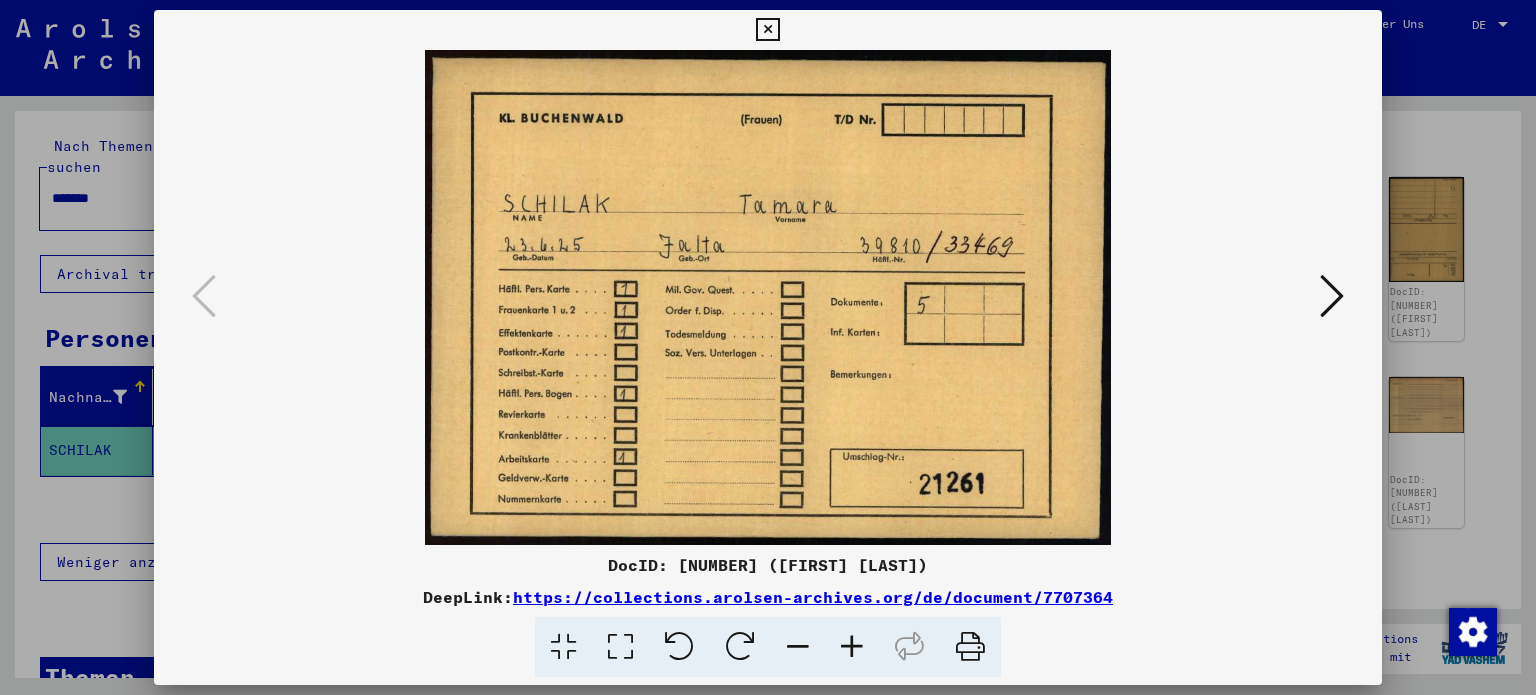 click at bounding box center (767, 30) 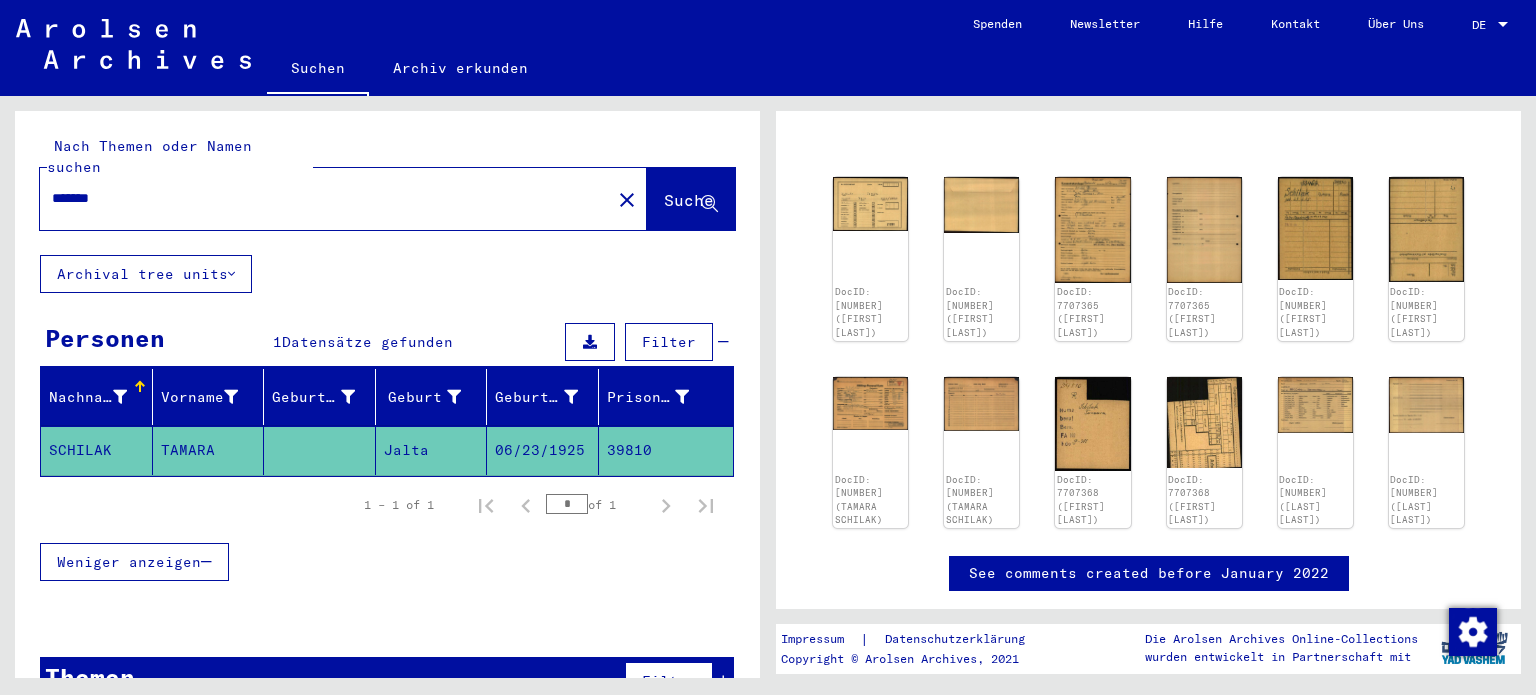 click on "*******" at bounding box center [325, 198] 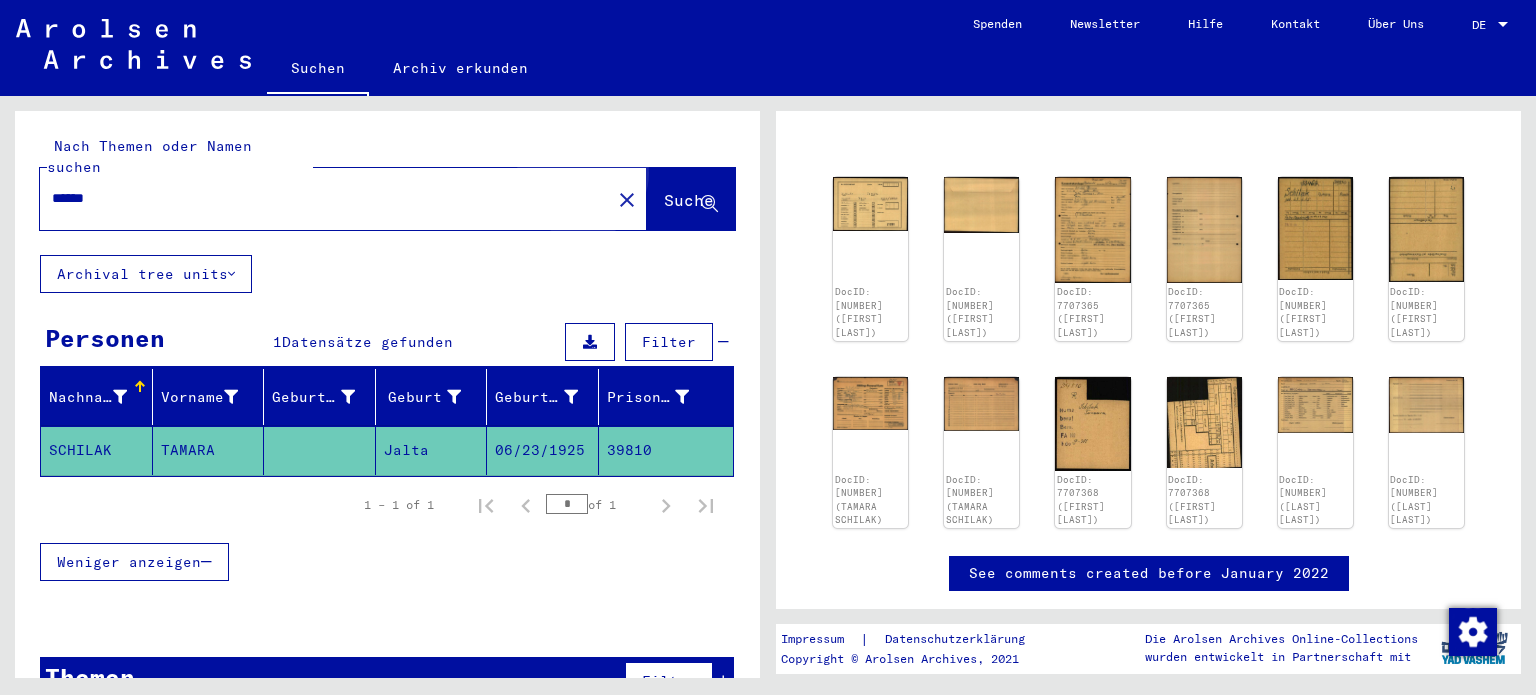 click on "Suche" 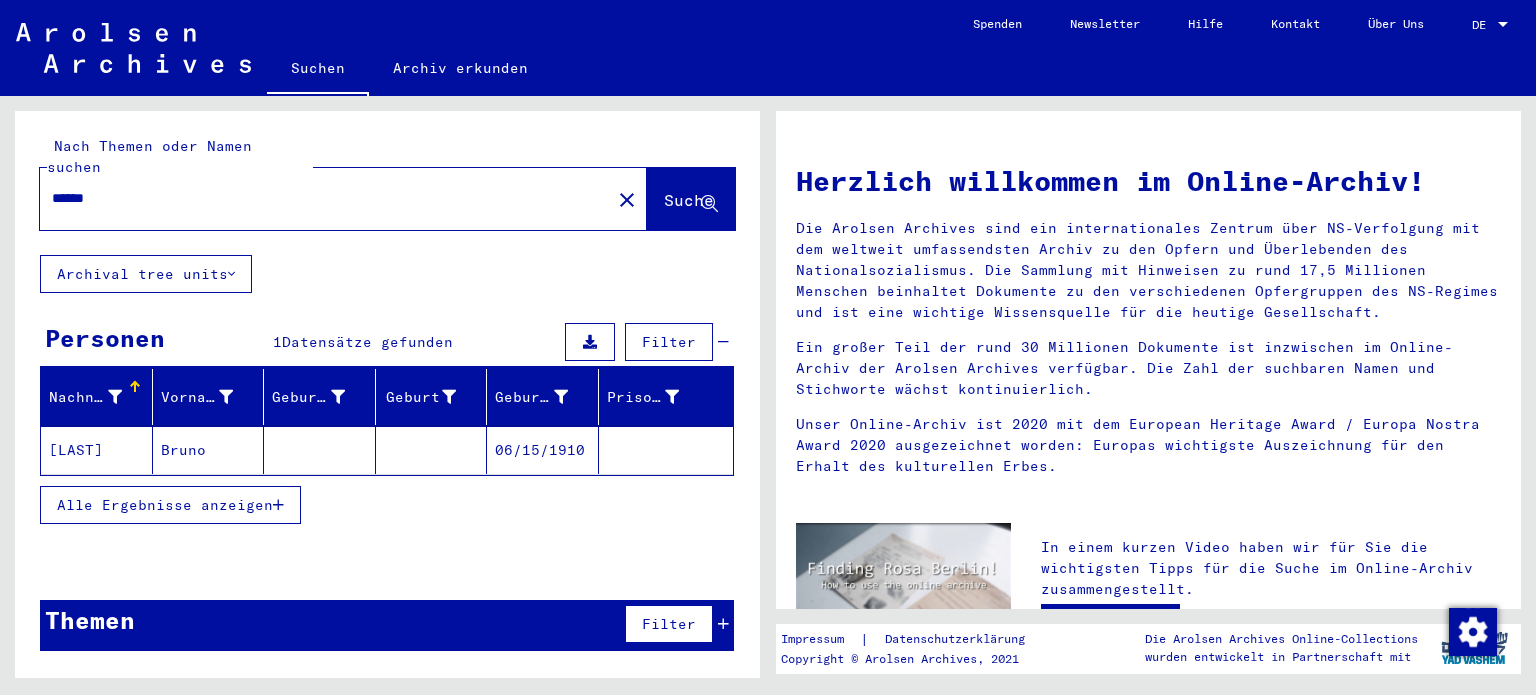 click on "[LAST]" 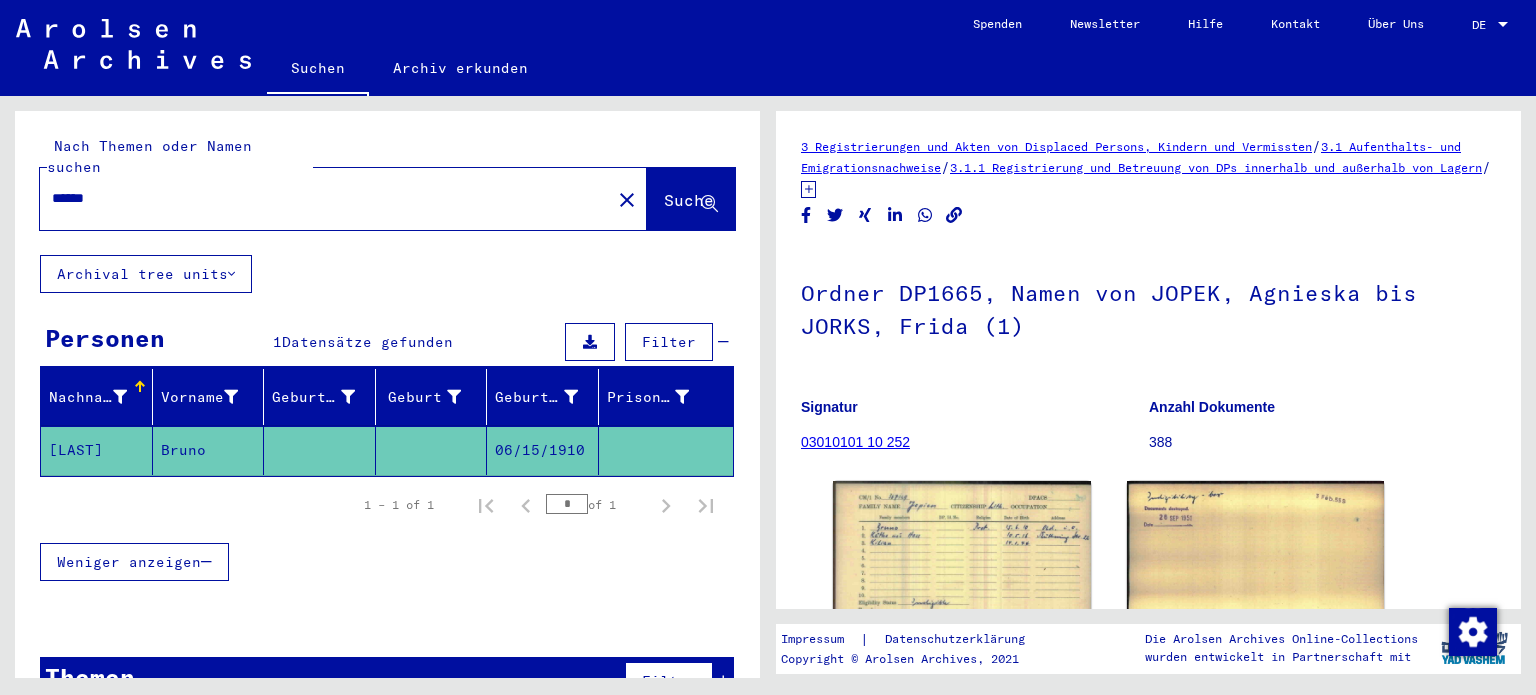 scroll, scrollTop: 0, scrollLeft: 0, axis: both 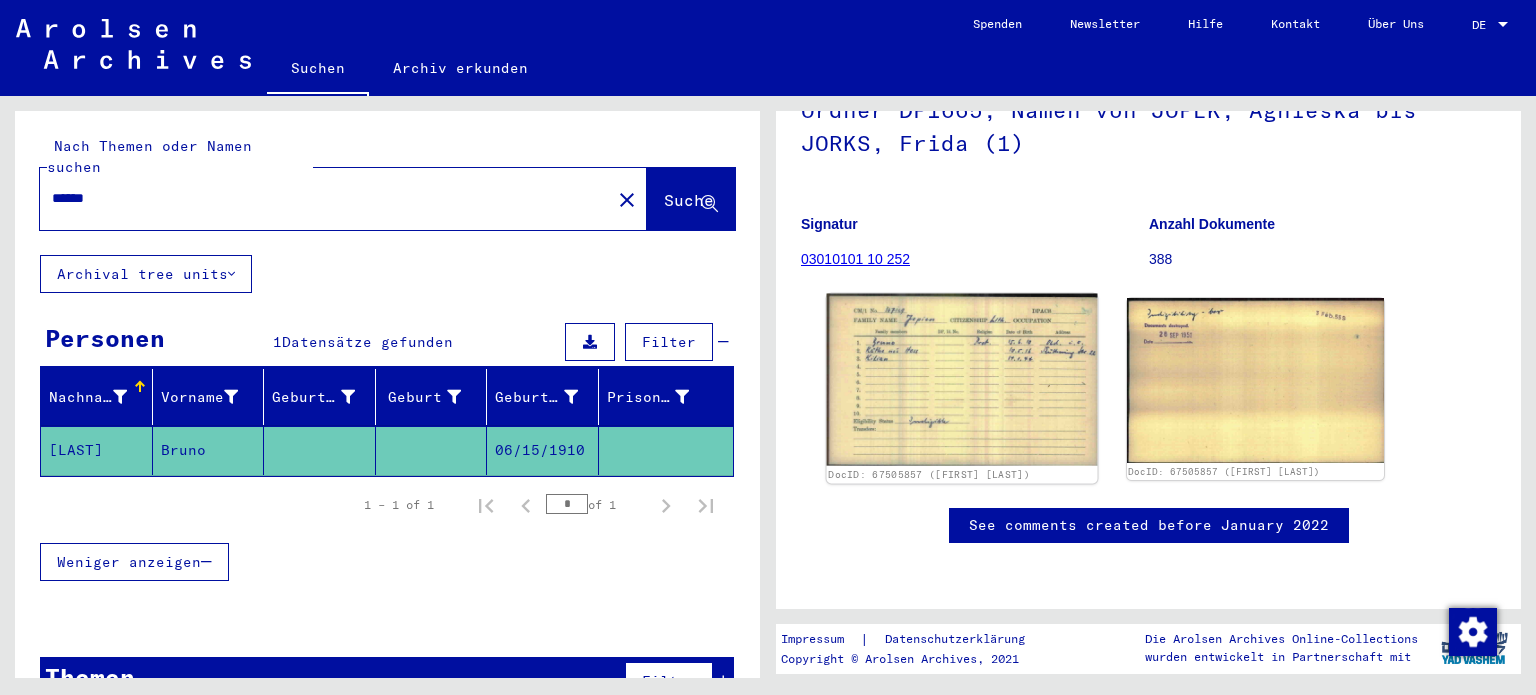 click 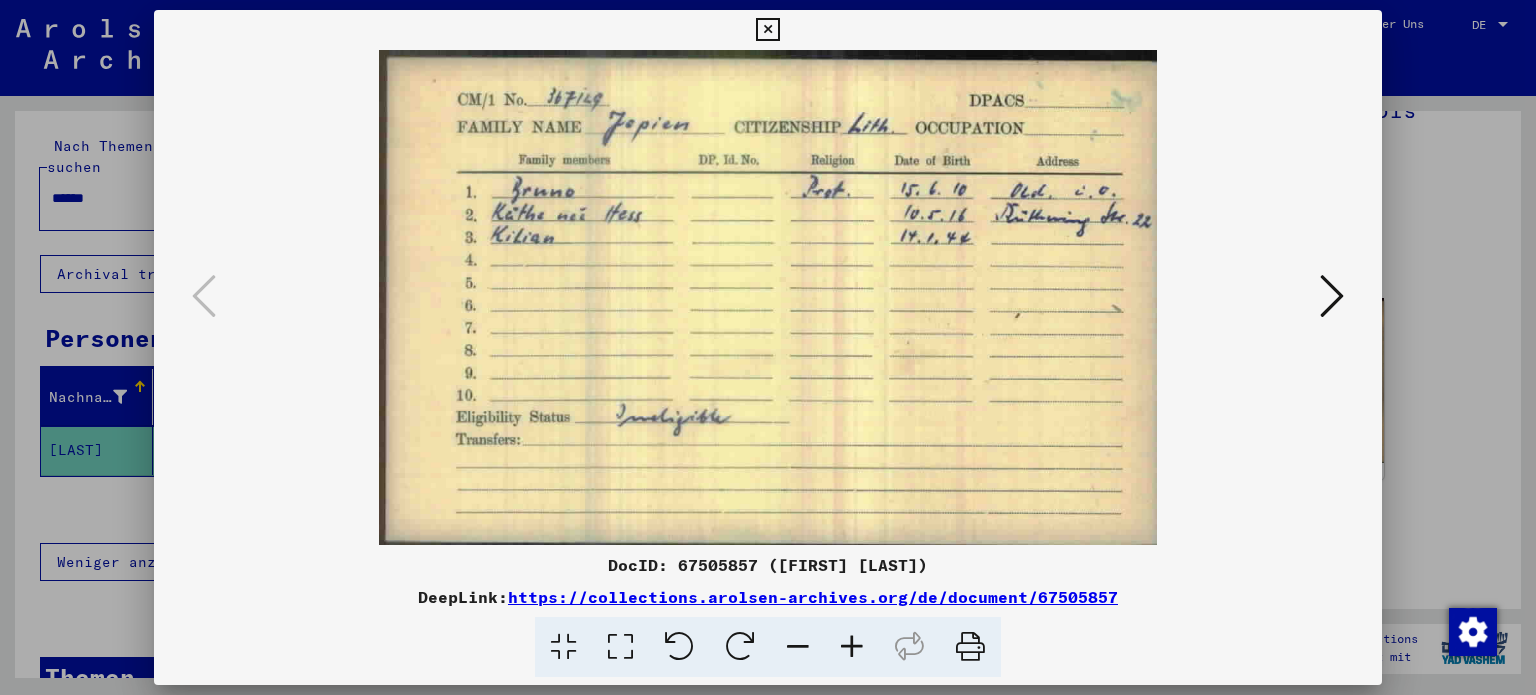 click at bounding box center [1332, 296] 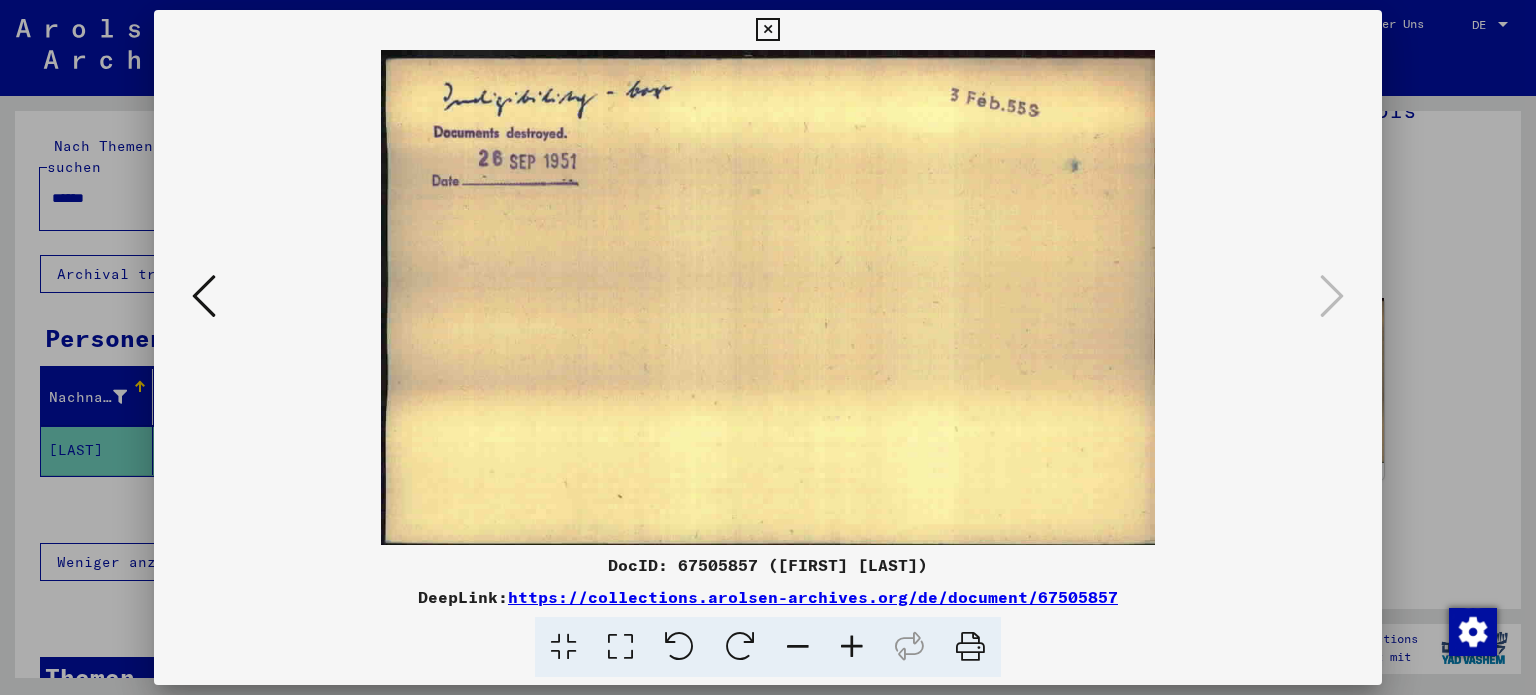 click at bounding box center [204, 296] 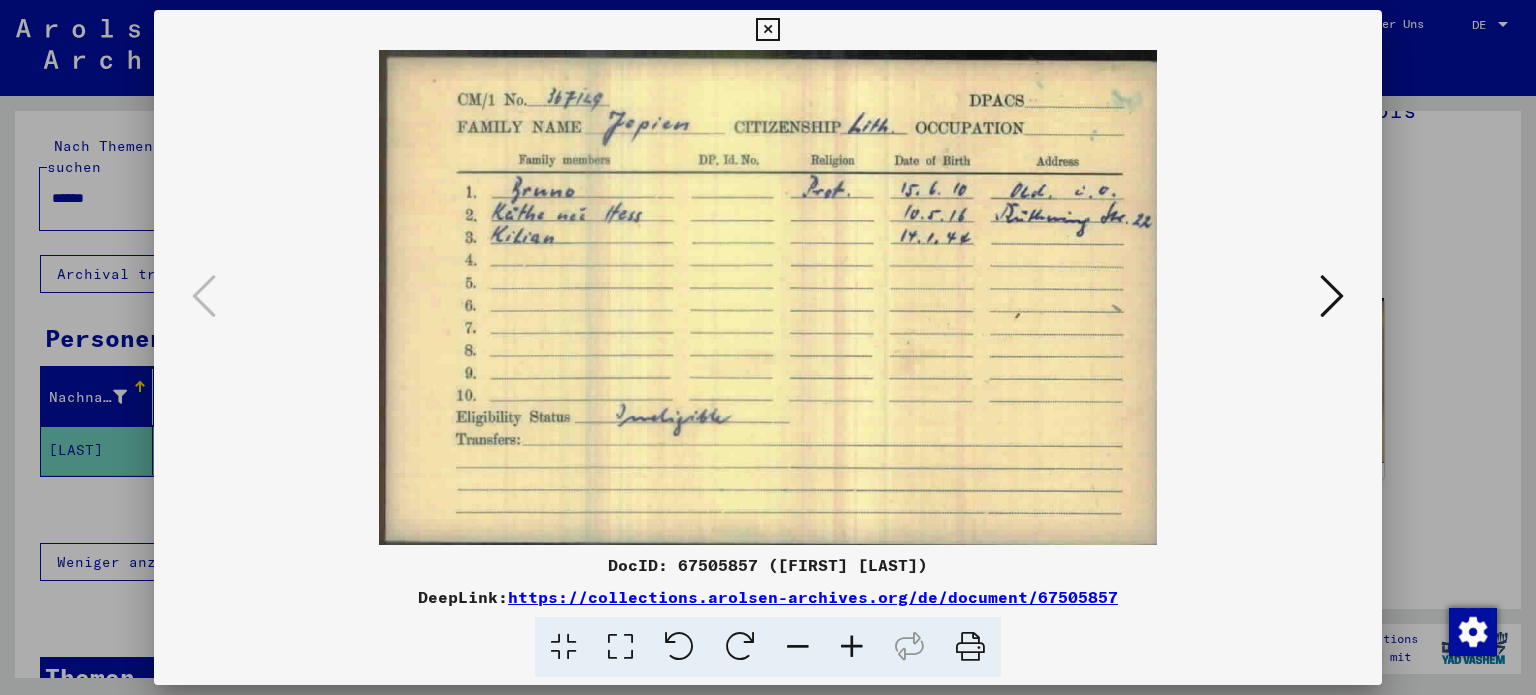 click at bounding box center [767, 30] 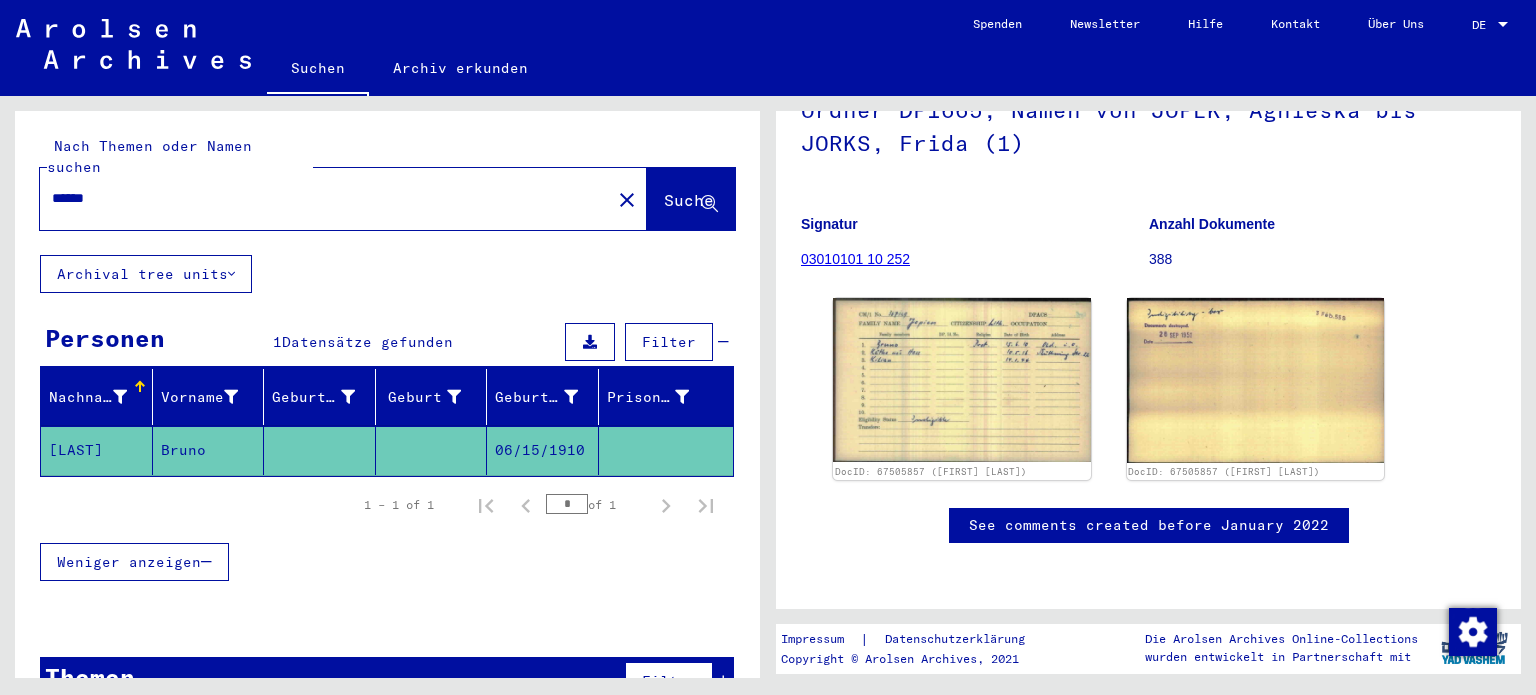 click on "******" at bounding box center (325, 198) 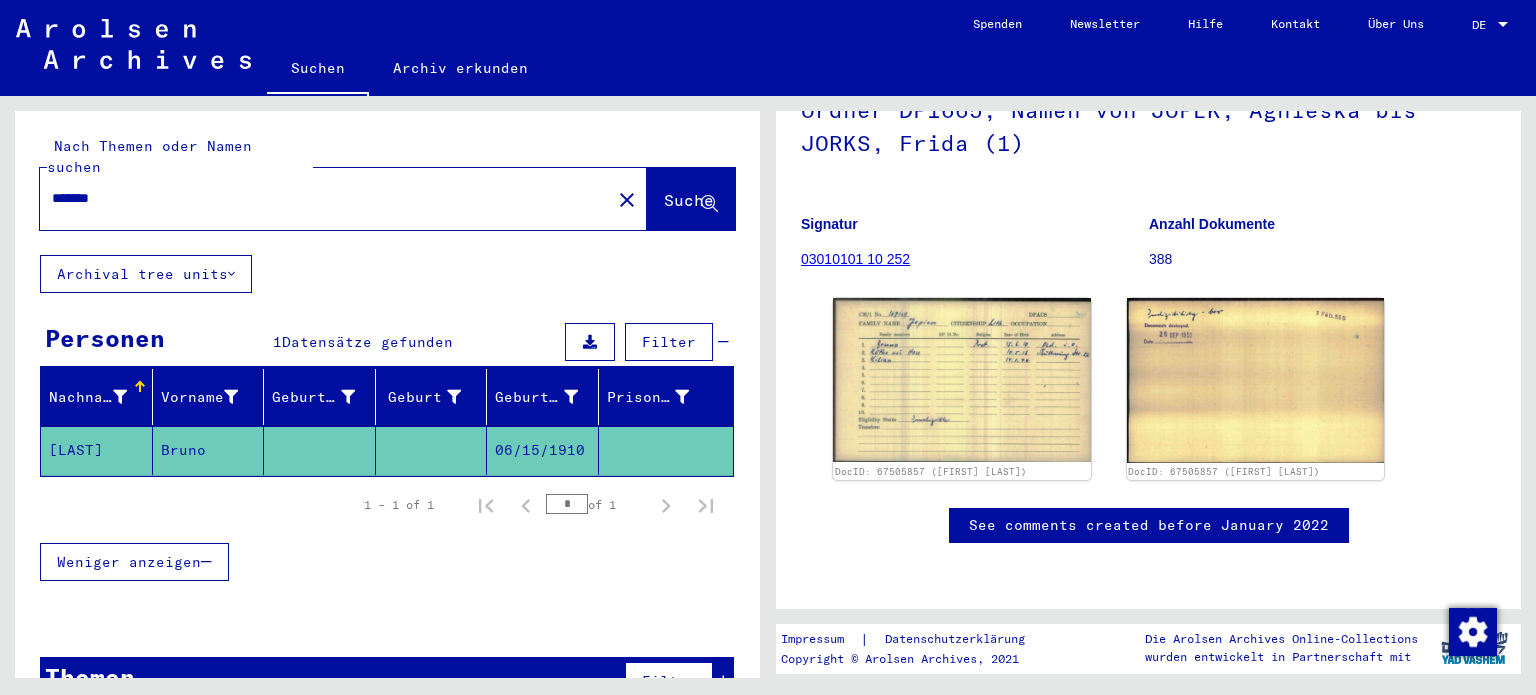 type on "*******" 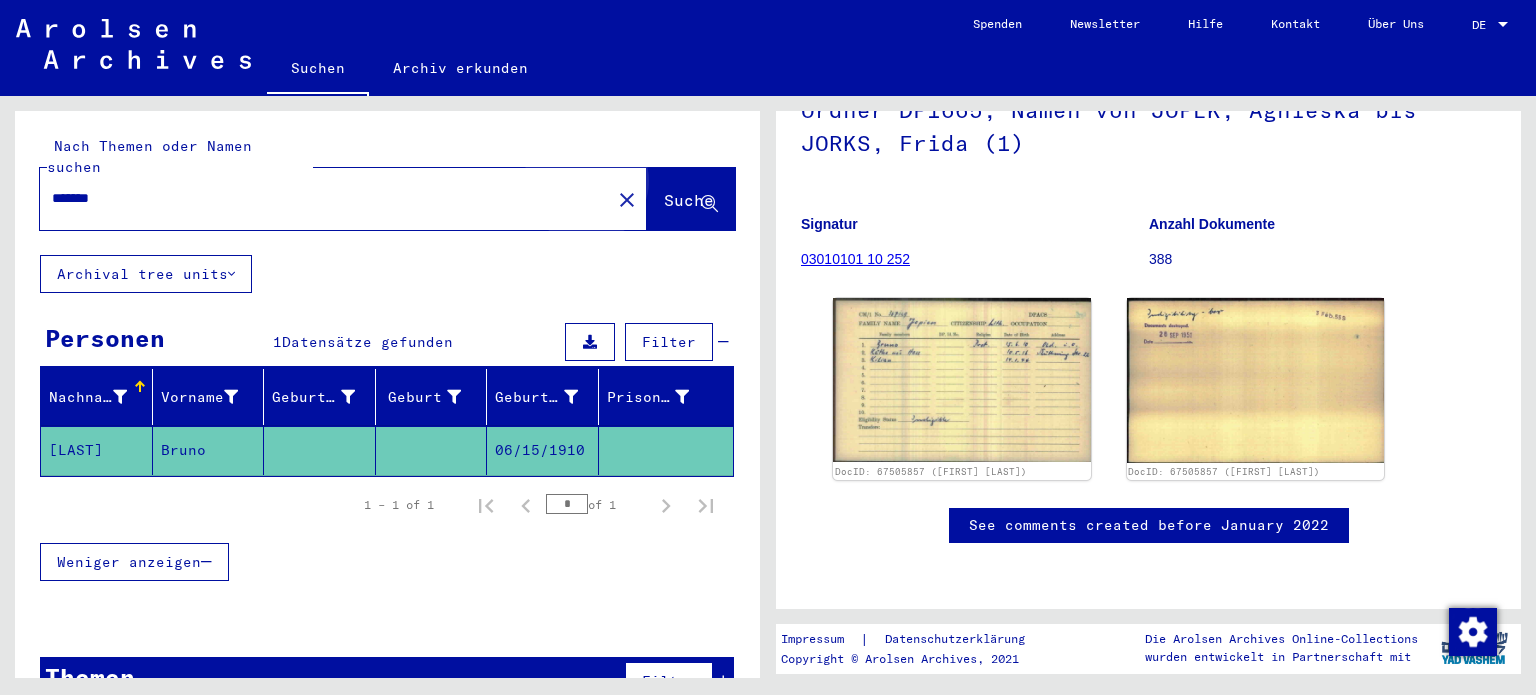 click on "Suche" 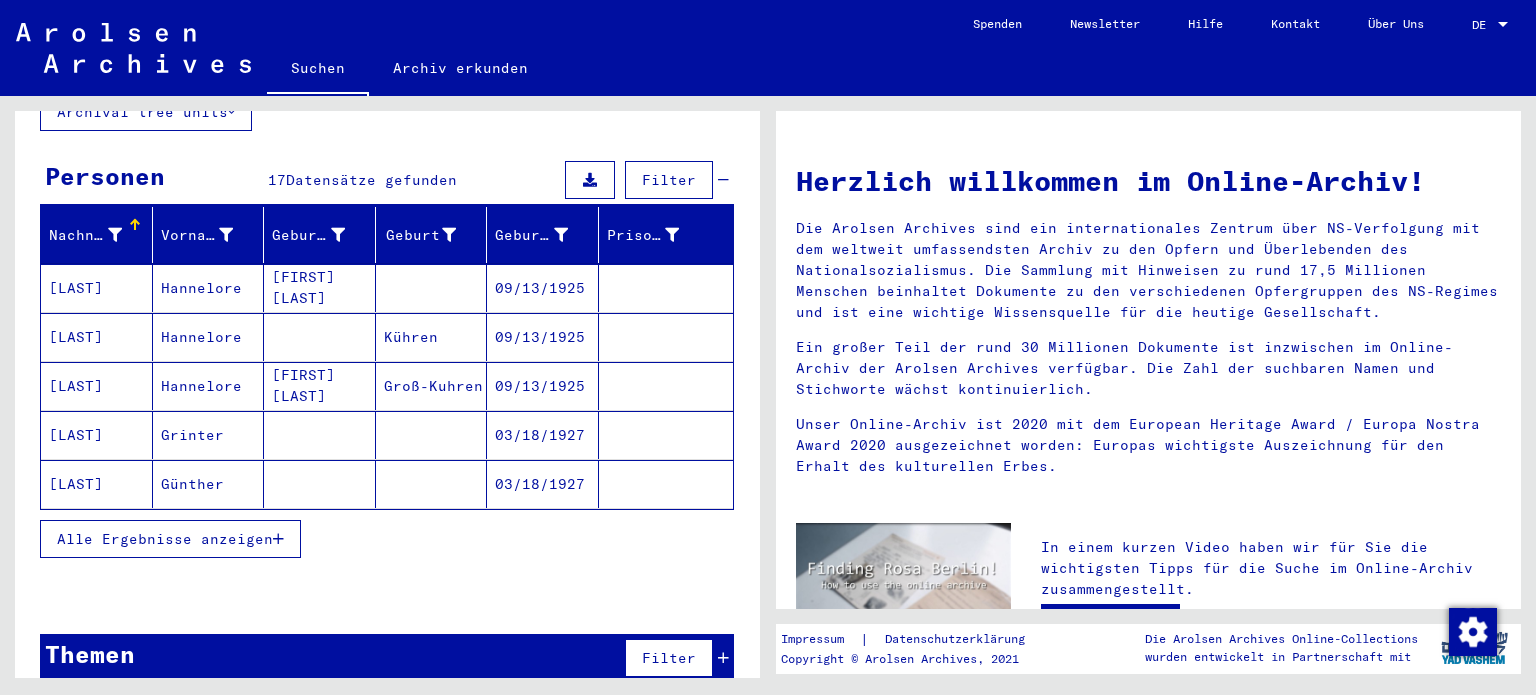 scroll, scrollTop: 164, scrollLeft: 0, axis: vertical 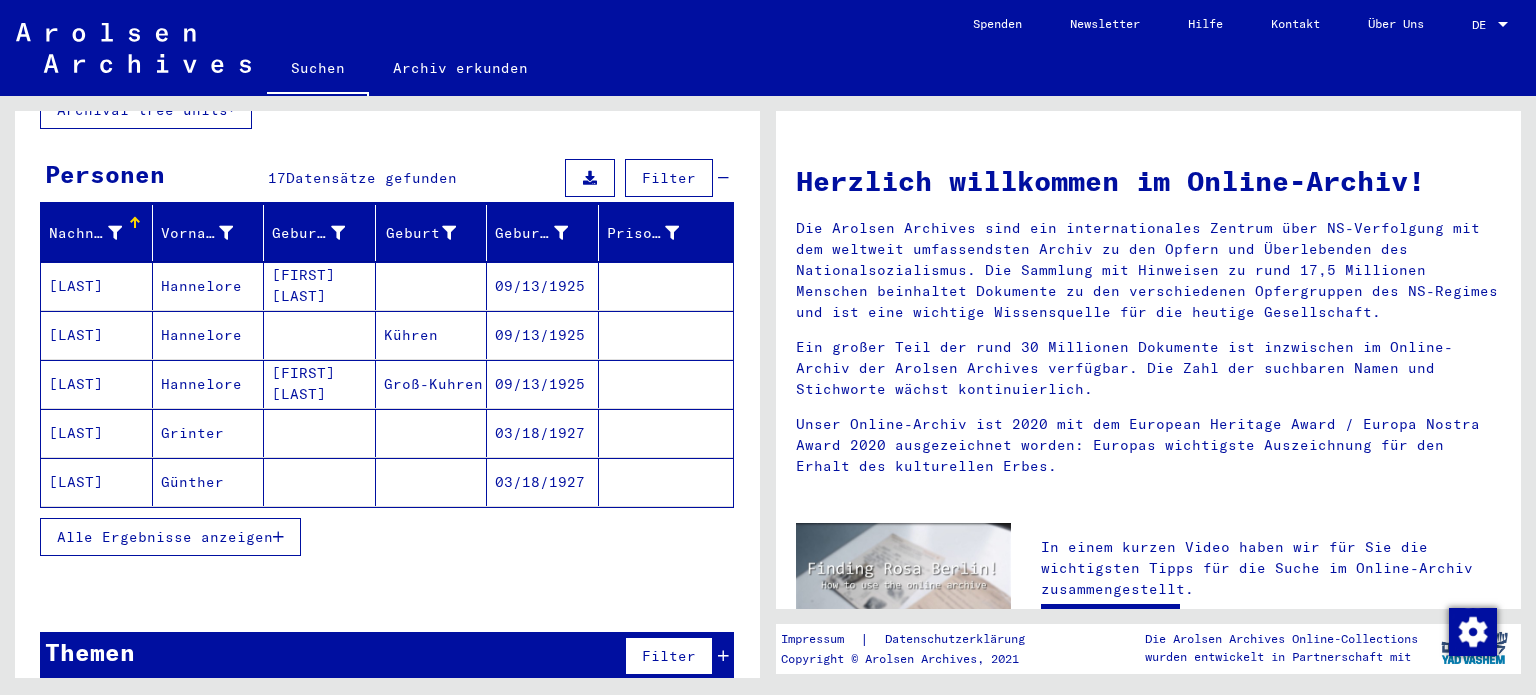 click on "[LAST]" at bounding box center [97, 335] 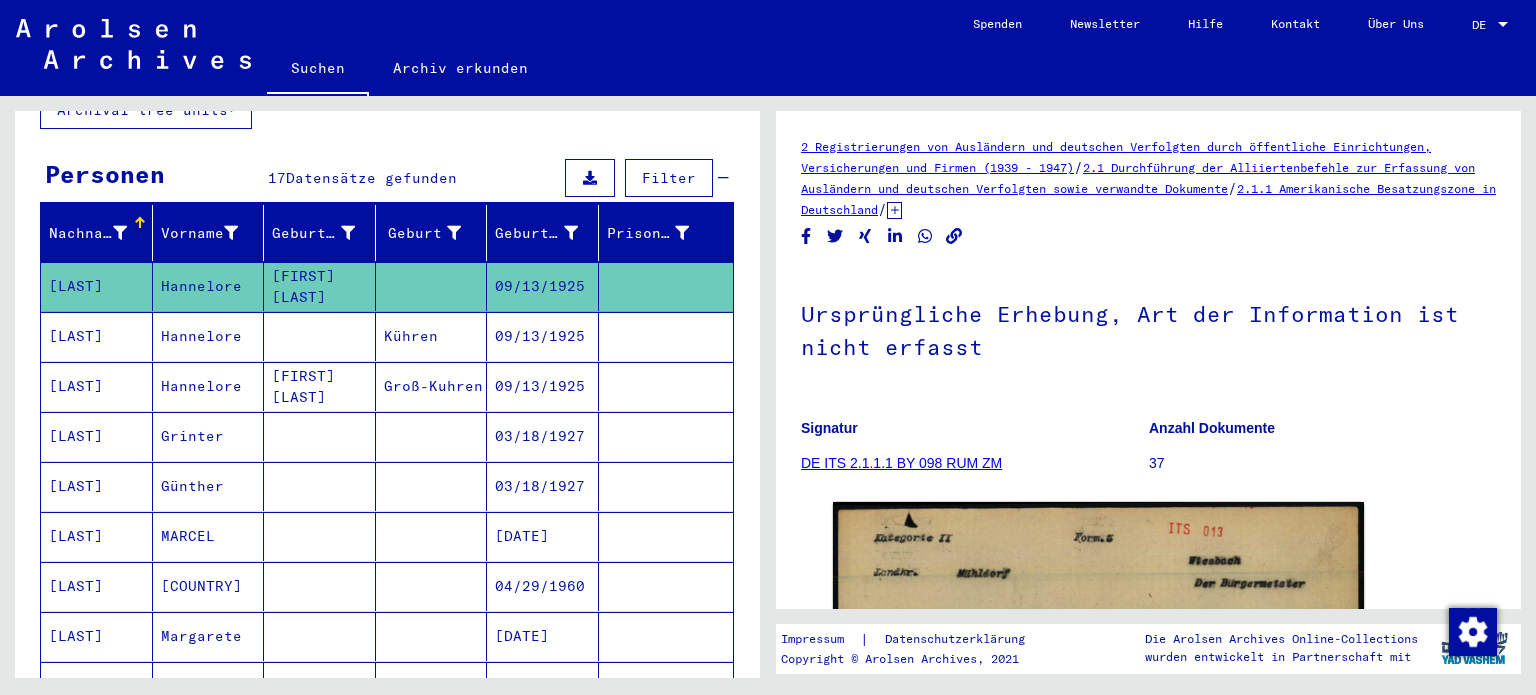 scroll, scrollTop: 0, scrollLeft: 0, axis: both 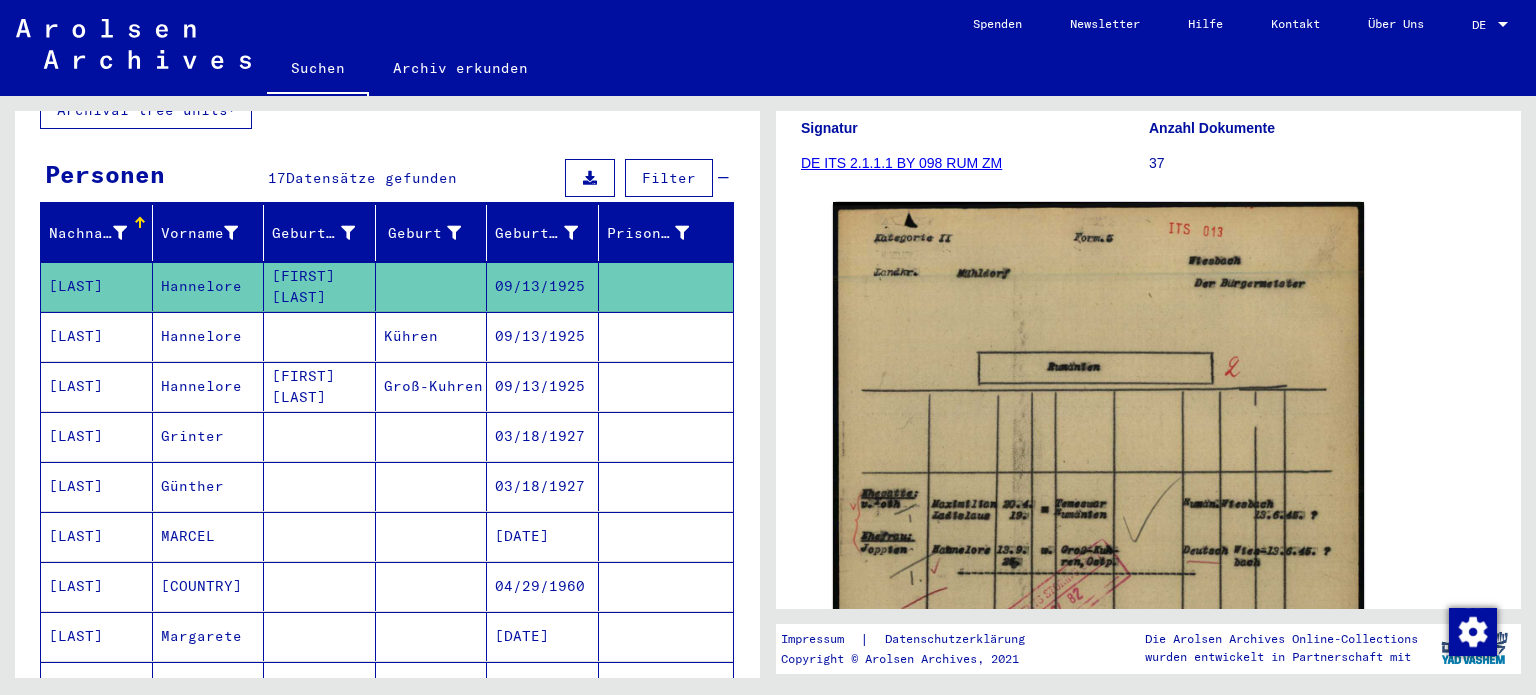 click on "[LAST]" at bounding box center [97, 436] 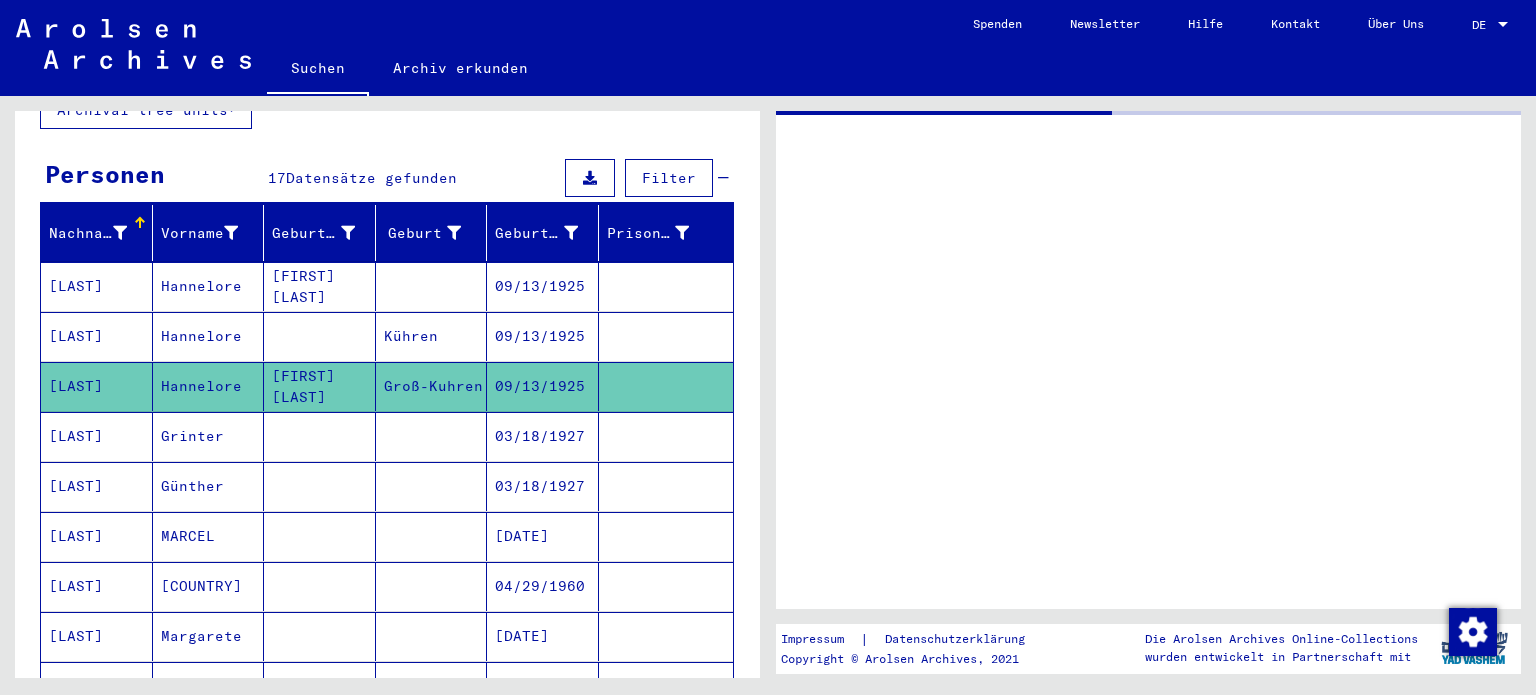scroll, scrollTop: 0, scrollLeft: 0, axis: both 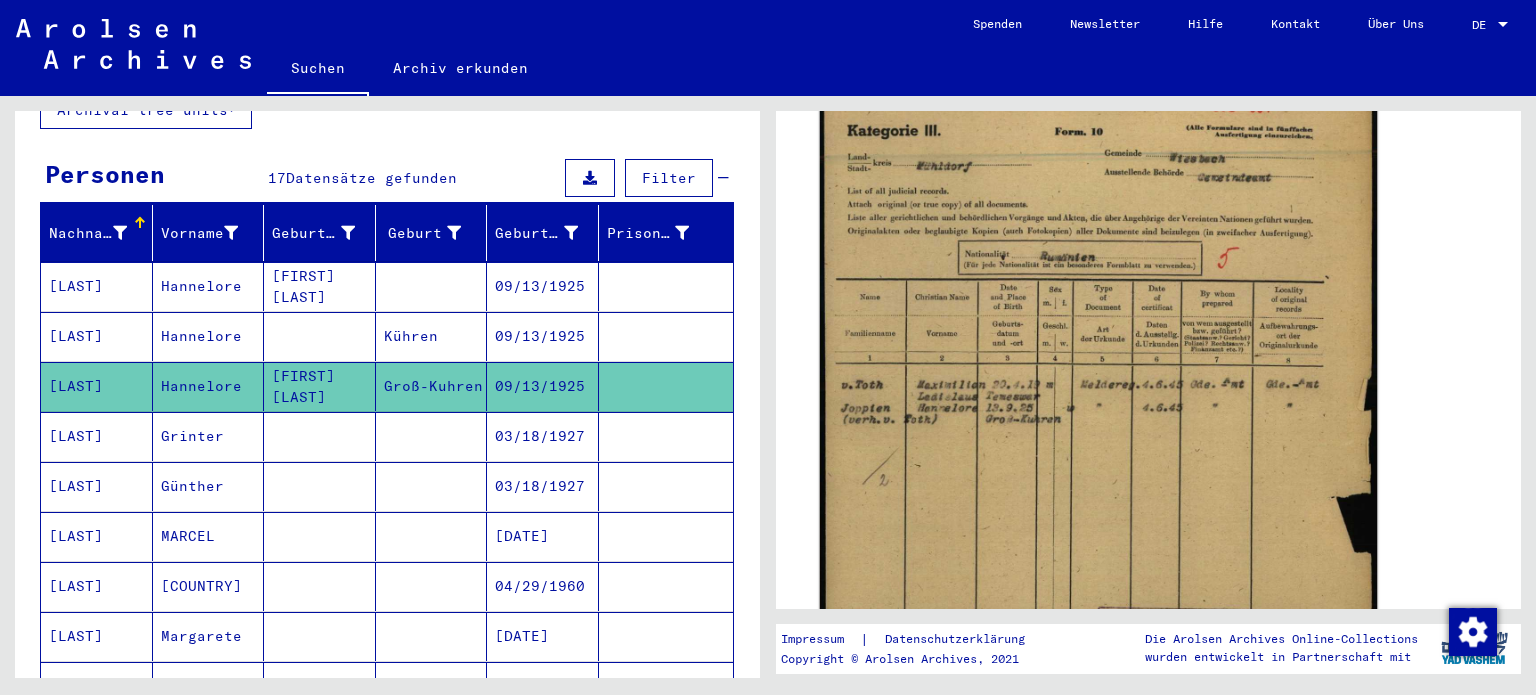 click 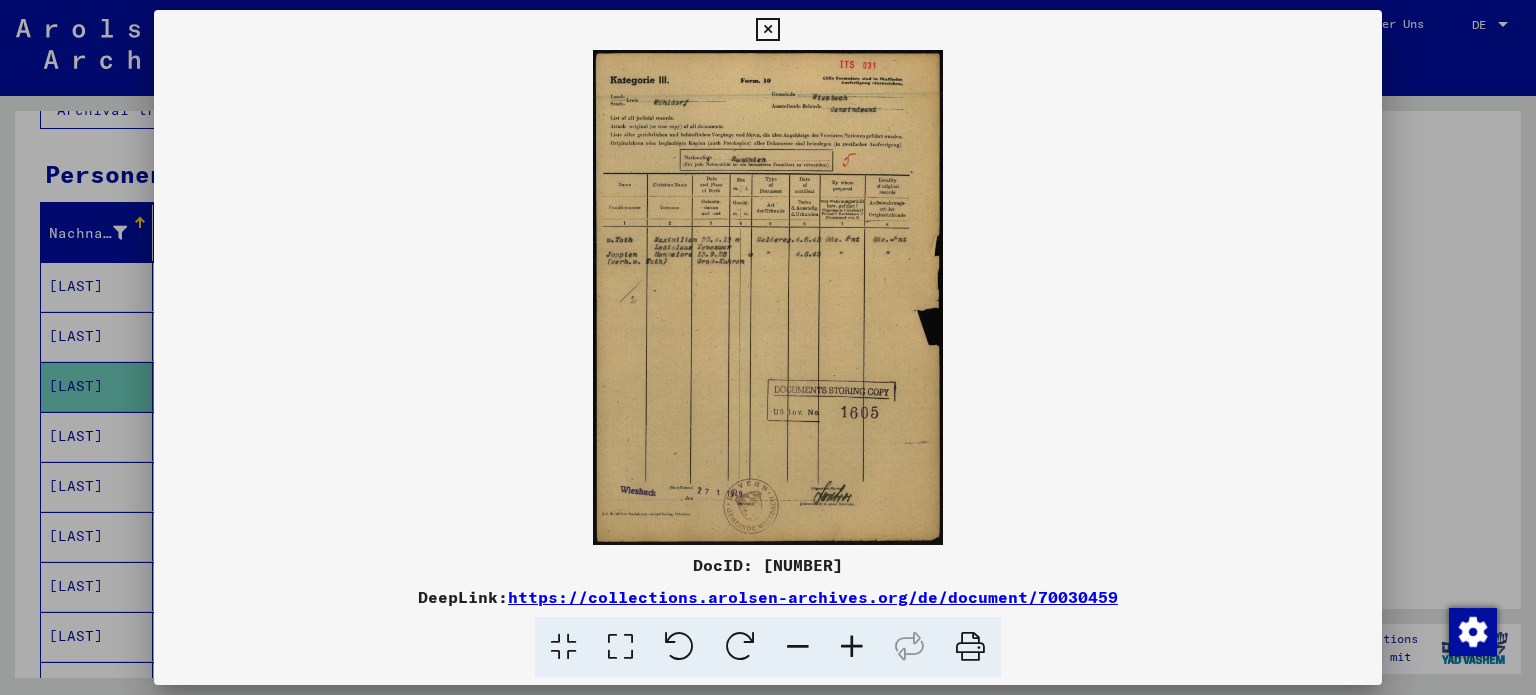 click at bounding box center [620, 647] 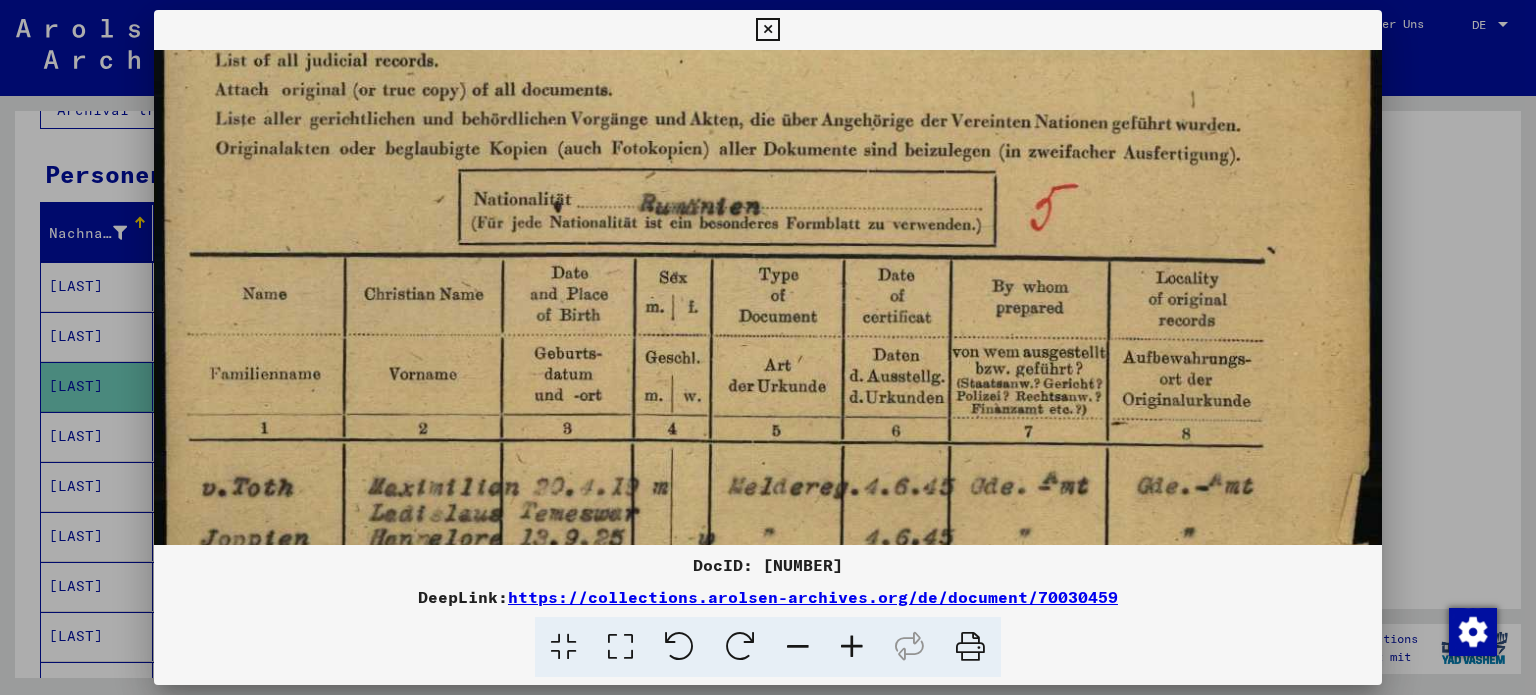 scroll, scrollTop: 364, scrollLeft: 0, axis: vertical 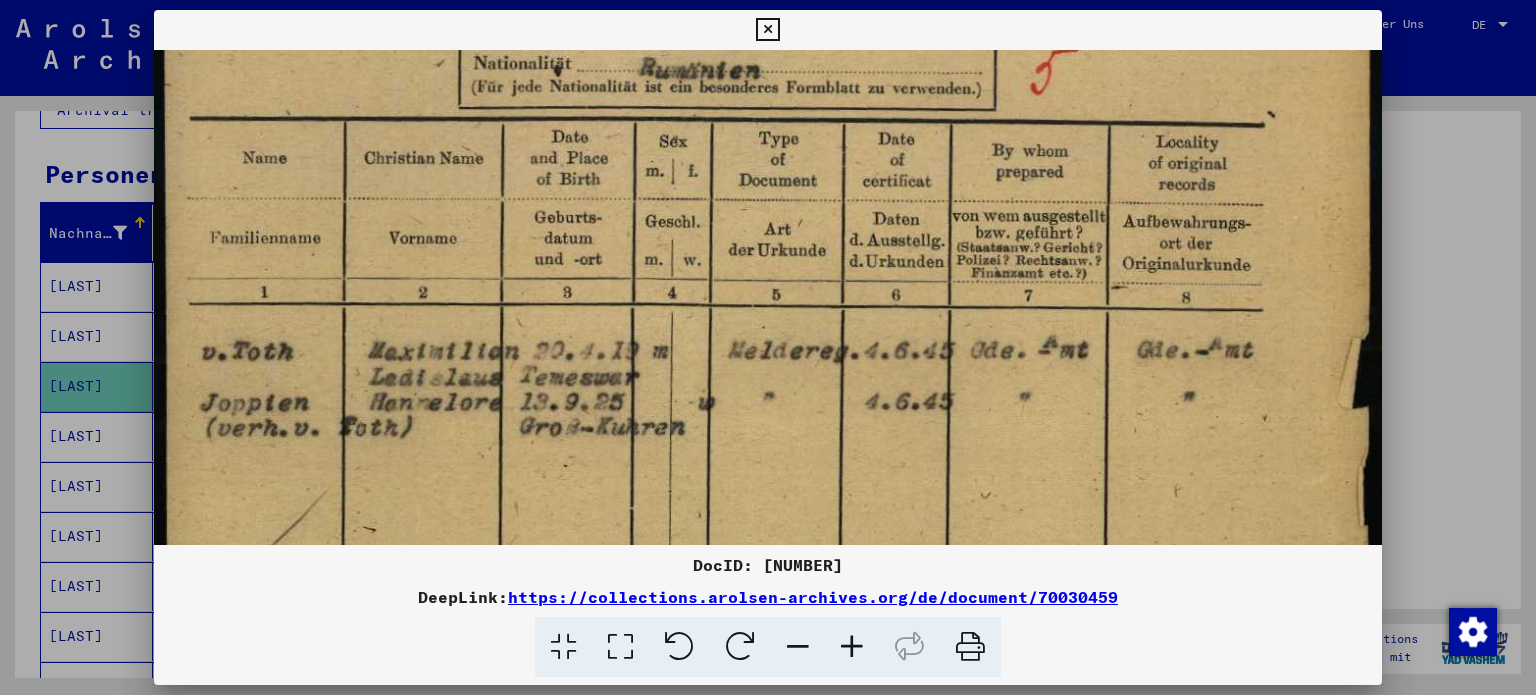 drag, startPoint x: 970, startPoint y: 463, endPoint x: 994, endPoint y: 101, distance: 362.7947 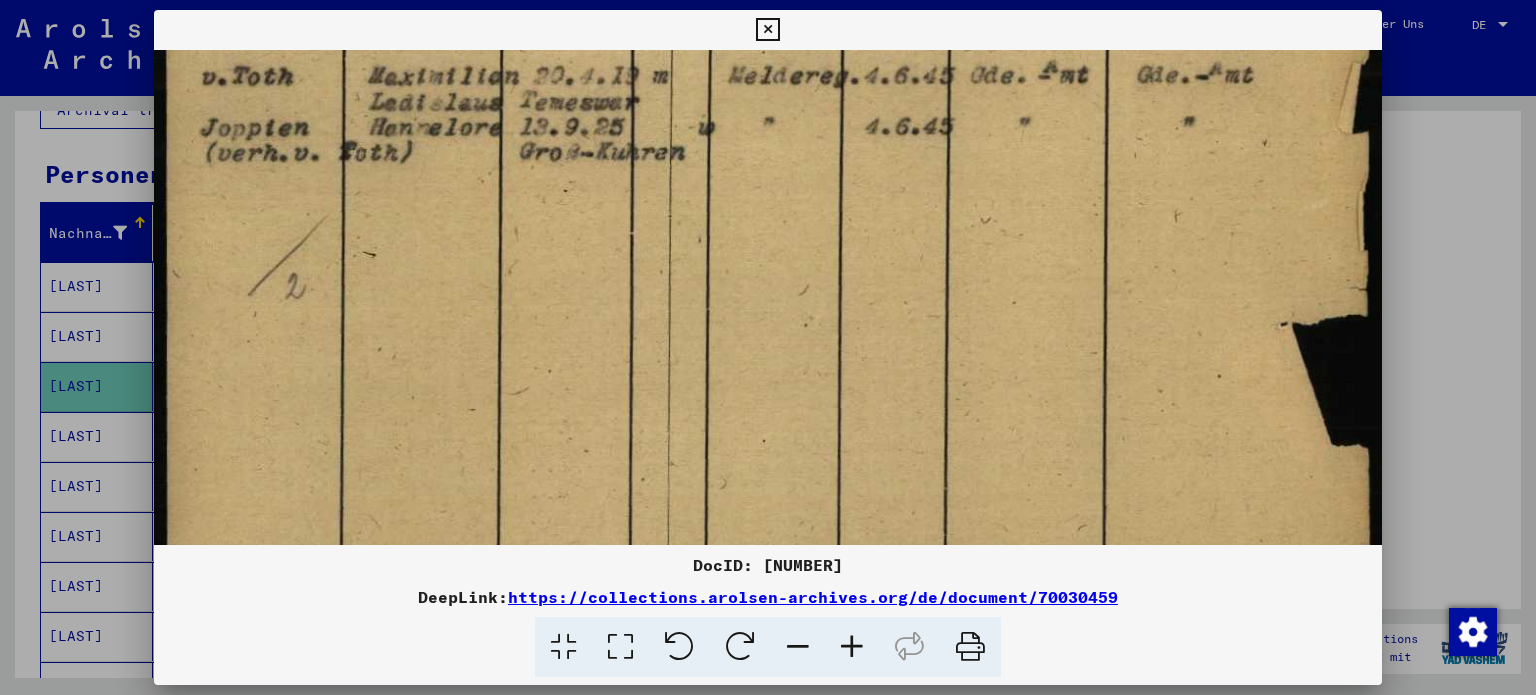 scroll, scrollTop: 673, scrollLeft: 0, axis: vertical 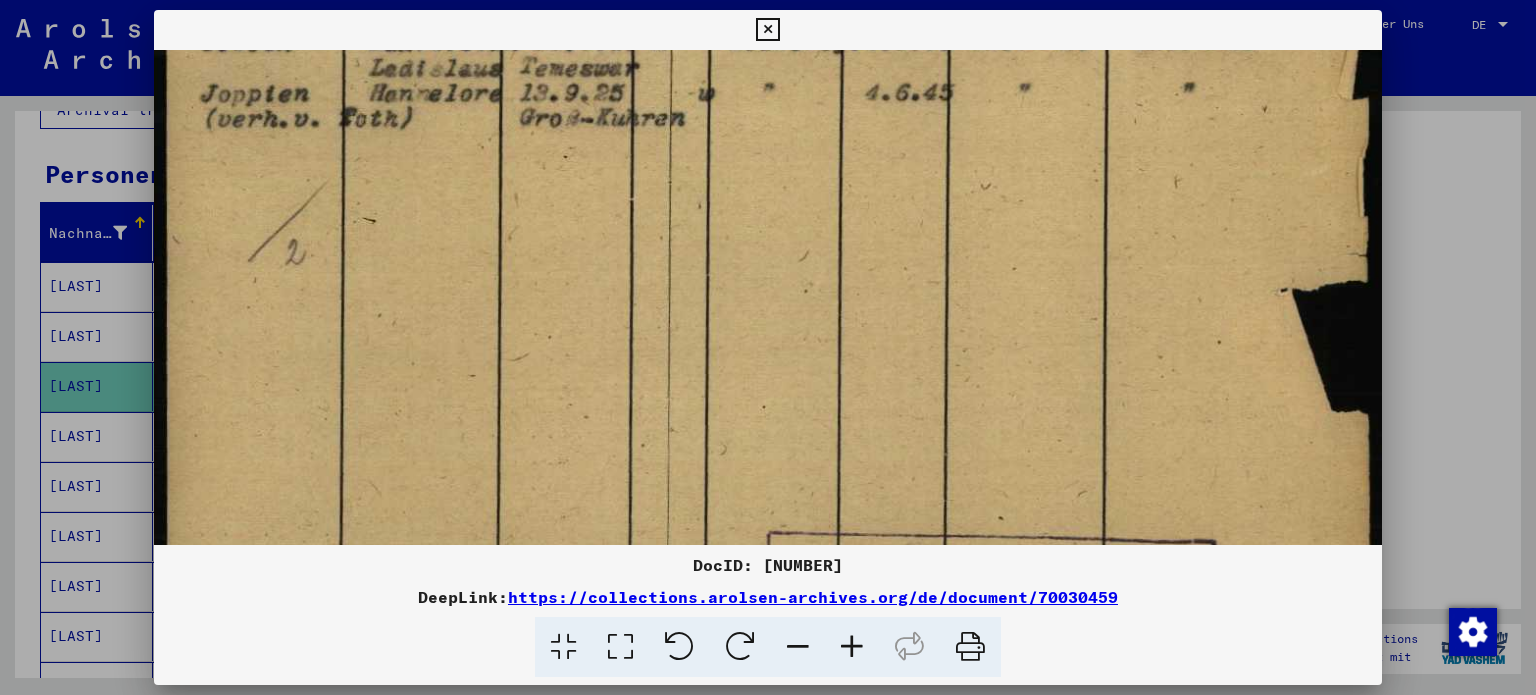 drag, startPoint x: 1005, startPoint y: 424, endPoint x: 1064, endPoint y: 117, distance: 312.61798 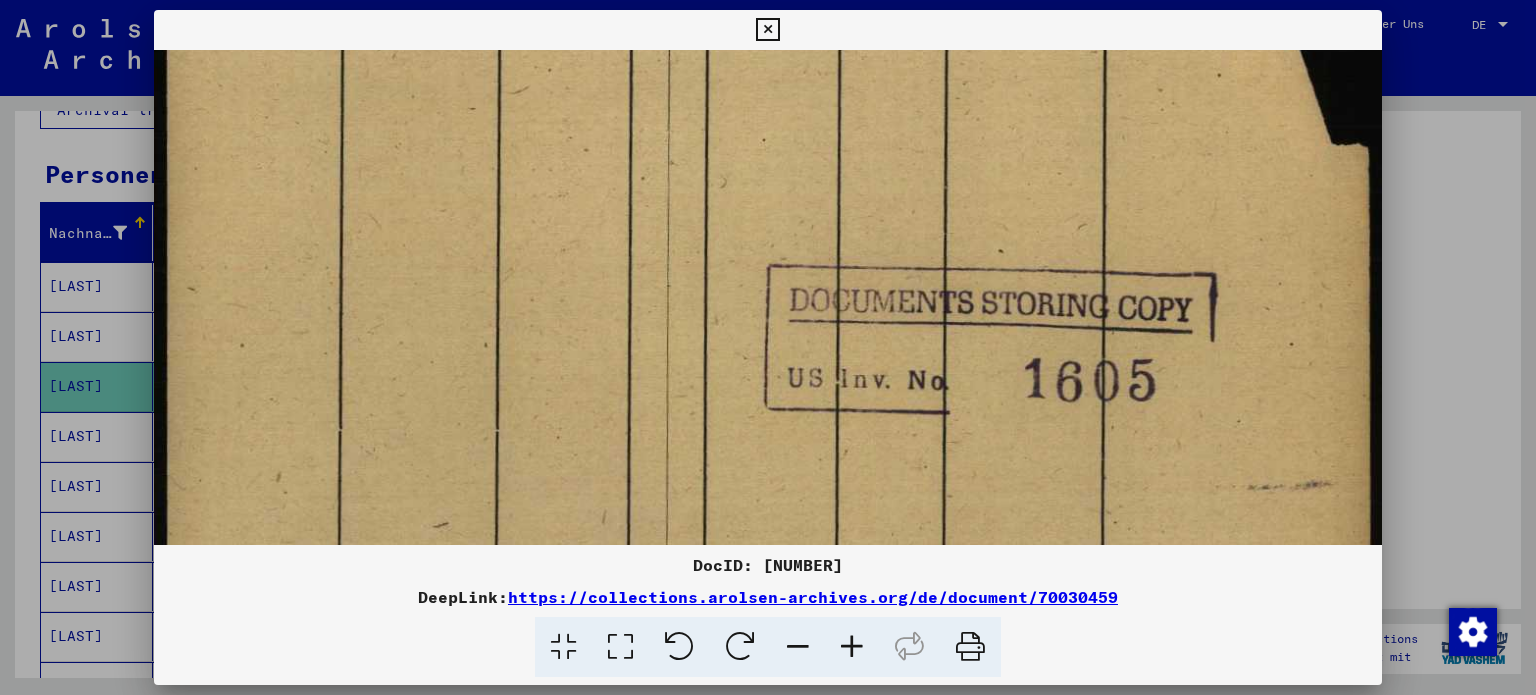scroll, scrollTop: 980, scrollLeft: 0, axis: vertical 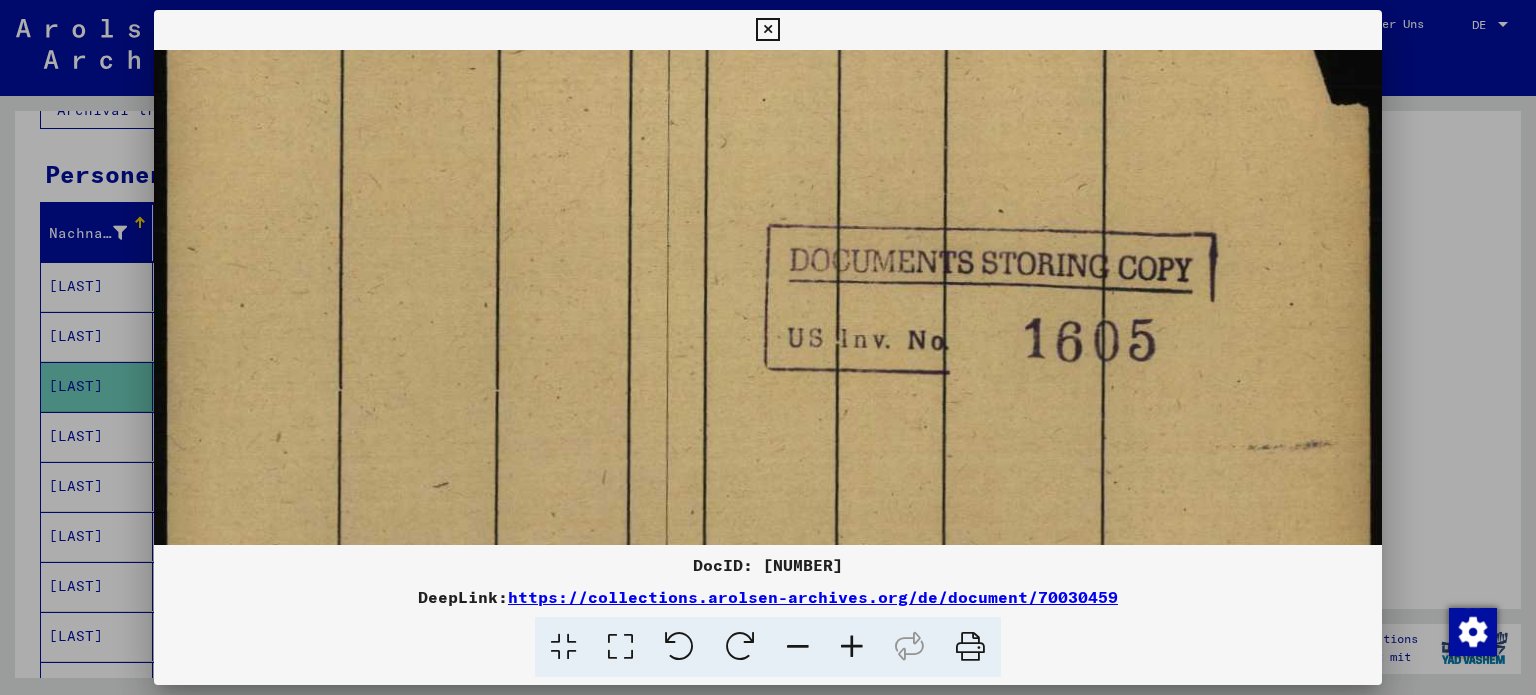 drag, startPoint x: 901, startPoint y: 412, endPoint x: 976, endPoint y: 108, distance: 313.115 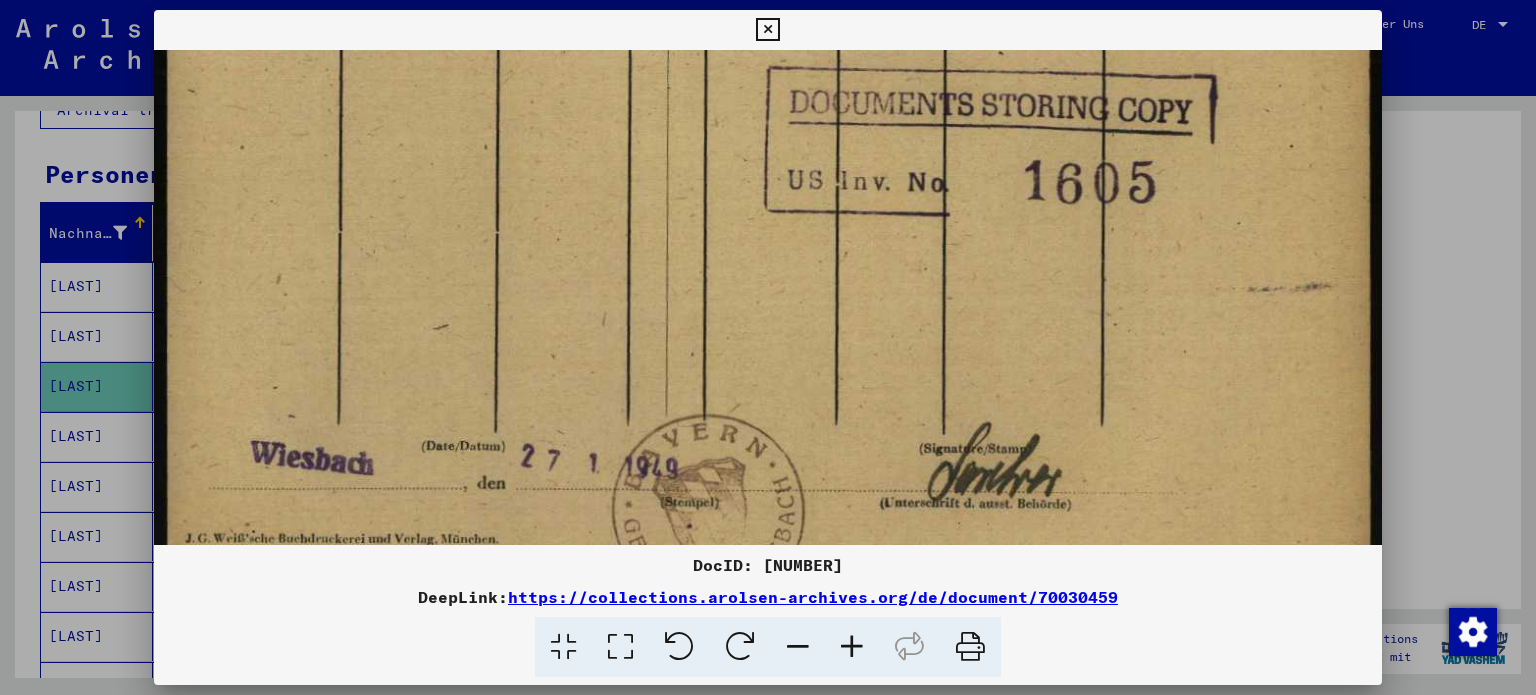 scroll, scrollTop: 1240, scrollLeft: 0, axis: vertical 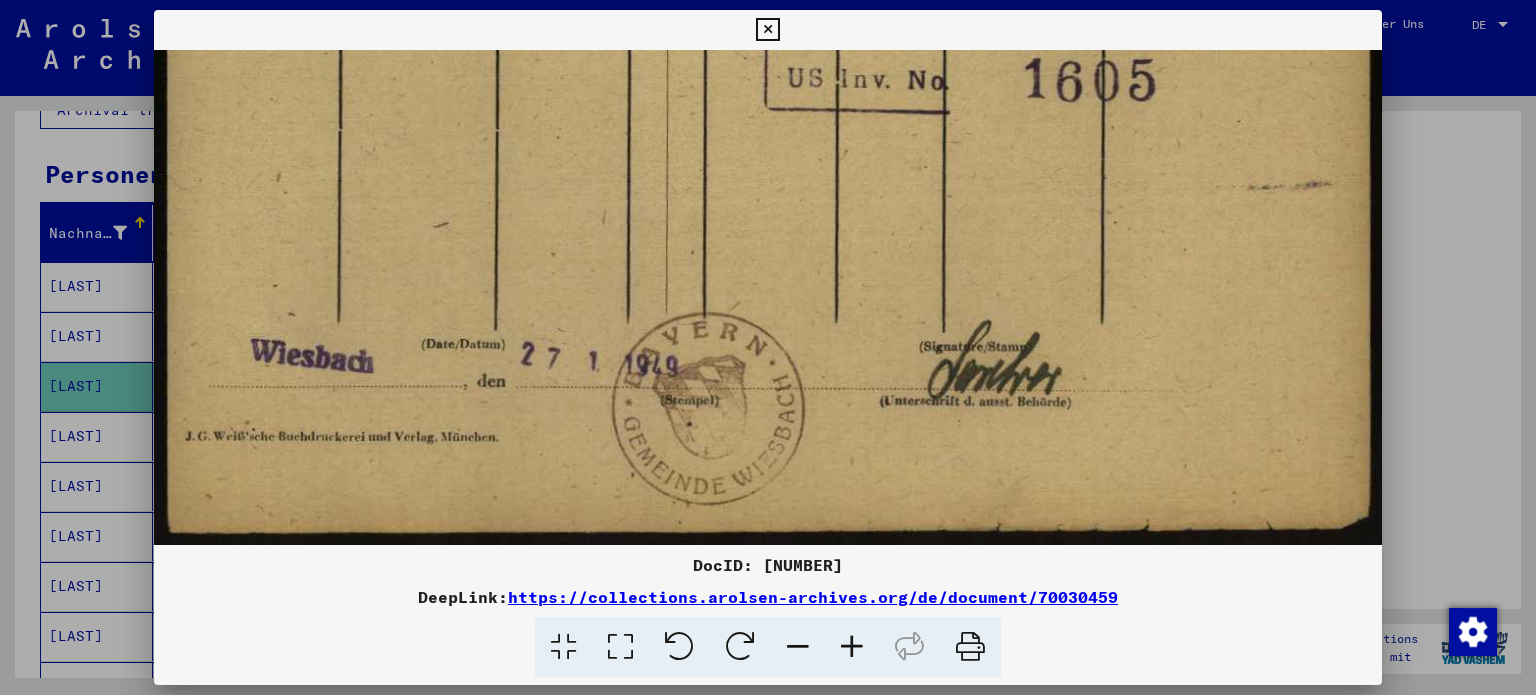 drag, startPoint x: 988, startPoint y: 355, endPoint x: 1020, endPoint y: 109, distance: 248.07257 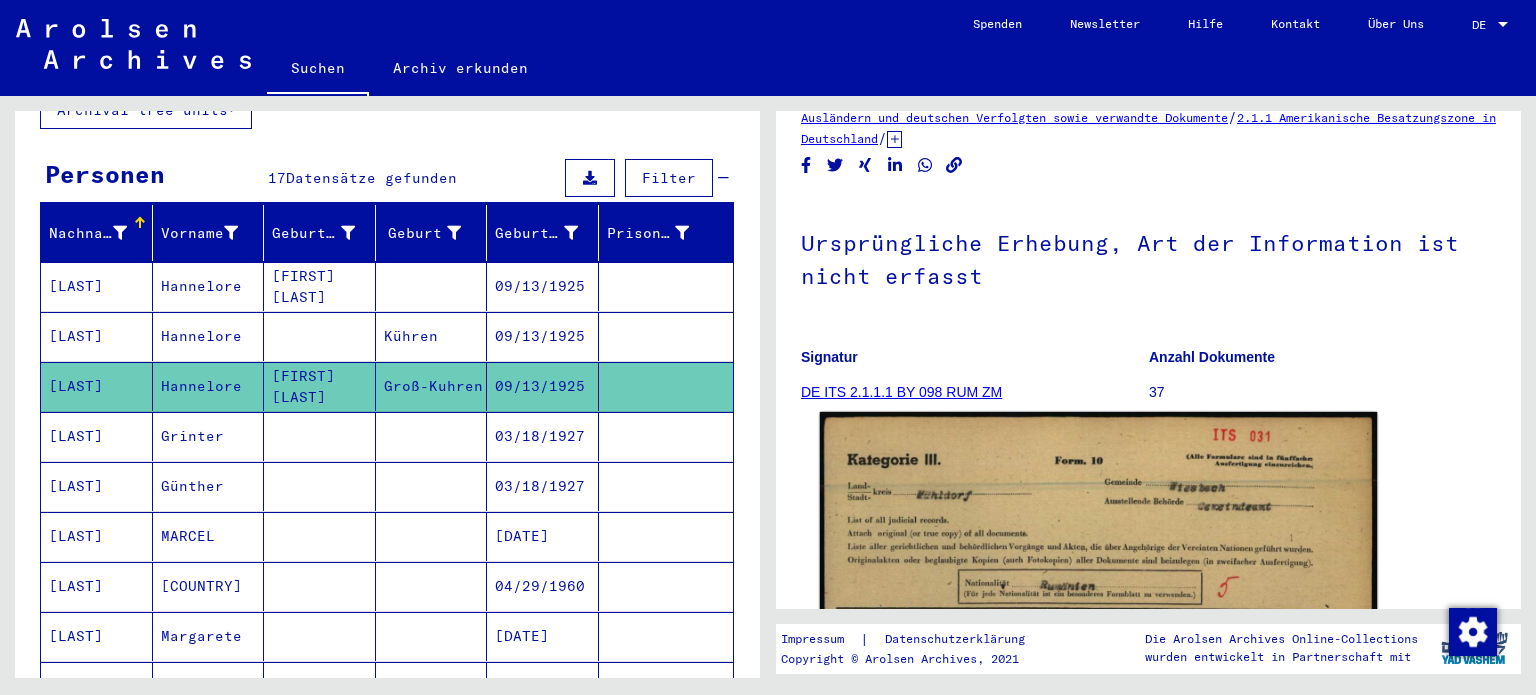 scroll, scrollTop: 0, scrollLeft: 0, axis: both 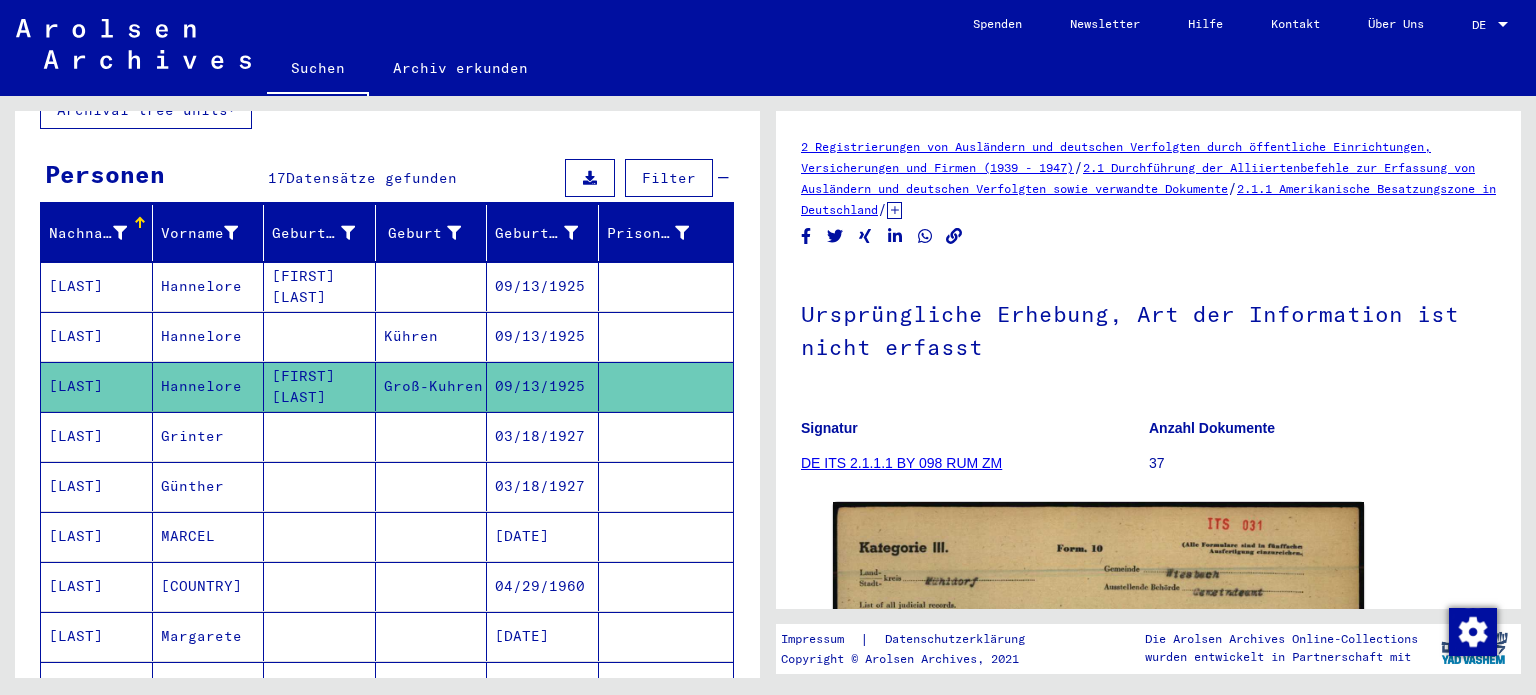 click on "[LAST]" at bounding box center (97, 486) 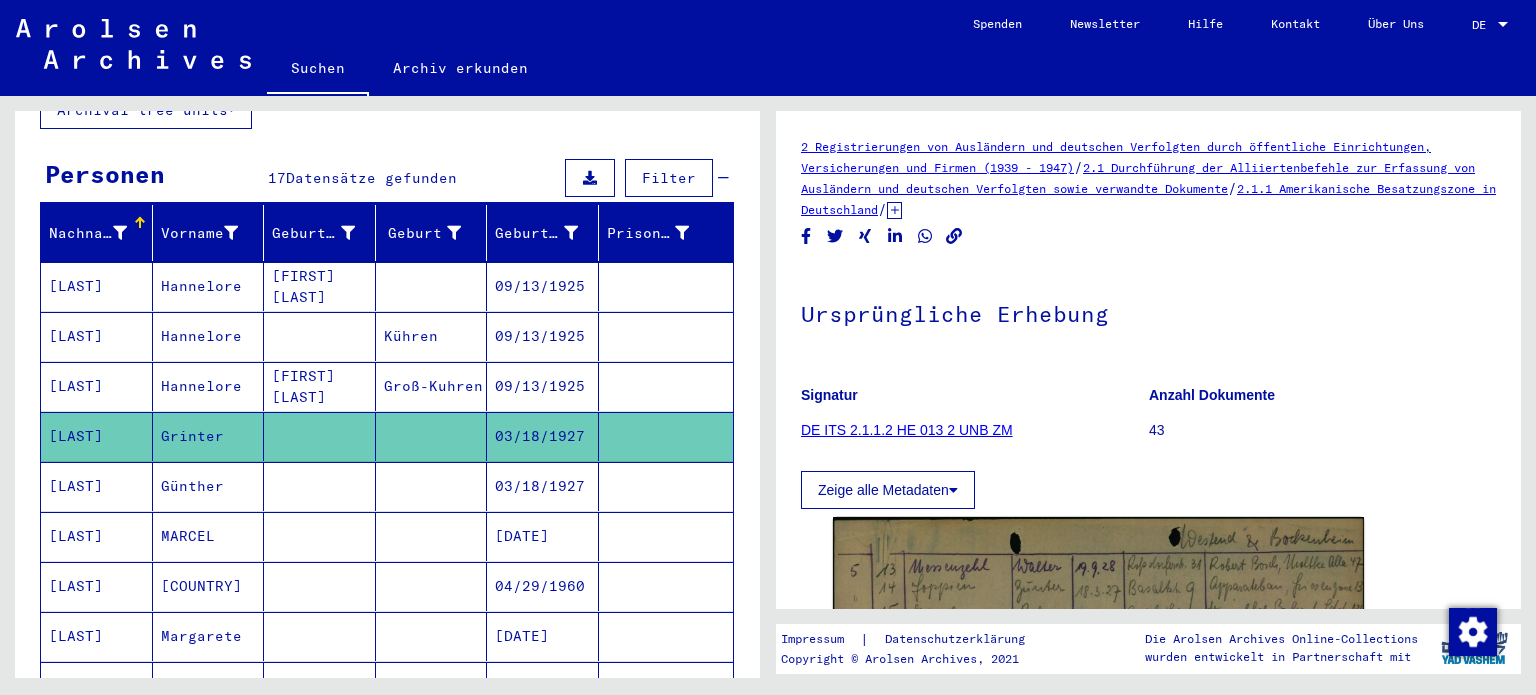 scroll, scrollTop: 0, scrollLeft: 0, axis: both 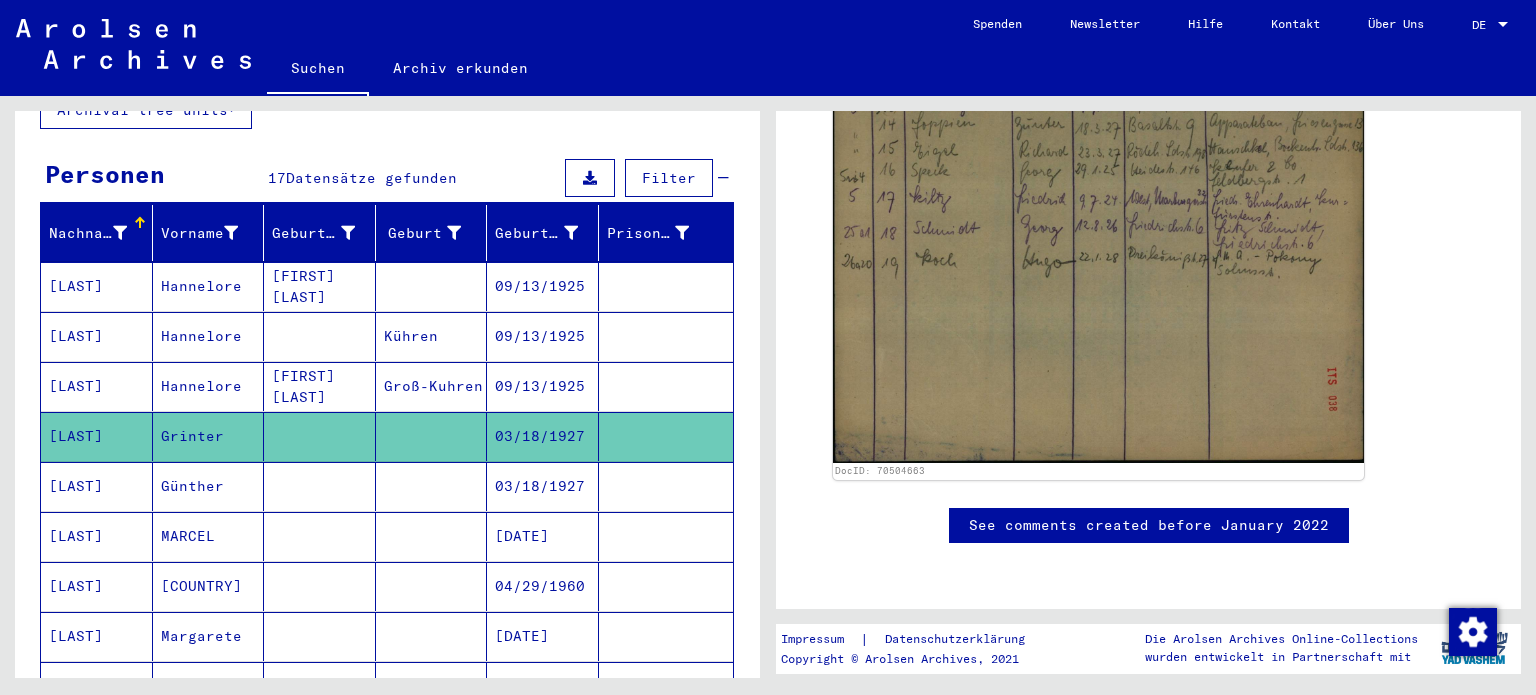 click on "[LAST]" at bounding box center (97, 536) 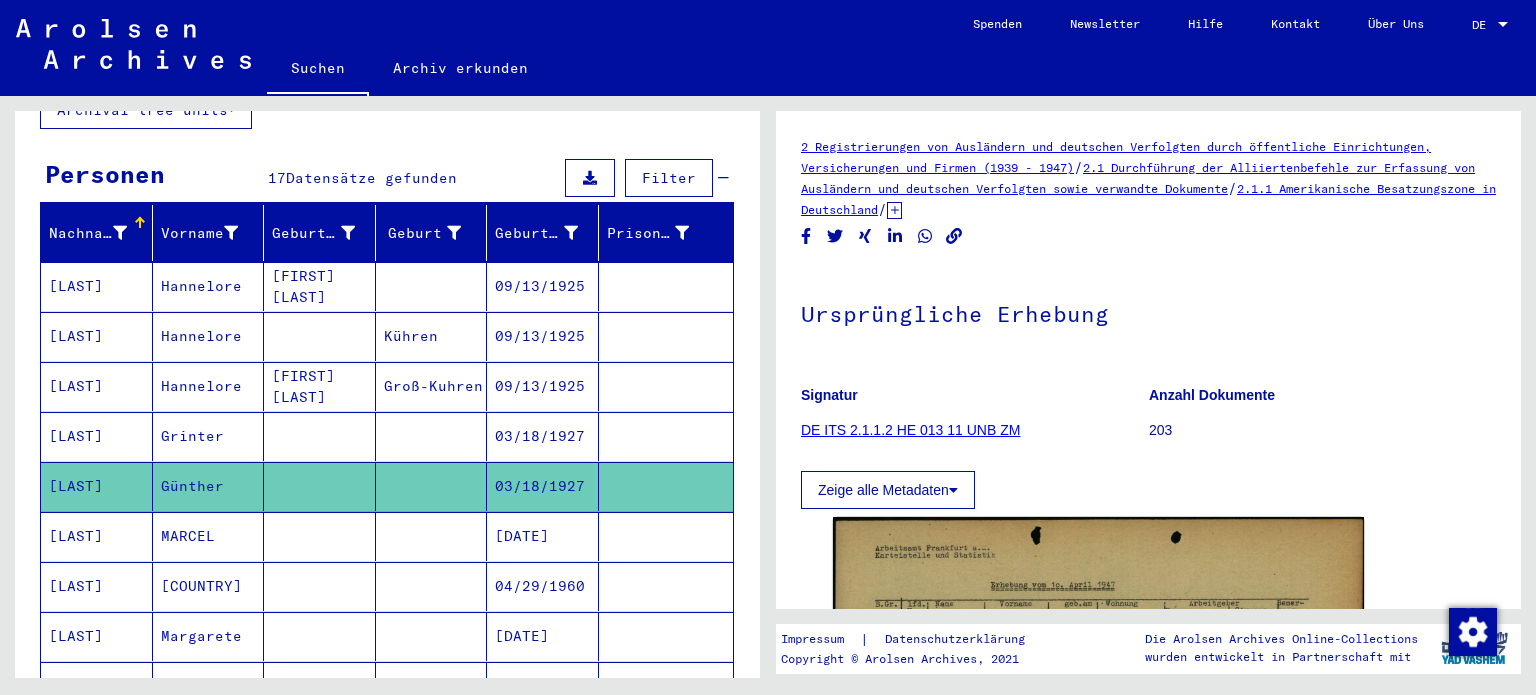 scroll, scrollTop: 0, scrollLeft: 0, axis: both 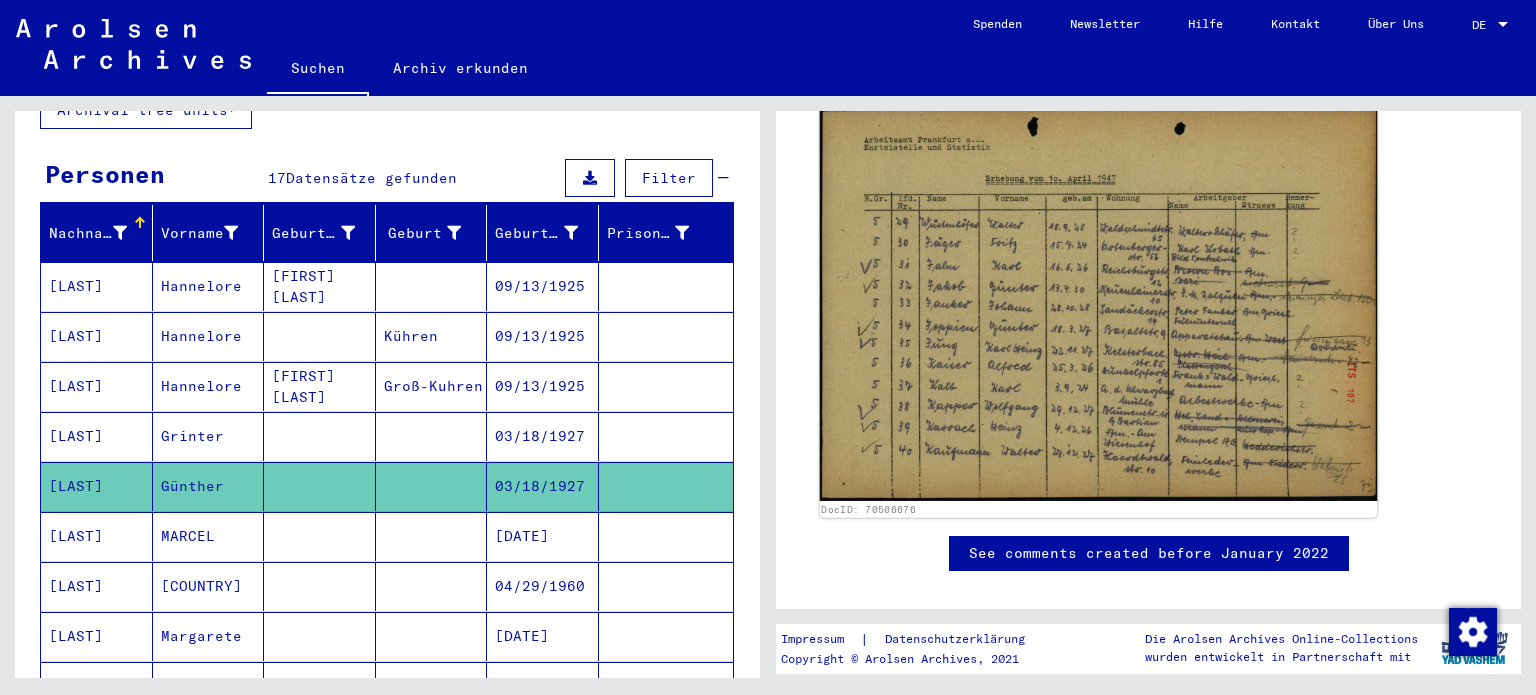 click 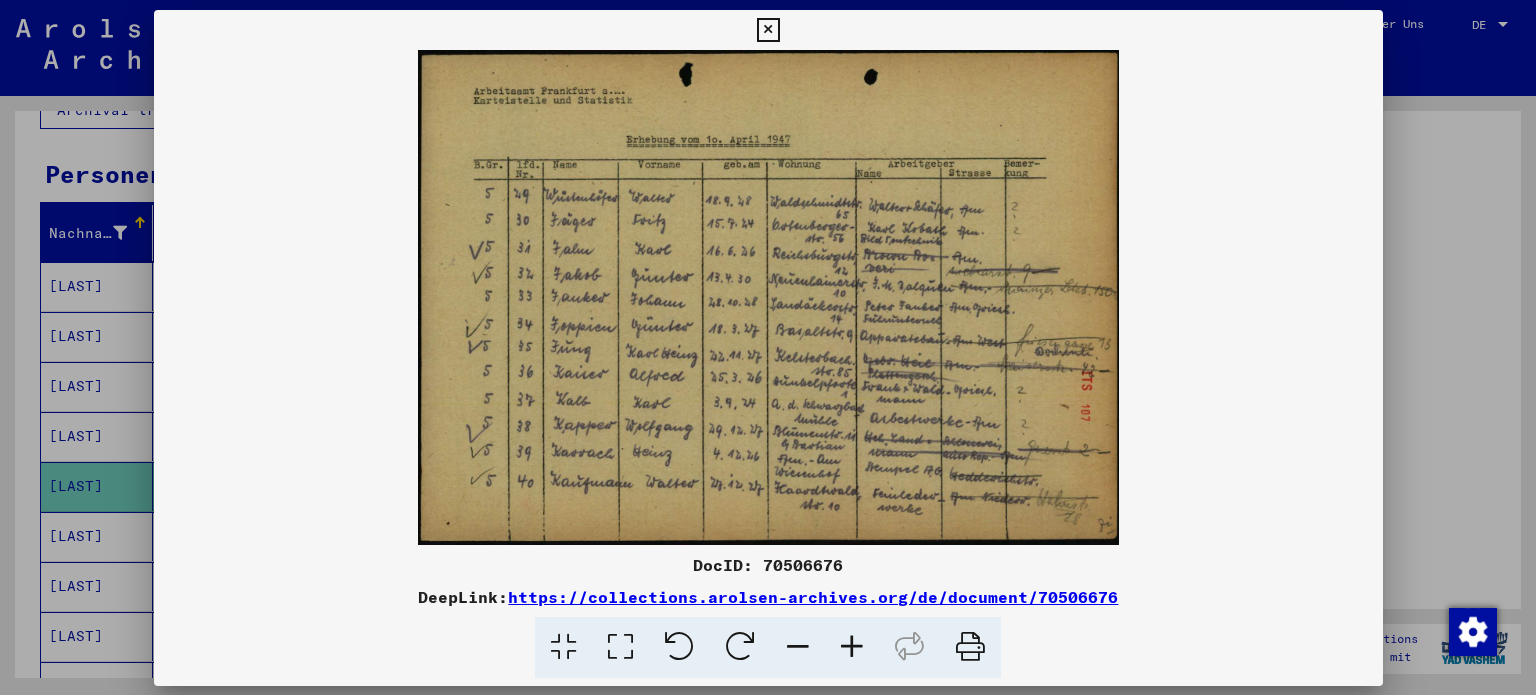 scroll, scrollTop: 399, scrollLeft: 0, axis: vertical 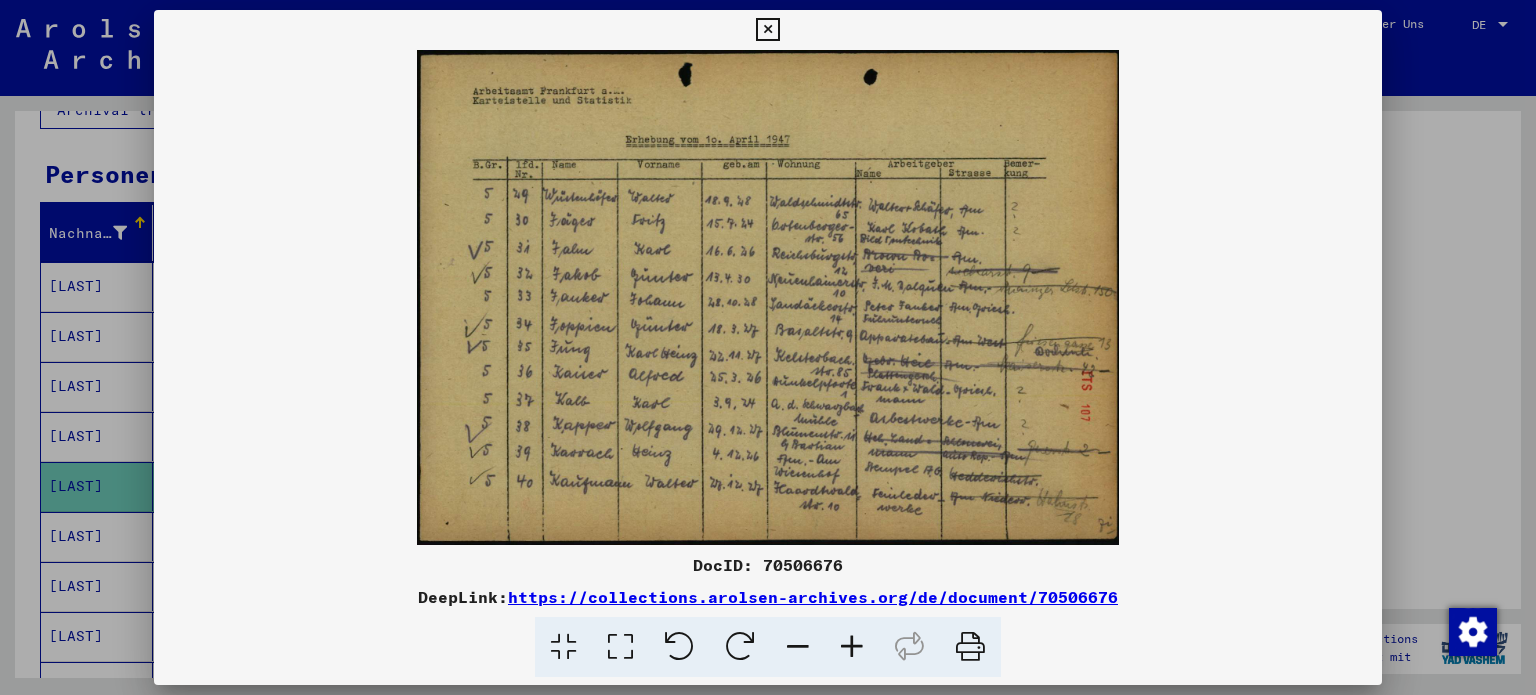 click at bounding box center (620, 647) 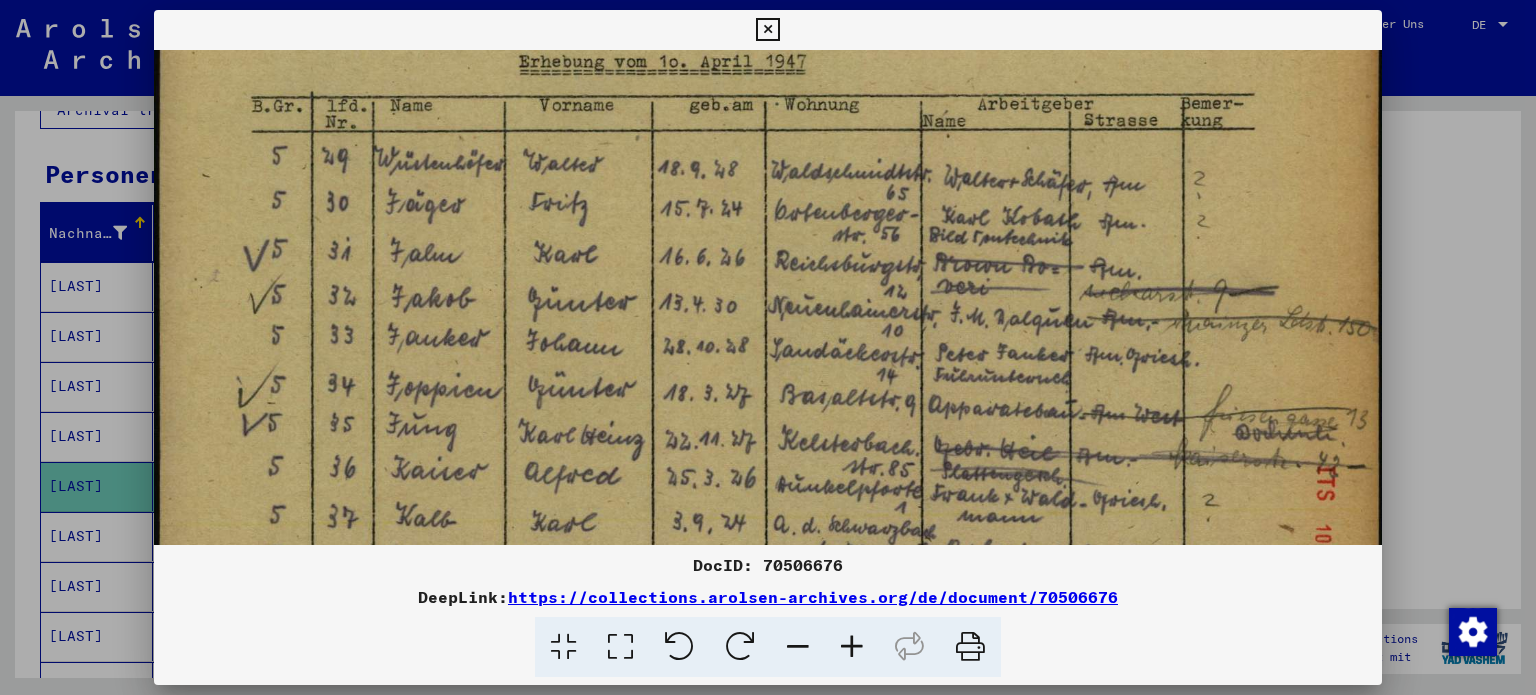 scroll, scrollTop: 168, scrollLeft: 0, axis: vertical 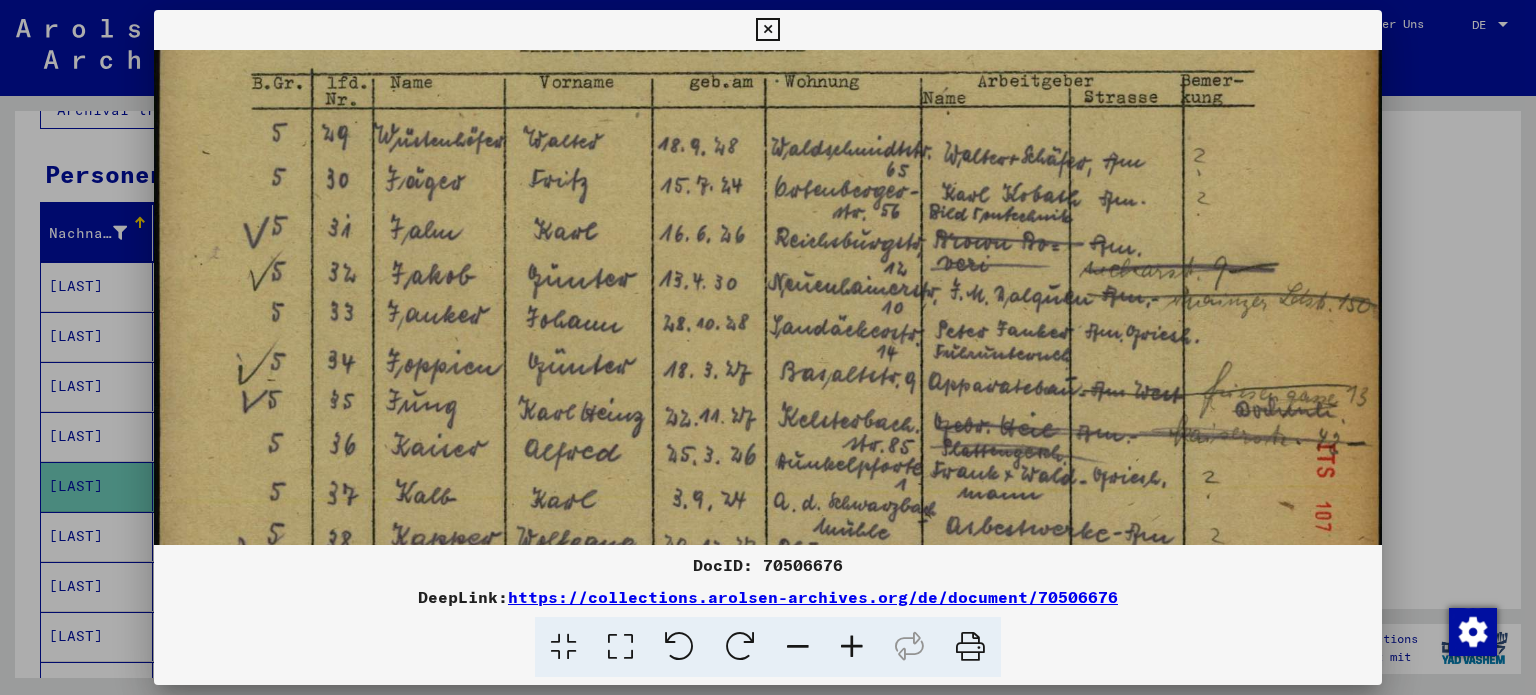 drag, startPoint x: 838, startPoint y: 363, endPoint x: 835, endPoint y: 233, distance: 130.0346 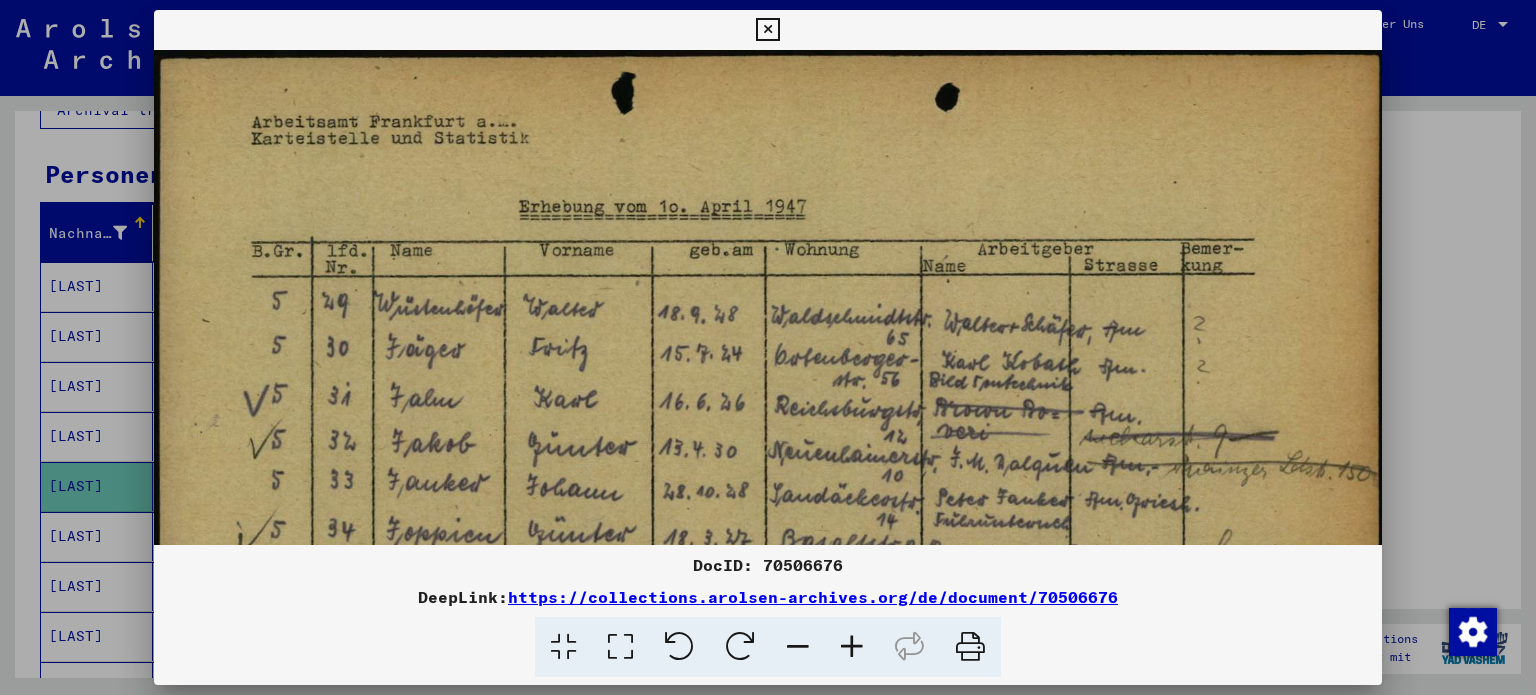 drag, startPoint x: 884, startPoint y: 455, endPoint x: 883, endPoint y: 491, distance: 36.013885 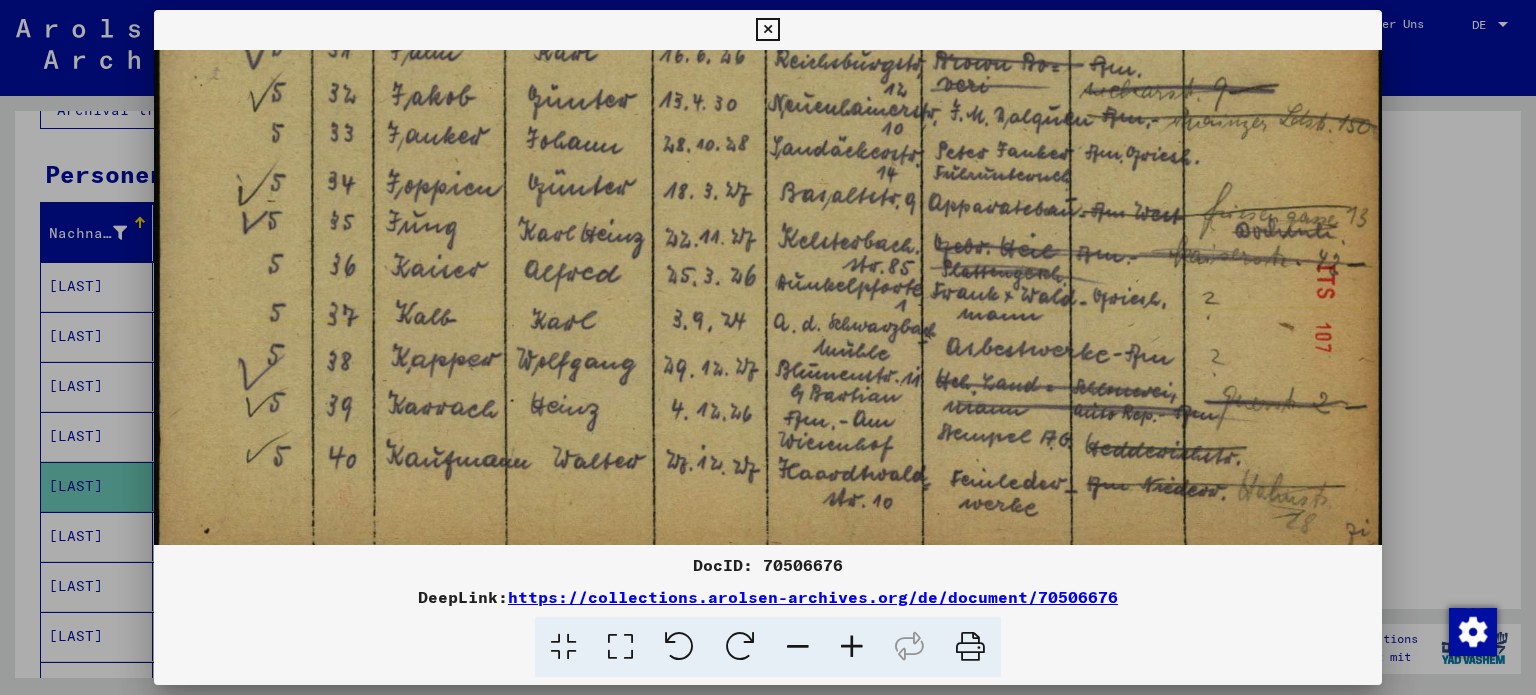 scroll, scrollTop: 348, scrollLeft: 0, axis: vertical 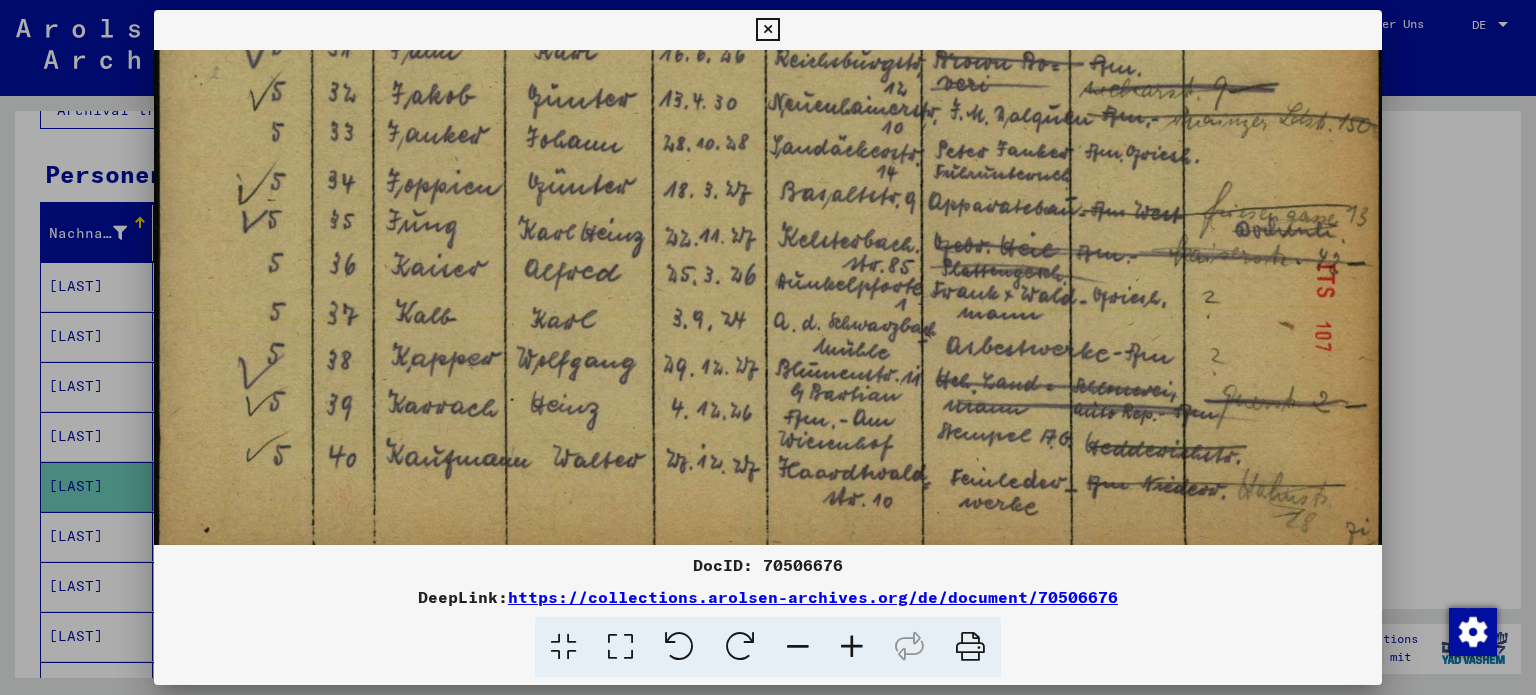 drag, startPoint x: 883, startPoint y: 491, endPoint x: 884, endPoint y: 146, distance: 345.00143 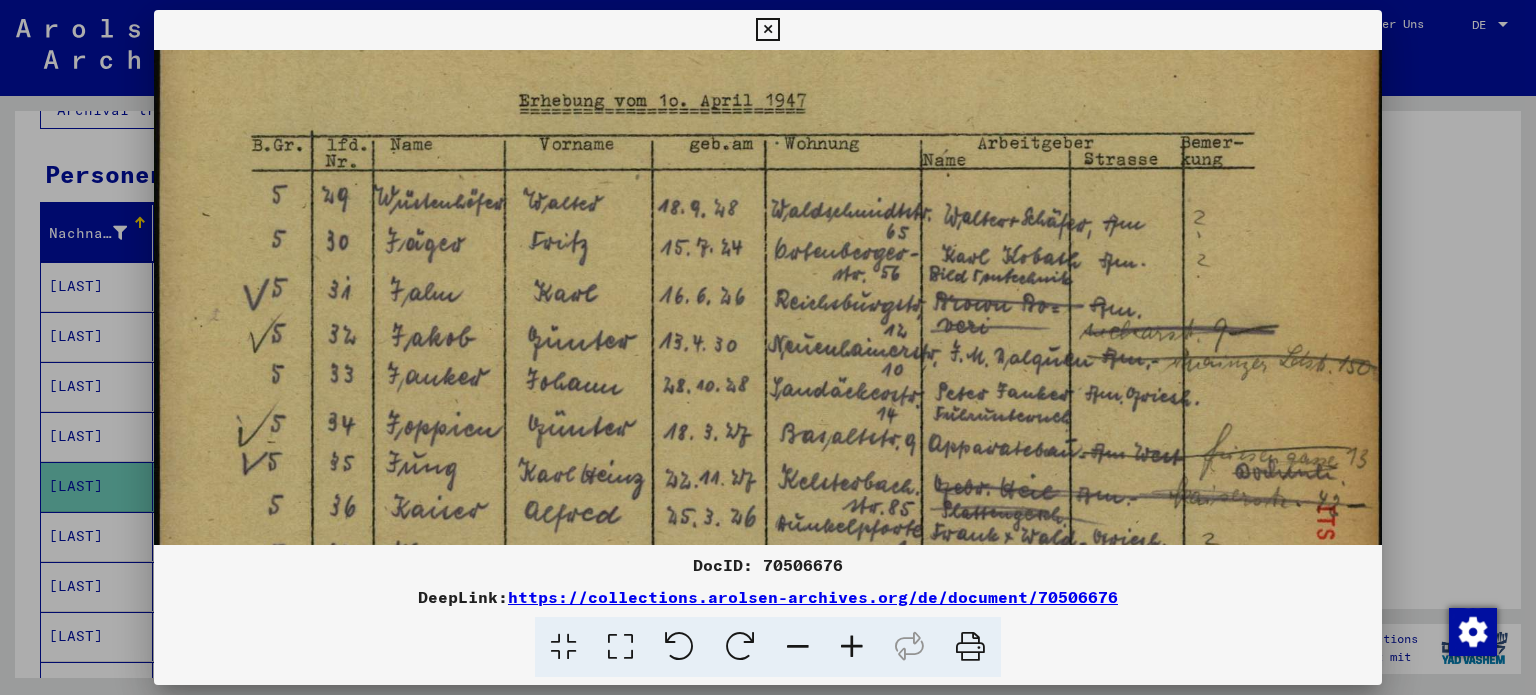 scroll, scrollTop: 104, scrollLeft: 0, axis: vertical 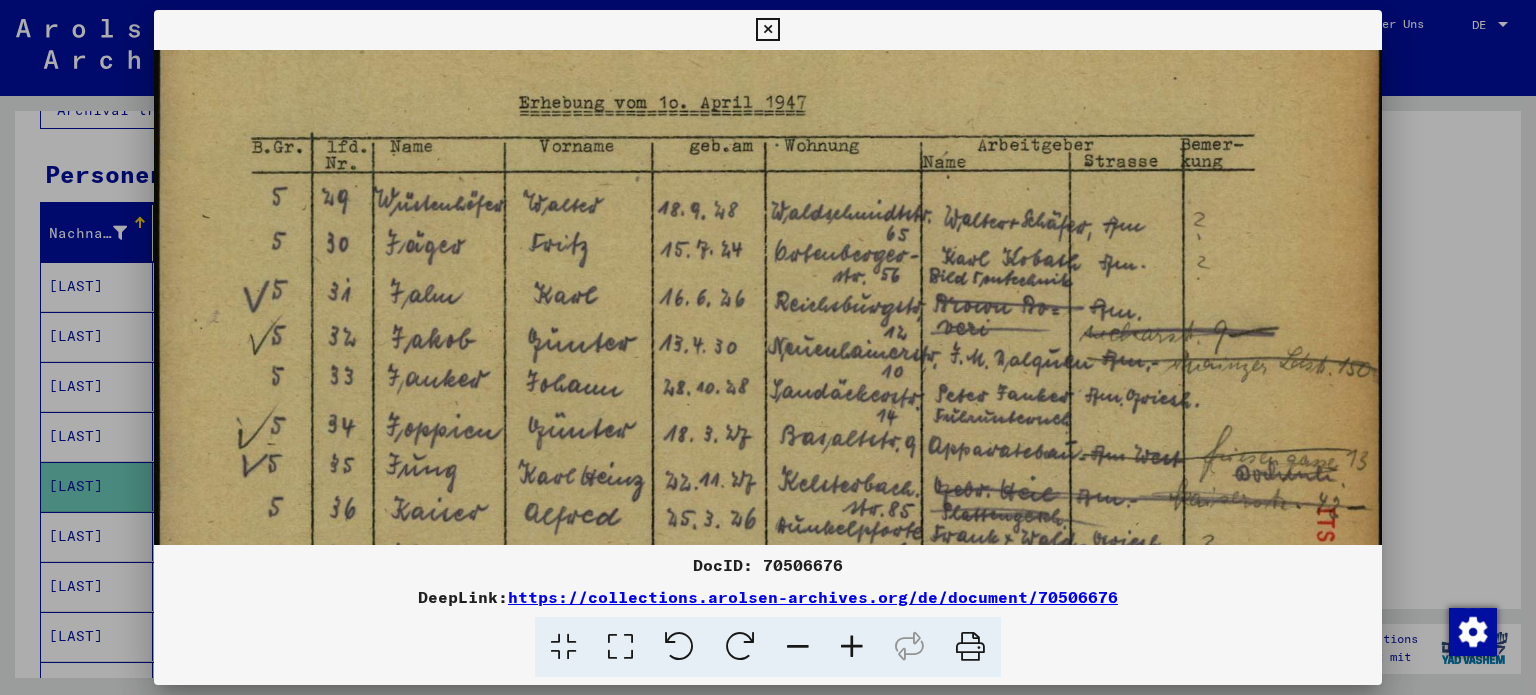 drag, startPoint x: 871, startPoint y: 175, endPoint x: 864, endPoint y: 425, distance: 250.09798 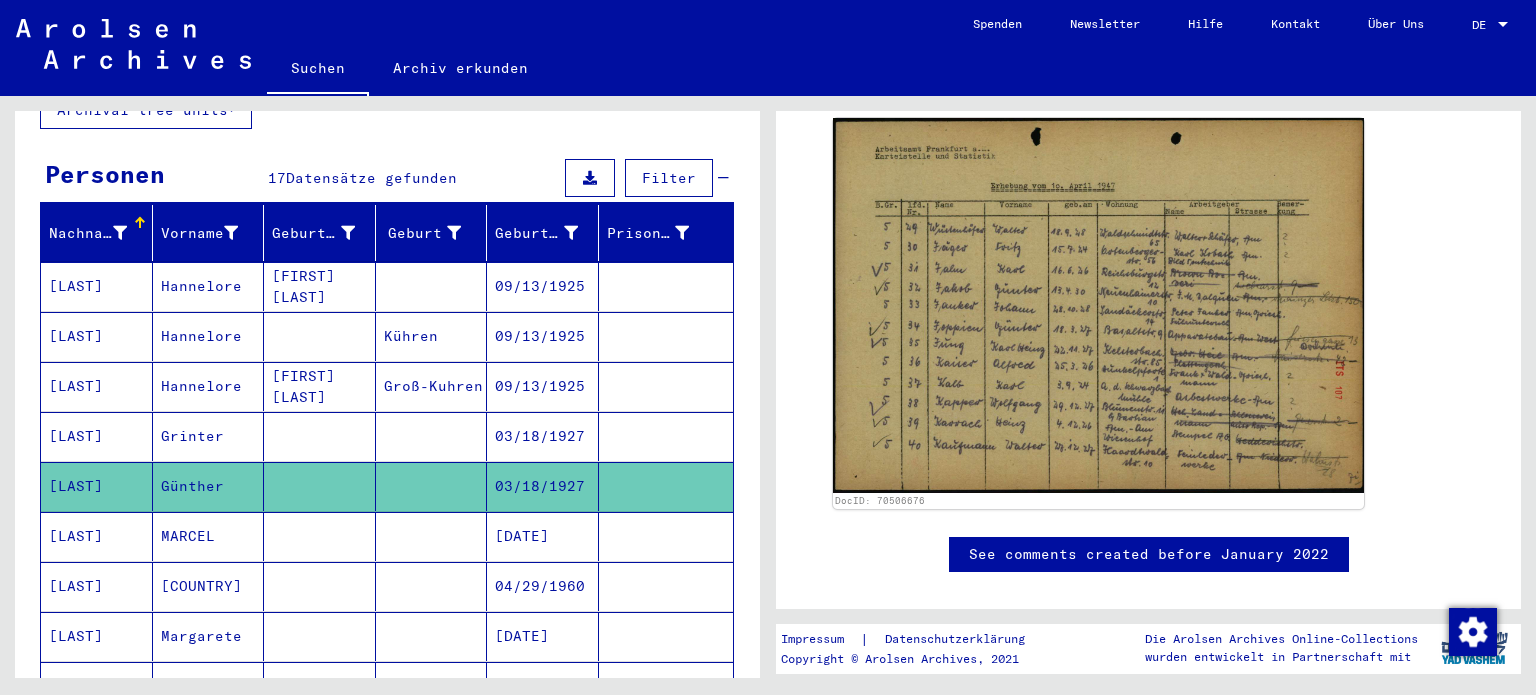 click on "[LAST]" at bounding box center (97, 586) 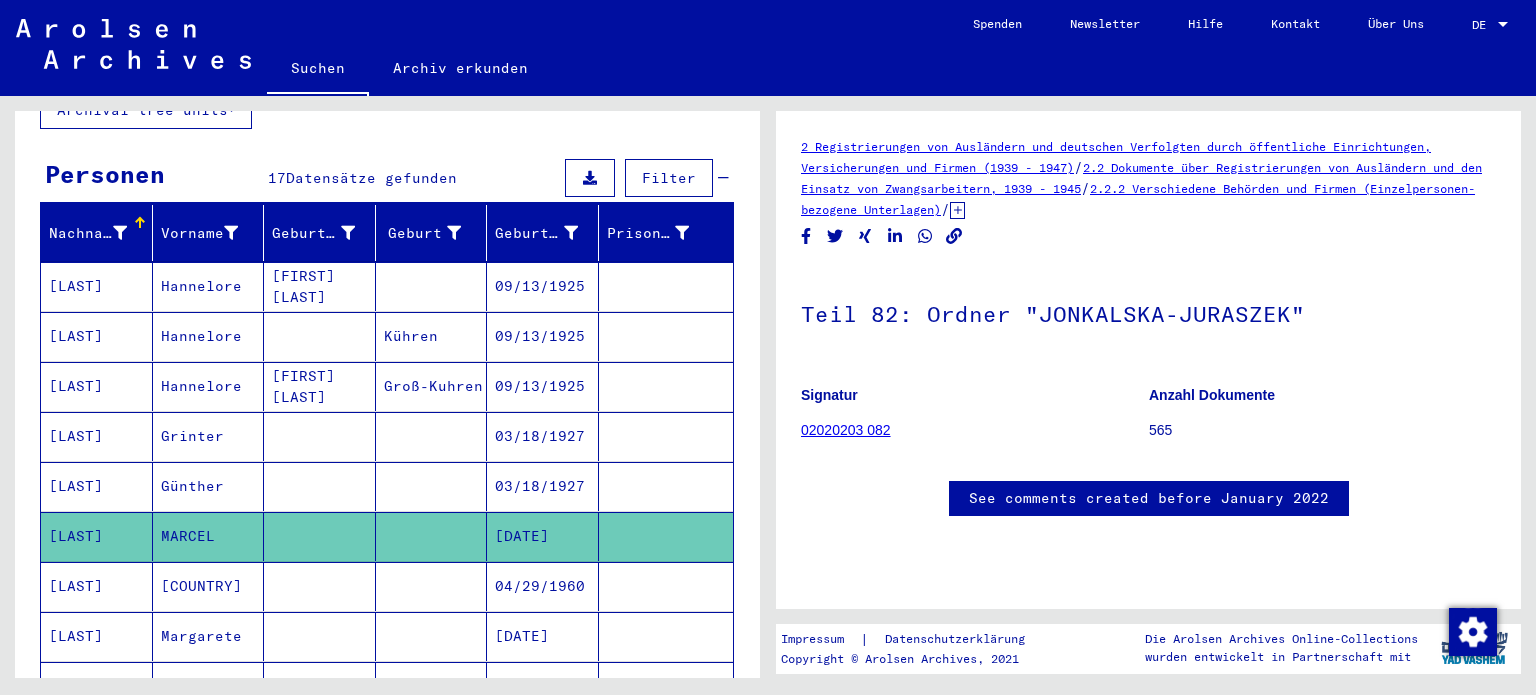 scroll, scrollTop: 0, scrollLeft: 0, axis: both 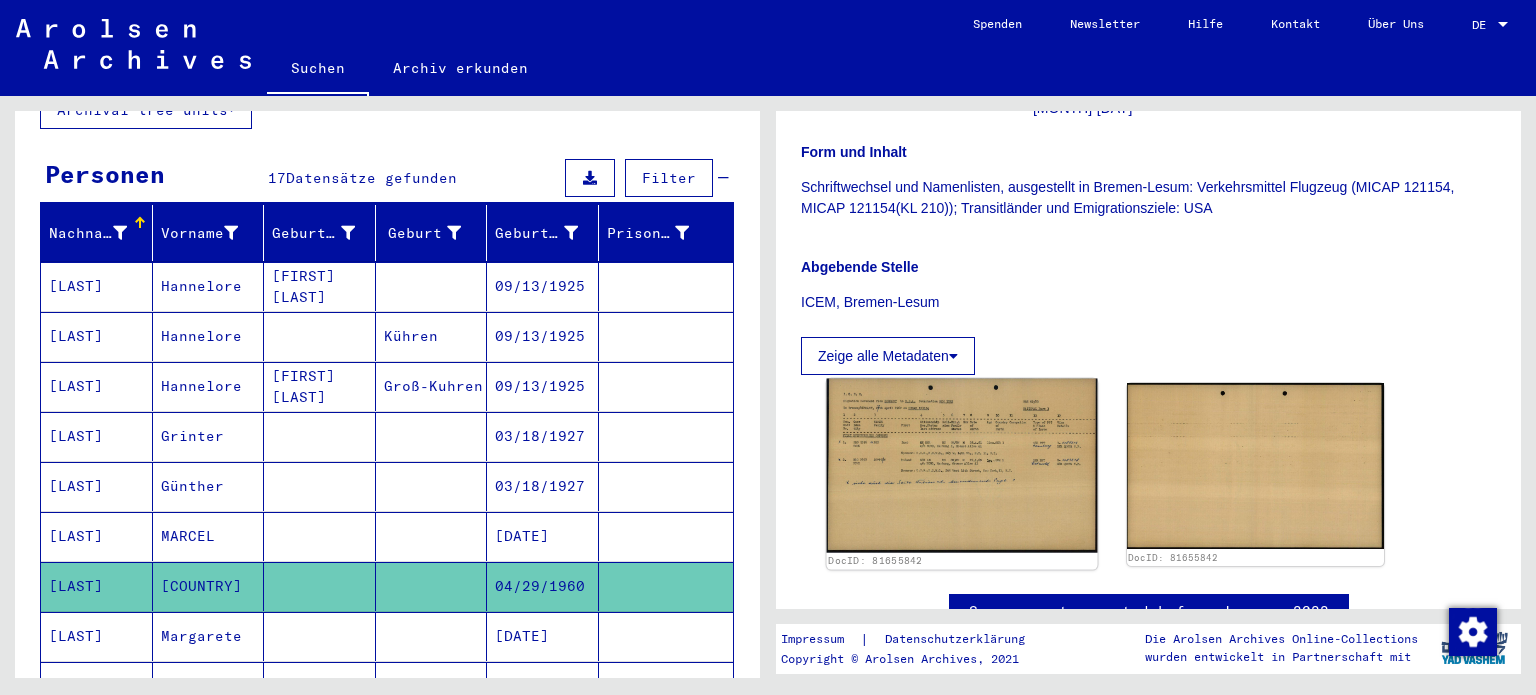 click 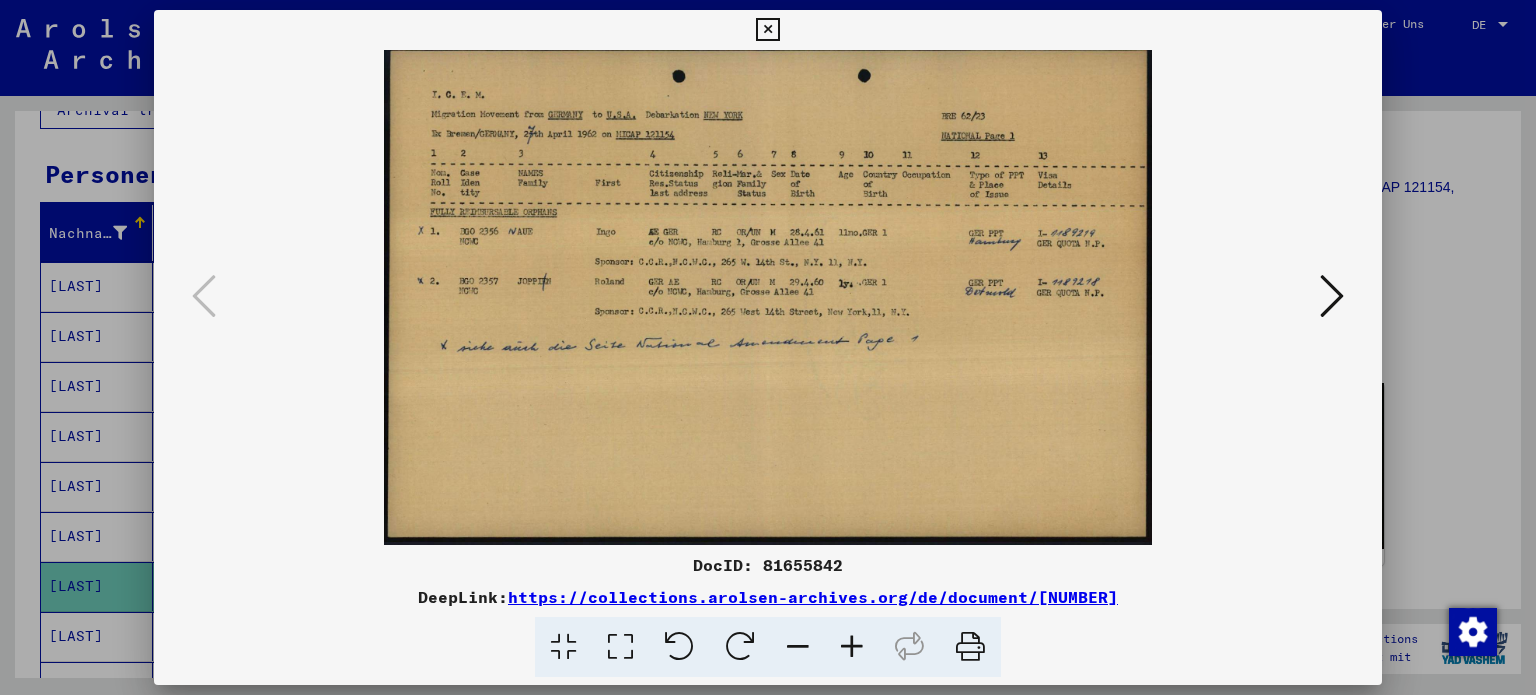 click at bounding box center (620, 647) 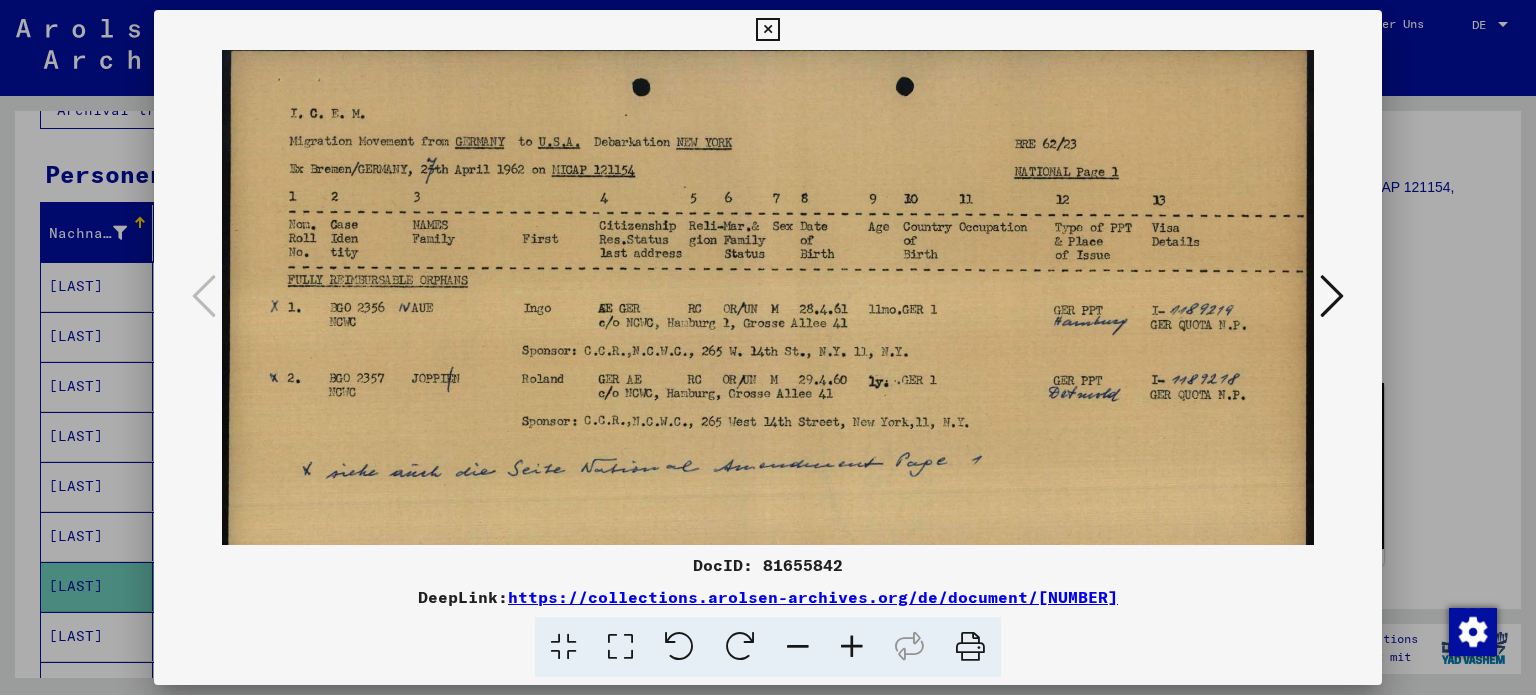 click at bounding box center (767, 30) 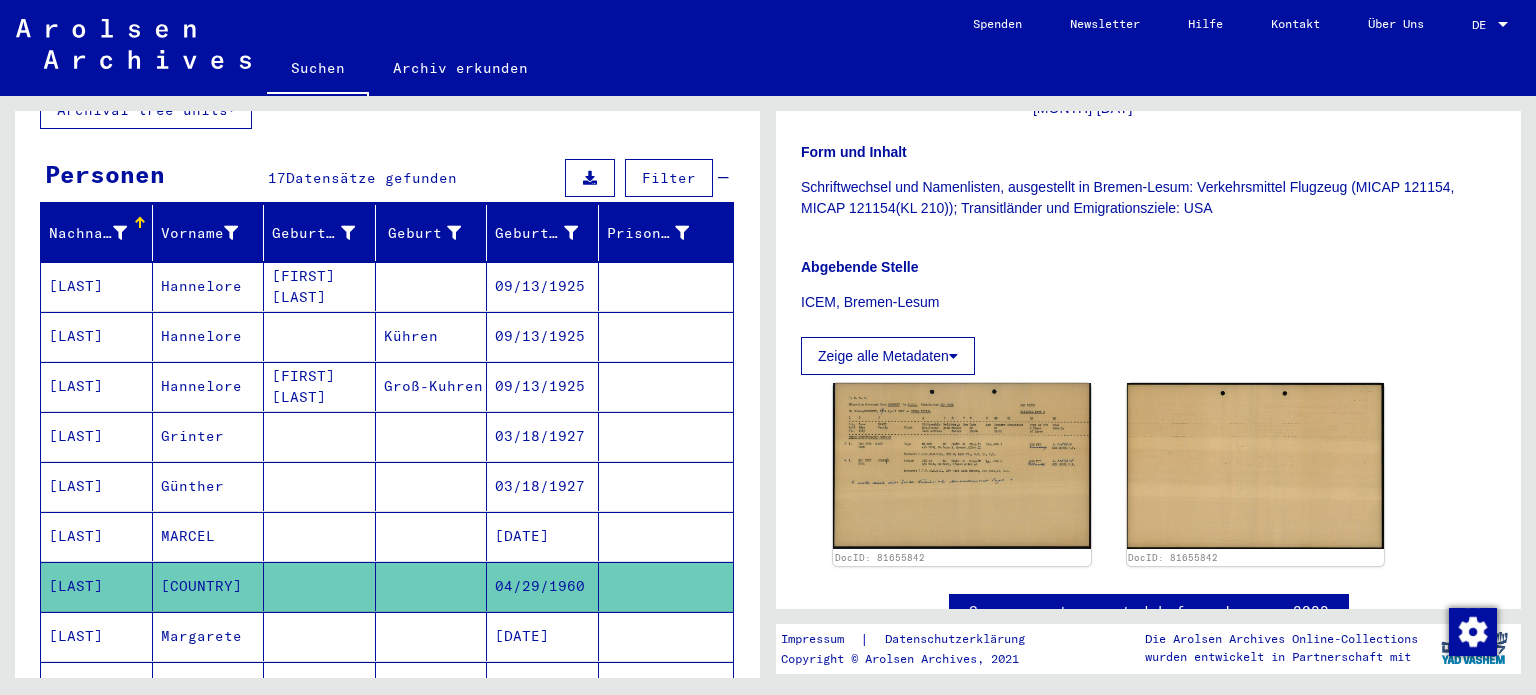 click on "[DATE]" at bounding box center [543, 686] 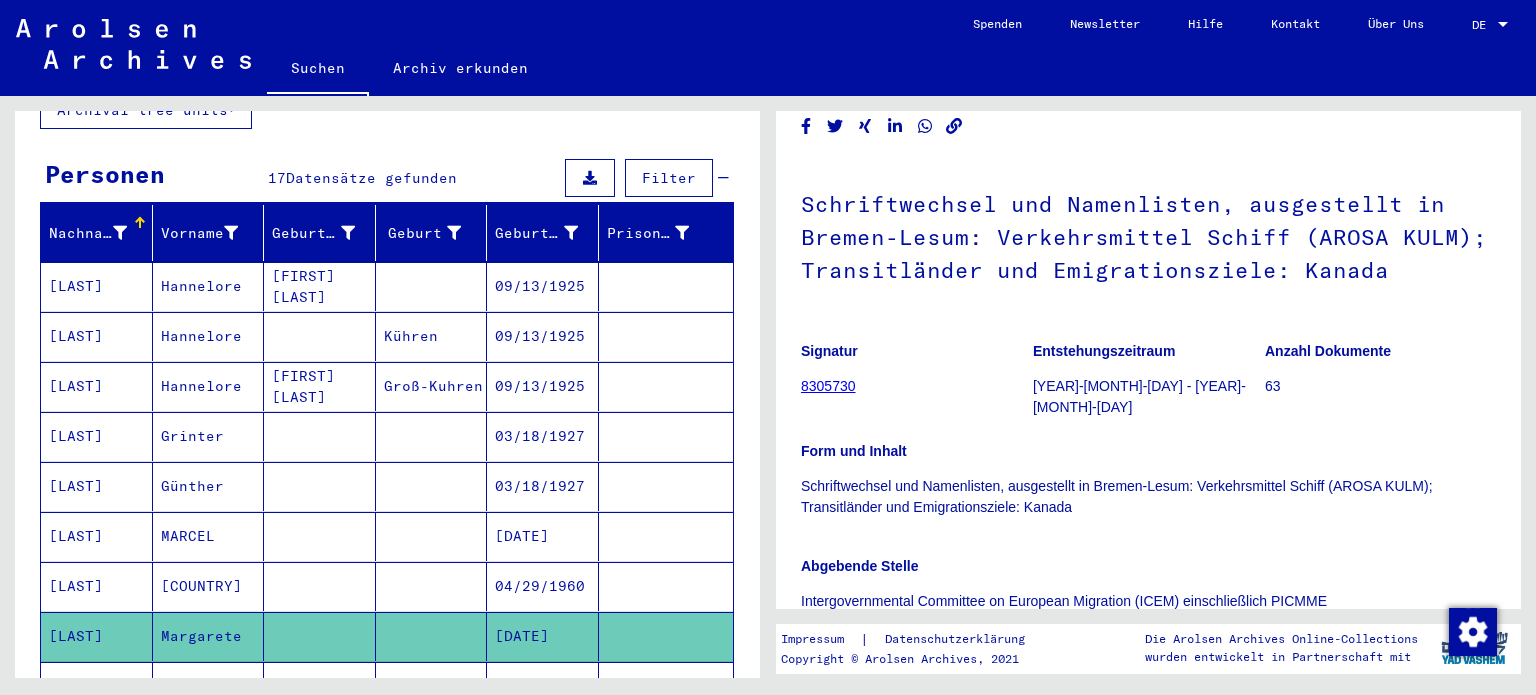 scroll, scrollTop: 248, scrollLeft: 0, axis: vertical 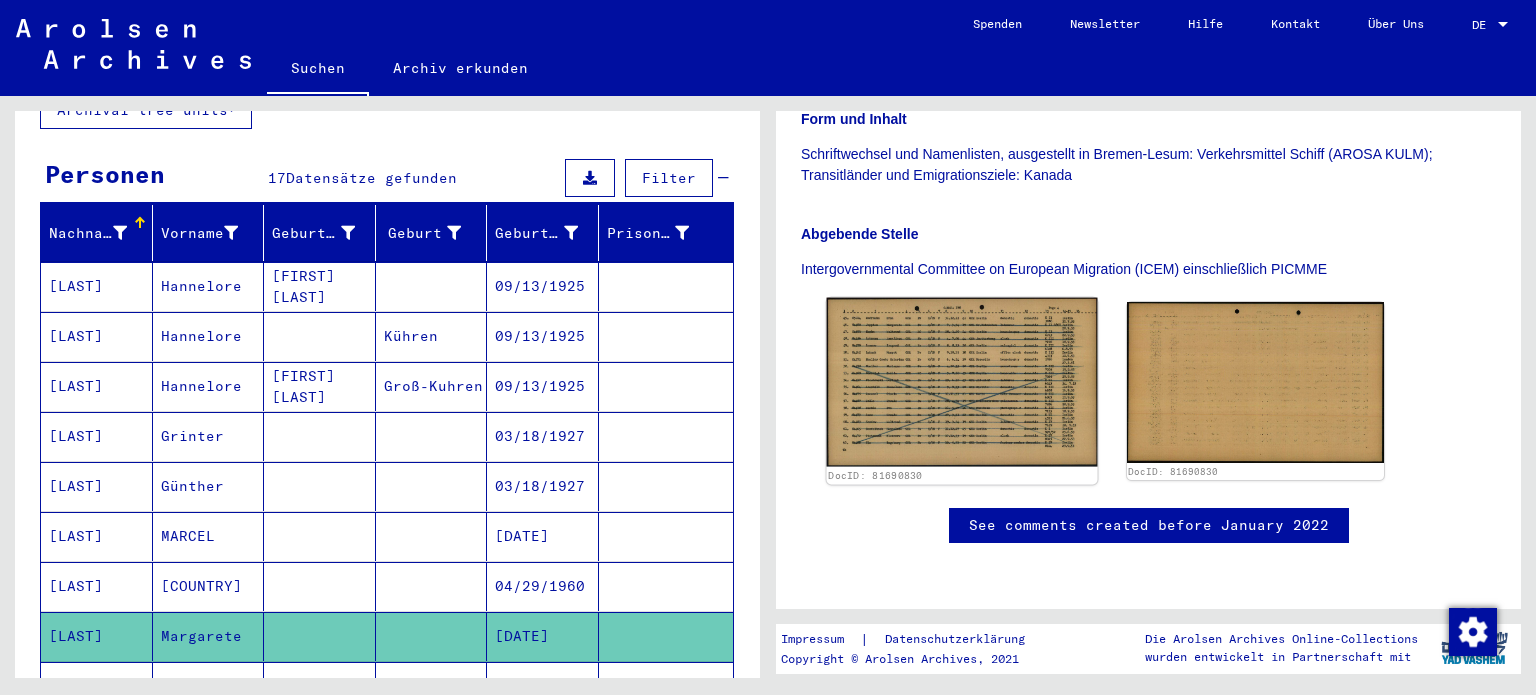 click 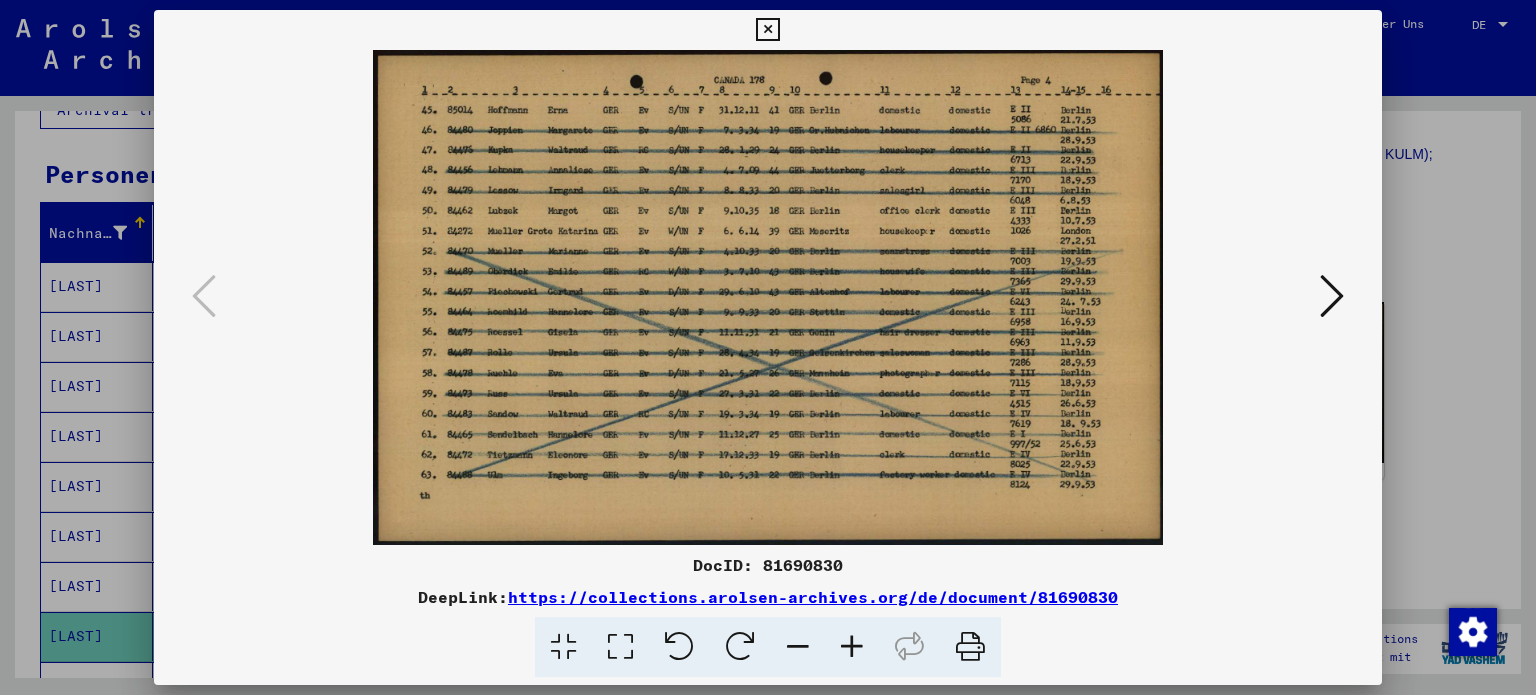 click at bounding box center [620, 647] 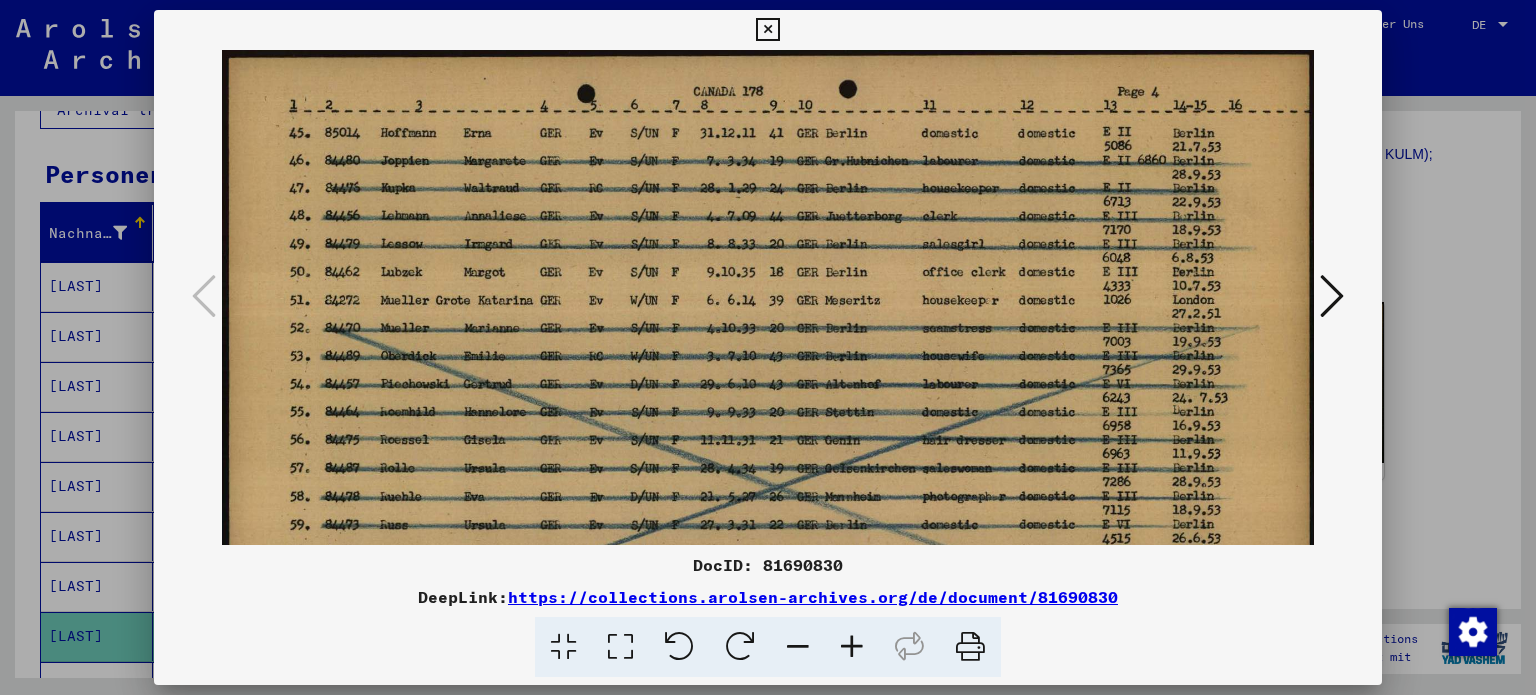 click at bounding box center [767, 30] 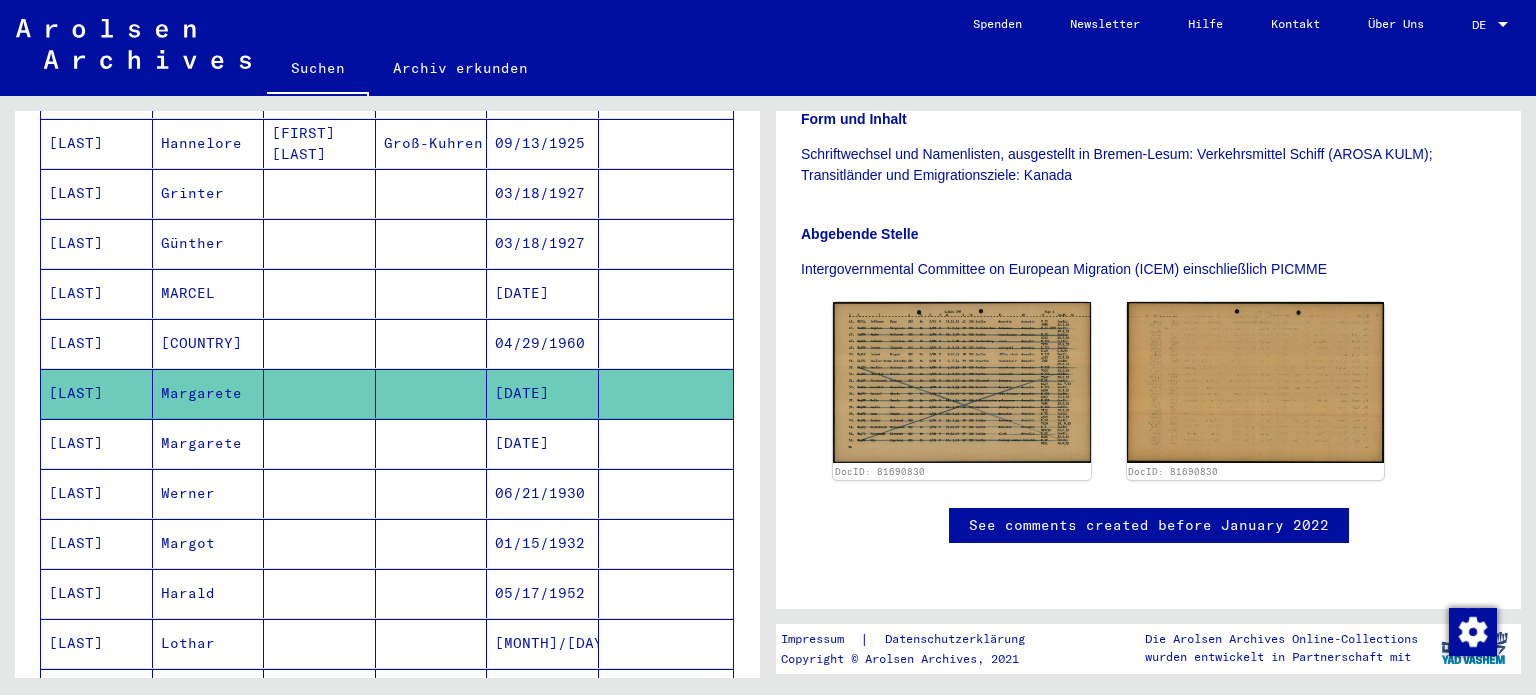 scroll, scrollTop: 464, scrollLeft: 0, axis: vertical 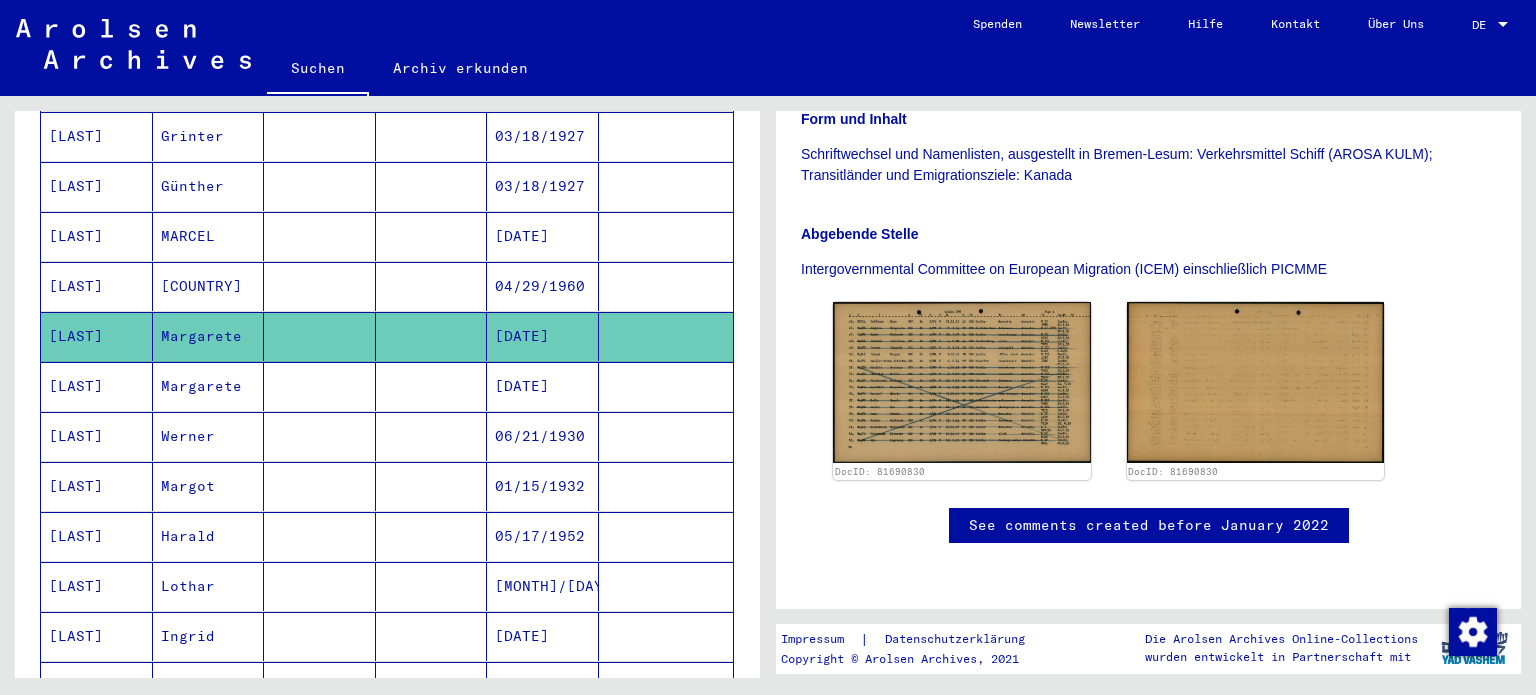 click on "[DATE]" at bounding box center [543, 436] 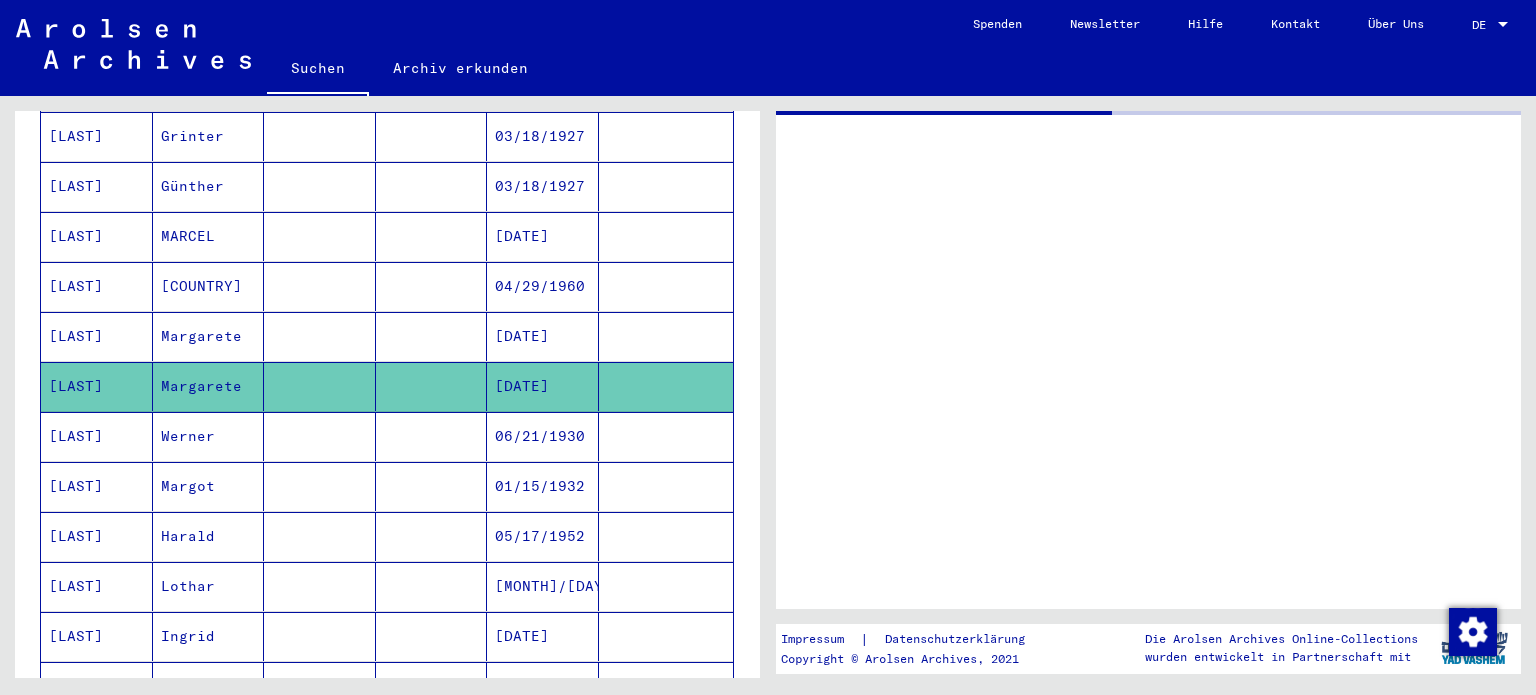 scroll, scrollTop: 0, scrollLeft: 0, axis: both 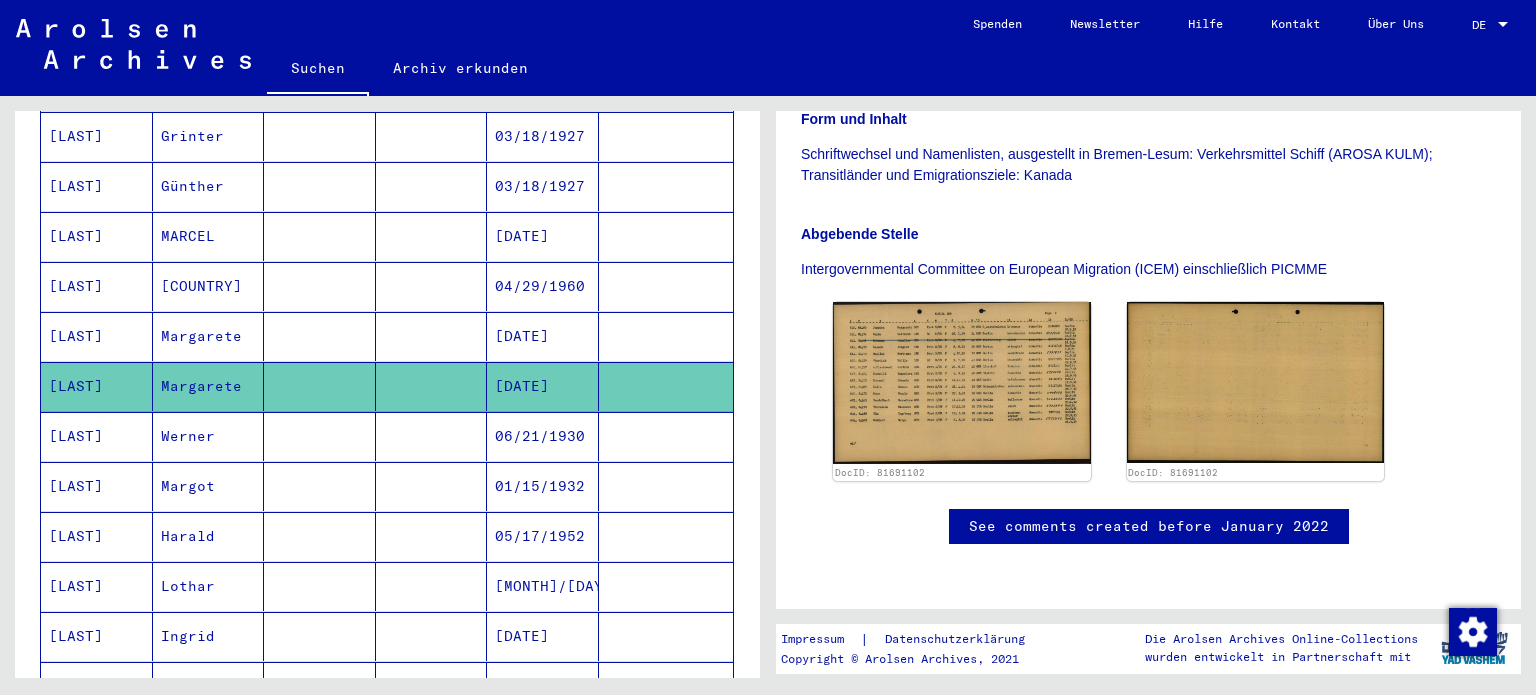 click 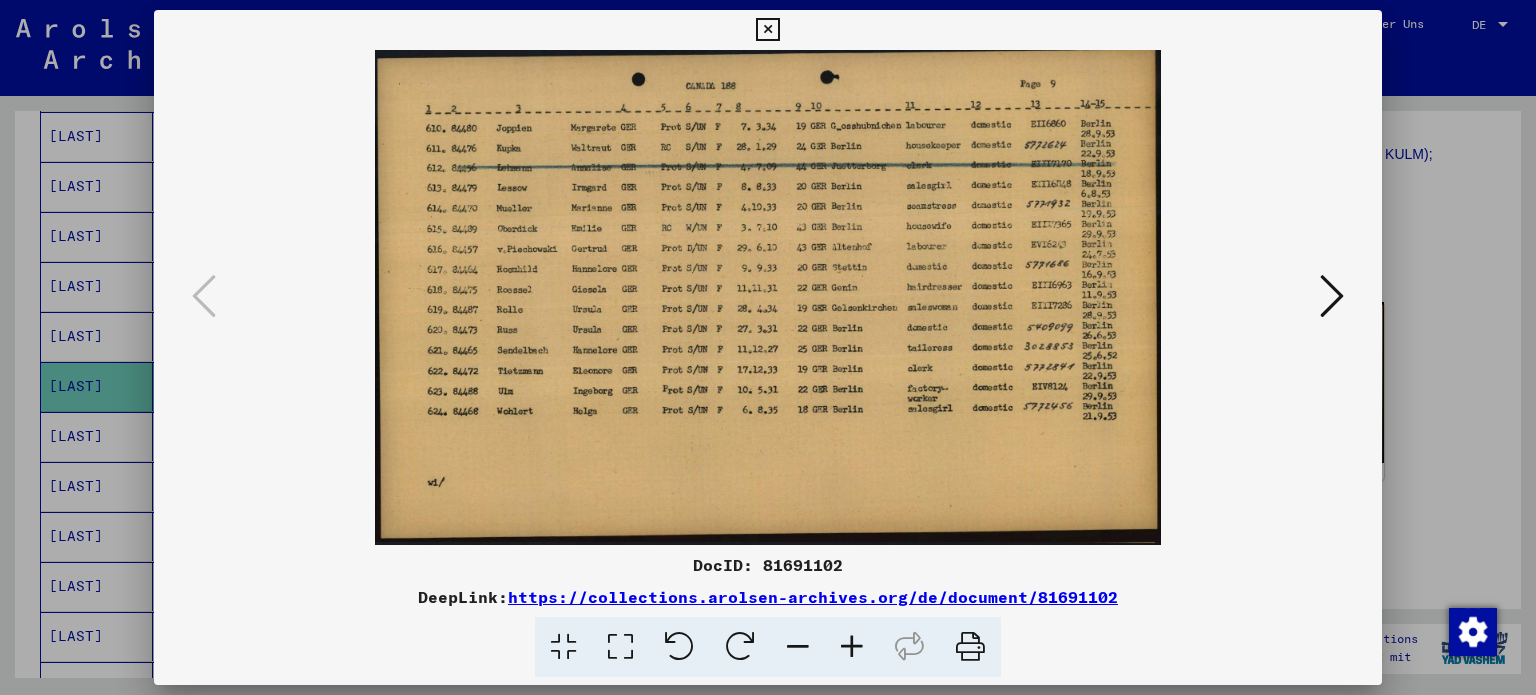 click at bounding box center [767, 30] 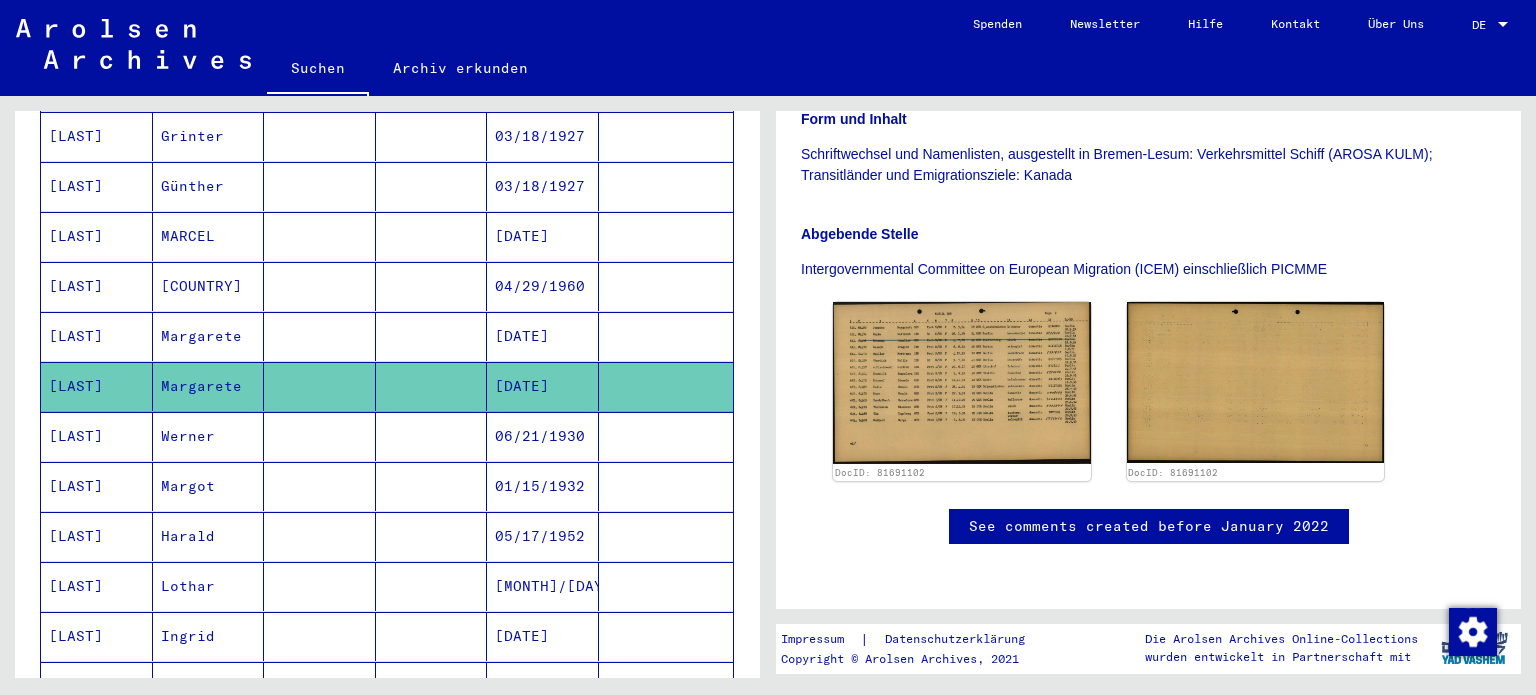 click on "06/21/1930" at bounding box center [543, 486] 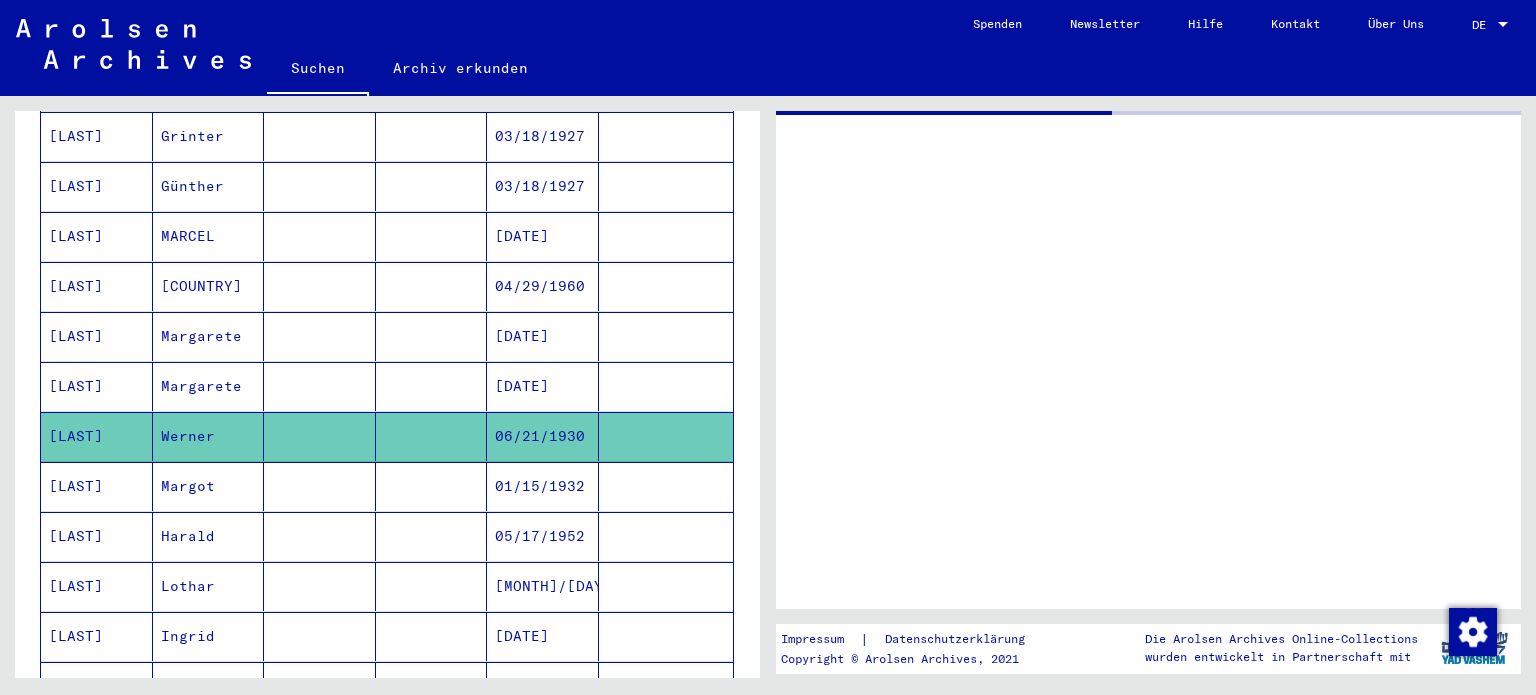 scroll, scrollTop: 0, scrollLeft: 0, axis: both 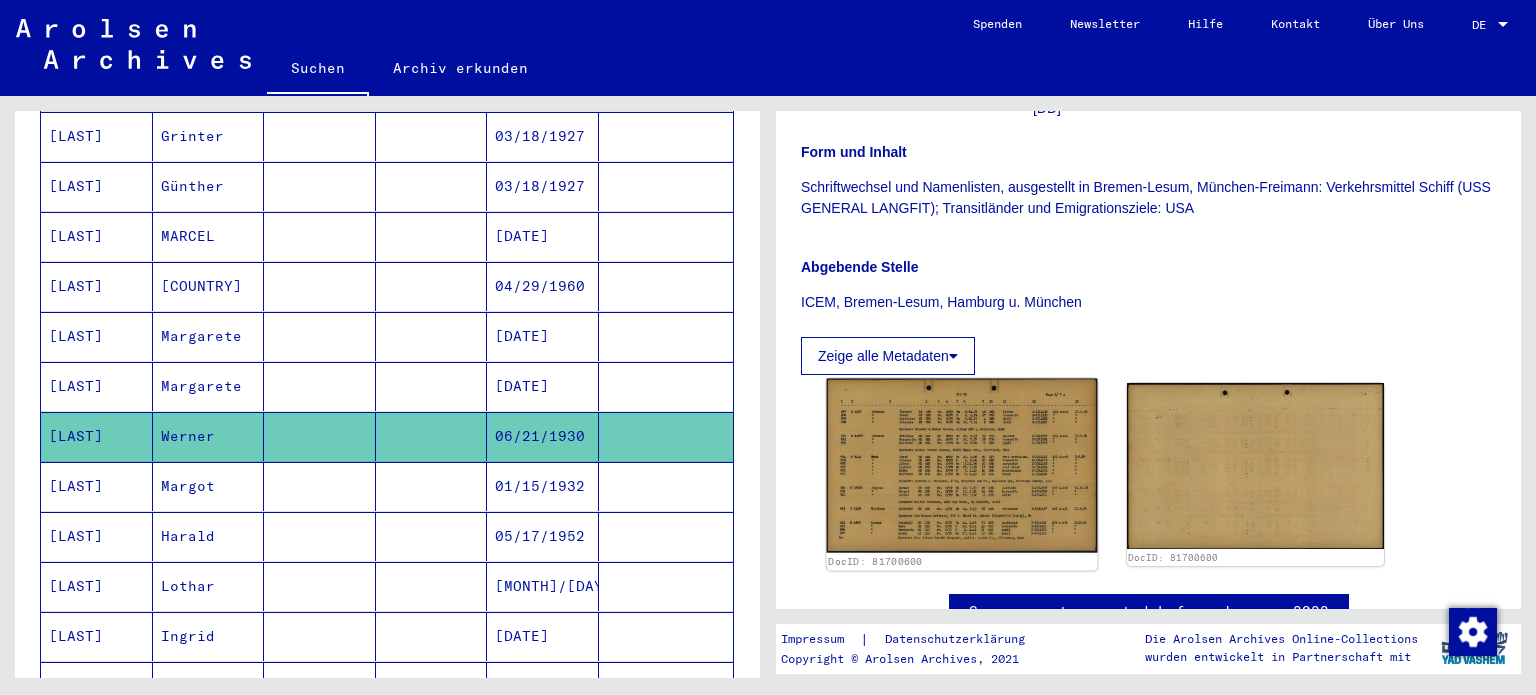 click 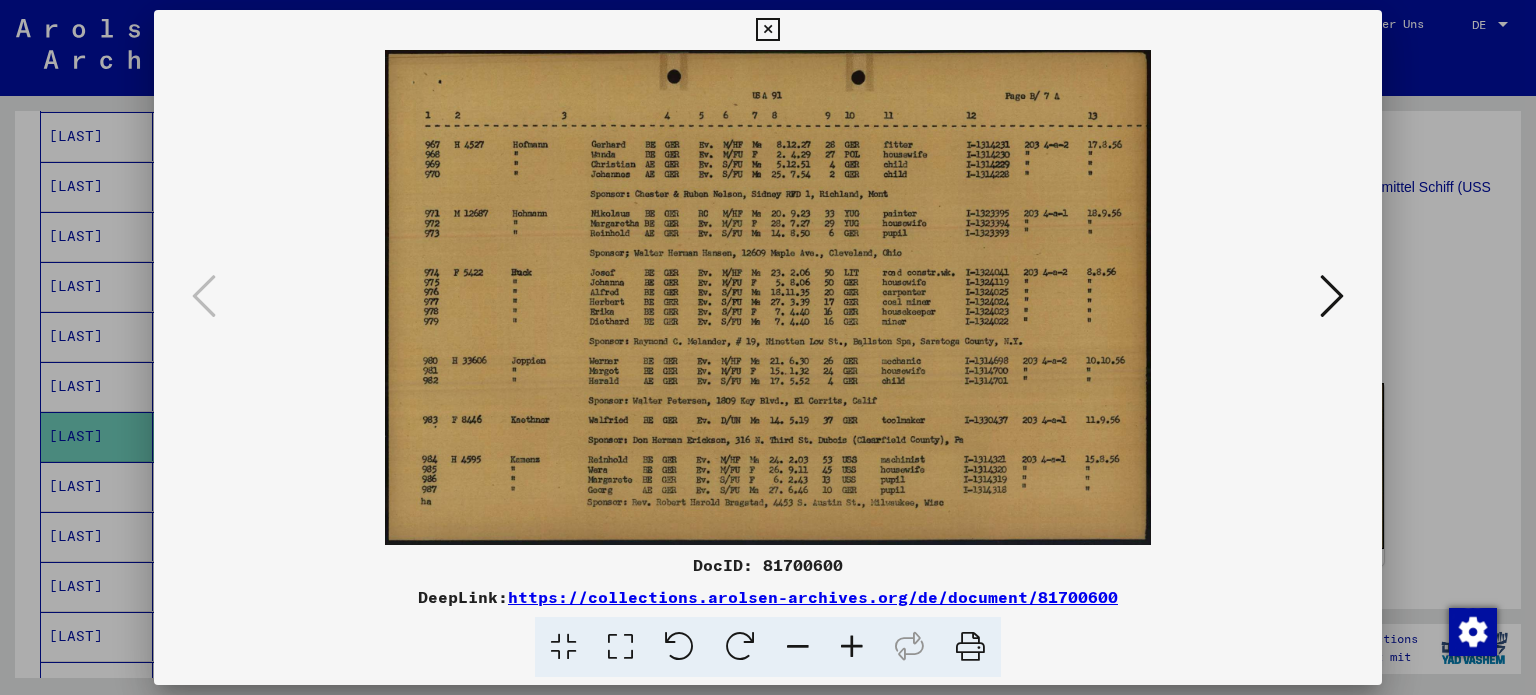 click at bounding box center [620, 647] 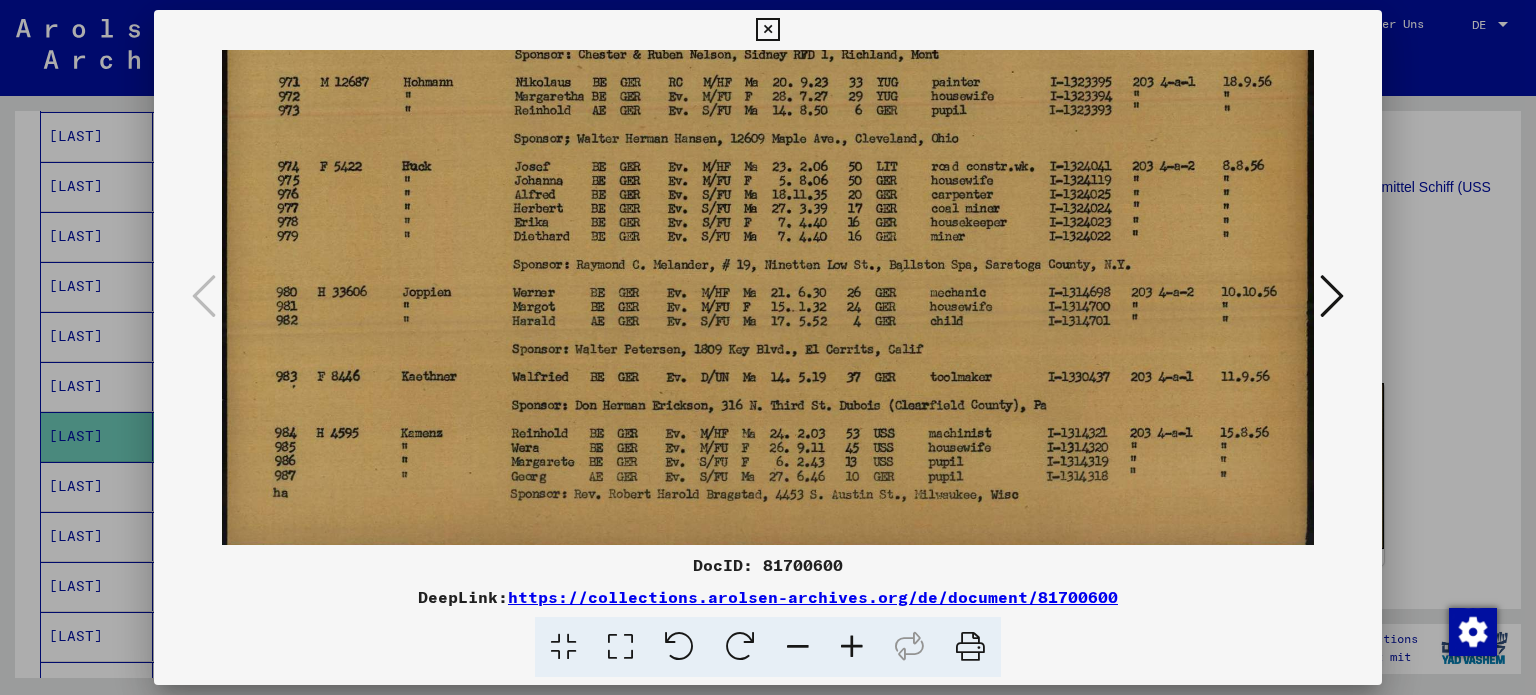 scroll, scrollTop: 211, scrollLeft: 0, axis: vertical 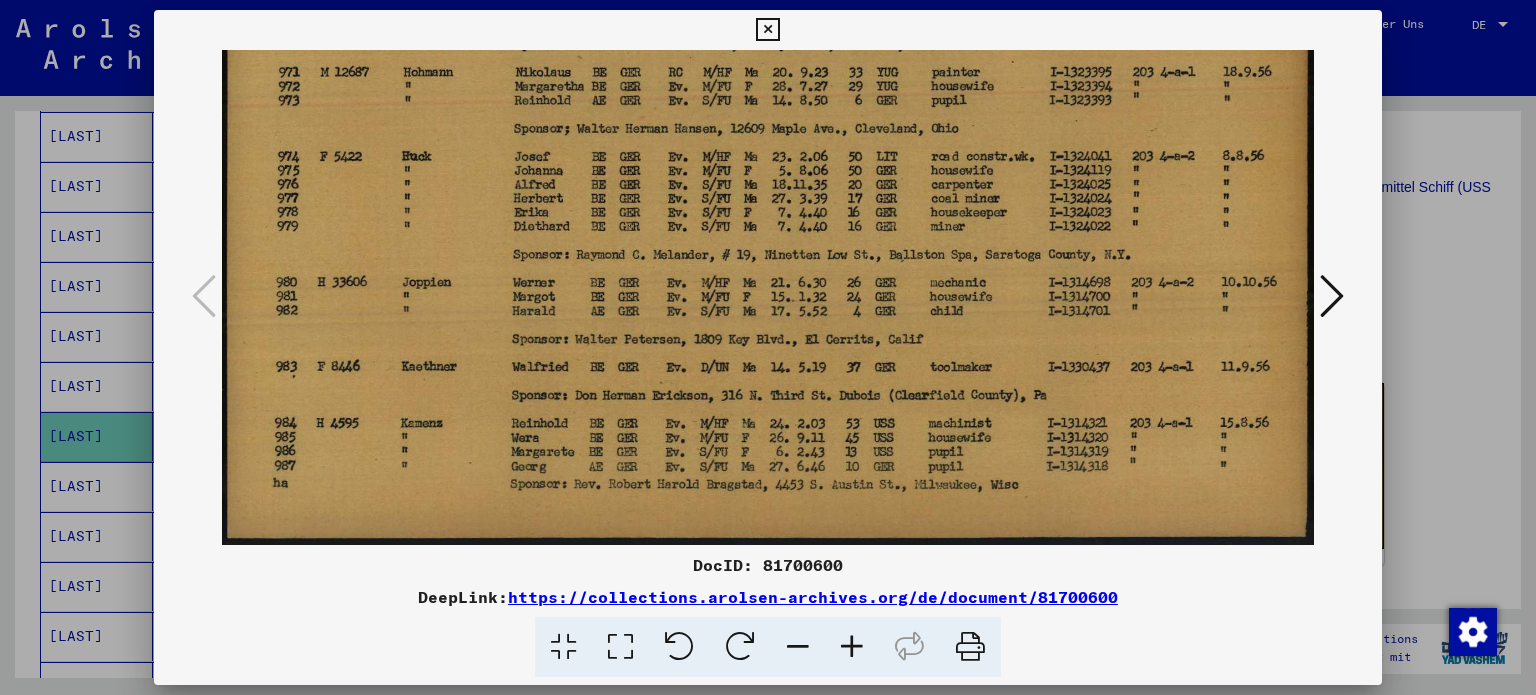 drag, startPoint x: 624, startPoint y: 451, endPoint x: 628, endPoint y: 240, distance: 211.03792 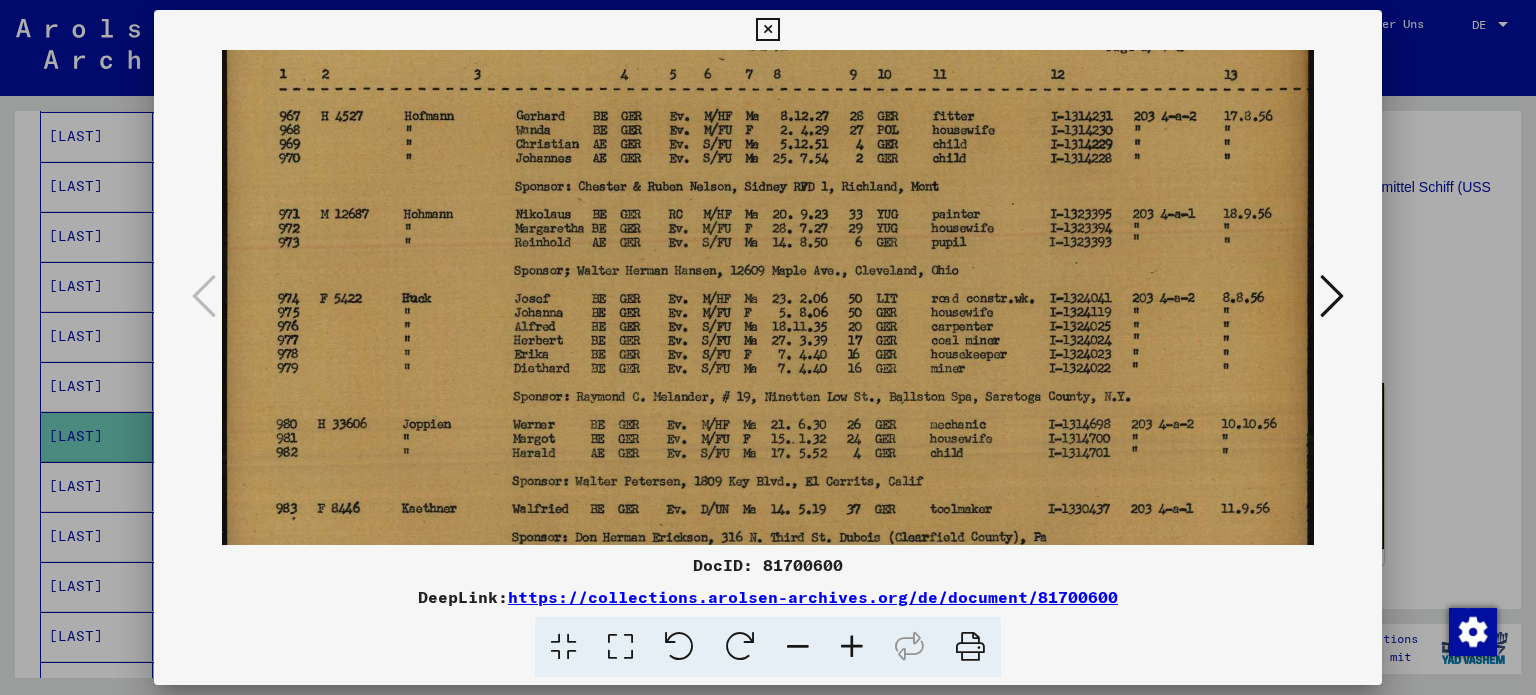 scroll, scrollTop: 0, scrollLeft: 0, axis: both 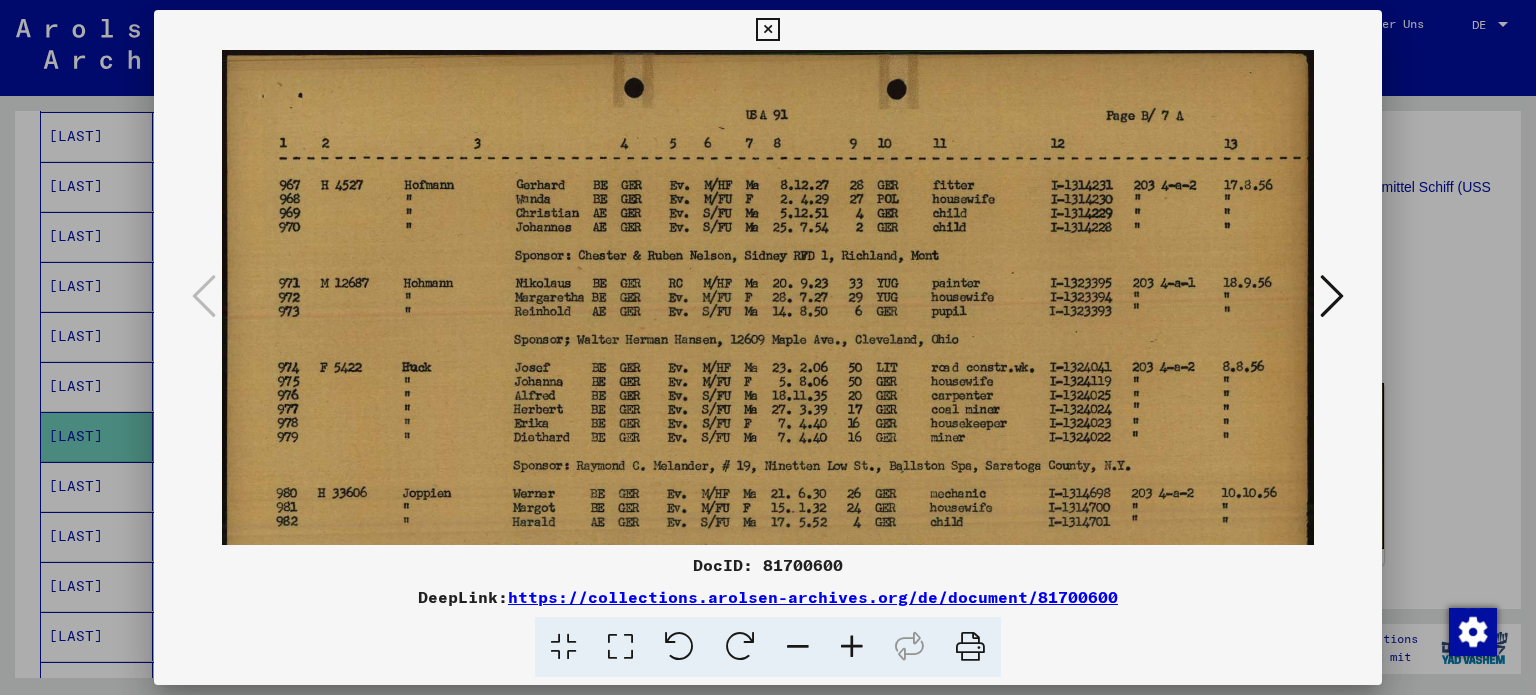 drag, startPoint x: 1027, startPoint y: 335, endPoint x: 1028, endPoint y: 540, distance: 205.00244 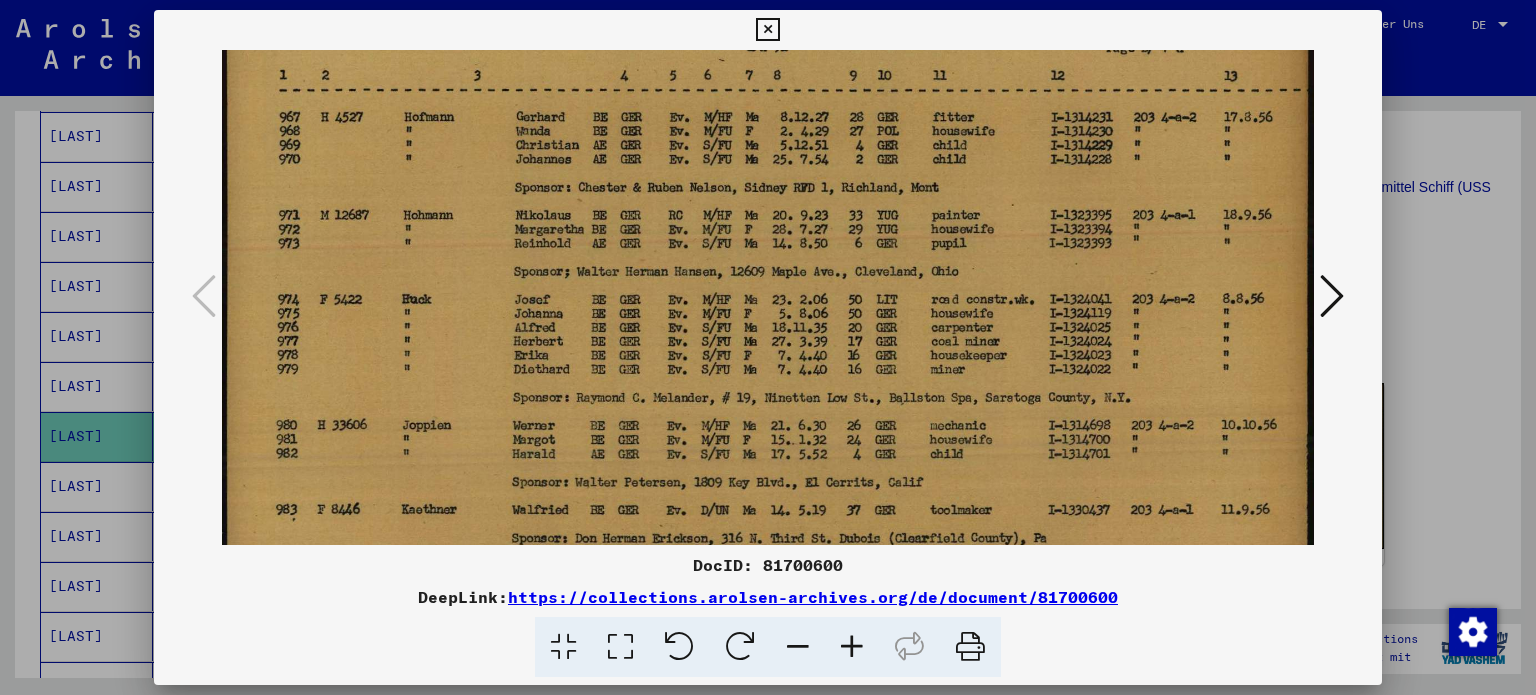 scroll, scrollTop: 211, scrollLeft: 0, axis: vertical 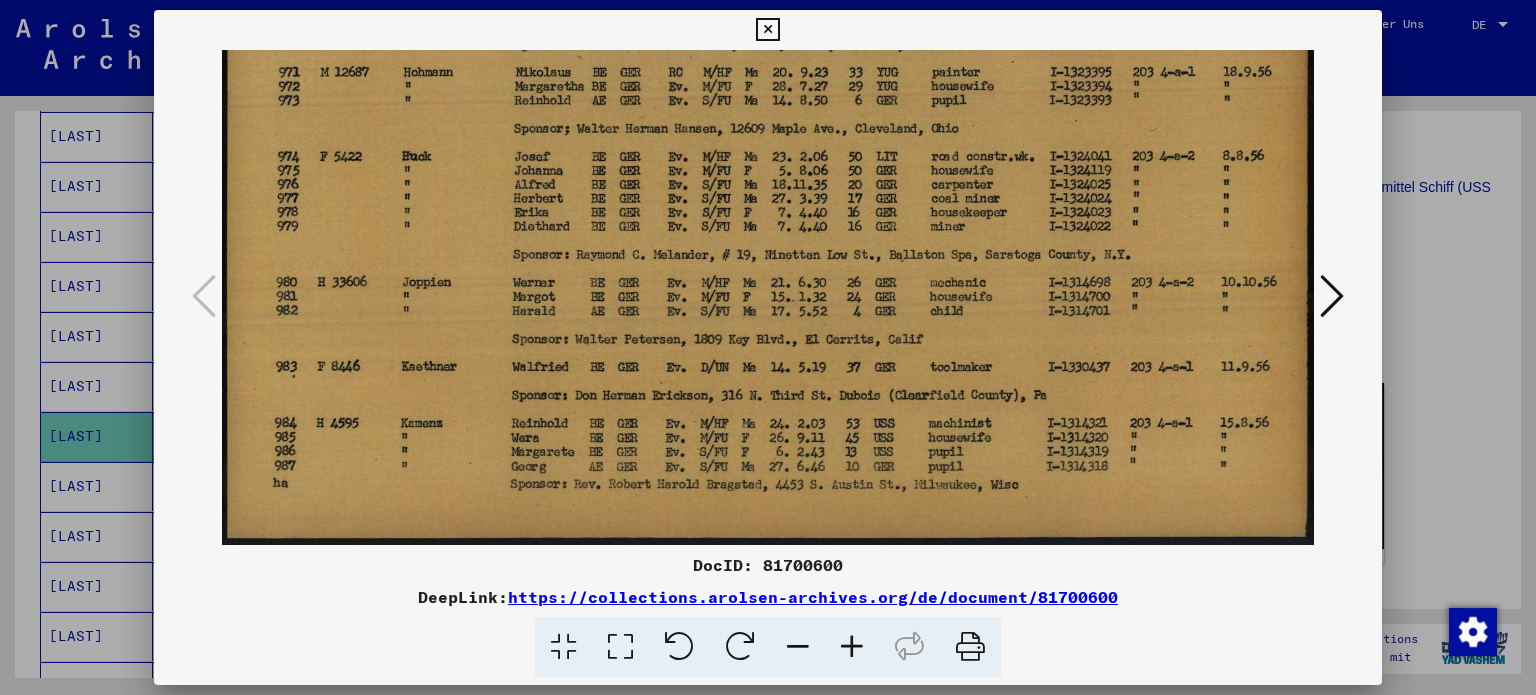 drag, startPoint x: 704, startPoint y: 458, endPoint x: 734, endPoint y: 209, distance: 250.80072 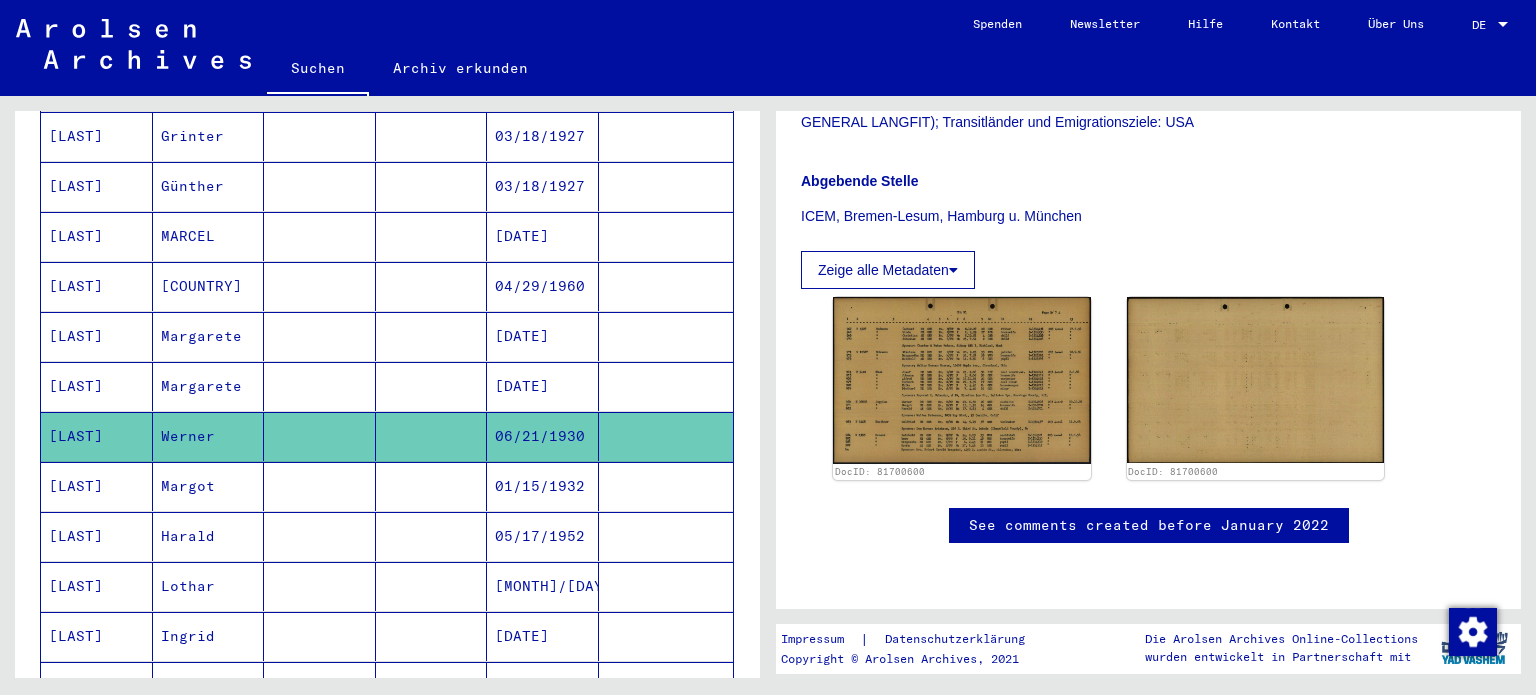 scroll, scrollTop: 1114, scrollLeft: 0, axis: vertical 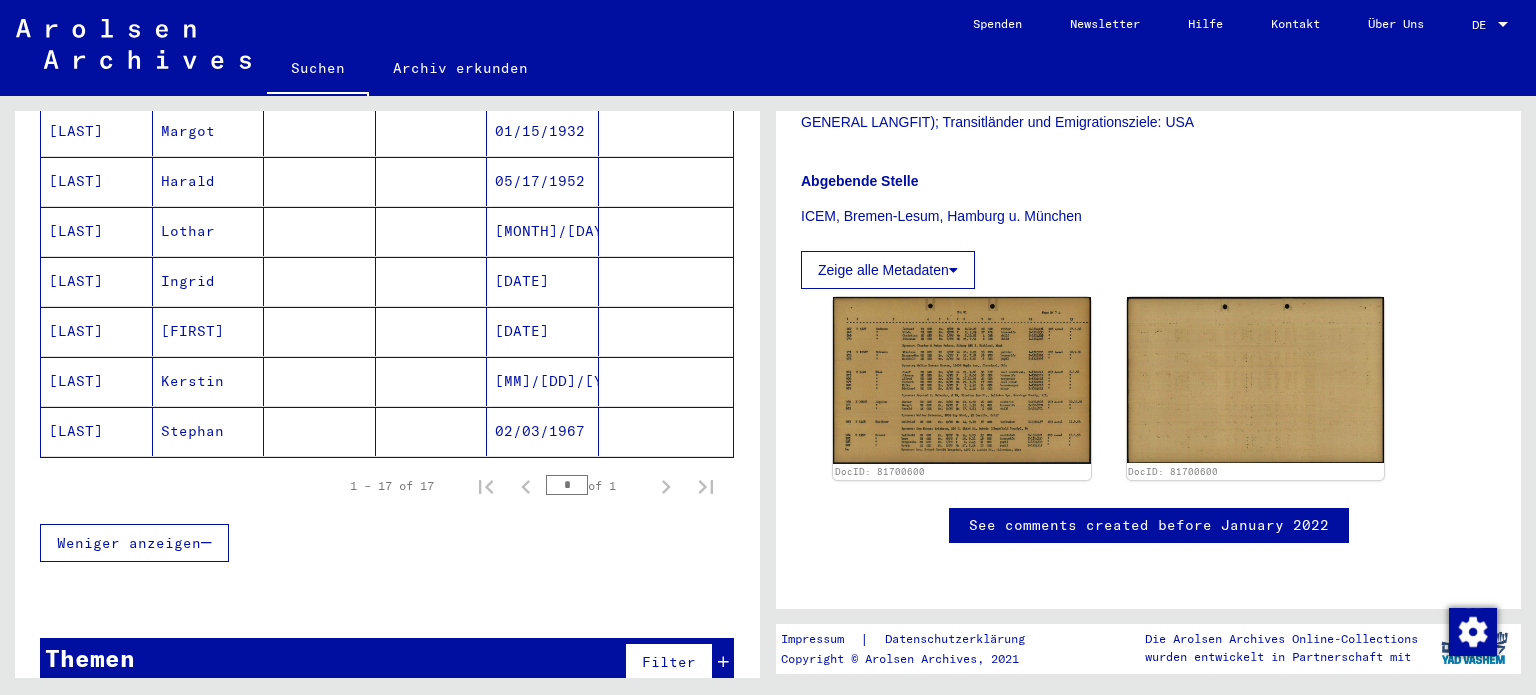 click on "[LAST]" 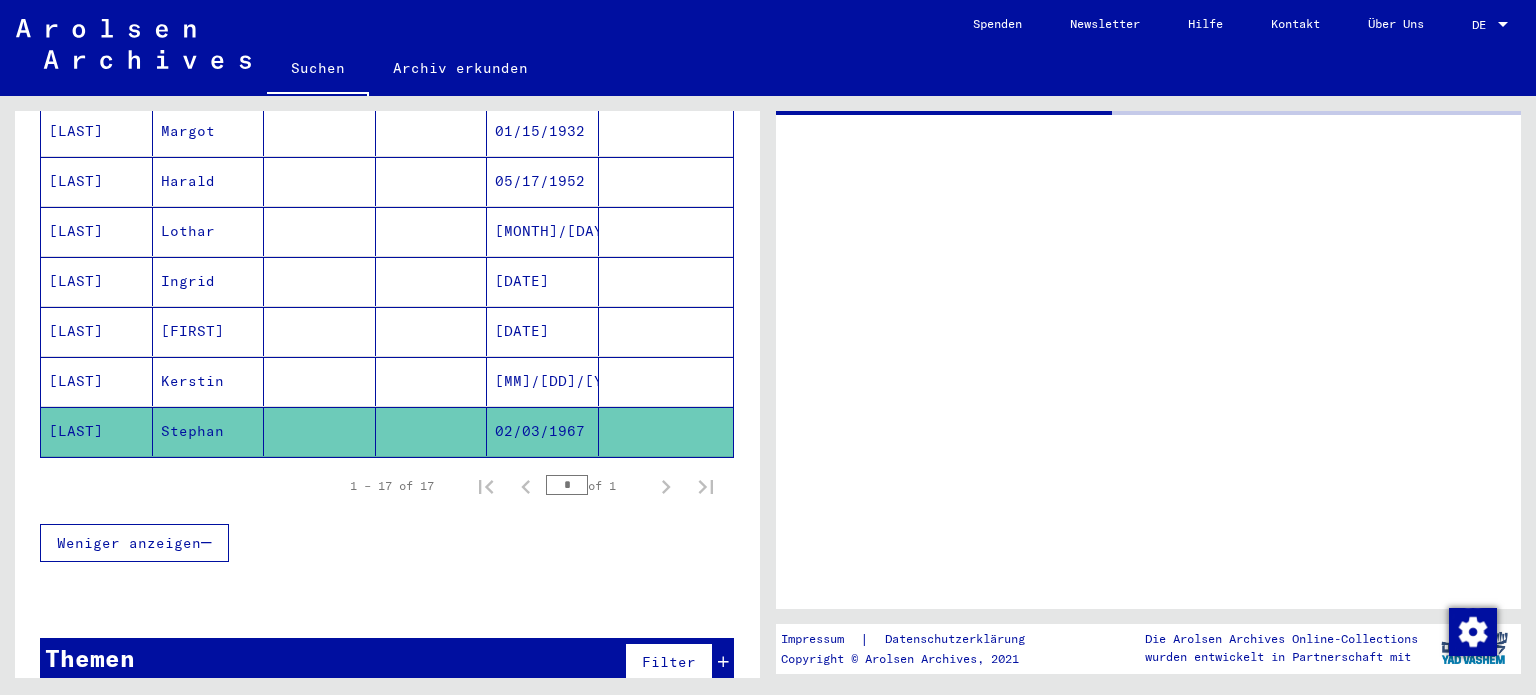 scroll, scrollTop: 0, scrollLeft: 0, axis: both 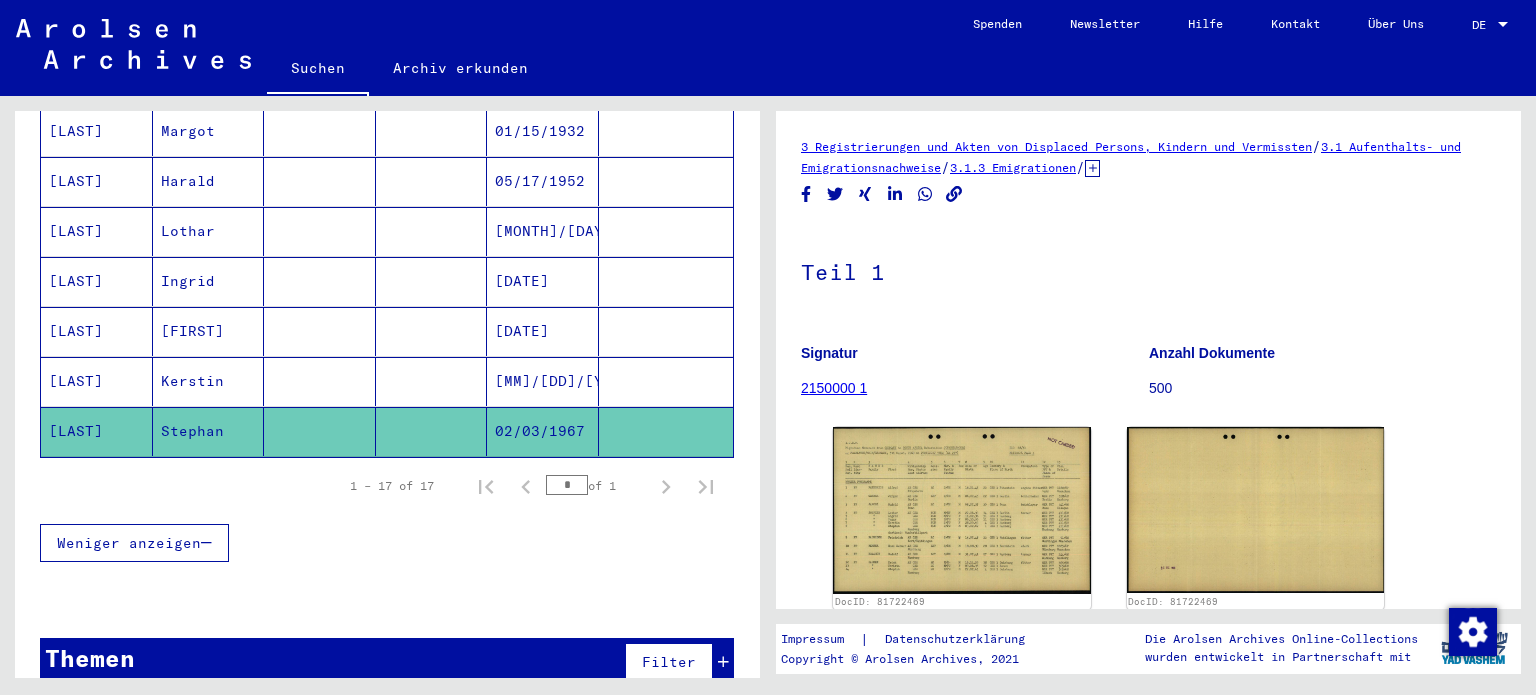click on "3.1.3 Emigrationen" 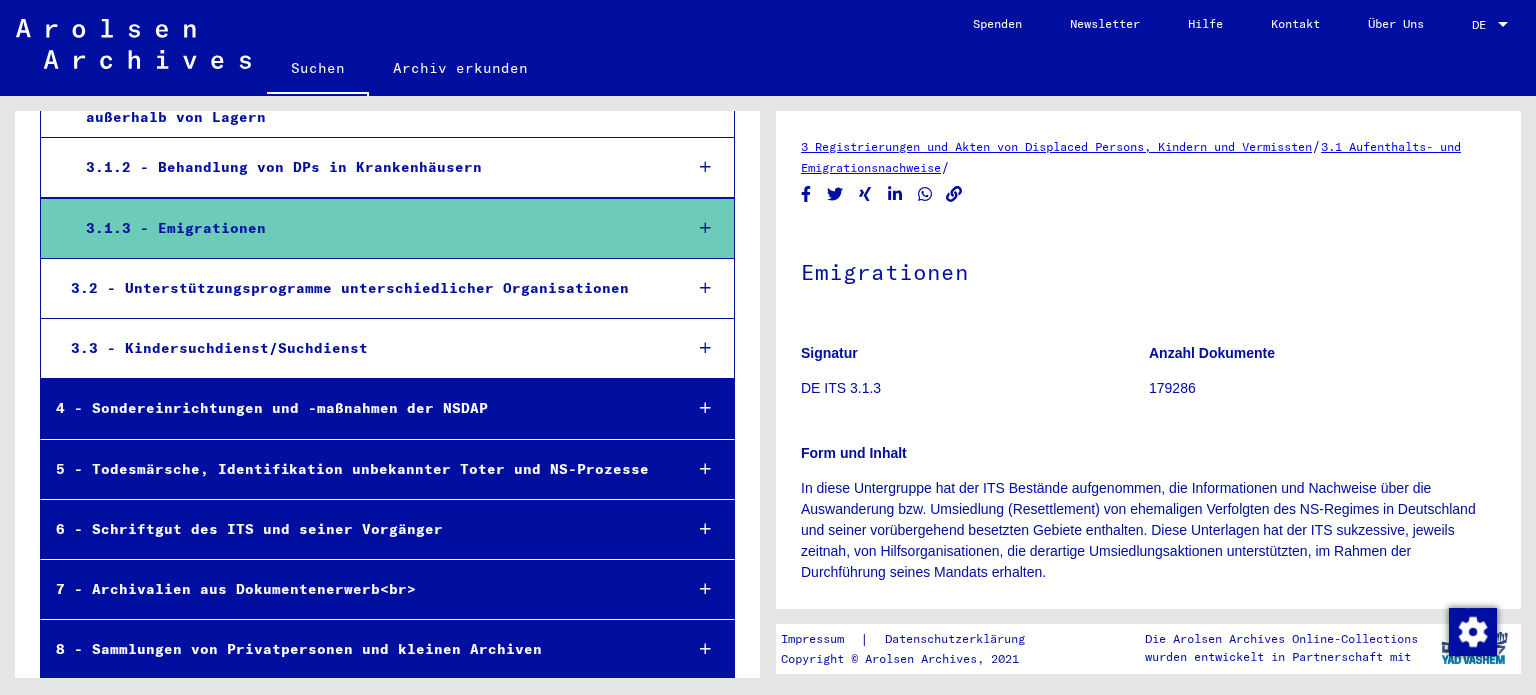 scroll, scrollTop: 505, scrollLeft: 0, axis: vertical 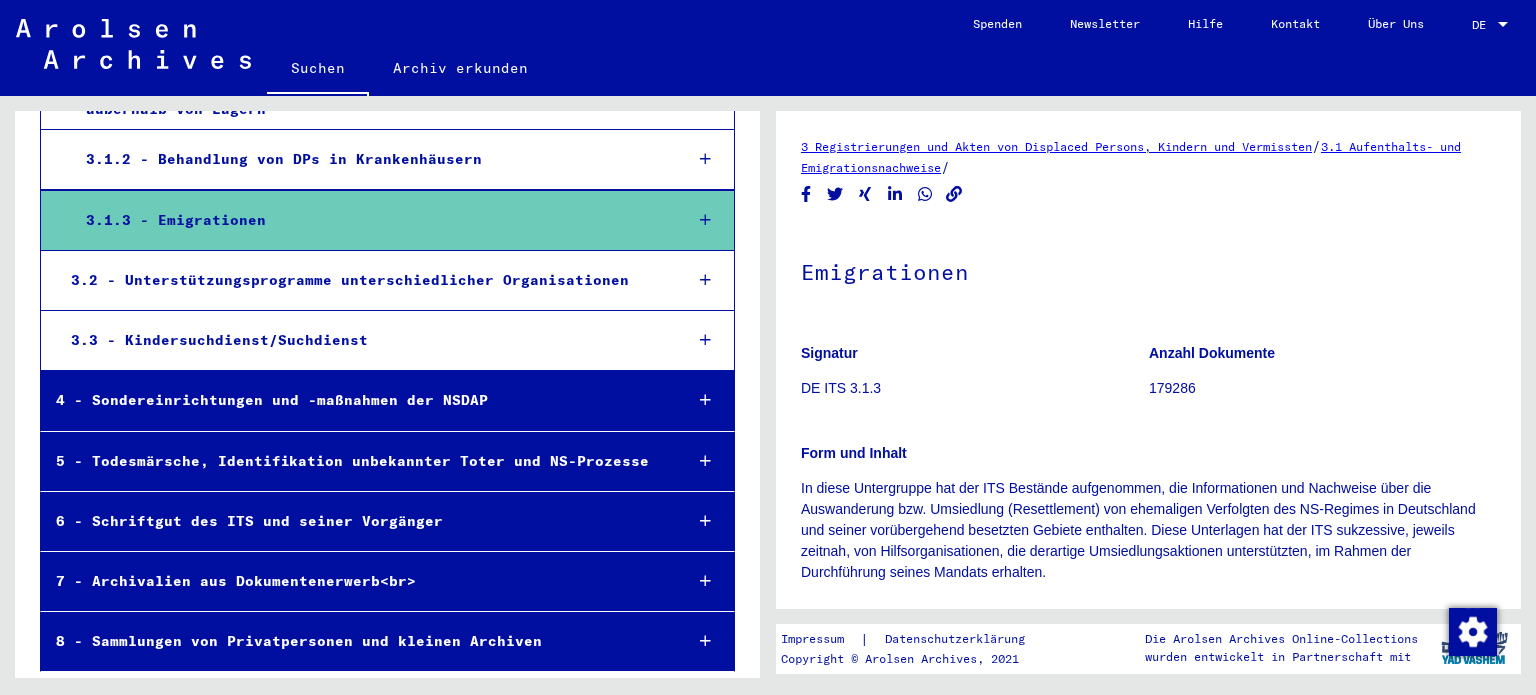 click on "4 - Sondereinrichtungen und -maßnahmen der NSDAP" at bounding box center [353, 400] 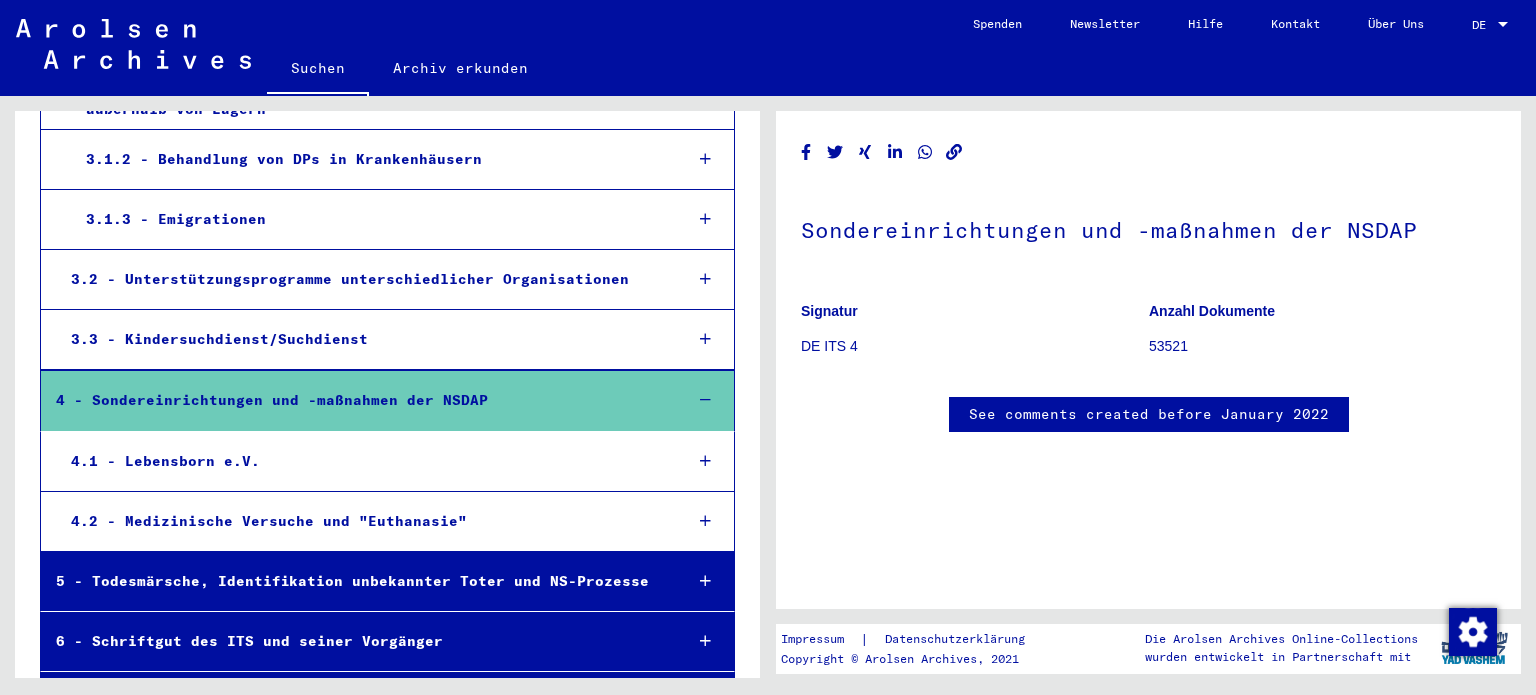 scroll, scrollTop: 605, scrollLeft: 0, axis: vertical 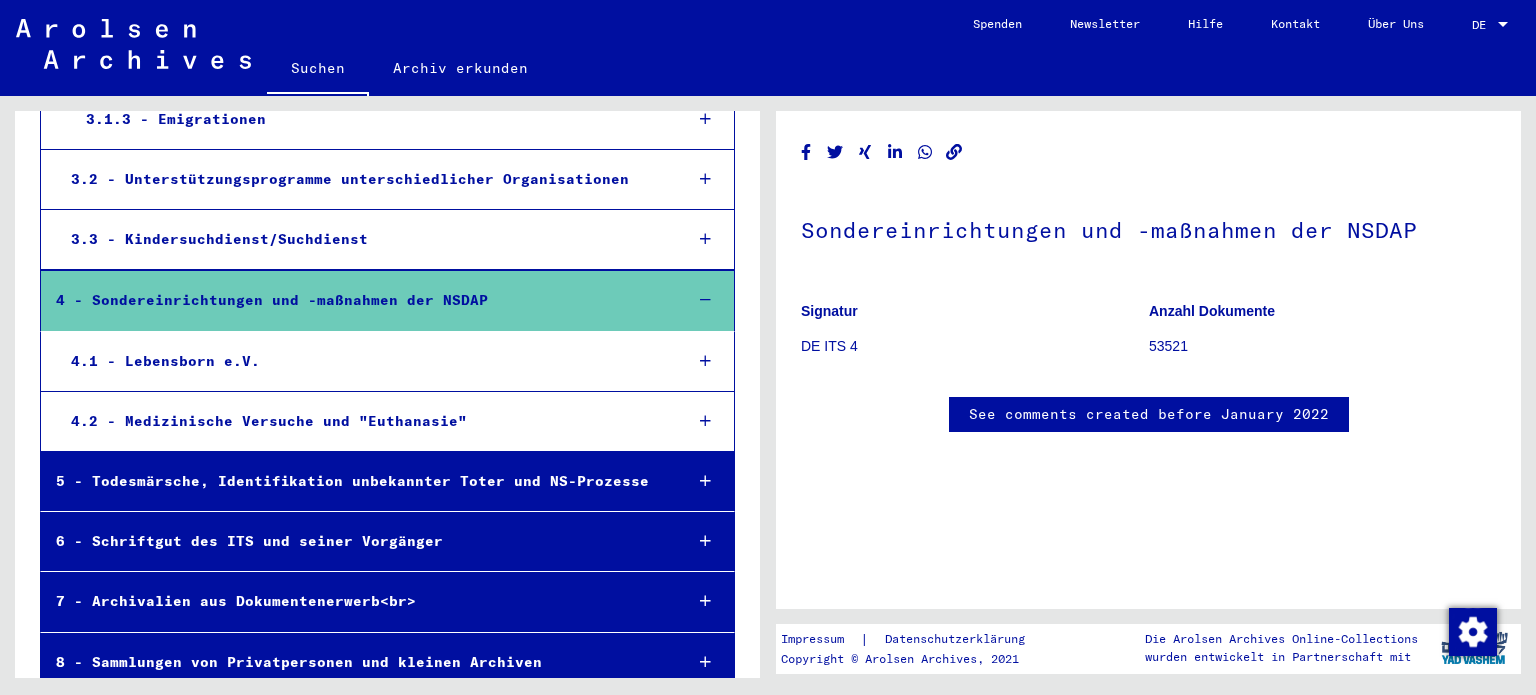 click on "4.1 - Lebensborn e.V." at bounding box center [361, 361] 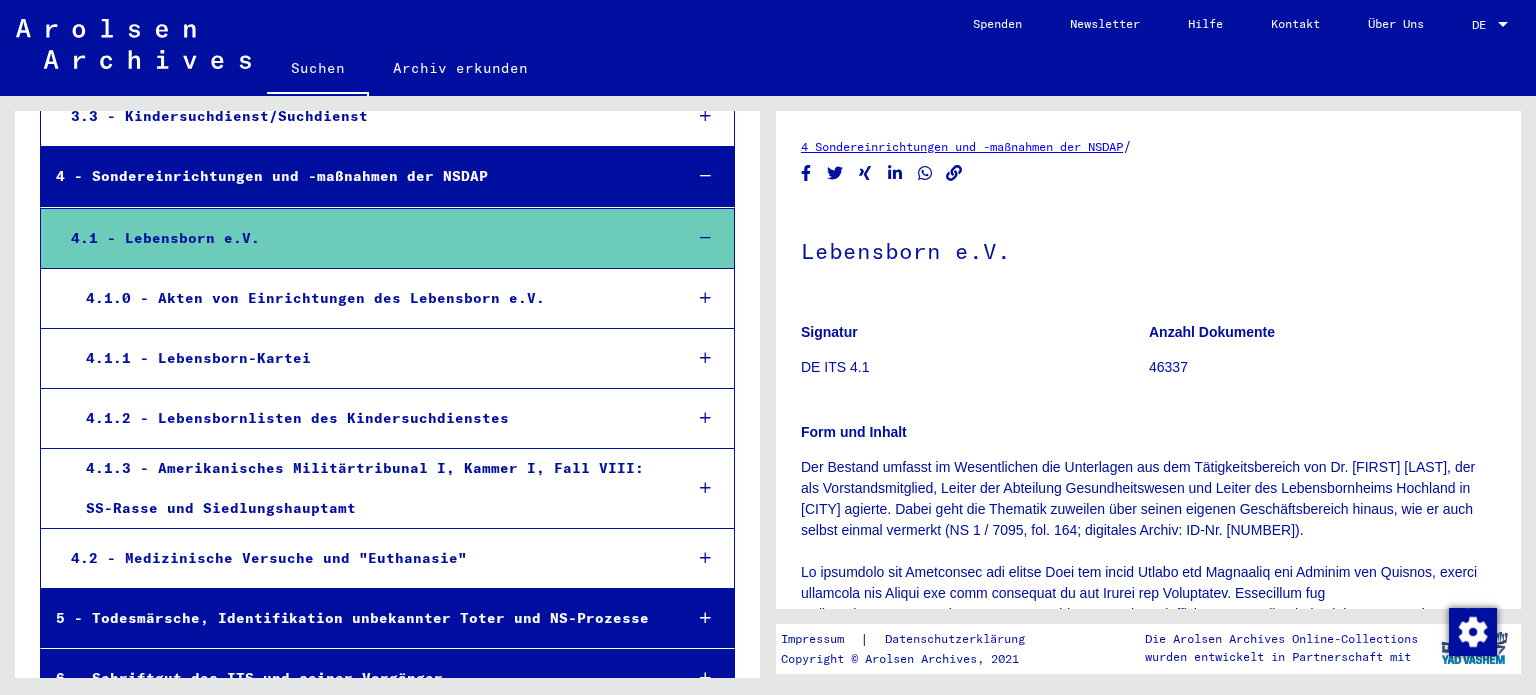 scroll, scrollTop: 684, scrollLeft: 0, axis: vertical 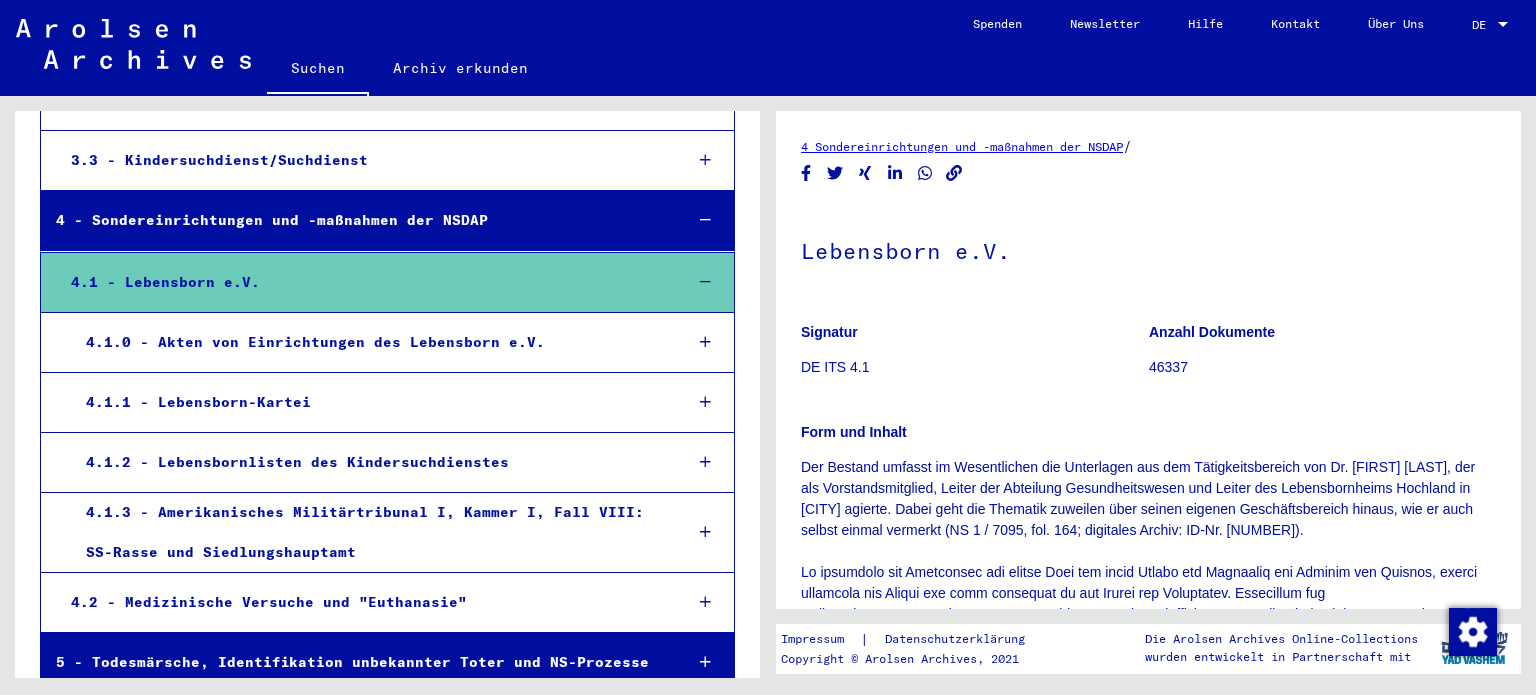 click on "4.1.1 - Lebensborn-Kartei" at bounding box center (368, 402) 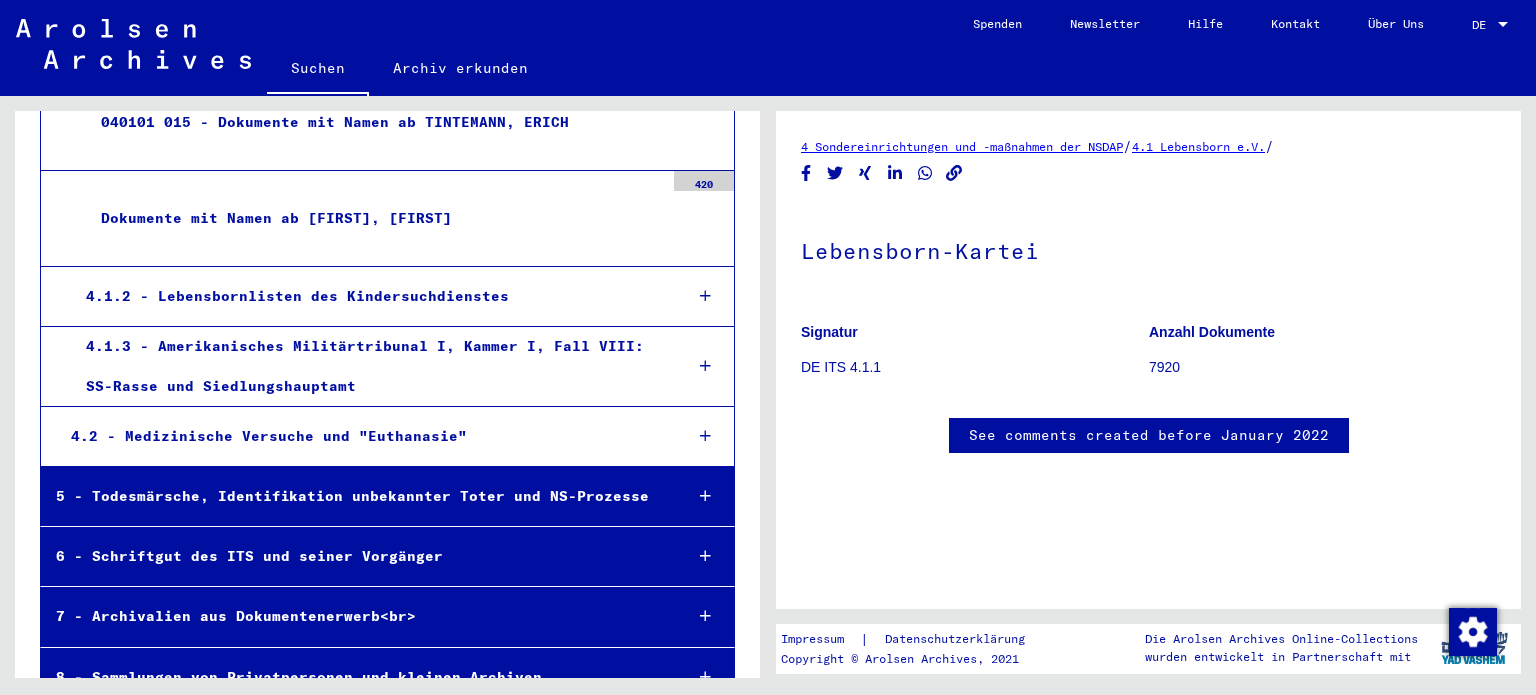 scroll, scrollTop: 2408, scrollLeft: 0, axis: vertical 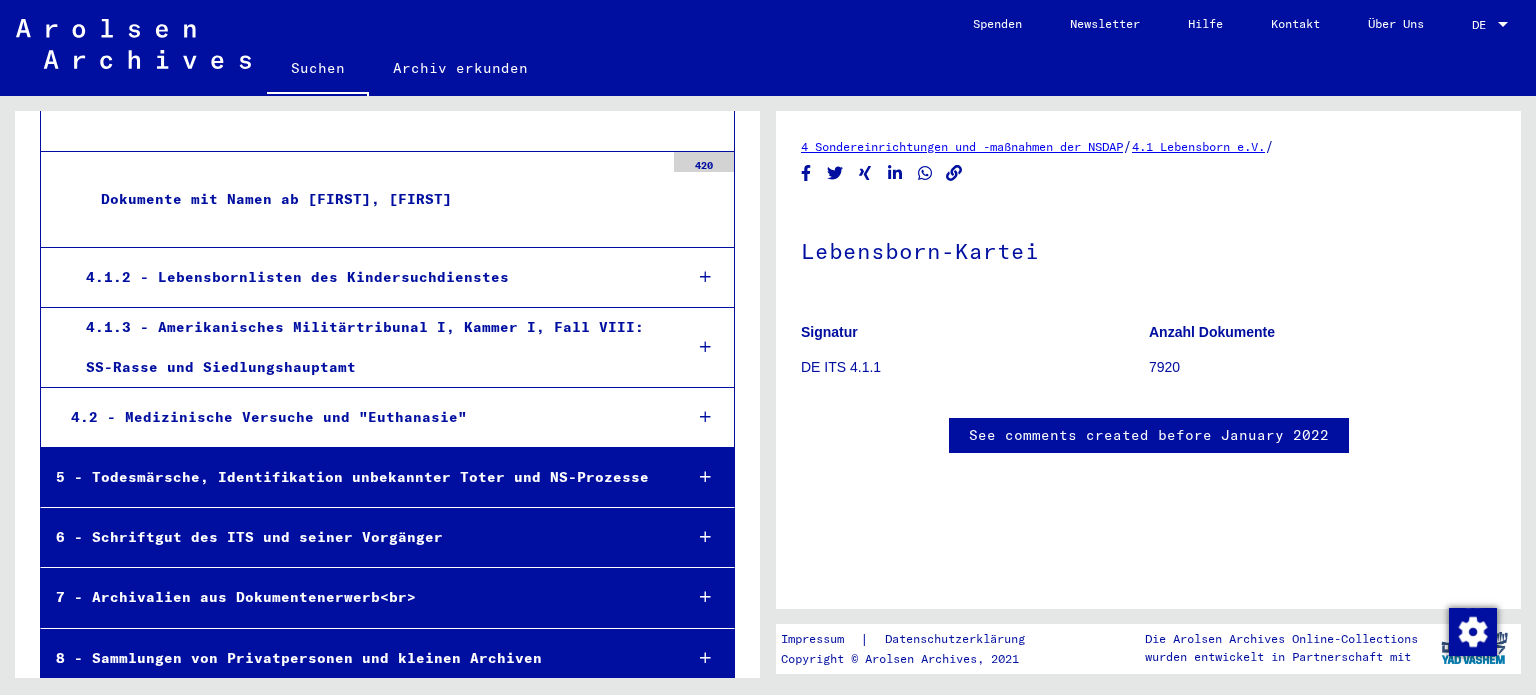 click on "4.1.2 - Lebensbornlisten des Kindersuchdienstes" at bounding box center (368, 277) 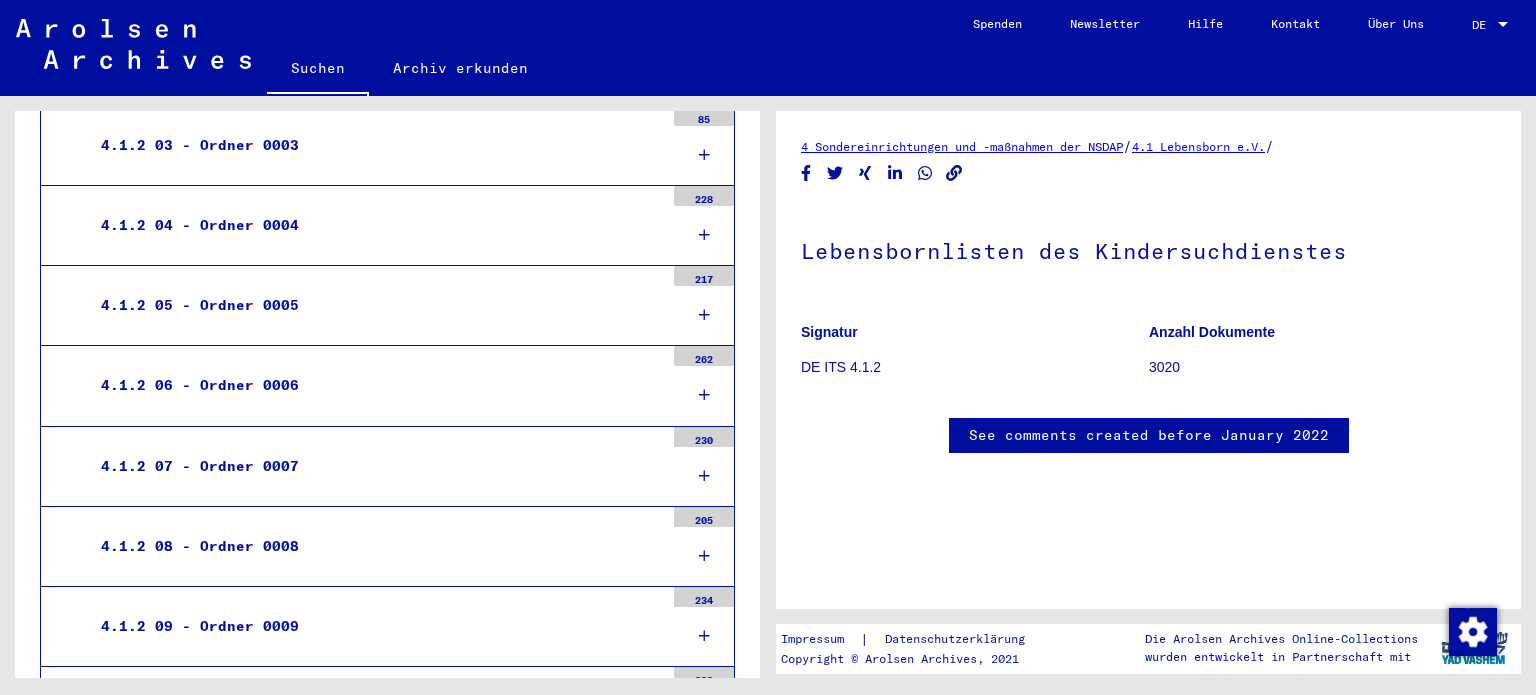 scroll, scrollTop: 2807, scrollLeft: 0, axis: vertical 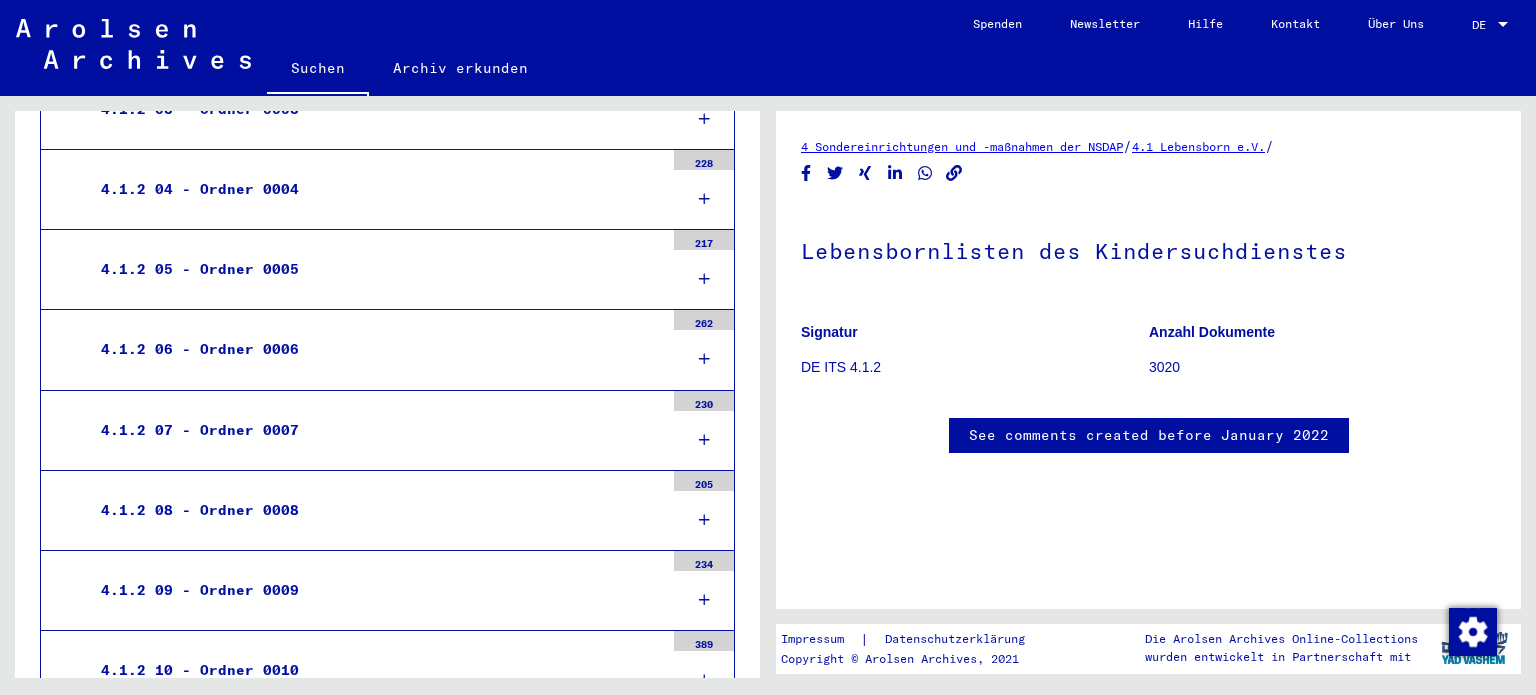 click at bounding box center (704, 520) 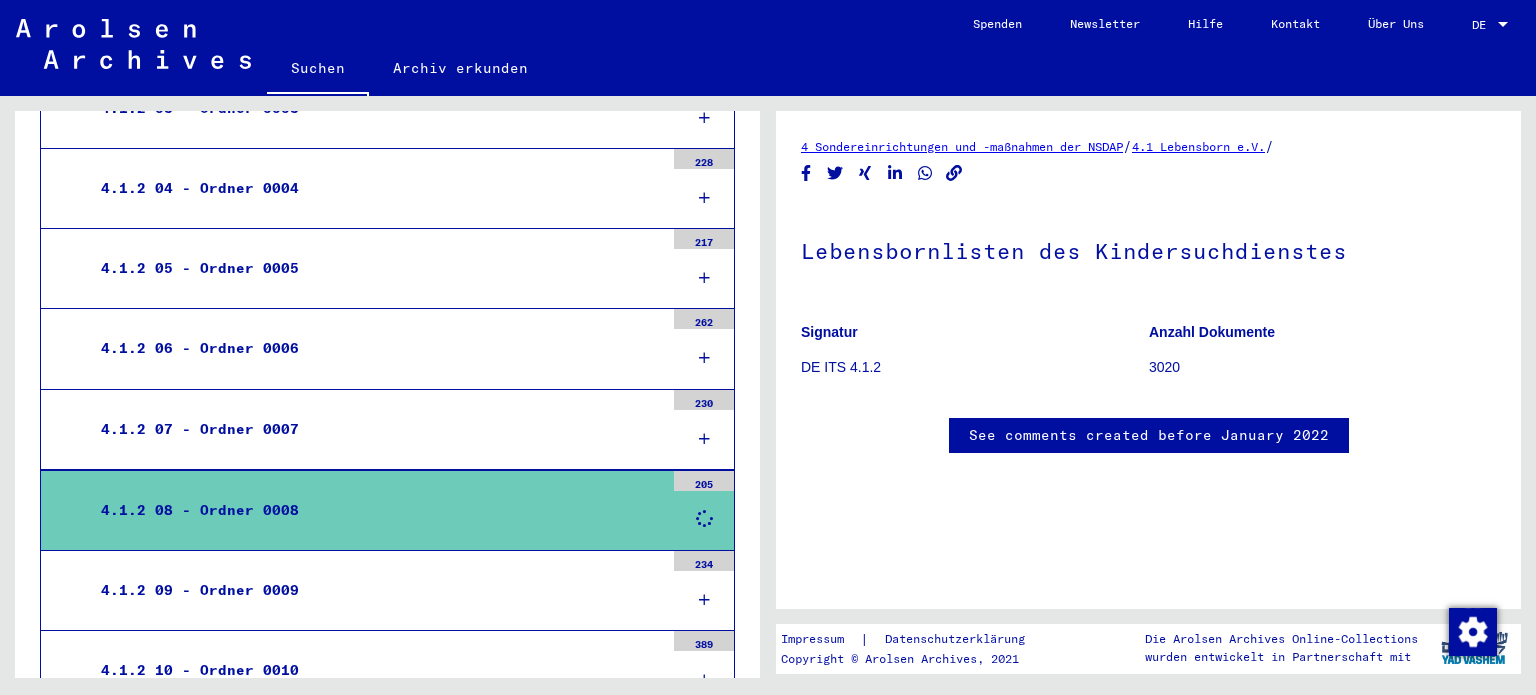 scroll, scrollTop: 2806, scrollLeft: 0, axis: vertical 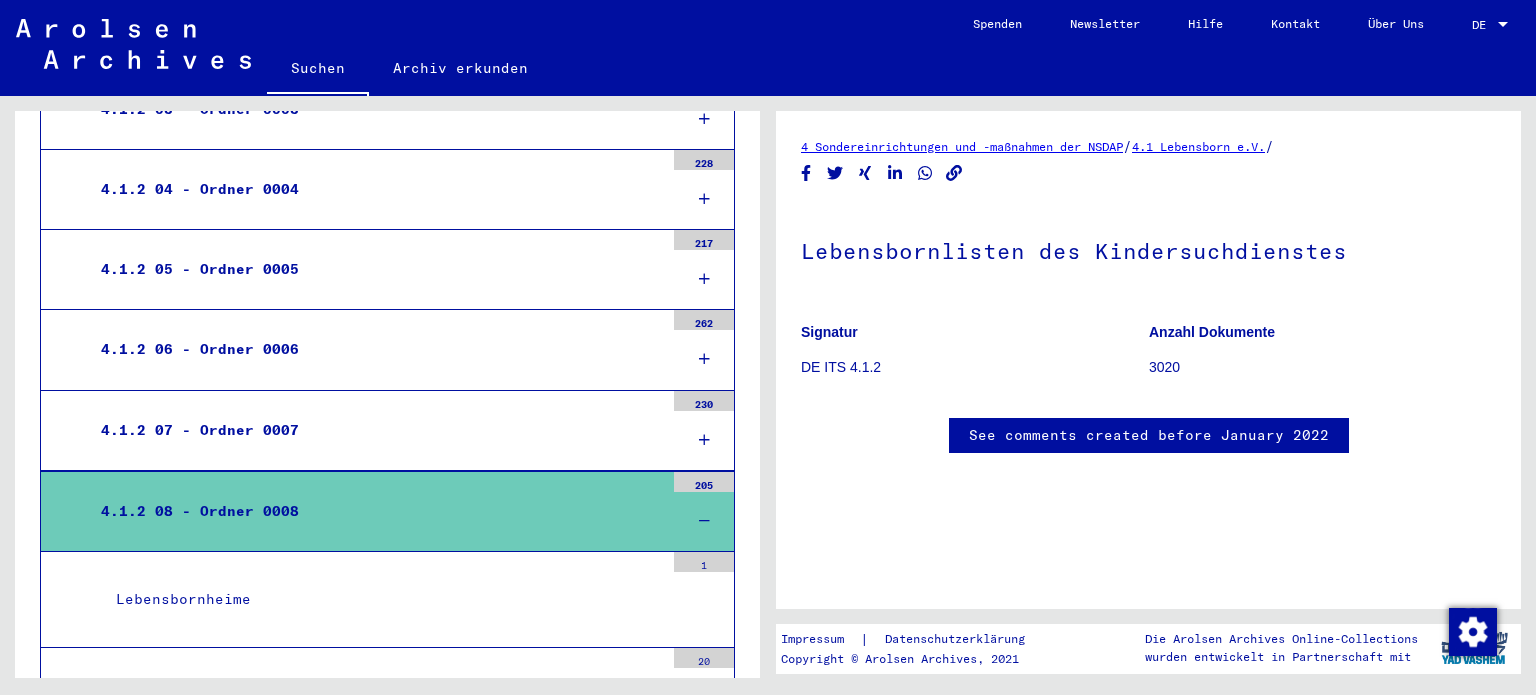 click on "4.1.2 08 - Ordner 0008" at bounding box center [375, 511] 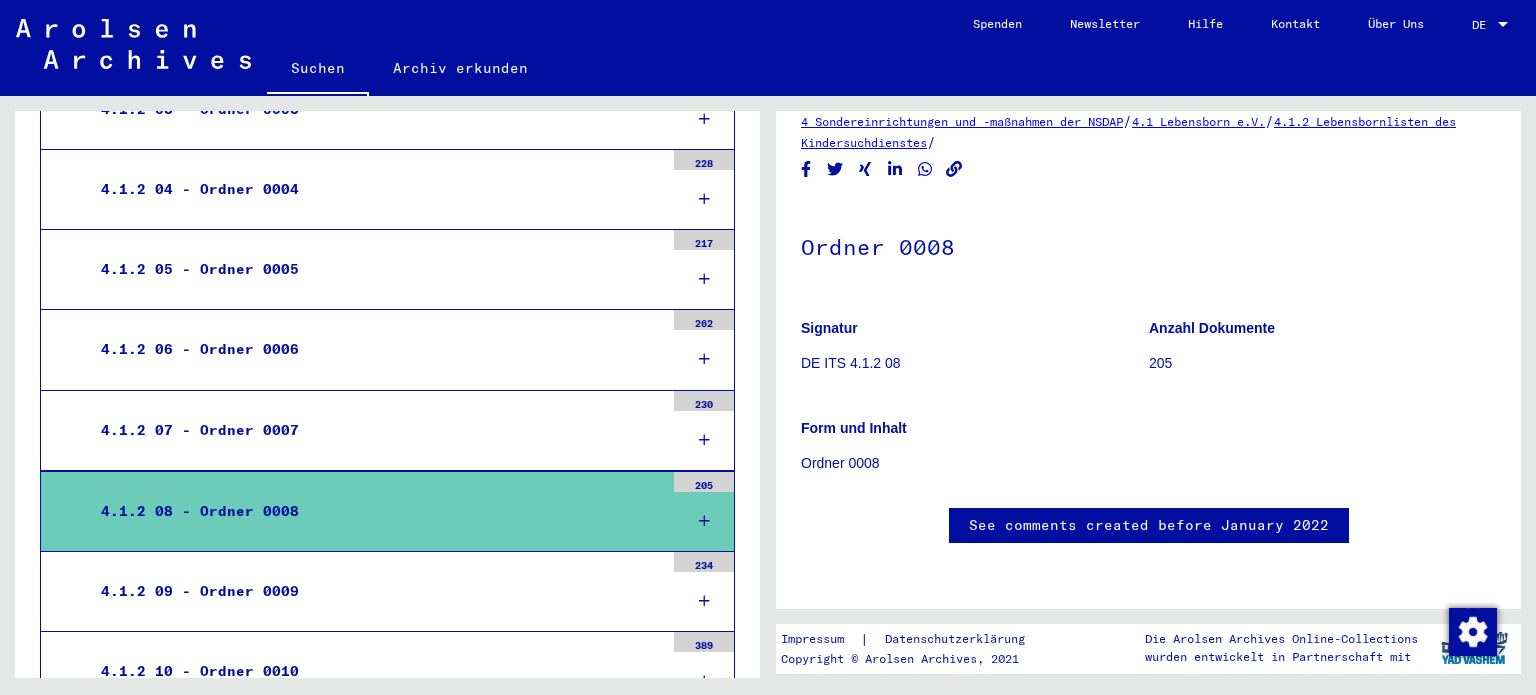 scroll, scrollTop: 100, scrollLeft: 0, axis: vertical 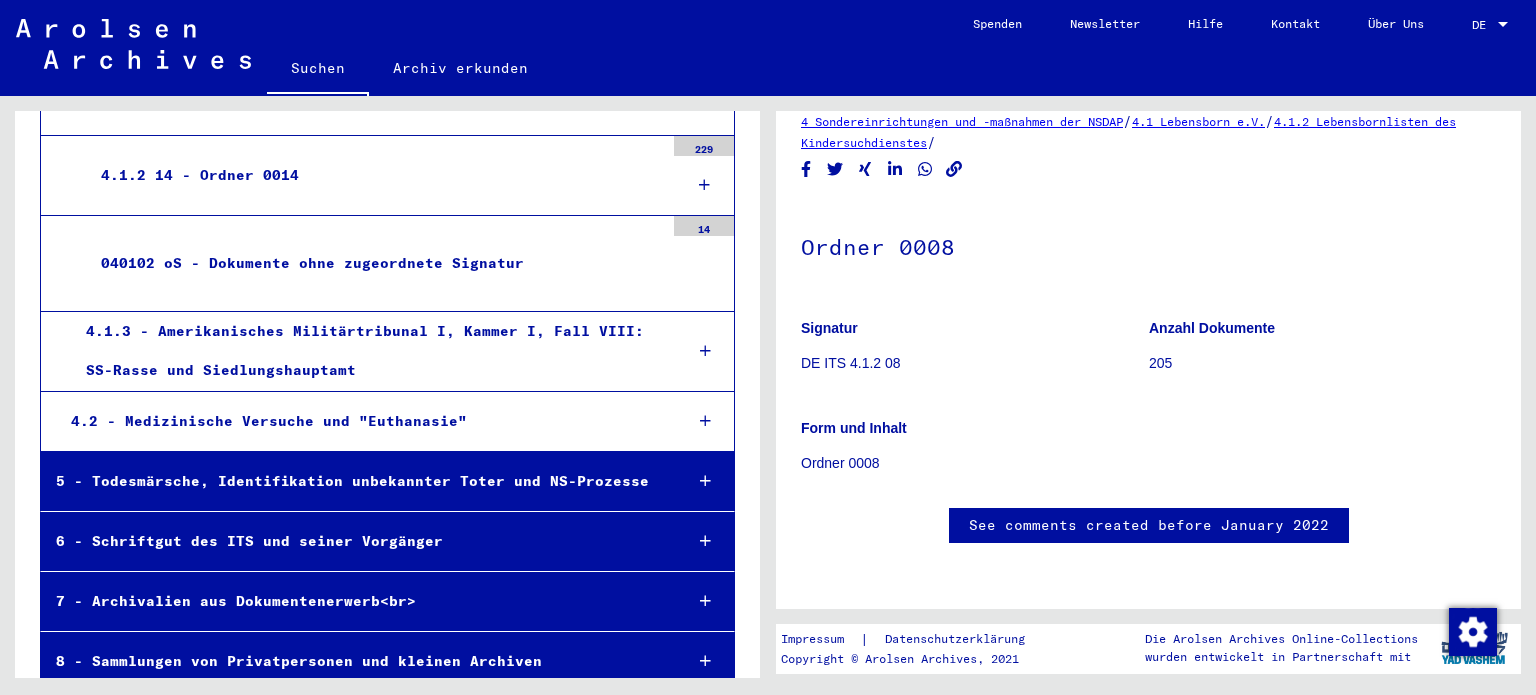 click on "4.2 - Medizinische Versuche und "Euthanasie"" at bounding box center (361, 421) 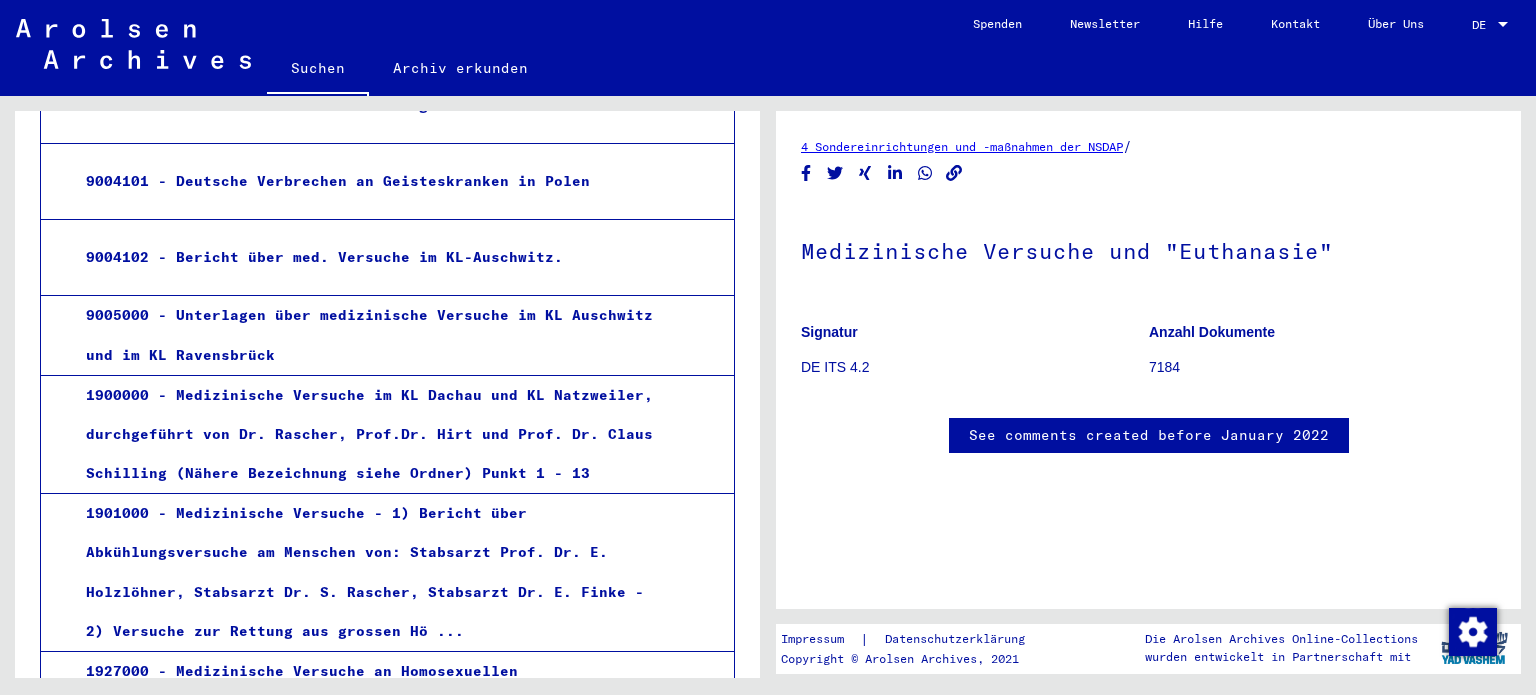scroll, scrollTop: 4022, scrollLeft: 0, axis: vertical 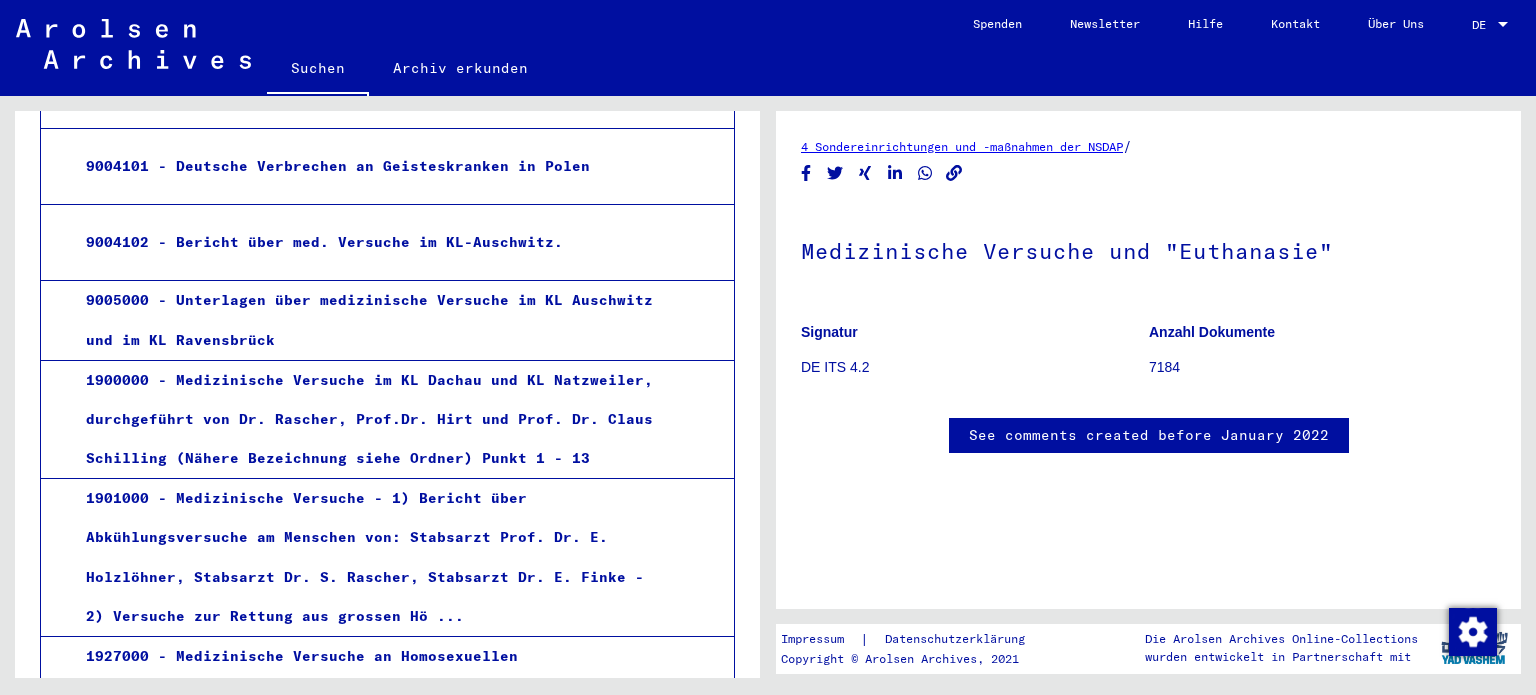 click on "9005000 - Unterlagen über medizinische Versuche im KL Auschwitz und im KL Ravensbrück" at bounding box center [367, 320] 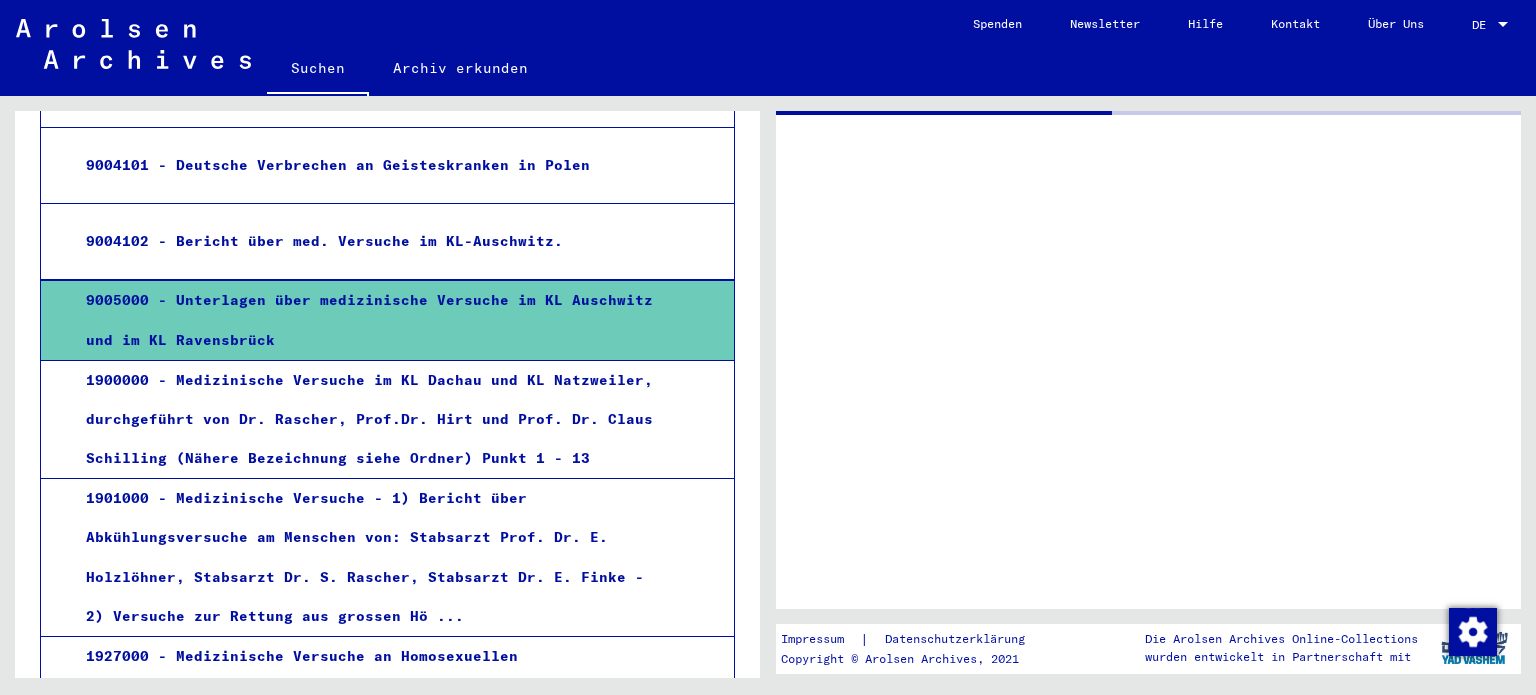 scroll, scrollTop: 4021, scrollLeft: 0, axis: vertical 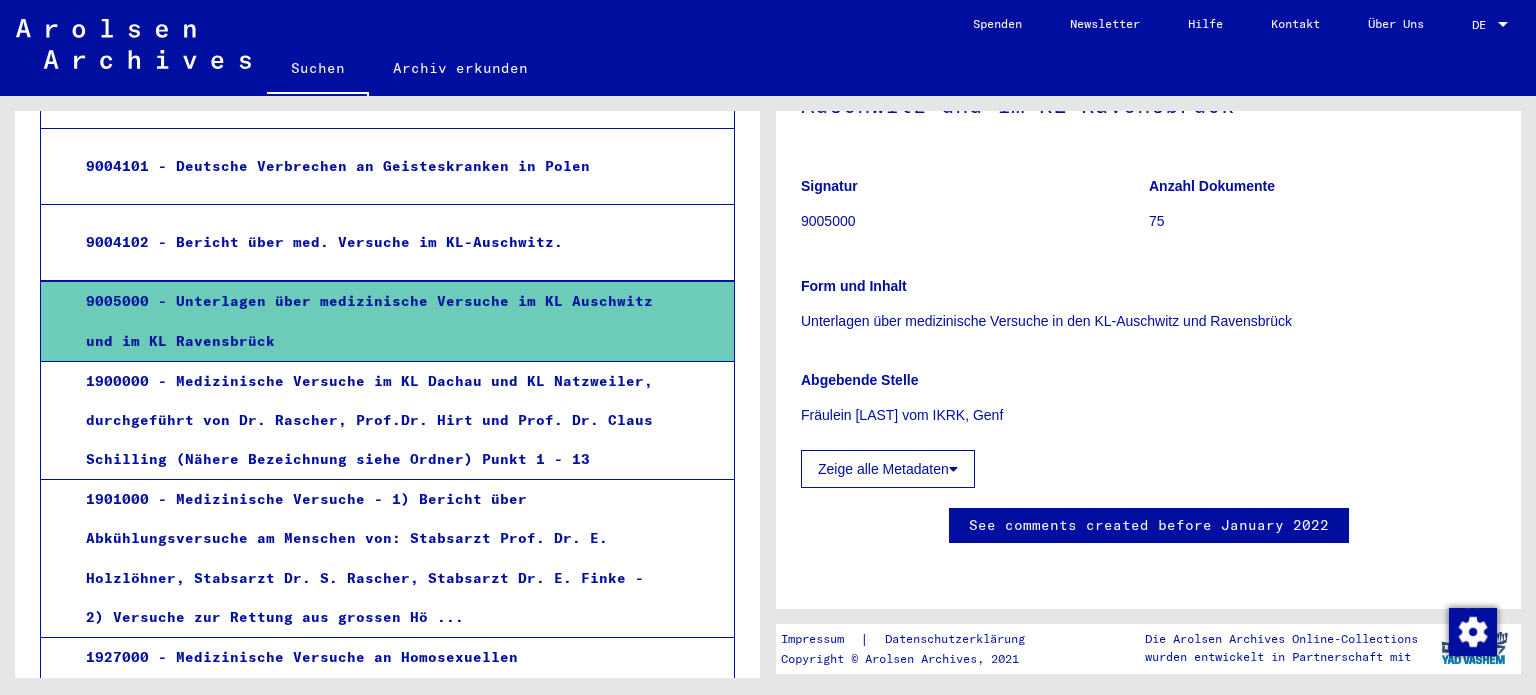 click on "1900000 - Medizinische Versuche im KL Dachau und KL Natzweiler, durchgeführt von Dr. Rascher, Prof.Dr. Hirt und Prof. Dr. Claus Schilling (Nähere Bezeichnung siehe Ordner) Punkt 1 - 13" at bounding box center (367, 421) 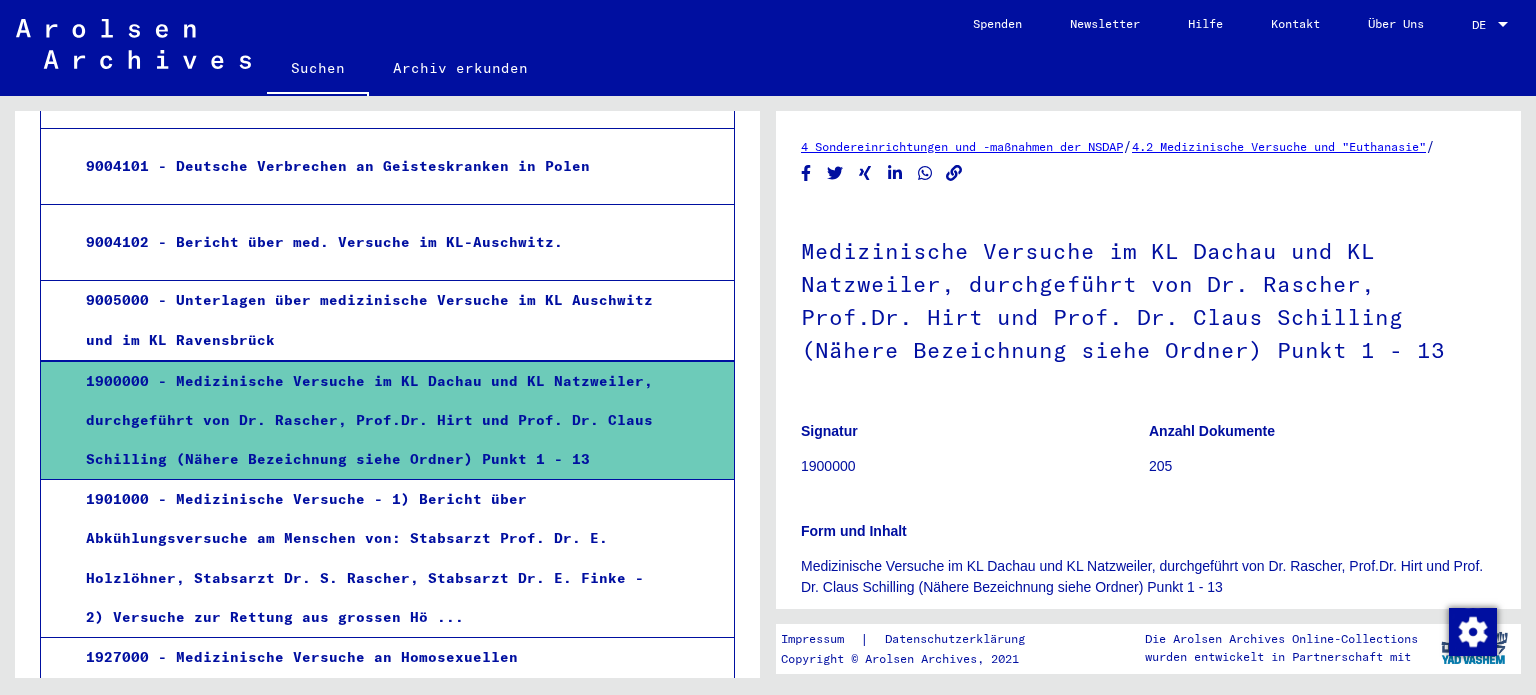 scroll, scrollTop: 500, scrollLeft: 0, axis: vertical 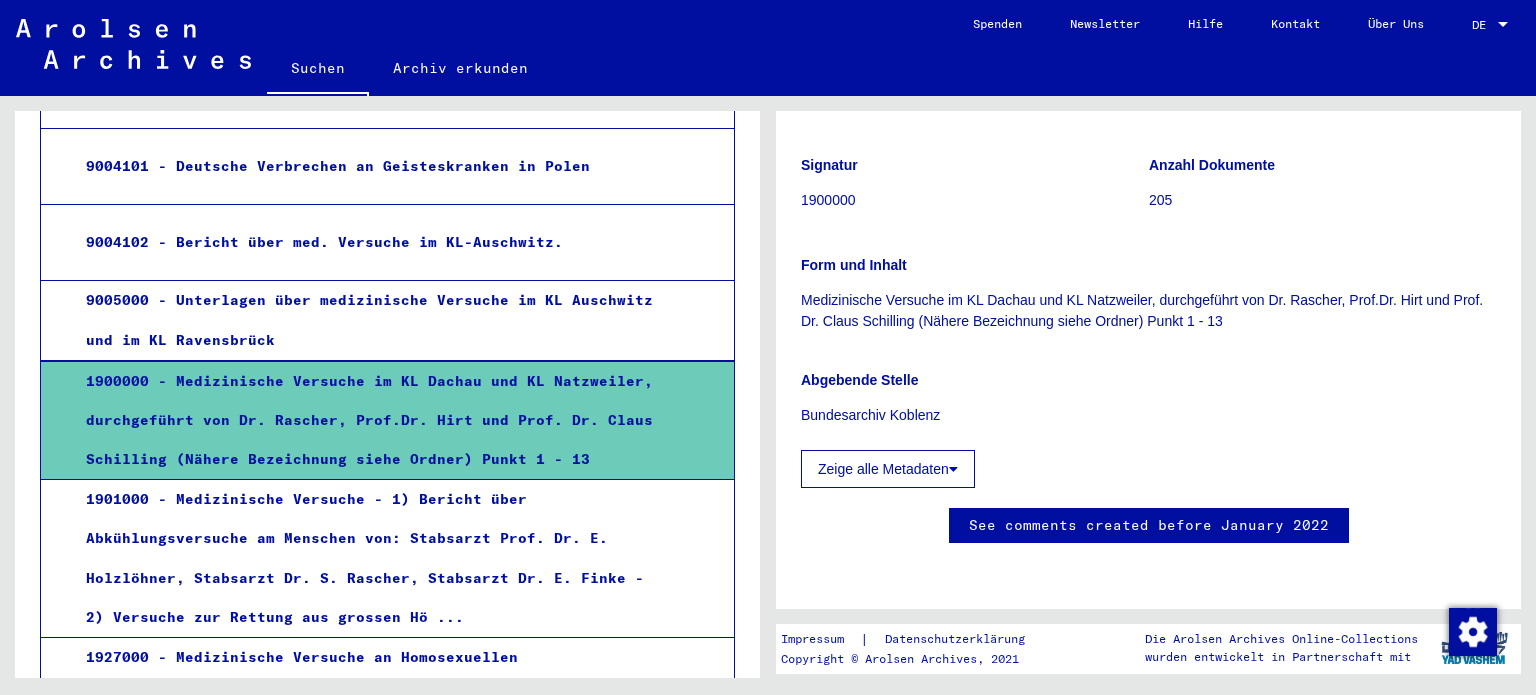 click on "1901000 - Medizinische Versuche - 1) Bericht über Abkühlungsversuche am Menschen von: Stabsarzt Prof. Dr. E. Holzlöhner, Stabsarzt Dr. S. Rascher, Stabsarzt Dr. E. Finke - 2) Versuche zur Rettung aus grossen Hö ..." at bounding box center [367, 558] 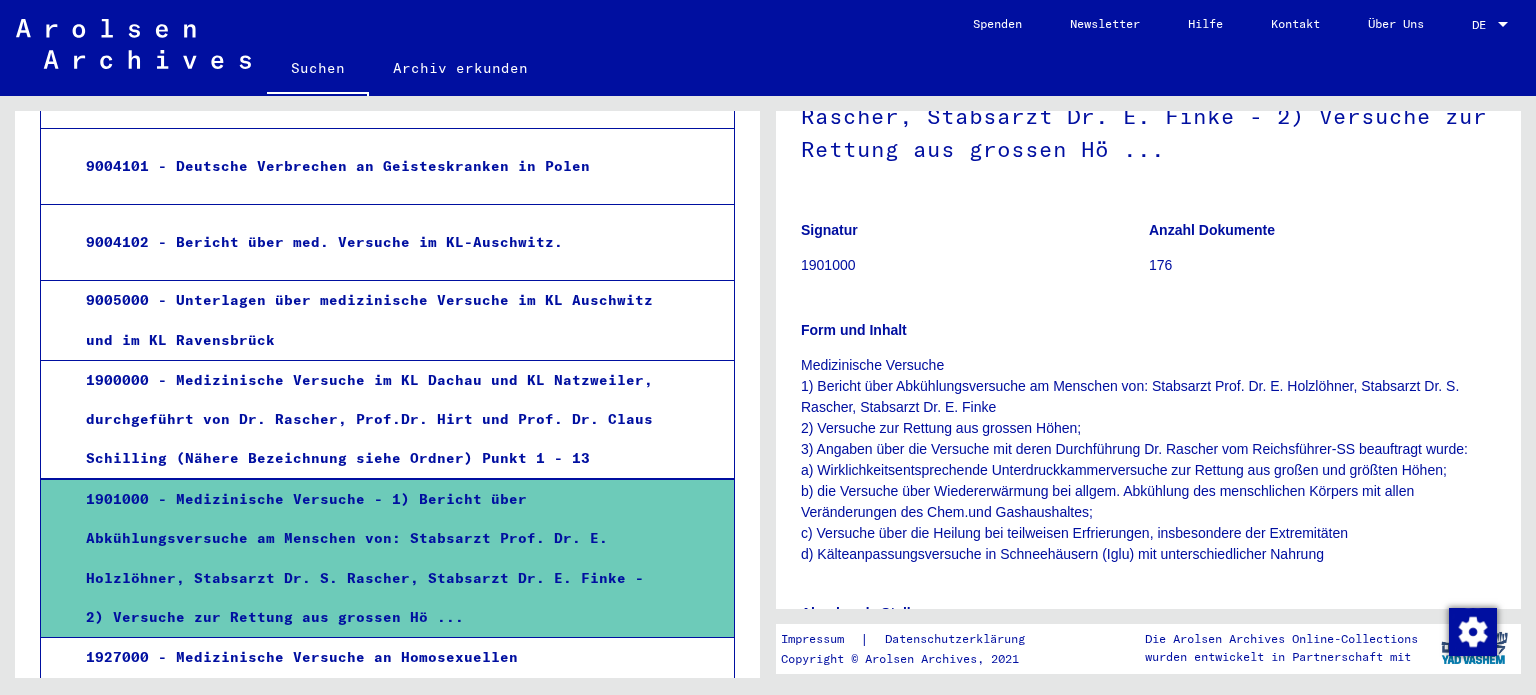 scroll, scrollTop: 500, scrollLeft: 0, axis: vertical 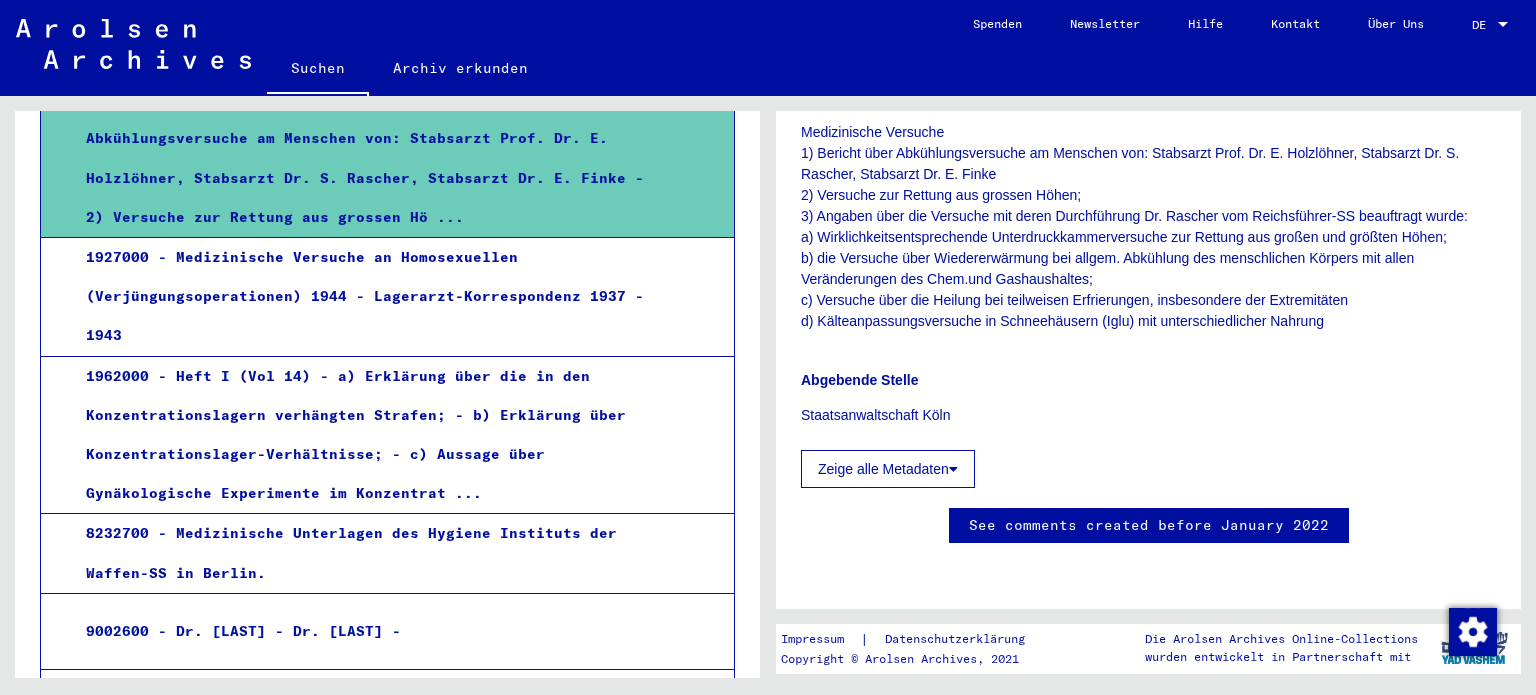 click on "1927000 - Medizinische Versuche an Homosexuellen (Verjüngungsoperationen) 1944  - Lagerarzt-Korrespondenz 1937 - 1943" at bounding box center (367, 297) 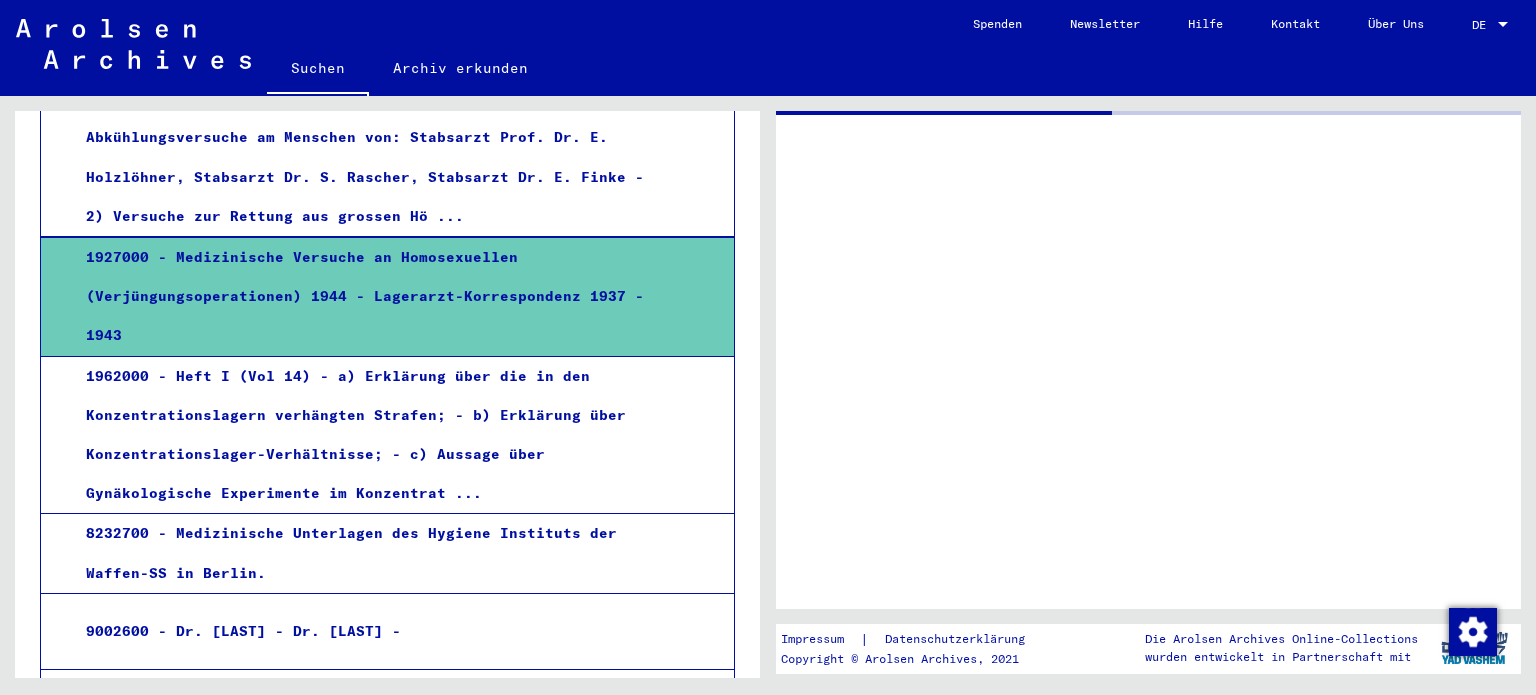 scroll, scrollTop: 0, scrollLeft: 0, axis: both 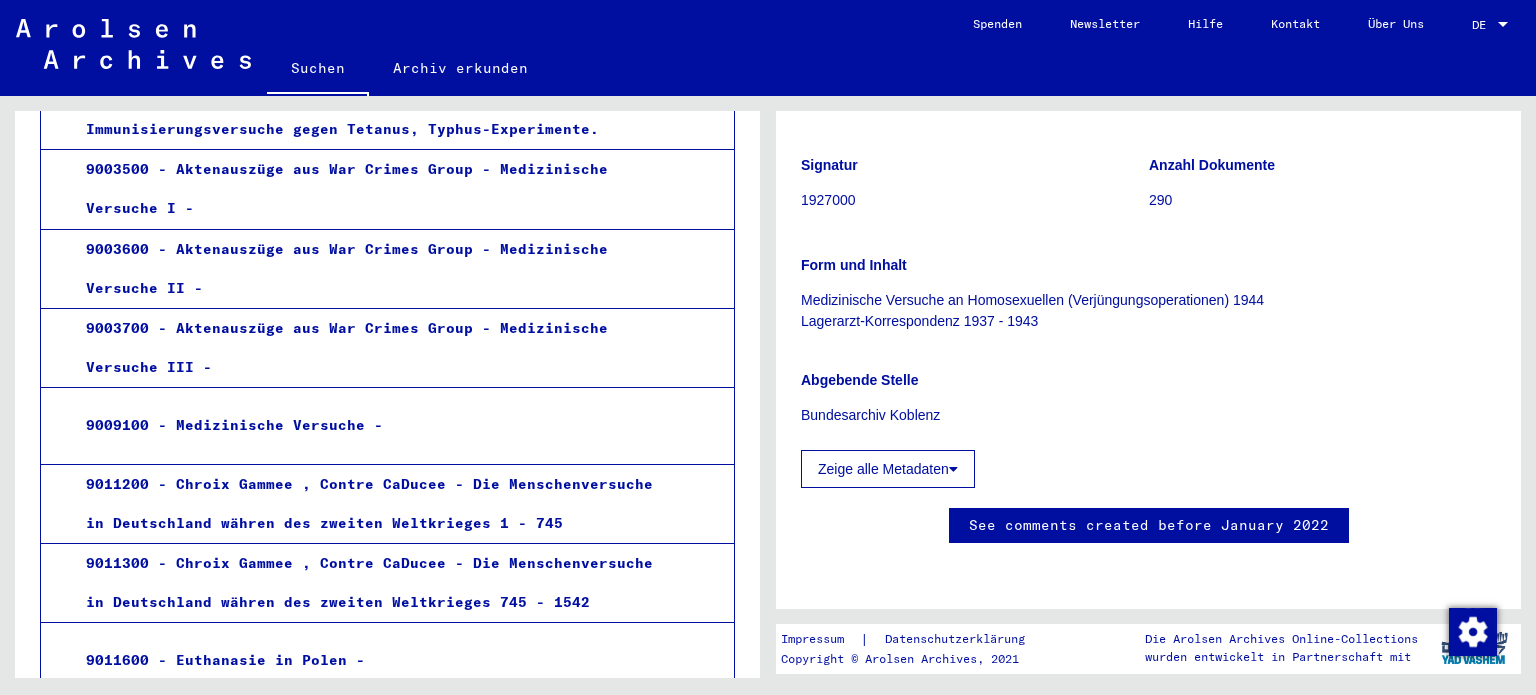 click on "9009100 - Medizinische Versuche  -" at bounding box center (367, 425) 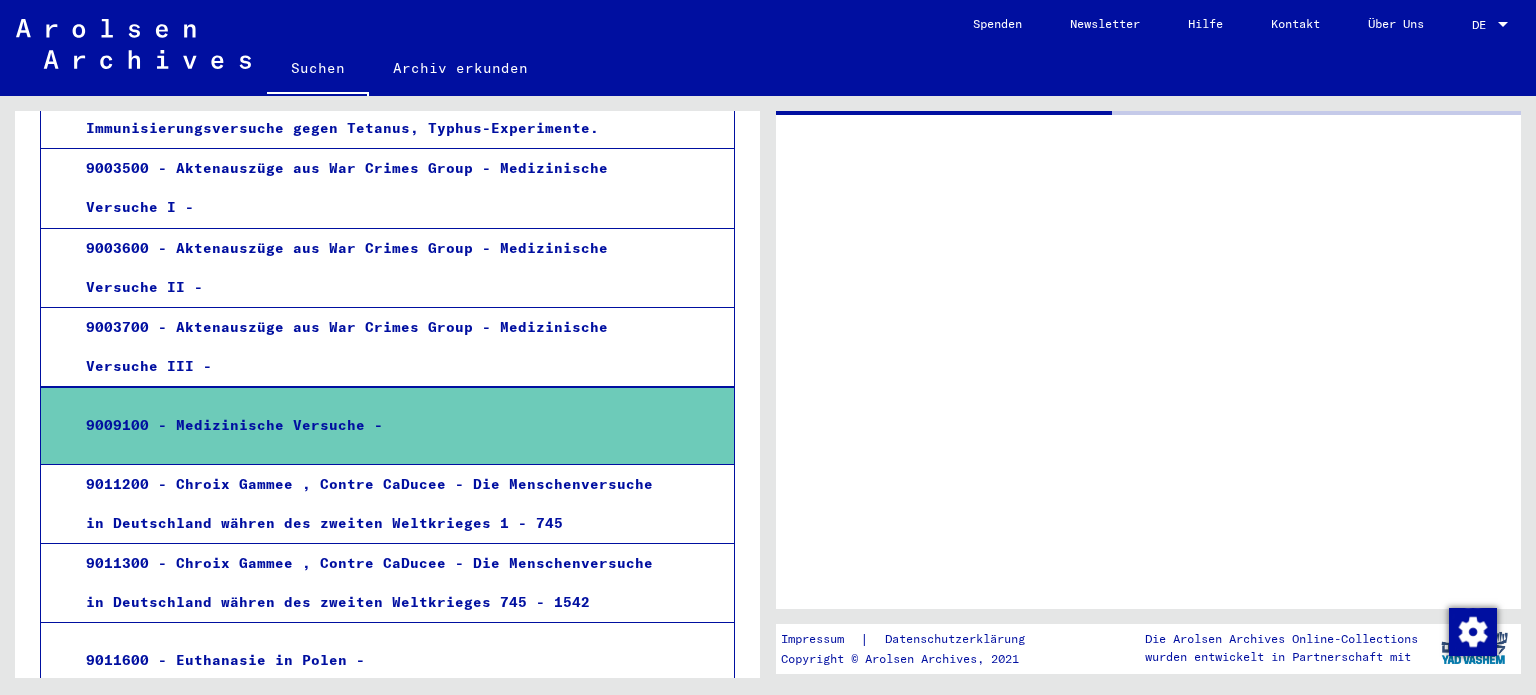 scroll, scrollTop: 0, scrollLeft: 0, axis: both 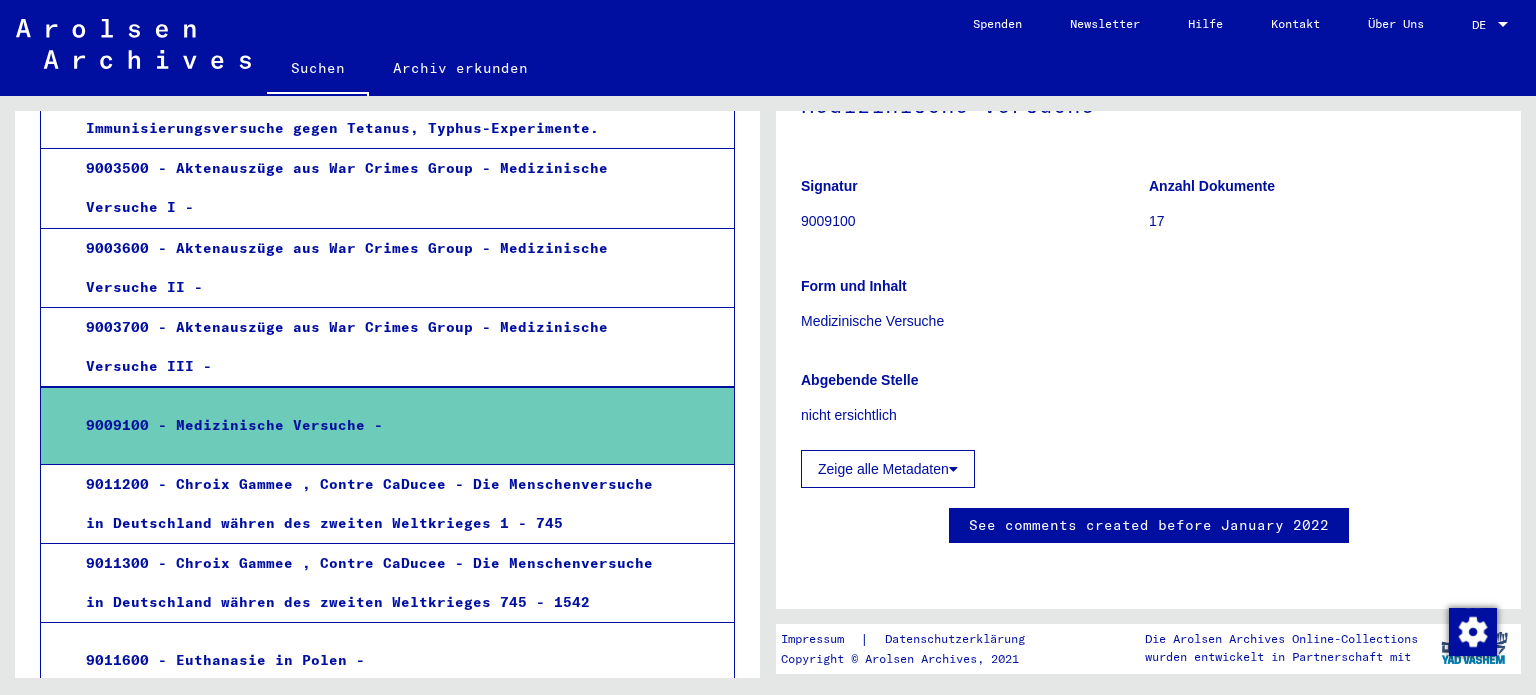 click on "9011600 - Euthanasie in Polen  -" at bounding box center [367, 660] 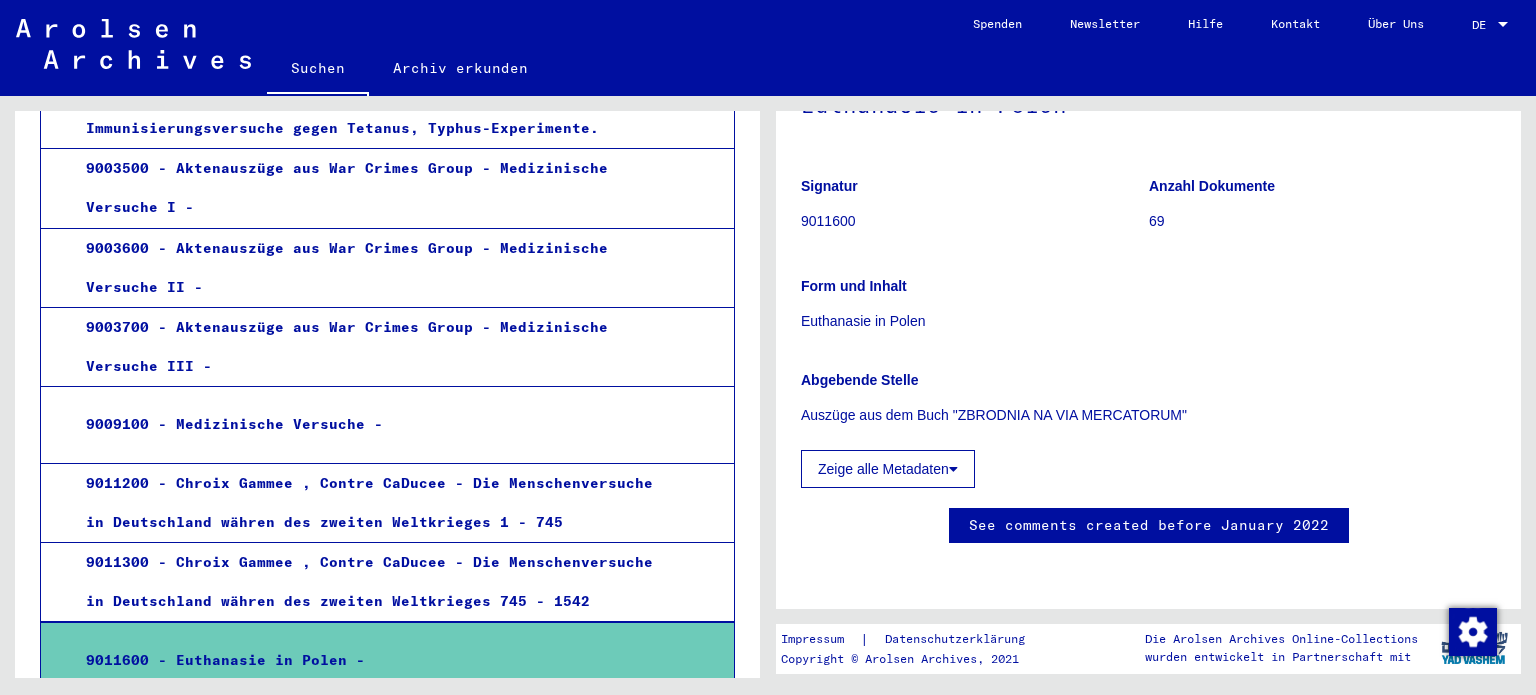 scroll, scrollTop: 800, scrollLeft: 0, axis: vertical 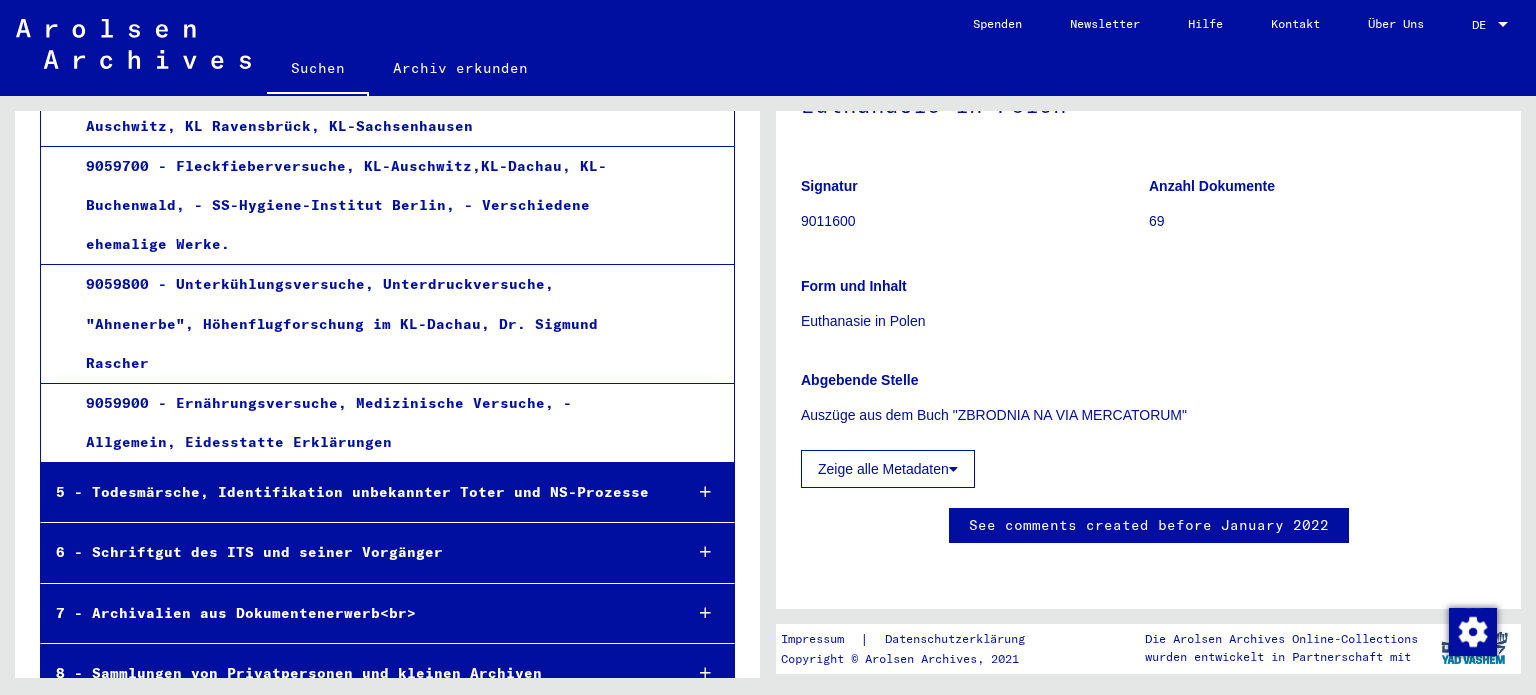 click on "5 - Todesmärsche, Identifikation unbekannter Toter und NS-Prozesse" at bounding box center [353, 492] 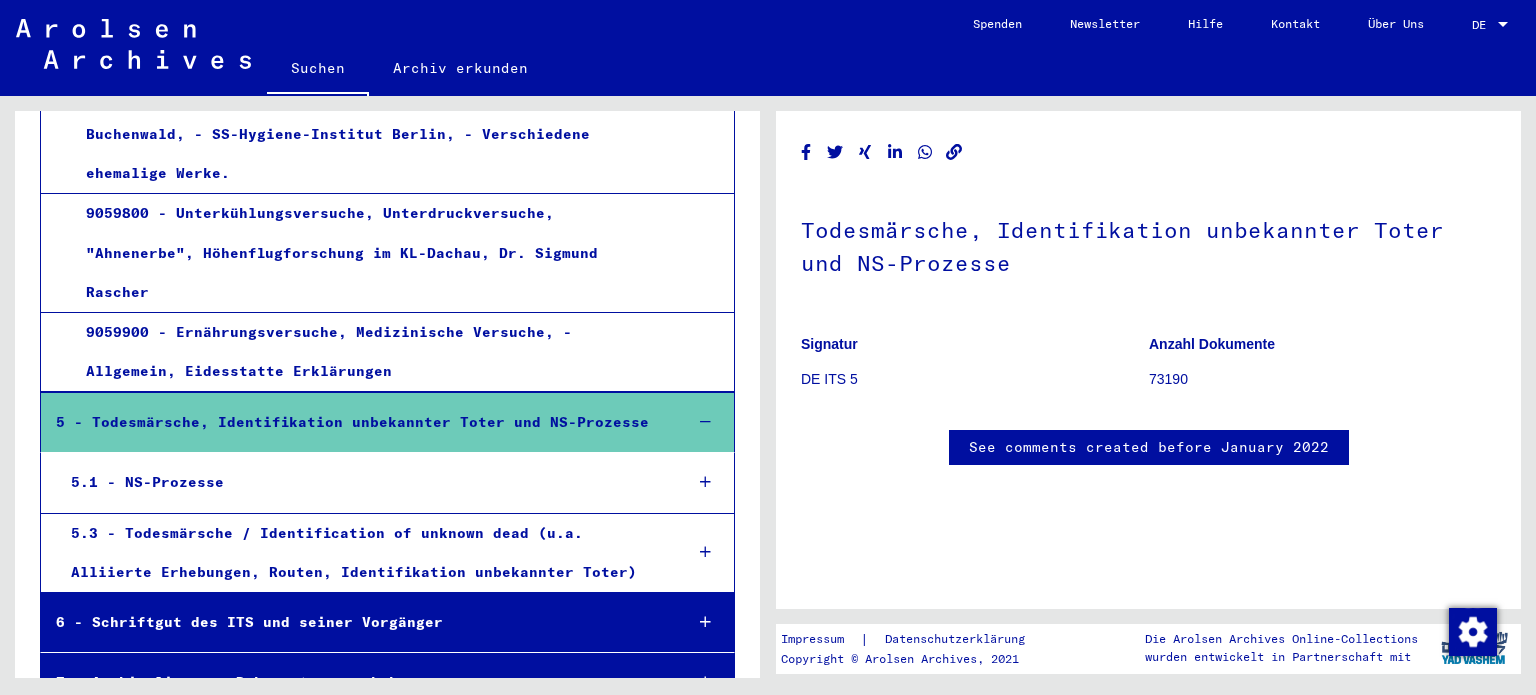 scroll, scrollTop: 6261, scrollLeft: 0, axis: vertical 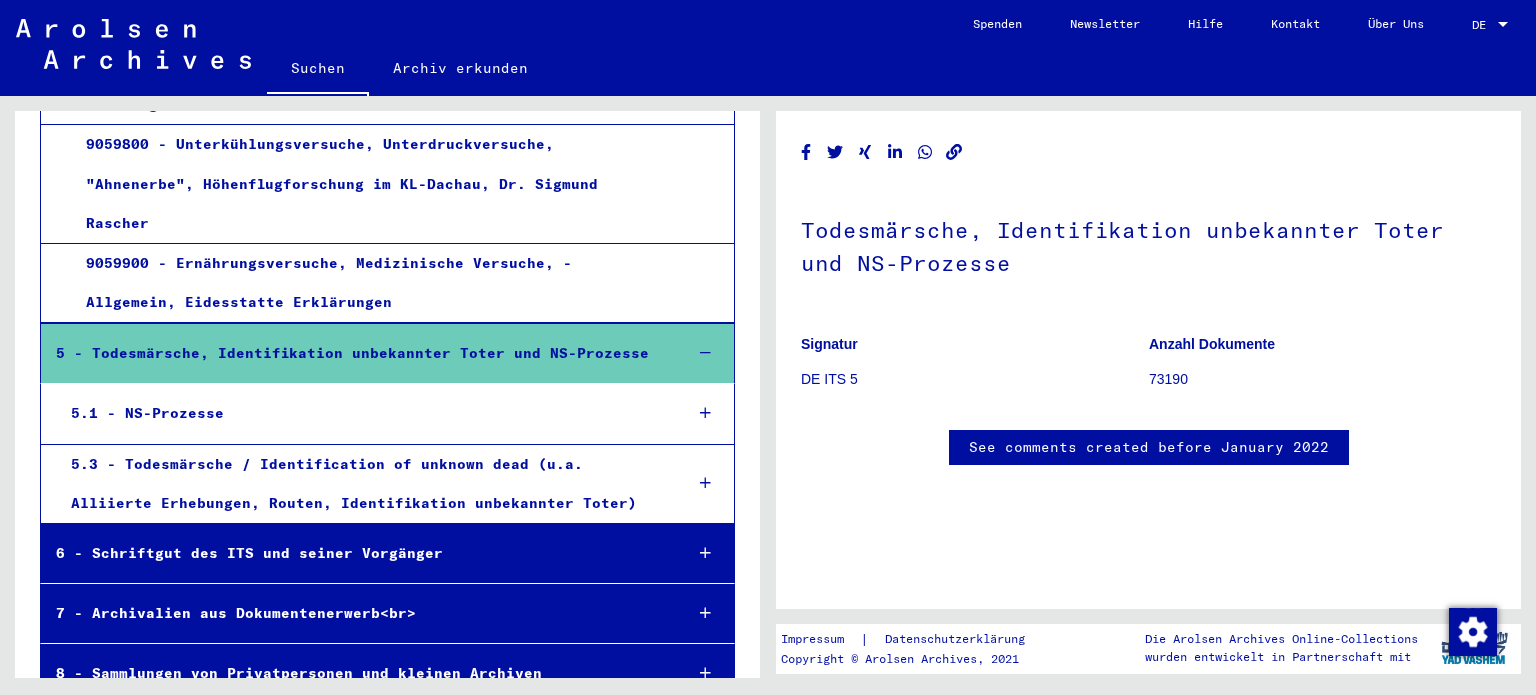 click on "5.1 - NS-Prozesse" at bounding box center (361, 413) 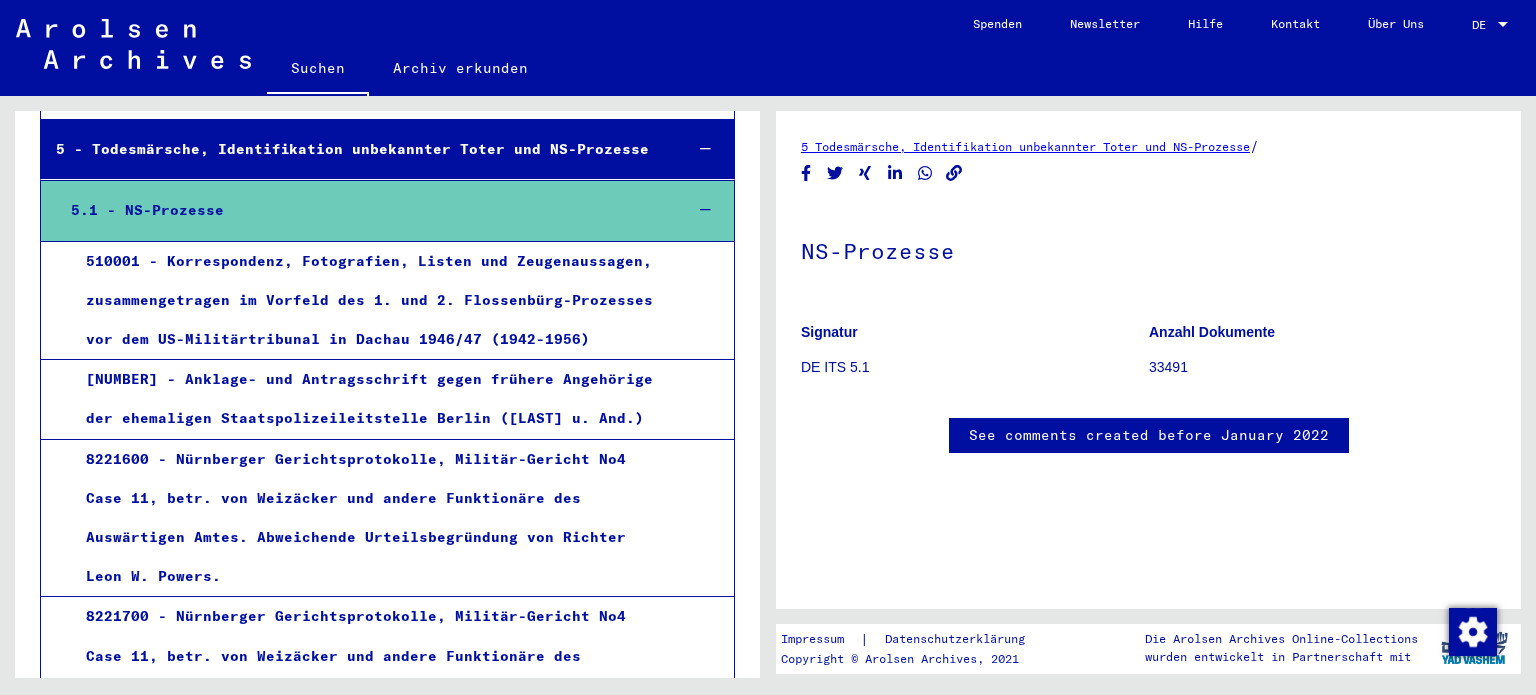 scroll, scrollTop: 6461, scrollLeft: 0, axis: vertical 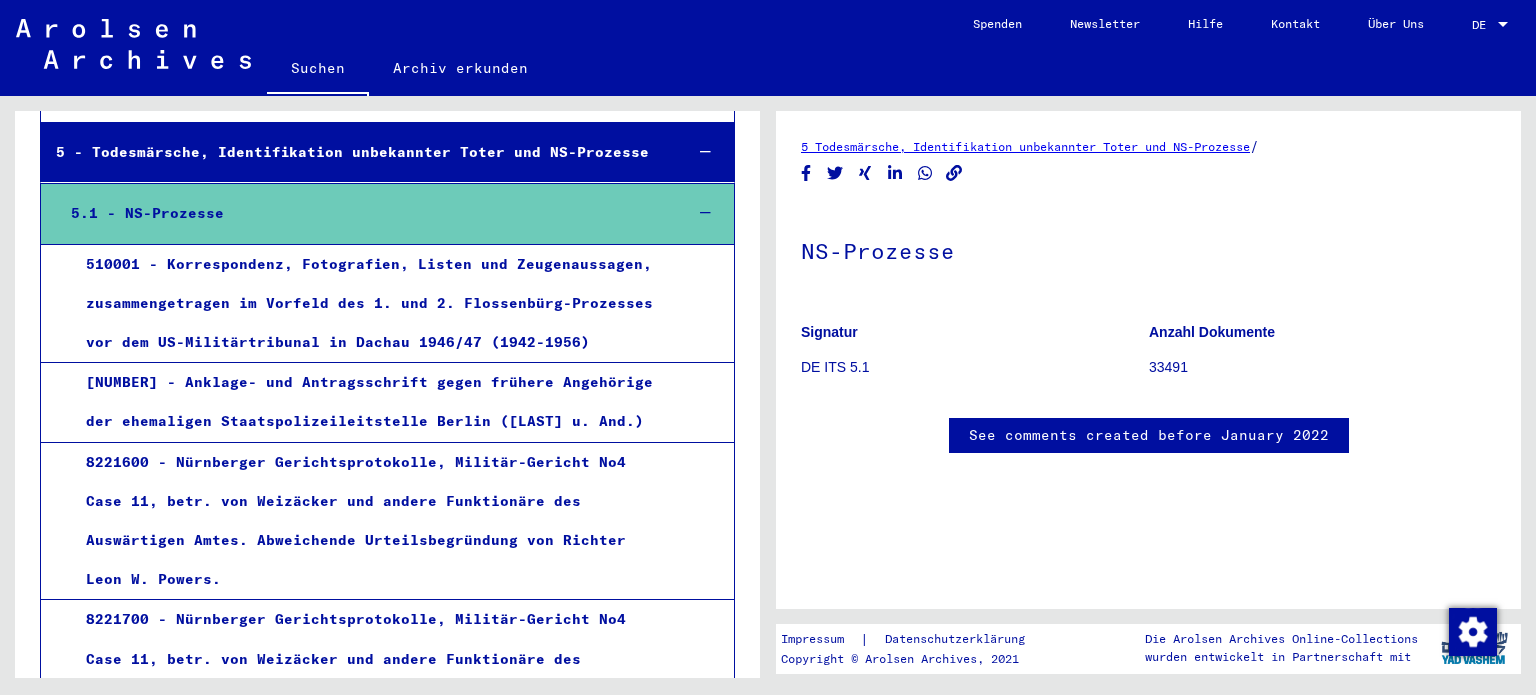 click on "8221600 - Nürnberger Gerichtsprotokolle, Militär-Gericht No4 Case 11, betr. von Weizäcker und andere Funktionäre des Auswärtigen Amtes. Abweichende Urteilsbegründung von Richter Leon W. Powers." at bounding box center (367, 521) 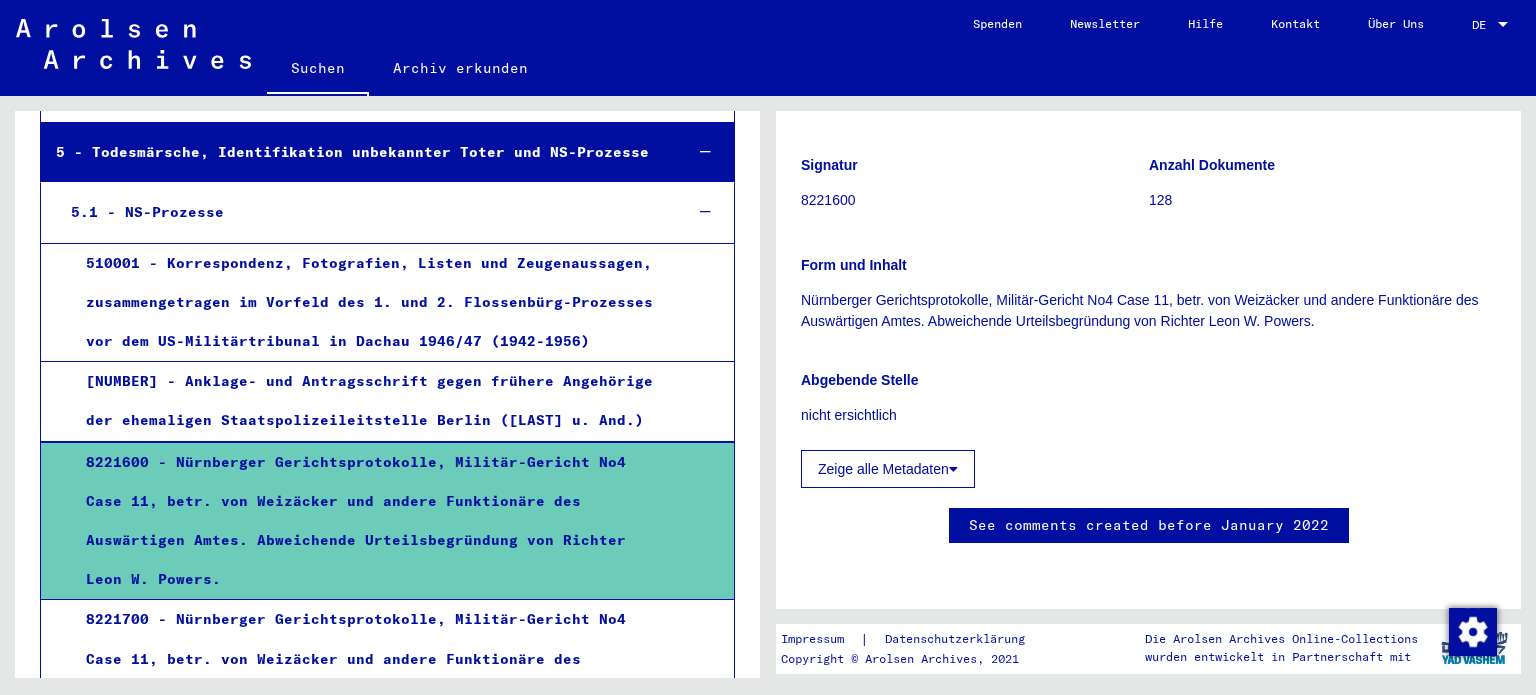 scroll, scrollTop: 500, scrollLeft: 0, axis: vertical 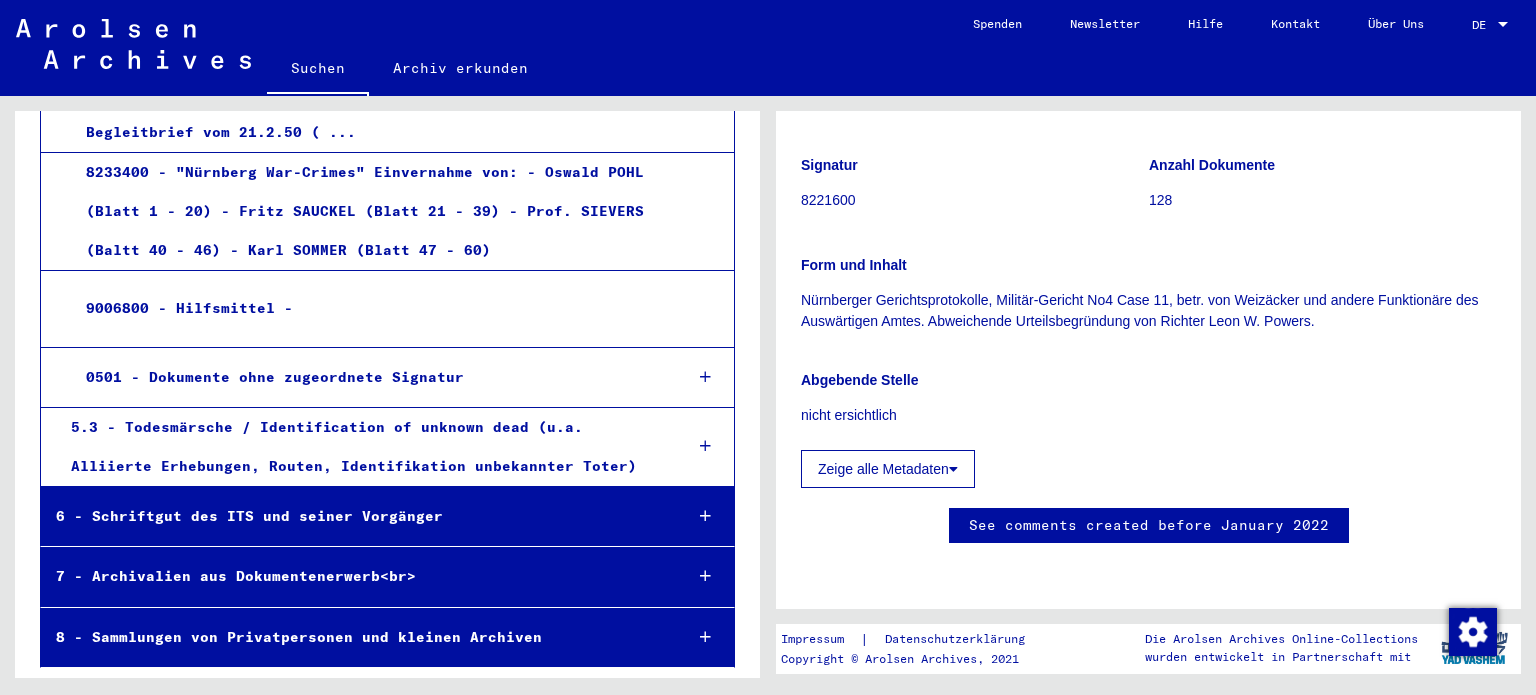 click on "9006800 - Hilfsmittel  -" at bounding box center (367, 308) 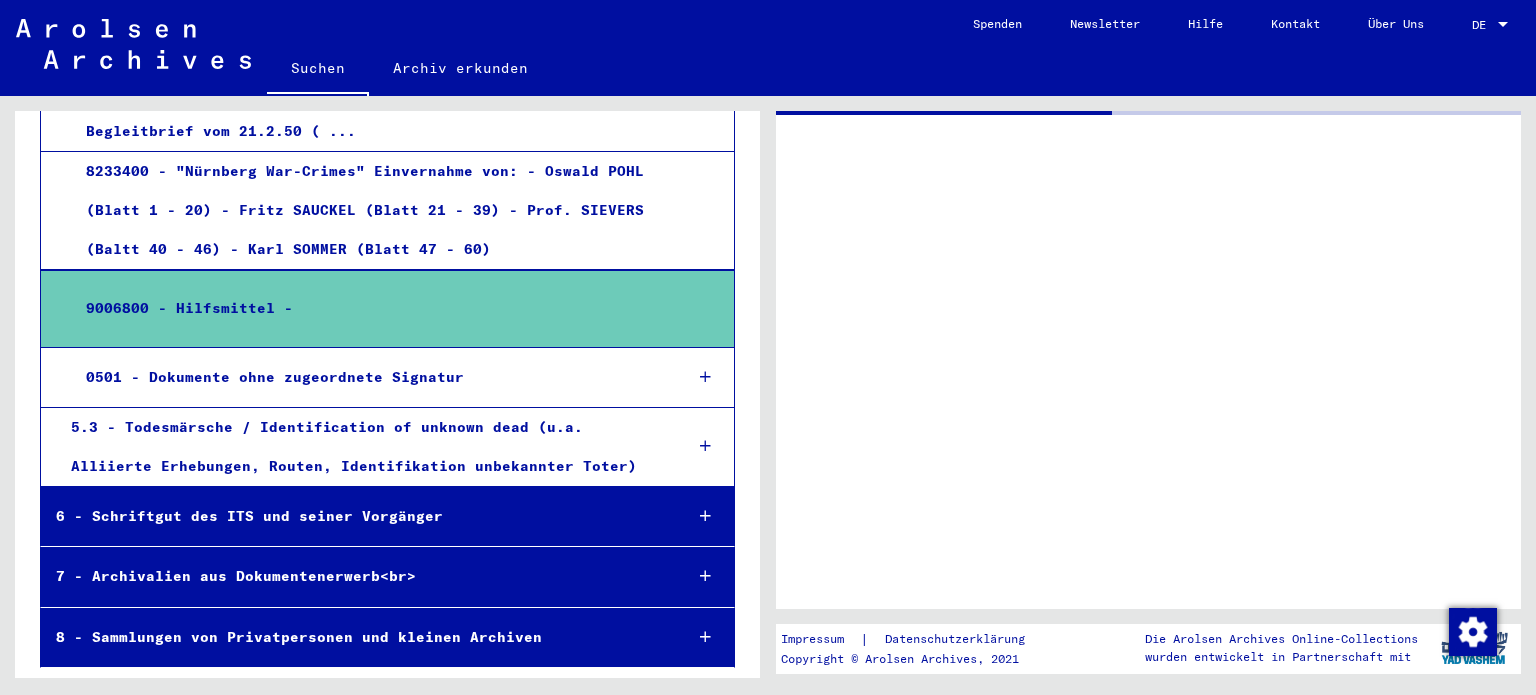 scroll, scrollTop: 0, scrollLeft: 0, axis: both 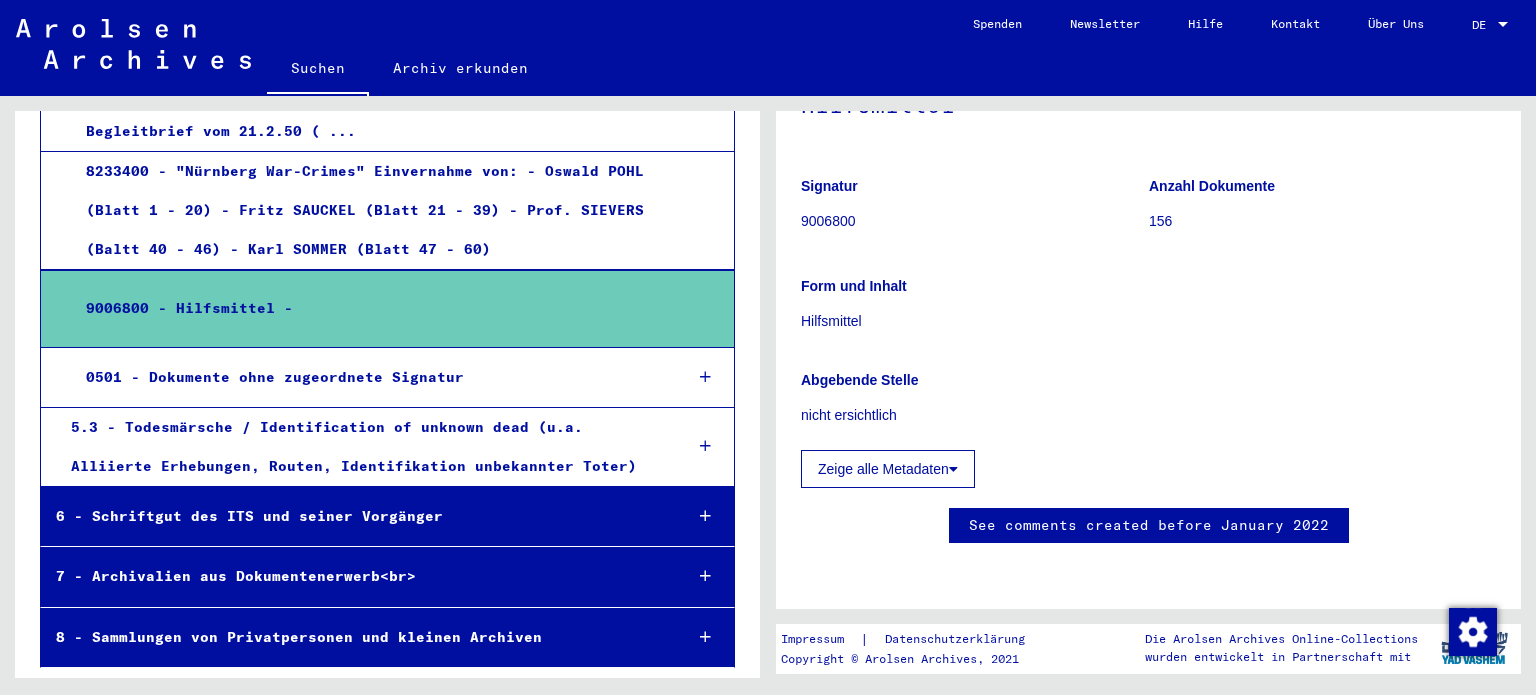 click on "0501 - Dokumente ohne zugeordnete Signatur" at bounding box center (368, 377) 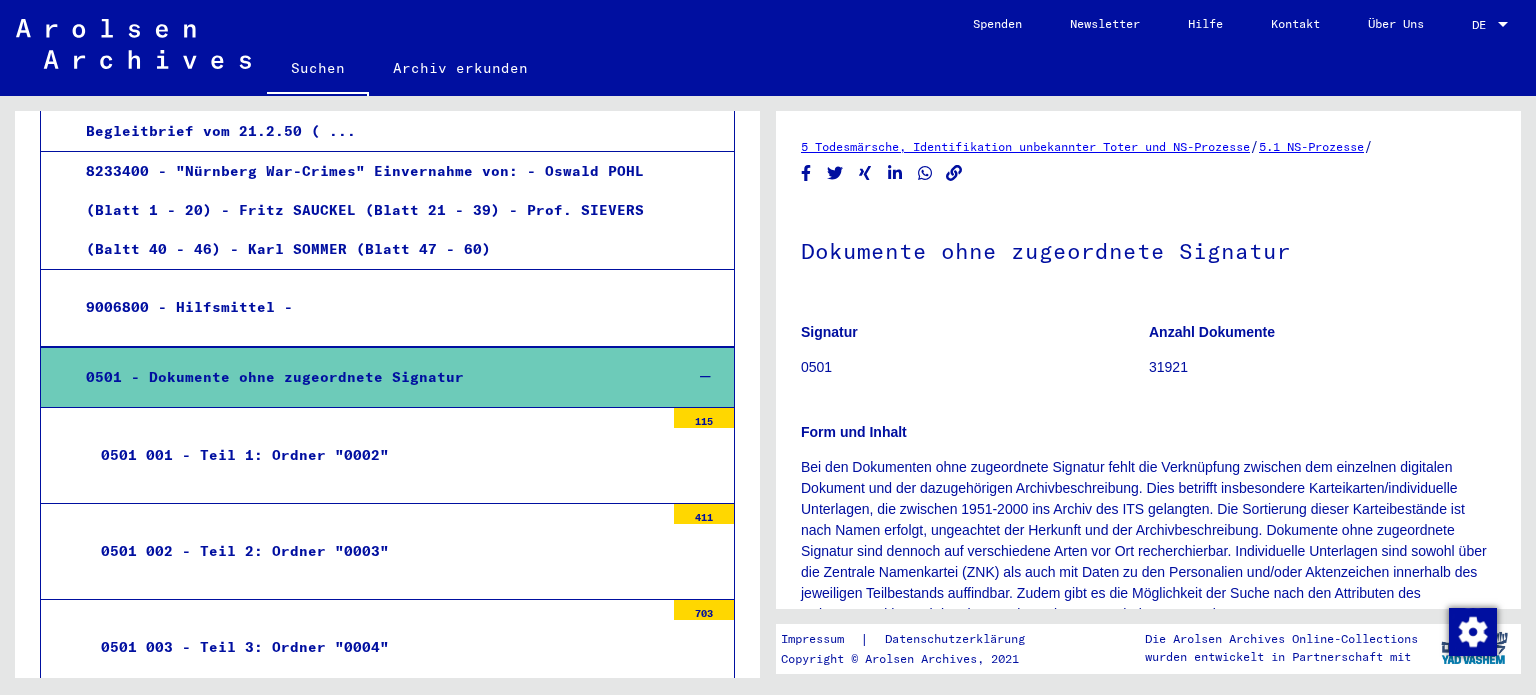click on "0501 001 - Teil 1: Ordner "0002"" at bounding box center (375, 455) 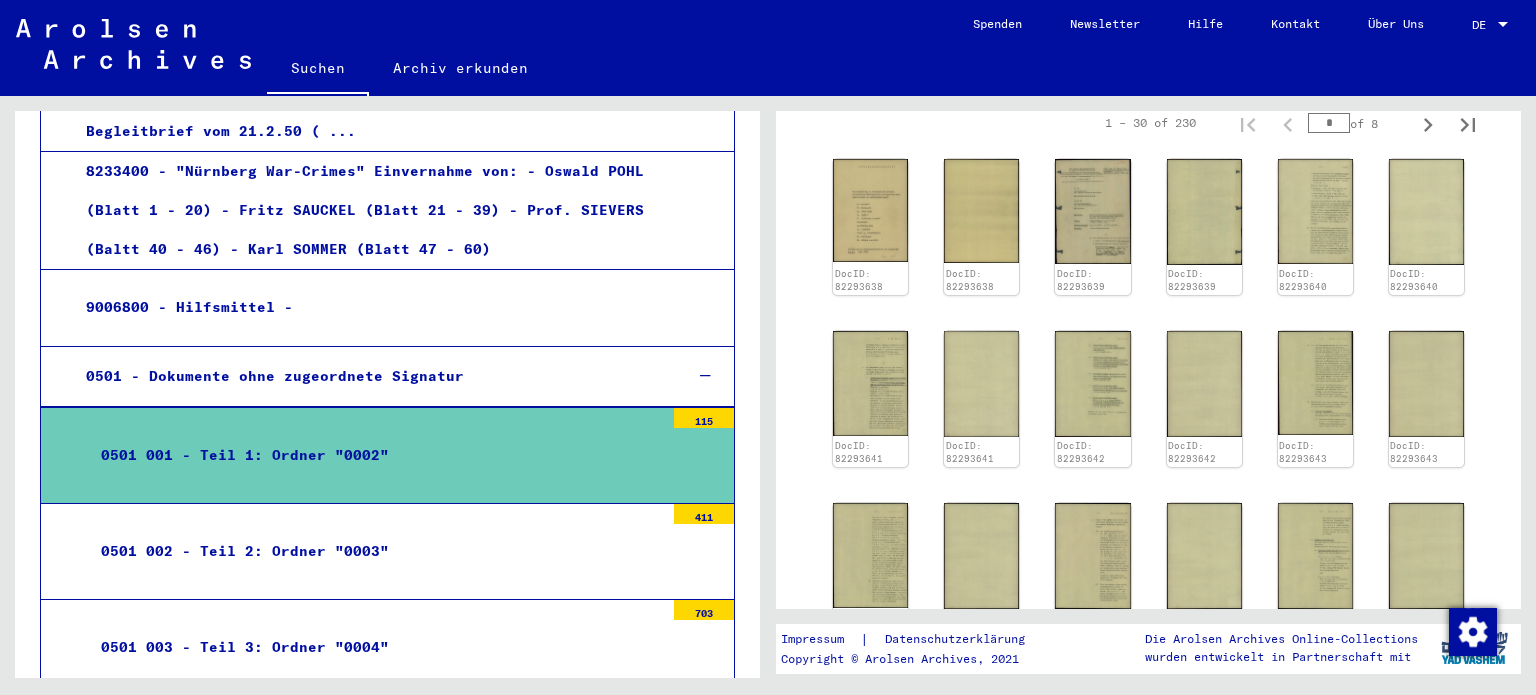 scroll, scrollTop: 400, scrollLeft: 0, axis: vertical 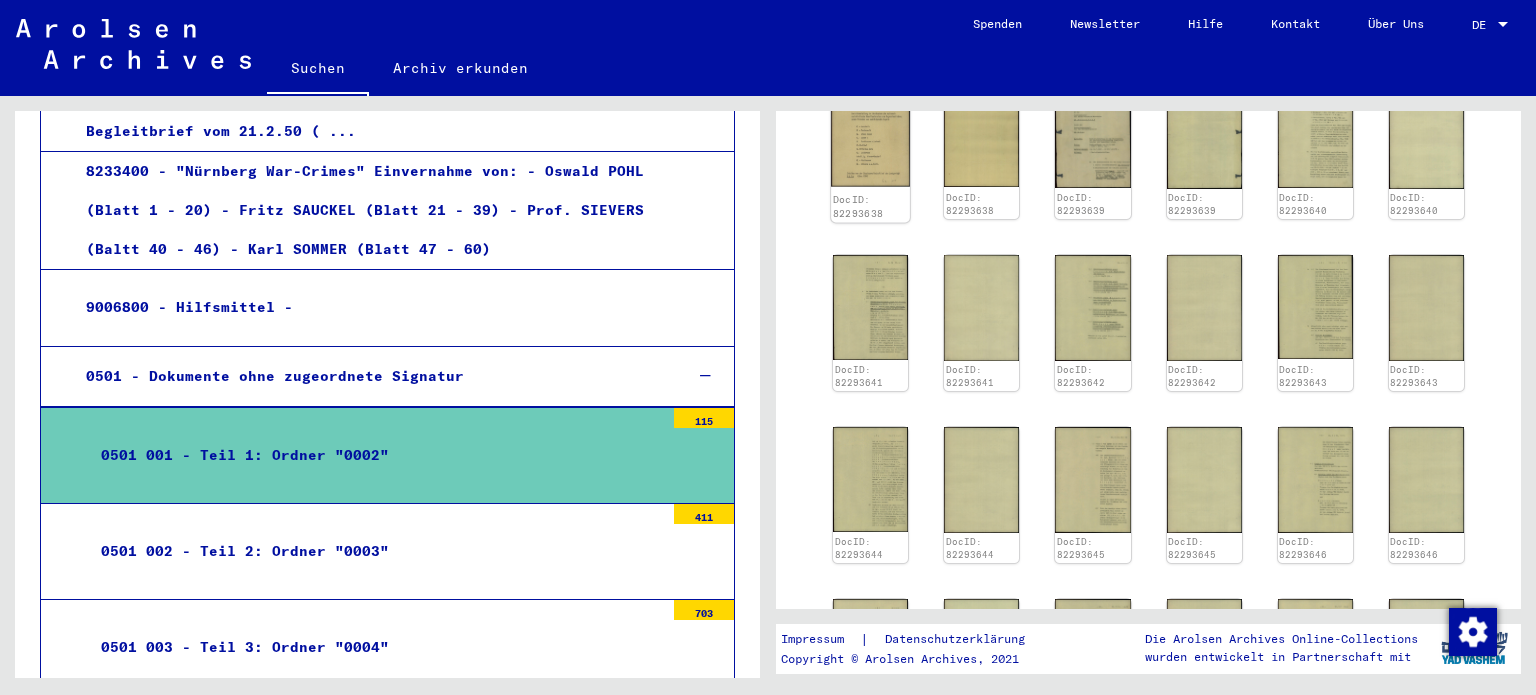 click 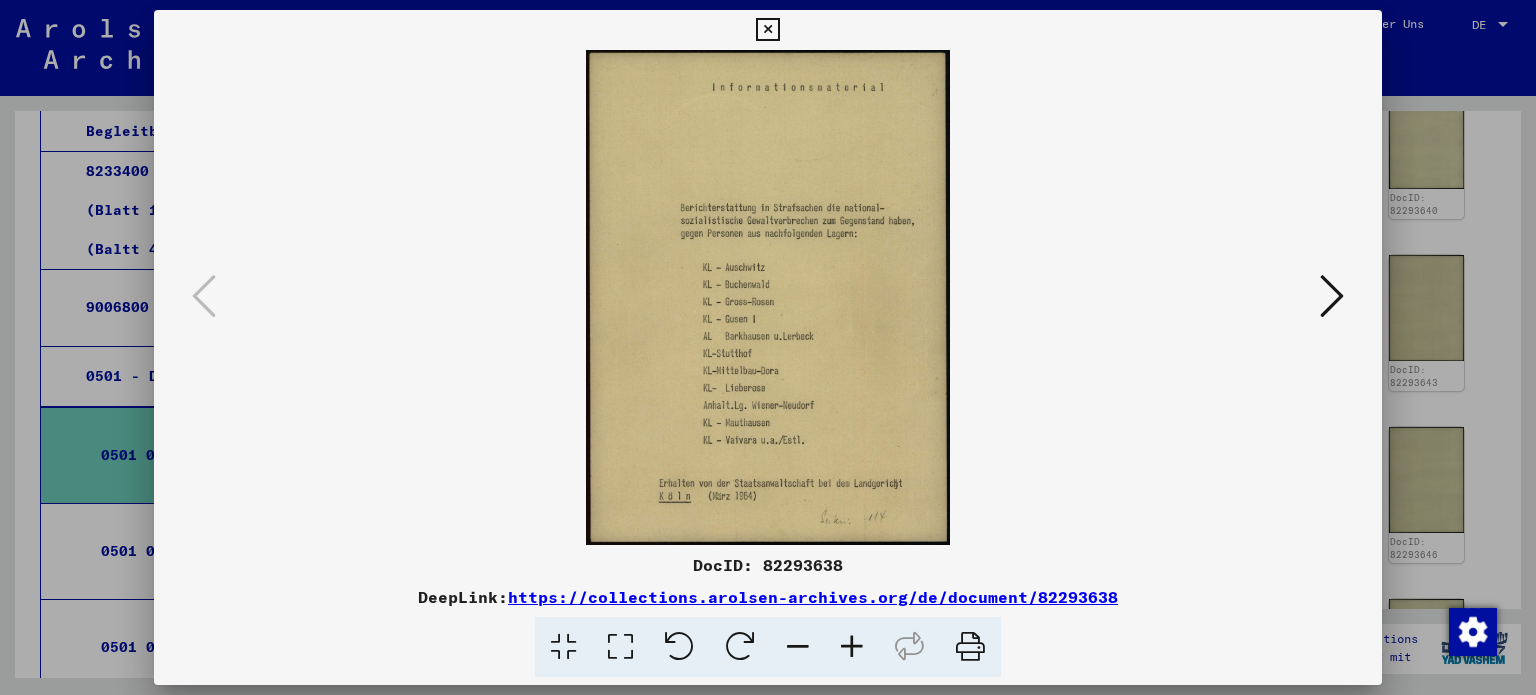 click at bounding box center (620, 647) 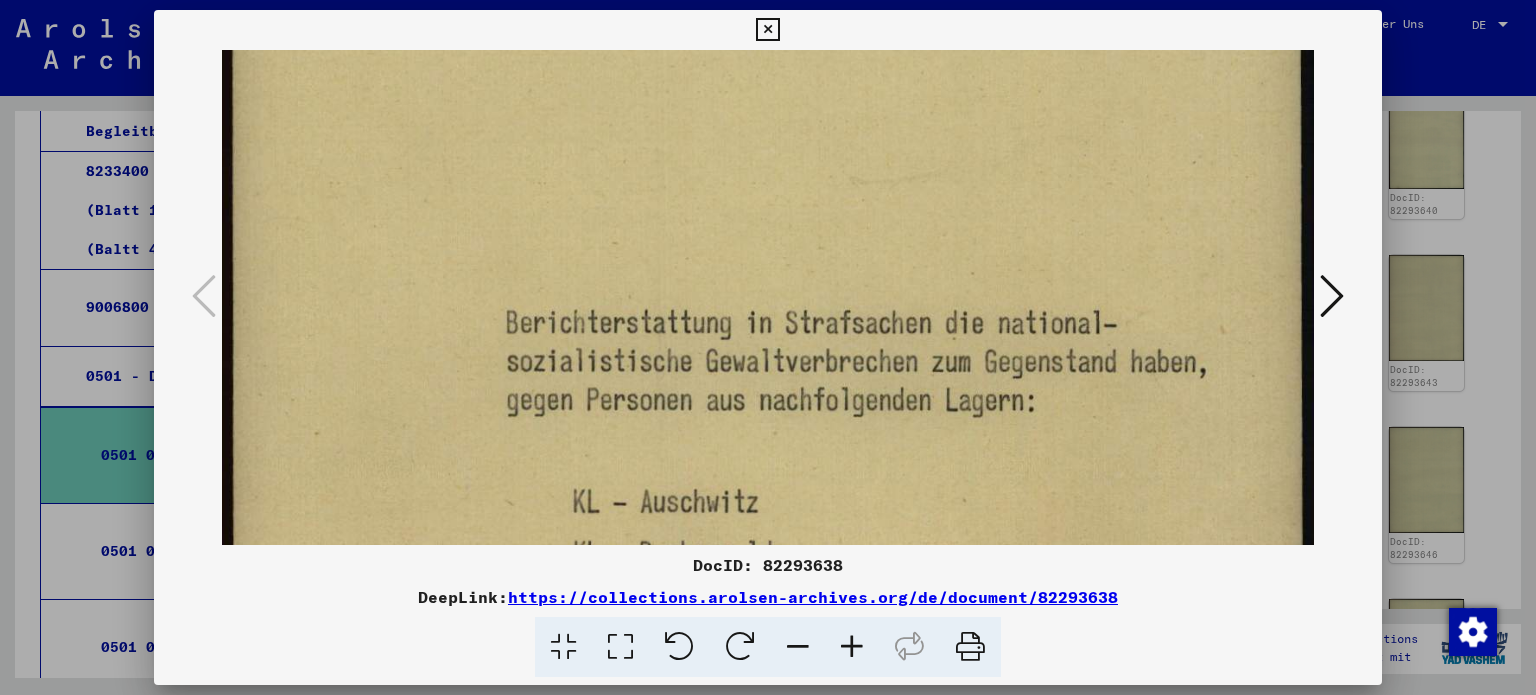 scroll, scrollTop: 215, scrollLeft: 0, axis: vertical 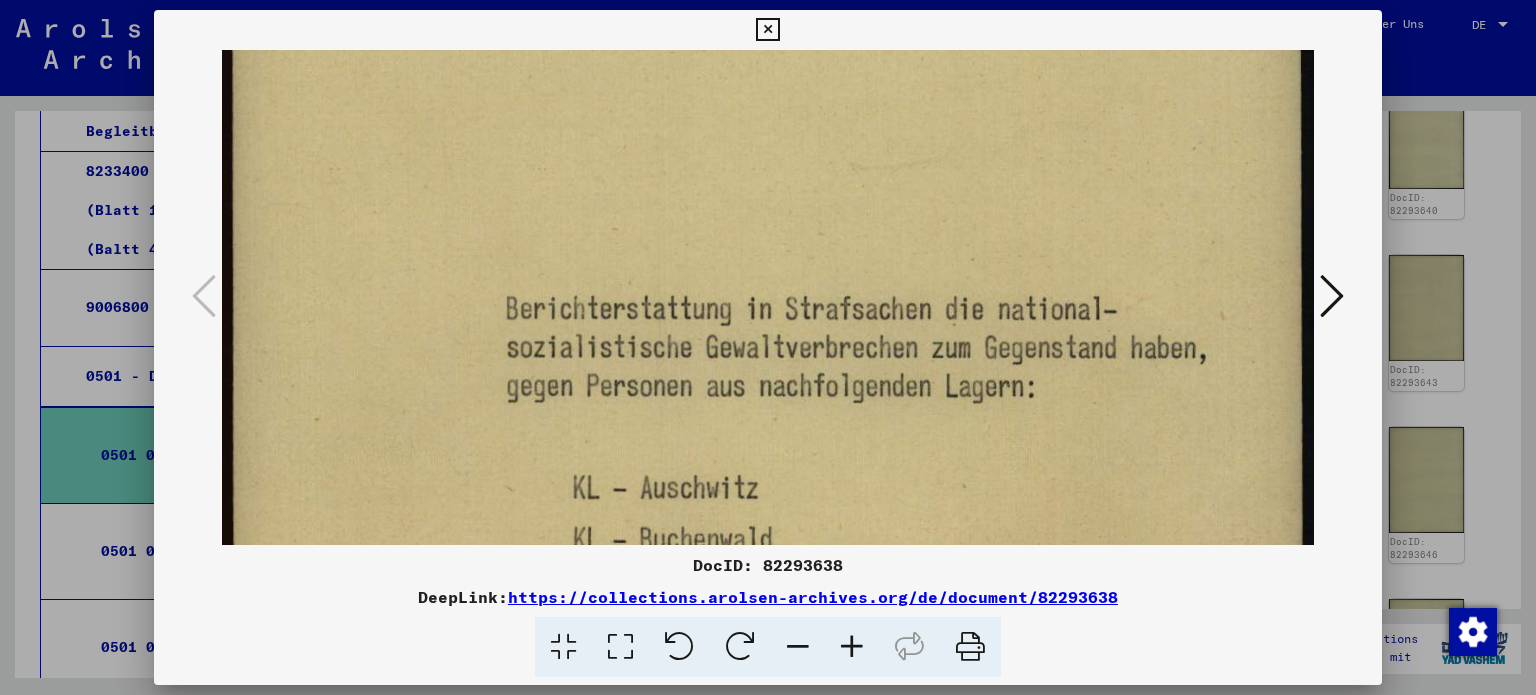 drag, startPoint x: 1036, startPoint y: 443, endPoint x: 1040, endPoint y: 231, distance: 212.03773 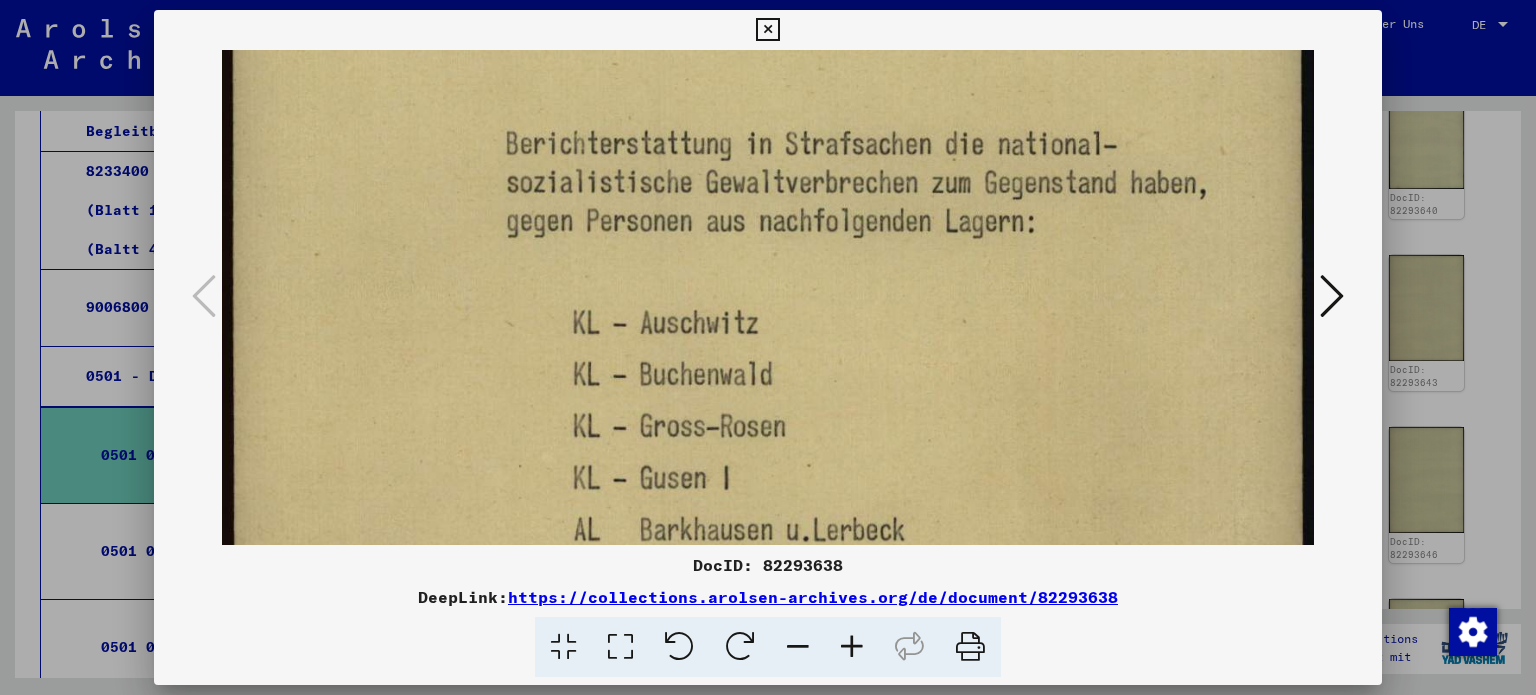 scroll, scrollTop: 399, scrollLeft: 0, axis: vertical 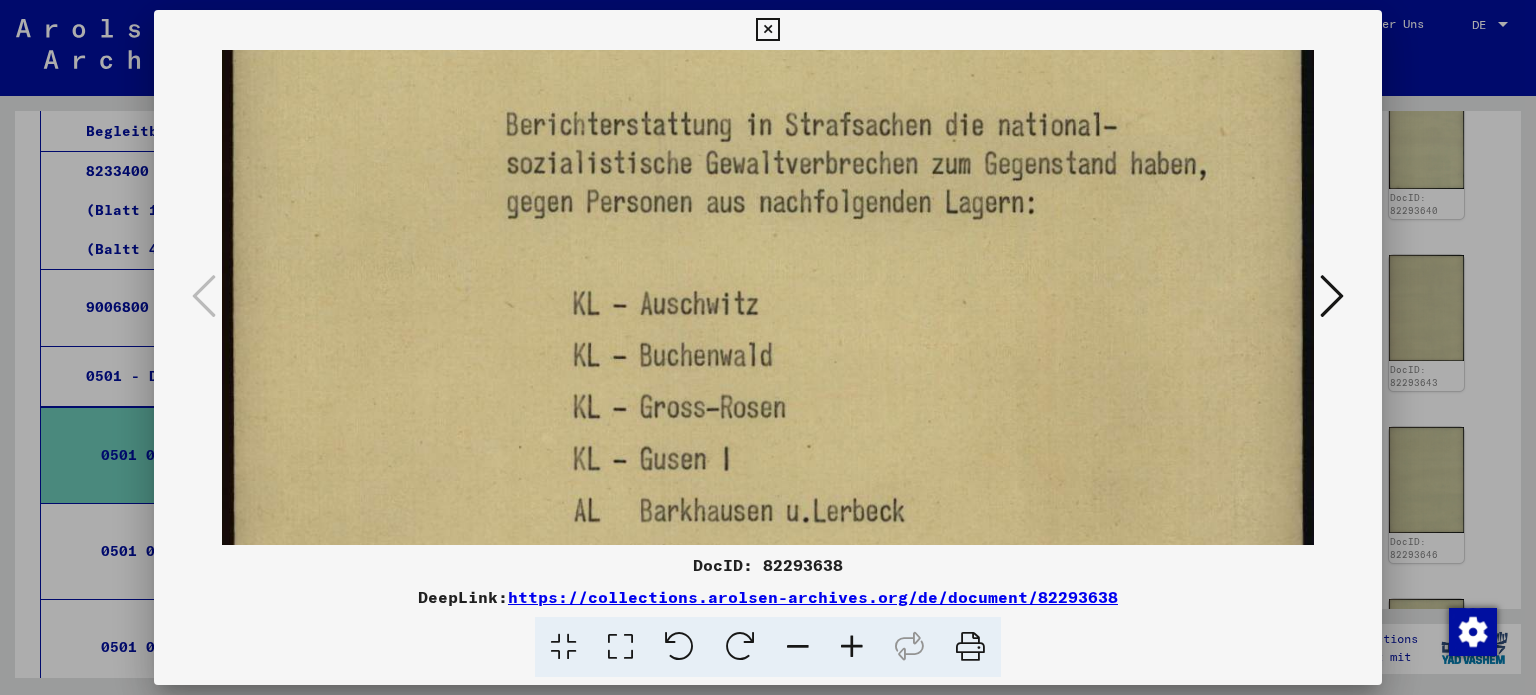 drag, startPoint x: 1092, startPoint y: 437, endPoint x: 1095, endPoint y: 256, distance: 181.02486 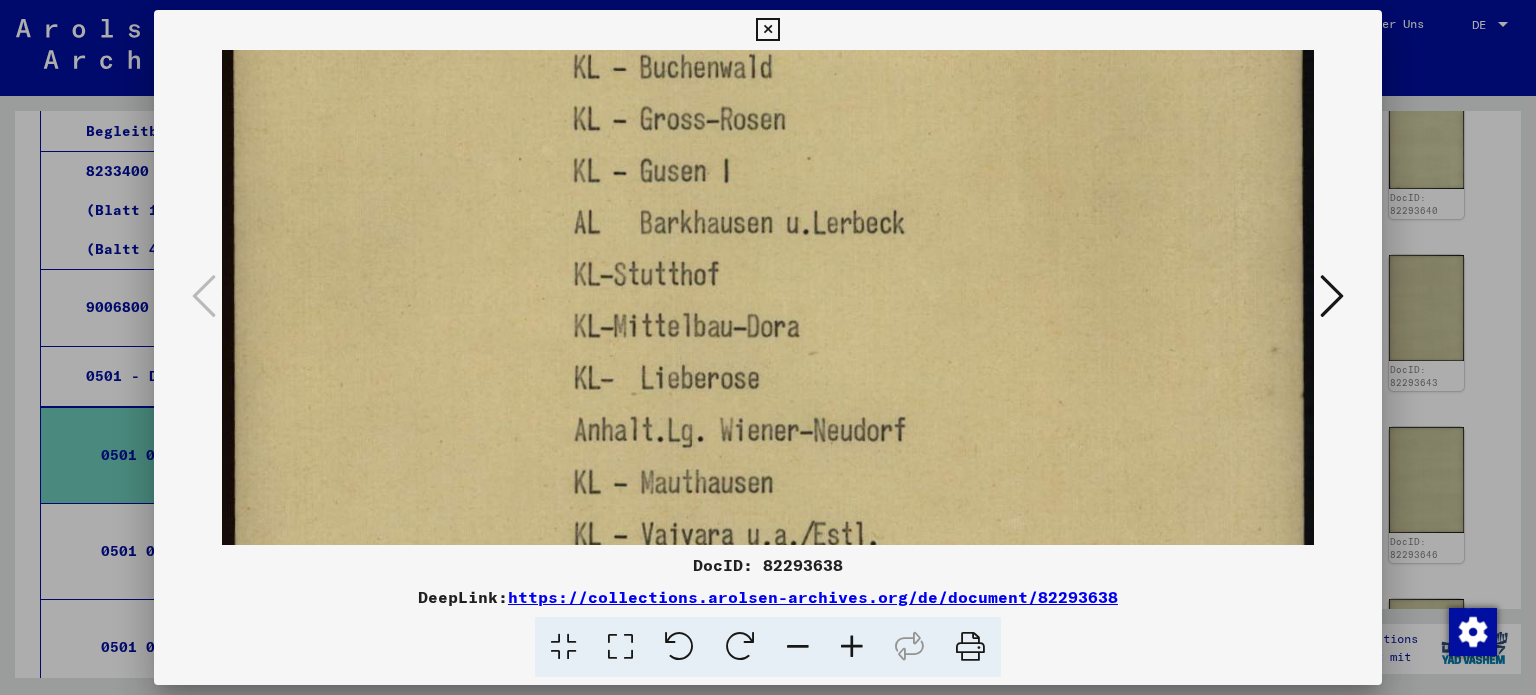 scroll, scrollTop: 702, scrollLeft: 0, axis: vertical 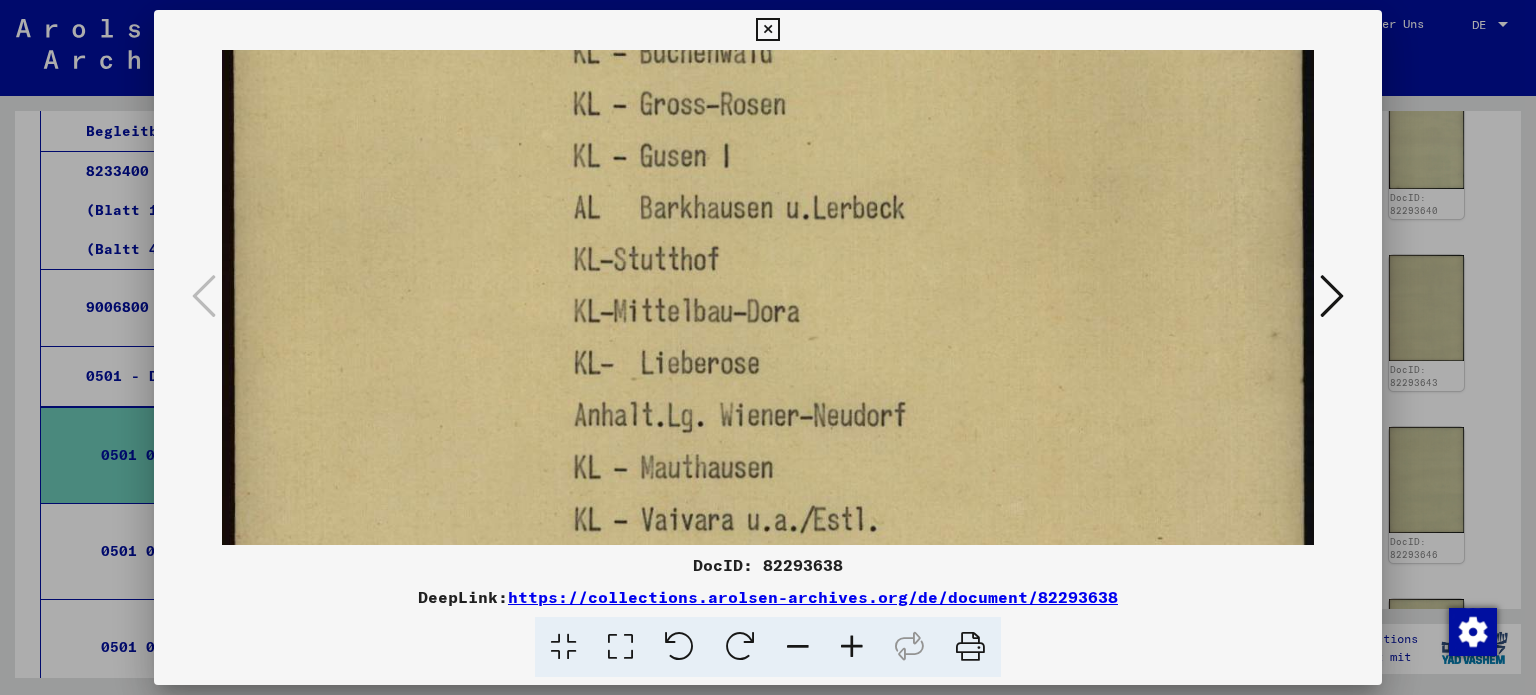 drag, startPoint x: 1110, startPoint y: 413, endPoint x: 1134, endPoint y: 112, distance: 301.9553 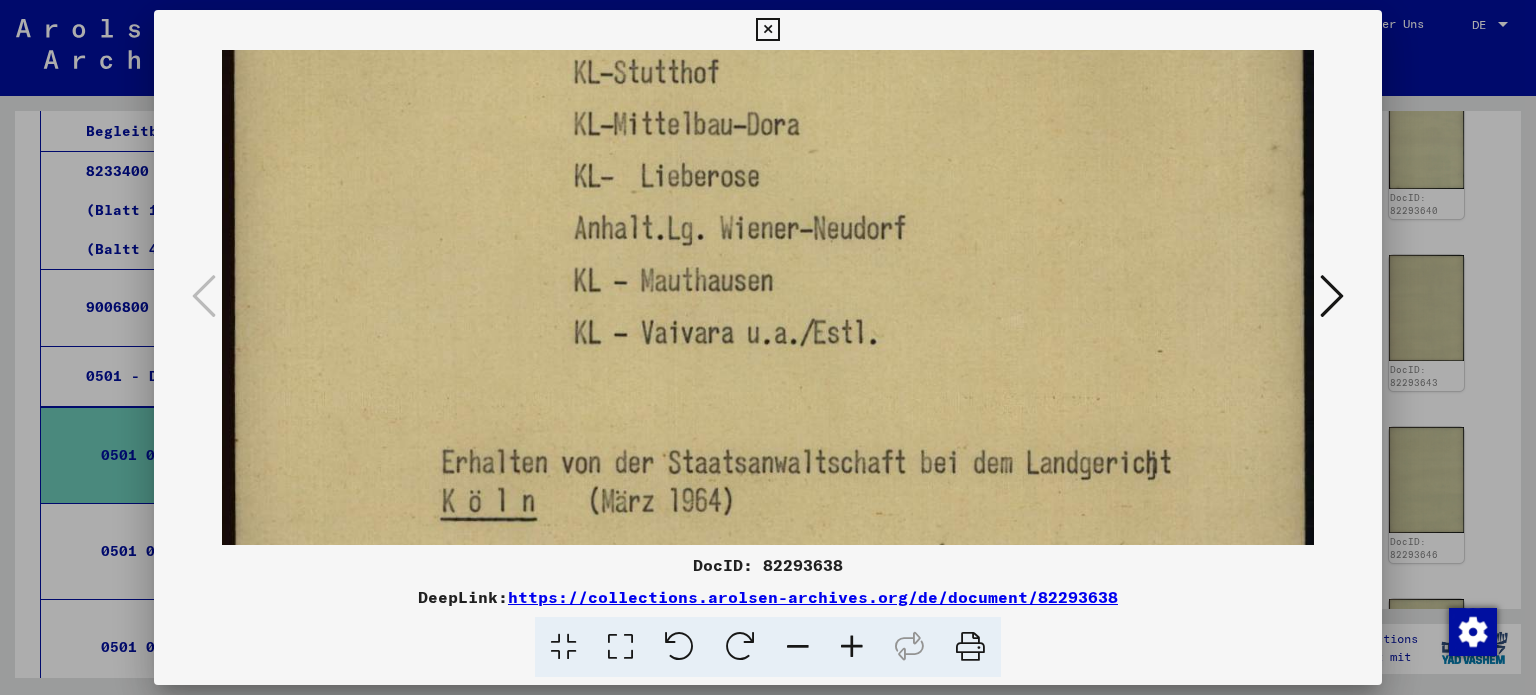 scroll, scrollTop: 934, scrollLeft: 0, axis: vertical 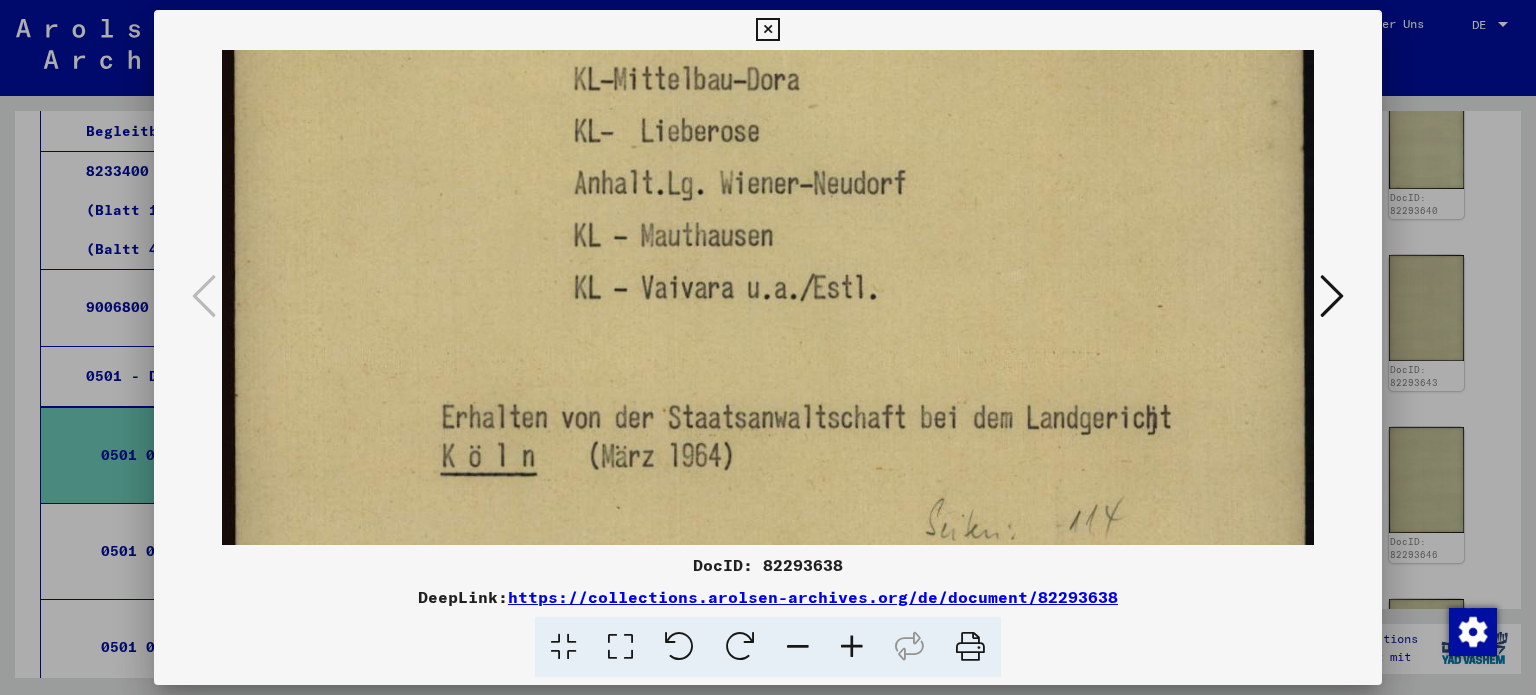 drag, startPoint x: 1140, startPoint y: 395, endPoint x: 1132, endPoint y: 163, distance: 232.1379 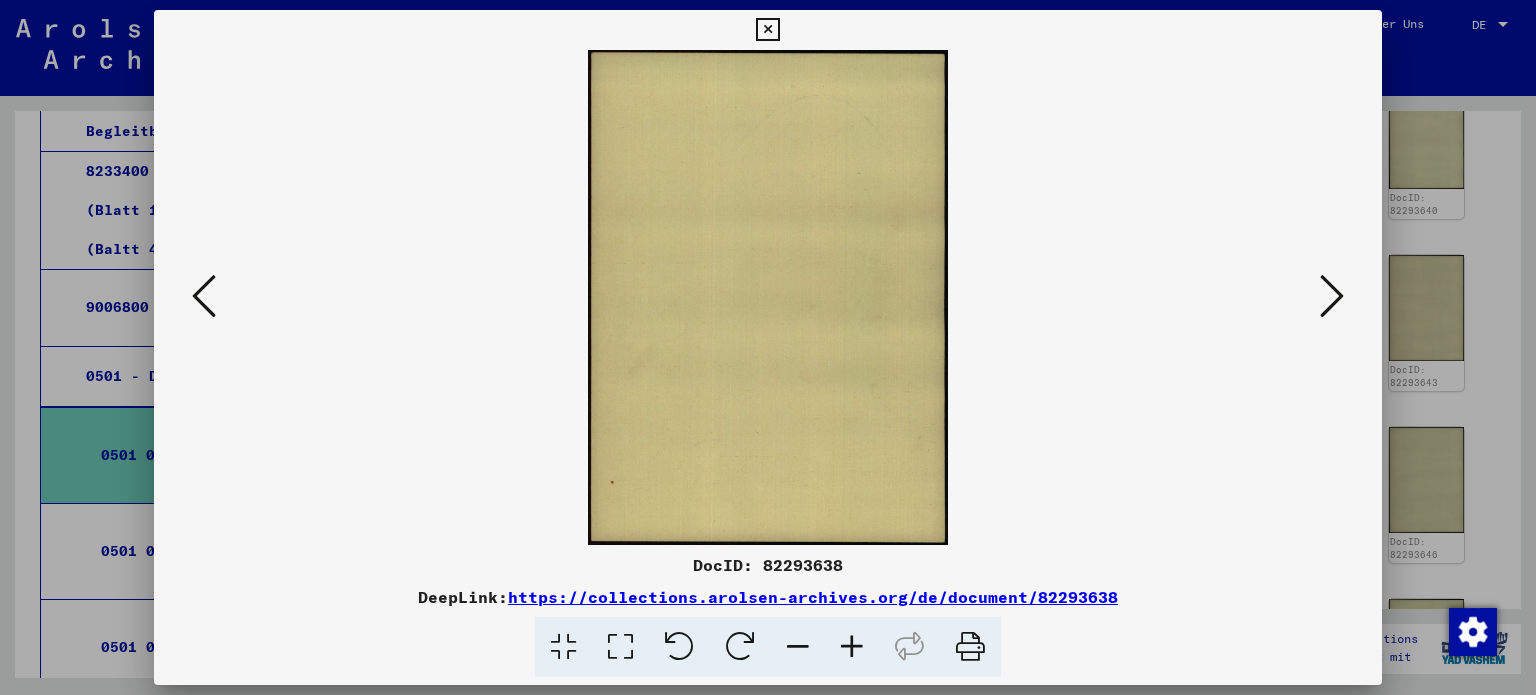 scroll, scrollTop: 0, scrollLeft: 0, axis: both 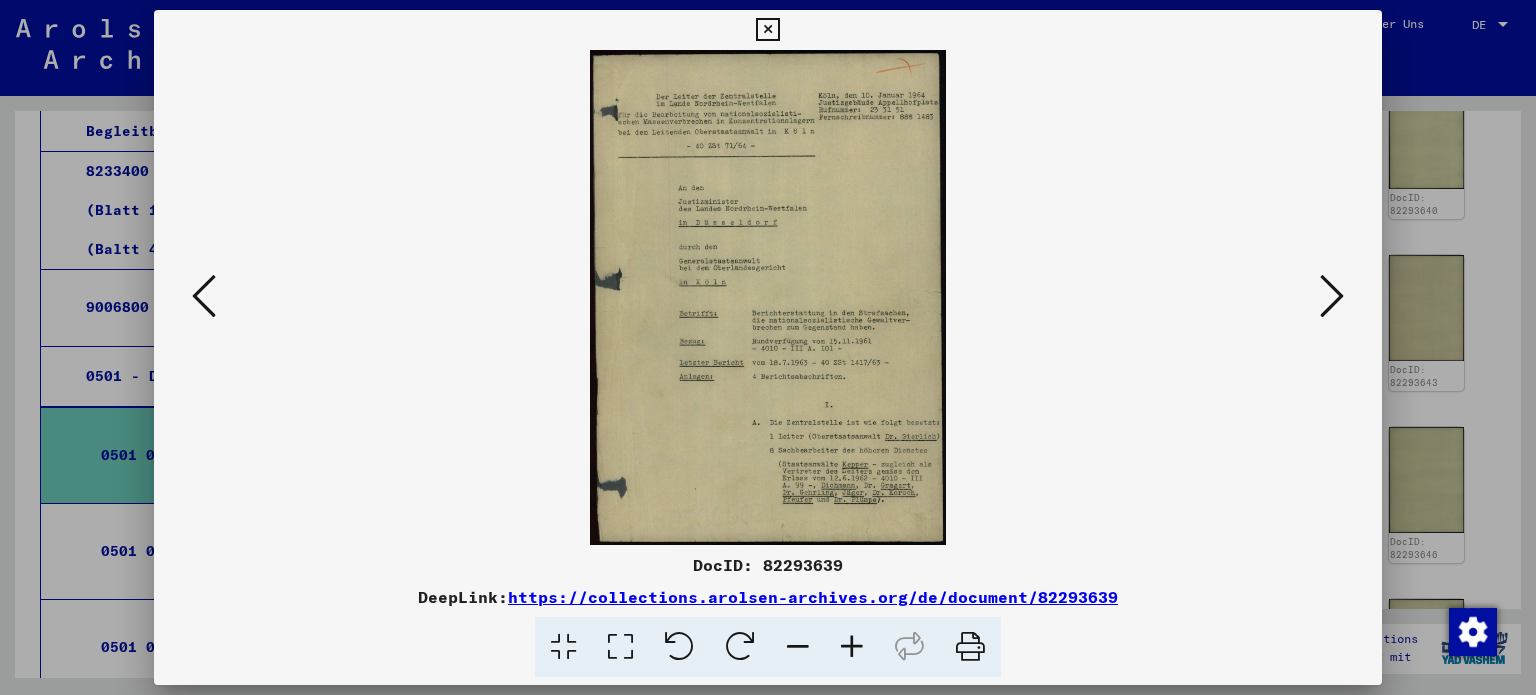 click at bounding box center [620, 647] 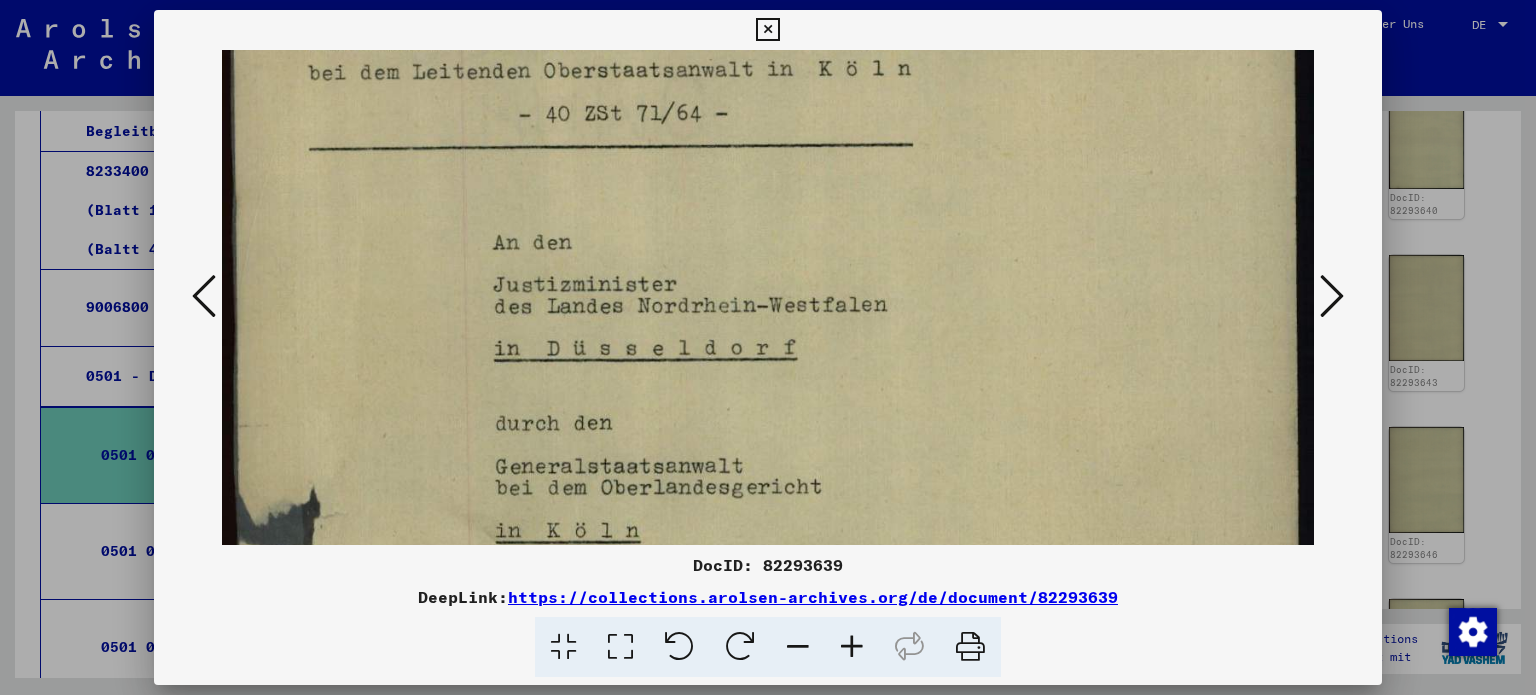 scroll, scrollTop: 232, scrollLeft: 0, axis: vertical 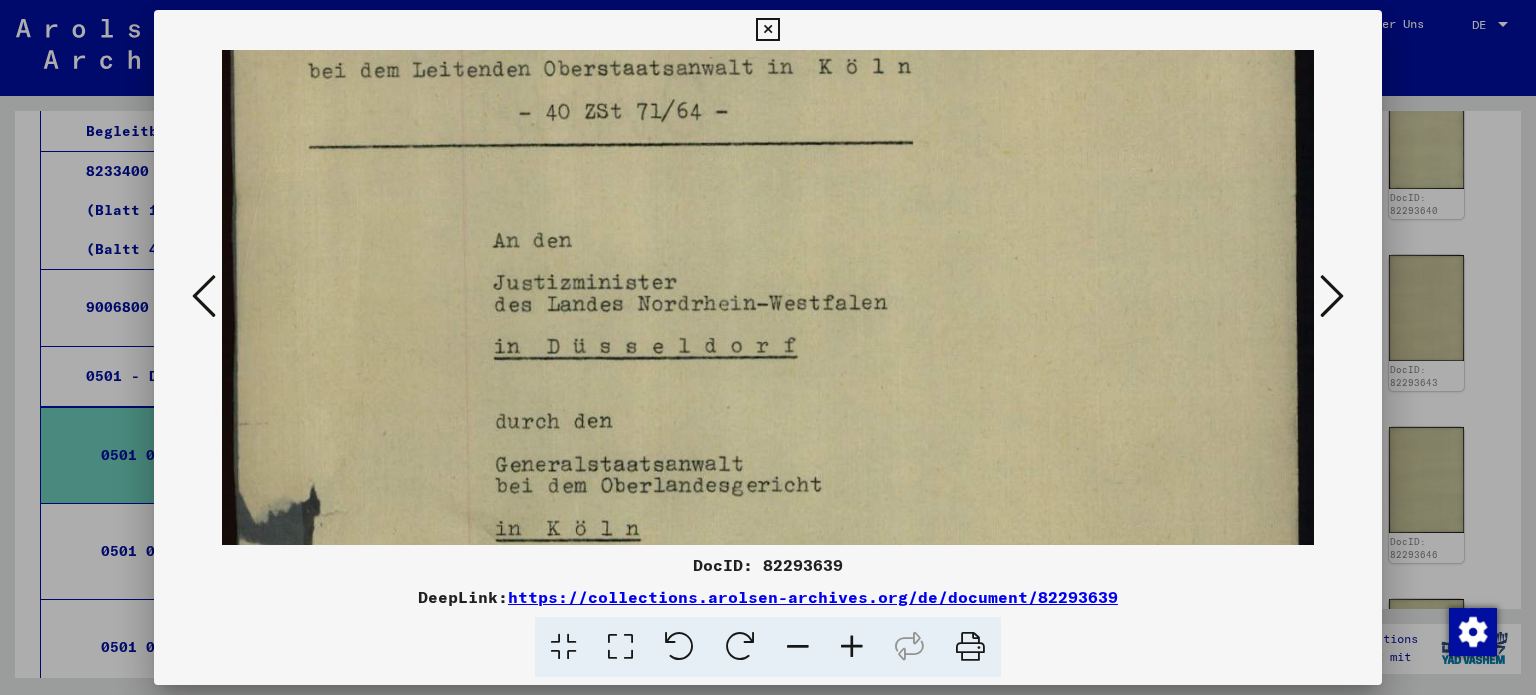 drag, startPoint x: 963, startPoint y: 443, endPoint x: 966, endPoint y: 213, distance: 230.01956 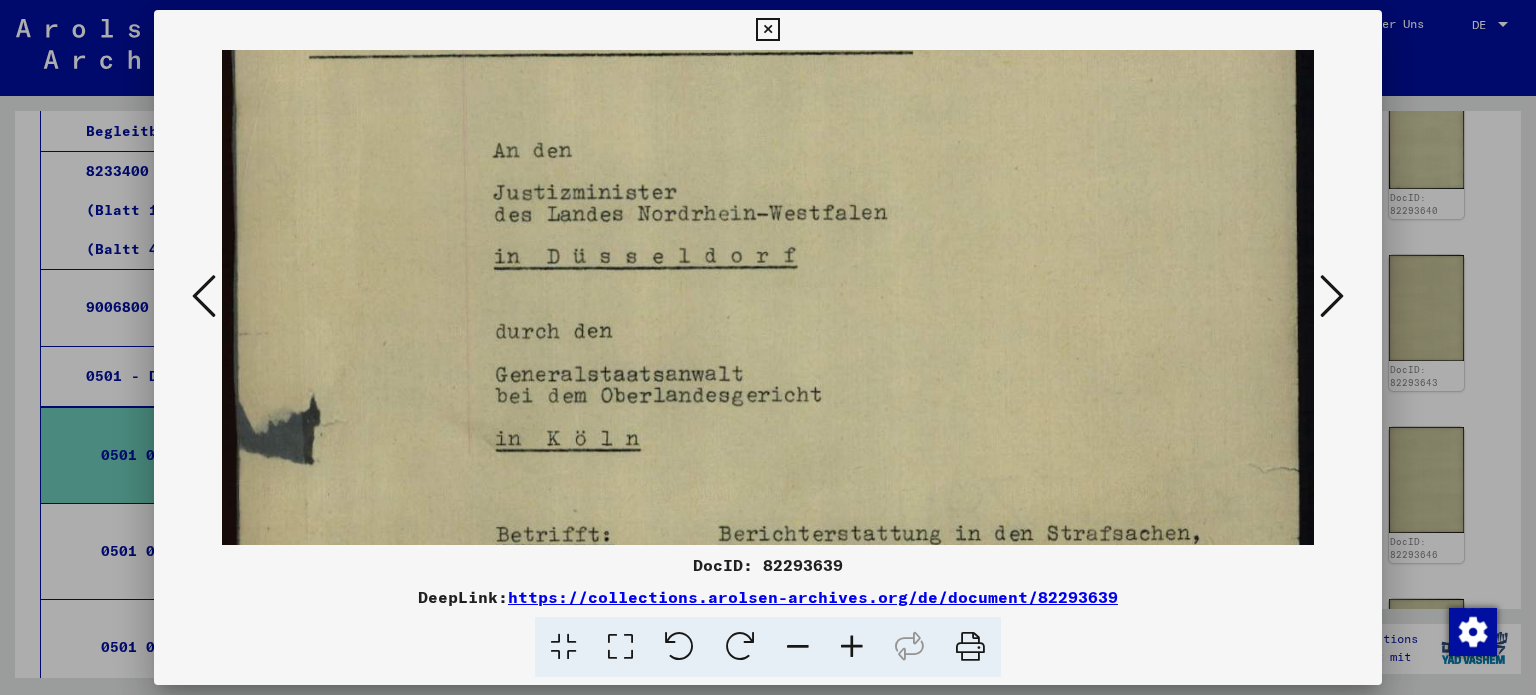 scroll, scrollTop: 408, scrollLeft: 0, axis: vertical 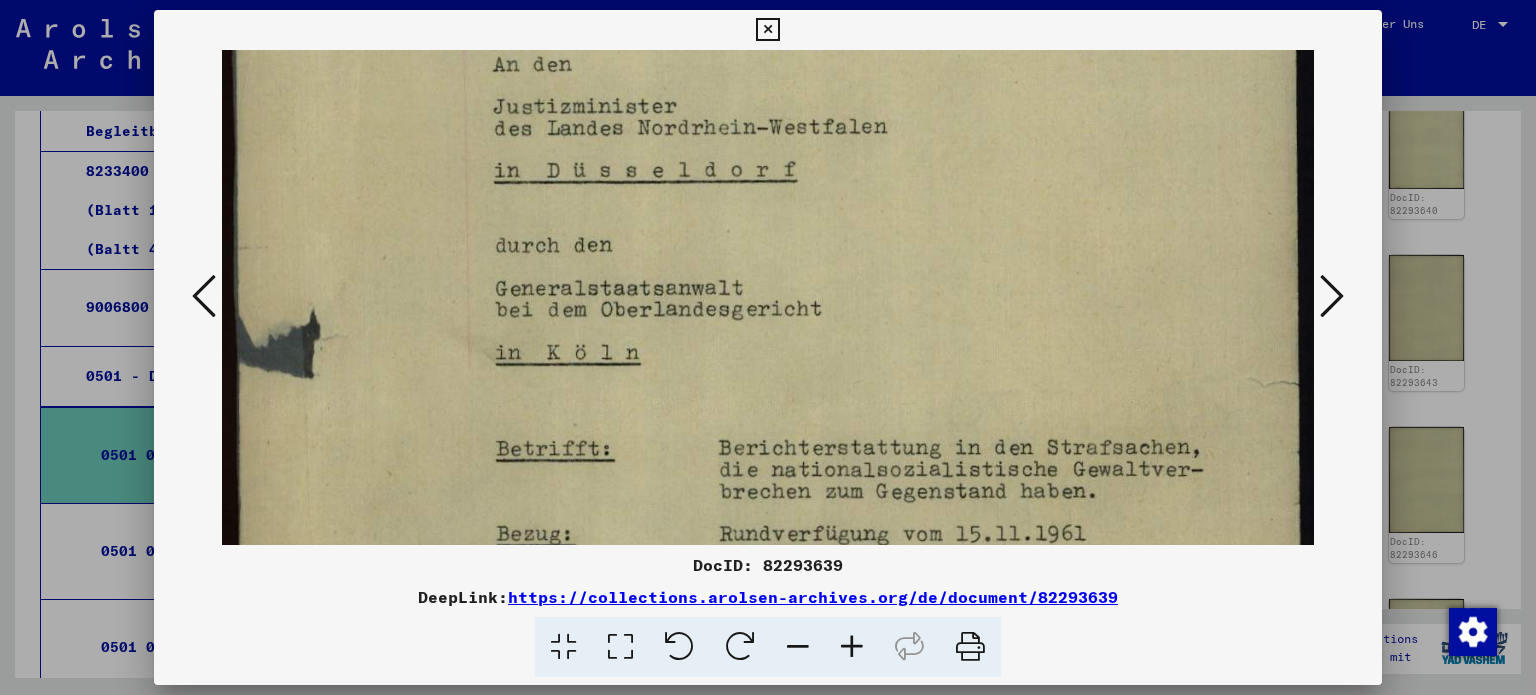 drag, startPoint x: 1042, startPoint y: 399, endPoint x: 1044, endPoint y: 227, distance: 172.01163 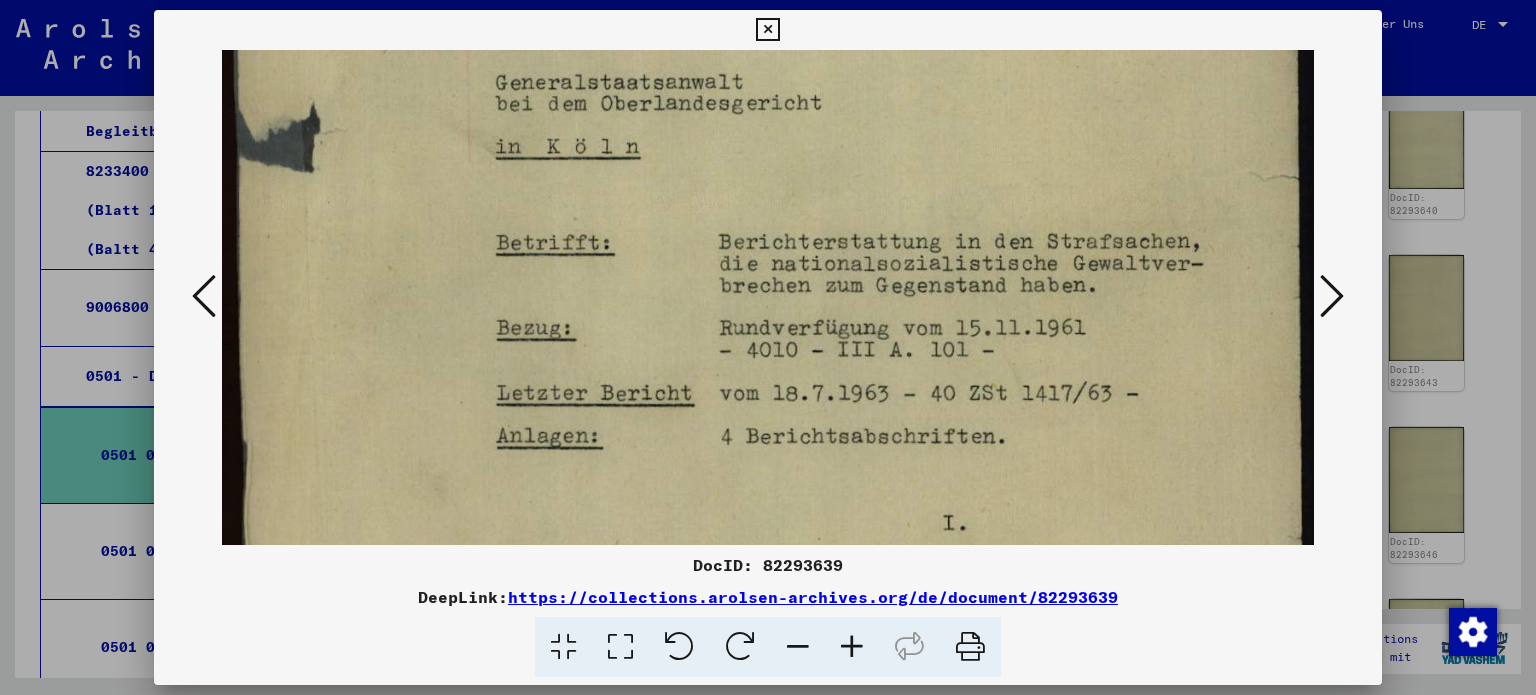 scroll, scrollTop: 615, scrollLeft: 0, axis: vertical 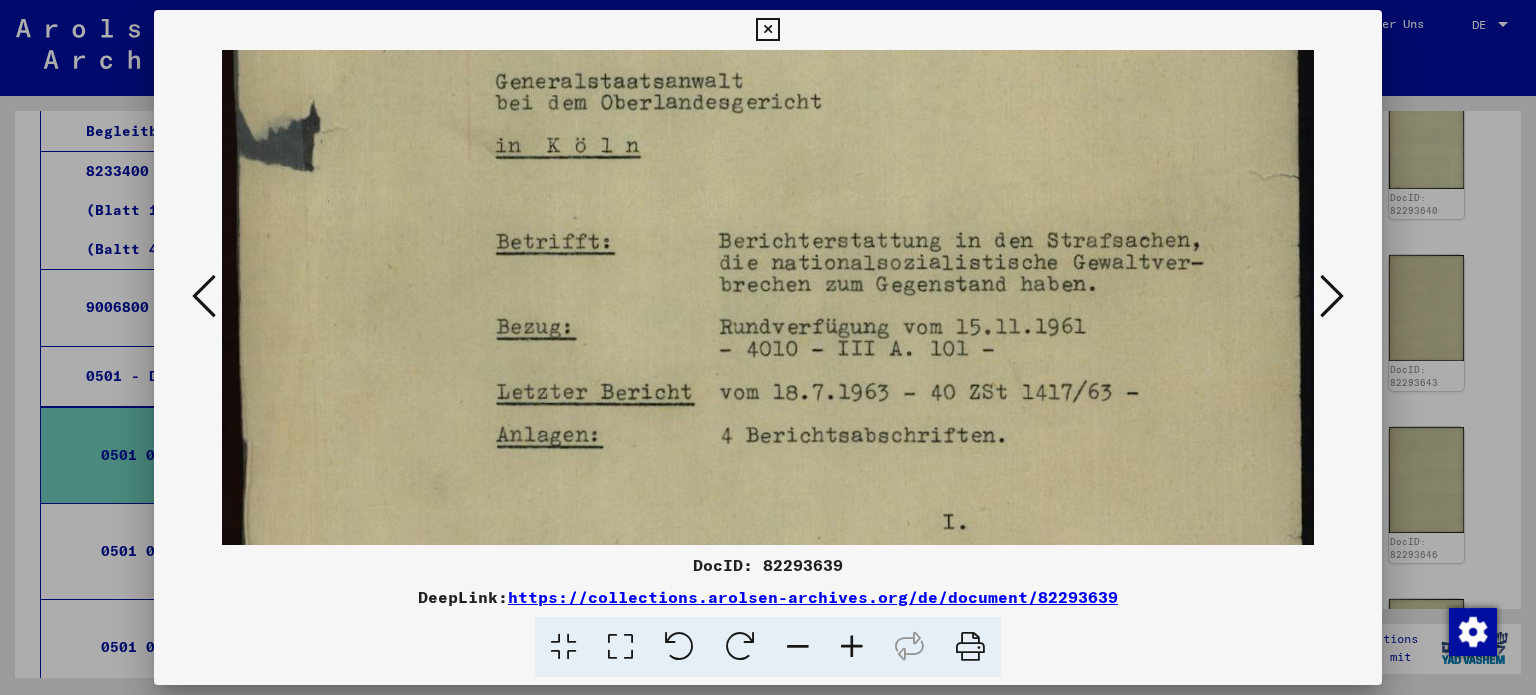 drag, startPoint x: 1058, startPoint y: 405, endPoint x: 1041, endPoint y: 199, distance: 206.70027 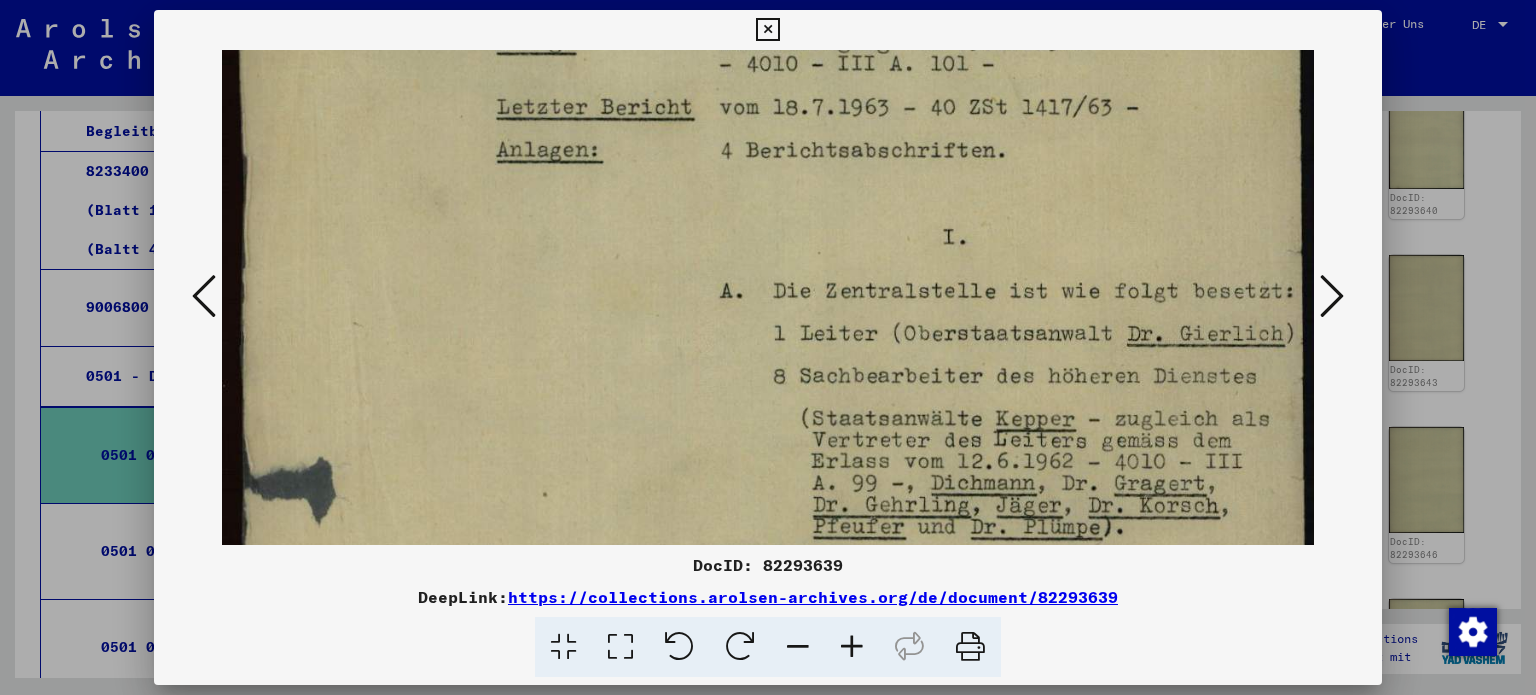 scroll, scrollTop: 916, scrollLeft: 0, axis: vertical 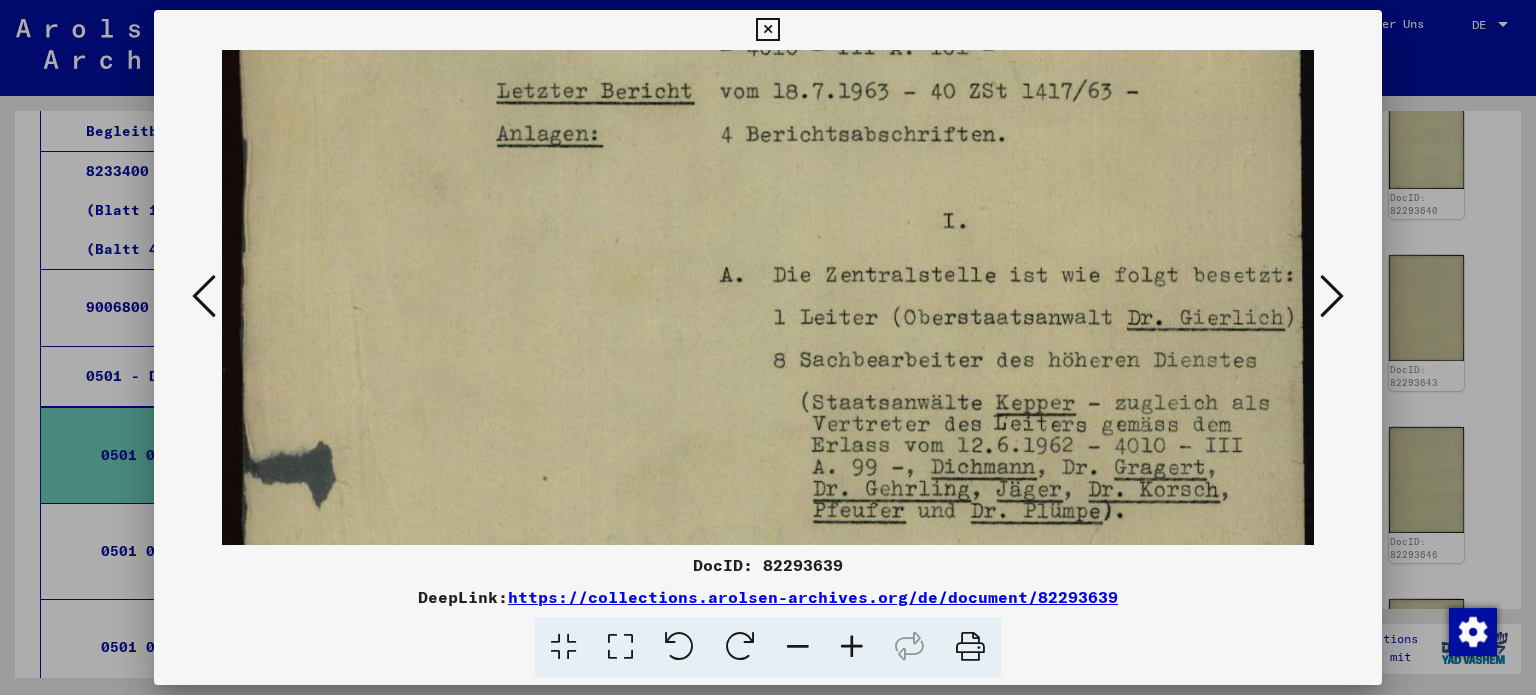 drag, startPoint x: 1102, startPoint y: 419, endPoint x: 1108, endPoint y: 119, distance: 300.06 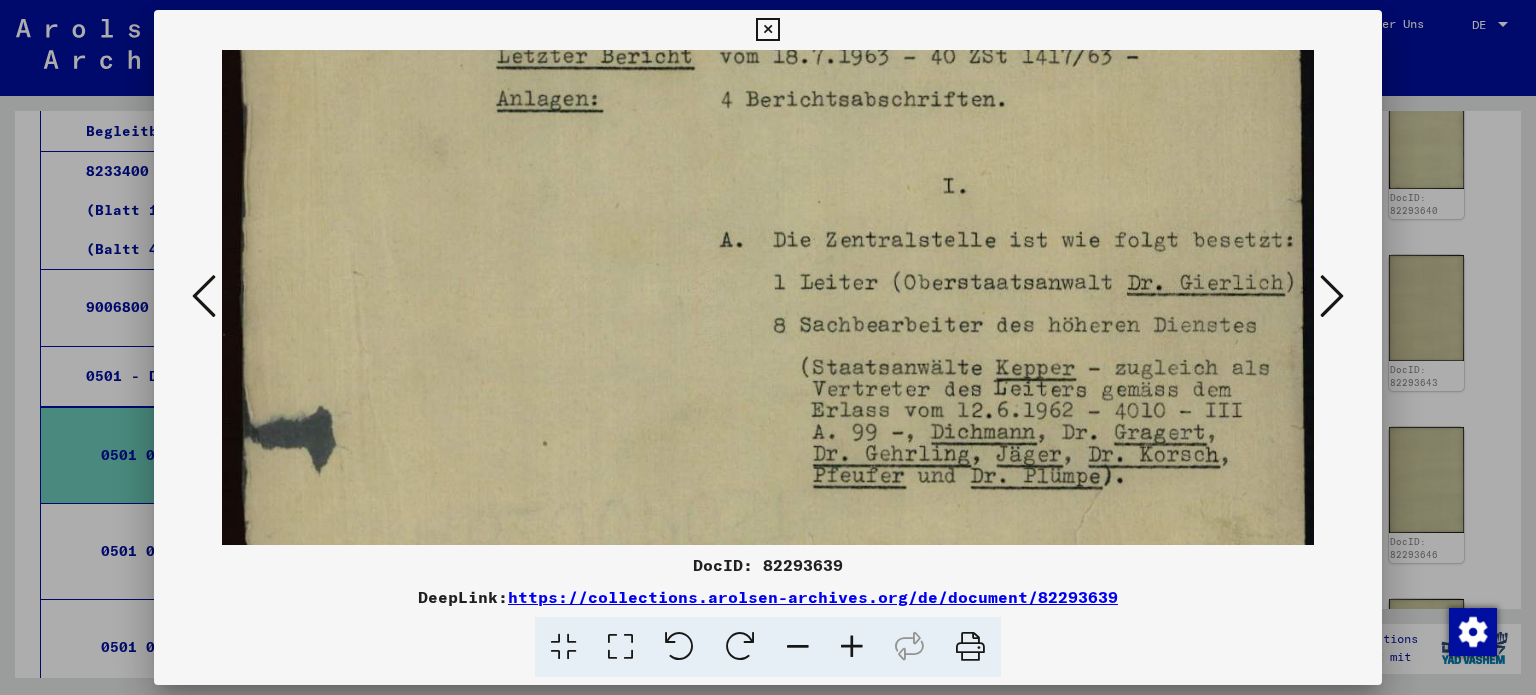 scroll, scrollTop: 960, scrollLeft: 0, axis: vertical 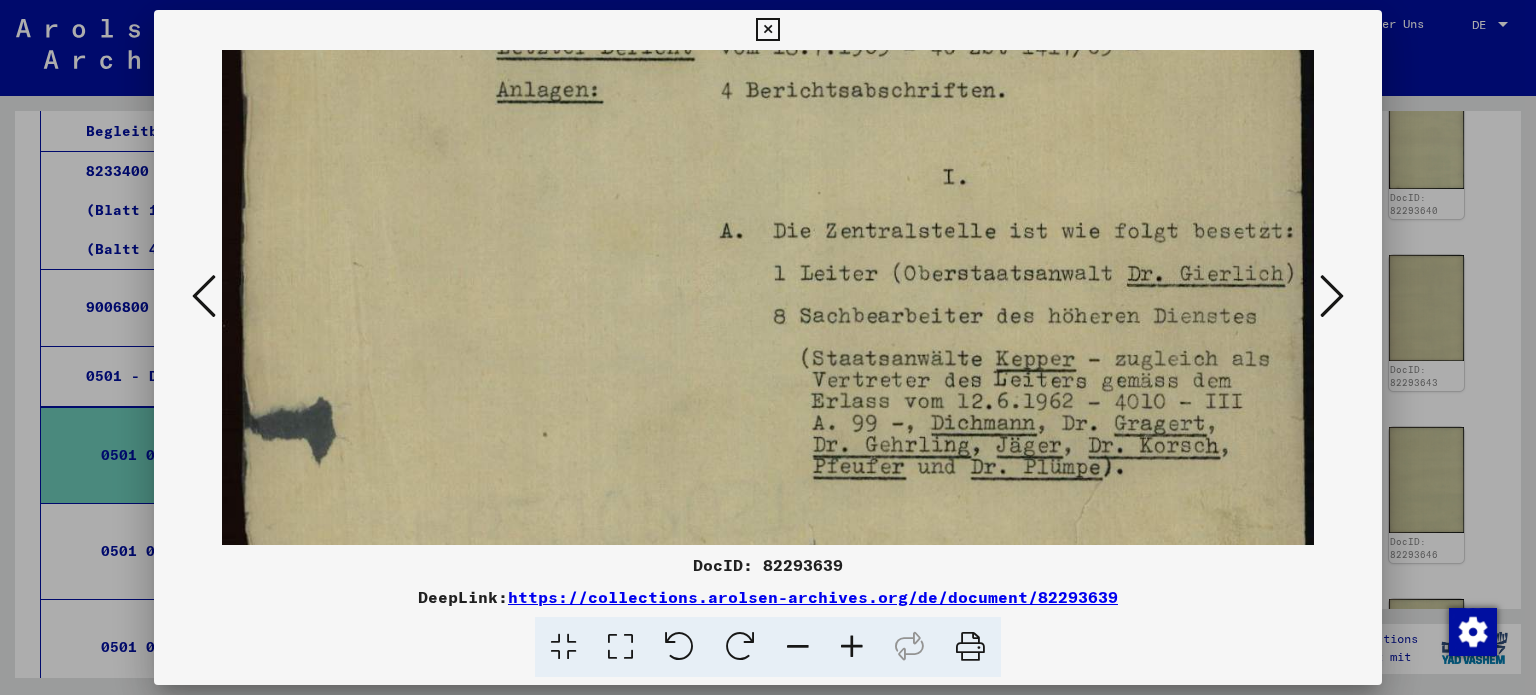 drag, startPoint x: 1128, startPoint y: 366, endPoint x: 1116, endPoint y: 322, distance: 45.607018 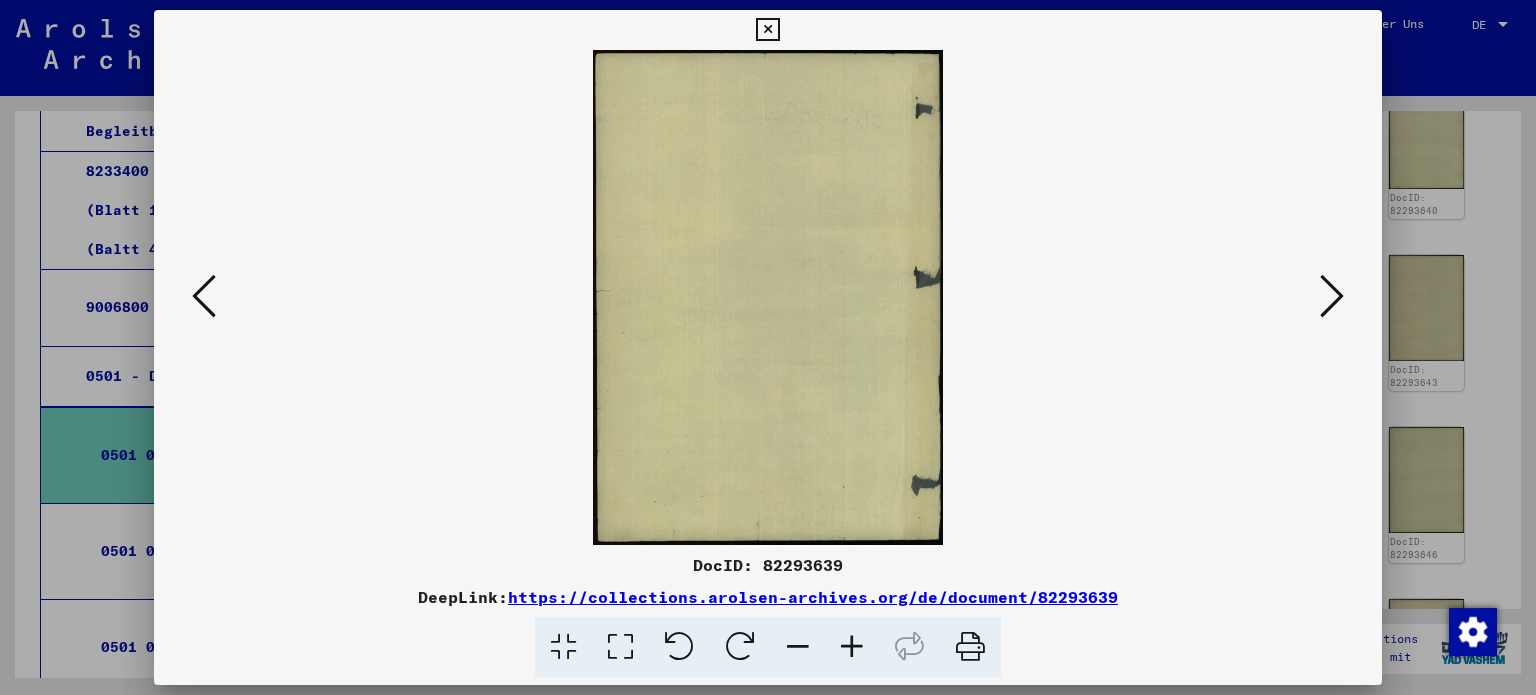 scroll, scrollTop: 0, scrollLeft: 0, axis: both 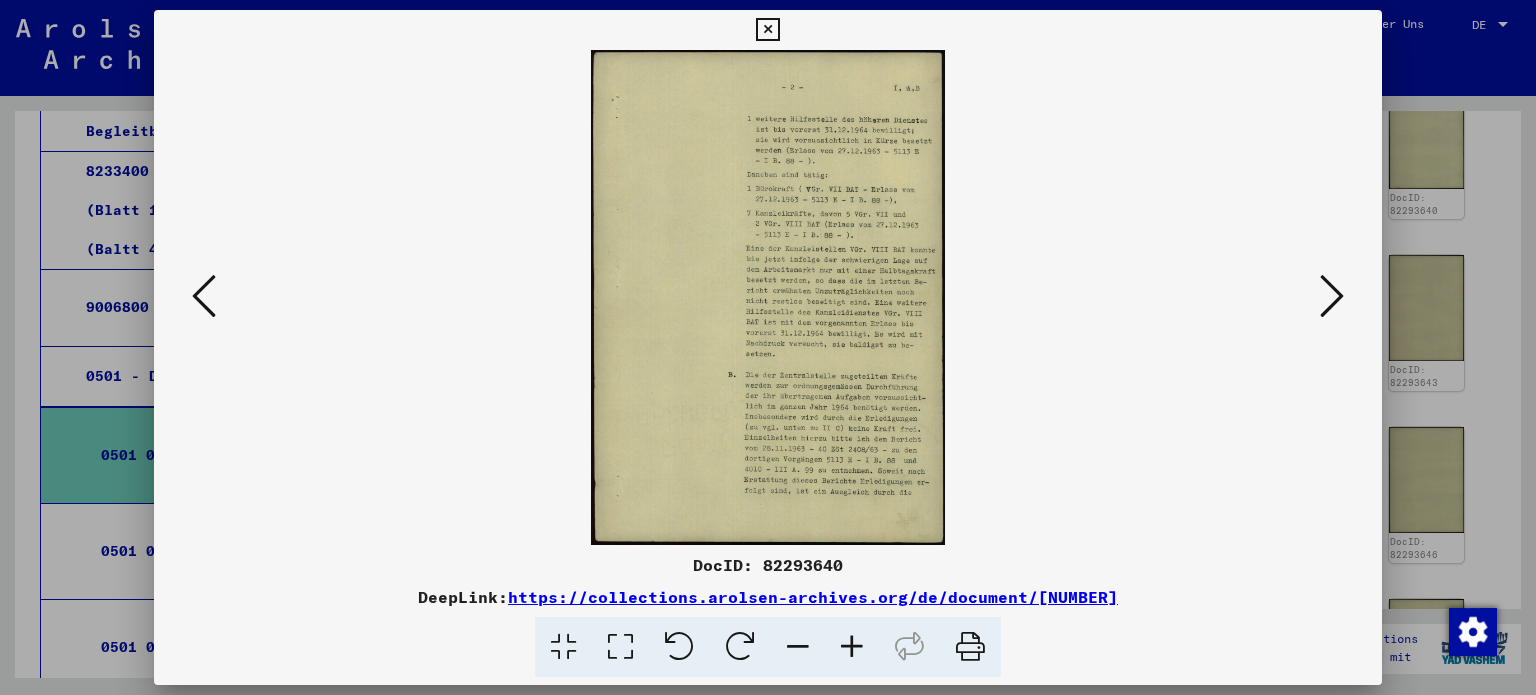 click at bounding box center (620, 647) 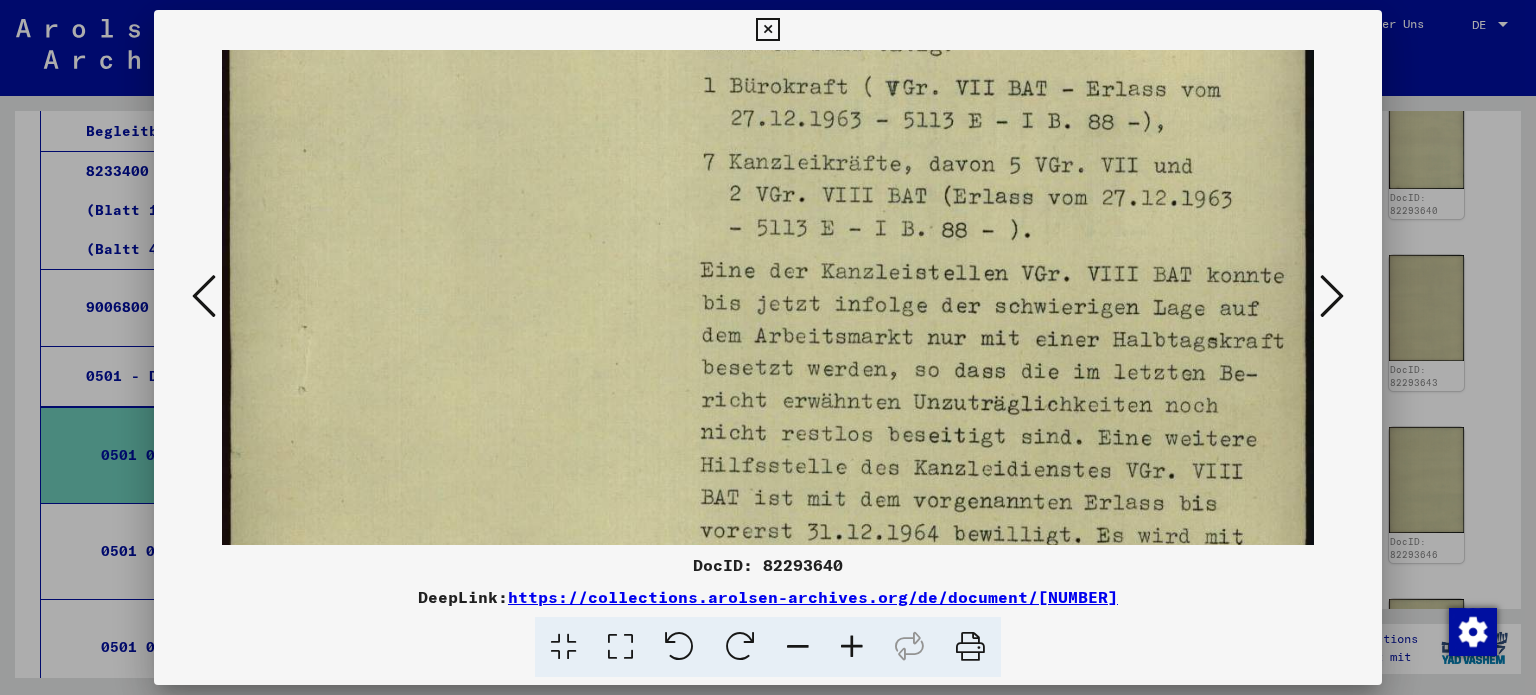 drag, startPoint x: 1128, startPoint y: 458, endPoint x: 1088, endPoint y: 67, distance: 393.0407 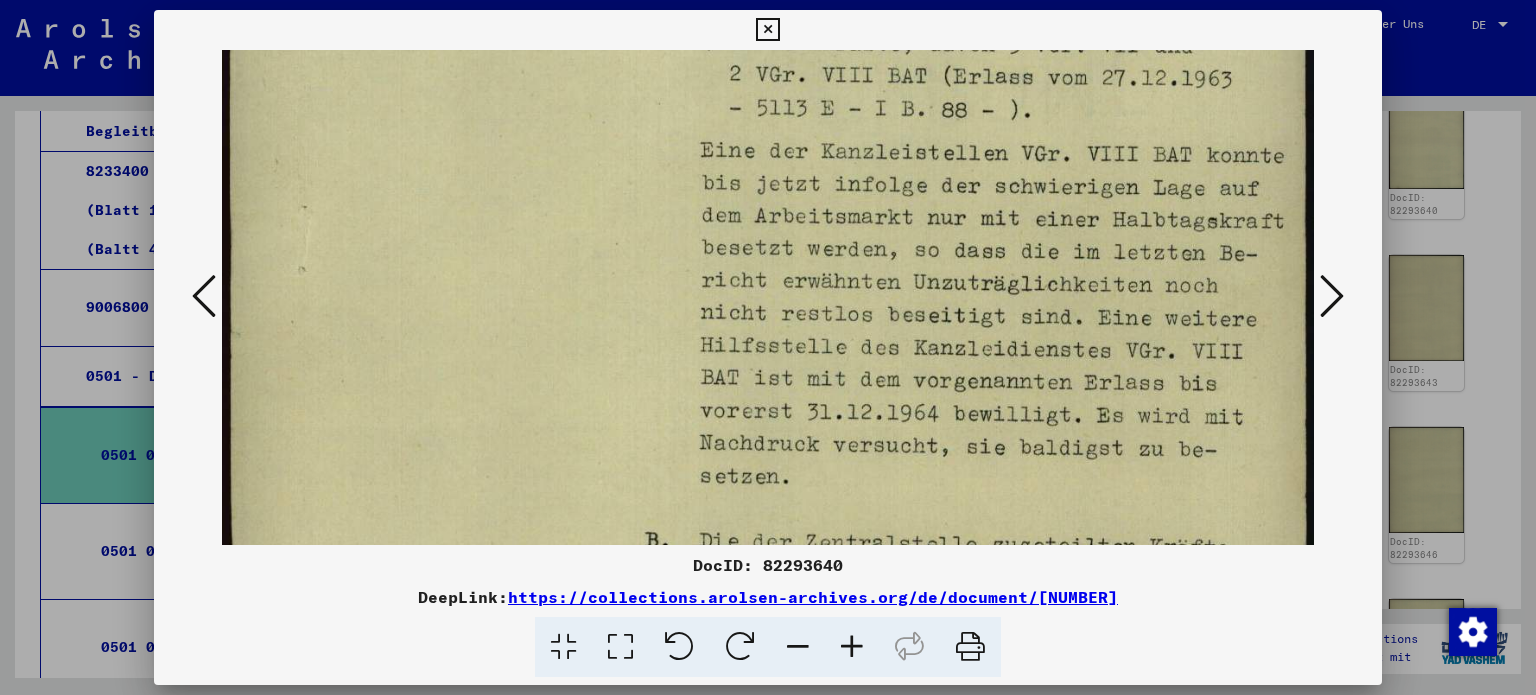 scroll, scrollTop: 591, scrollLeft: 0, axis: vertical 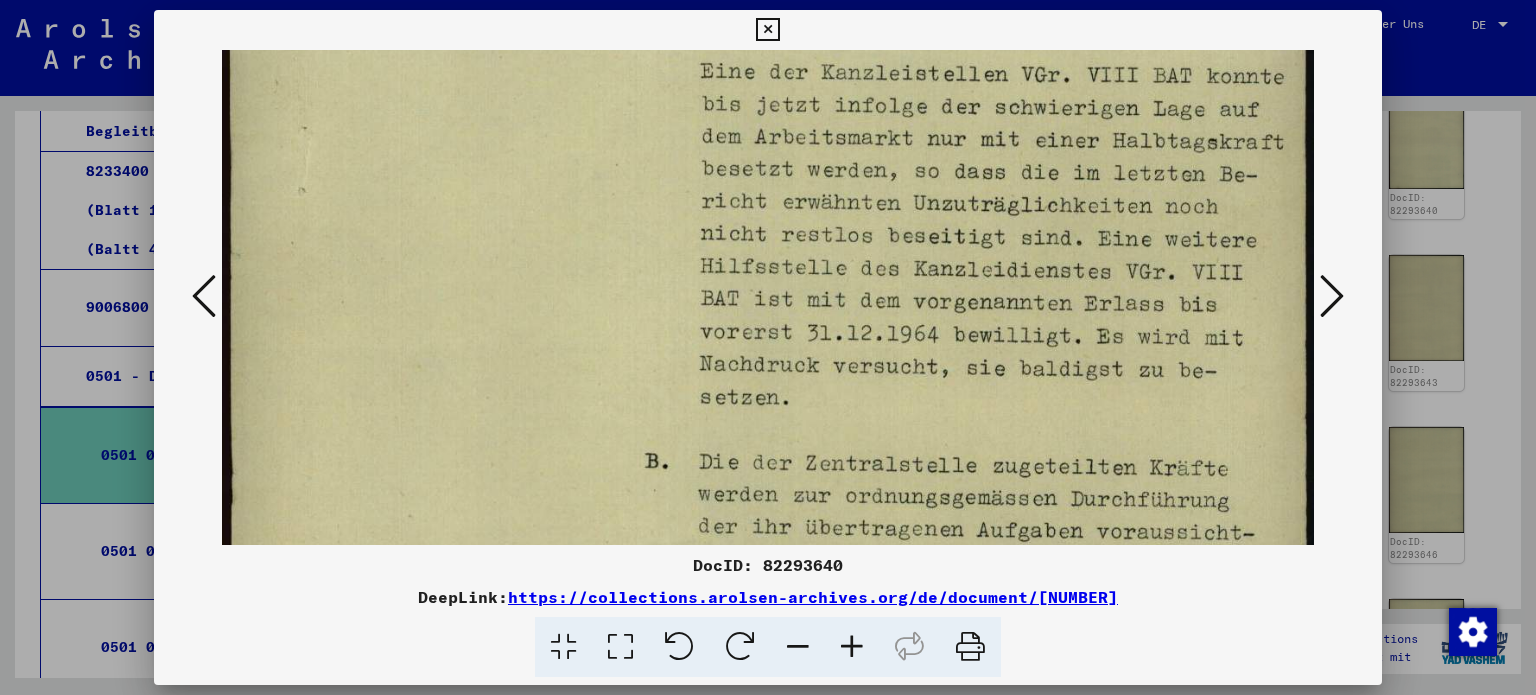 drag, startPoint x: 1120, startPoint y: 441, endPoint x: 1121, endPoint y: 244, distance: 197.00253 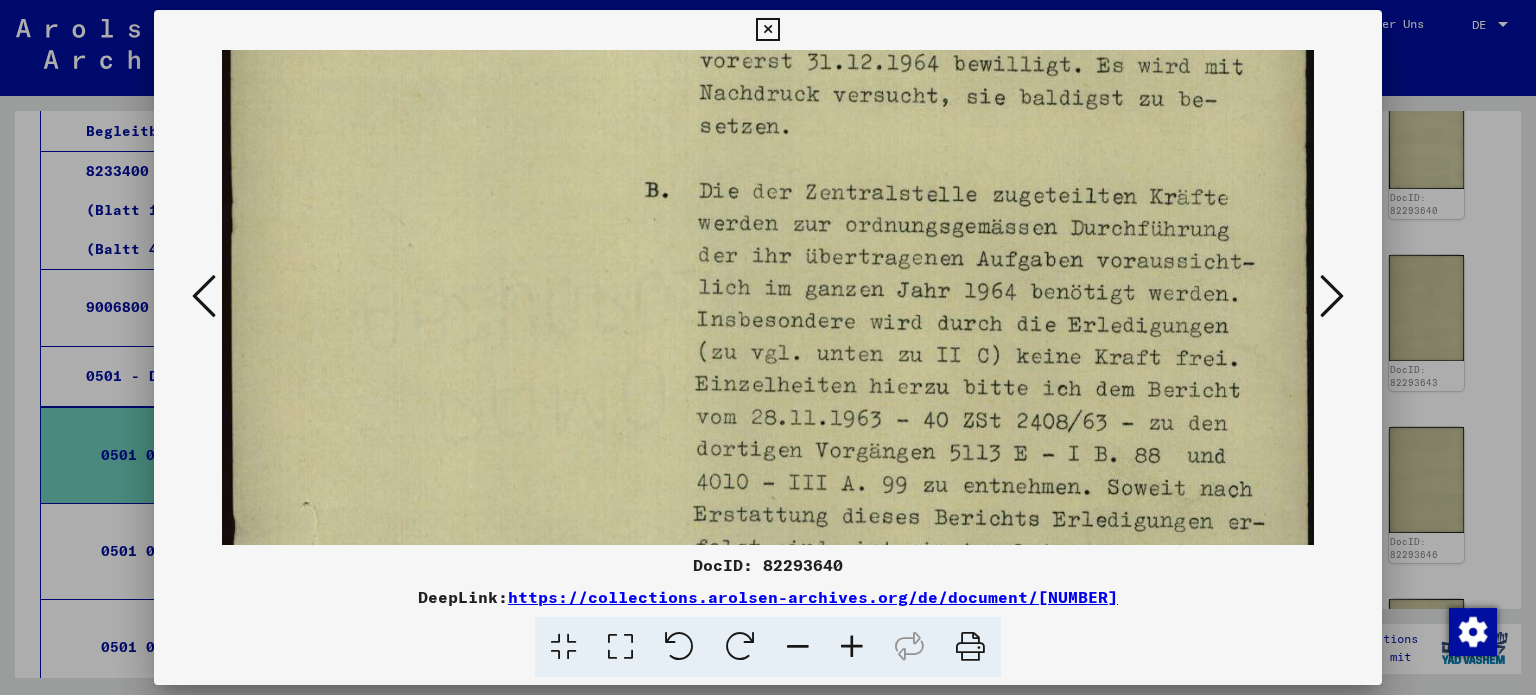 scroll, scrollTop: 870, scrollLeft: 0, axis: vertical 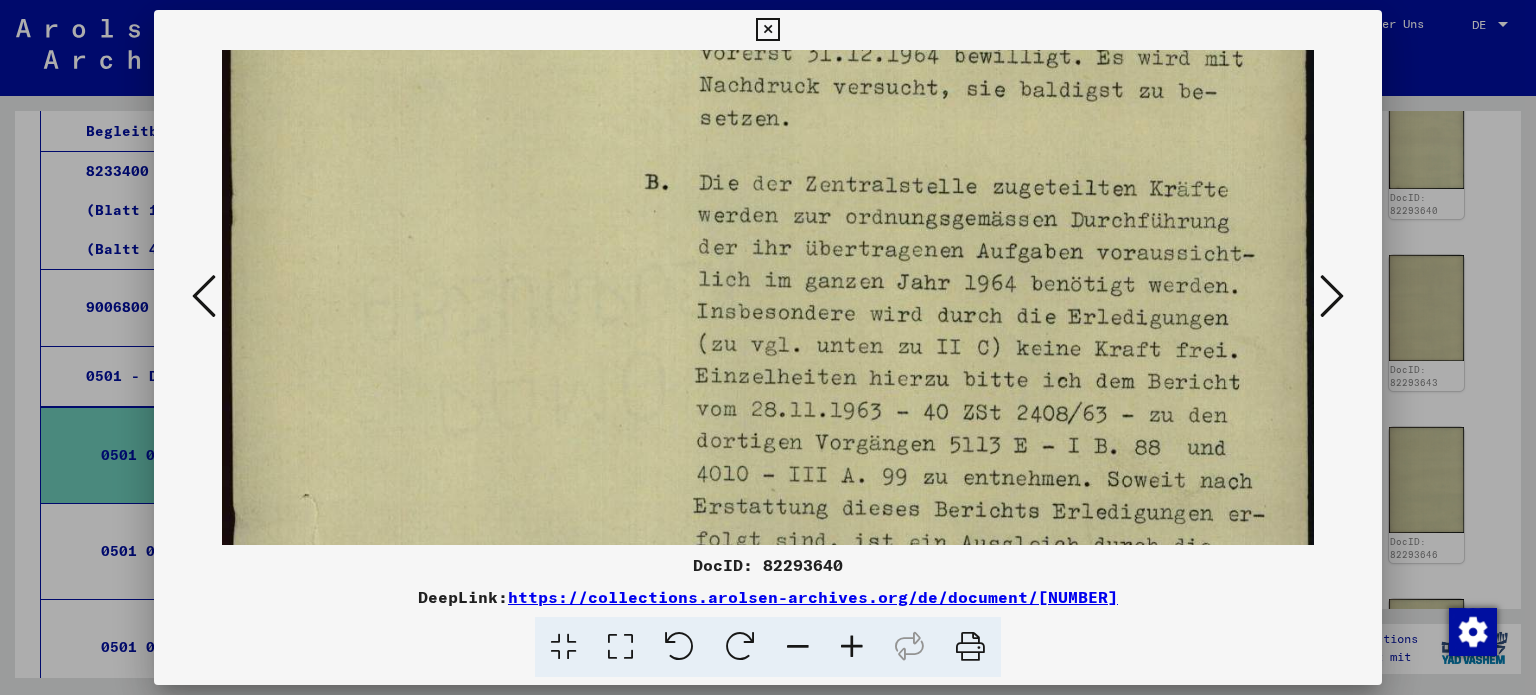 drag, startPoint x: 1119, startPoint y: 423, endPoint x: 1115, endPoint y: 144, distance: 279.0287 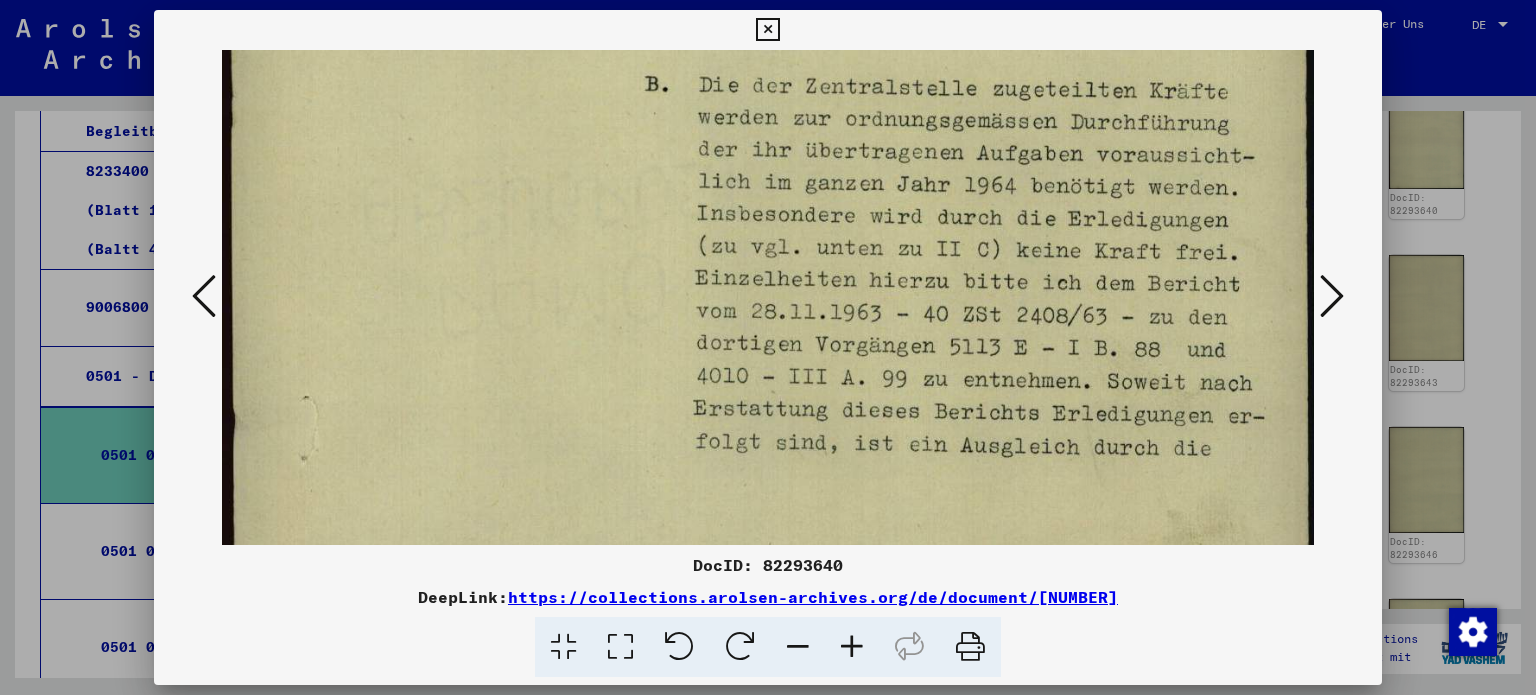 scroll, scrollTop: 1033, scrollLeft: 0, axis: vertical 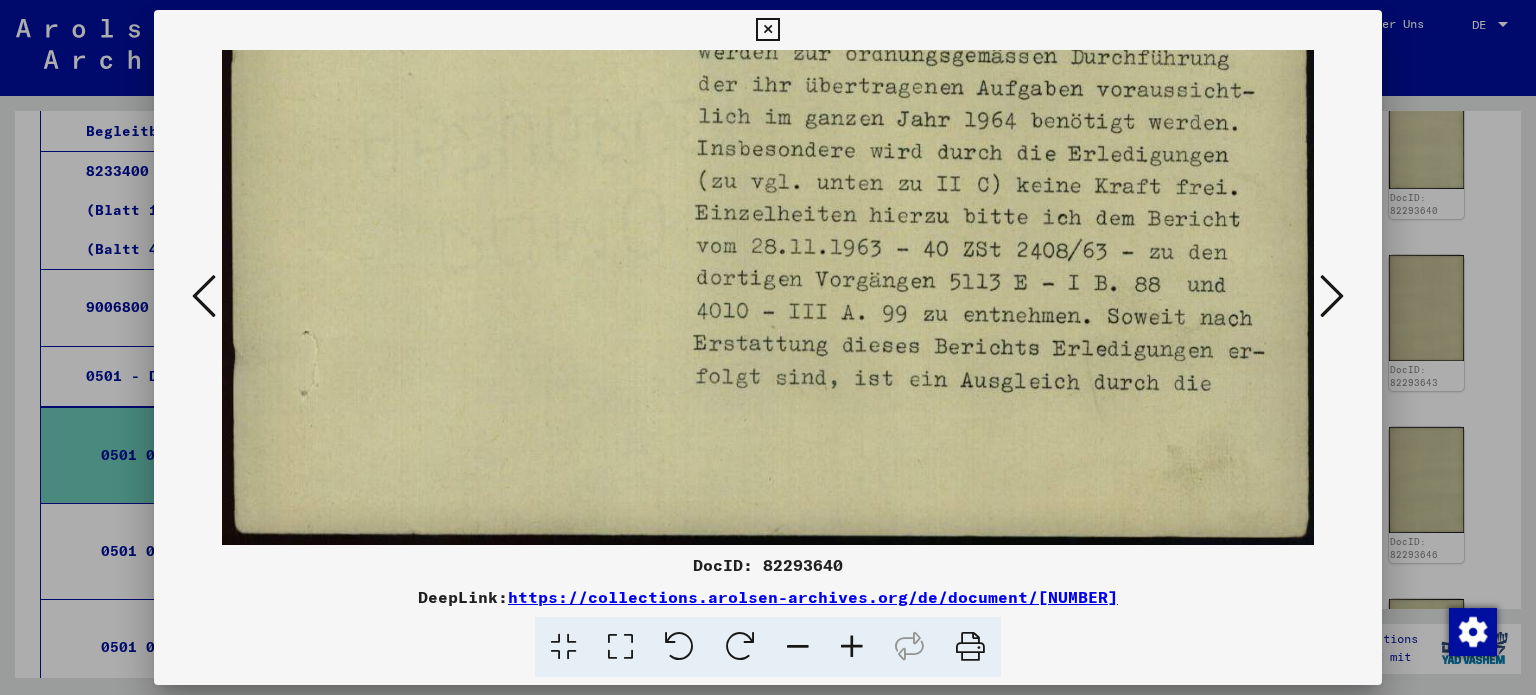drag, startPoint x: 1112, startPoint y: 431, endPoint x: 1131, endPoint y: 163, distance: 268.67267 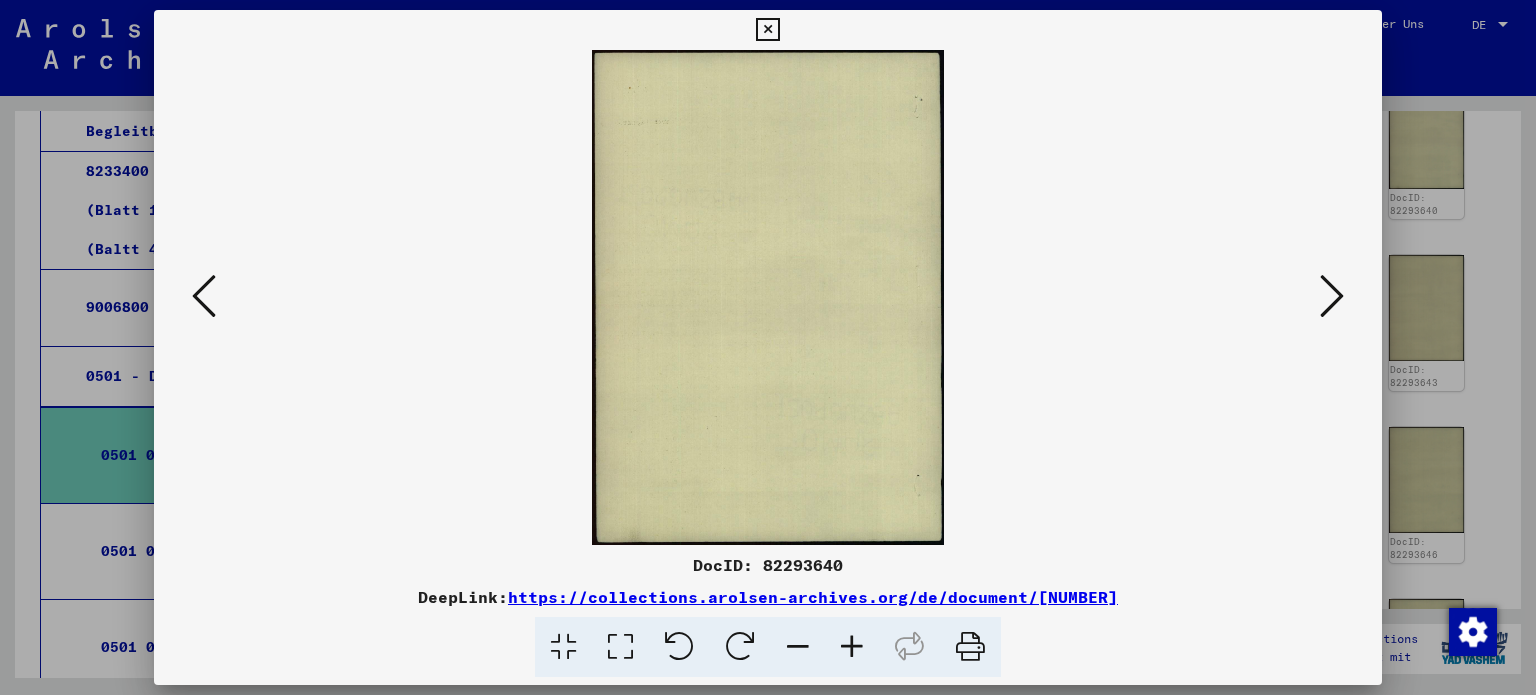 scroll, scrollTop: 0, scrollLeft: 0, axis: both 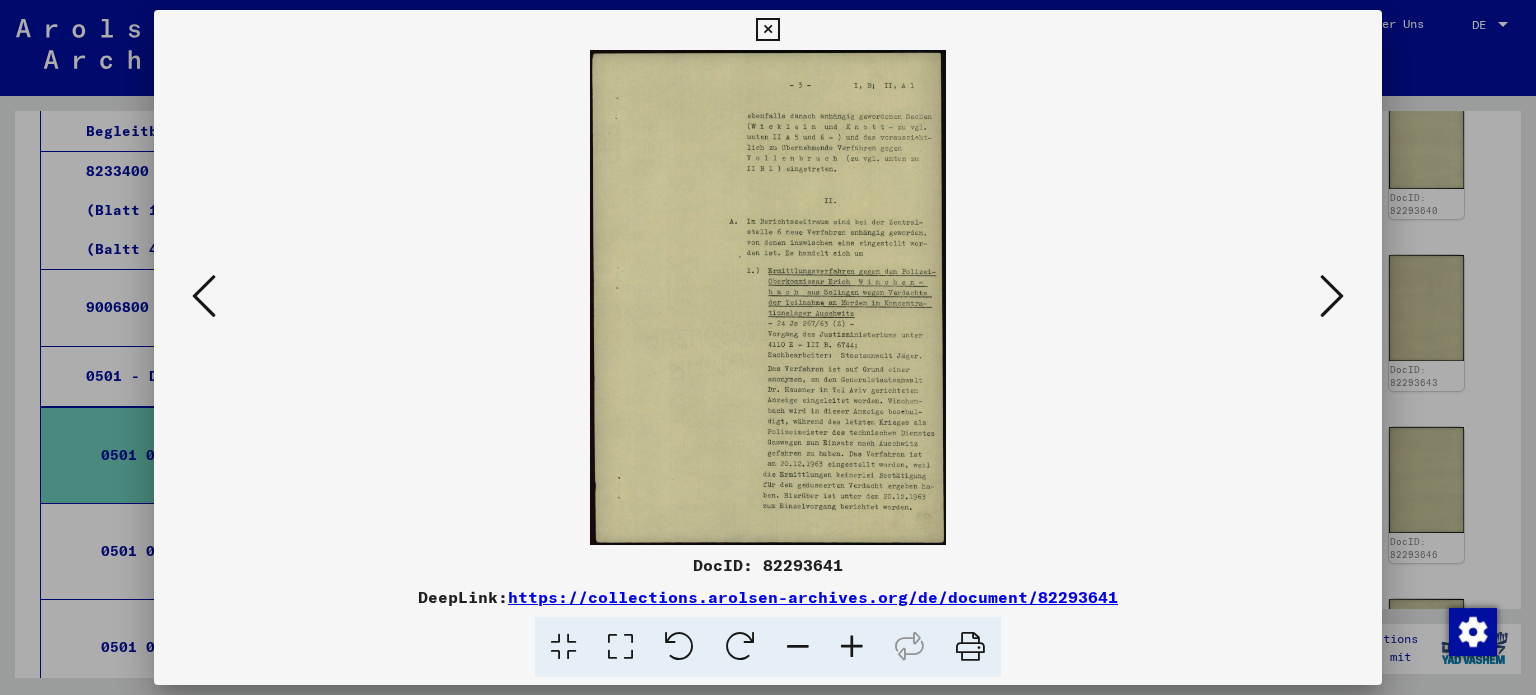 click at bounding box center (1332, 296) 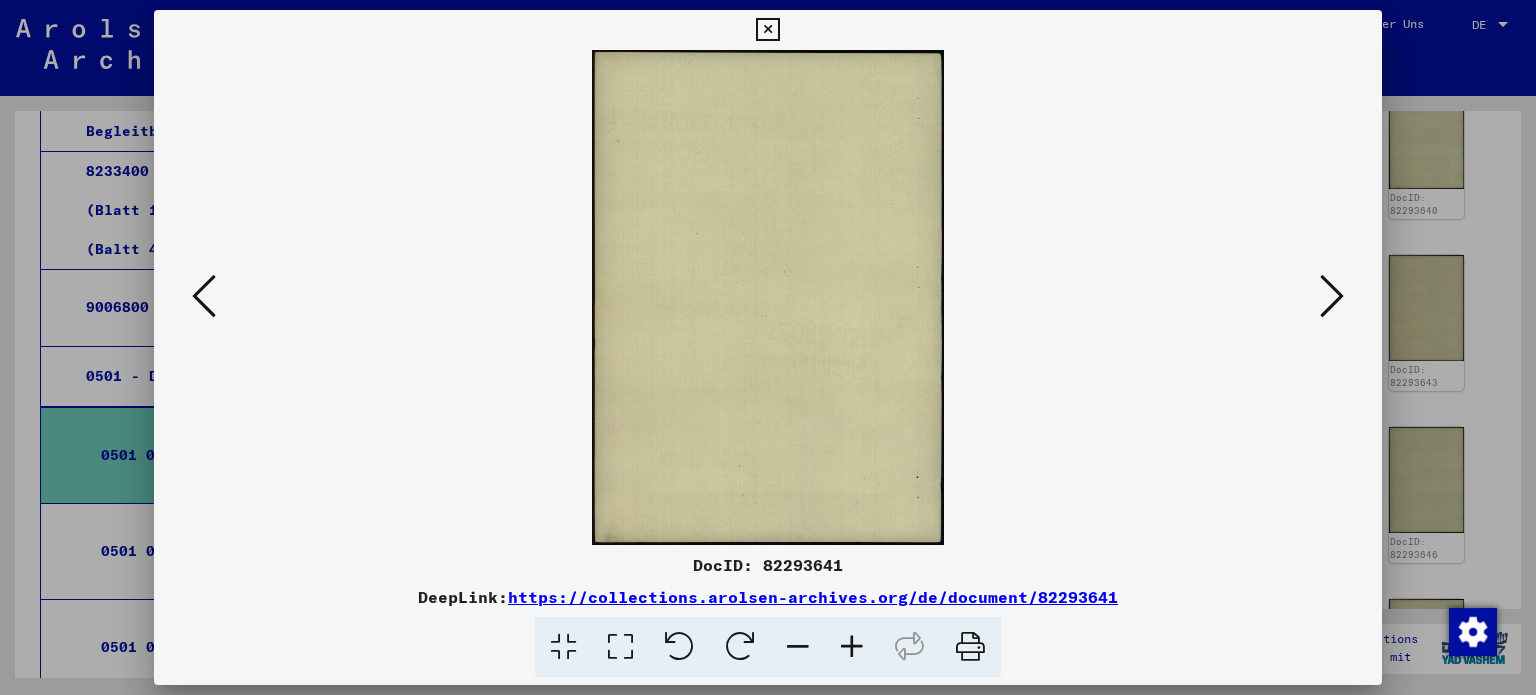click at bounding box center (1332, 296) 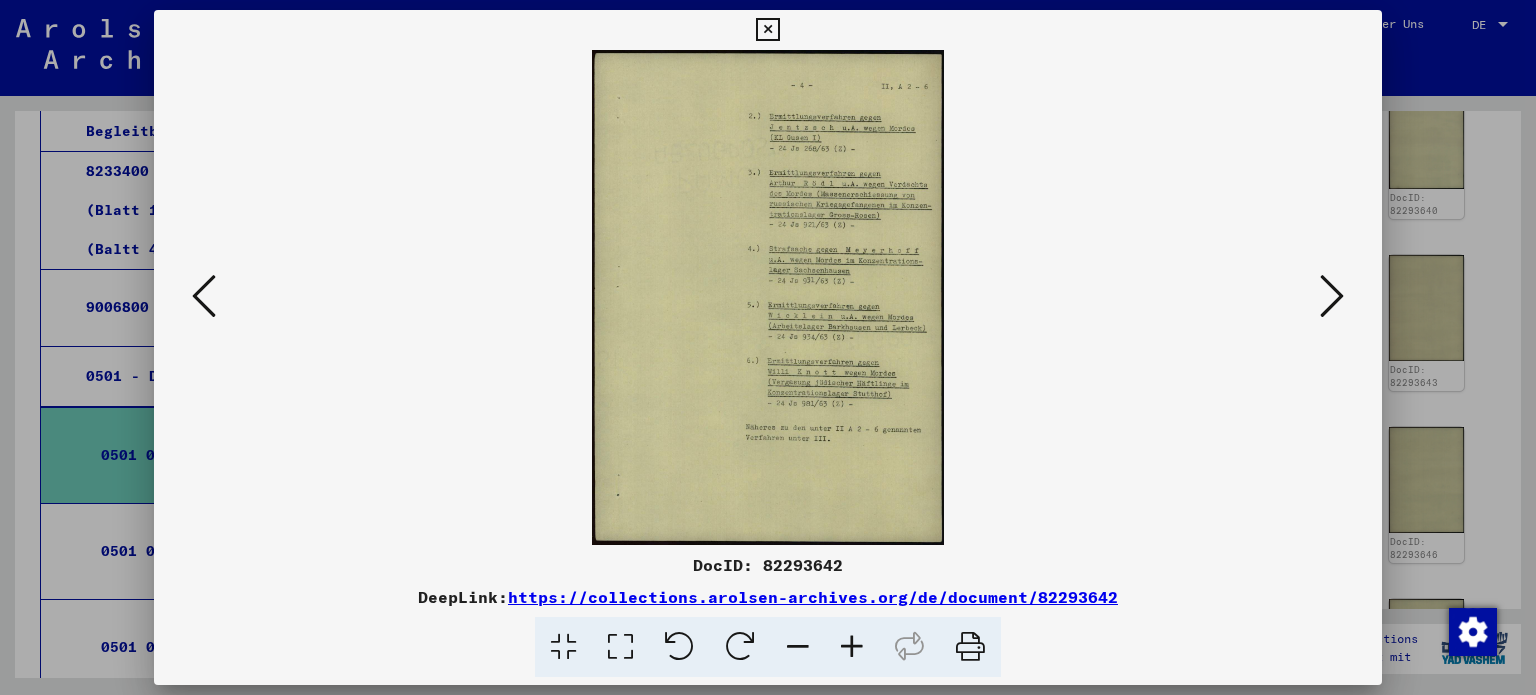 click at bounding box center (1332, 296) 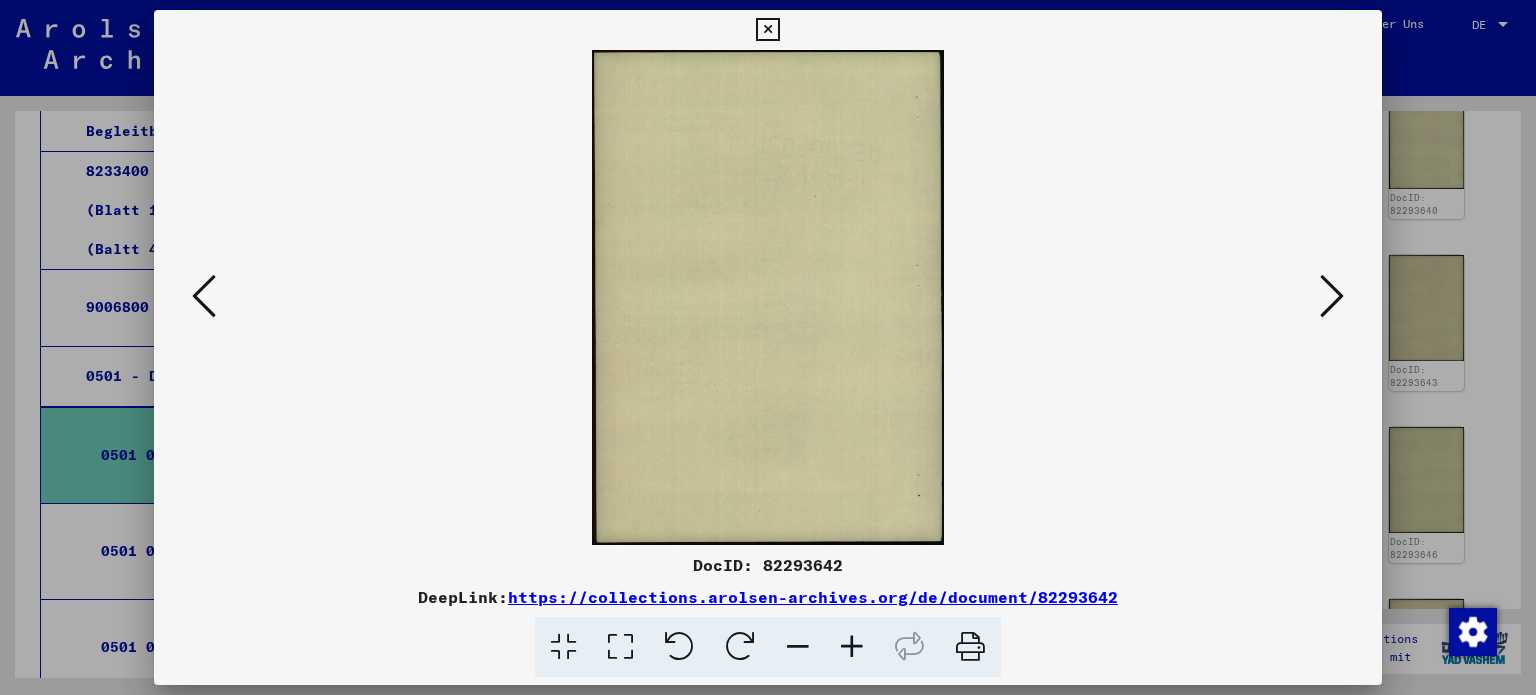 click at bounding box center (1332, 296) 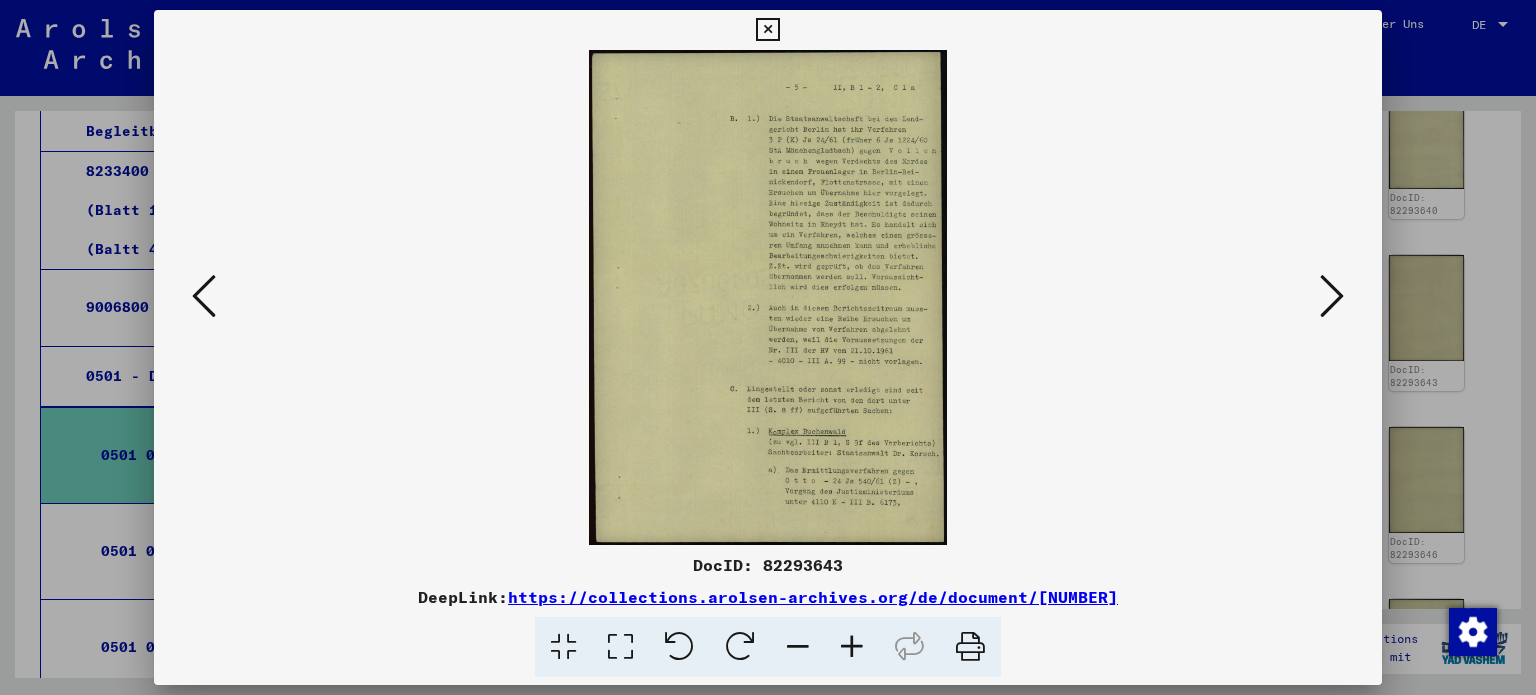 click at bounding box center (1332, 296) 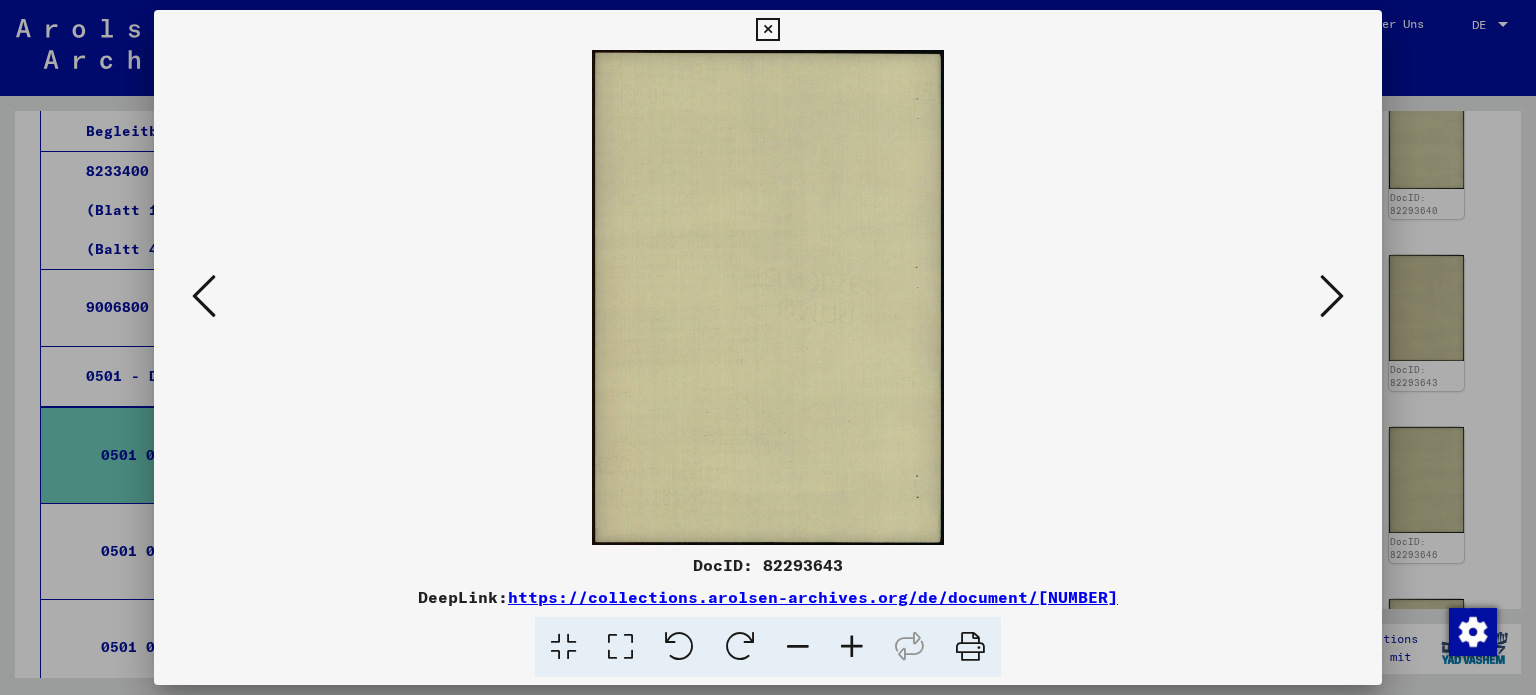 click at bounding box center [1332, 296] 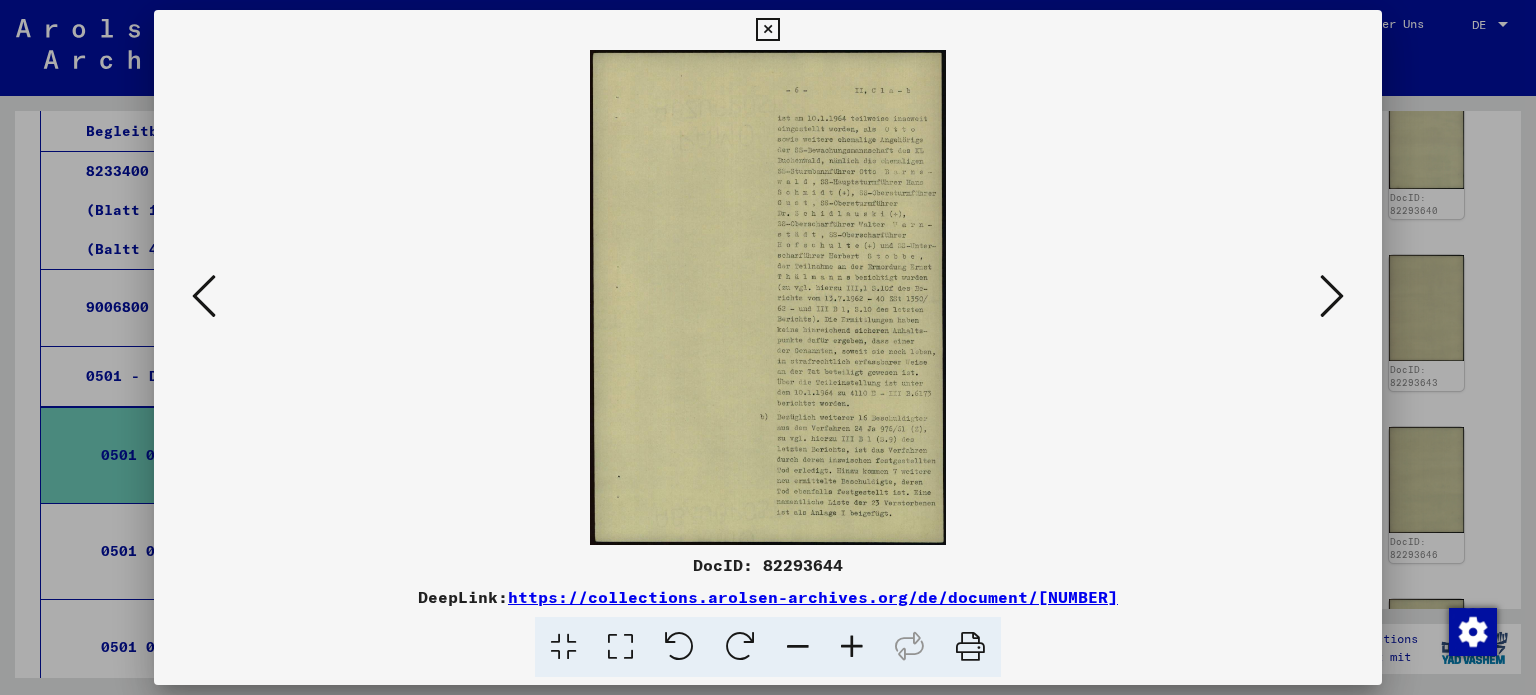 click at bounding box center [1332, 296] 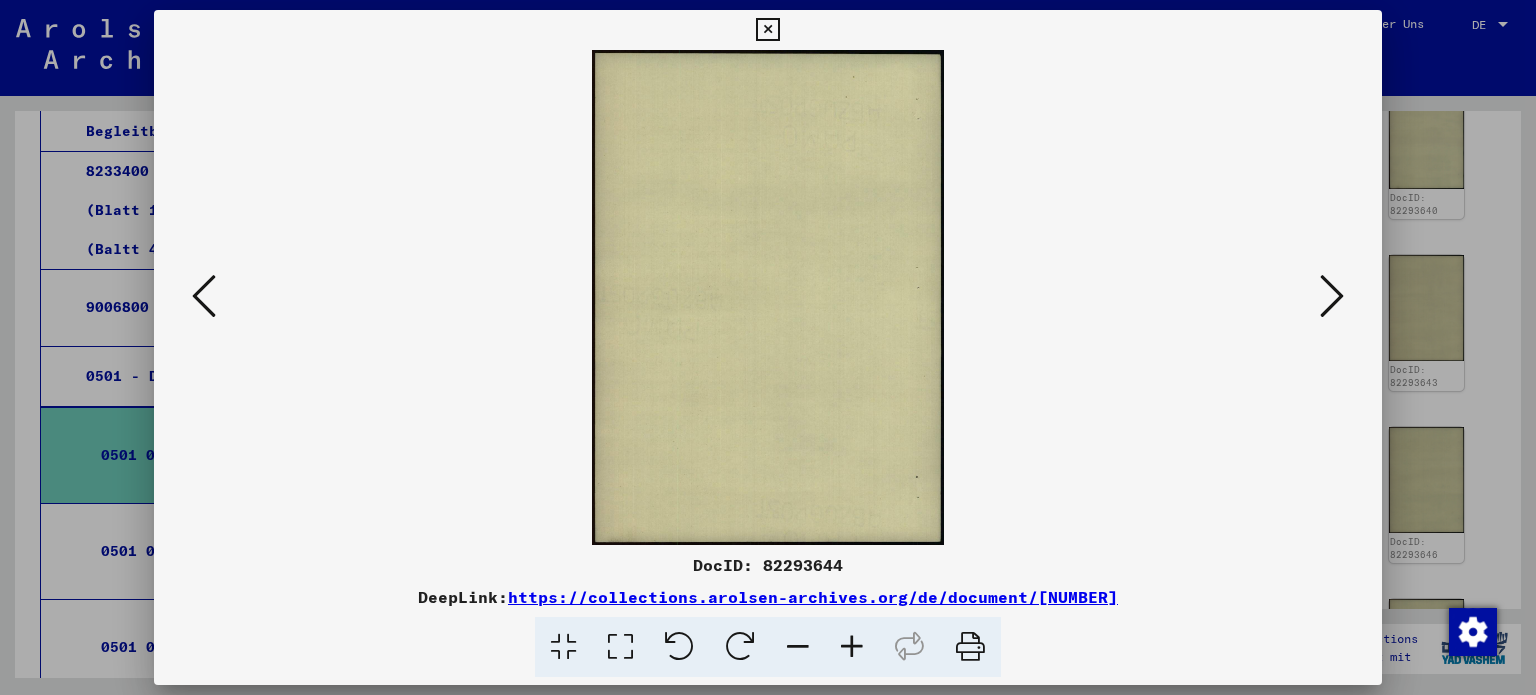 click at bounding box center [1332, 296] 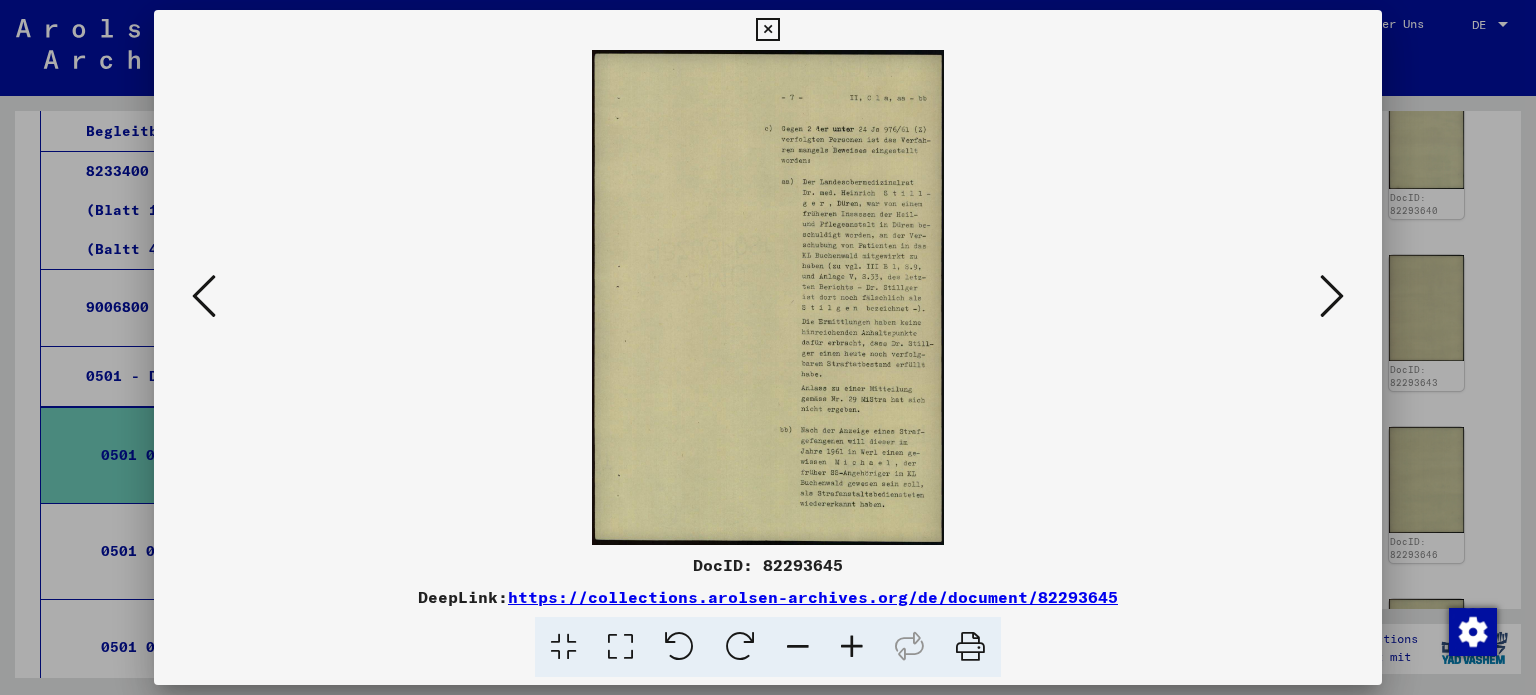 click at bounding box center [1332, 296] 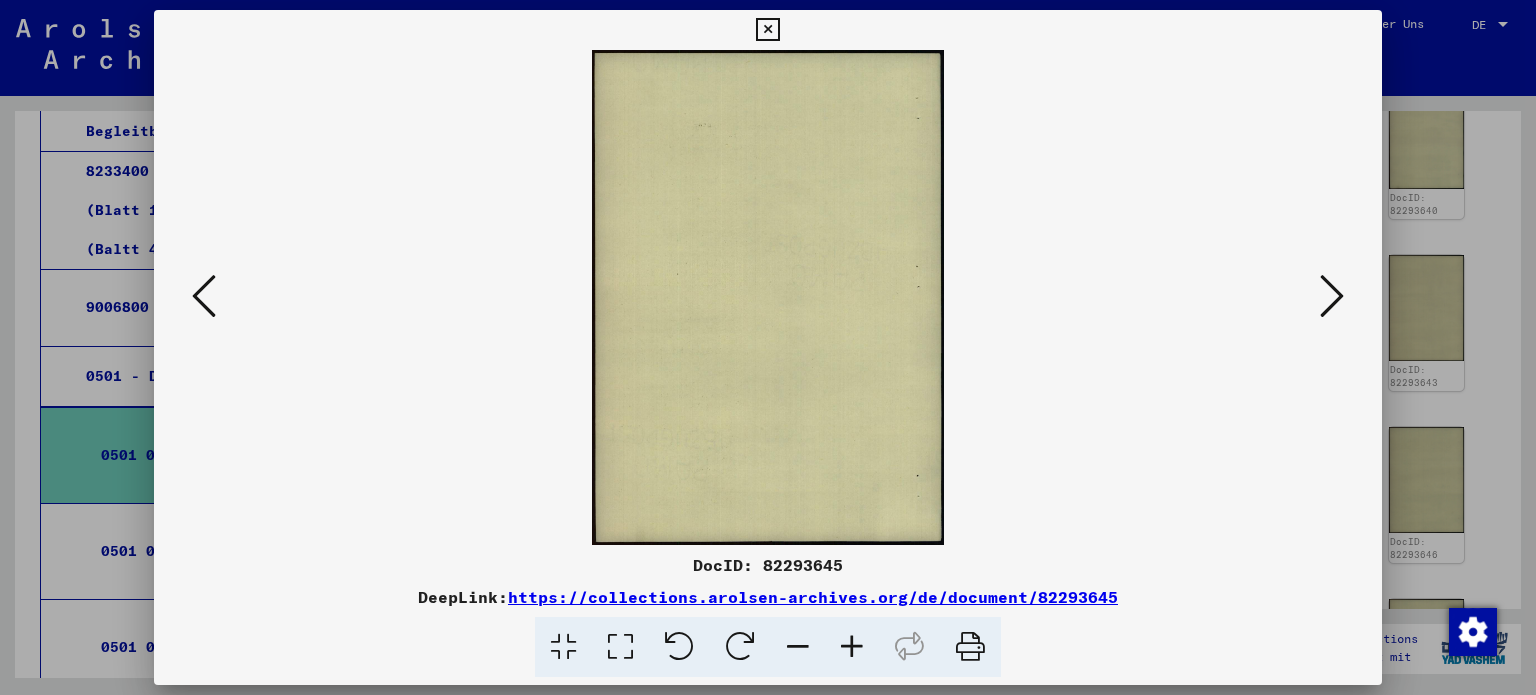 click at bounding box center [1332, 296] 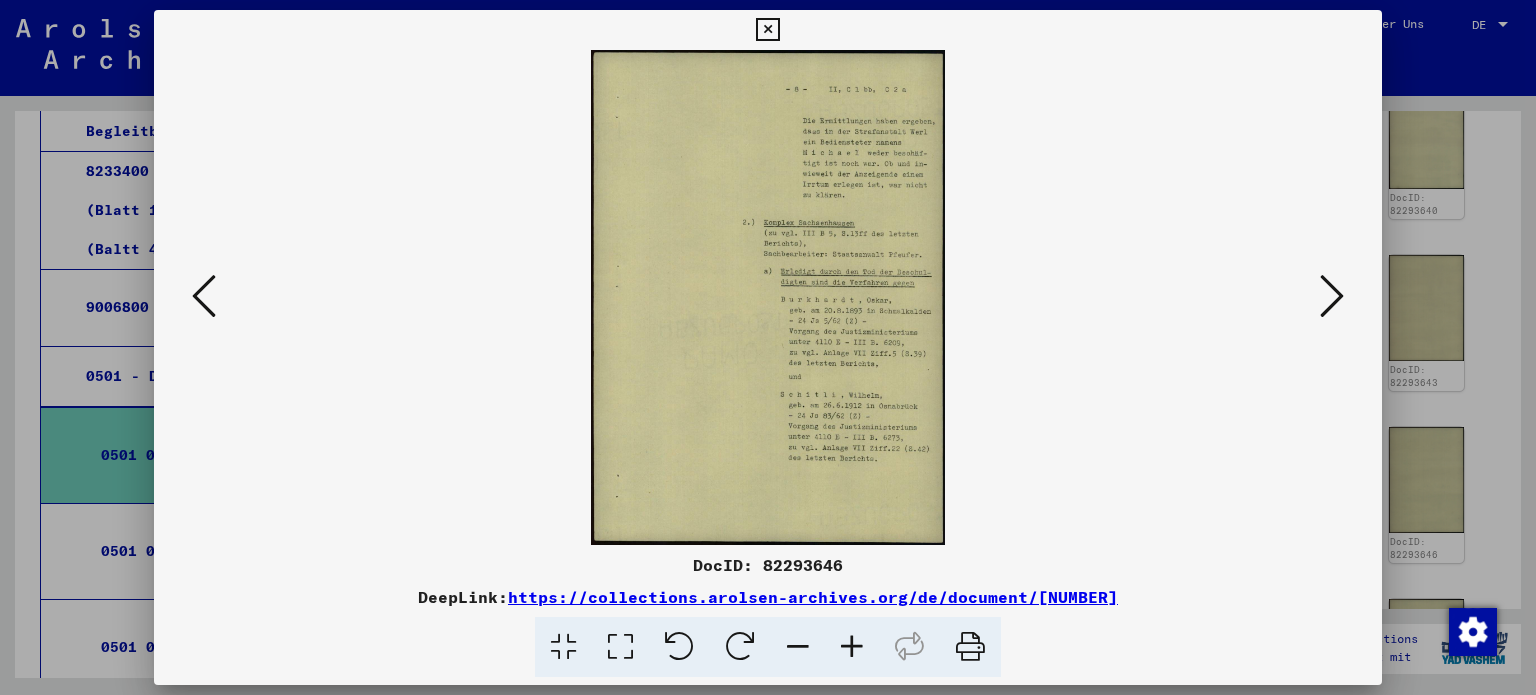 click at bounding box center (620, 647) 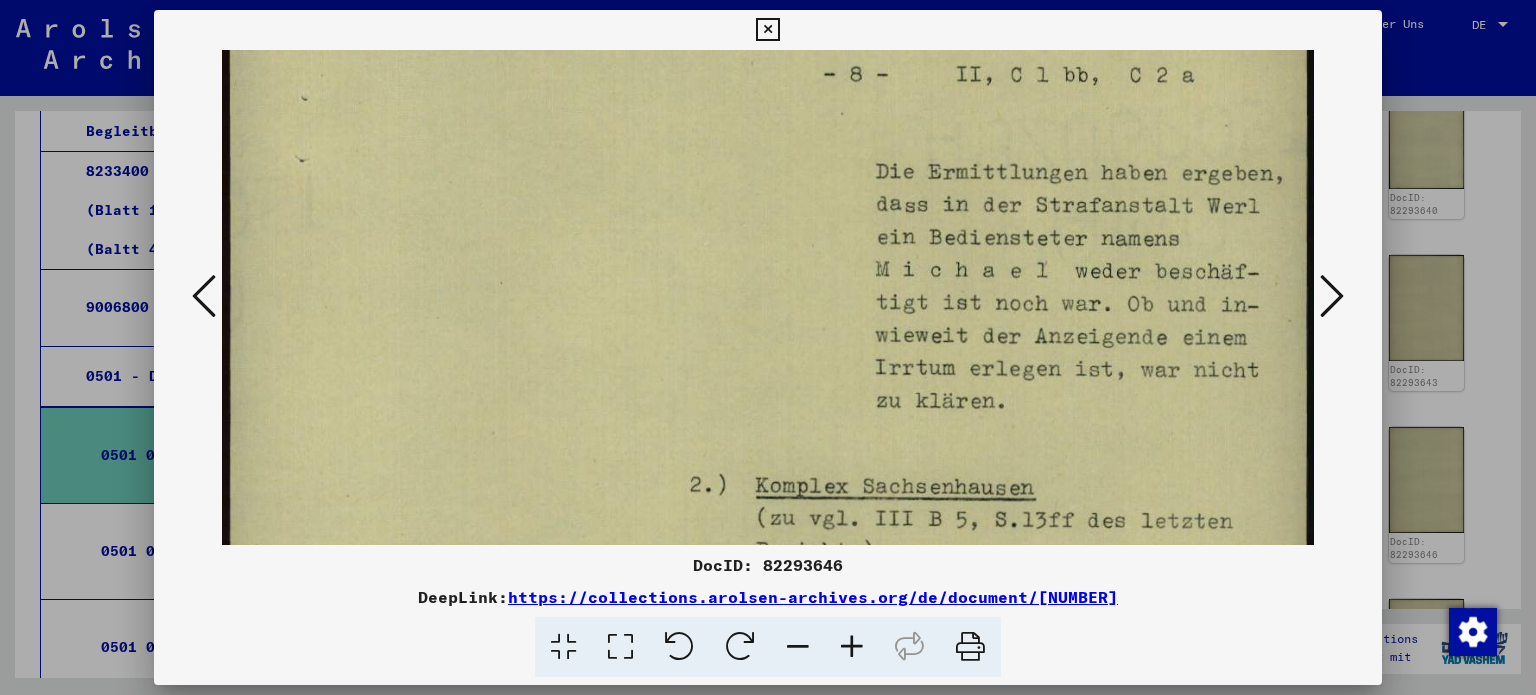 scroll, scrollTop: 166, scrollLeft: 0, axis: vertical 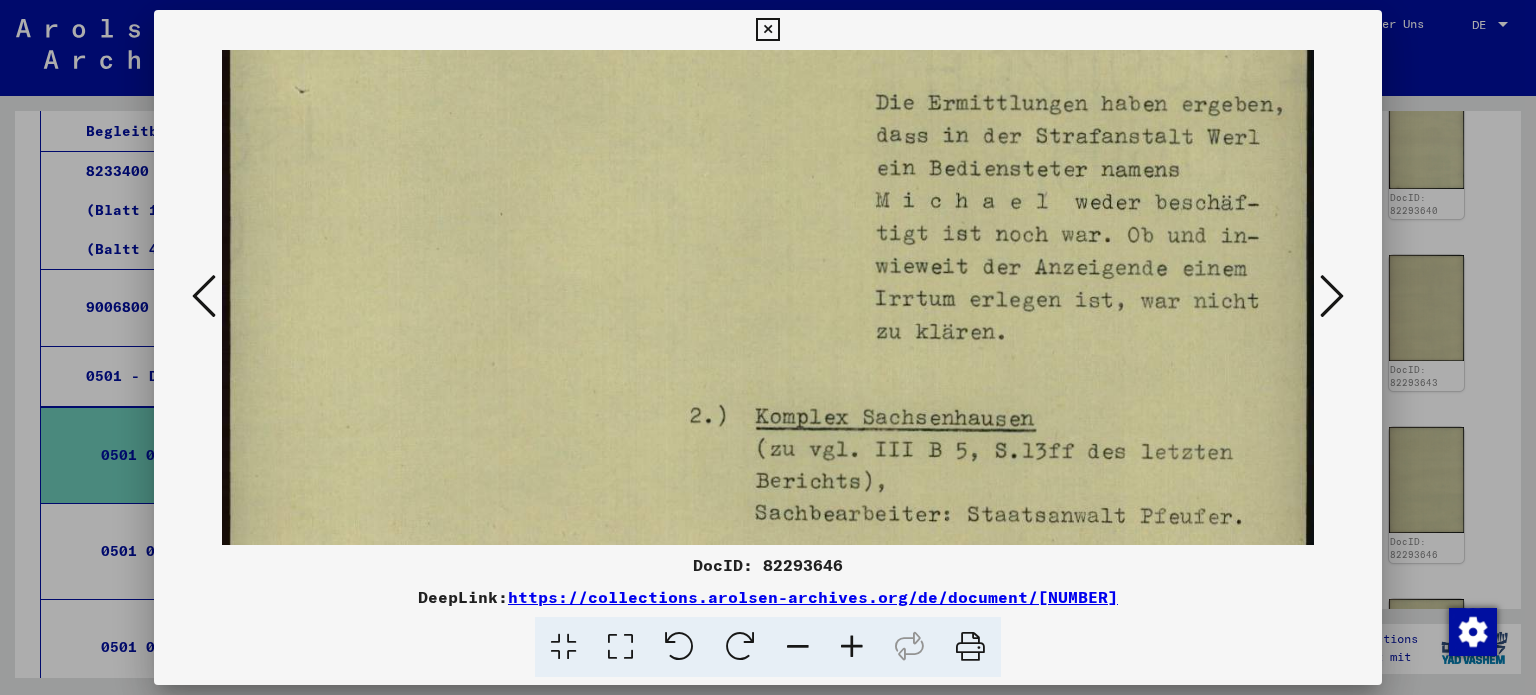 drag, startPoint x: 1118, startPoint y: 432, endPoint x: 1116, endPoint y: 267, distance: 165.01212 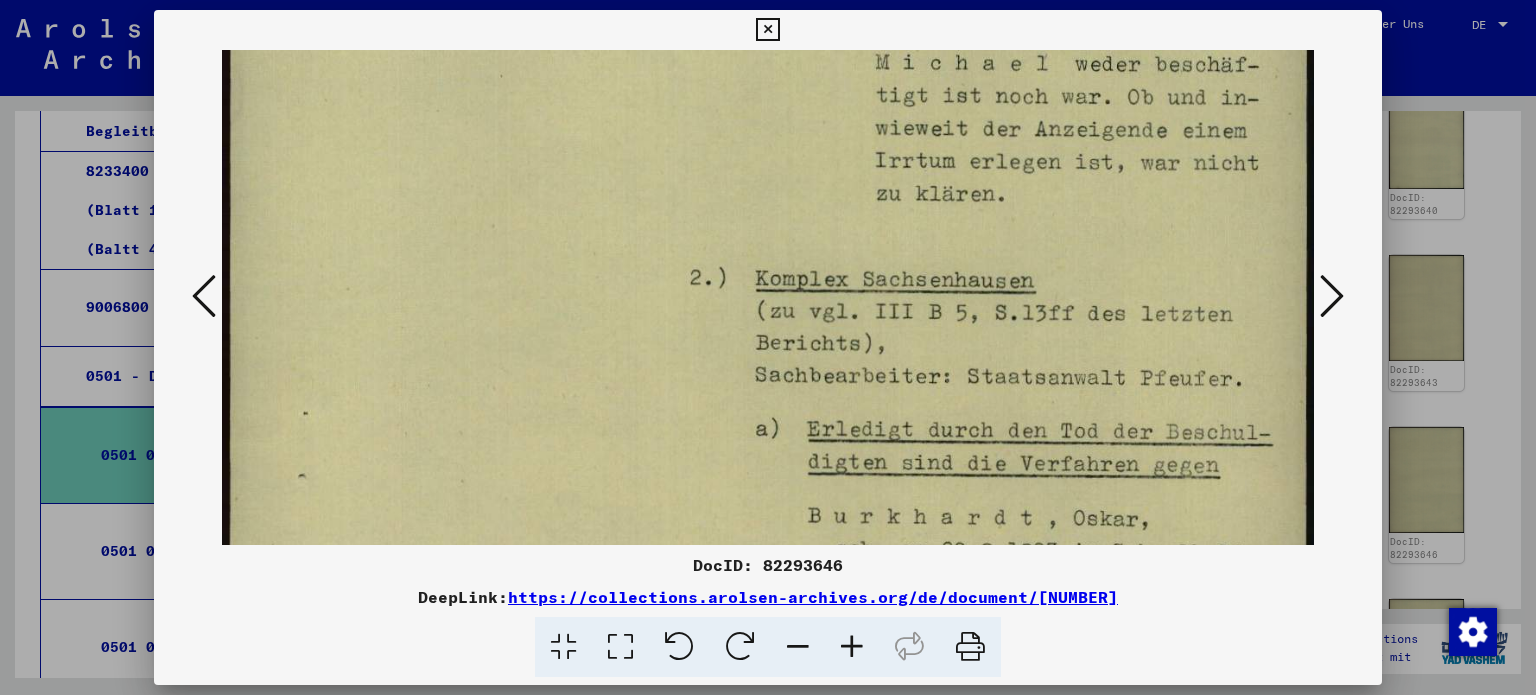 scroll, scrollTop: 344, scrollLeft: 0, axis: vertical 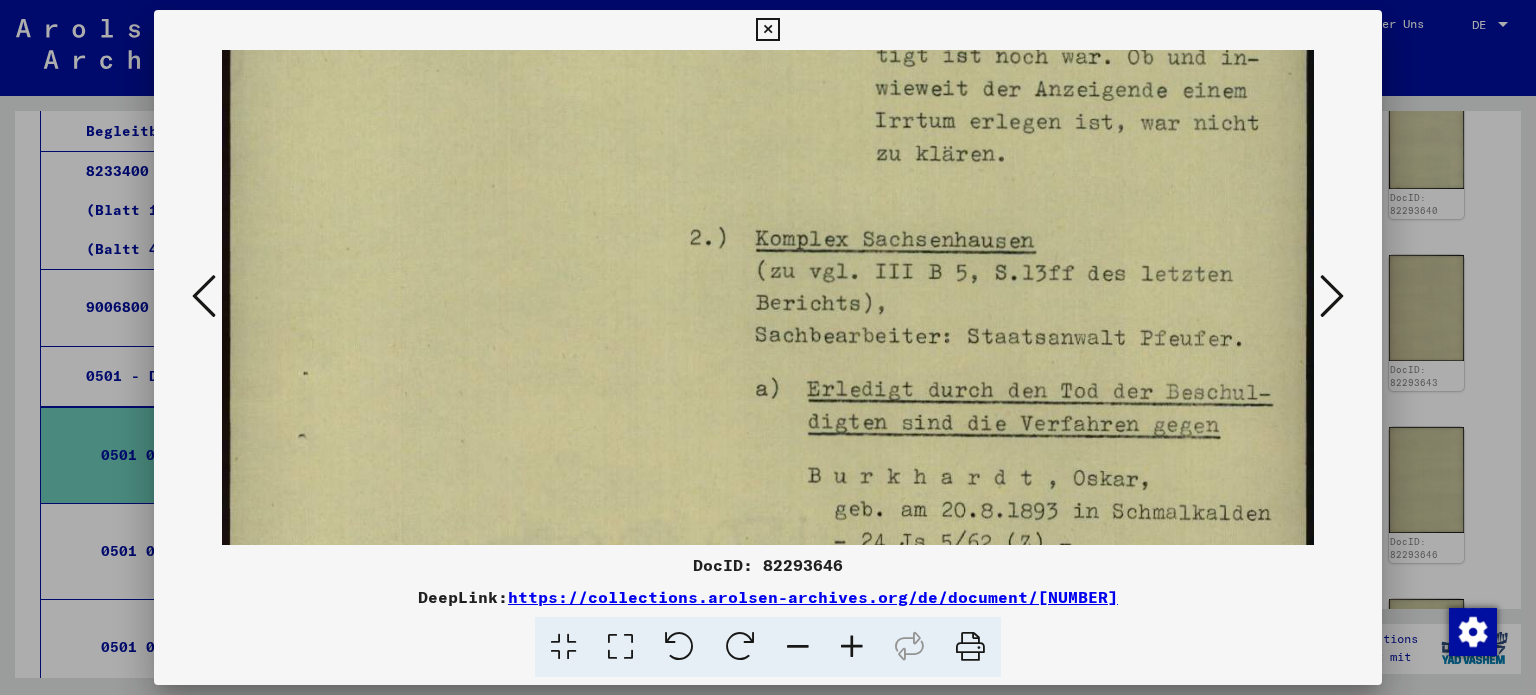 drag, startPoint x: 1124, startPoint y: 387, endPoint x: 1146, endPoint y: 210, distance: 178.36198 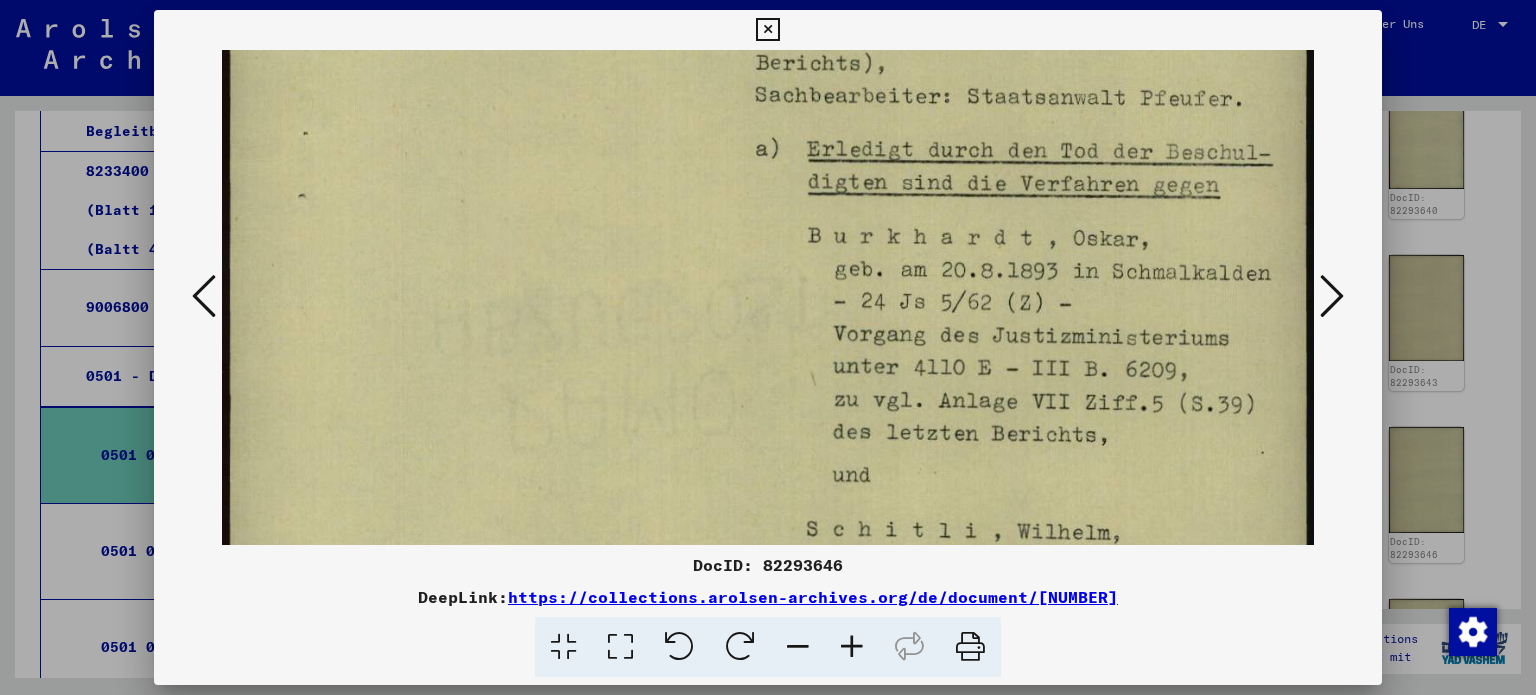 scroll, scrollTop: 586, scrollLeft: 0, axis: vertical 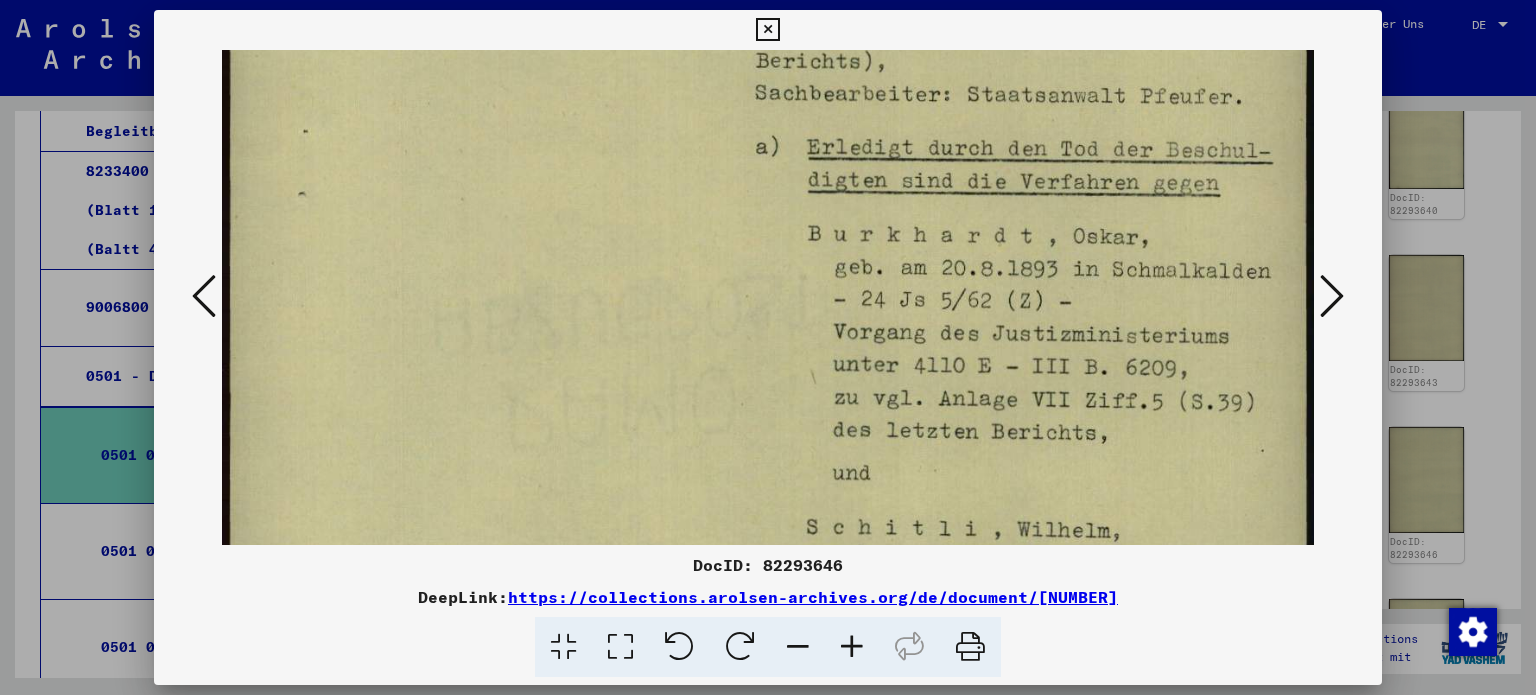 drag, startPoint x: 1116, startPoint y: 403, endPoint x: 1112, endPoint y: 163, distance: 240.03333 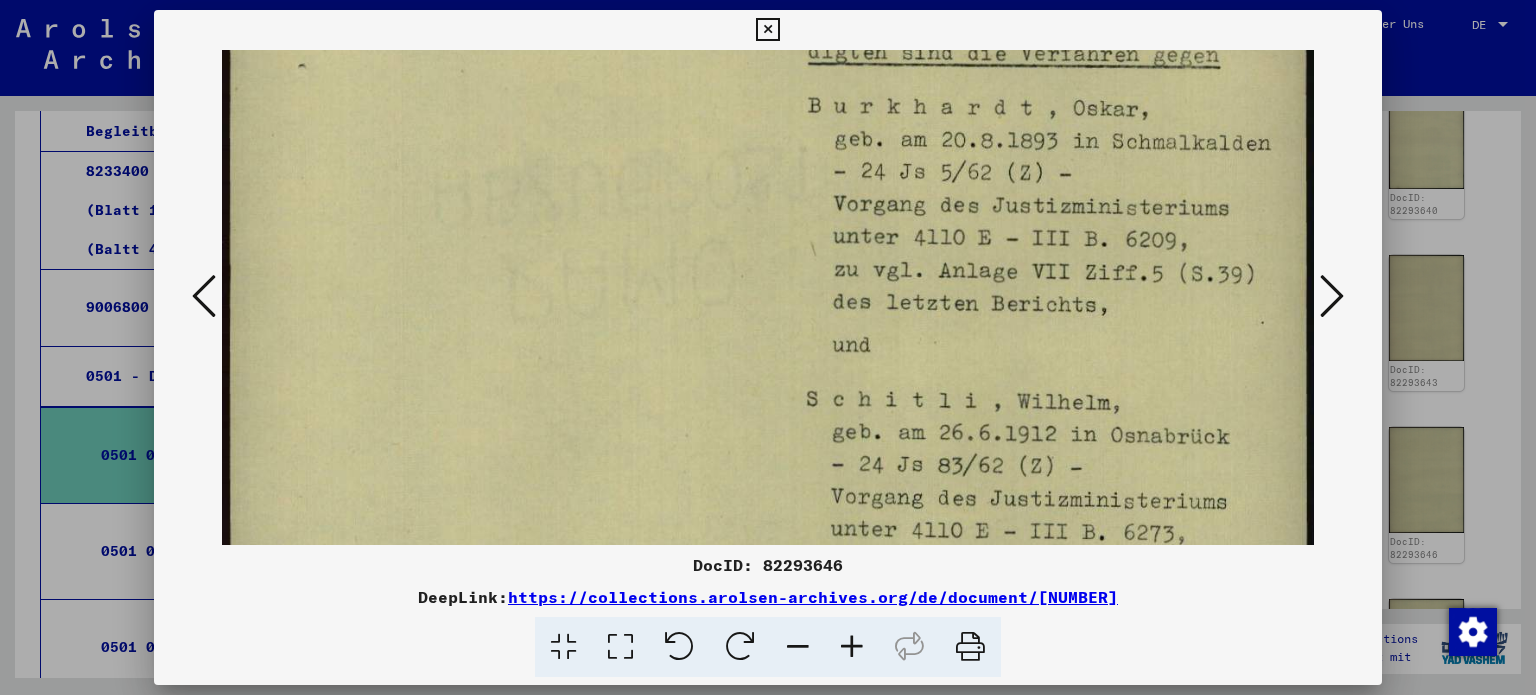 scroll, scrollTop: 736, scrollLeft: 0, axis: vertical 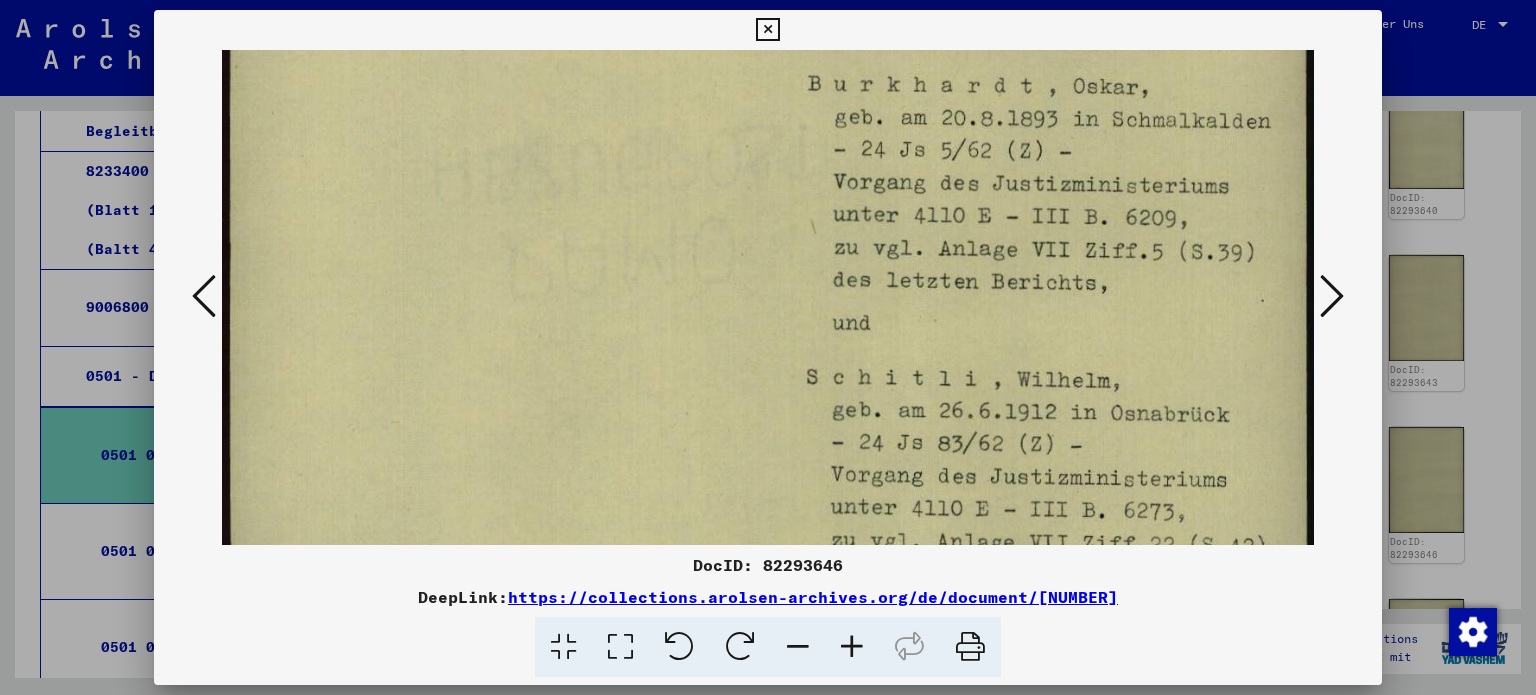 drag, startPoint x: 1047, startPoint y: 439, endPoint x: 1047, endPoint y: 292, distance: 147 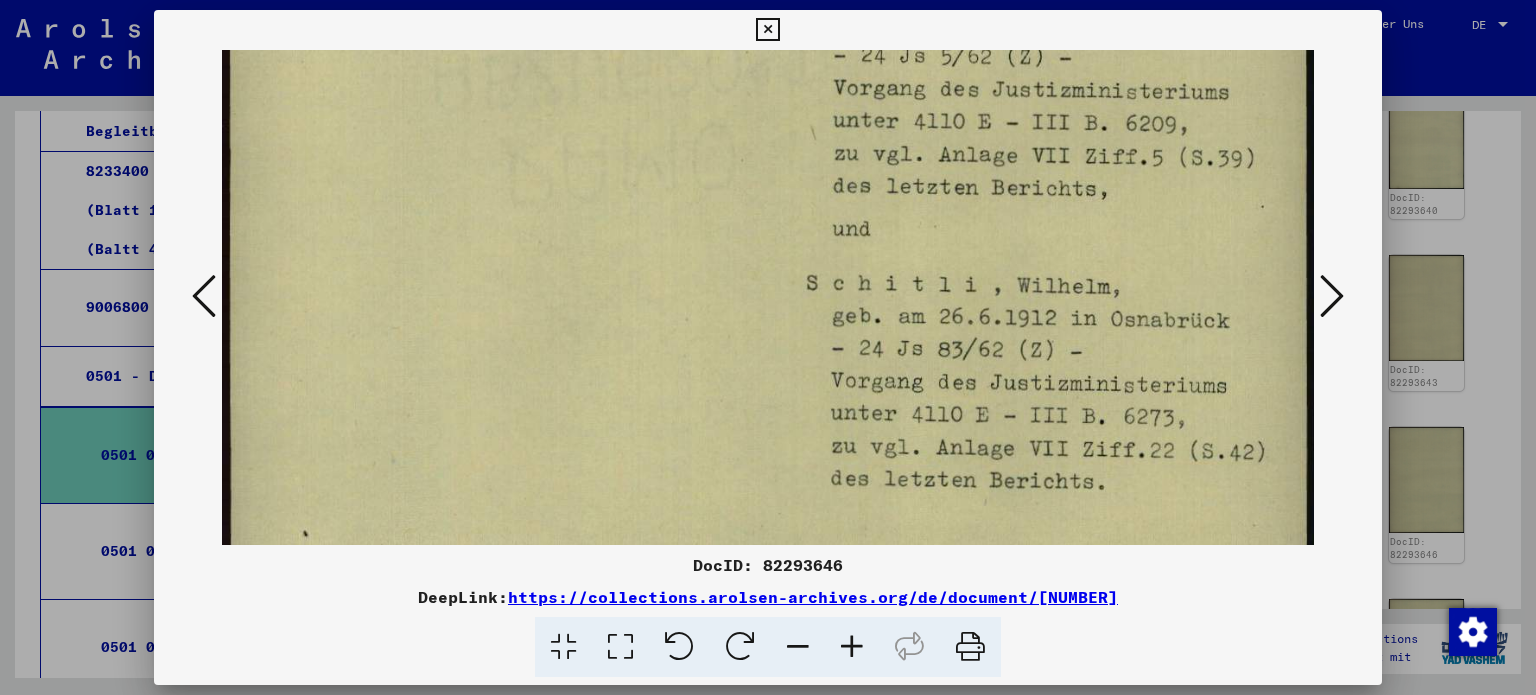 scroll, scrollTop: 848, scrollLeft: 0, axis: vertical 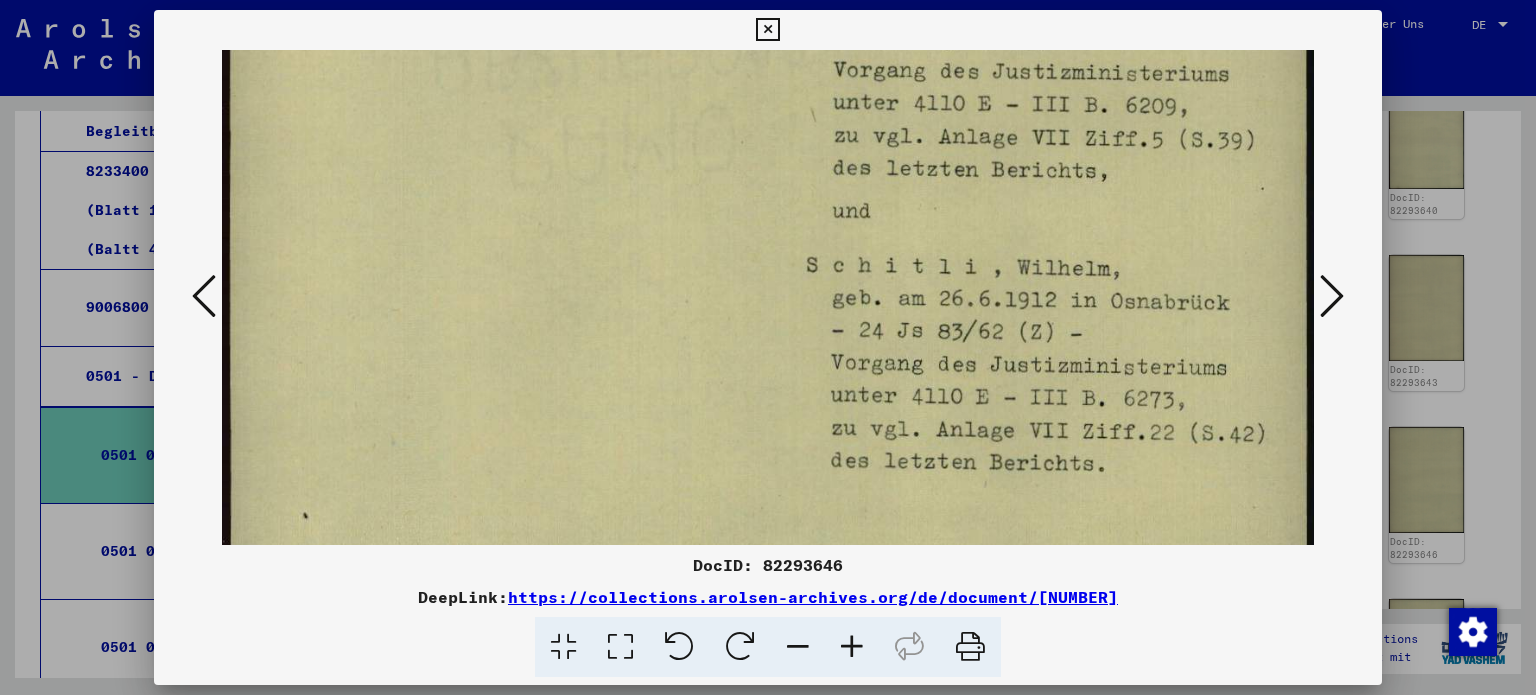 drag, startPoint x: 1064, startPoint y: 414, endPoint x: 1069, endPoint y: 303, distance: 111.11256 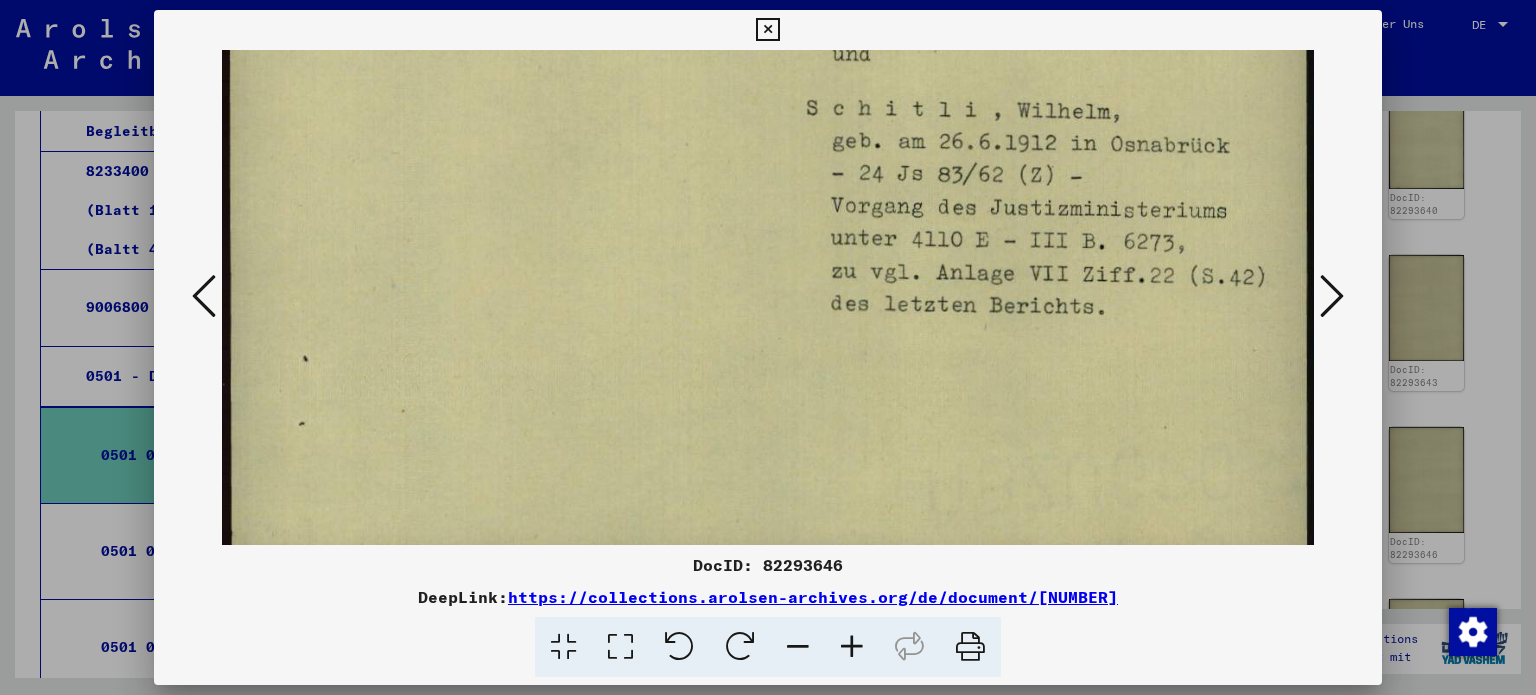 scroll, scrollTop: 1008, scrollLeft: 0, axis: vertical 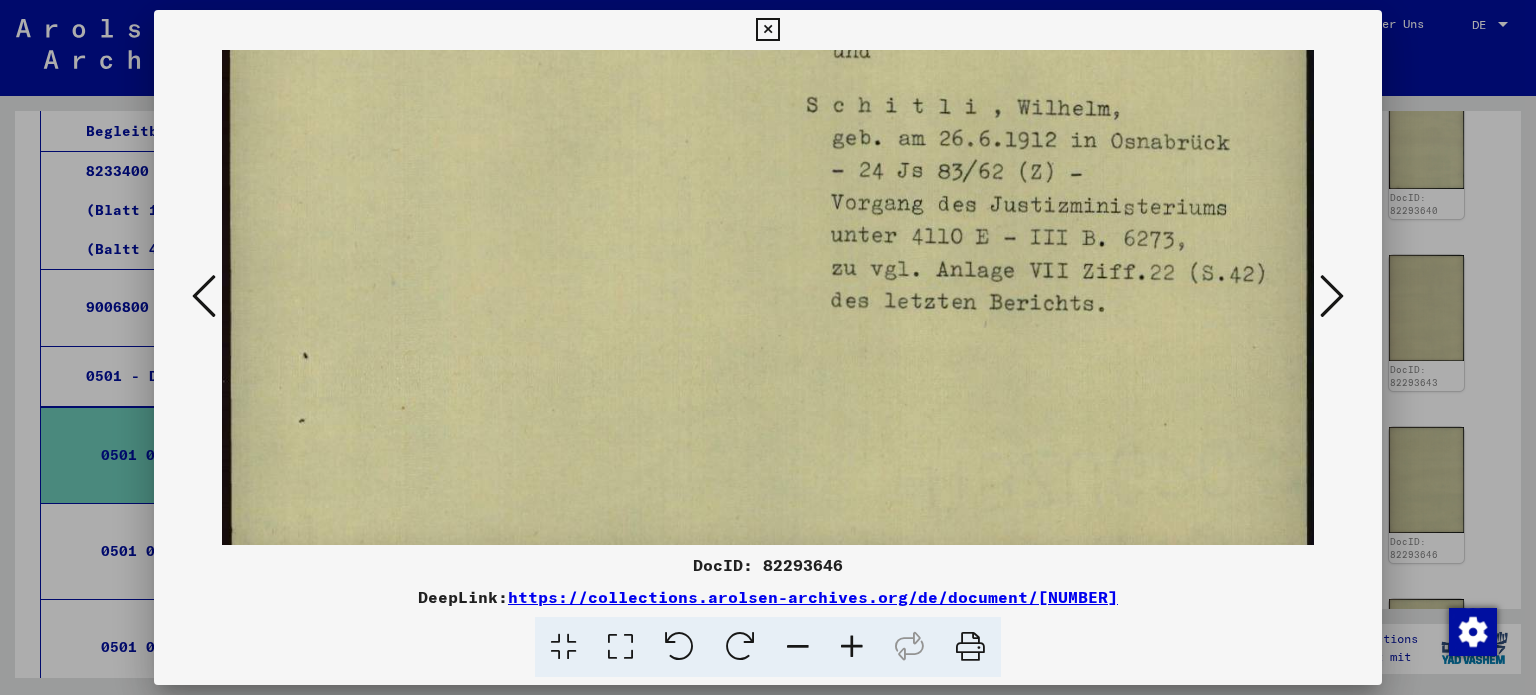 drag, startPoint x: 1088, startPoint y: 336, endPoint x: 1089, endPoint y: 177, distance: 159.00314 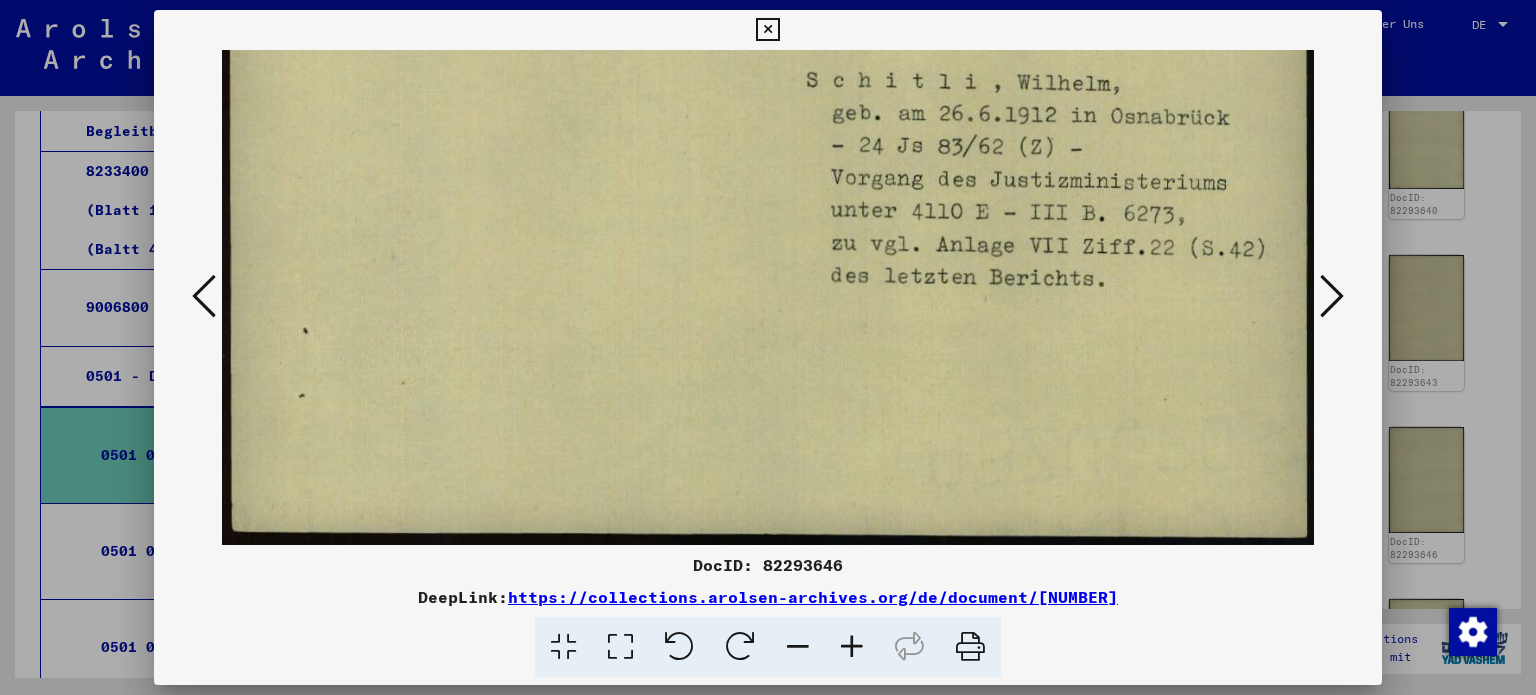 drag, startPoint x: 1071, startPoint y: 377, endPoint x: 1082, endPoint y: 303, distance: 74.8131 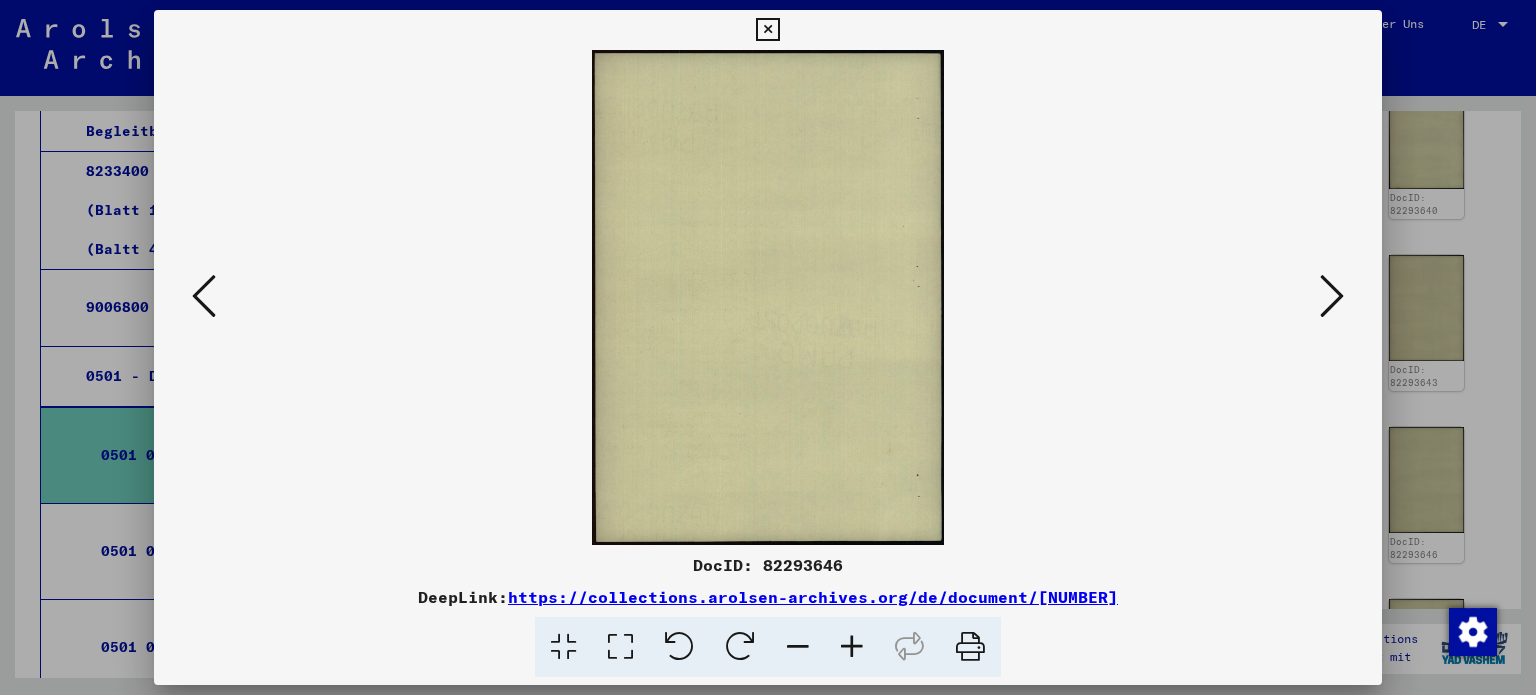 click at bounding box center [1332, 296] 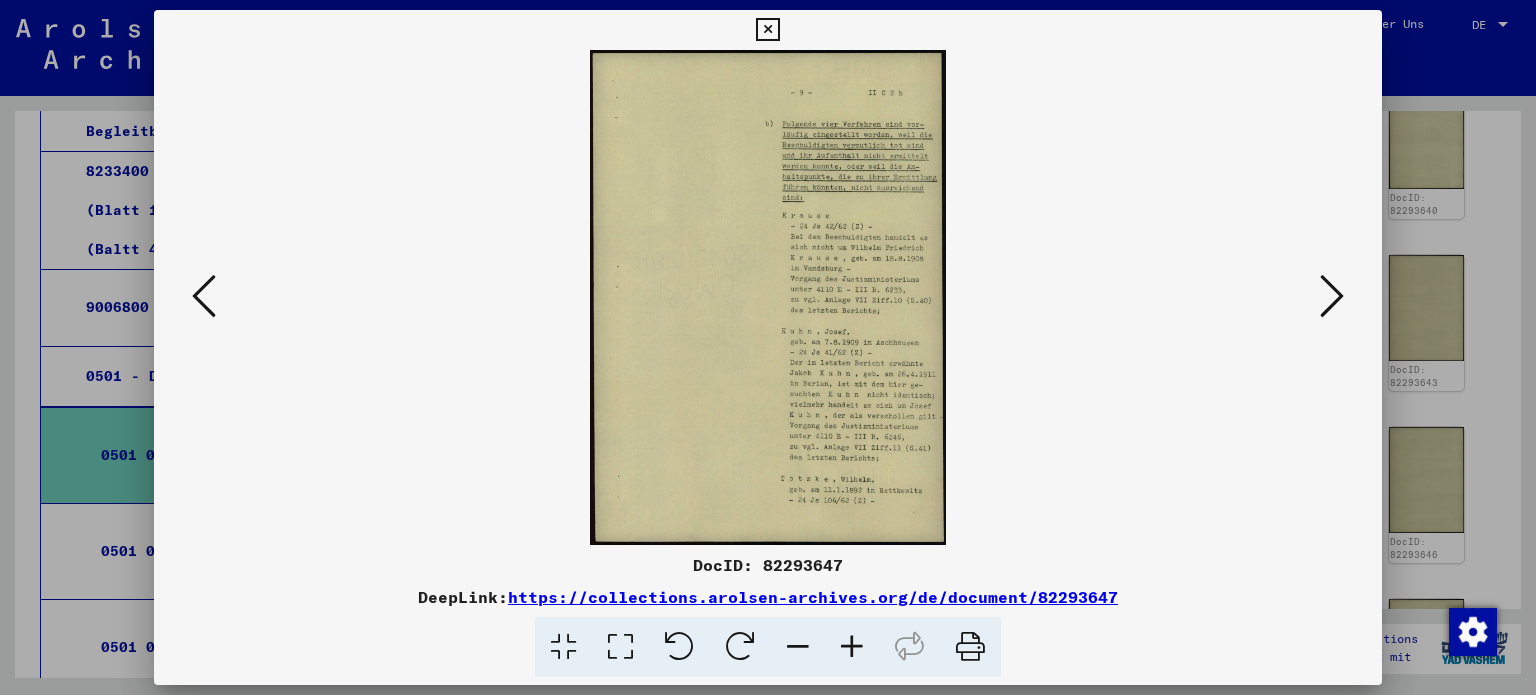 click at bounding box center [620, 647] 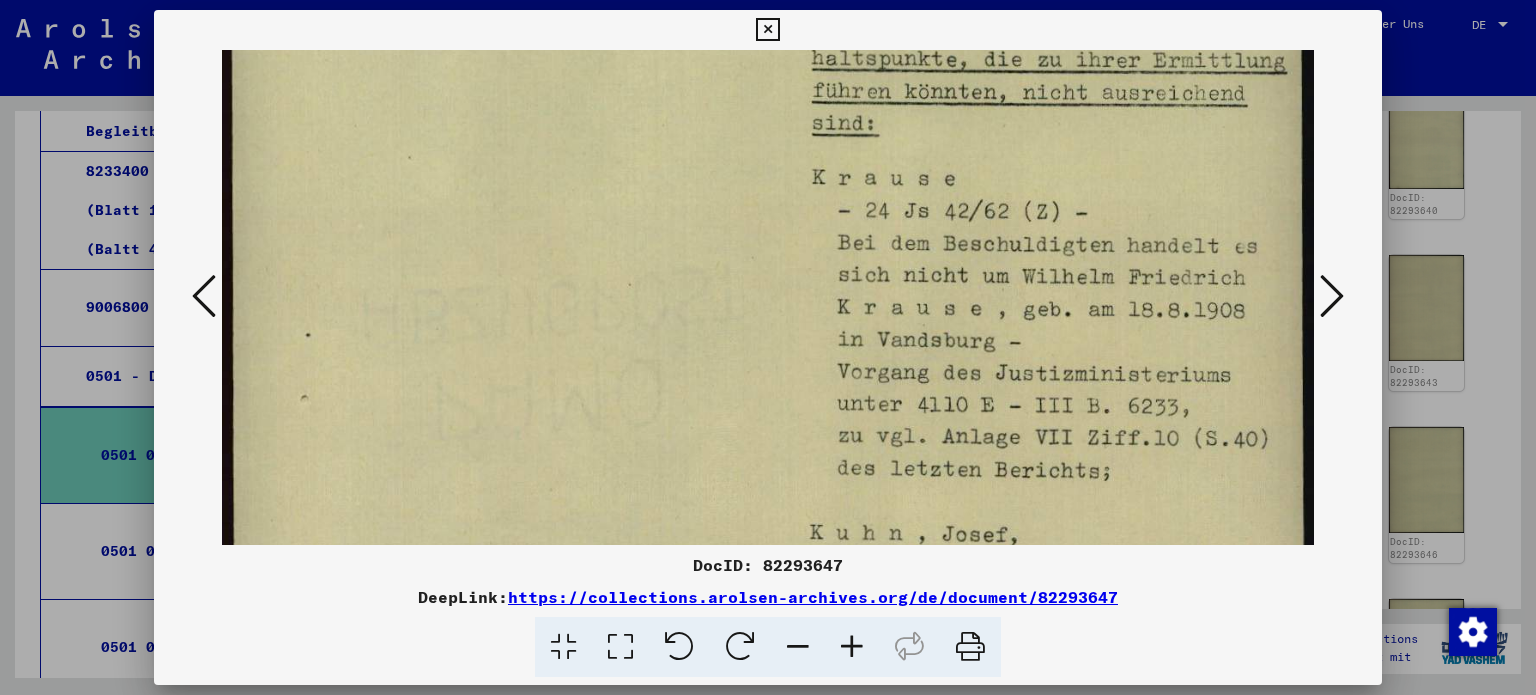 scroll, scrollTop: 381, scrollLeft: 0, axis: vertical 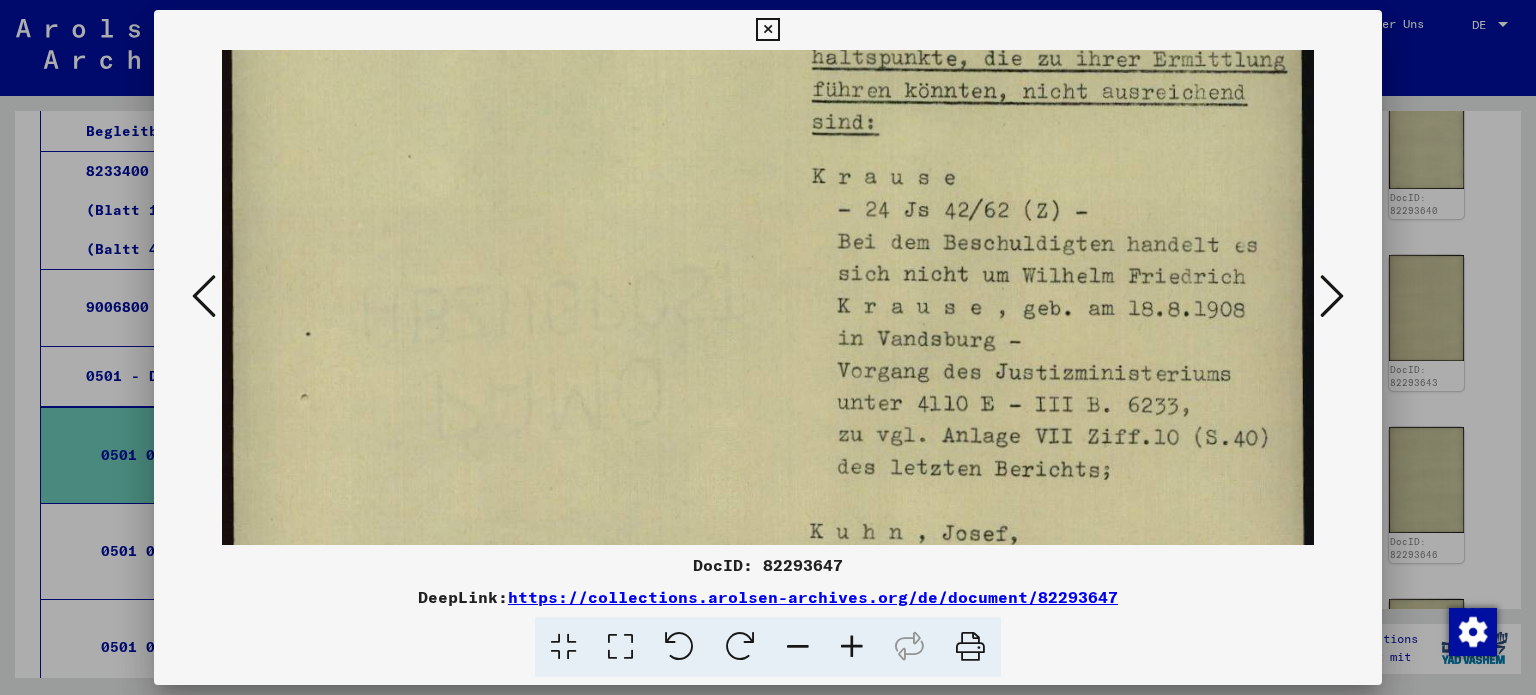 drag, startPoint x: 1130, startPoint y: 479, endPoint x: 1148, endPoint y: 99, distance: 380.4261 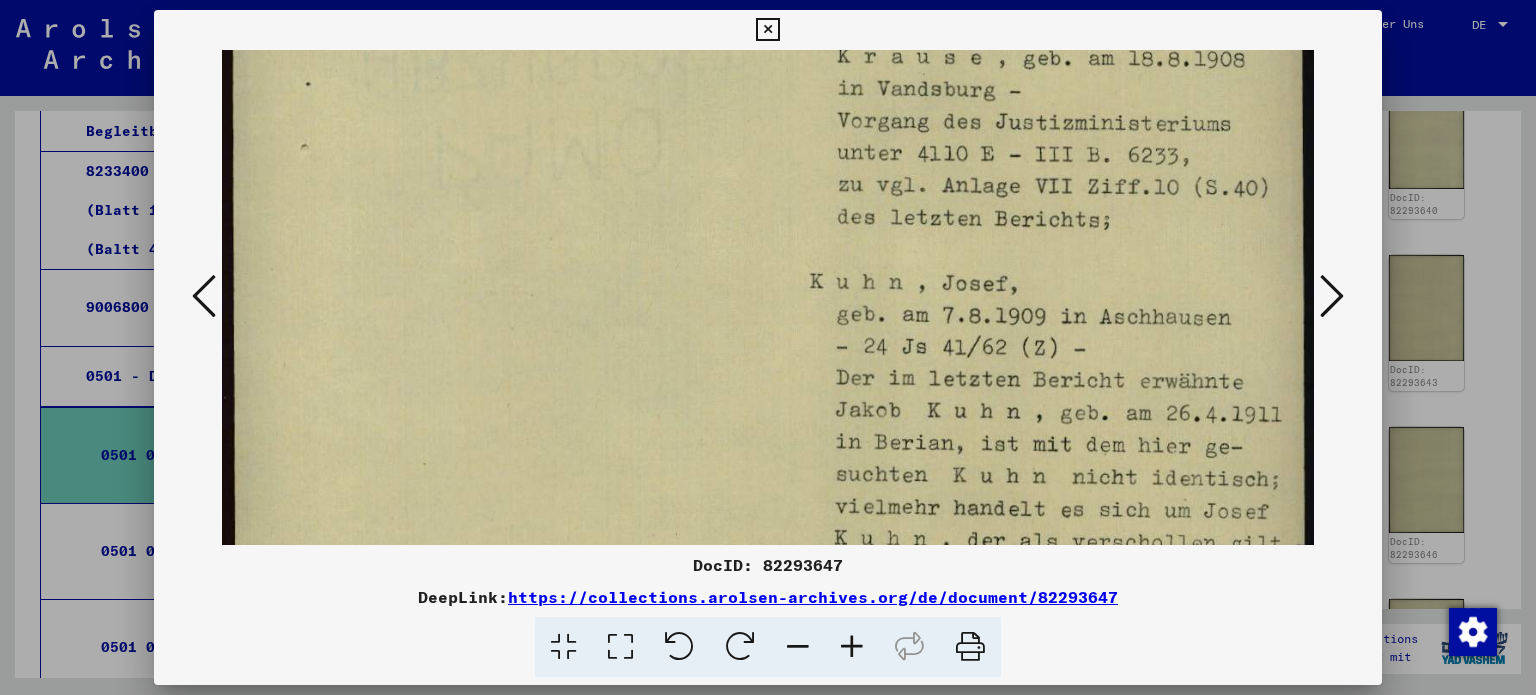 scroll, scrollTop: 660, scrollLeft: 0, axis: vertical 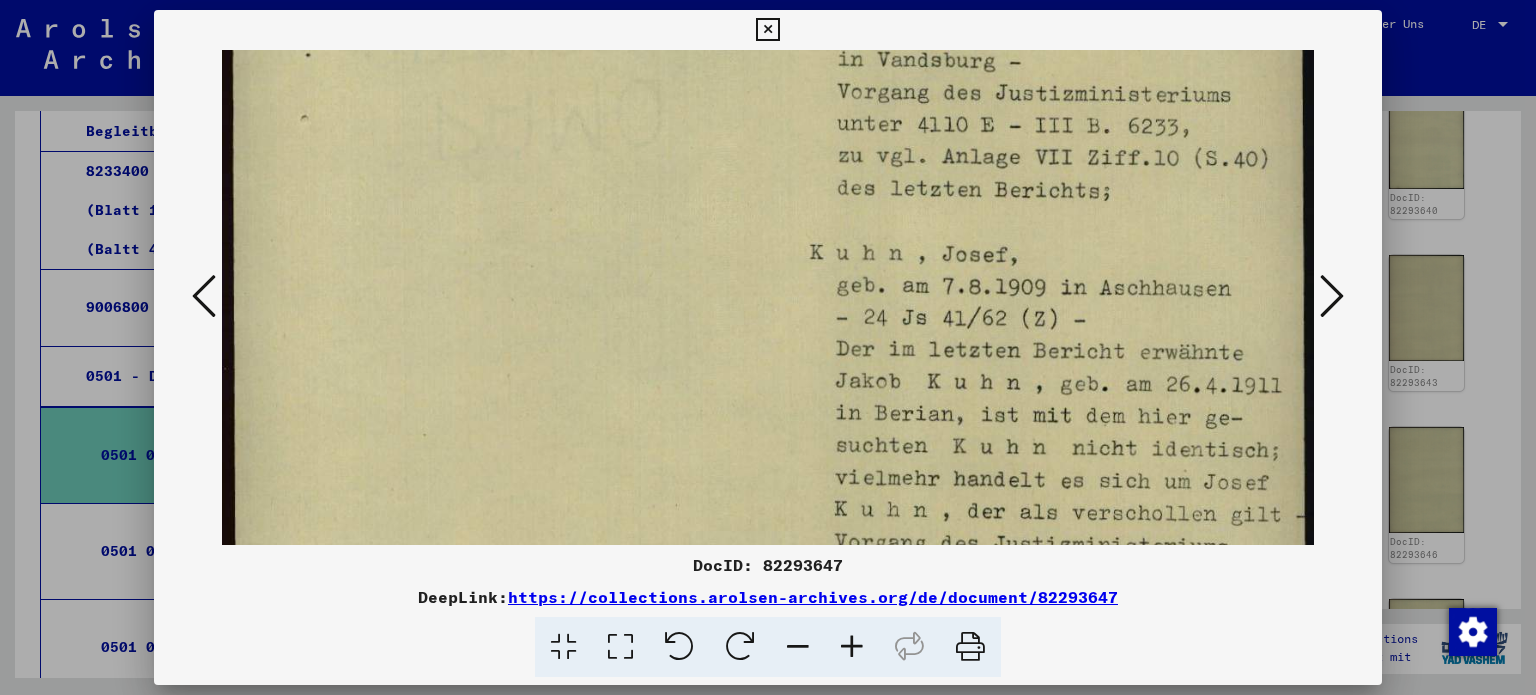 drag, startPoint x: 1072, startPoint y: 423, endPoint x: 1096, endPoint y: 147, distance: 277.0415 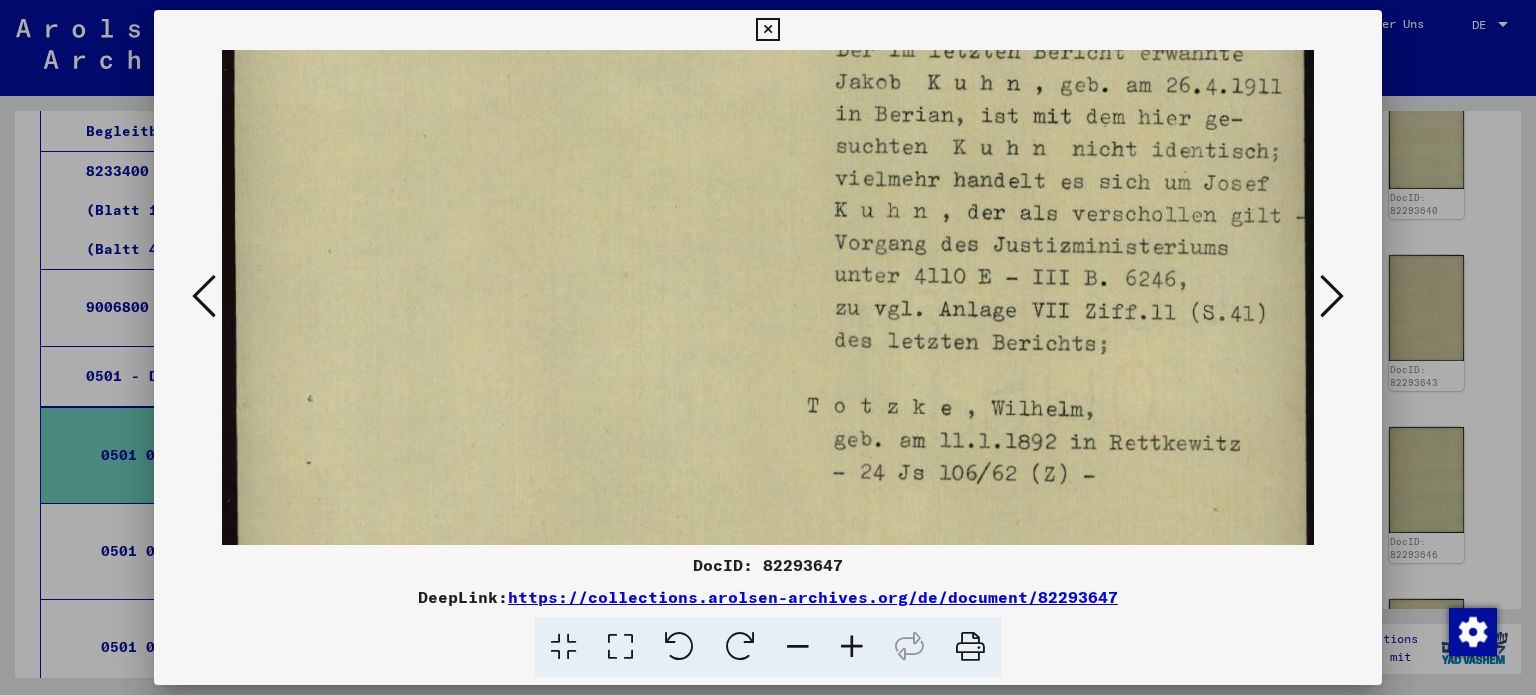 scroll, scrollTop: 1024, scrollLeft: 0, axis: vertical 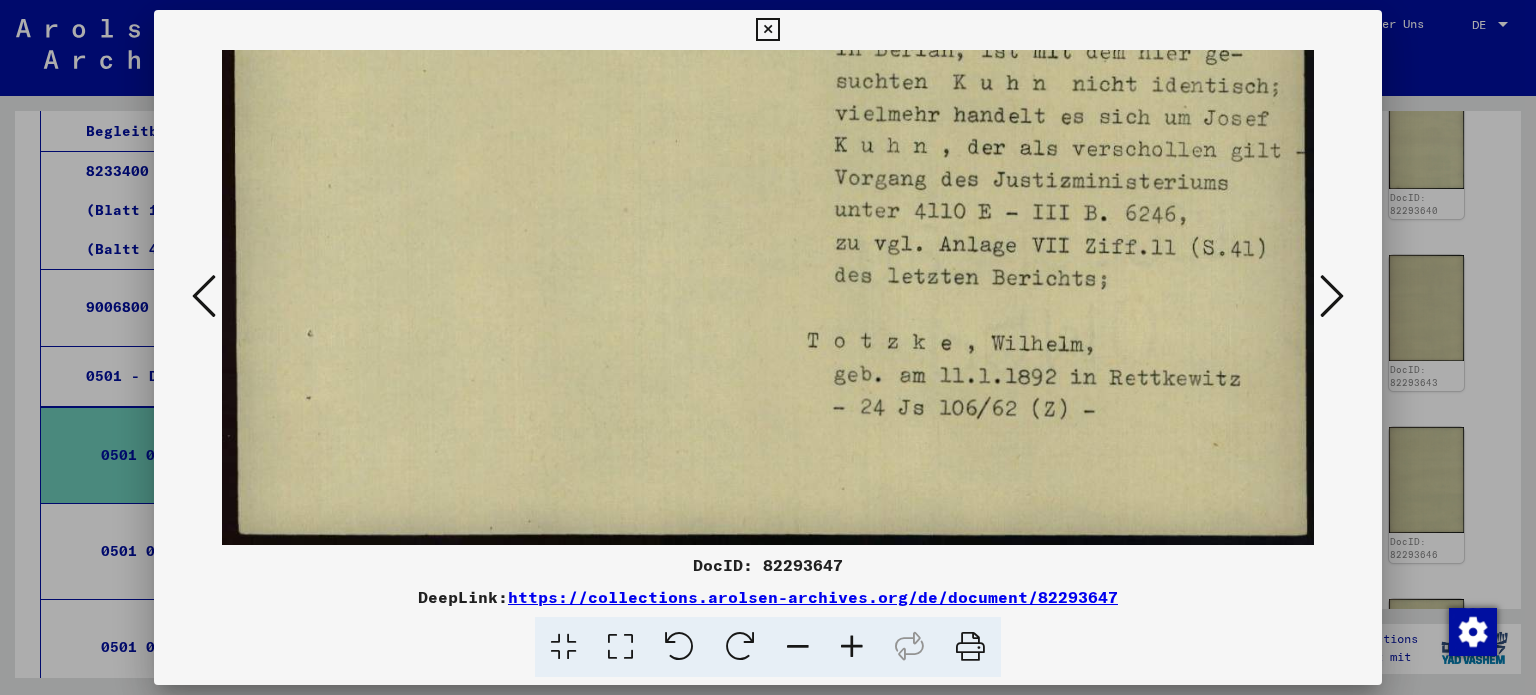 drag, startPoint x: 1085, startPoint y: 455, endPoint x: 1095, endPoint y: 68, distance: 387.12918 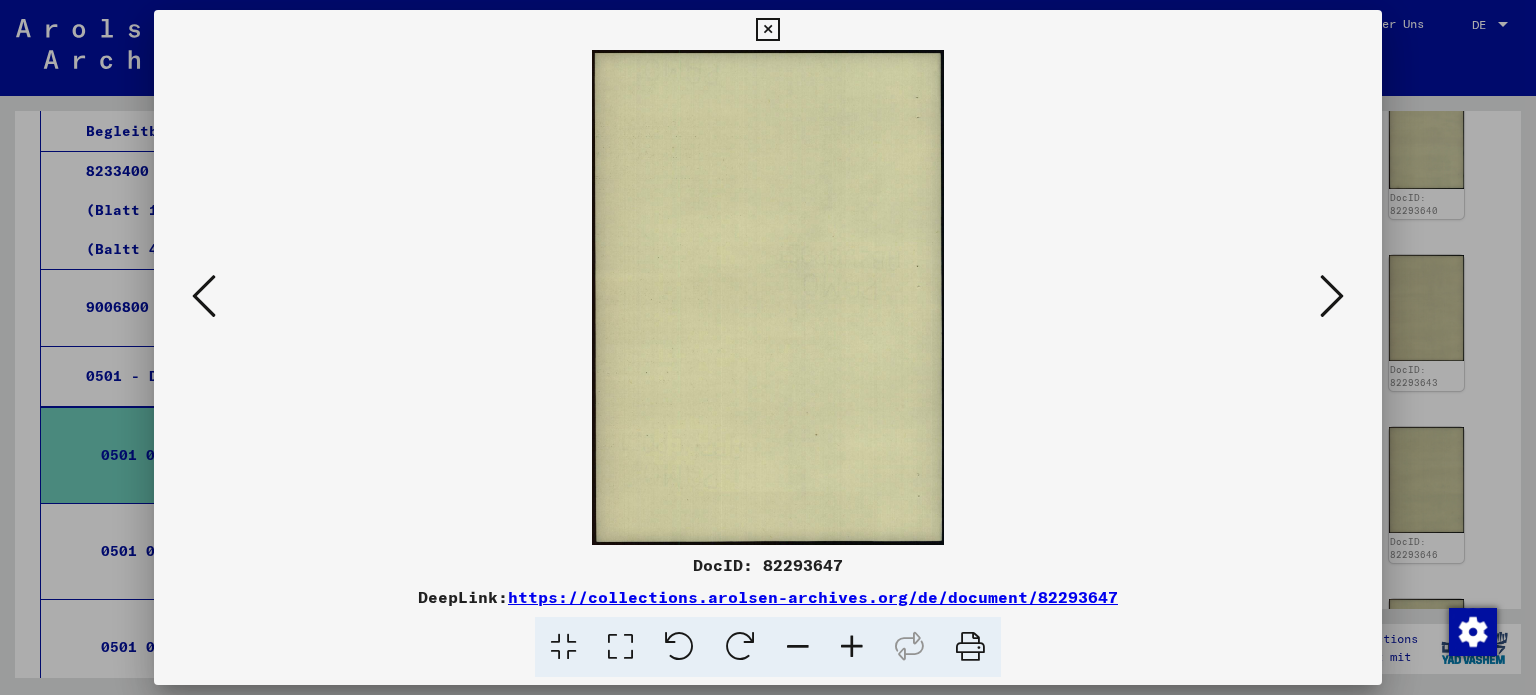 scroll, scrollTop: 0, scrollLeft: 0, axis: both 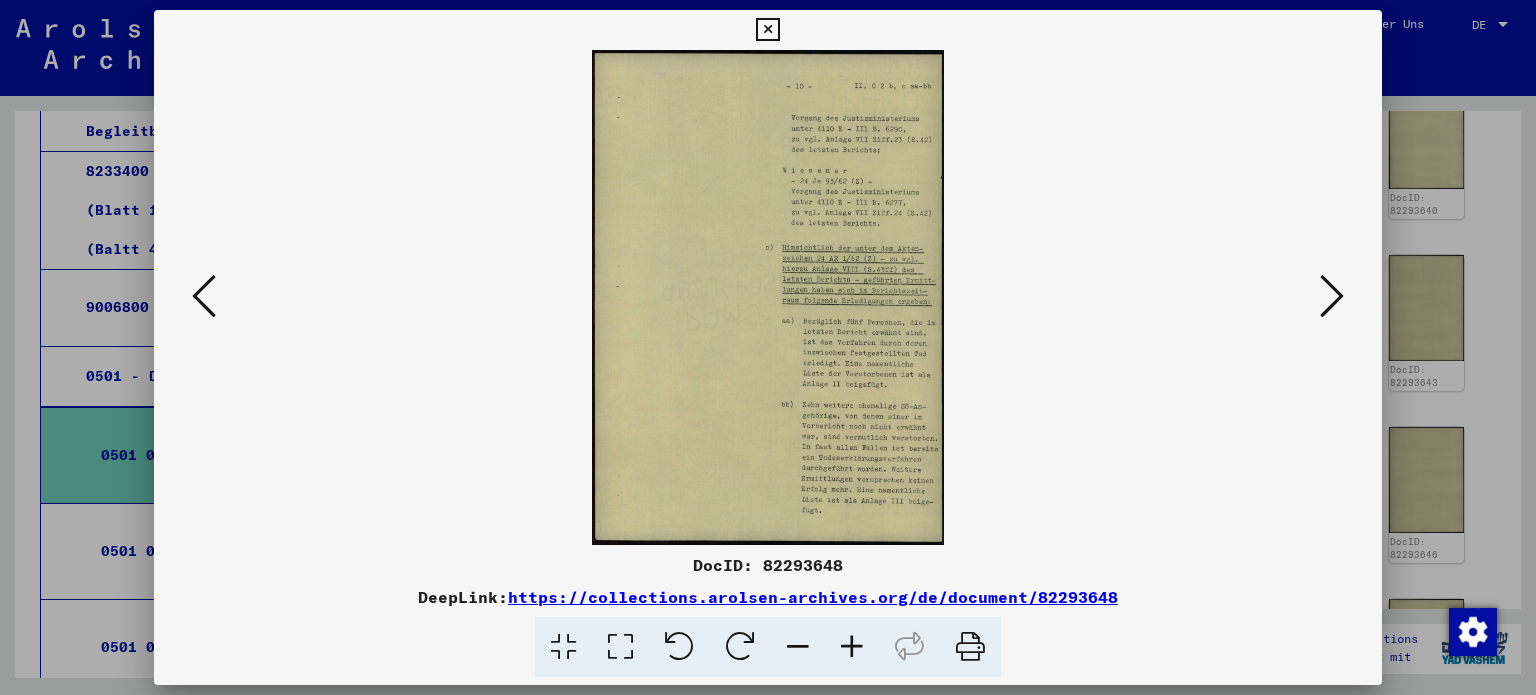 click at bounding box center [1332, 296] 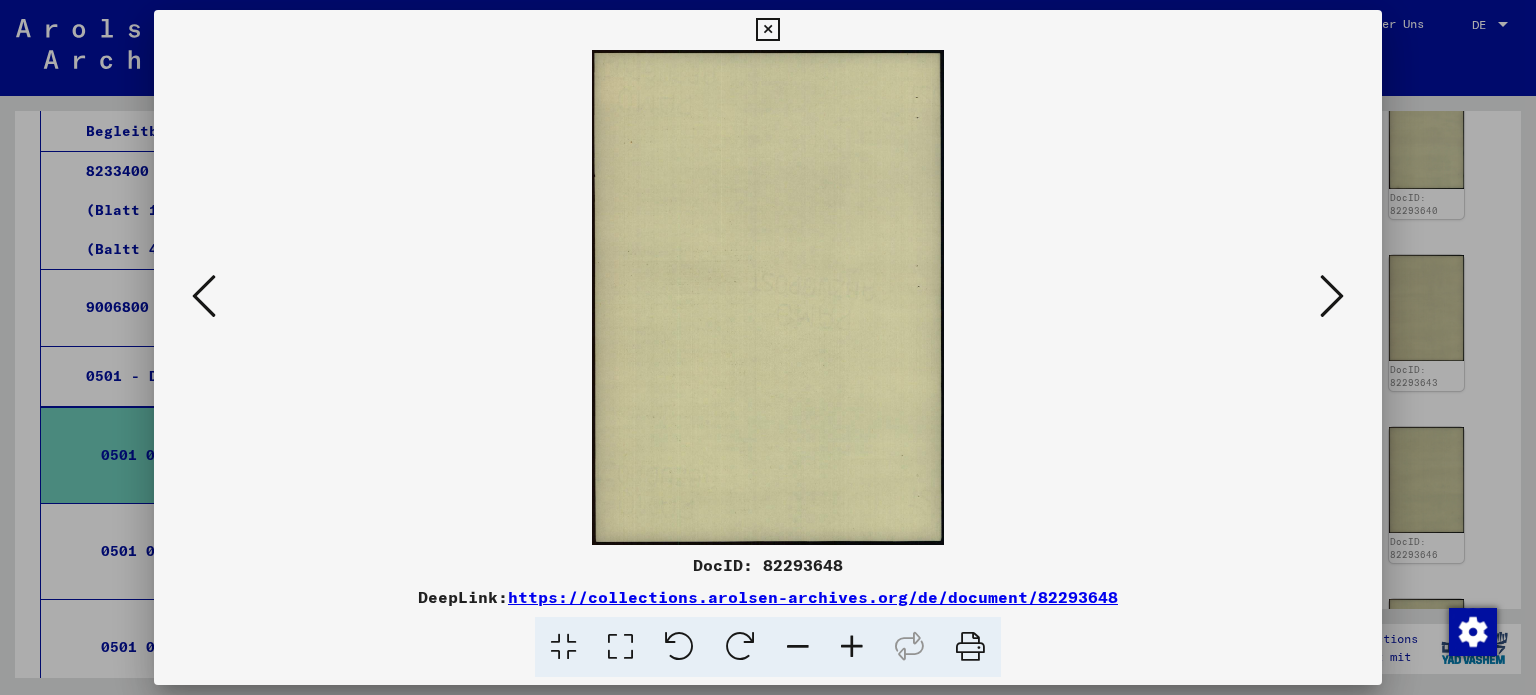 click at bounding box center [1332, 296] 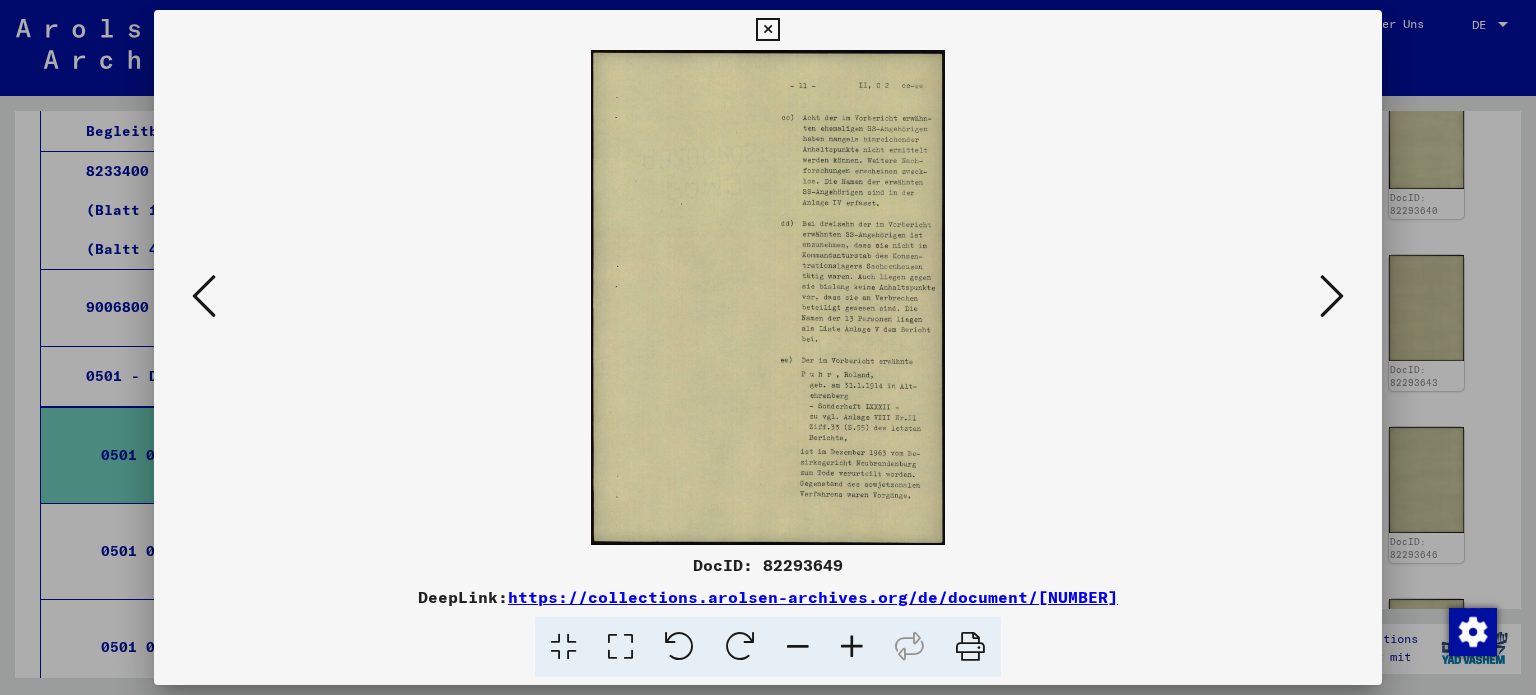 click at bounding box center [620, 647] 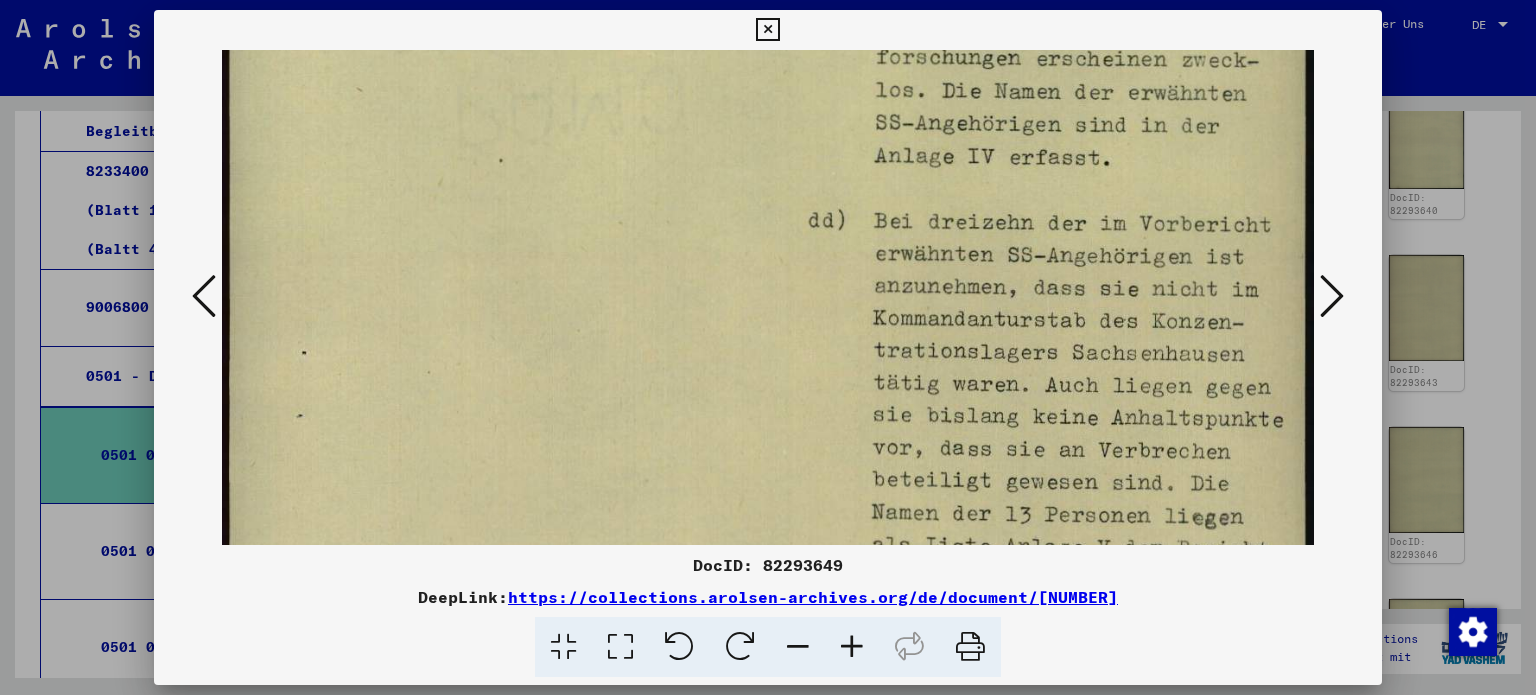 scroll, scrollTop: 382, scrollLeft: 0, axis: vertical 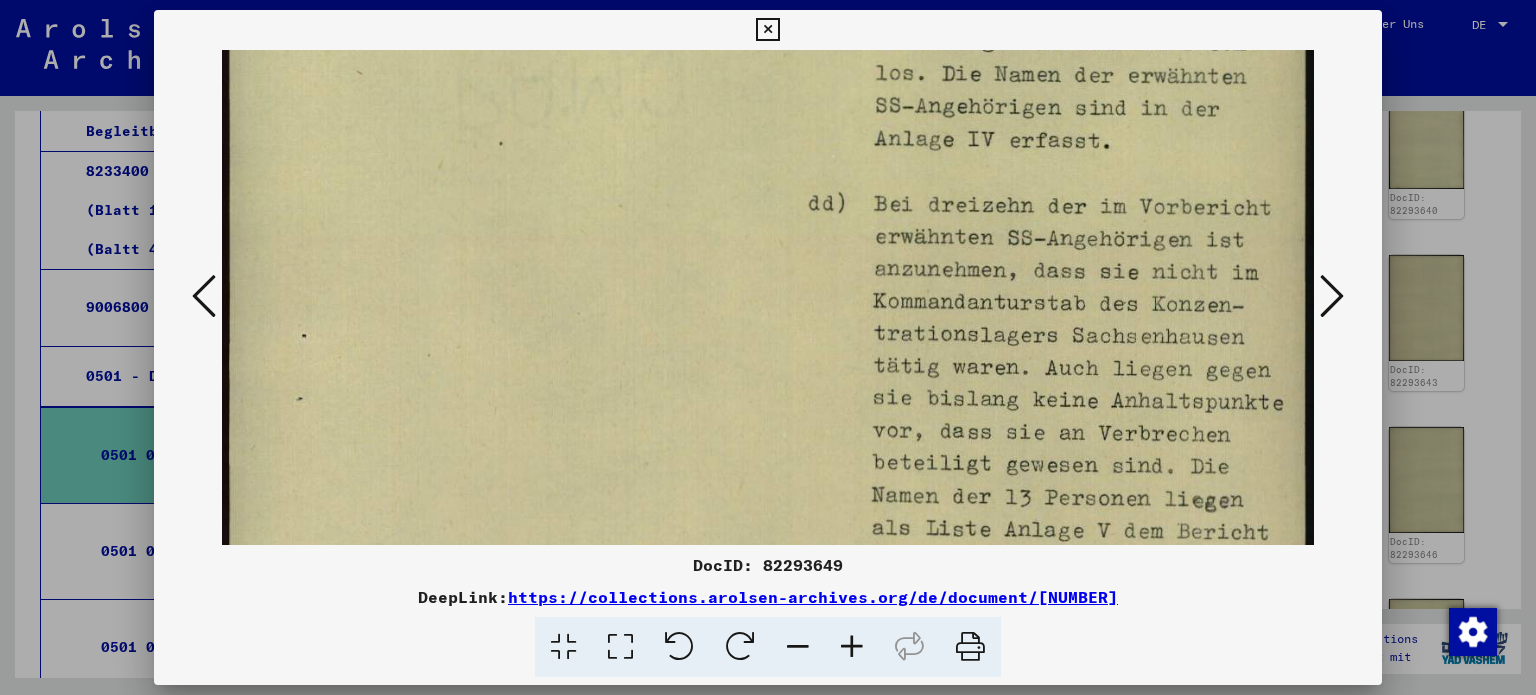 drag, startPoint x: 1159, startPoint y: 442, endPoint x: 1179, endPoint y: 65, distance: 377.53012 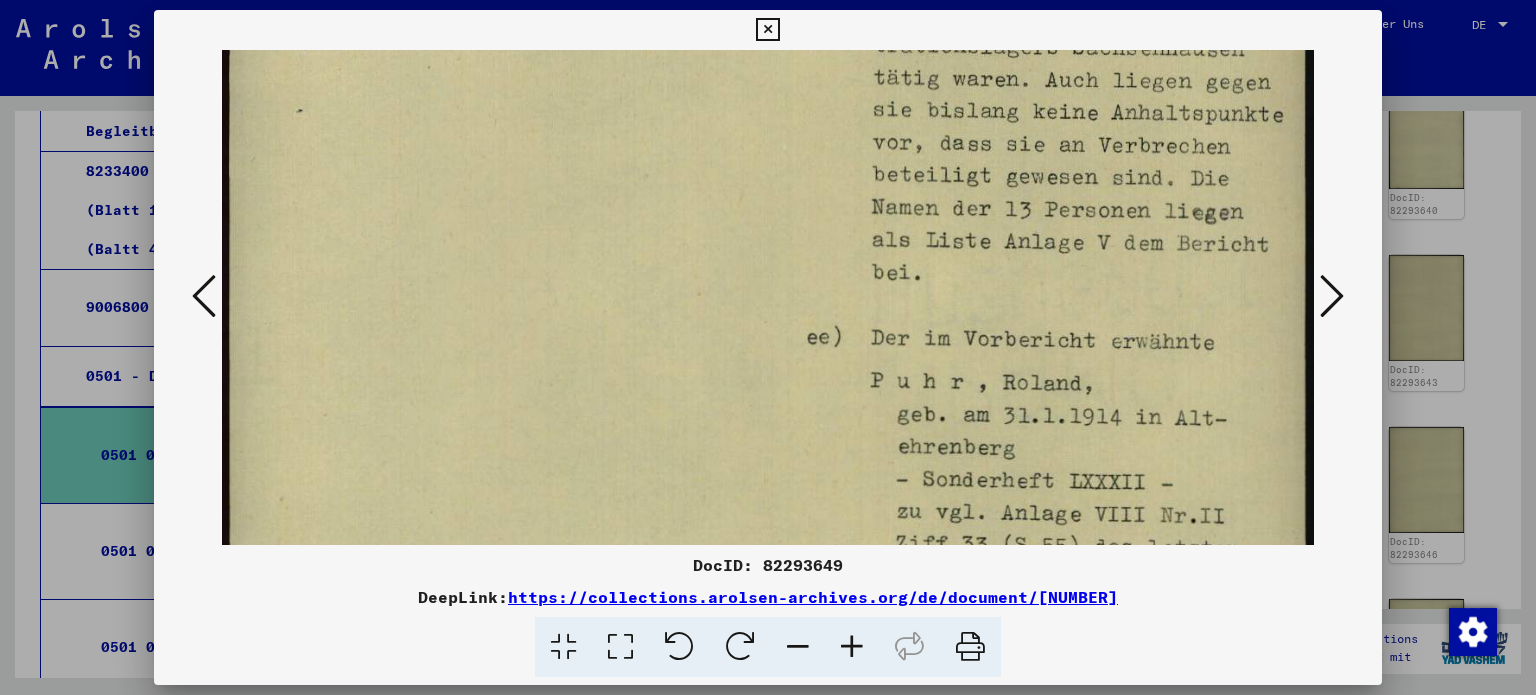 scroll, scrollTop: 673, scrollLeft: 0, axis: vertical 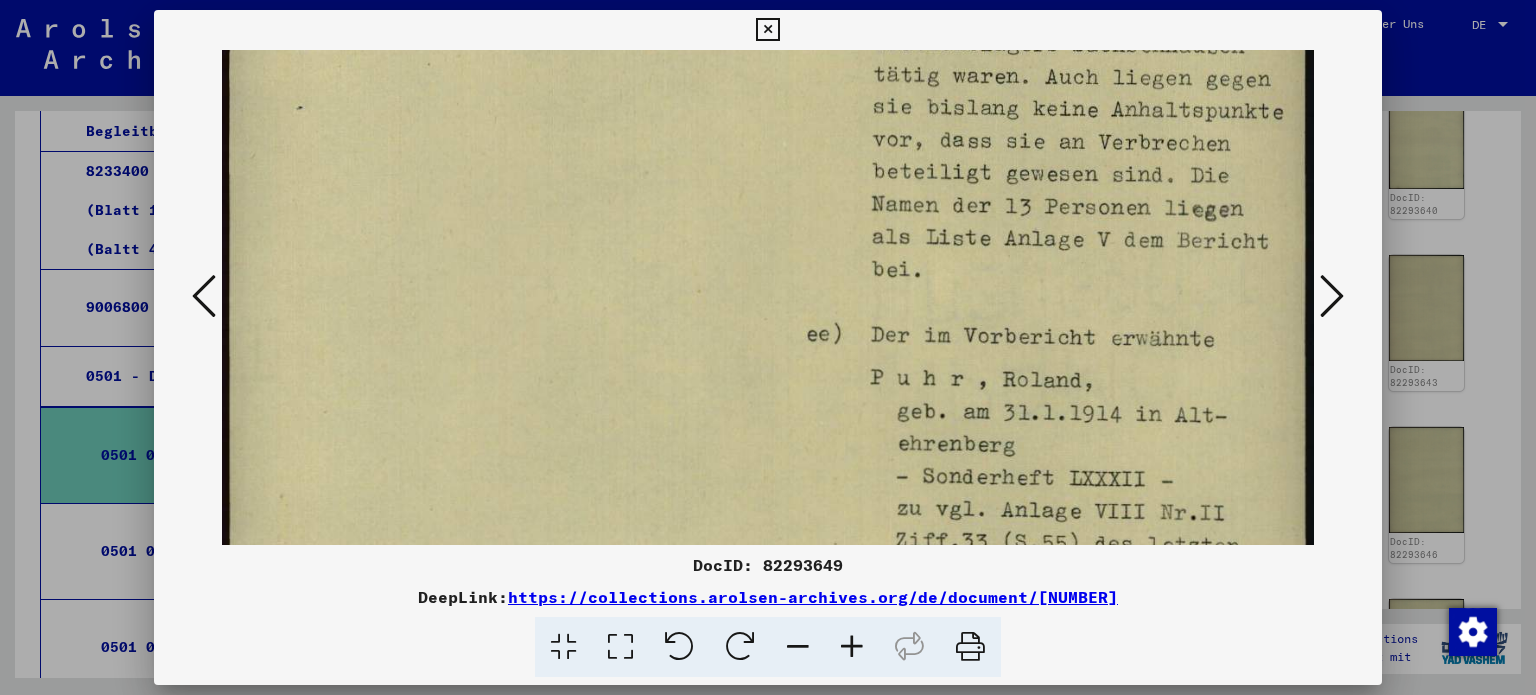drag, startPoint x: 1139, startPoint y: 410, endPoint x: 1177, endPoint y: 120, distance: 292.47906 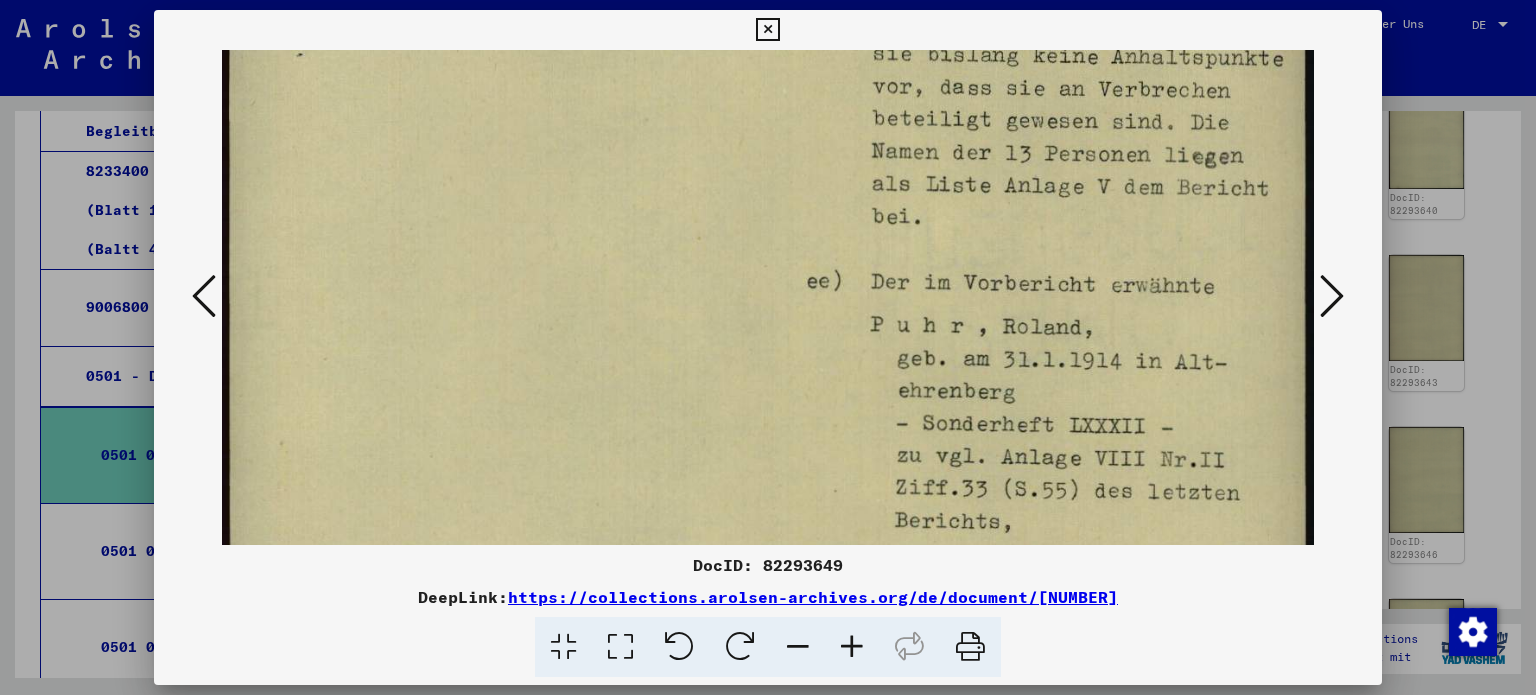 scroll, scrollTop: 772, scrollLeft: 0, axis: vertical 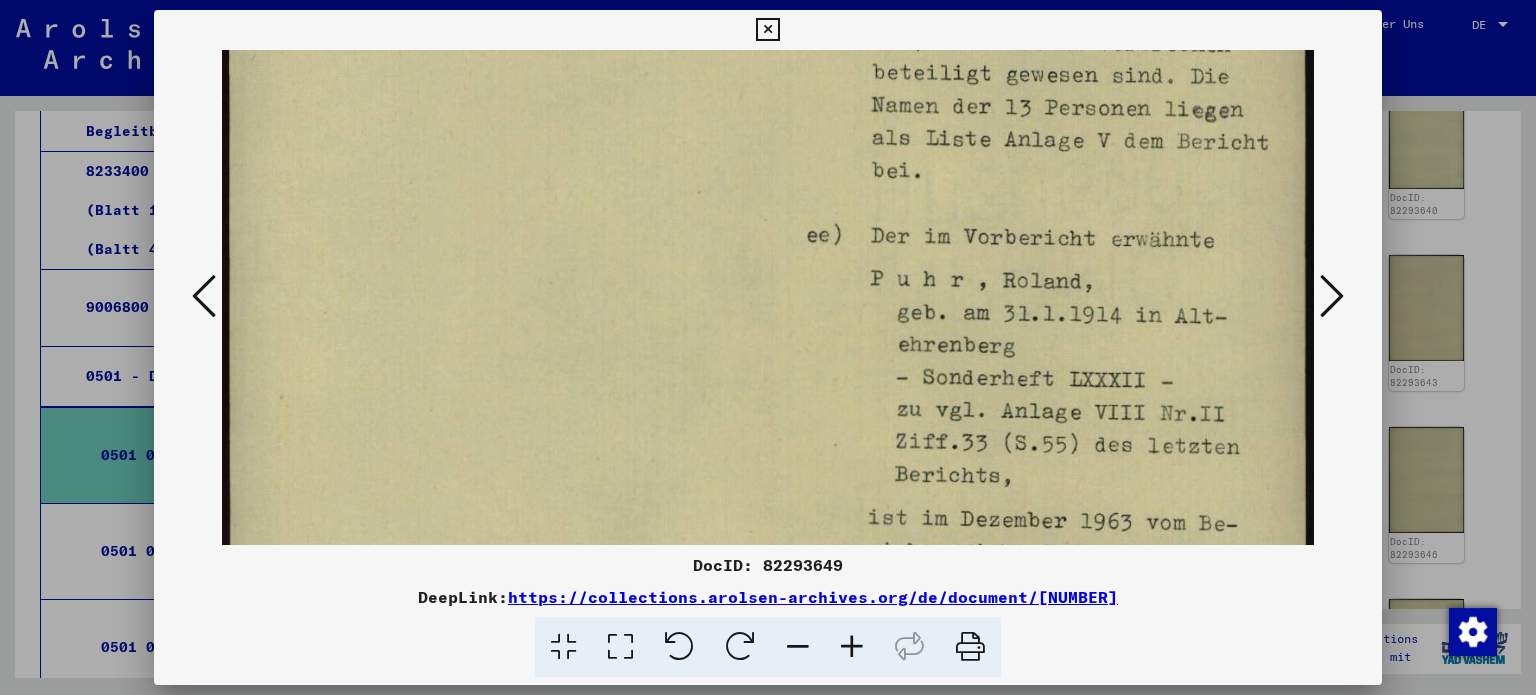 drag, startPoint x: 1198, startPoint y: 435, endPoint x: 1215, endPoint y: 339, distance: 97.49359 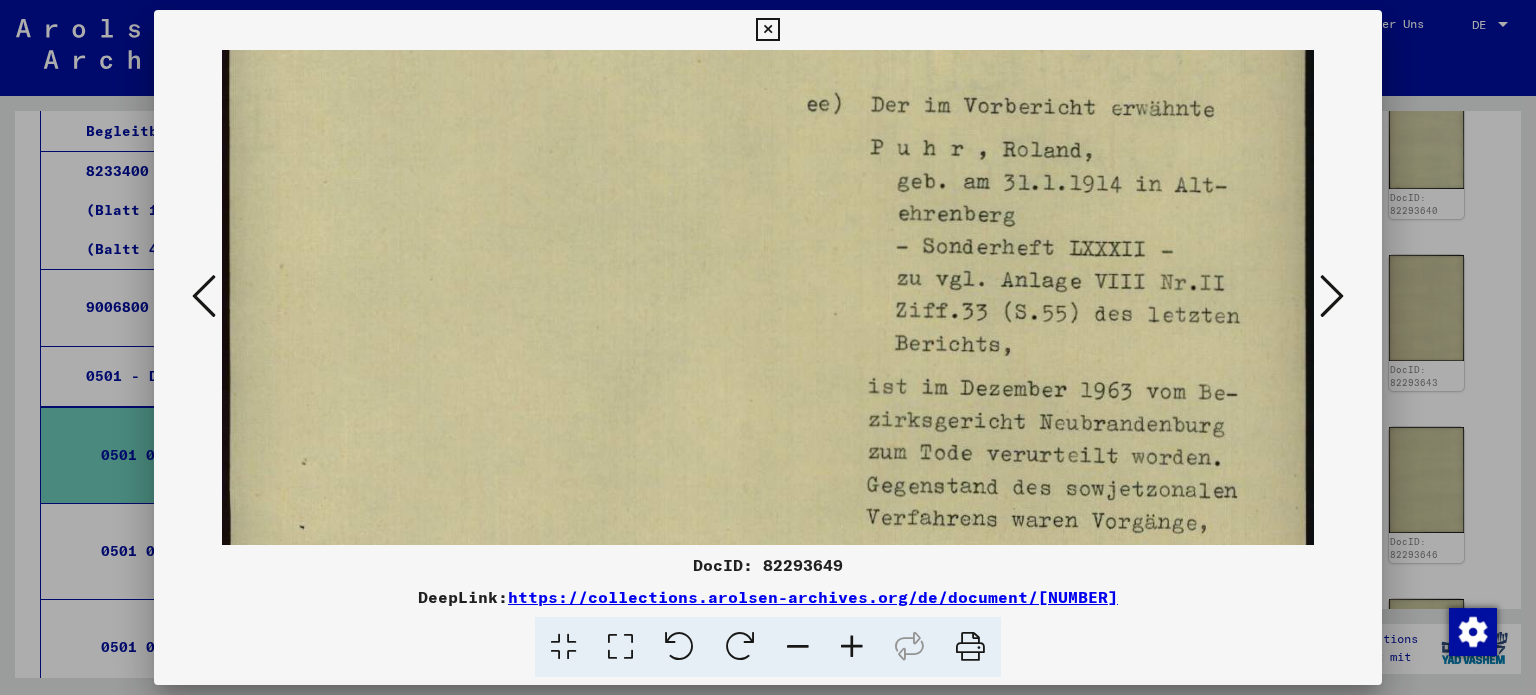scroll, scrollTop: 1033, scrollLeft: 0, axis: vertical 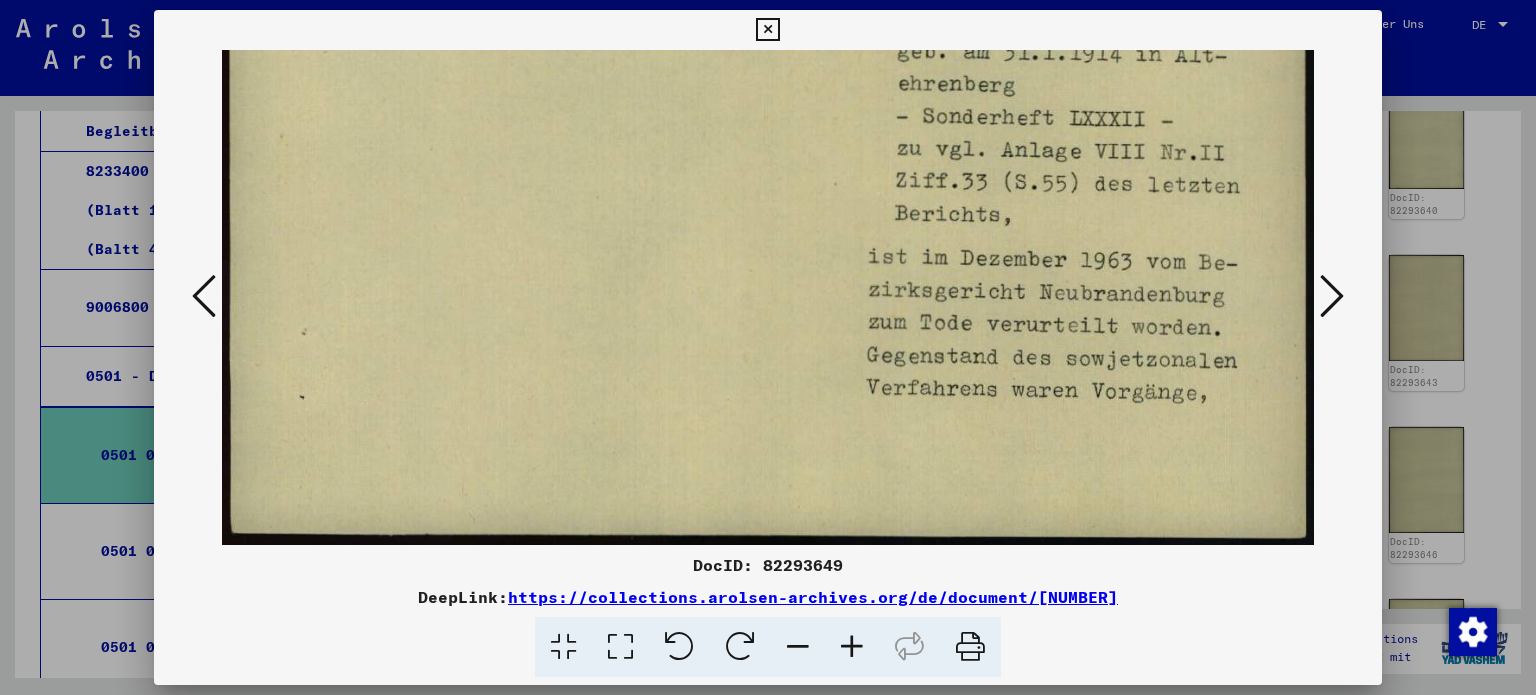 drag, startPoint x: 1198, startPoint y: 443, endPoint x: 1196, endPoint y: 147, distance: 296.00674 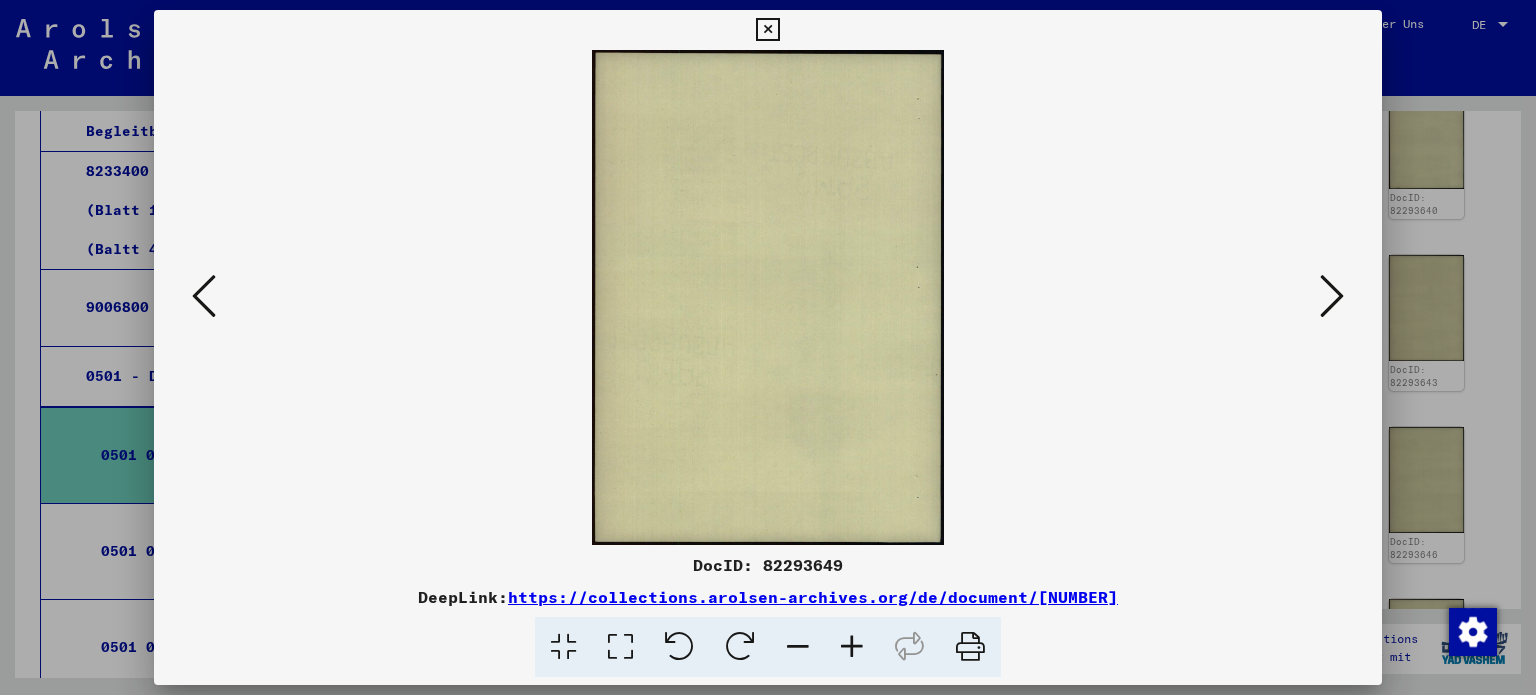 scroll, scrollTop: 0, scrollLeft: 0, axis: both 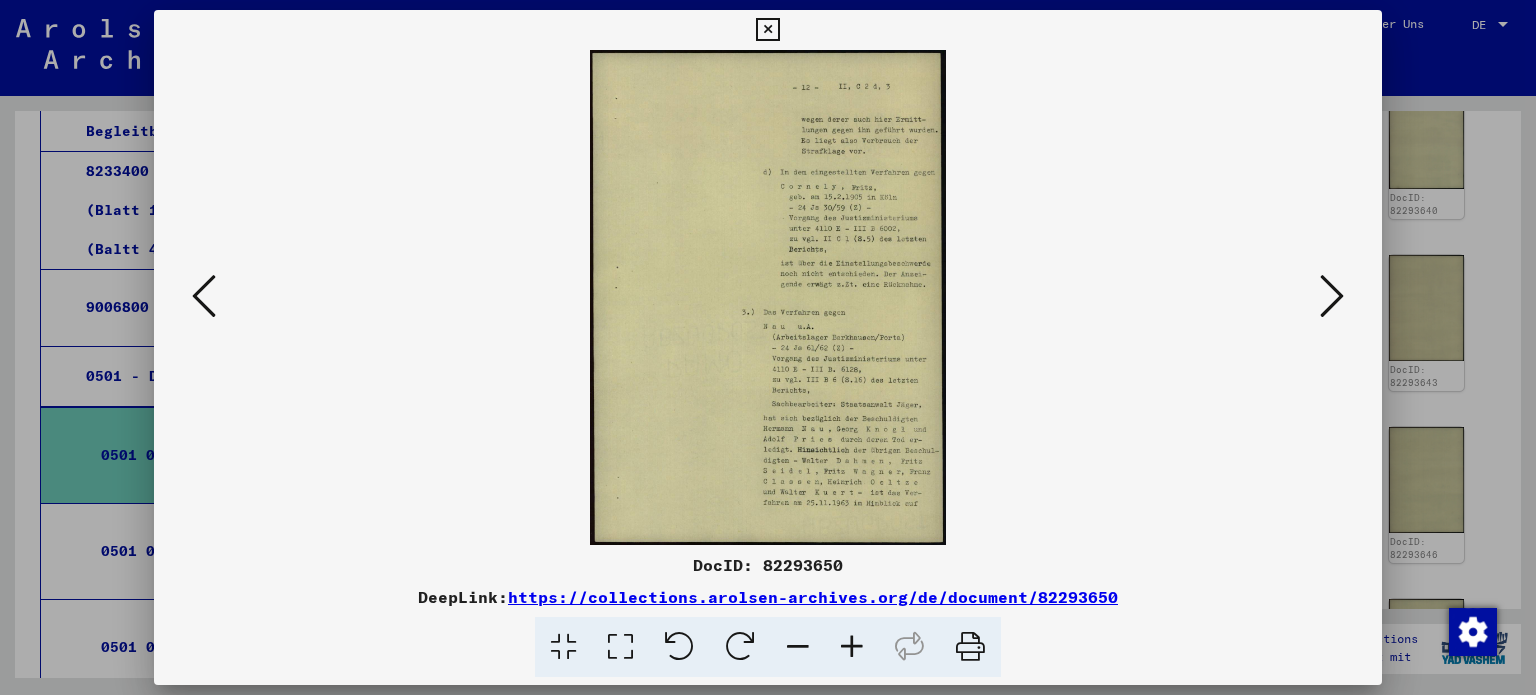 drag, startPoint x: 615, startPoint y: 649, endPoint x: 628, endPoint y: 639, distance: 16.40122 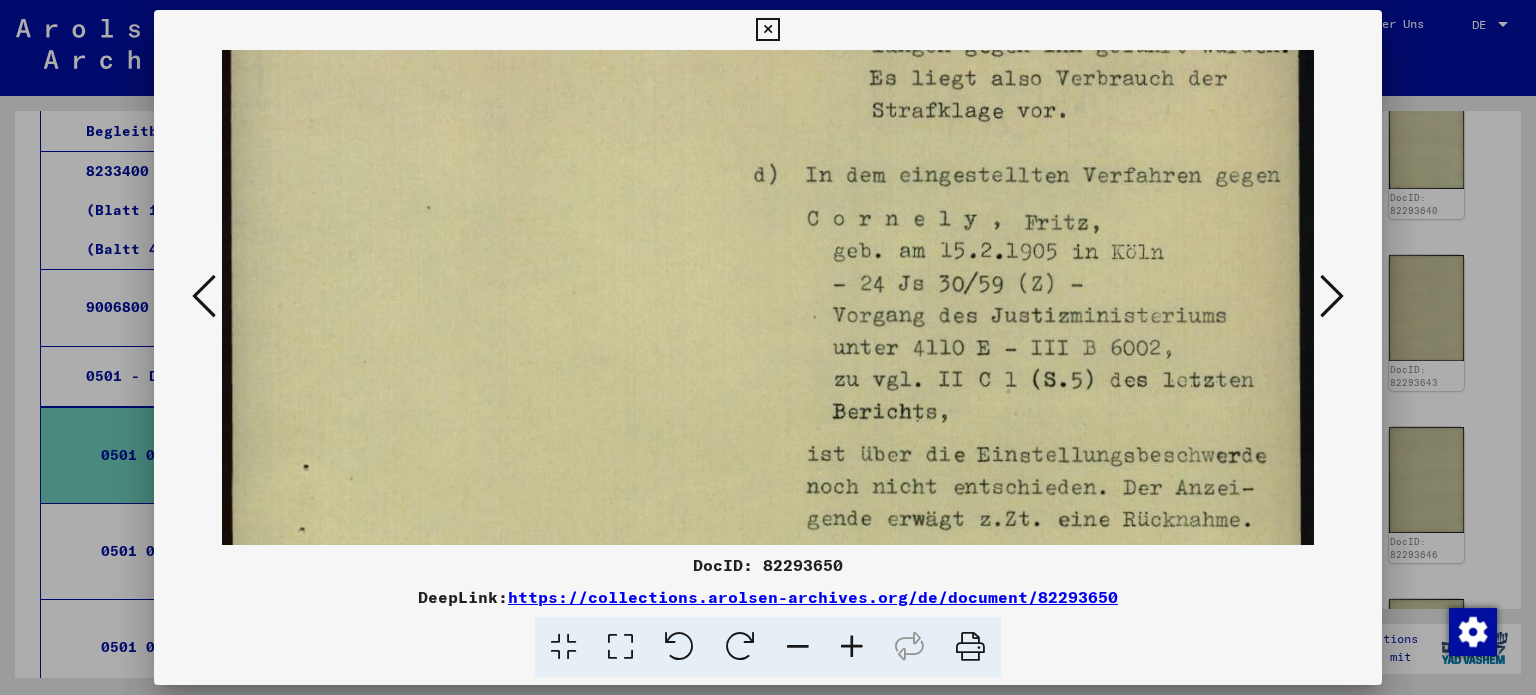 scroll, scrollTop: 257, scrollLeft: 0, axis: vertical 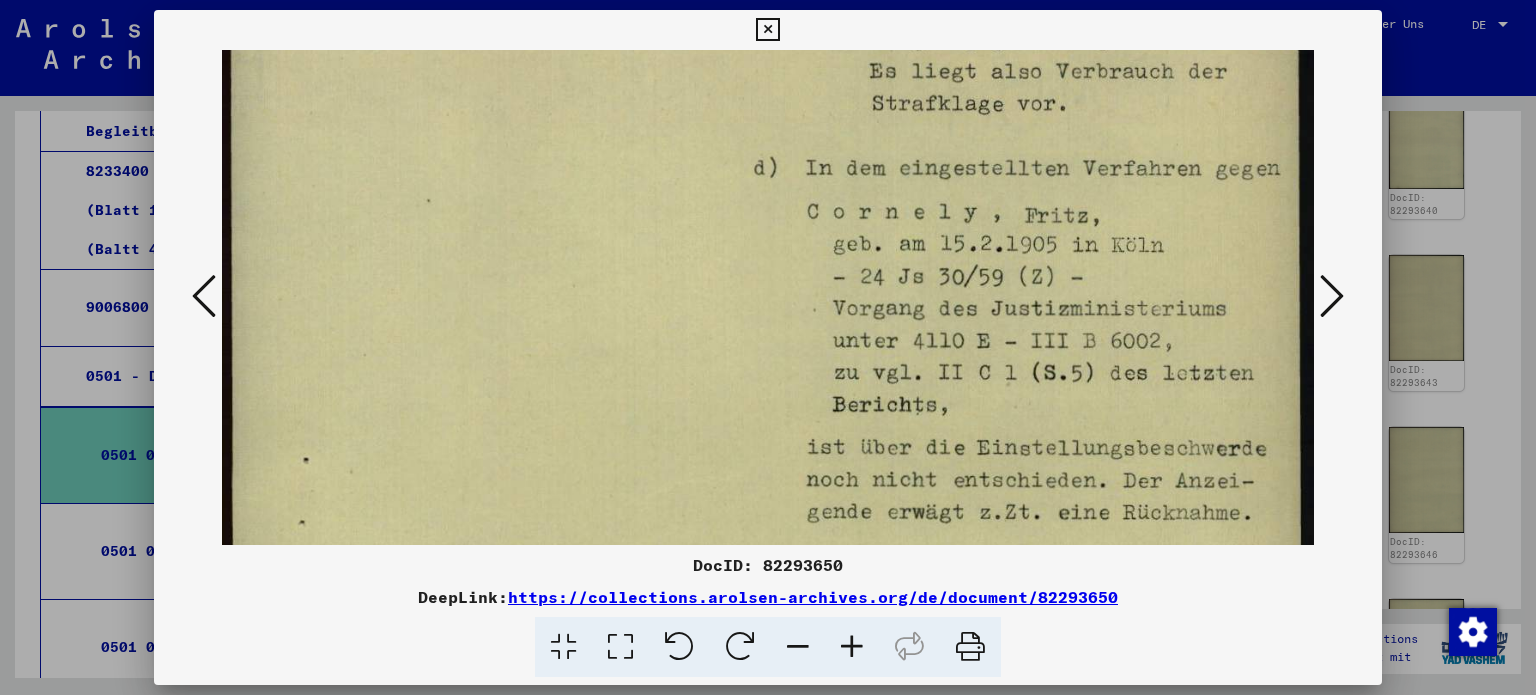 drag, startPoint x: 1061, startPoint y: 459, endPoint x: 1045, endPoint y: 203, distance: 256.4995 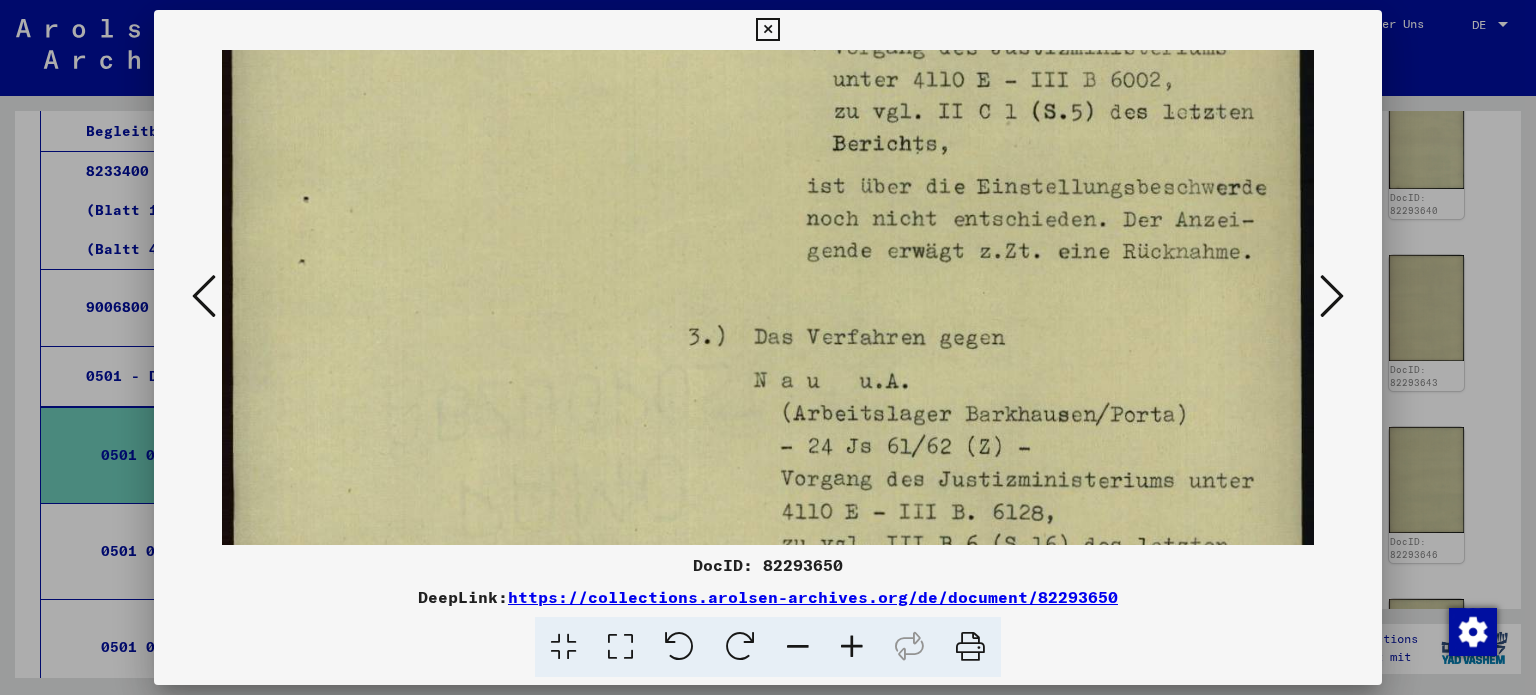 scroll, scrollTop: 605, scrollLeft: 0, axis: vertical 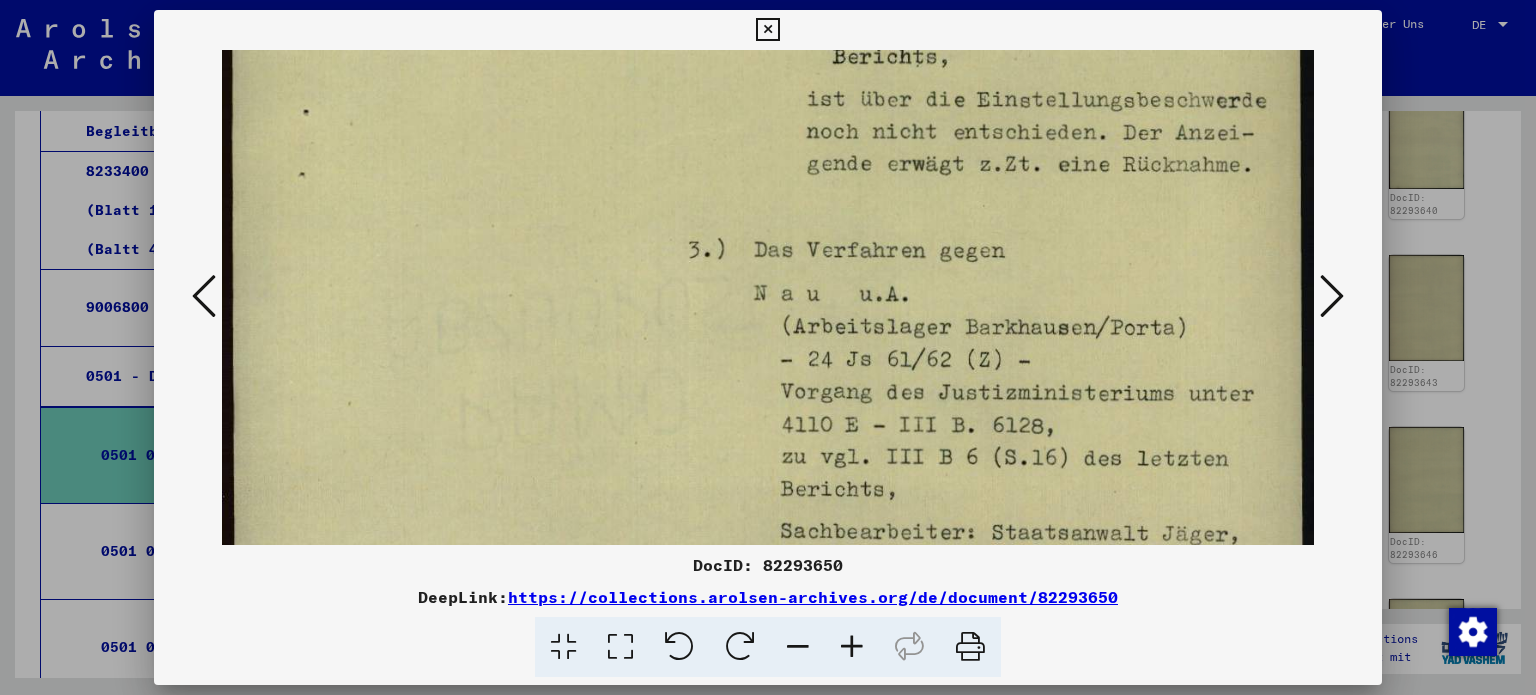 drag, startPoint x: 1096, startPoint y: 450, endPoint x: 1033, endPoint y: 103, distance: 352.67264 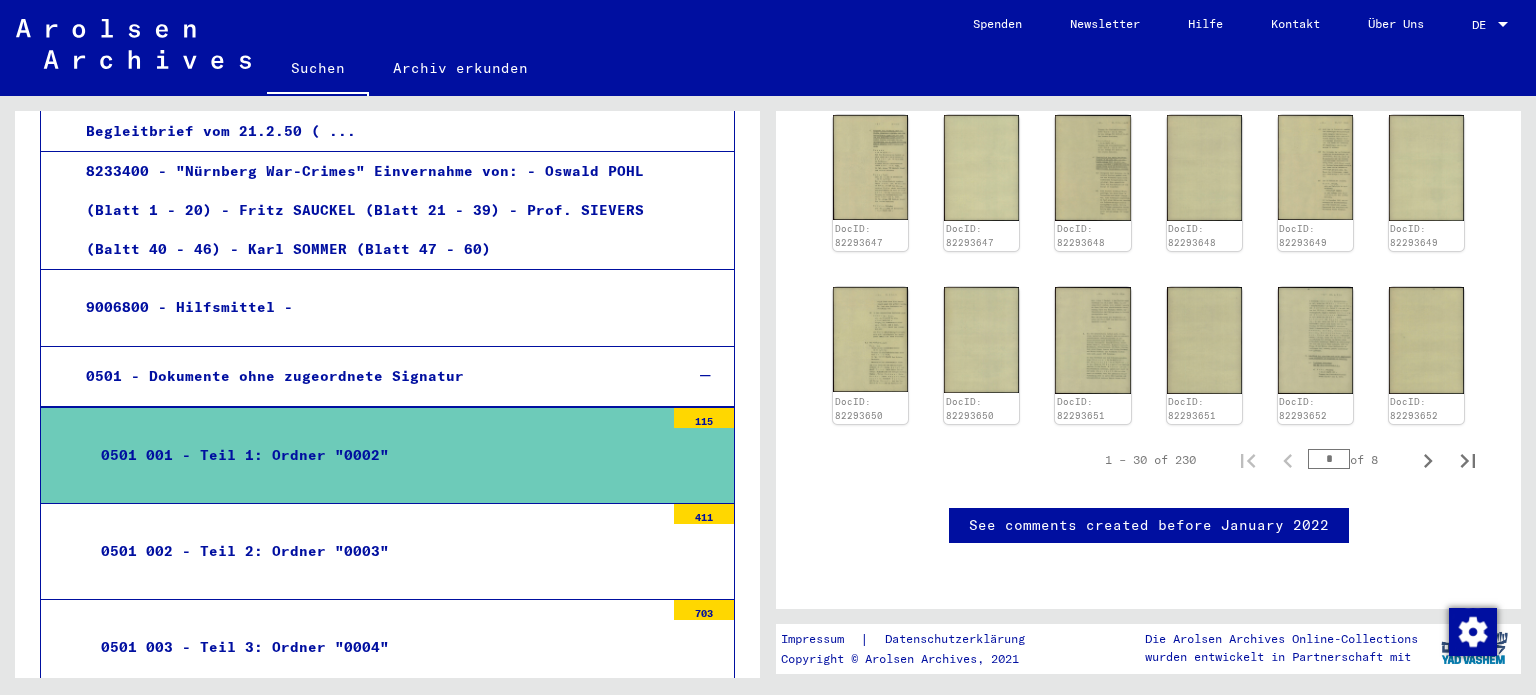 scroll, scrollTop: 900, scrollLeft: 0, axis: vertical 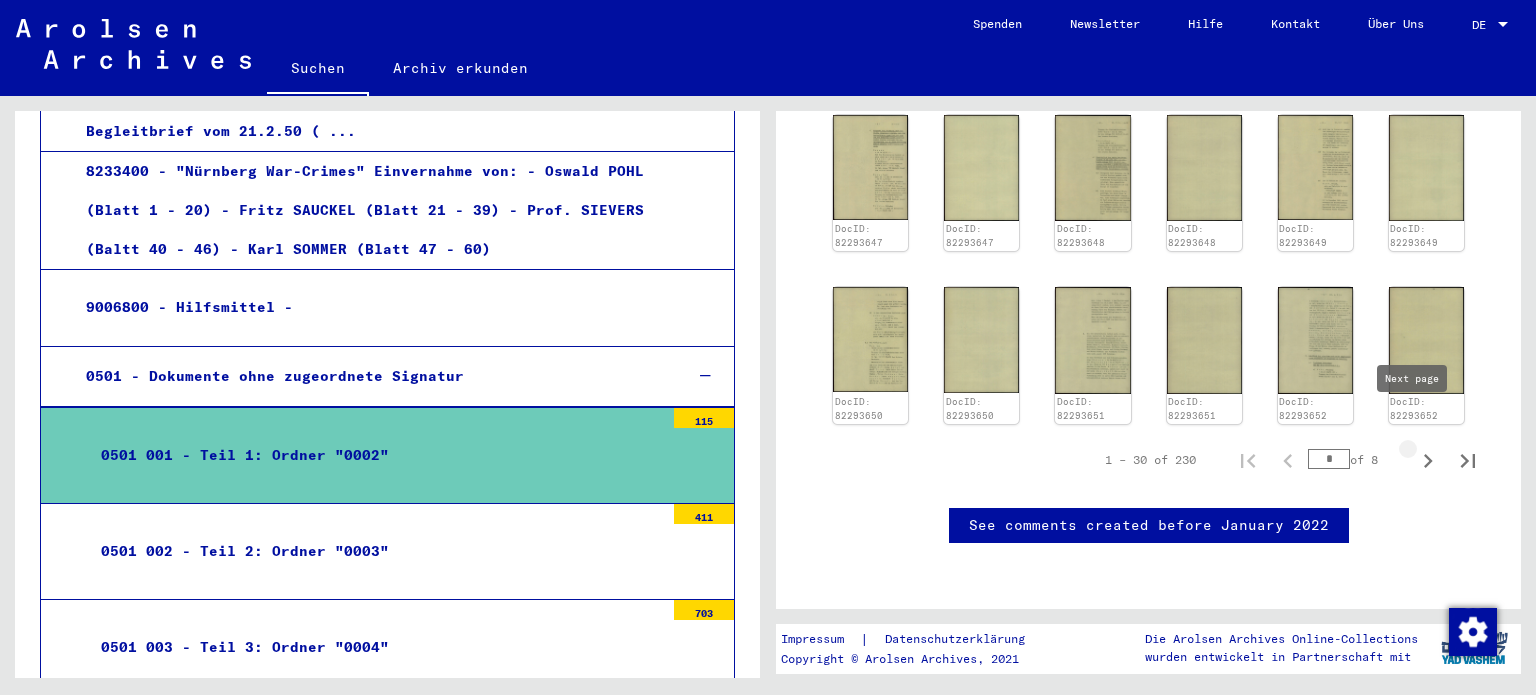 click 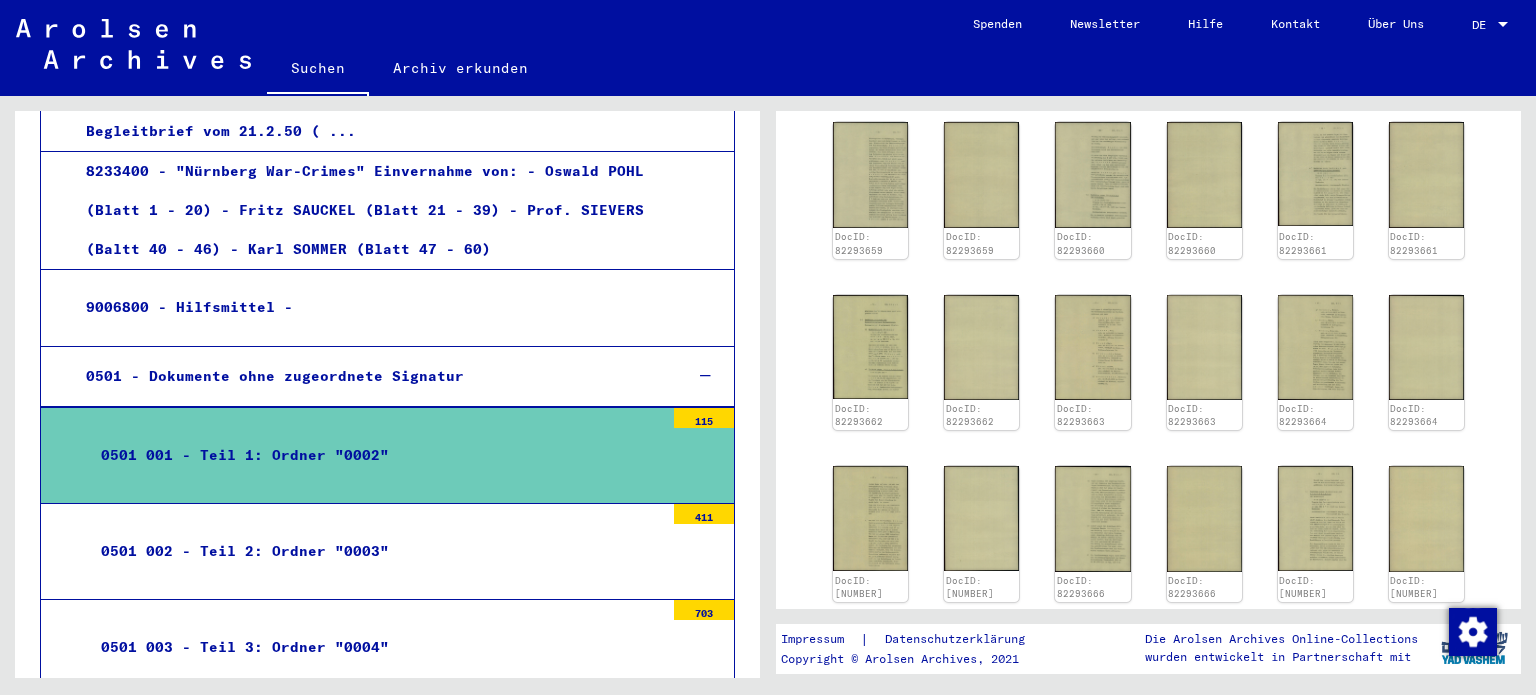 scroll, scrollTop: 700, scrollLeft: 0, axis: vertical 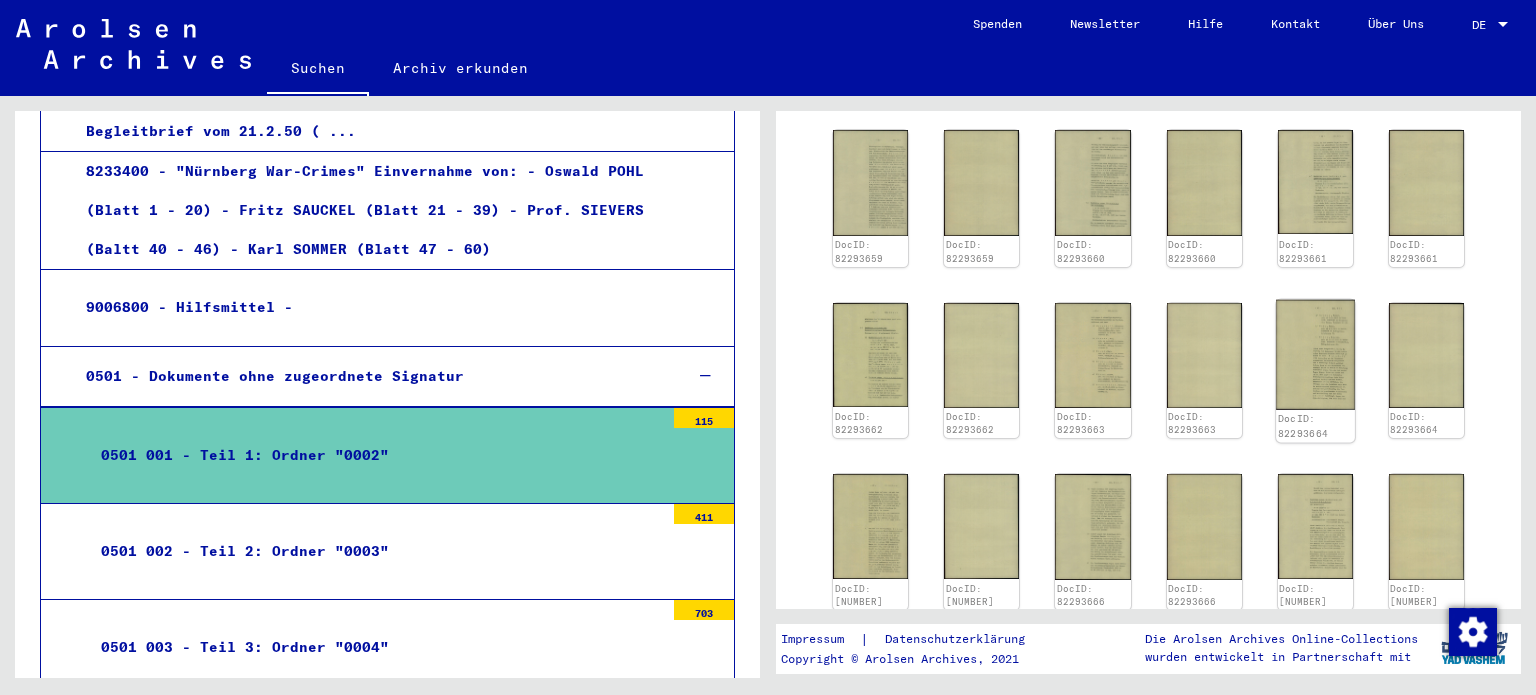 click 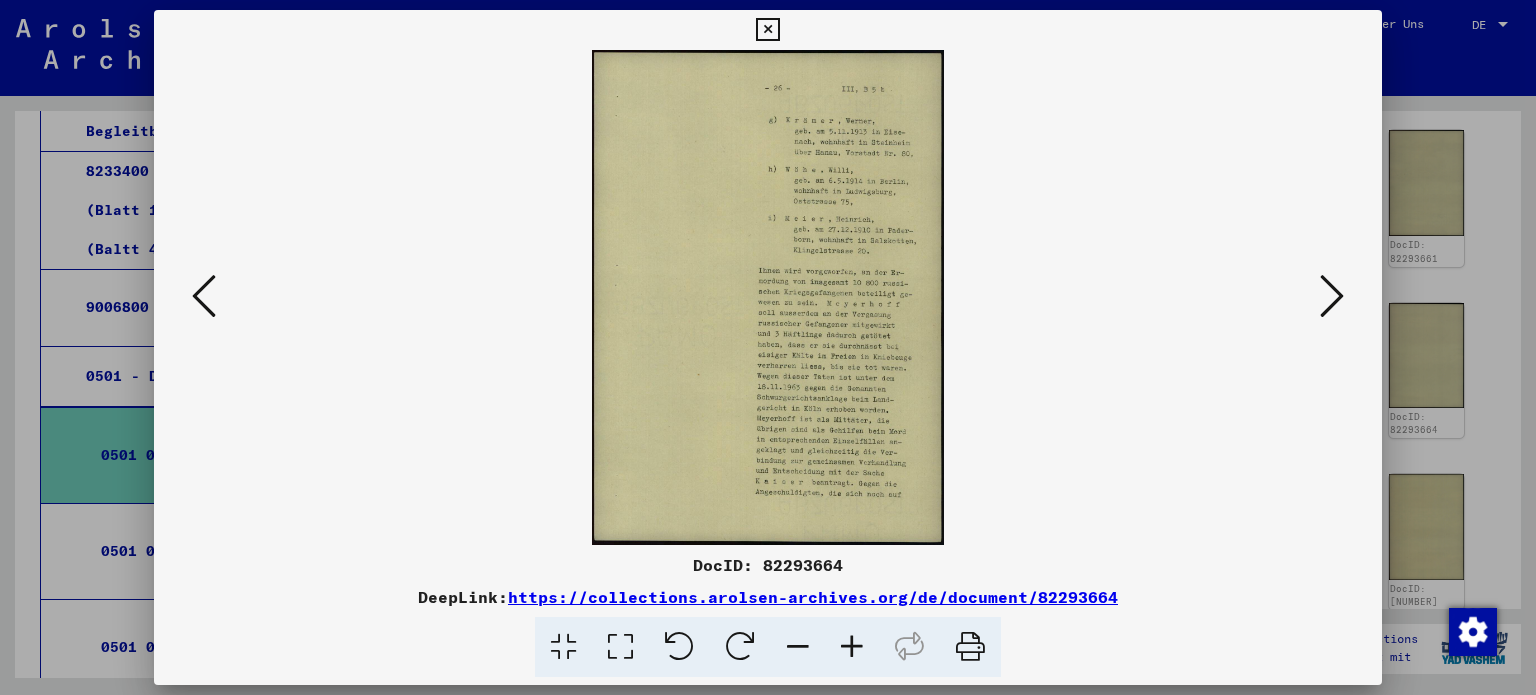 click at bounding box center (620, 647) 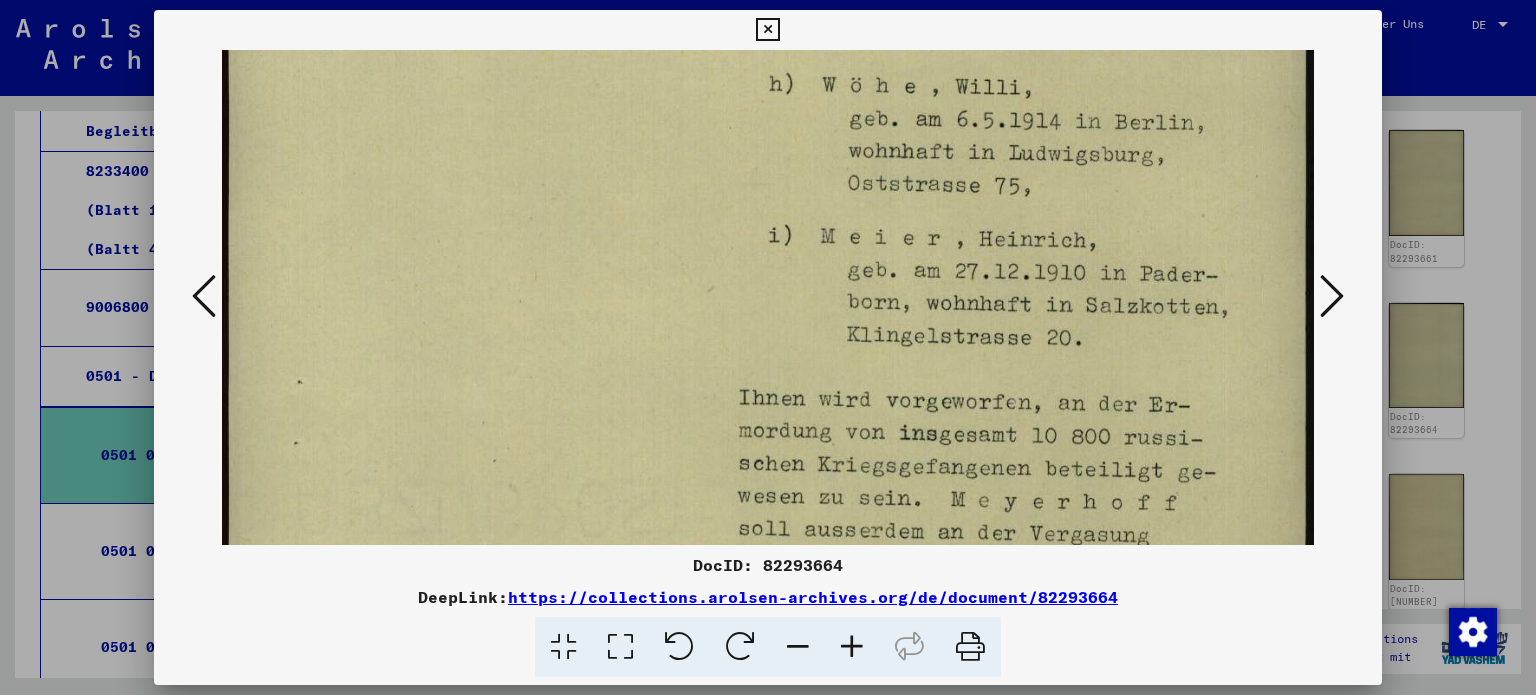 scroll, scrollTop: 343, scrollLeft: 0, axis: vertical 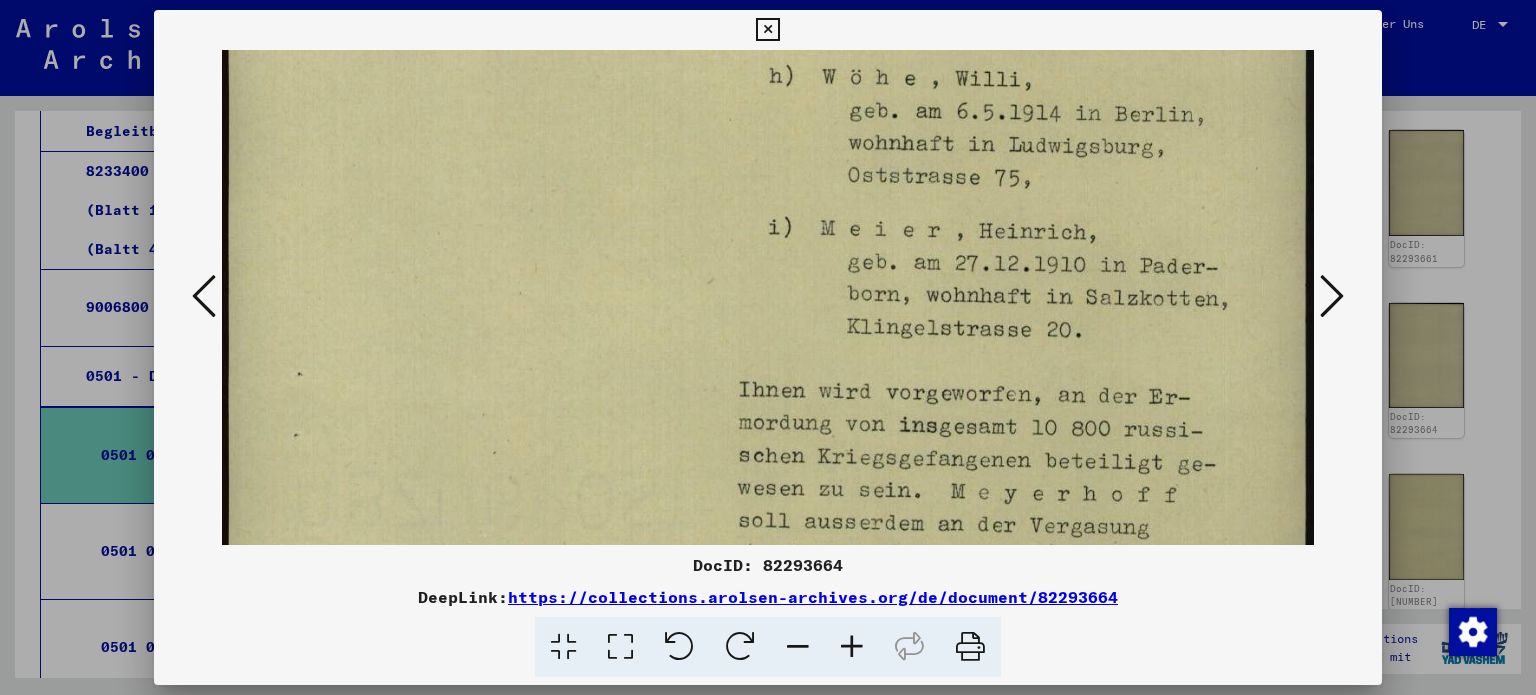 drag, startPoint x: 1232, startPoint y: 476, endPoint x: 1224, endPoint y: 135, distance: 341.09384 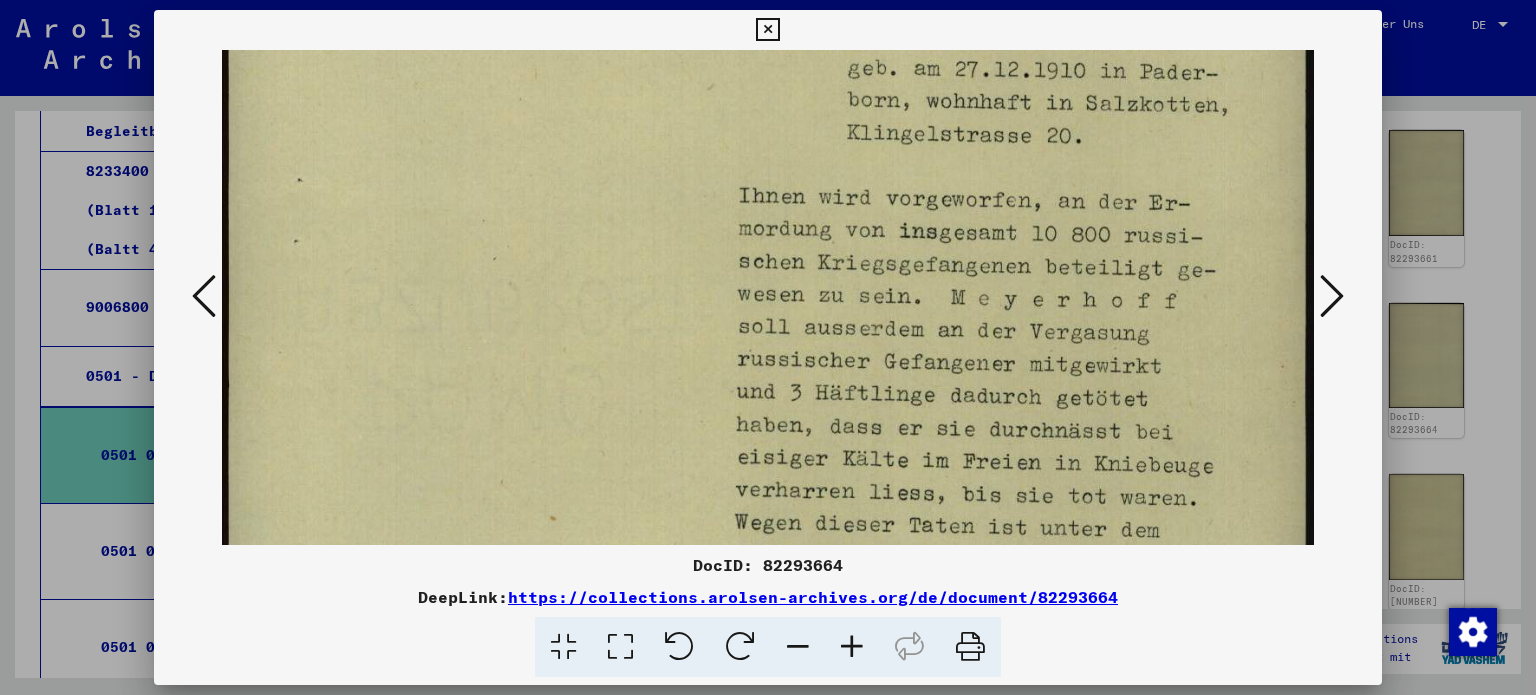scroll, scrollTop: 538, scrollLeft: 0, axis: vertical 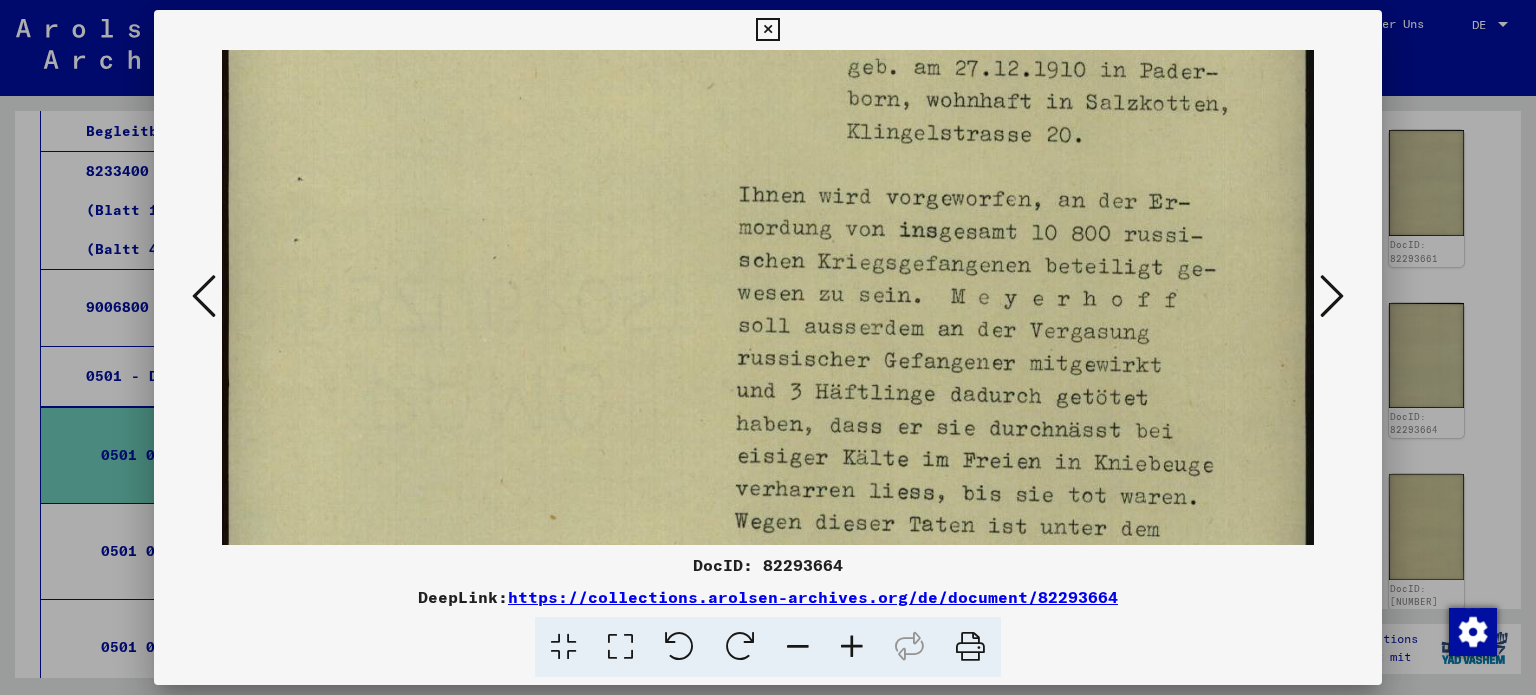 drag, startPoint x: 1084, startPoint y: 442, endPoint x: 1091, endPoint y: 249, distance: 193.1269 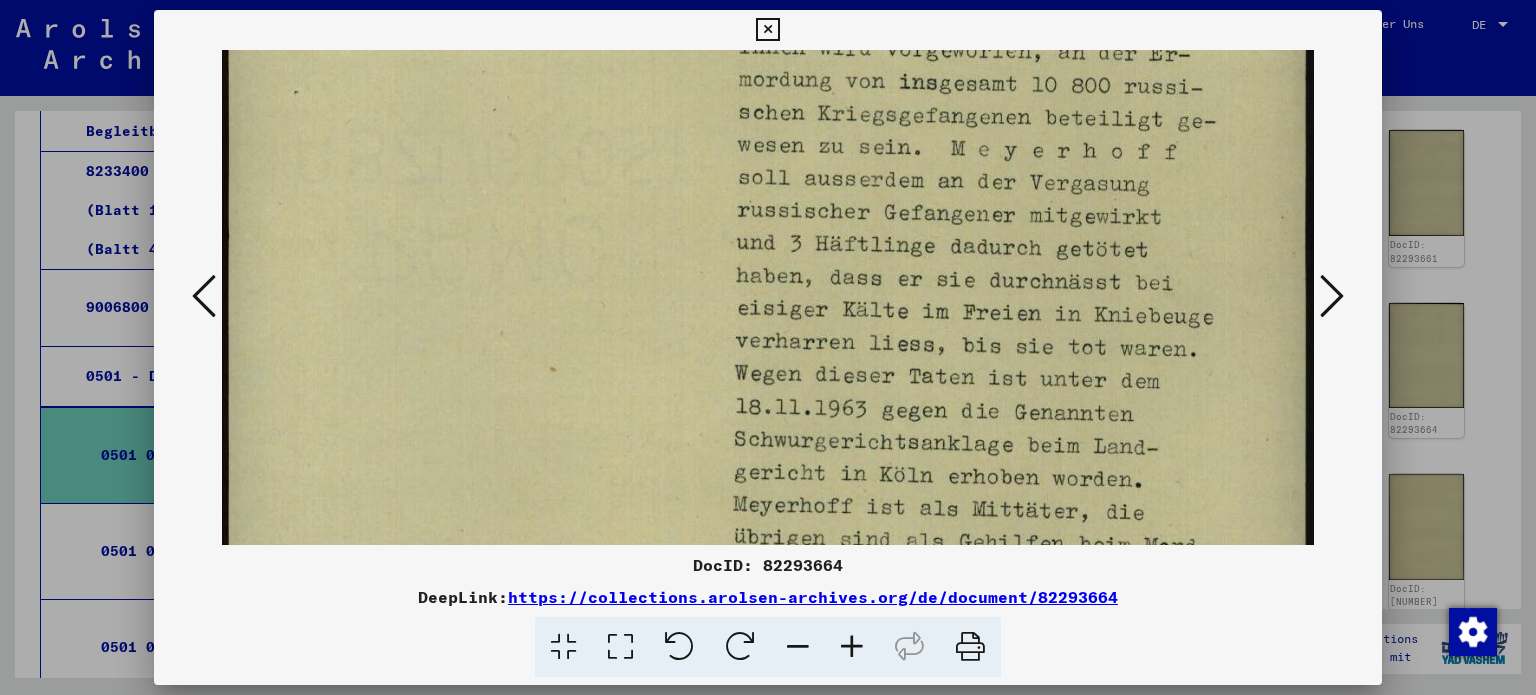 scroll, scrollTop: 741, scrollLeft: 0, axis: vertical 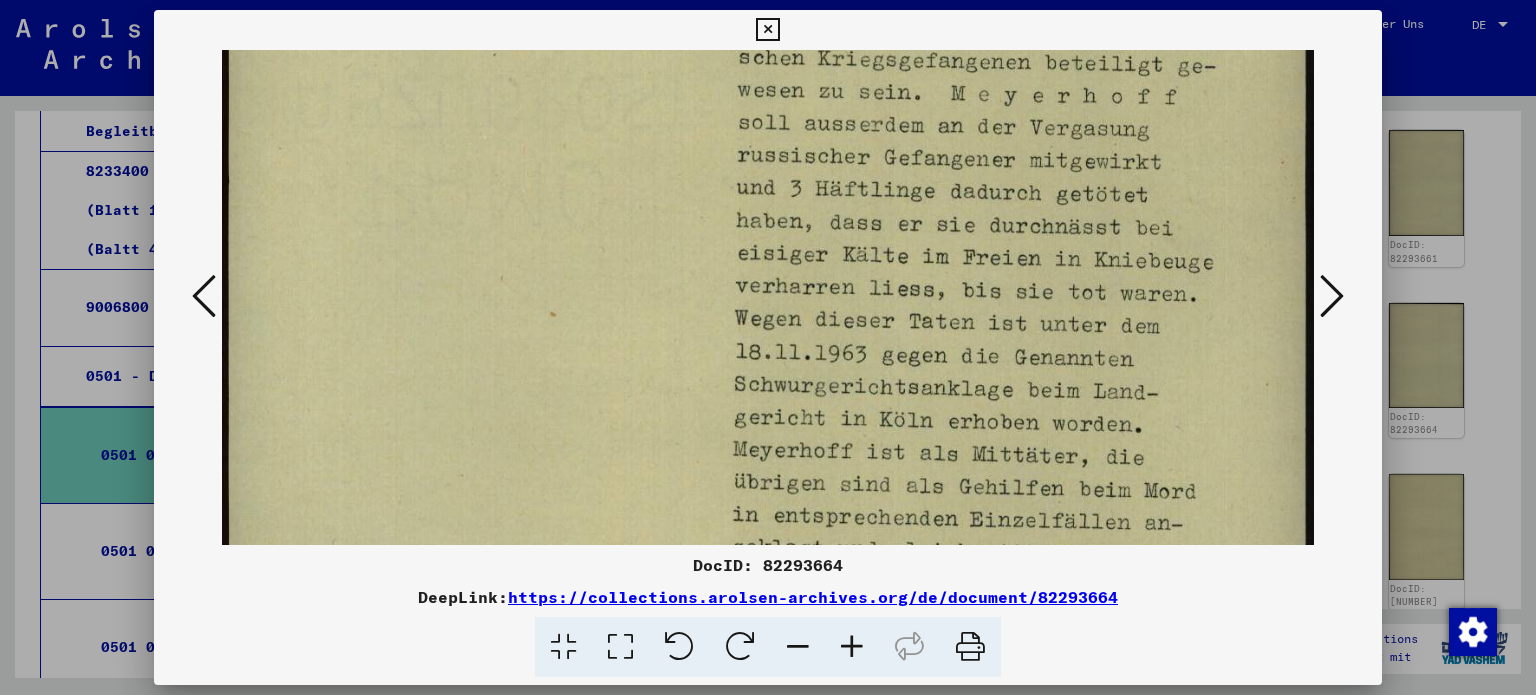 drag, startPoint x: 1107, startPoint y: 439, endPoint x: 1089, endPoint y: 259, distance: 180.89777 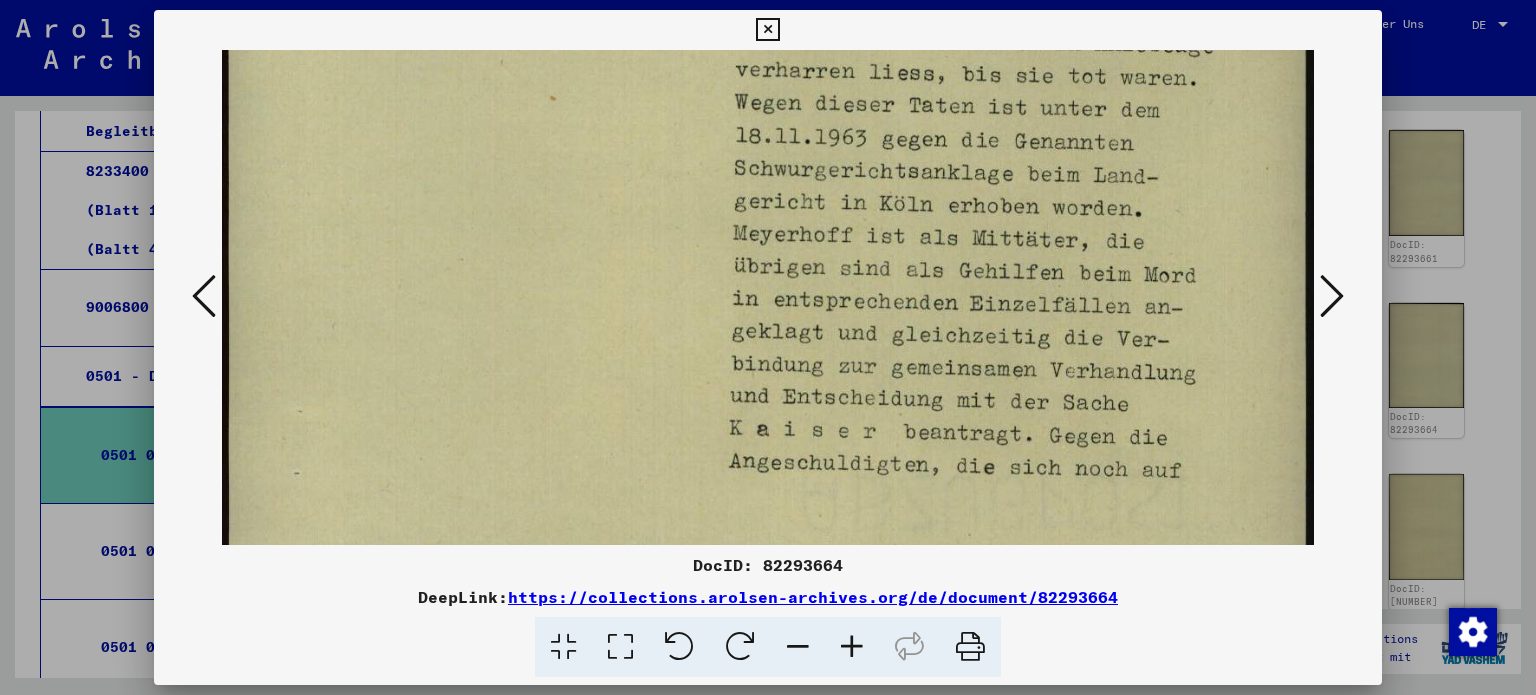 scroll, scrollTop: 992, scrollLeft: 0, axis: vertical 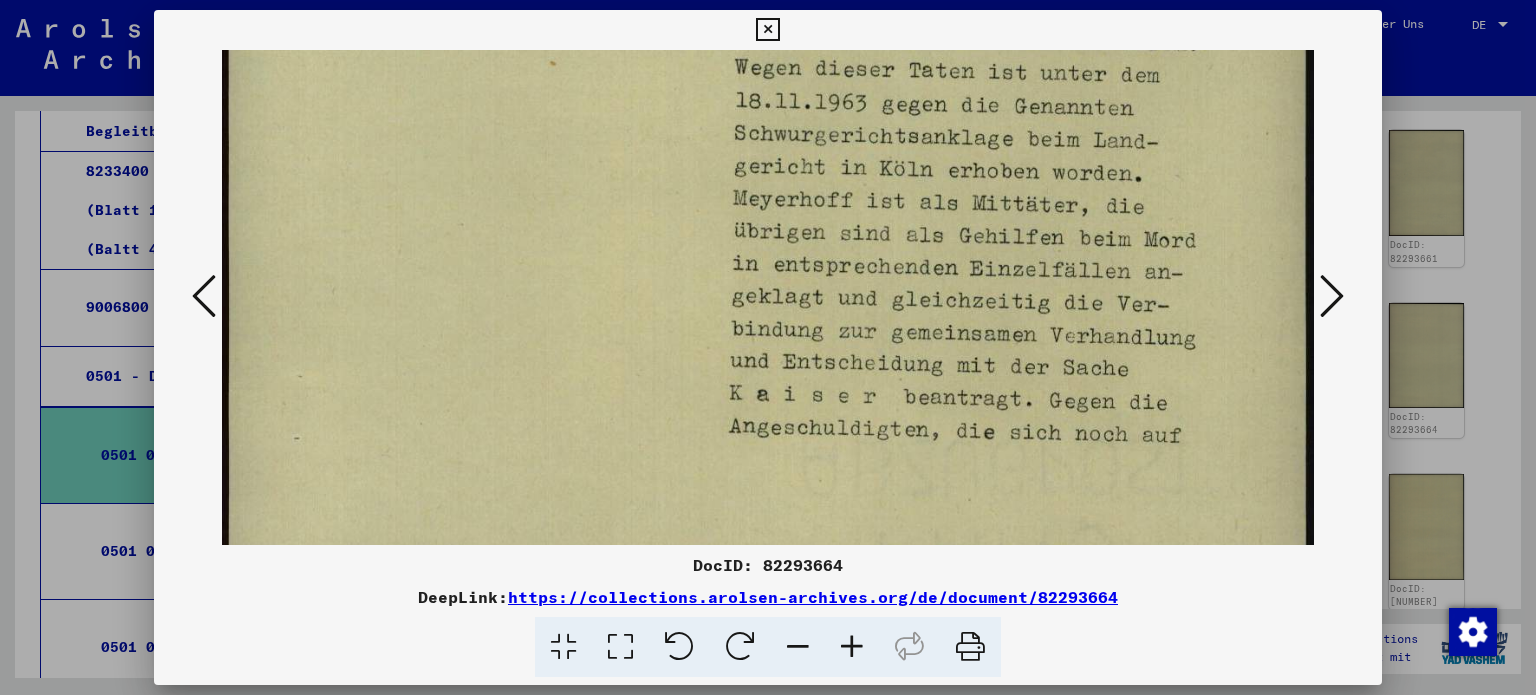 drag, startPoint x: 1063, startPoint y: 417, endPoint x: 1071, endPoint y: 167, distance: 250.12796 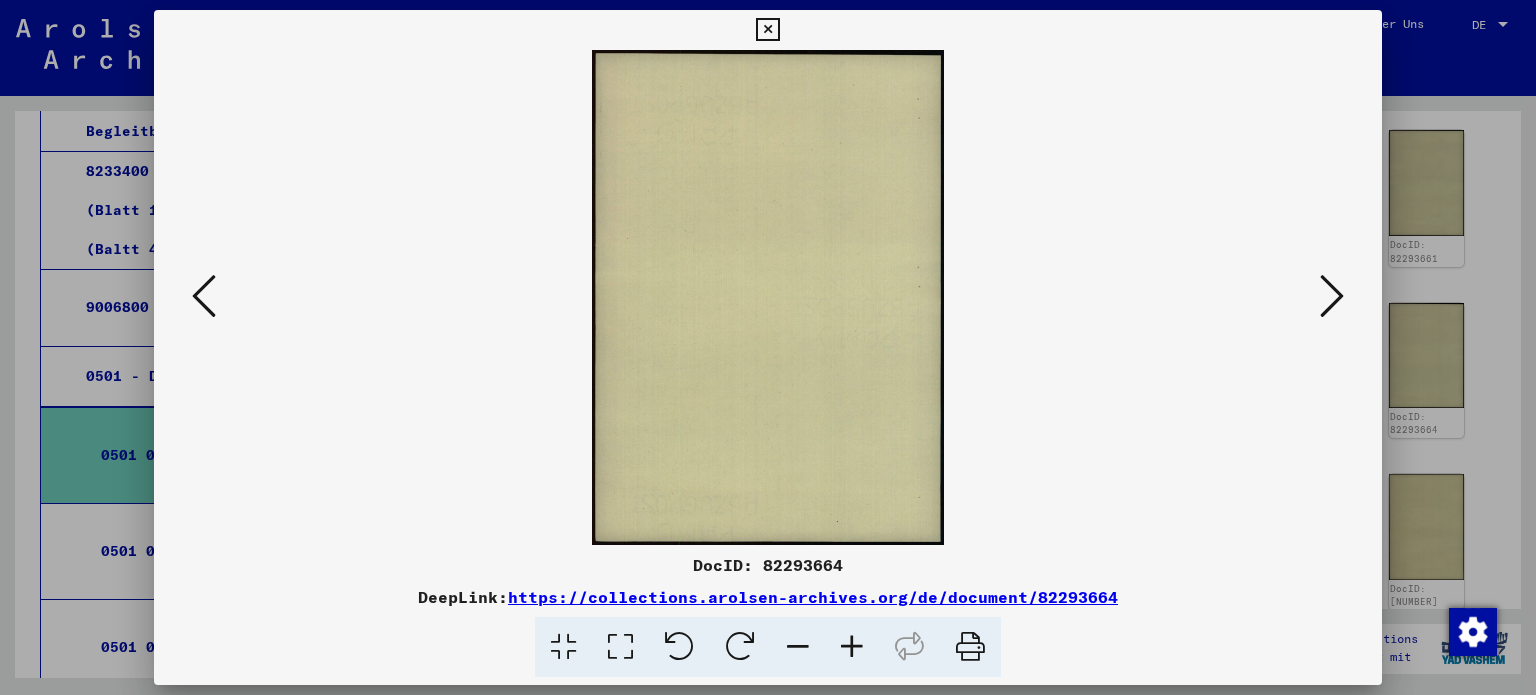 click at bounding box center (1332, 296) 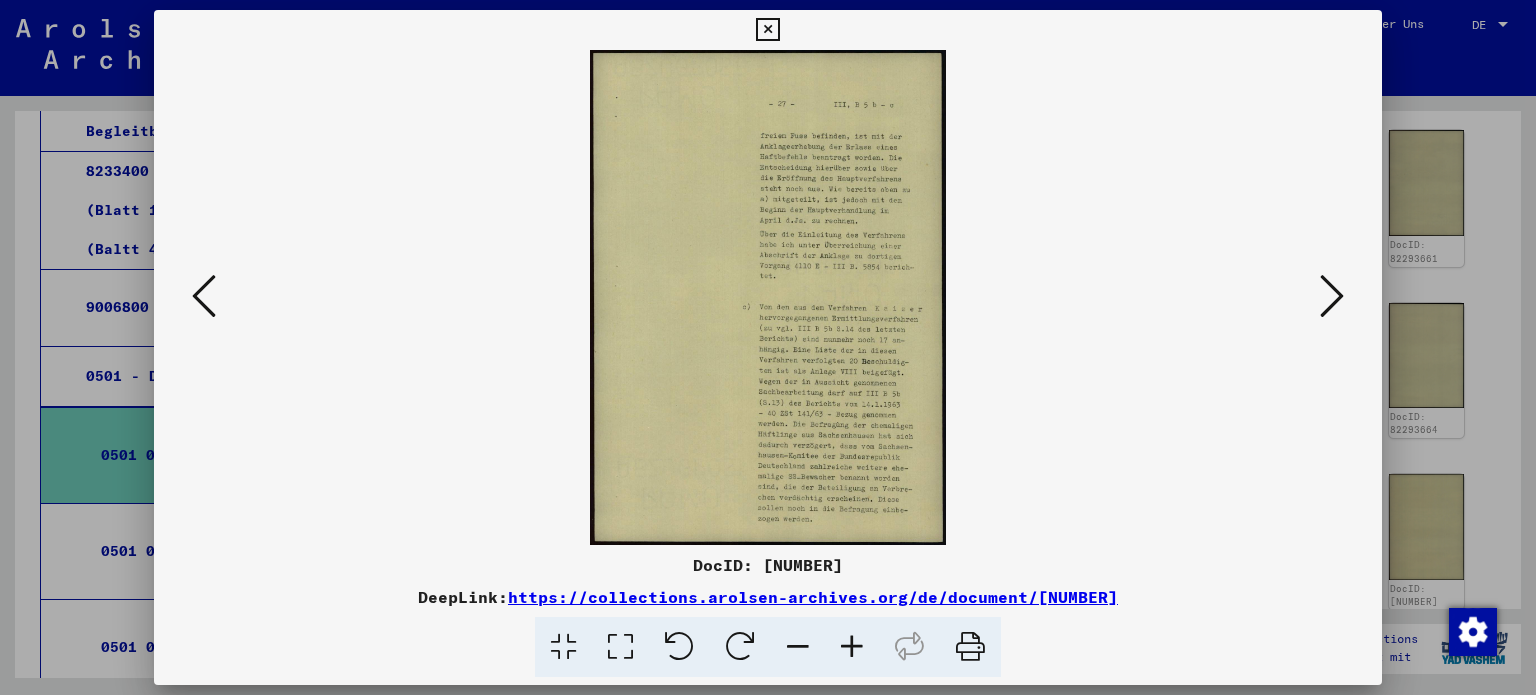 click at bounding box center (620, 647) 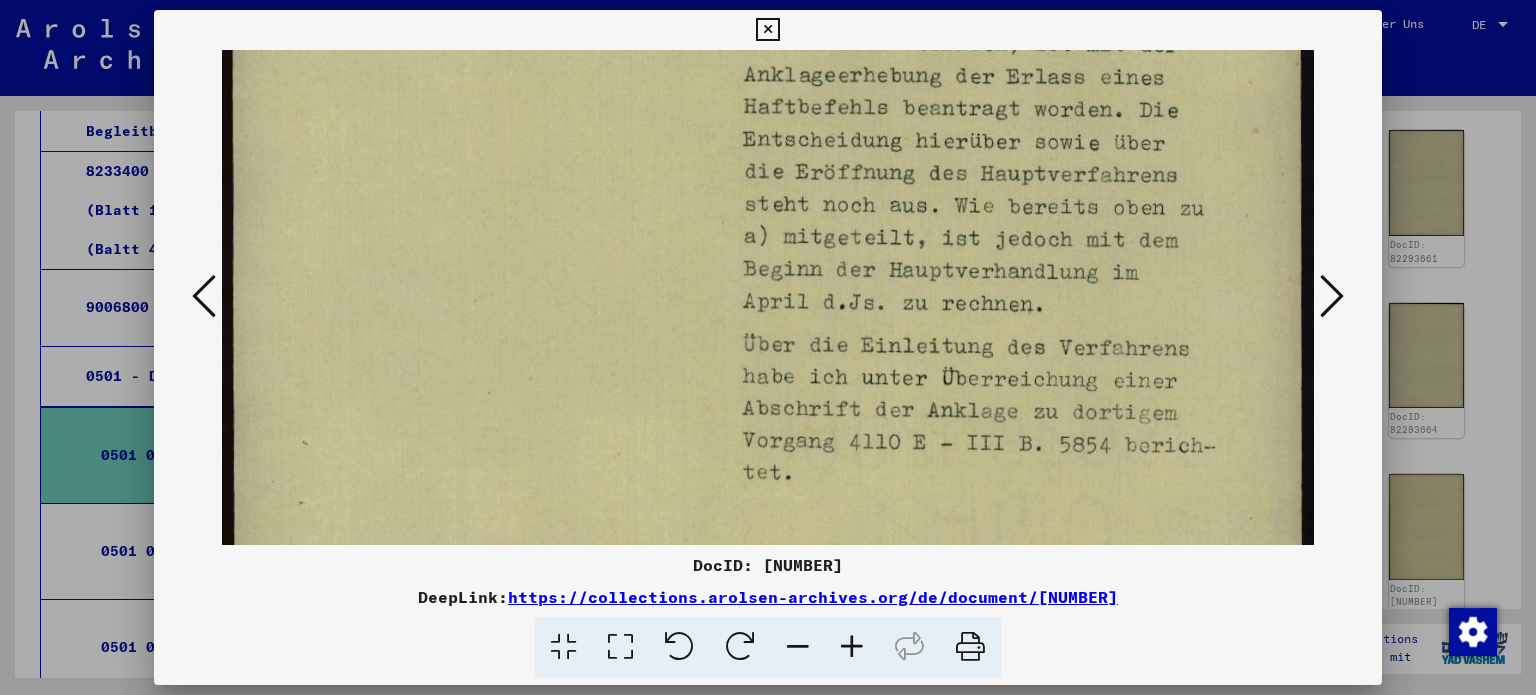 scroll, scrollTop: 287, scrollLeft: 0, axis: vertical 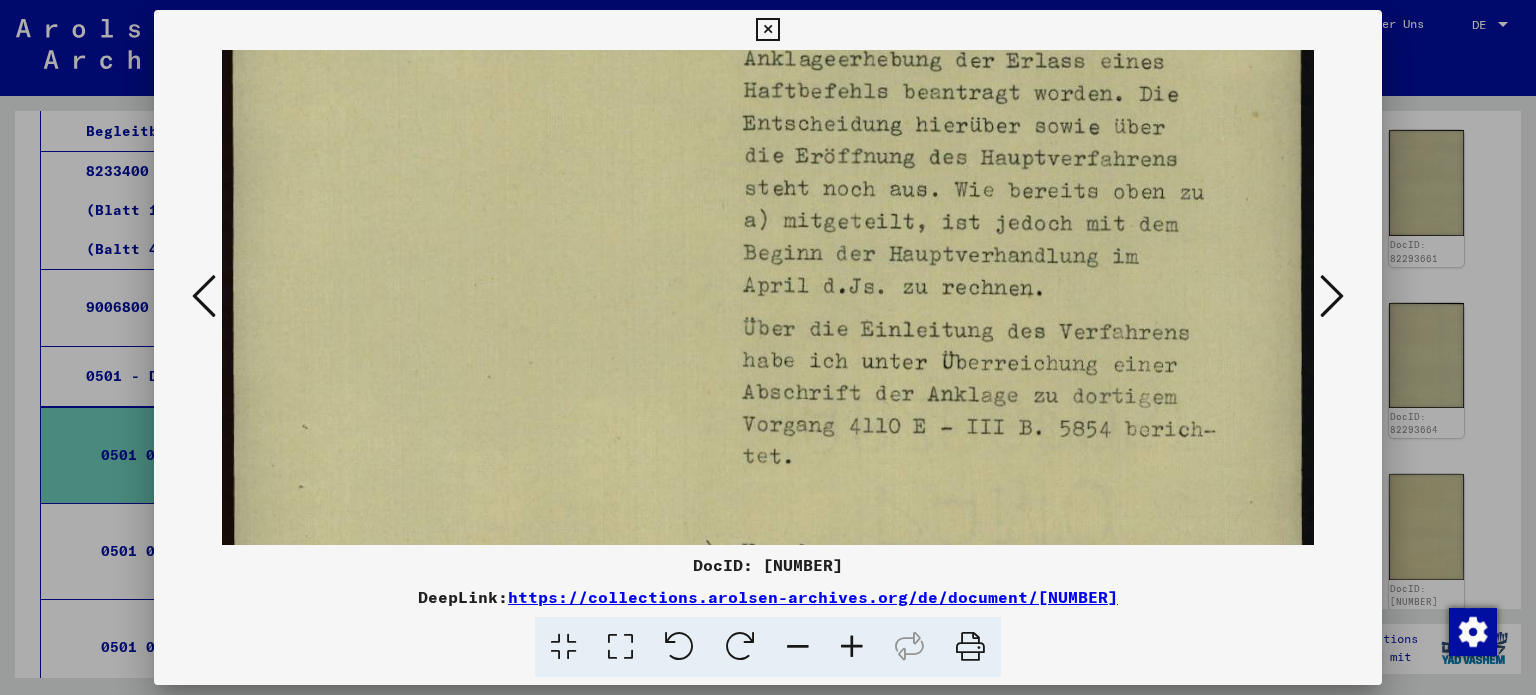 drag, startPoint x: 1018, startPoint y: 467, endPoint x: 1029, endPoint y: 179, distance: 288.21 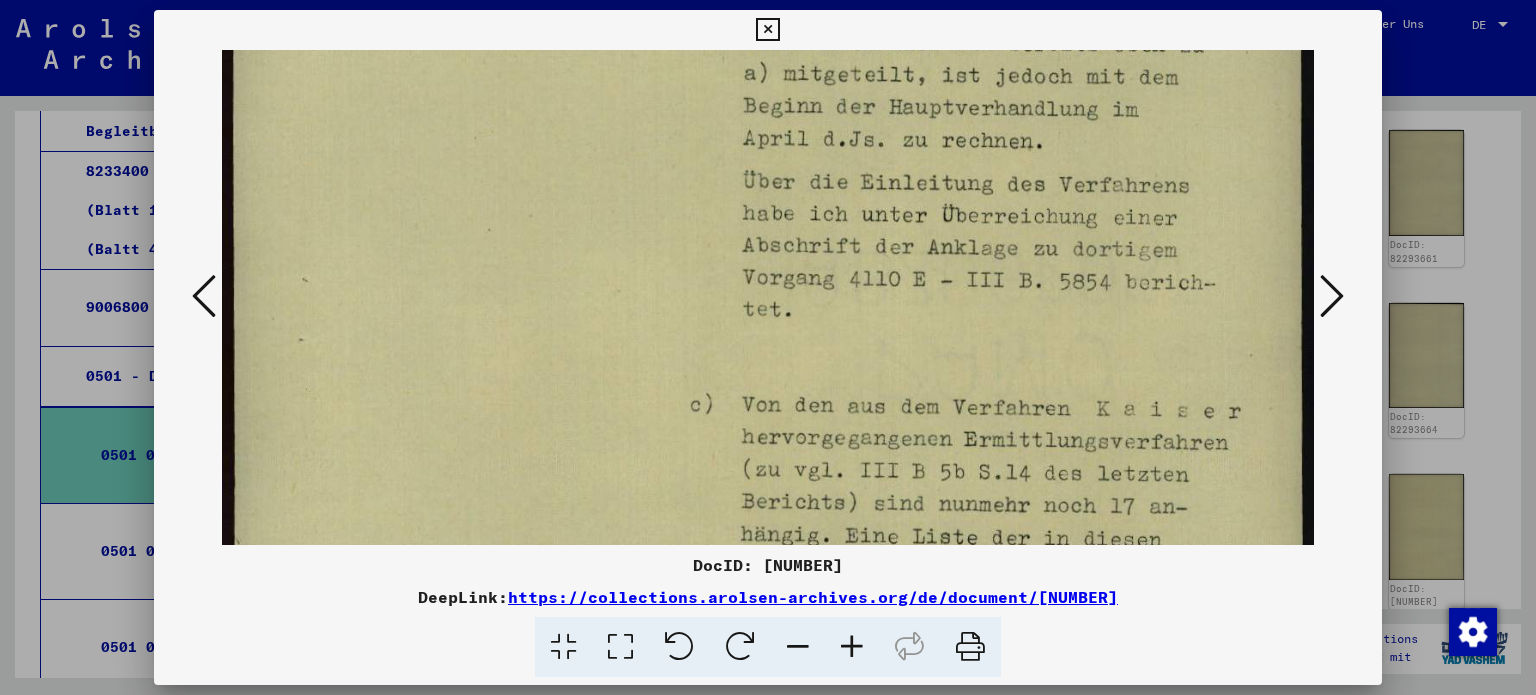 scroll, scrollTop: 649, scrollLeft: 0, axis: vertical 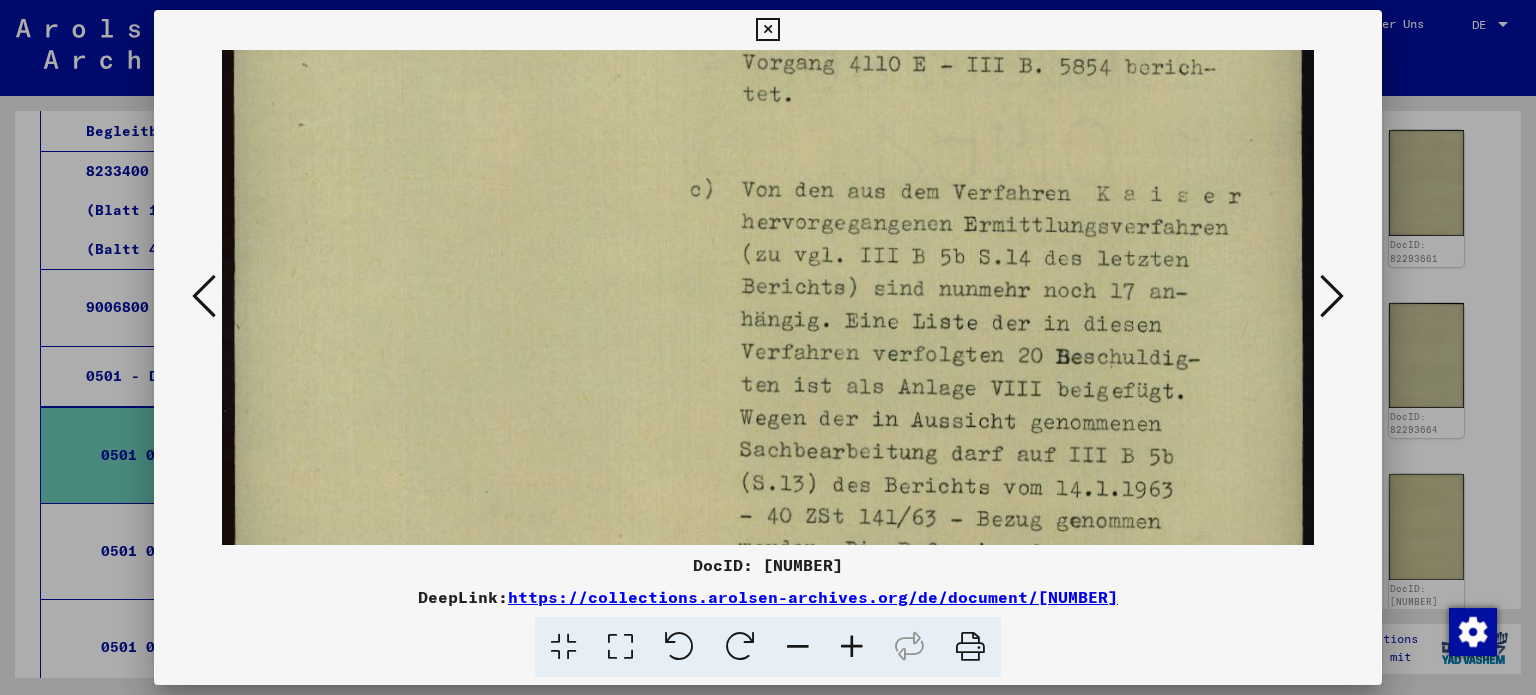 drag, startPoint x: 1012, startPoint y: 423, endPoint x: 1037, endPoint y: 63, distance: 360.867 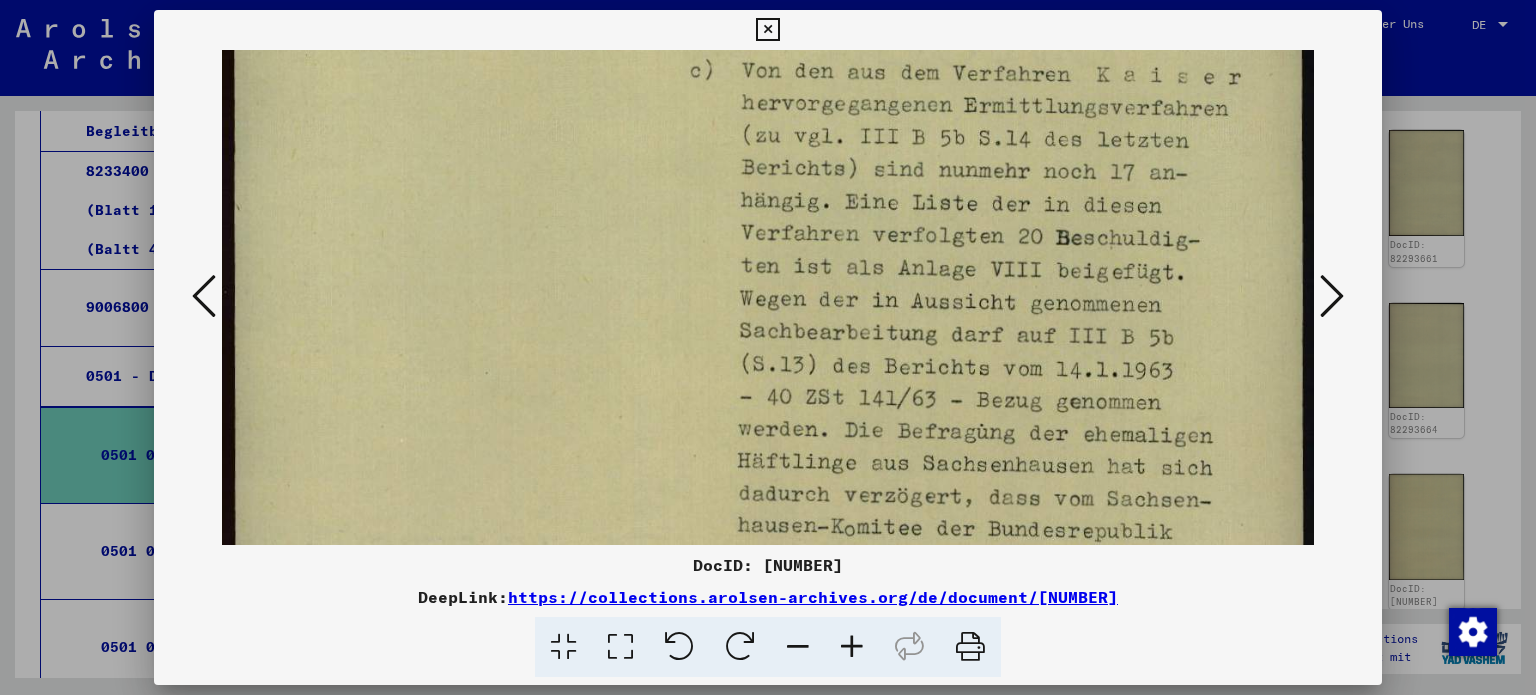 scroll, scrollTop: 830, scrollLeft: 0, axis: vertical 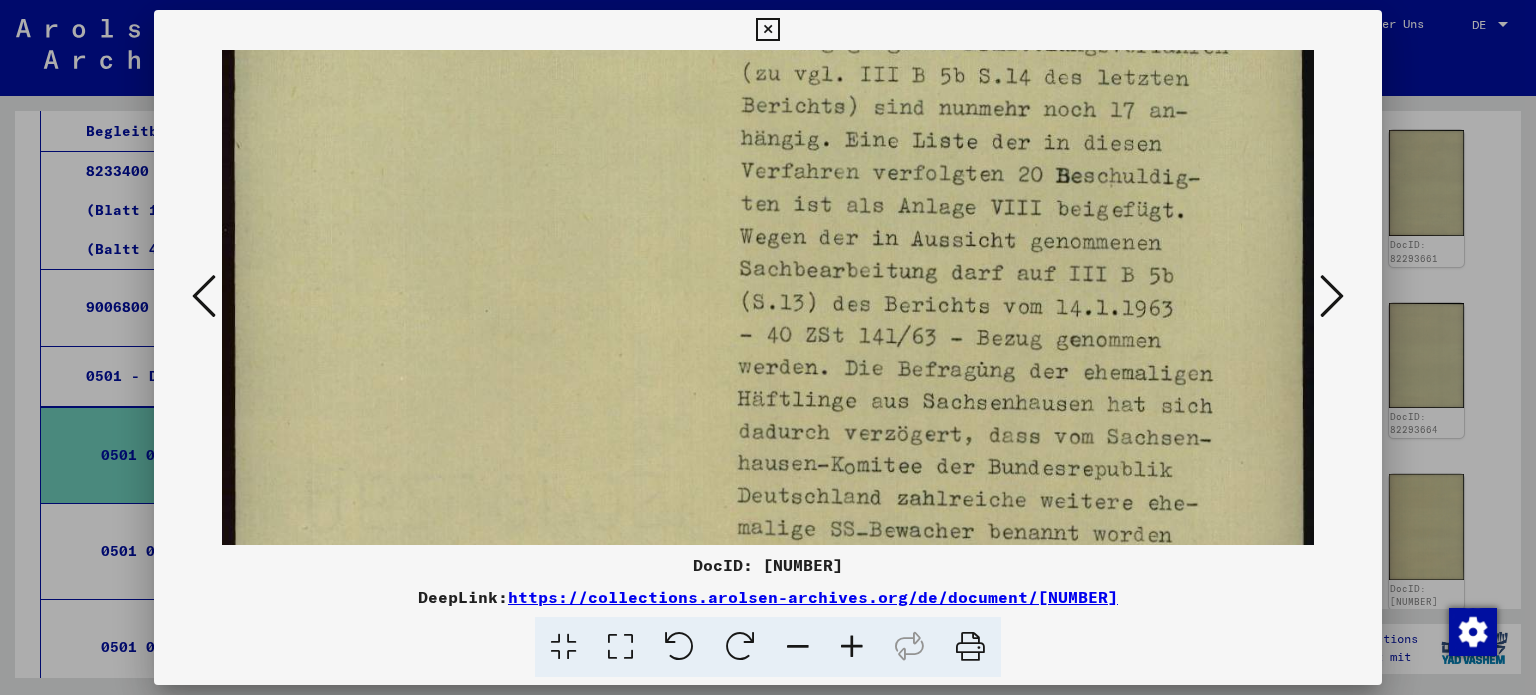 drag, startPoint x: 1013, startPoint y: 437, endPoint x: 1016, endPoint y: 258, distance: 179.02513 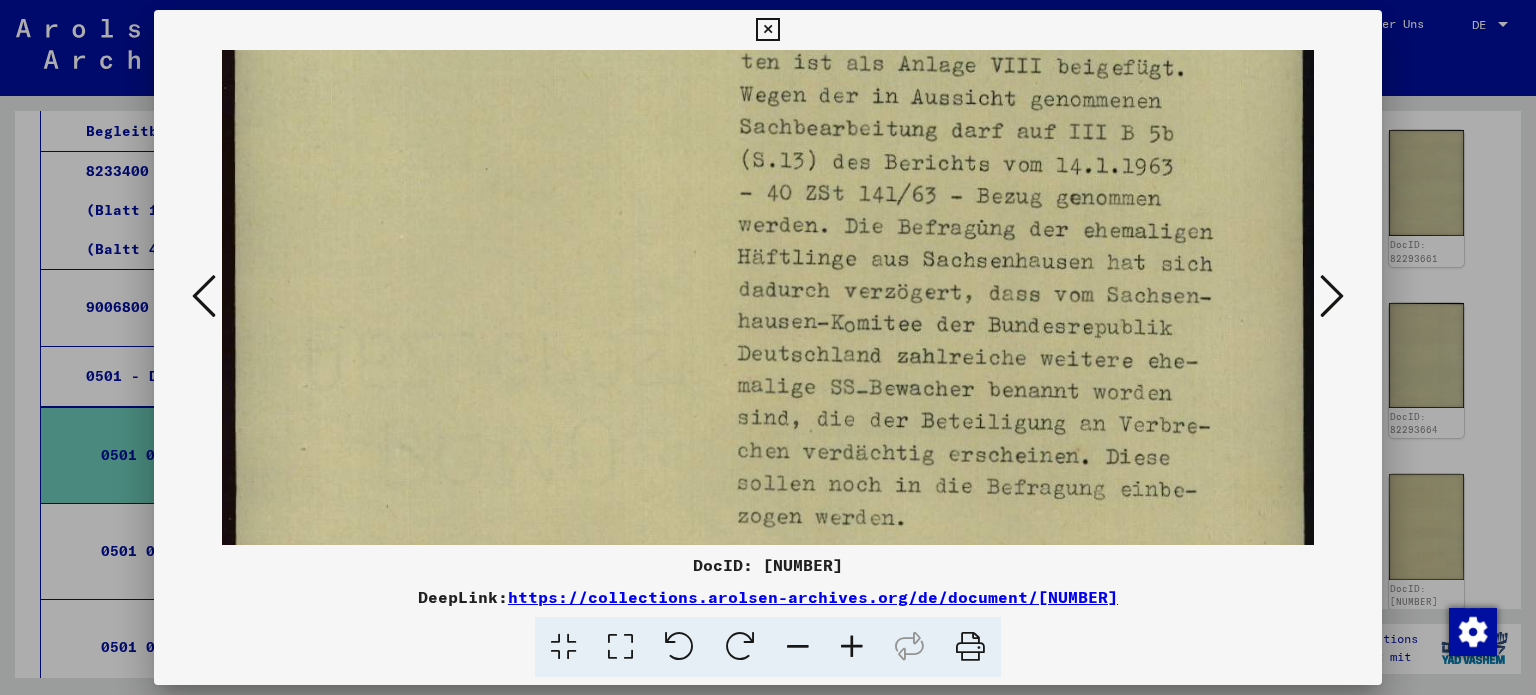 scroll, scrollTop: 1024, scrollLeft: 0, axis: vertical 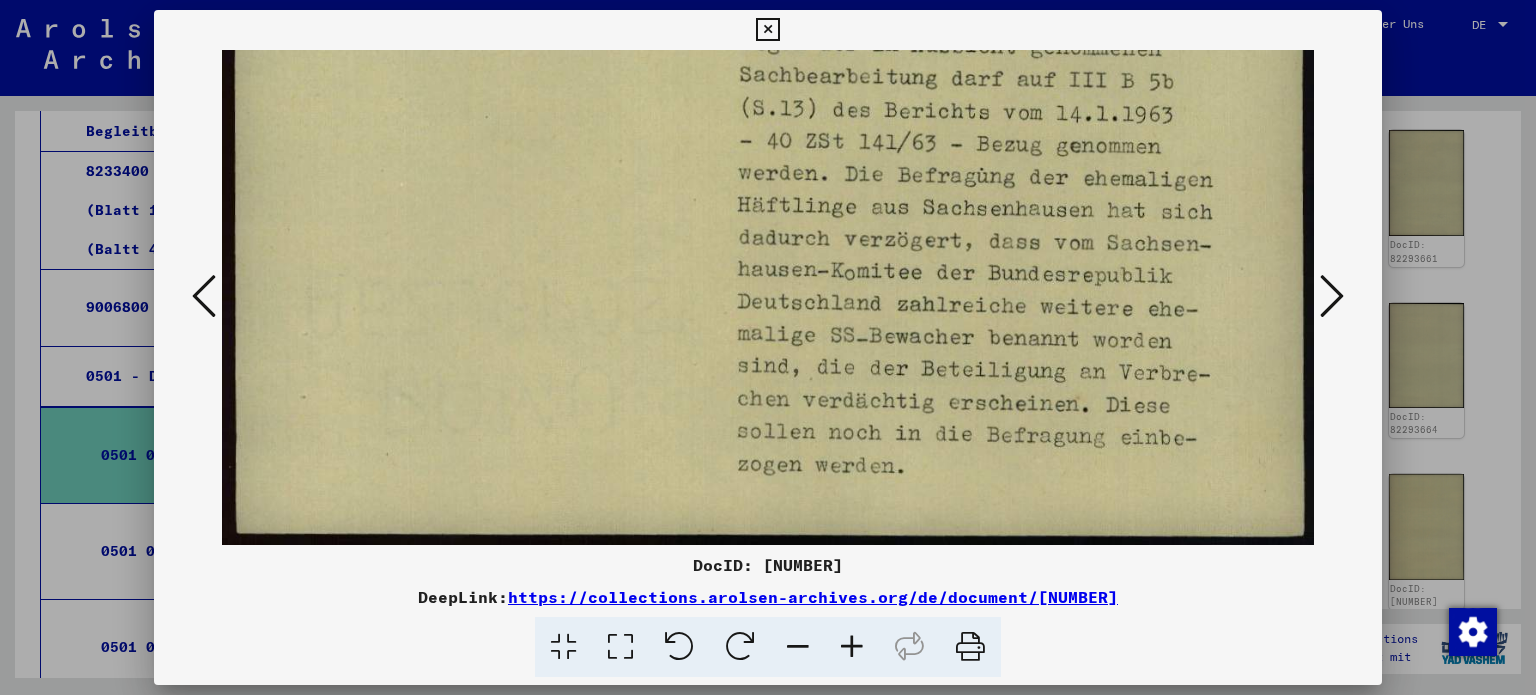 drag, startPoint x: 1010, startPoint y: 444, endPoint x: 1028, endPoint y: 99, distance: 345.46924 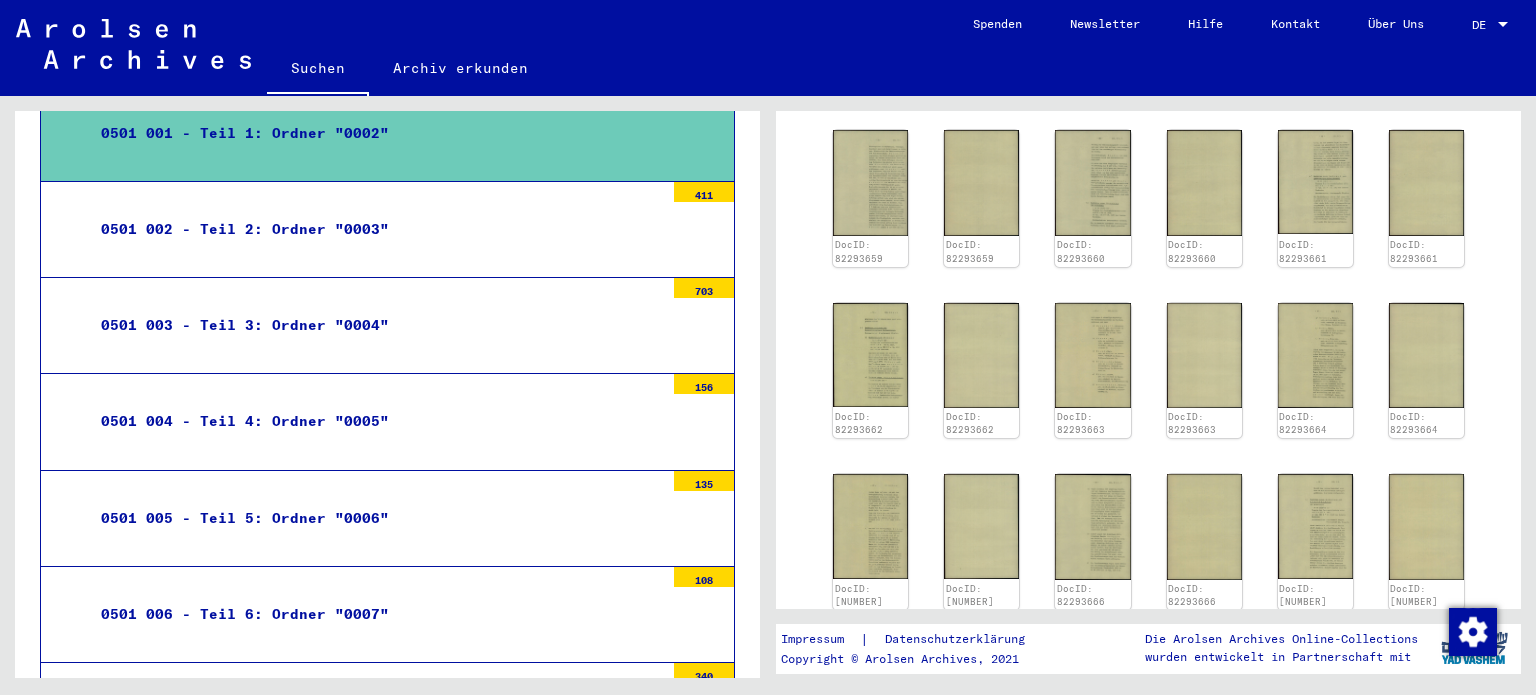 scroll, scrollTop: 7624, scrollLeft: 0, axis: vertical 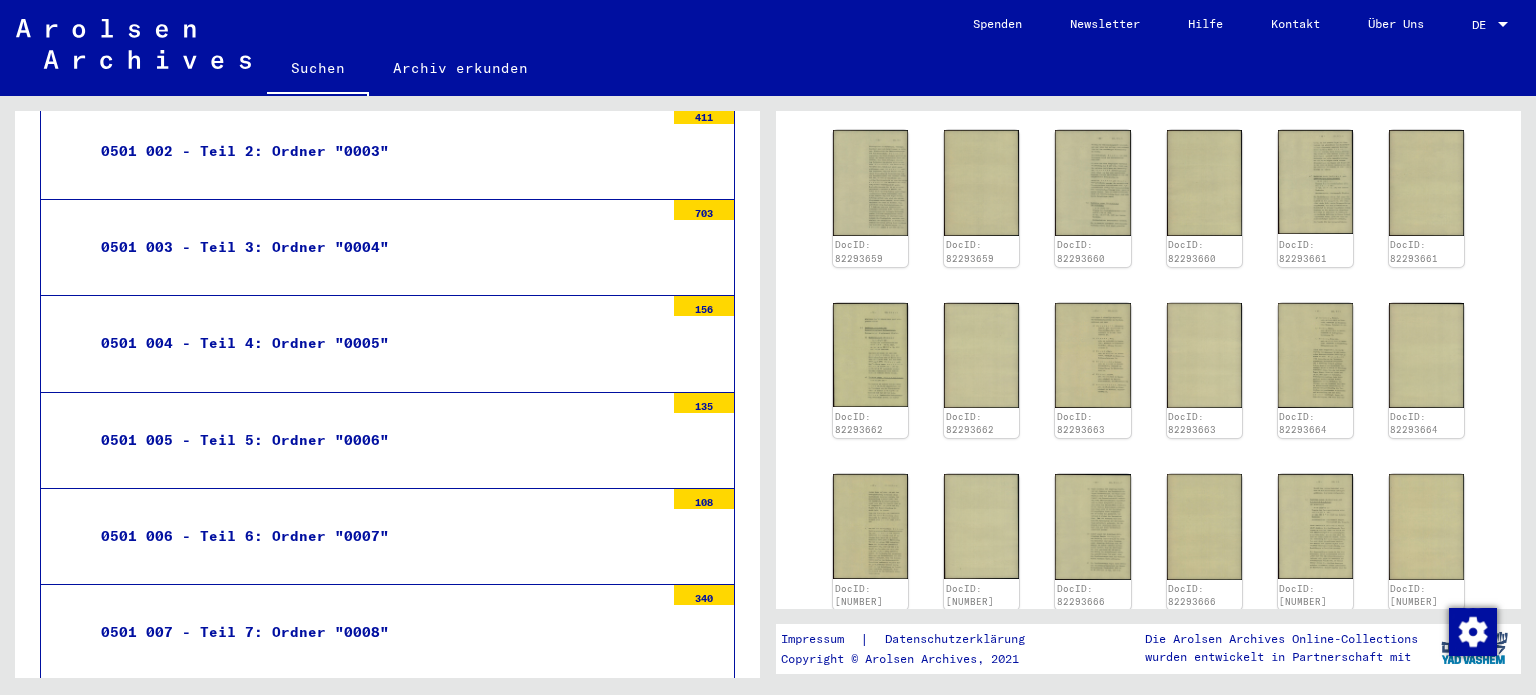 click on "0501 005 - Teil 5: Ordner "0006"" at bounding box center [375, 440] 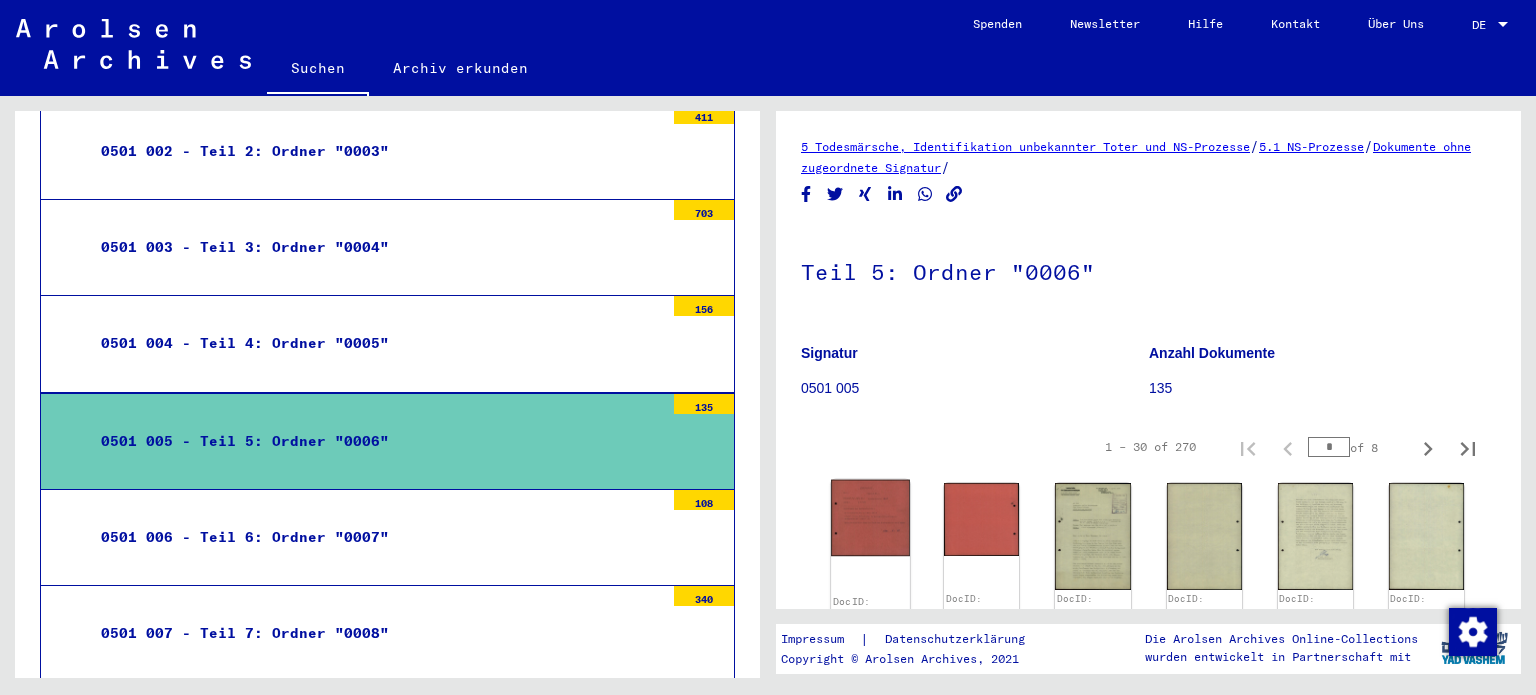 click 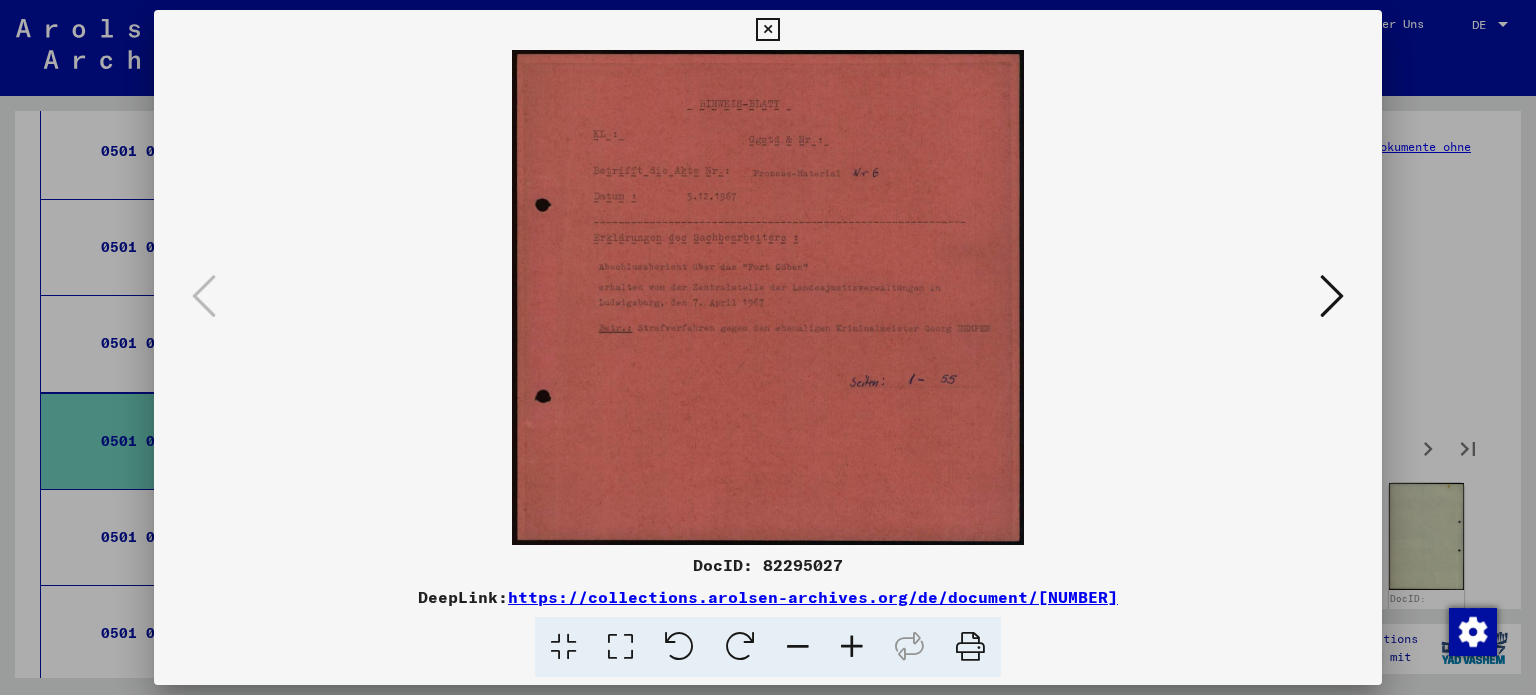 click at bounding box center [620, 647] 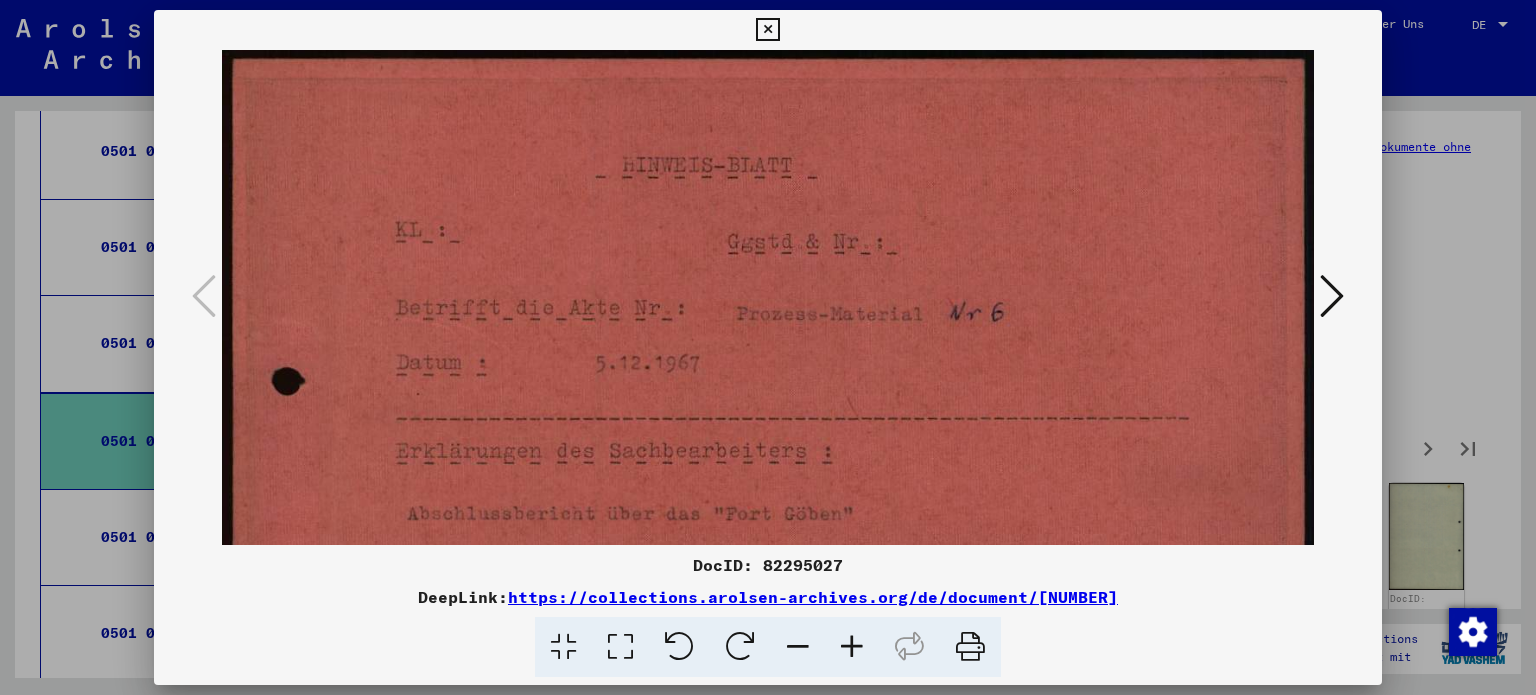 click at bounding box center [1332, 296] 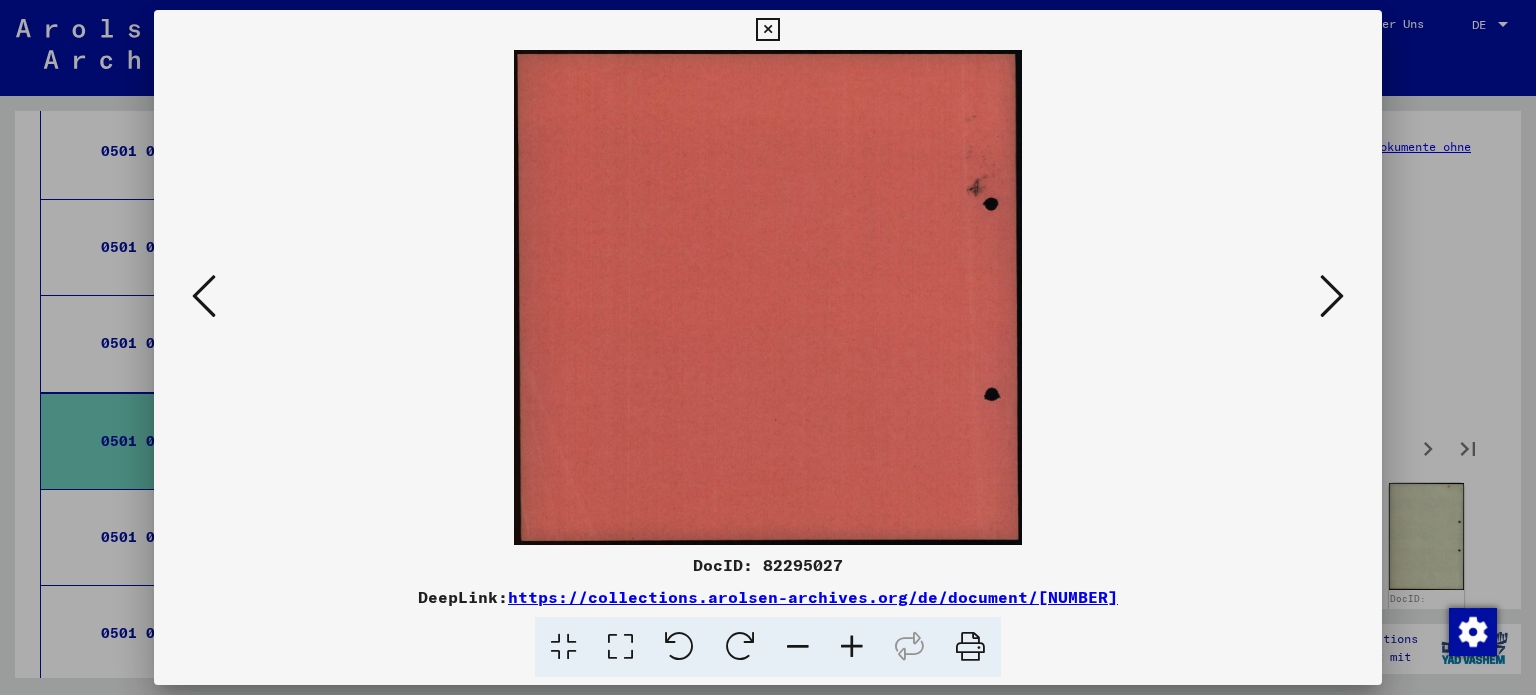 click at bounding box center (1332, 296) 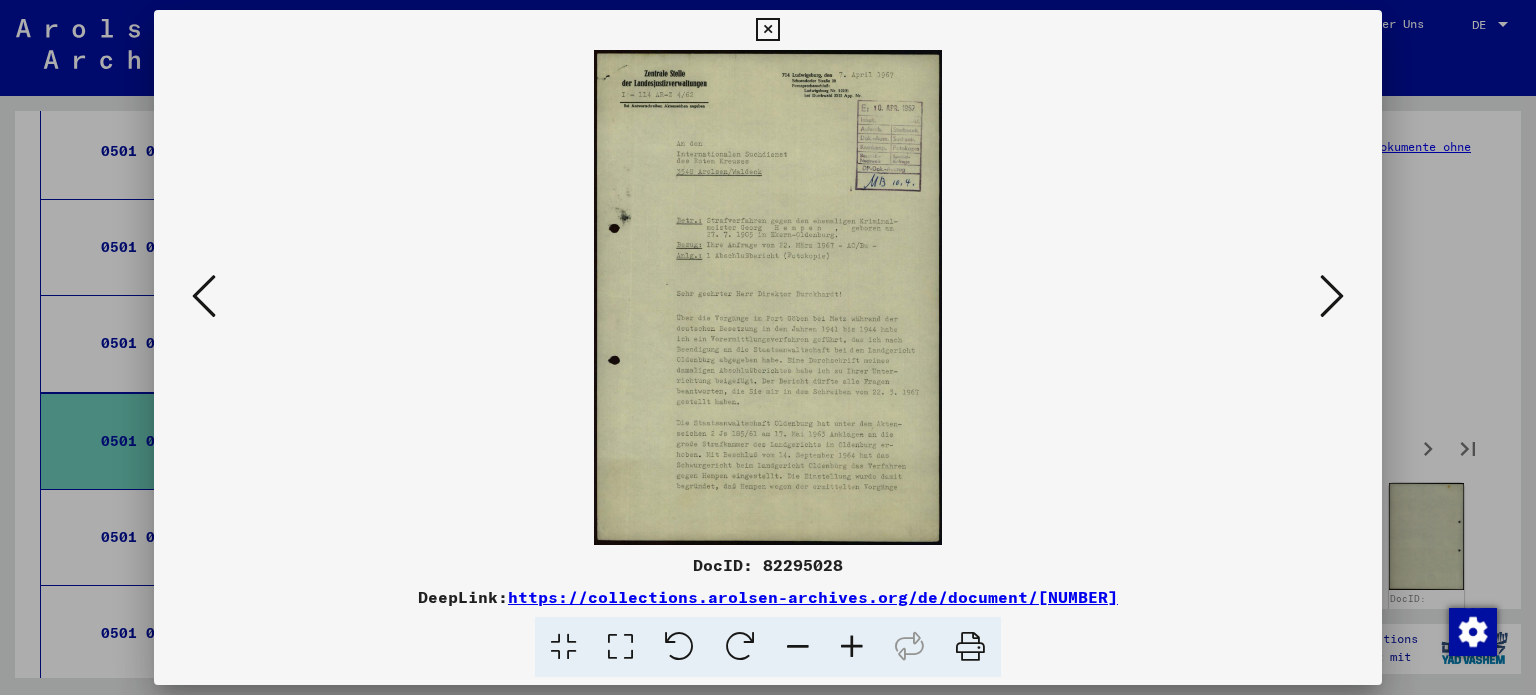 click at bounding box center [620, 647] 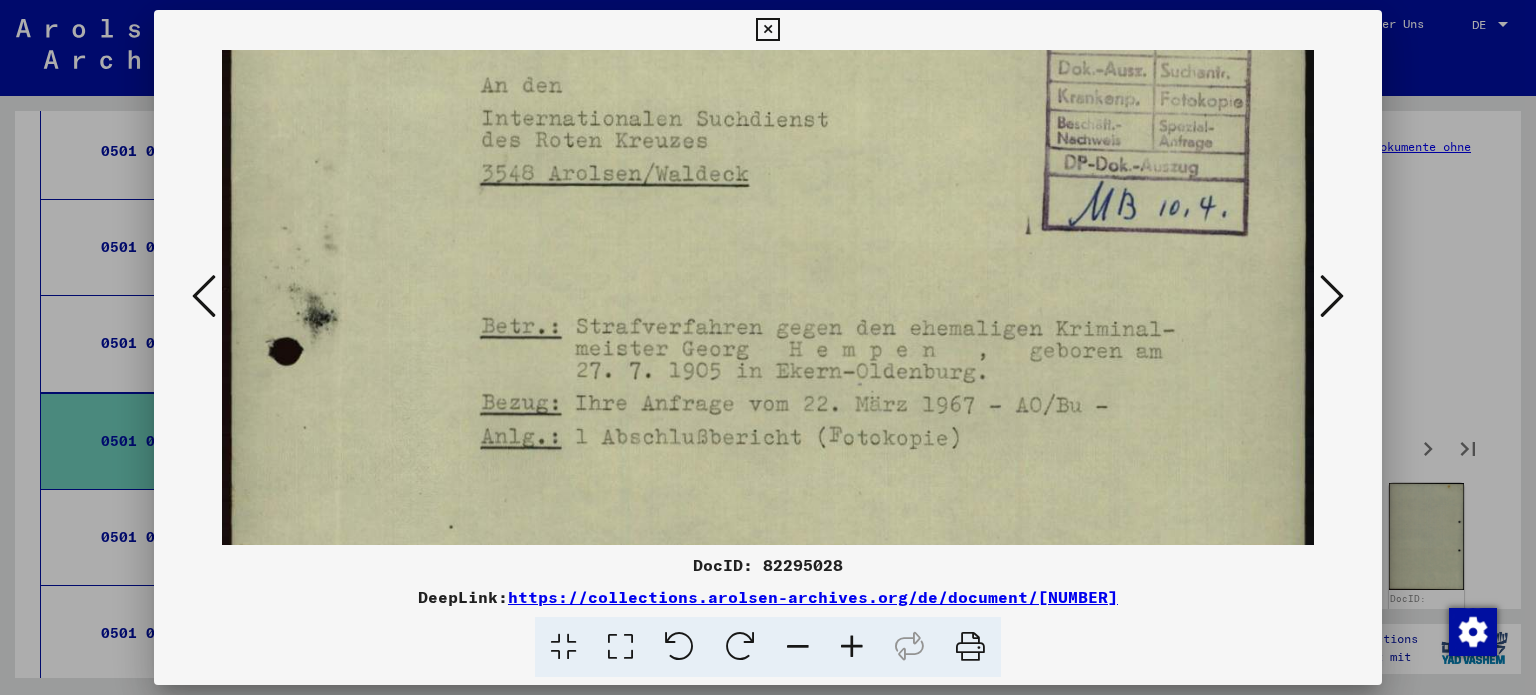 scroll, scrollTop: 353, scrollLeft: 0, axis: vertical 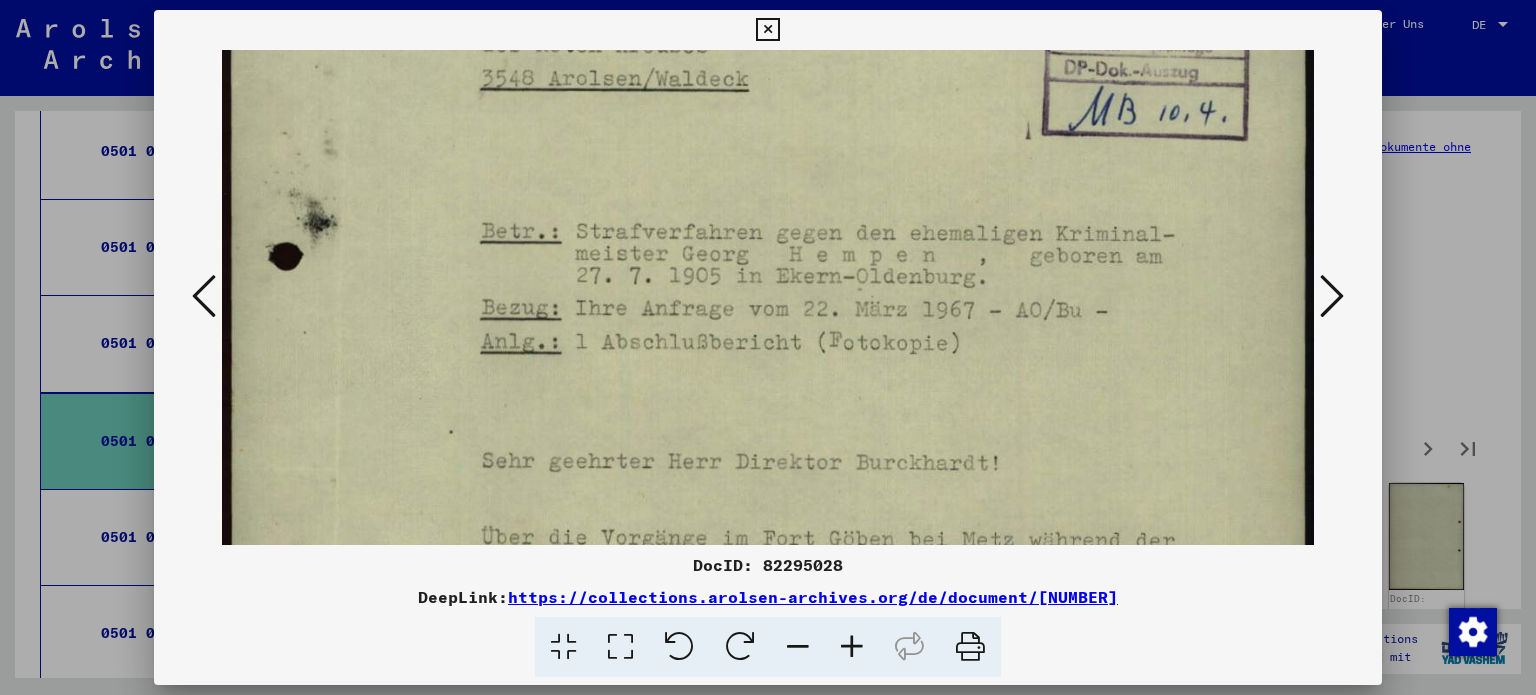 drag, startPoint x: 952, startPoint y: 478, endPoint x: 951, endPoint y: 128, distance: 350.00143 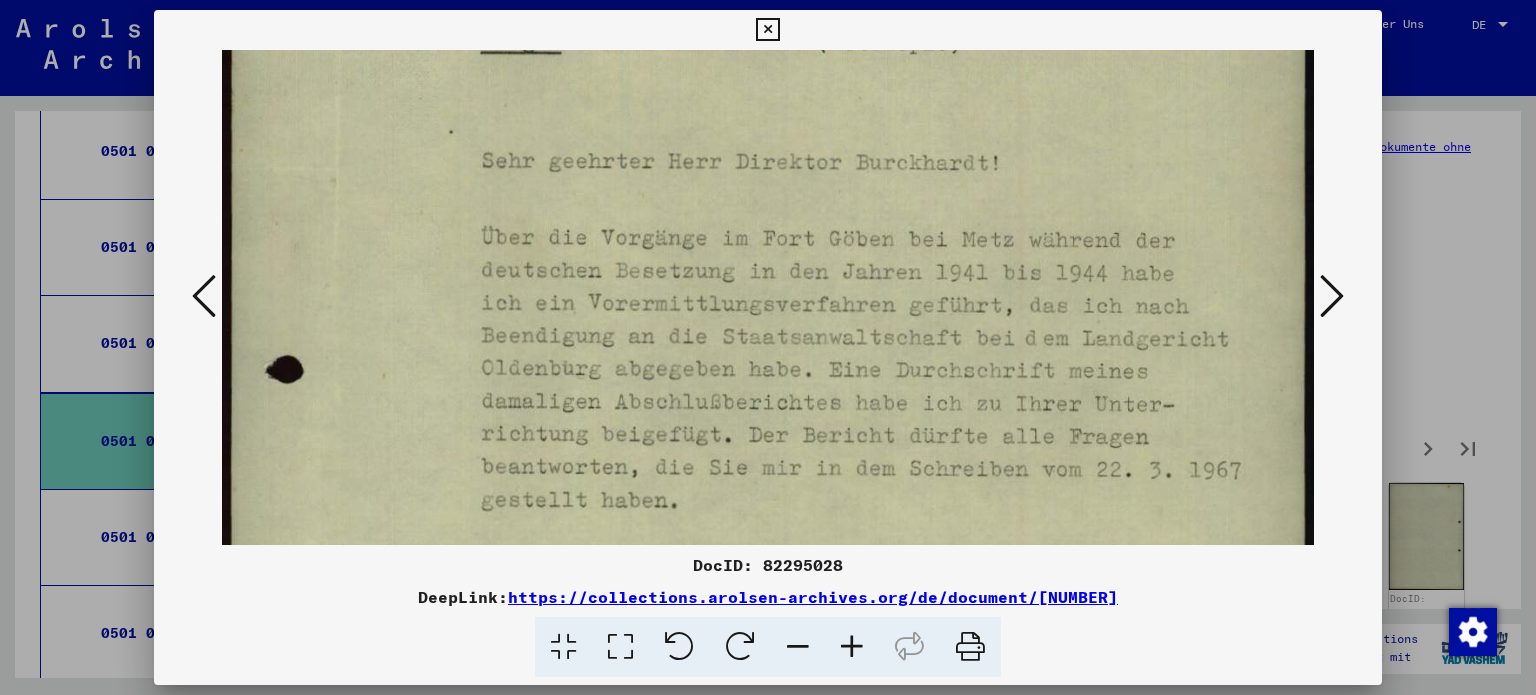 scroll, scrollTop: 724, scrollLeft: 0, axis: vertical 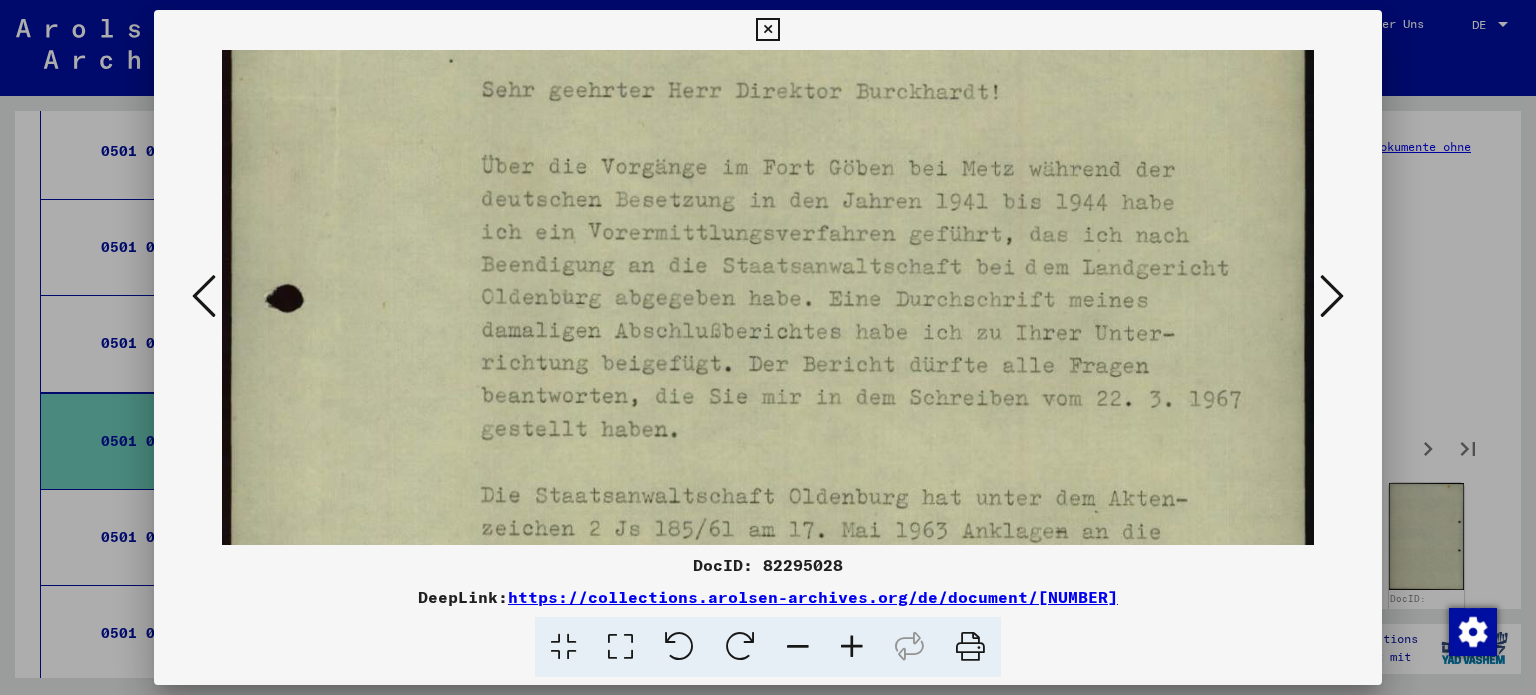 drag, startPoint x: 1155, startPoint y: 393, endPoint x: 1177, endPoint y: 23, distance: 370.65347 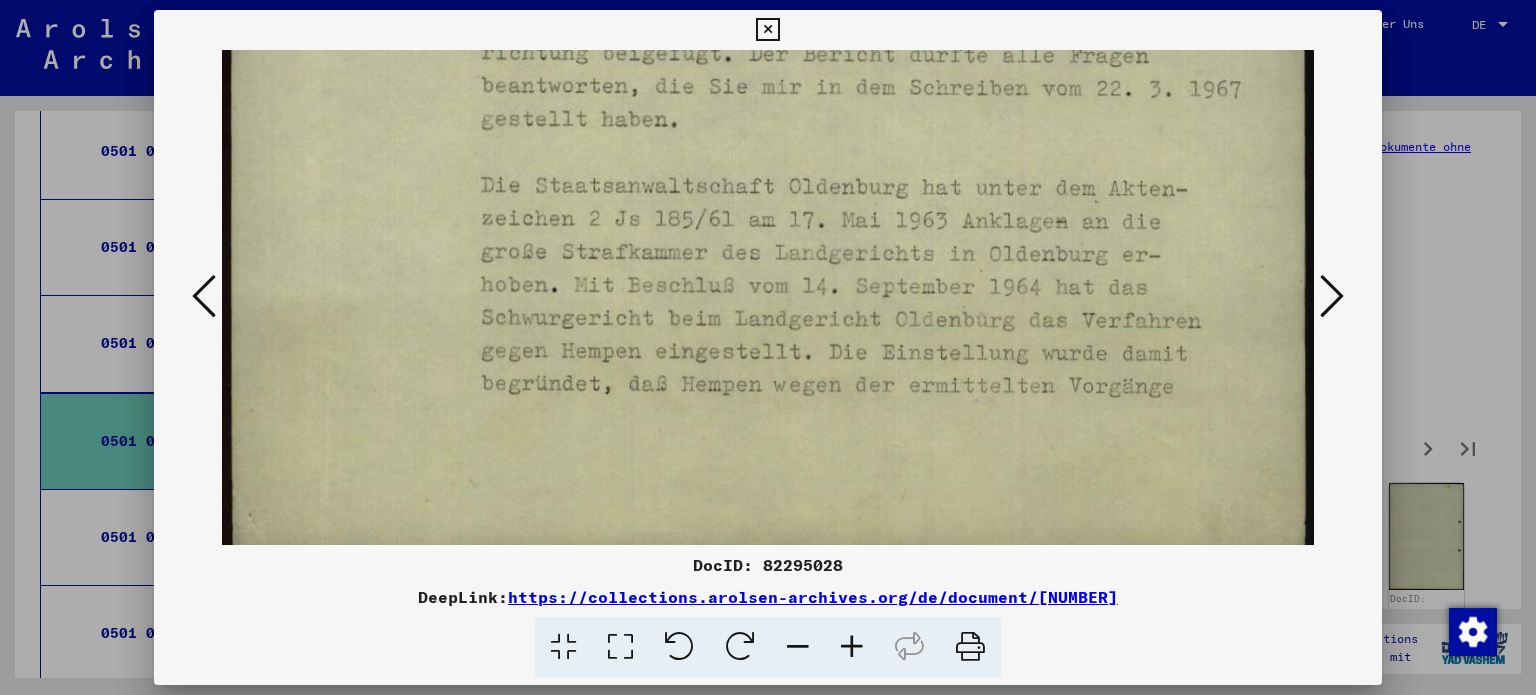 scroll, scrollTop: 1037, scrollLeft: 0, axis: vertical 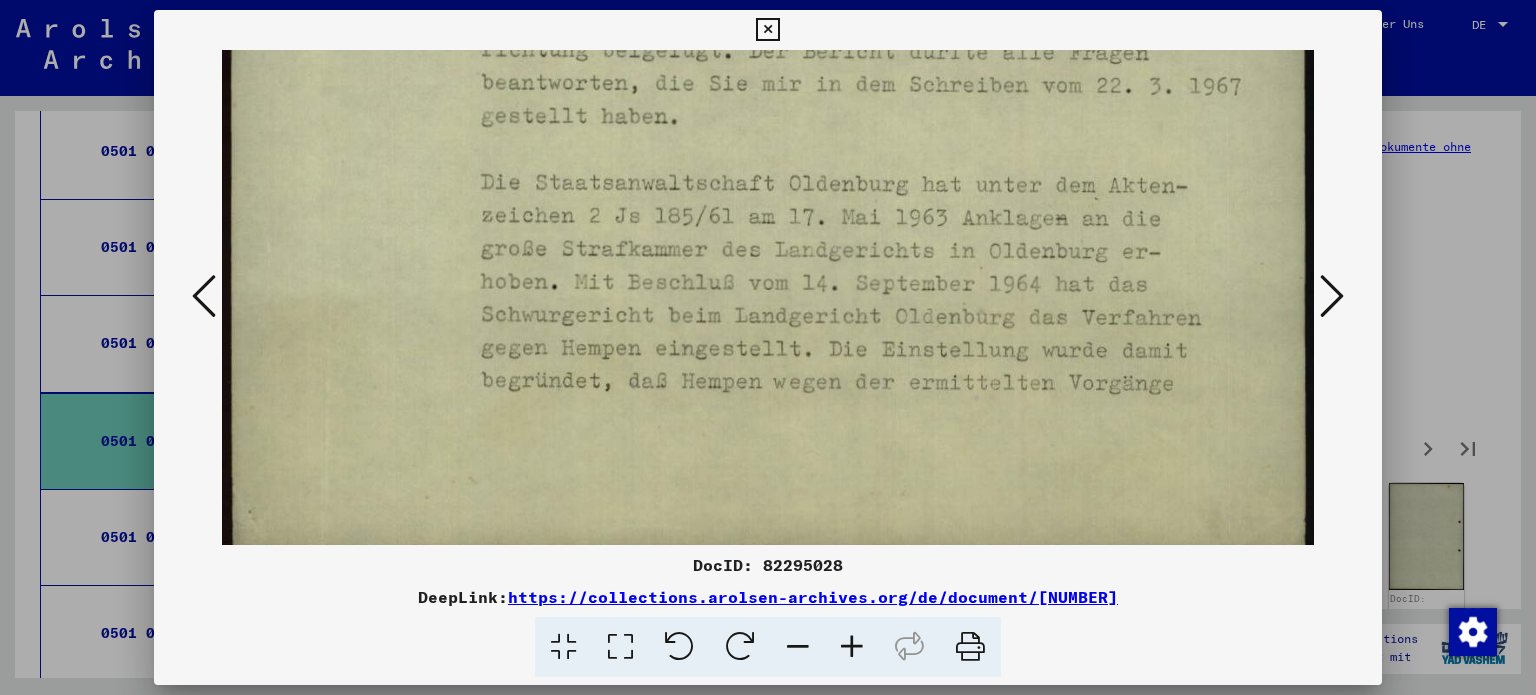 drag, startPoint x: 989, startPoint y: 445, endPoint x: 977, endPoint y: 136, distance: 309.2329 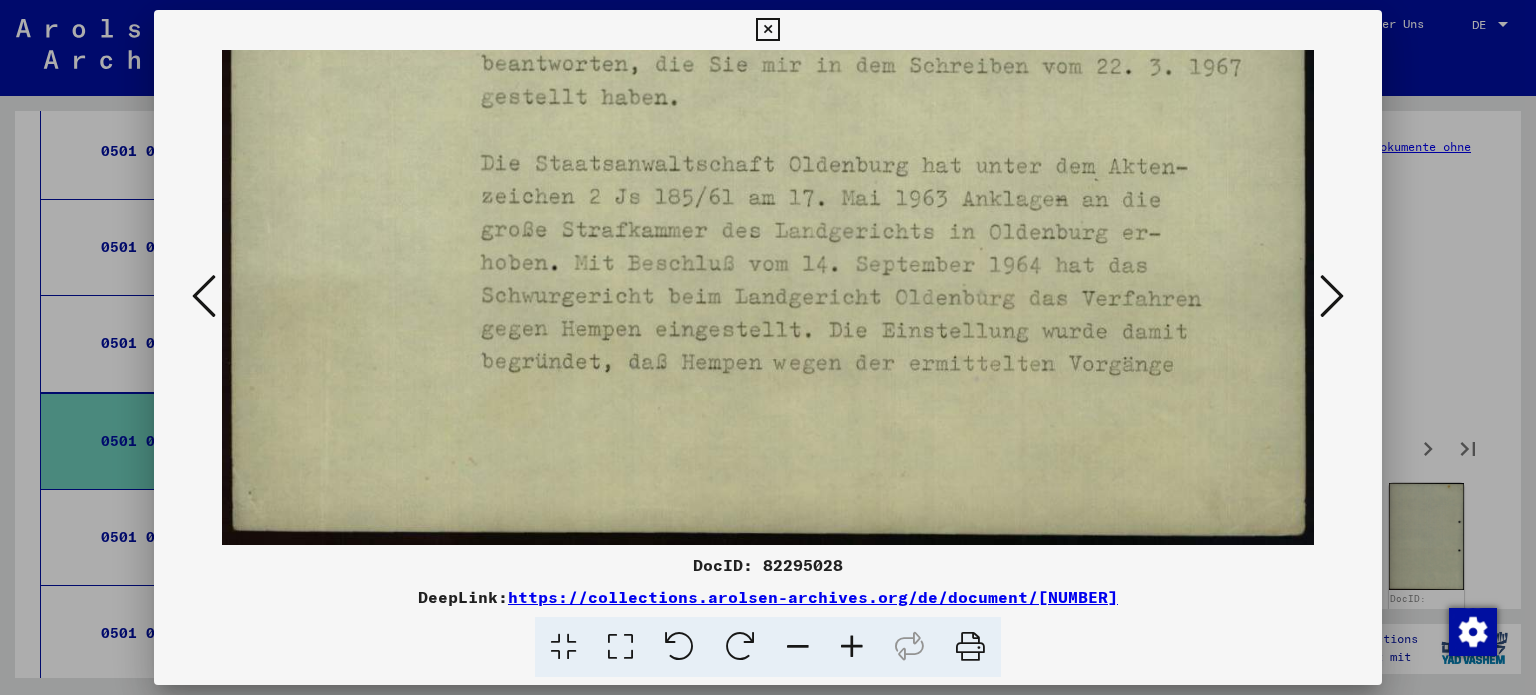 drag, startPoint x: 1112, startPoint y: 387, endPoint x: 1111, endPoint y: 180, distance: 207.00241 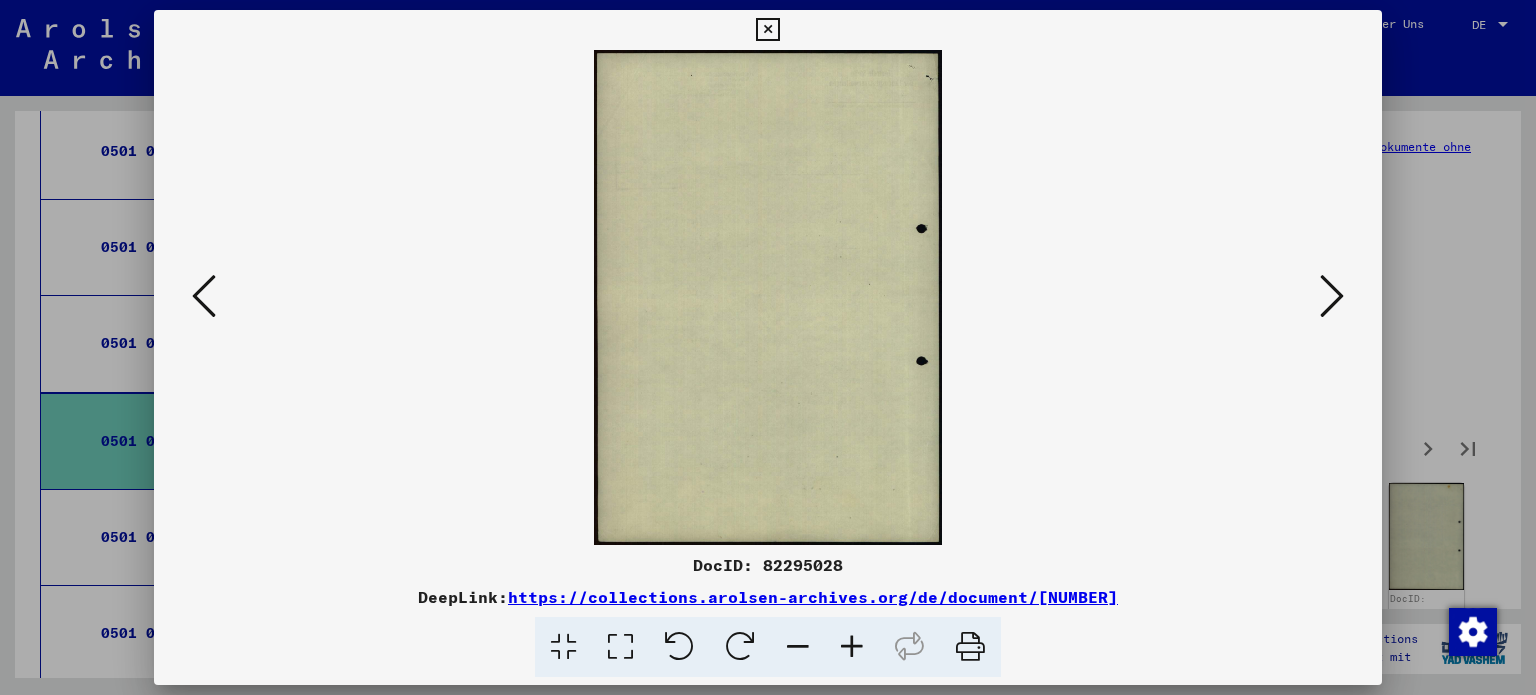 click at bounding box center [1332, 296] 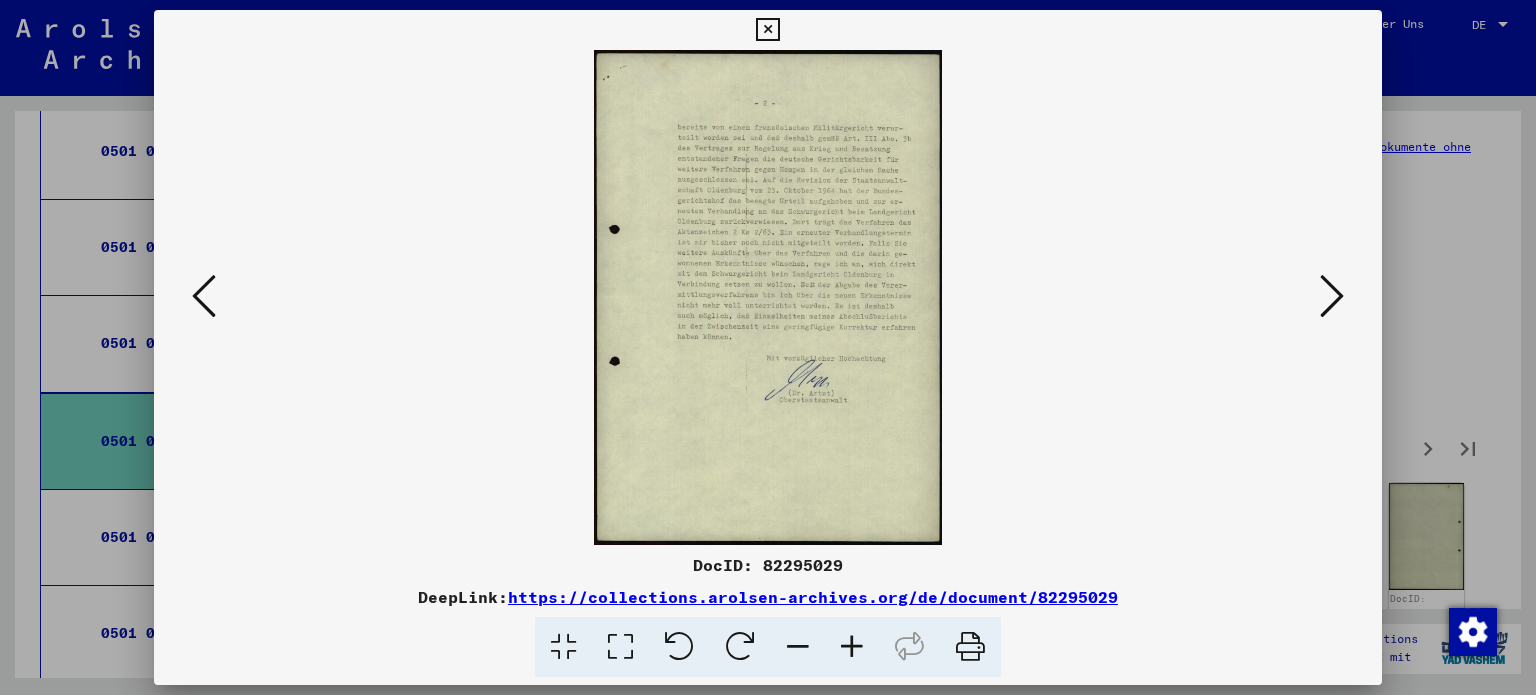 click at bounding box center [1332, 296] 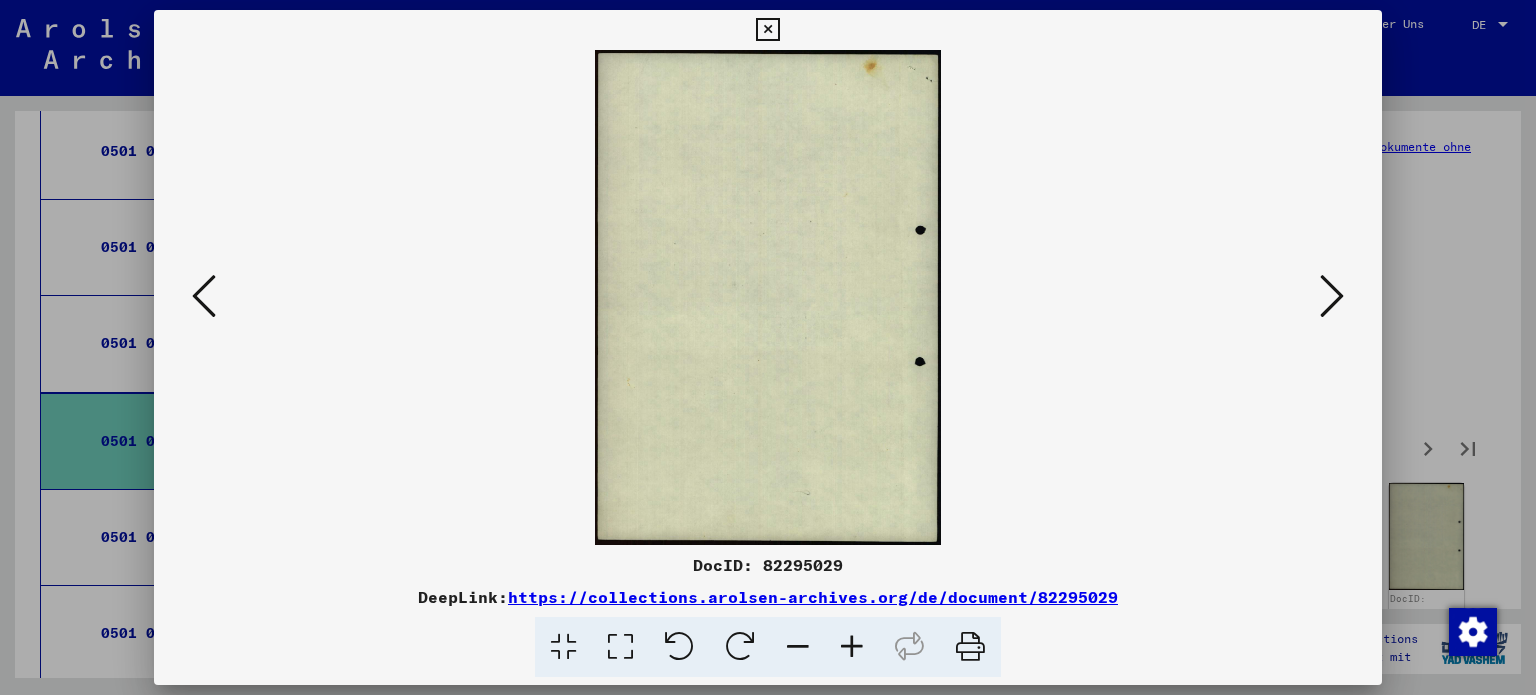 click at bounding box center [1332, 296] 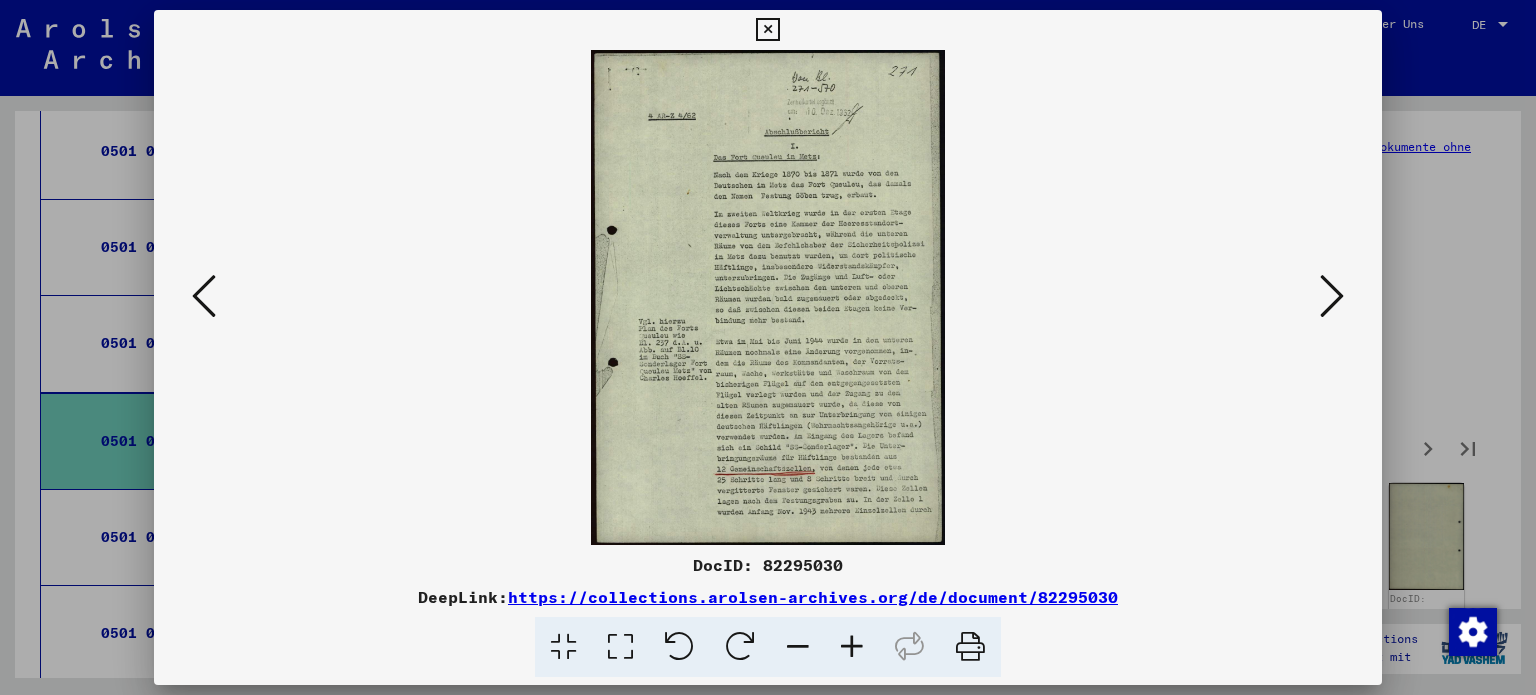 click at bounding box center [620, 647] 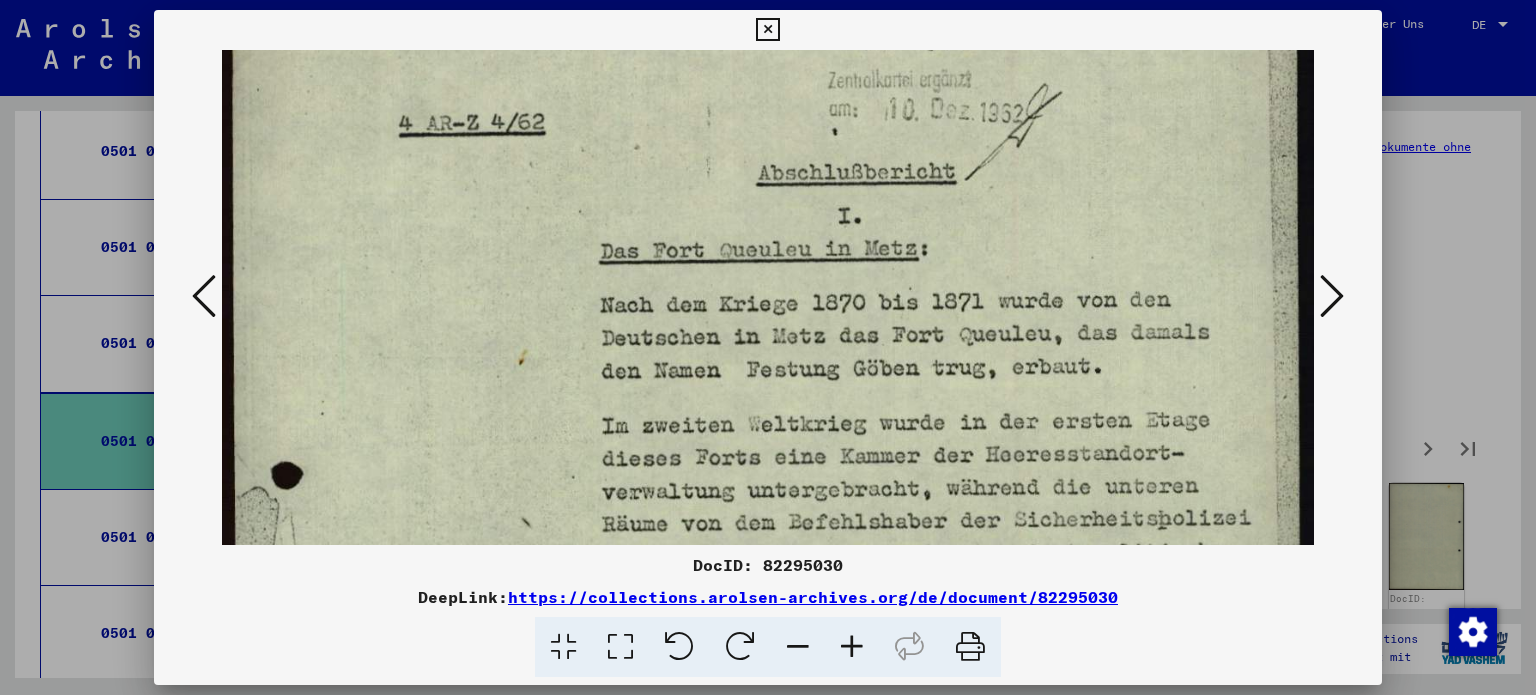 scroll, scrollTop: 191, scrollLeft: 0, axis: vertical 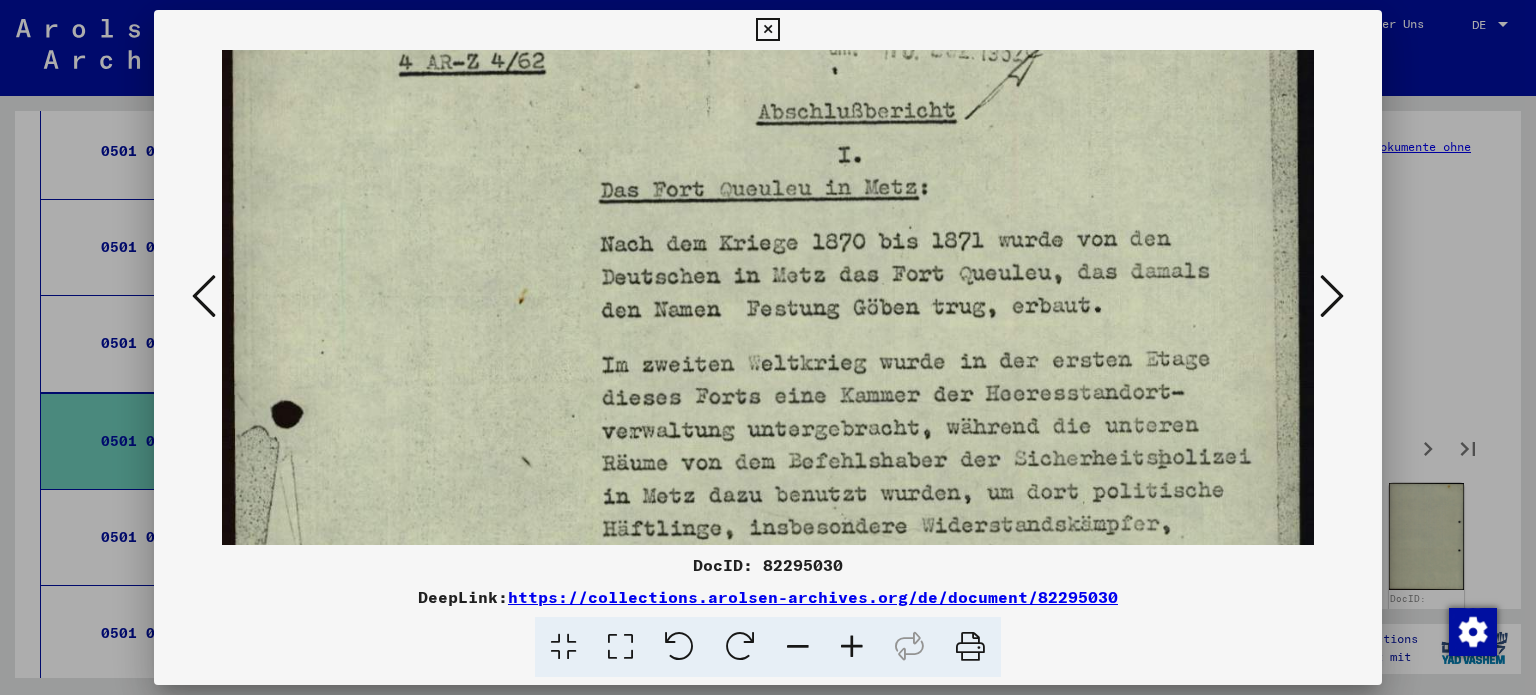 drag, startPoint x: 992, startPoint y: 460, endPoint x: 960, endPoint y: 270, distance: 192.67589 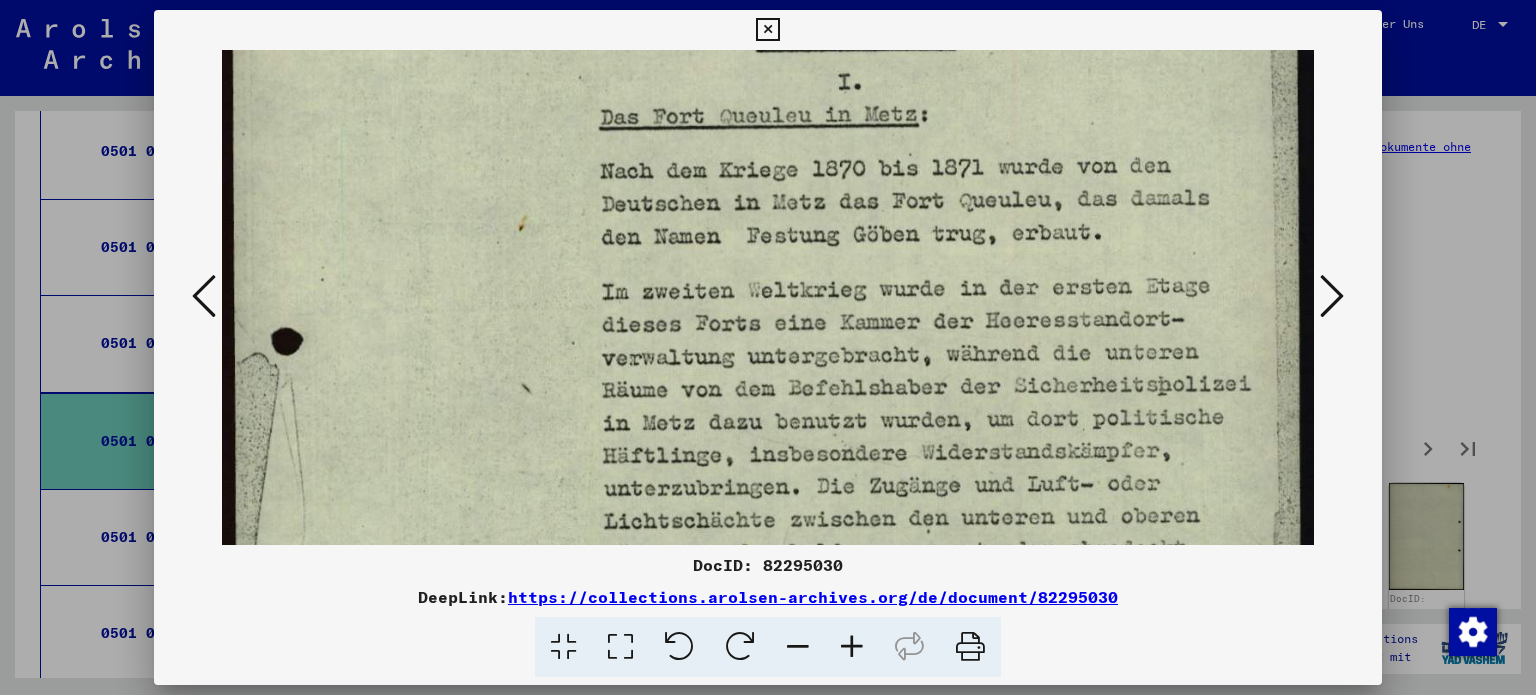 scroll, scrollTop: 277, scrollLeft: 0, axis: vertical 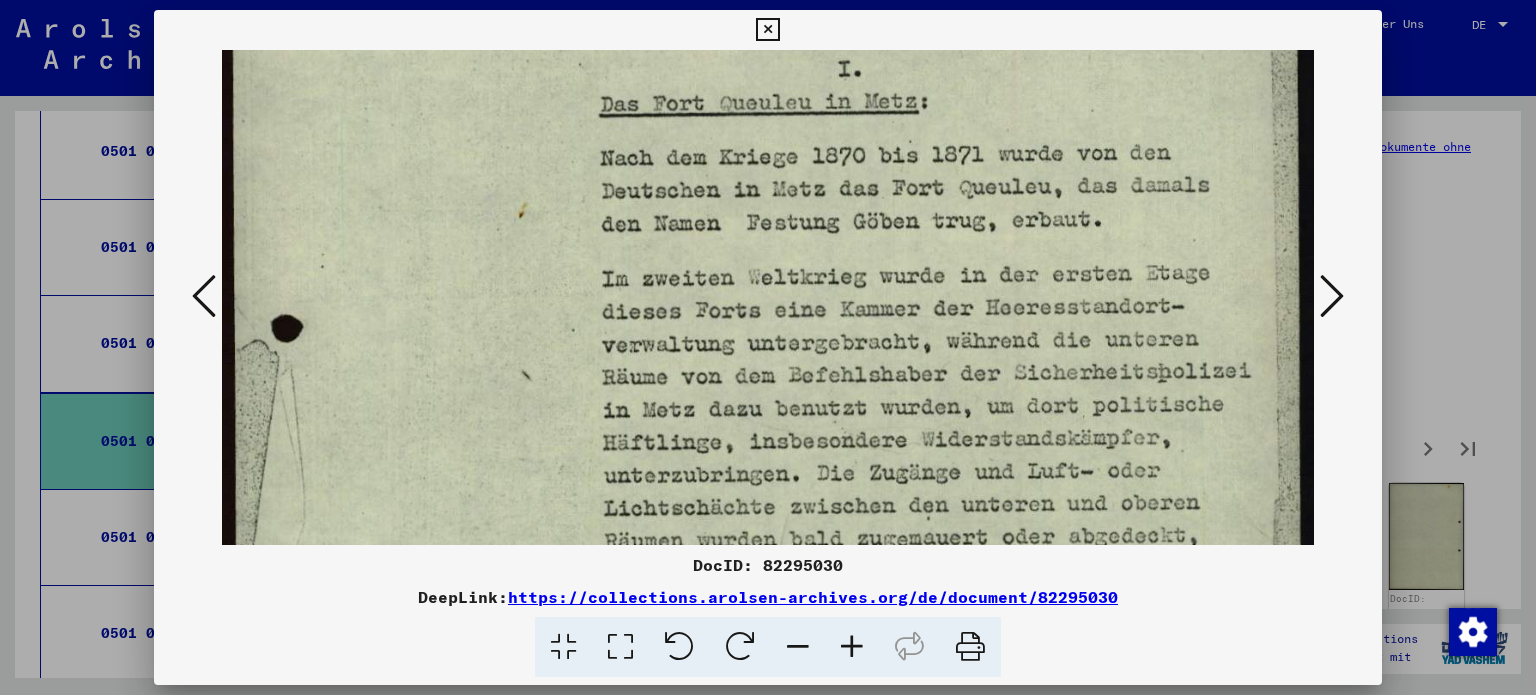 drag, startPoint x: 1015, startPoint y: 443, endPoint x: 1010, endPoint y: 358, distance: 85.146935 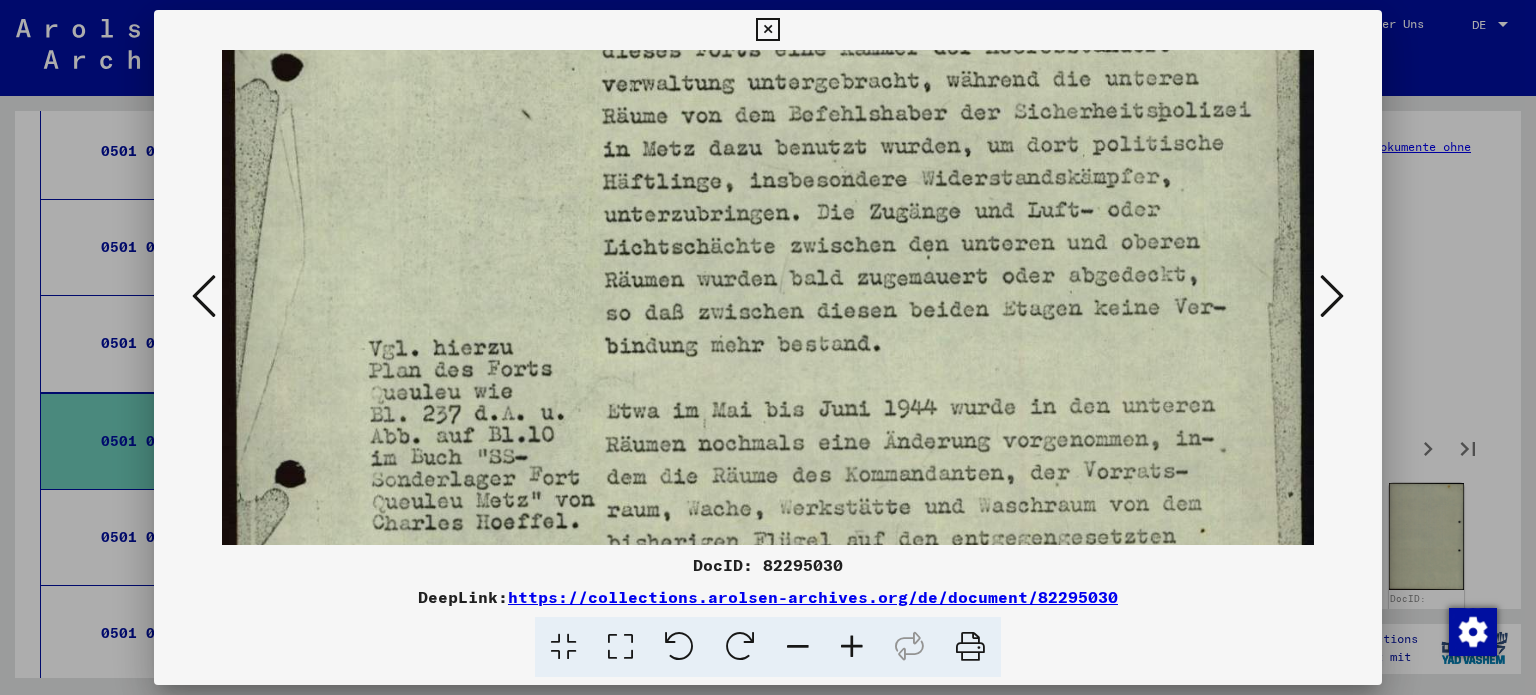 scroll, scrollTop: 542, scrollLeft: 0, axis: vertical 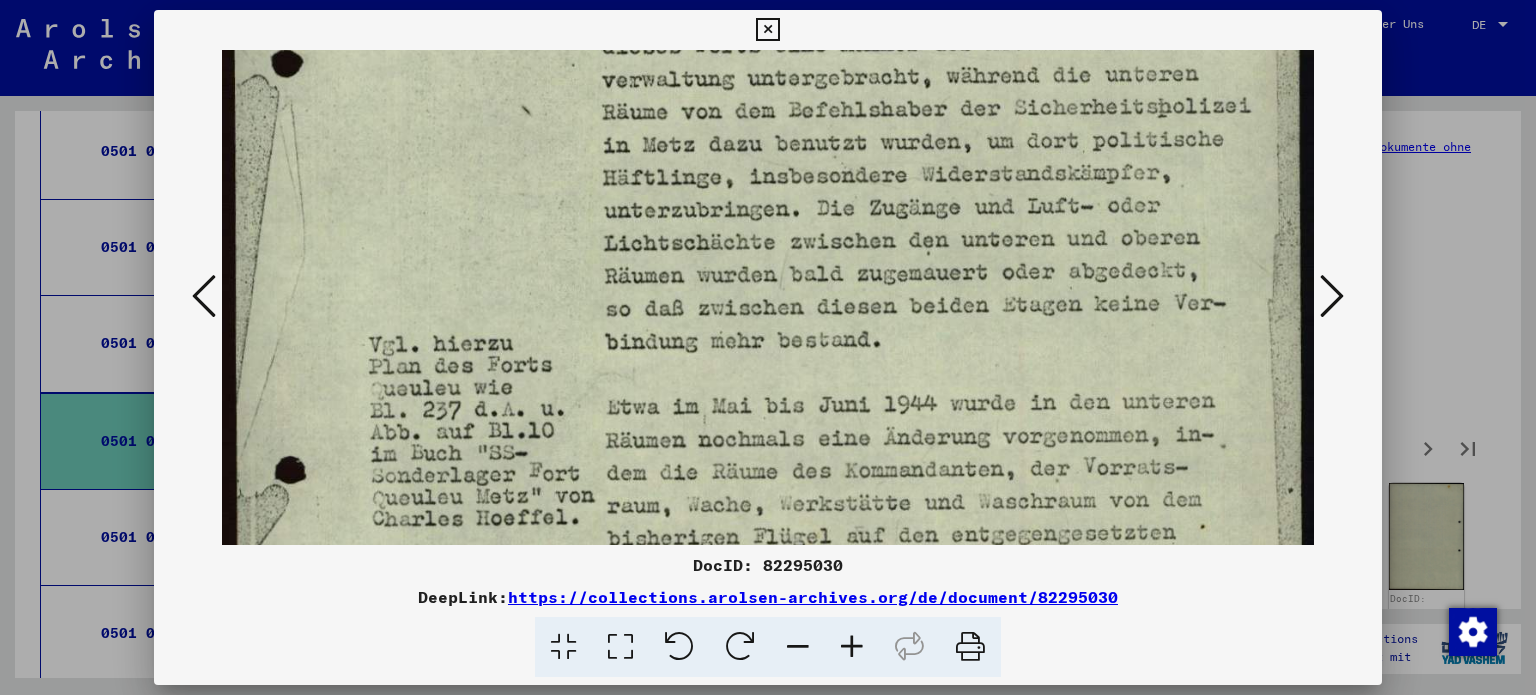 drag, startPoint x: 1009, startPoint y: 462, endPoint x: 994, endPoint y: 202, distance: 260.43234 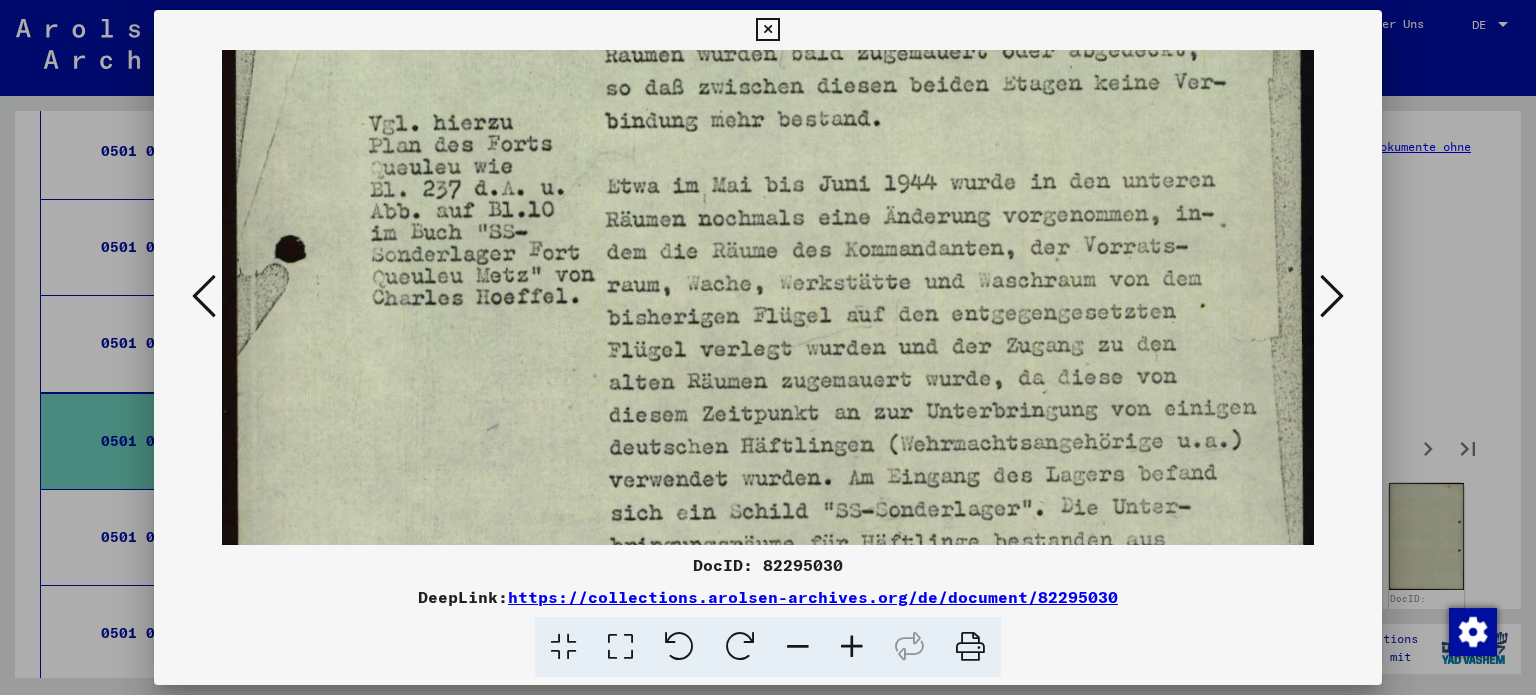 scroll, scrollTop: 771, scrollLeft: 0, axis: vertical 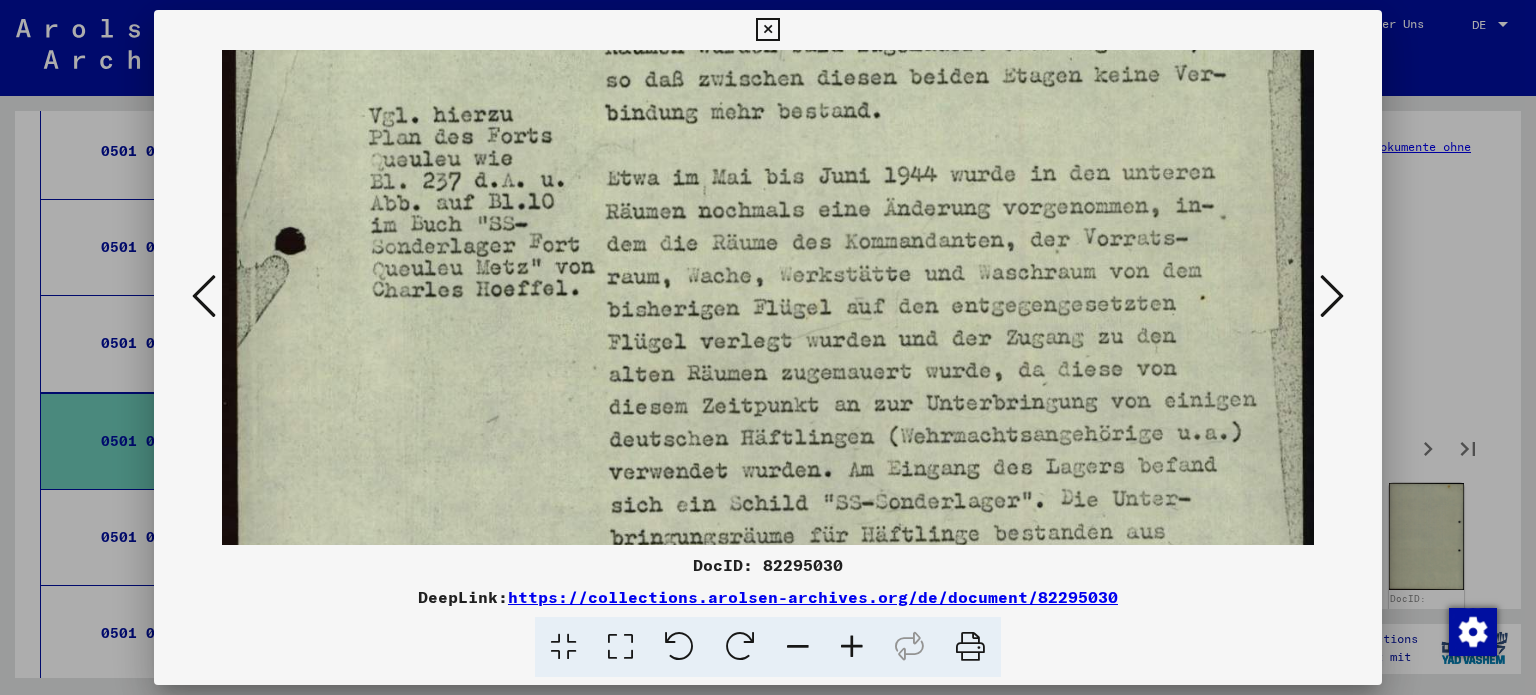 drag, startPoint x: 958, startPoint y: 443, endPoint x: 947, endPoint y: 215, distance: 228.2652 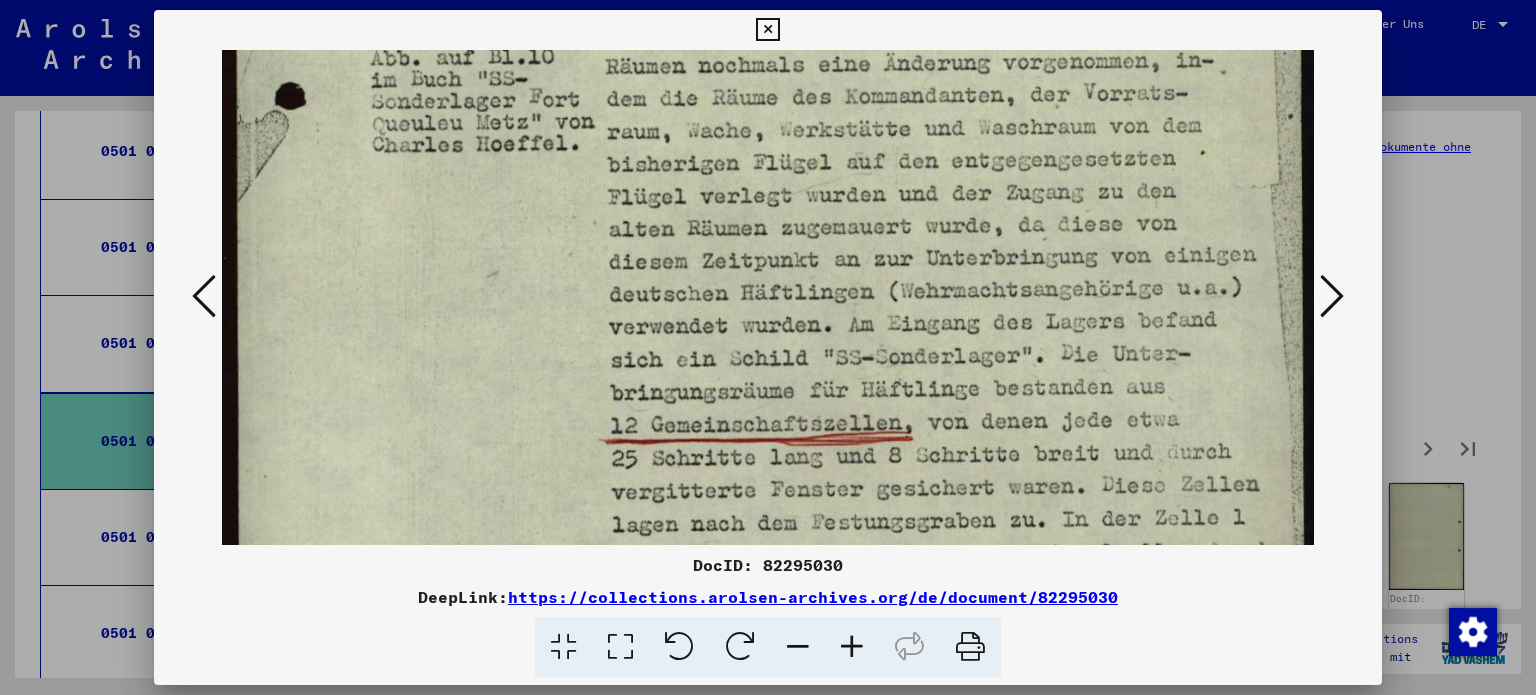 scroll, scrollTop: 923, scrollLeft: 0, axis: vertical 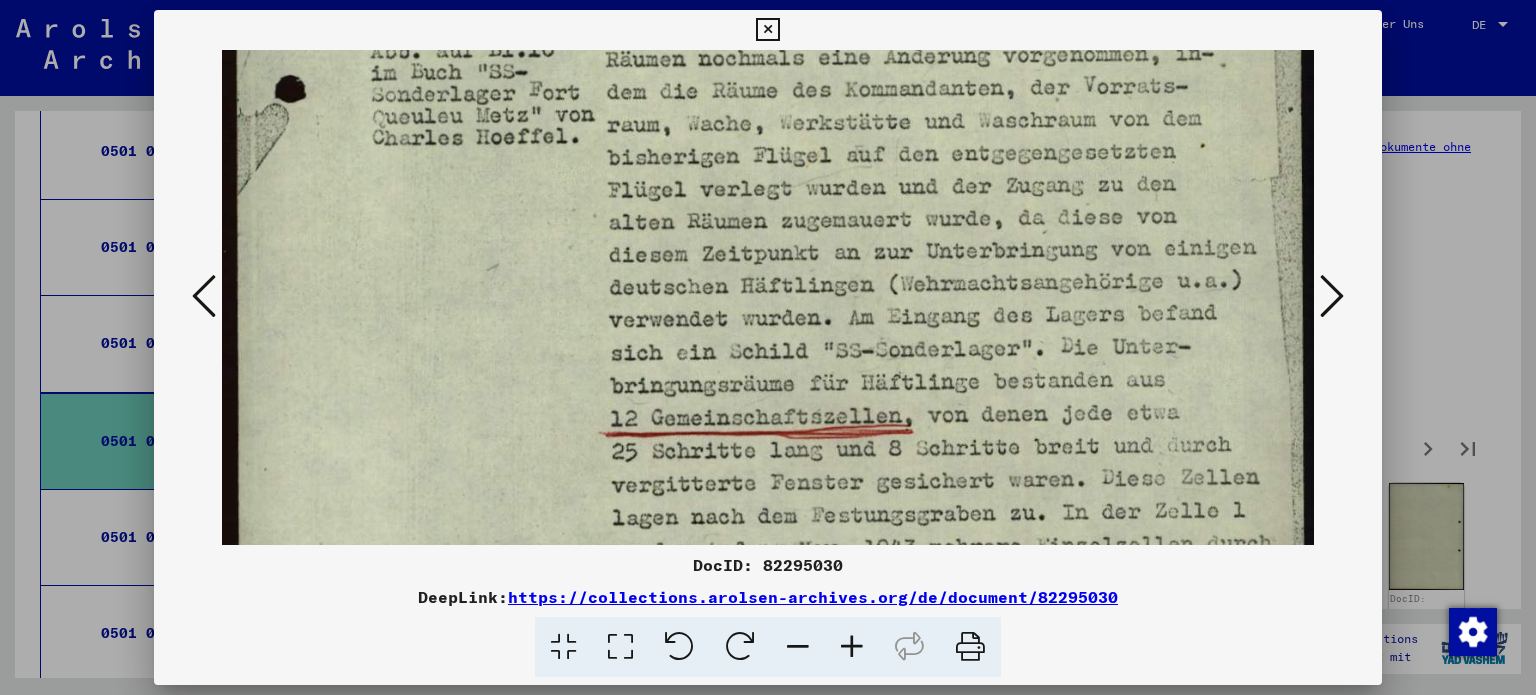 drag, startPoint x: 941, startPoint y: 395, endPoint x: 935, endPoint y: 245, distance: 150.11995 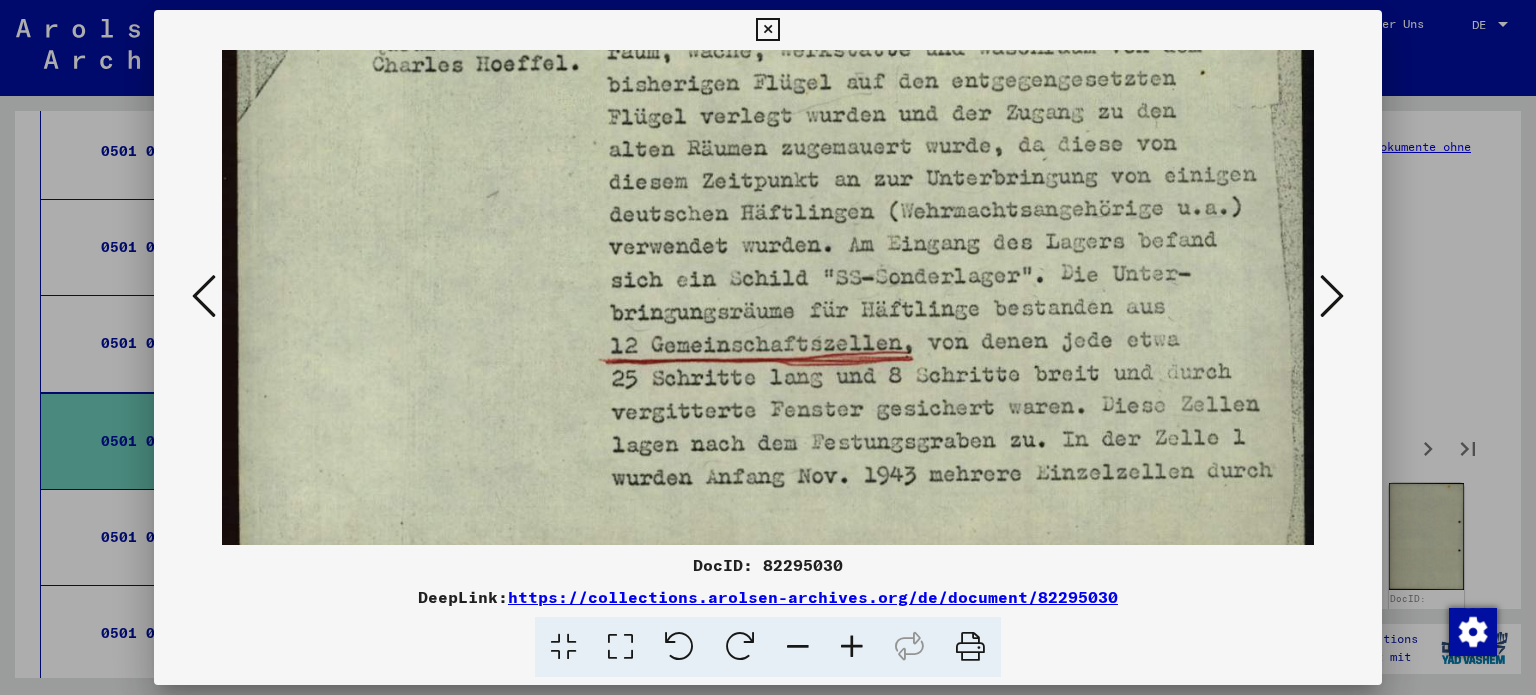 scroll, scrollTop: 1030, scrollLeft: 0, axis: vertical 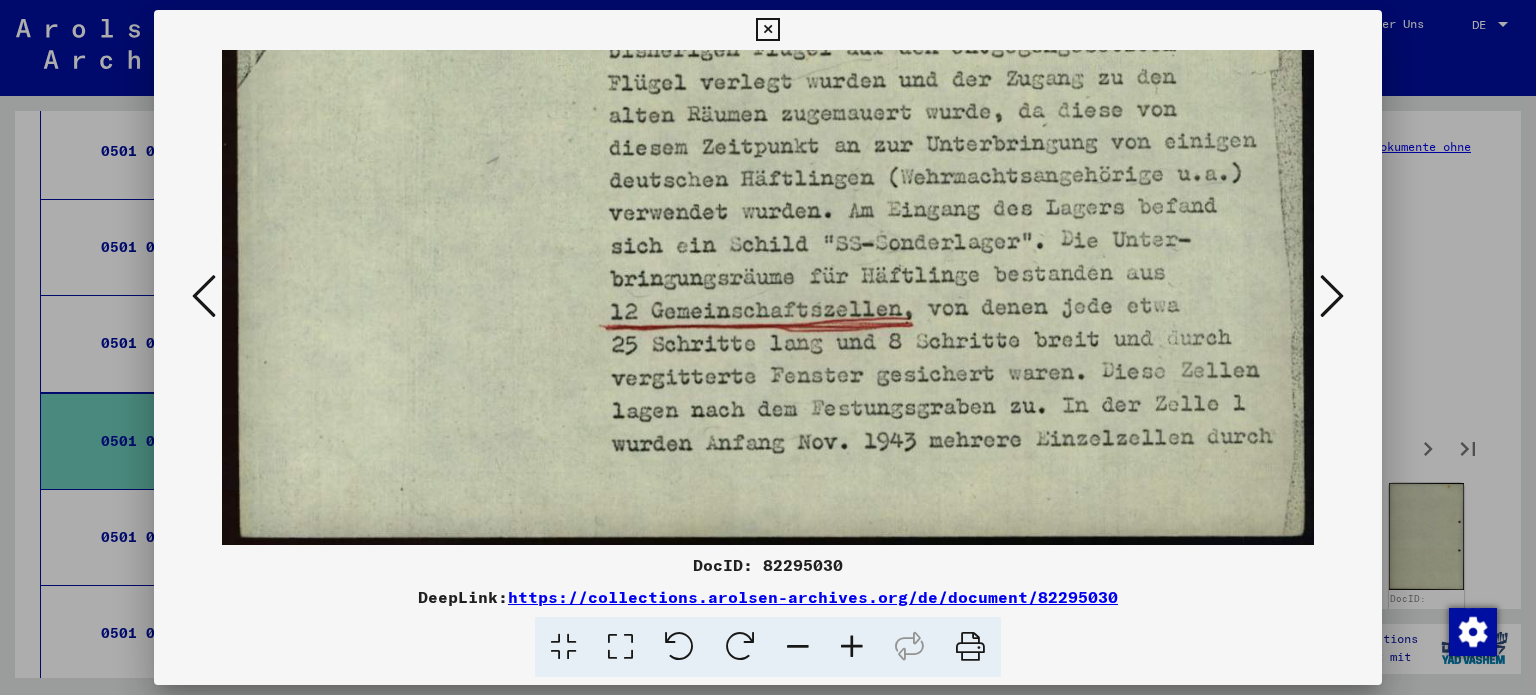 drag, startPoint x: 928, startPoint y: 416, endPoint x: 922, endPoint y: 219, distance: 197.09135 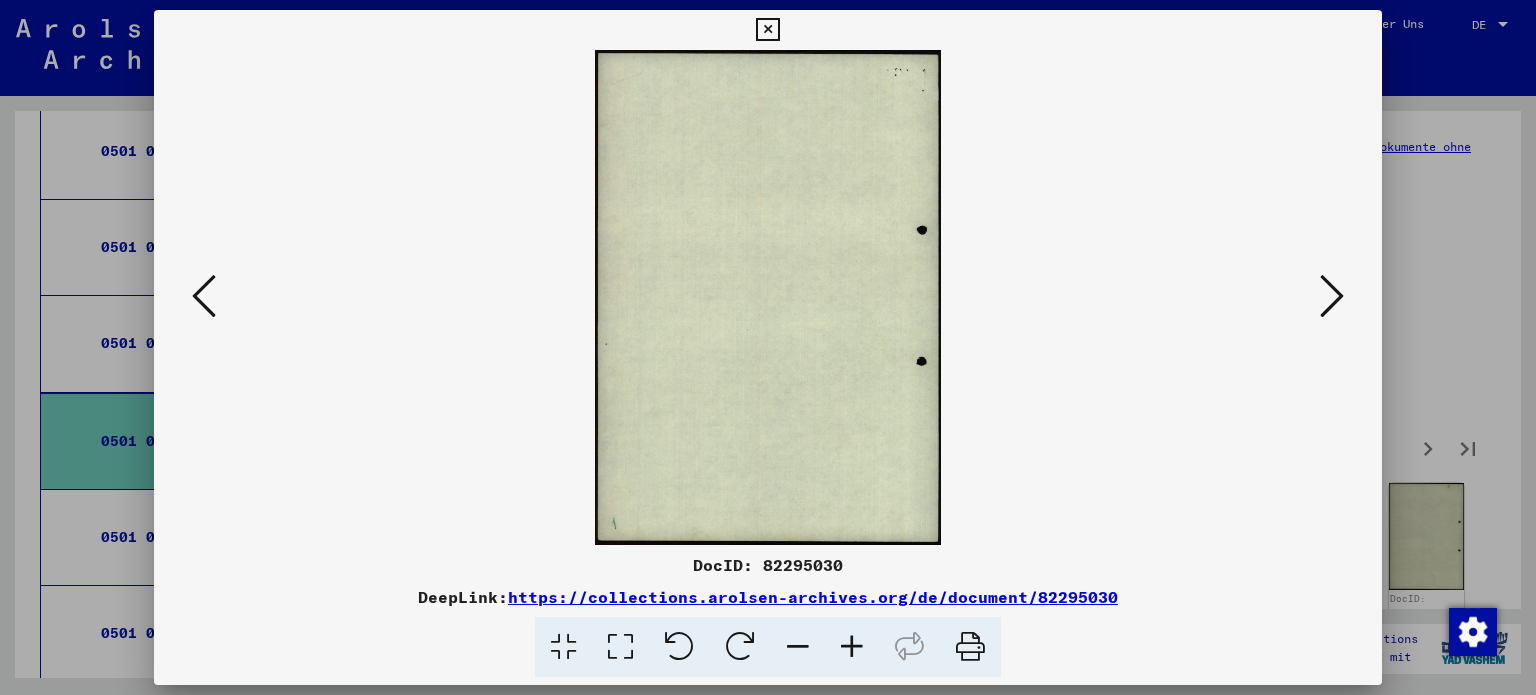 click at bounding box center (1332, 296) 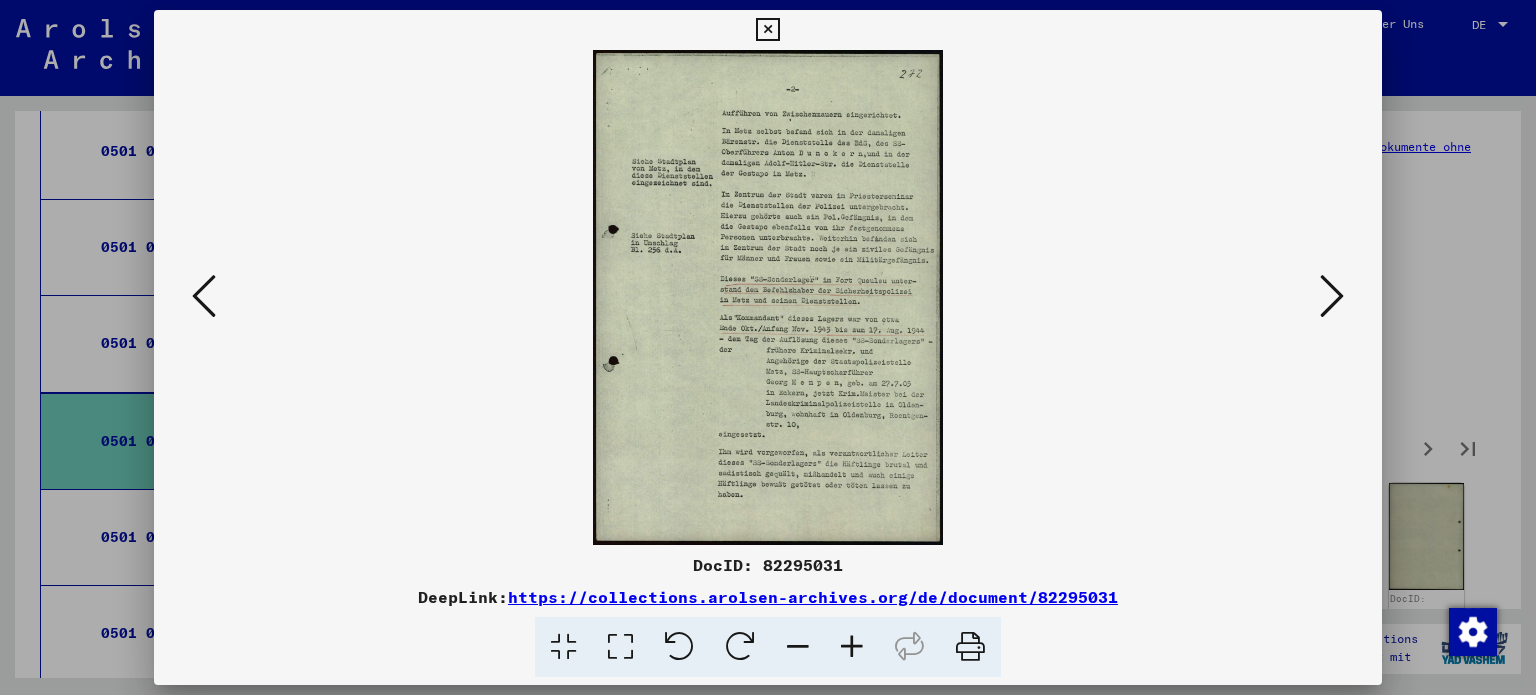 click at bounding box center (620, 647) 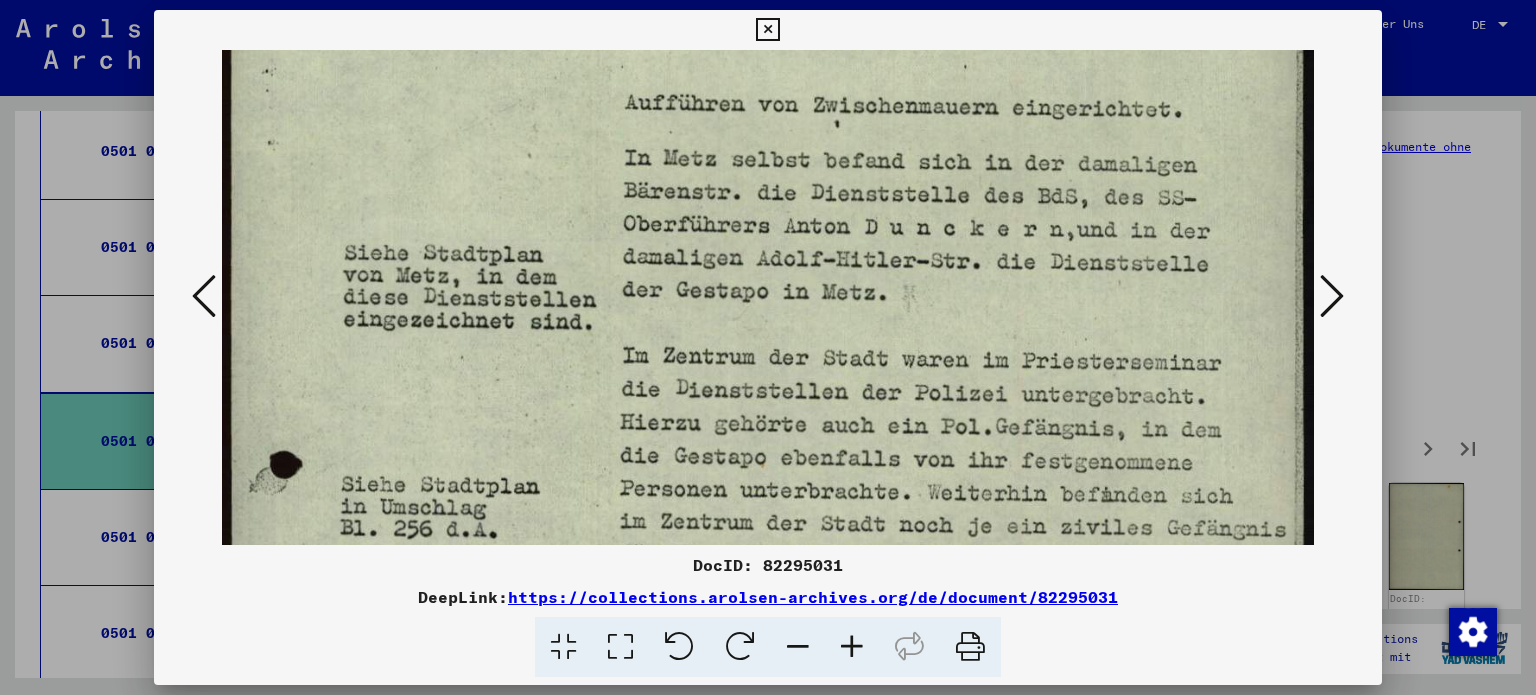 scroll, scrollTop: 157, scrollLeft: 0, axis: vertical 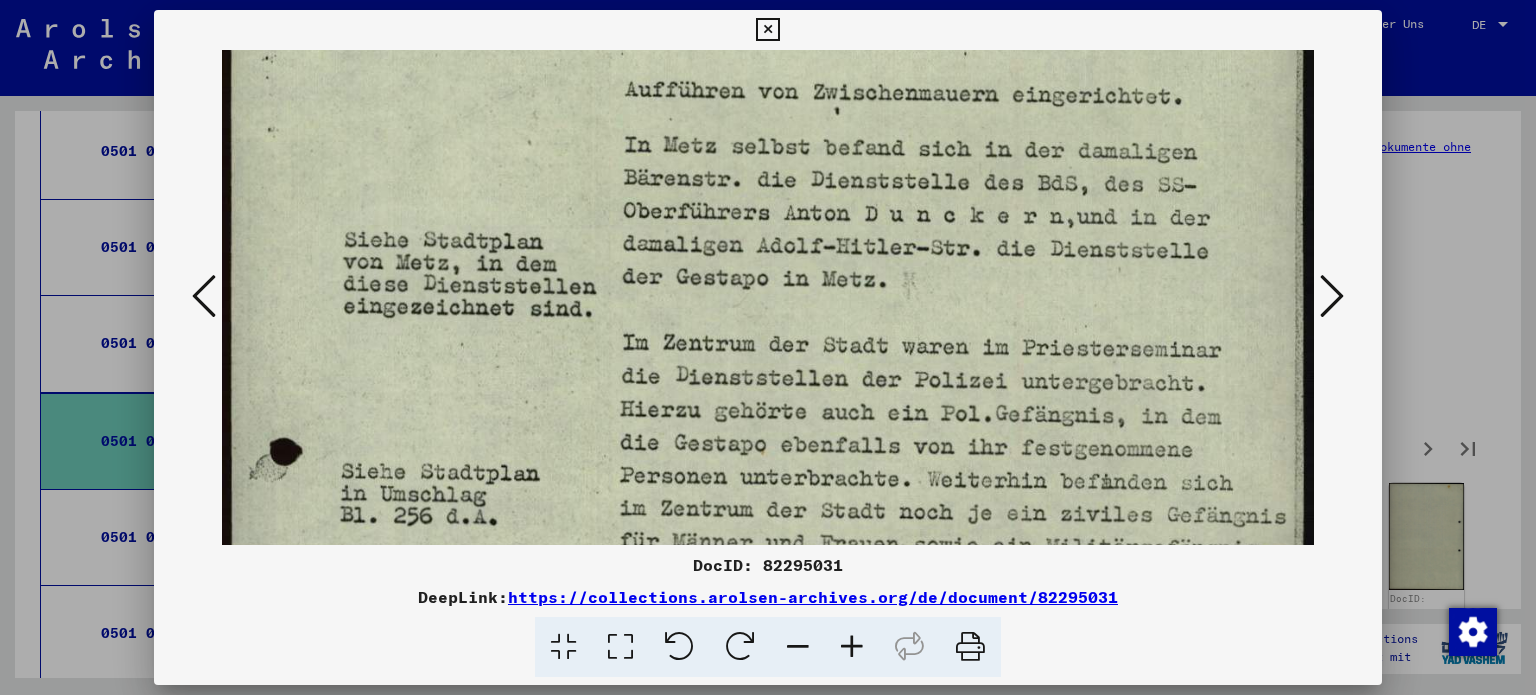drag, startPoint x: 1067, startPoint y: 436, endPoint x: 1067, endPoint y: 280, distance: 156 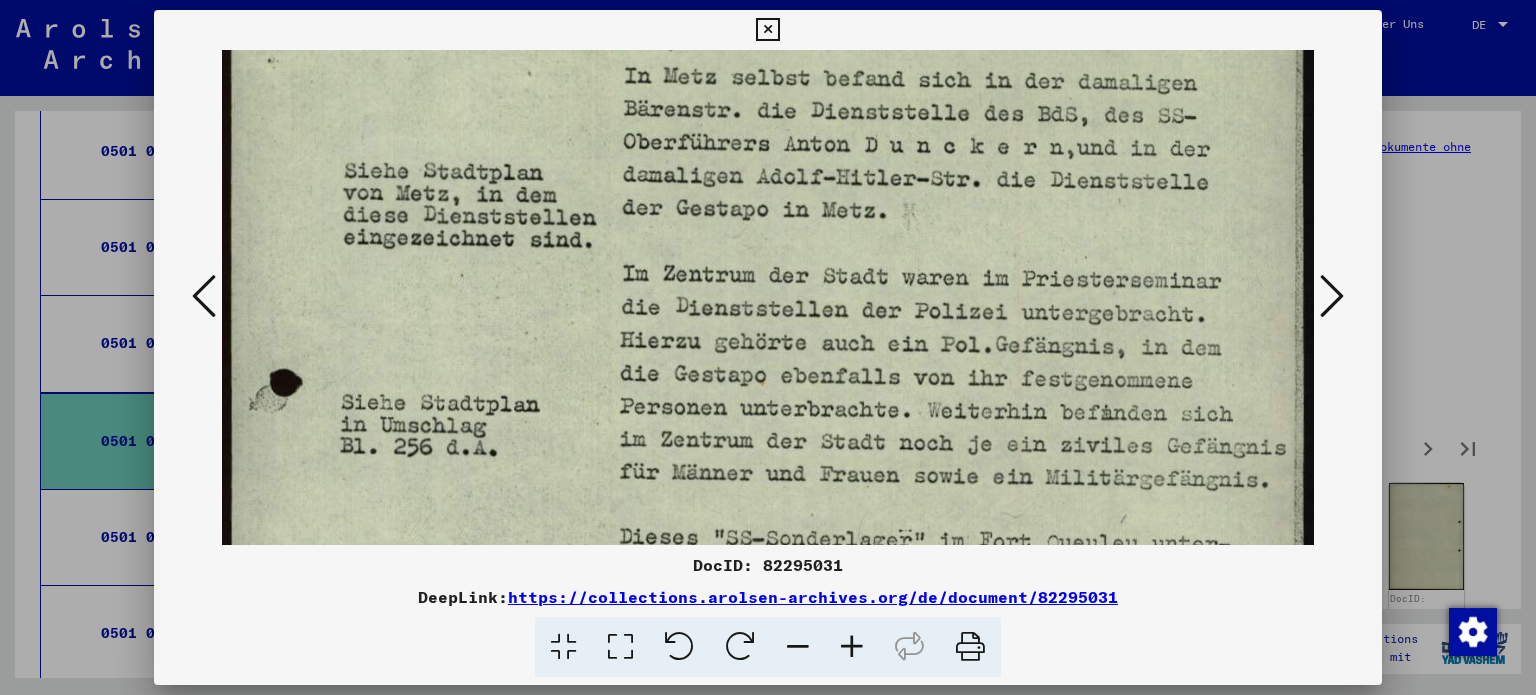 scroll, scrollTop: 237, scrollLeft: 0, axis: vertical 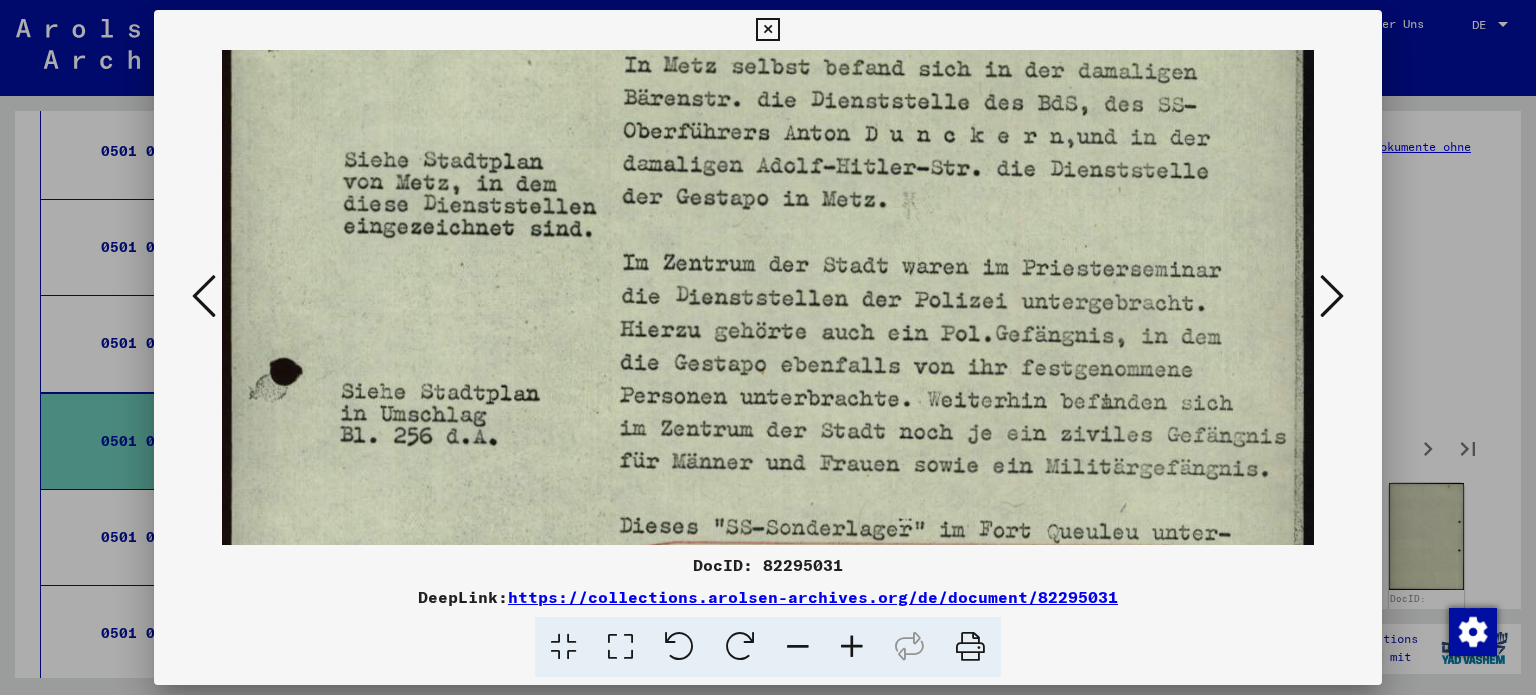 drag, startPoint x: 1020, startPoint y: 463, endPoint x: 1012, endPoint y: 387, distance: 76.41989 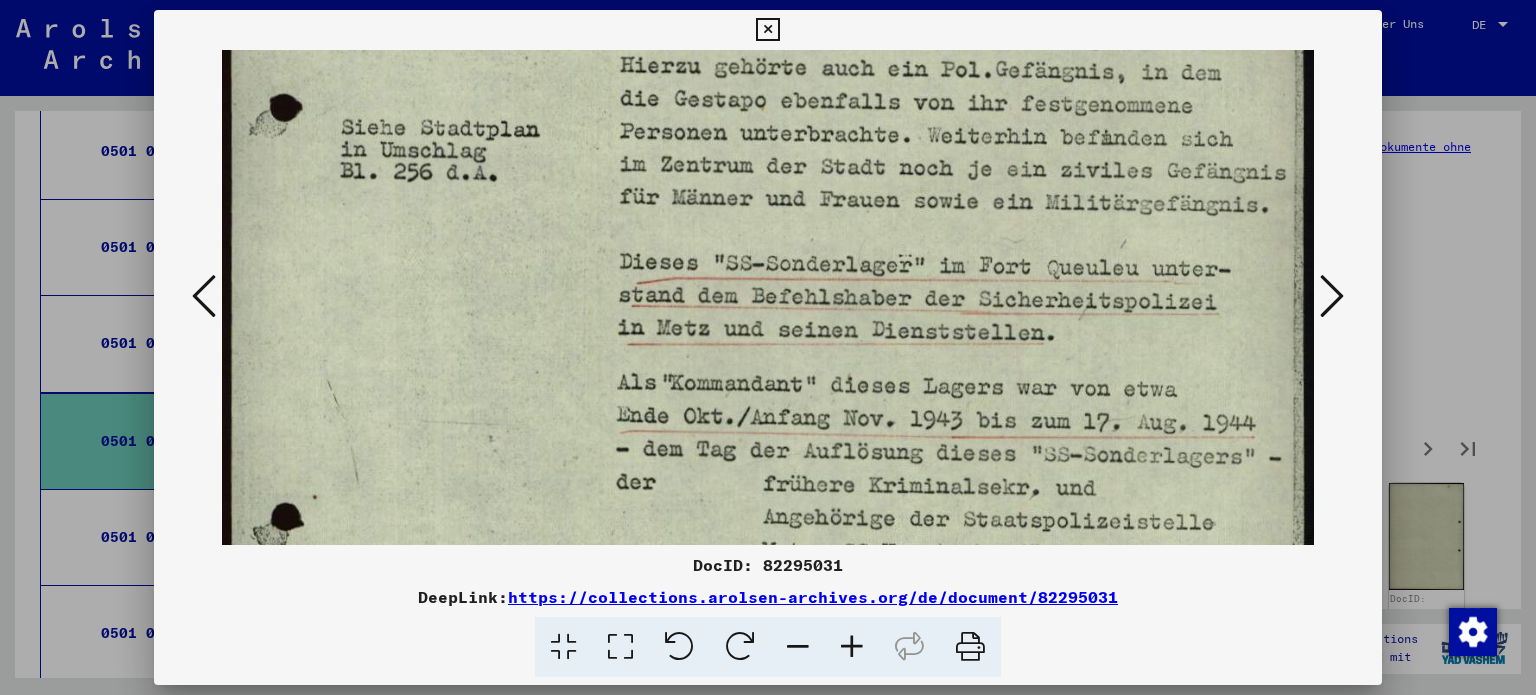 scroll, scrollTop: 522, scrollLeft: 0, axis: vertical 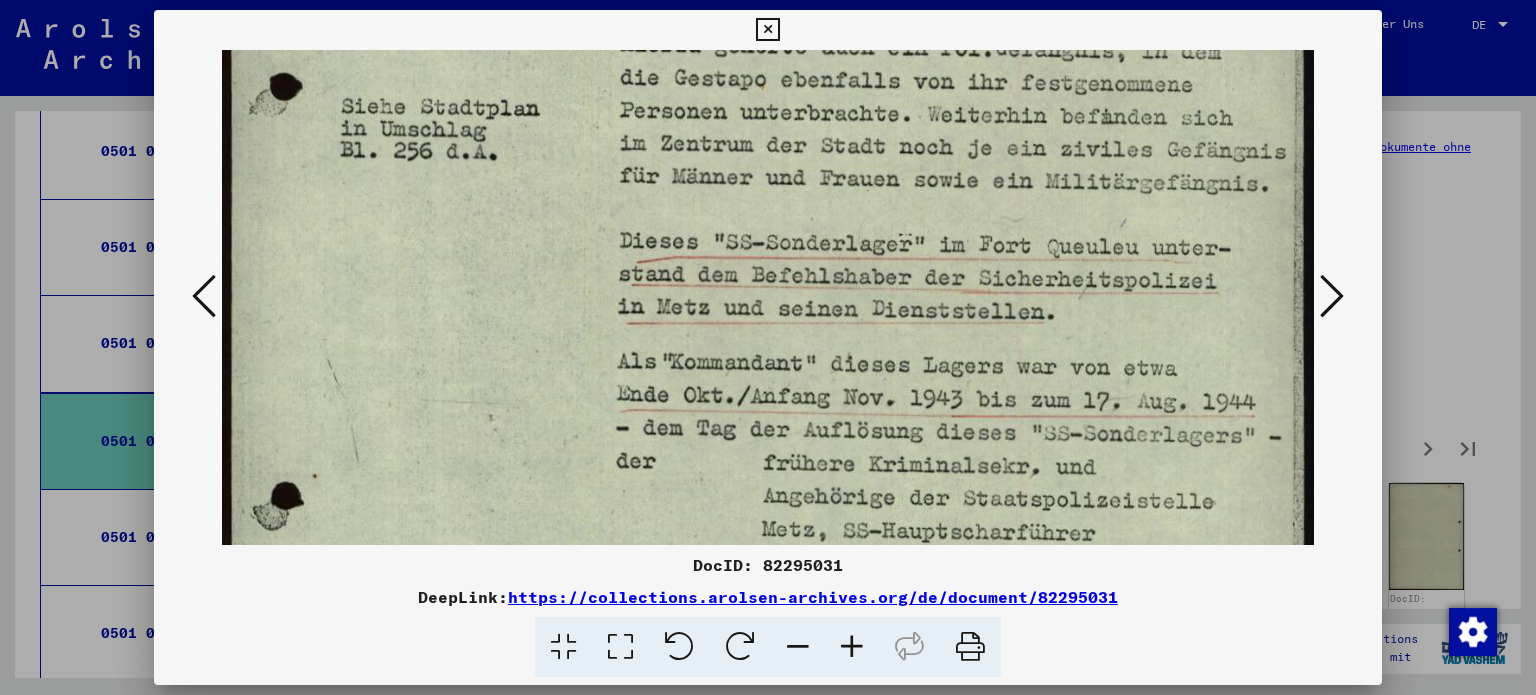 drag, startPoint x: 1008, startPoint y: 432, endPoint x: 996, endPoint y: 151, distance: 281.2561 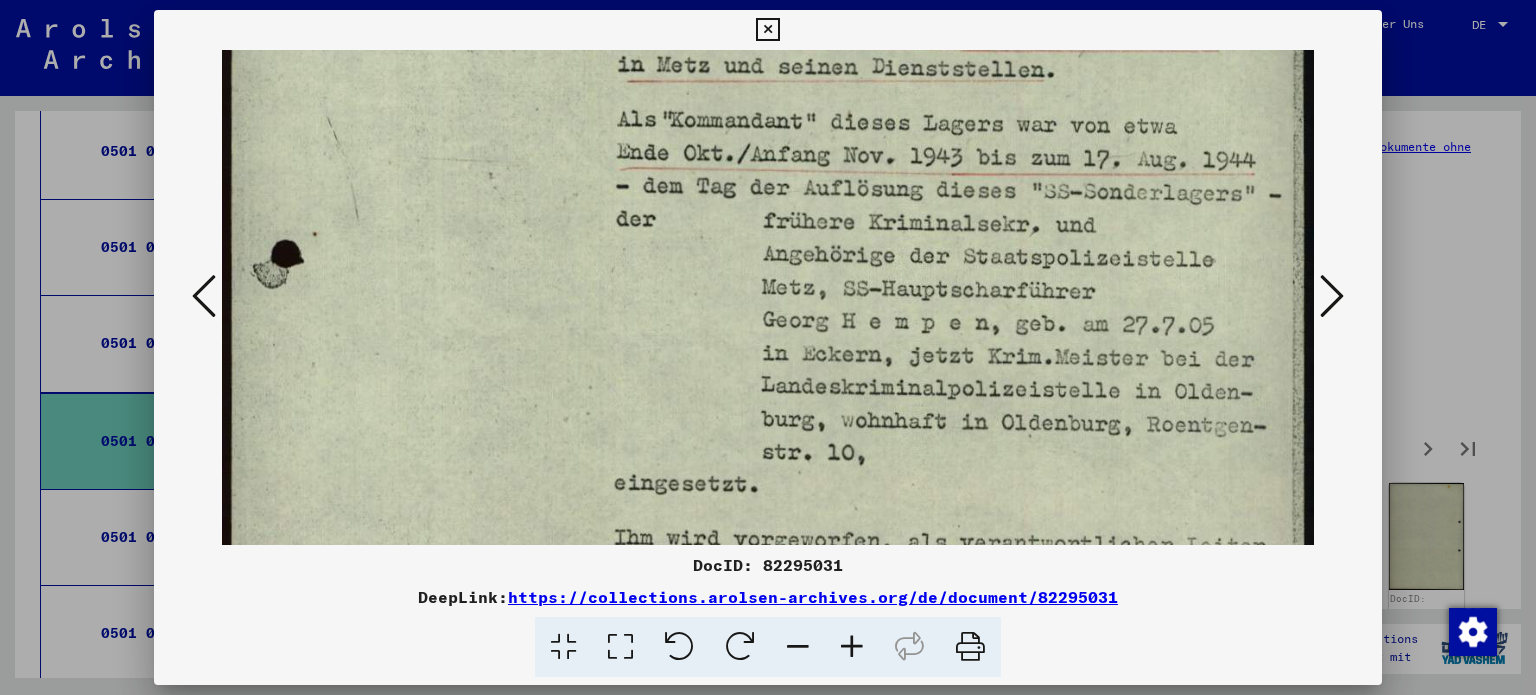 scroll, scrollTop: 771, scrollLeft: 0, axis: vertical 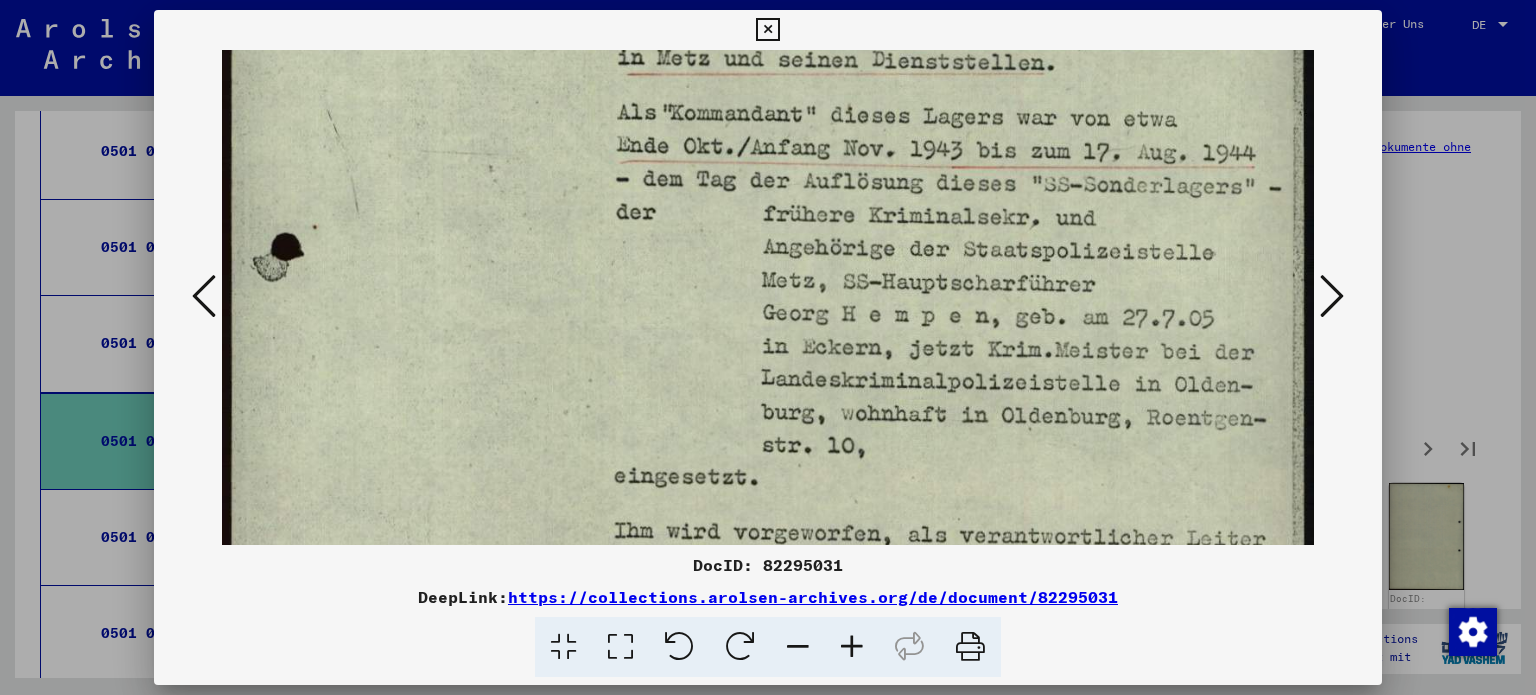 drag, startPoint x: 934, startPoint y: 433, endPoint x: 932, endPoint y: 185, distance: 248.00807 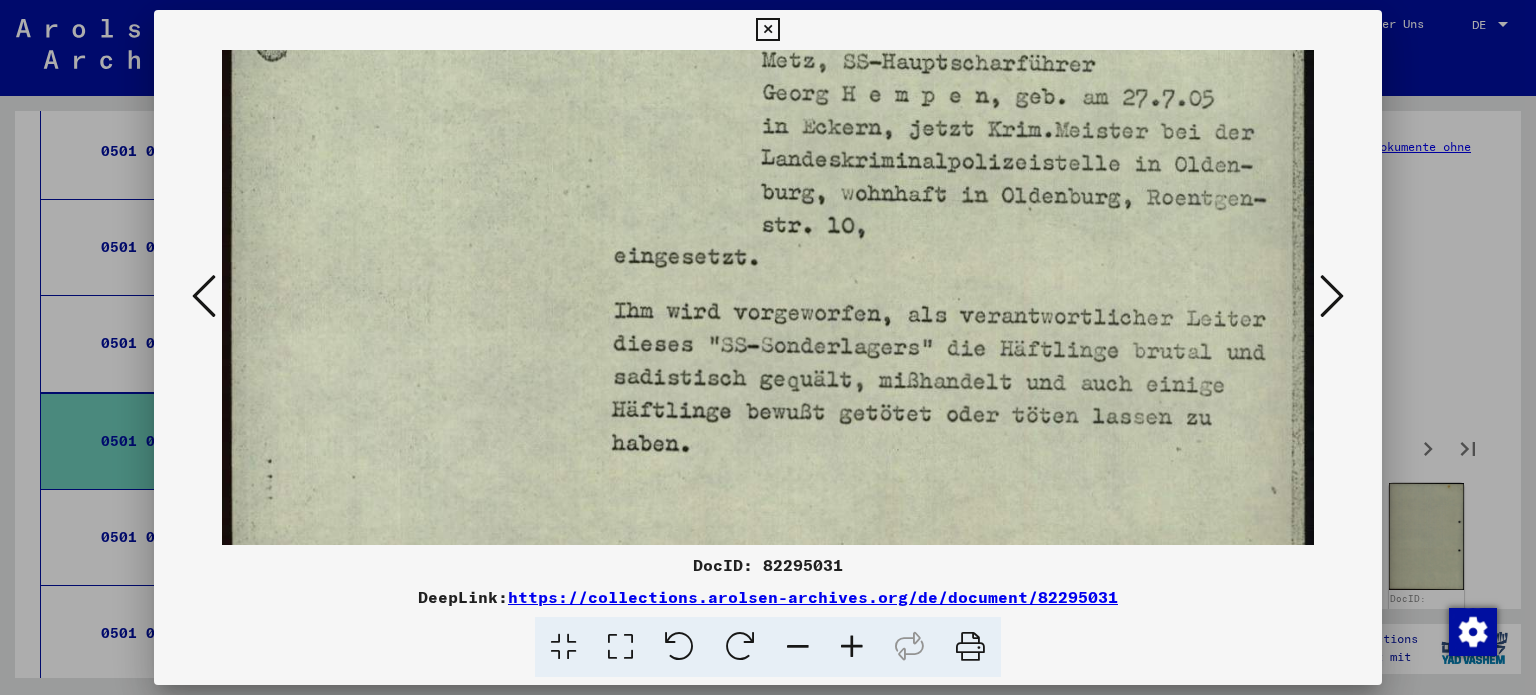 scroll, scrollTop: 1047, scrollLeft: 0, axis: vertical 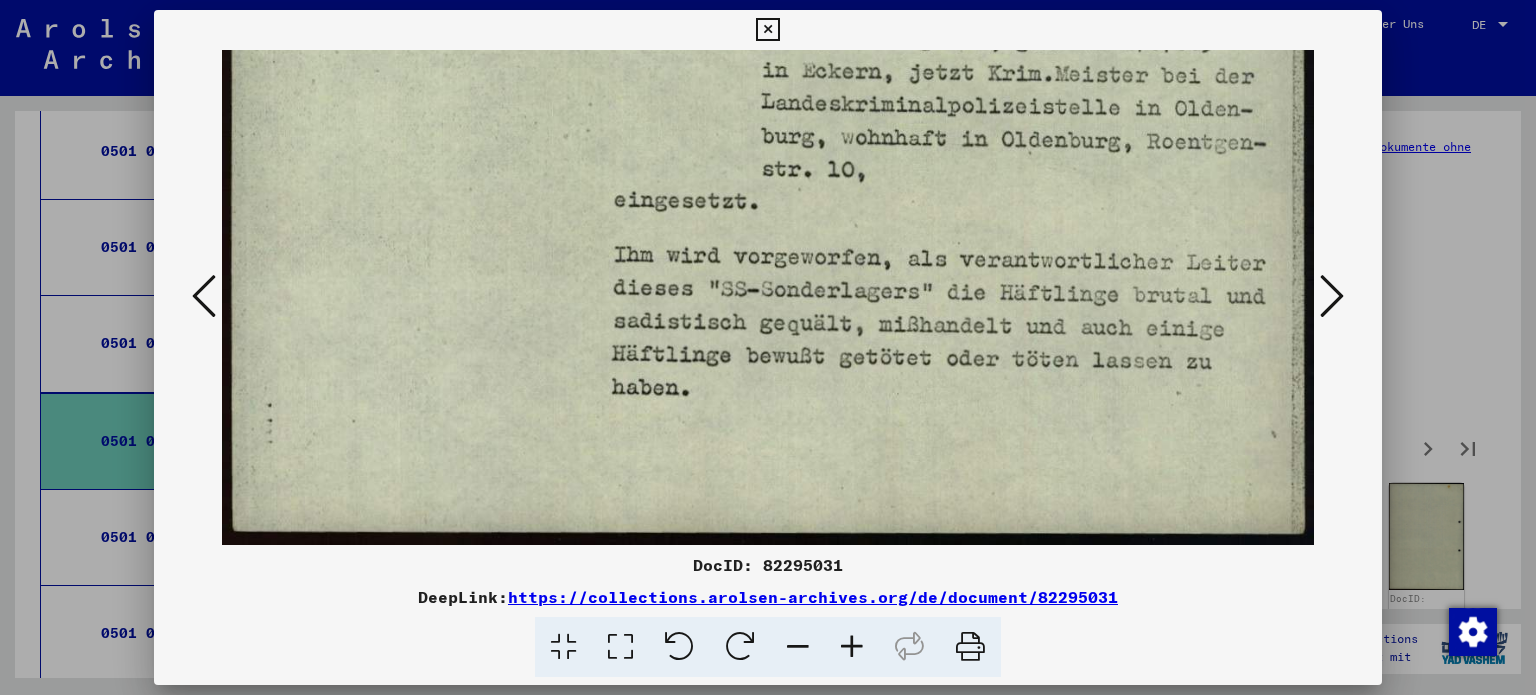 drag, startPoint x: 1072, startPoint y: 433, endPoint x: 1089, endPoint y: 75, distance: 358.4034 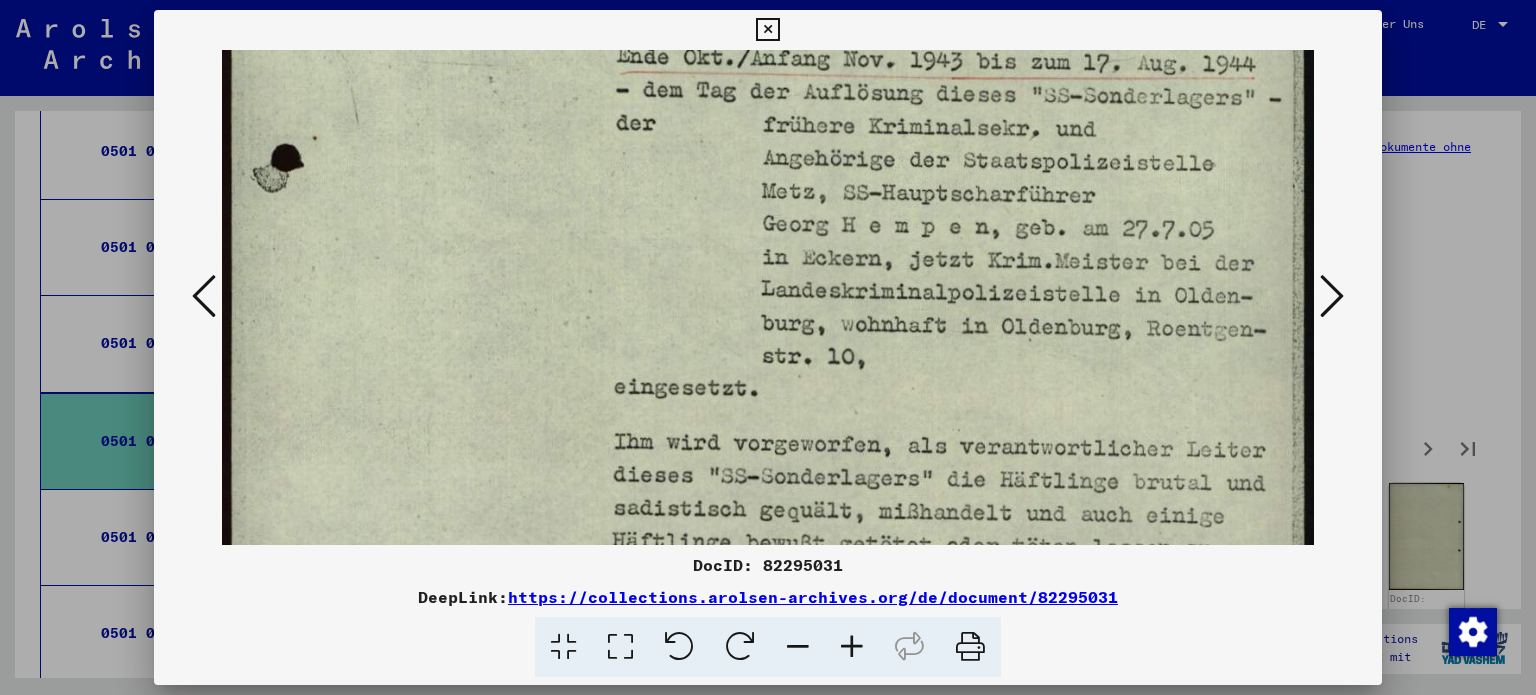 scroll, scrollTop: 759, scrollLeft: 0, axis: vertical 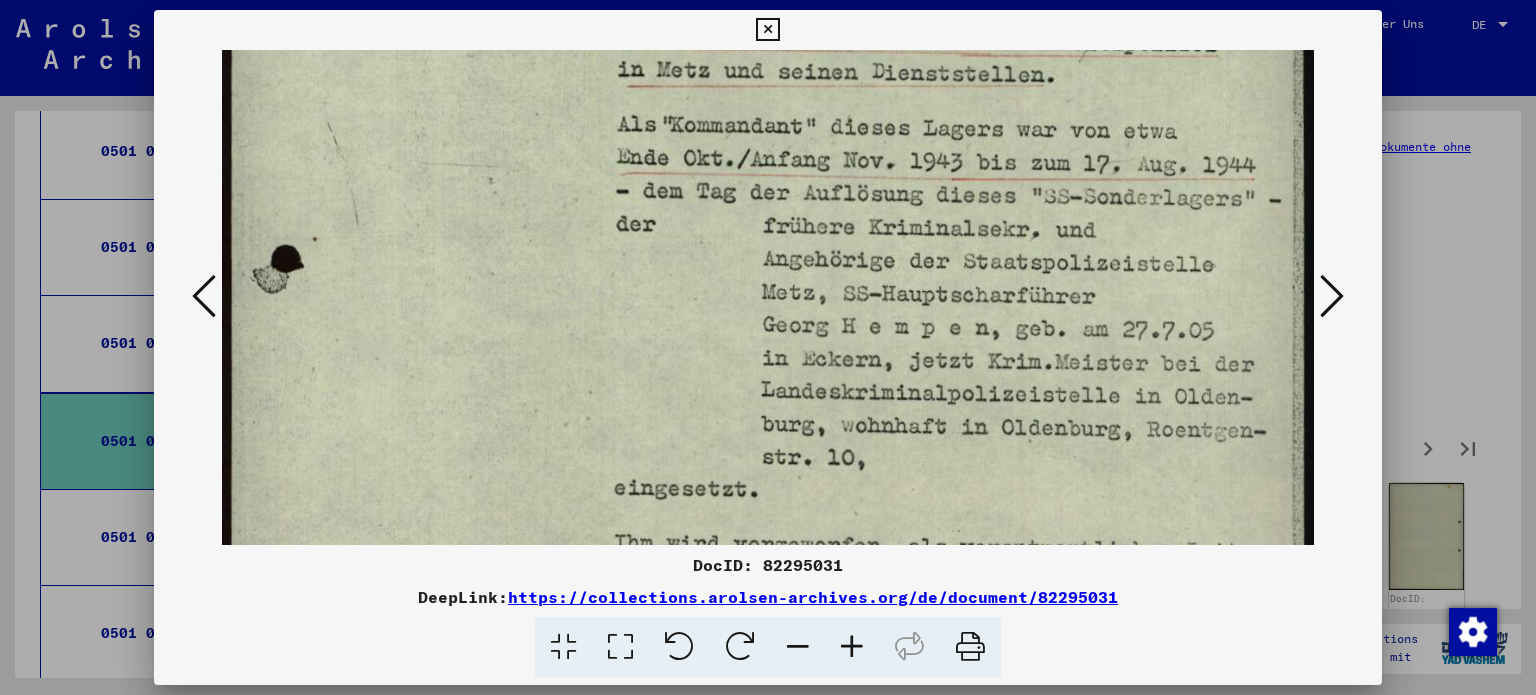 drag, startPoint x: 1179, startPoint y: 219, endPoint x: 1116, endPoint y: 509, distance: 296.76422 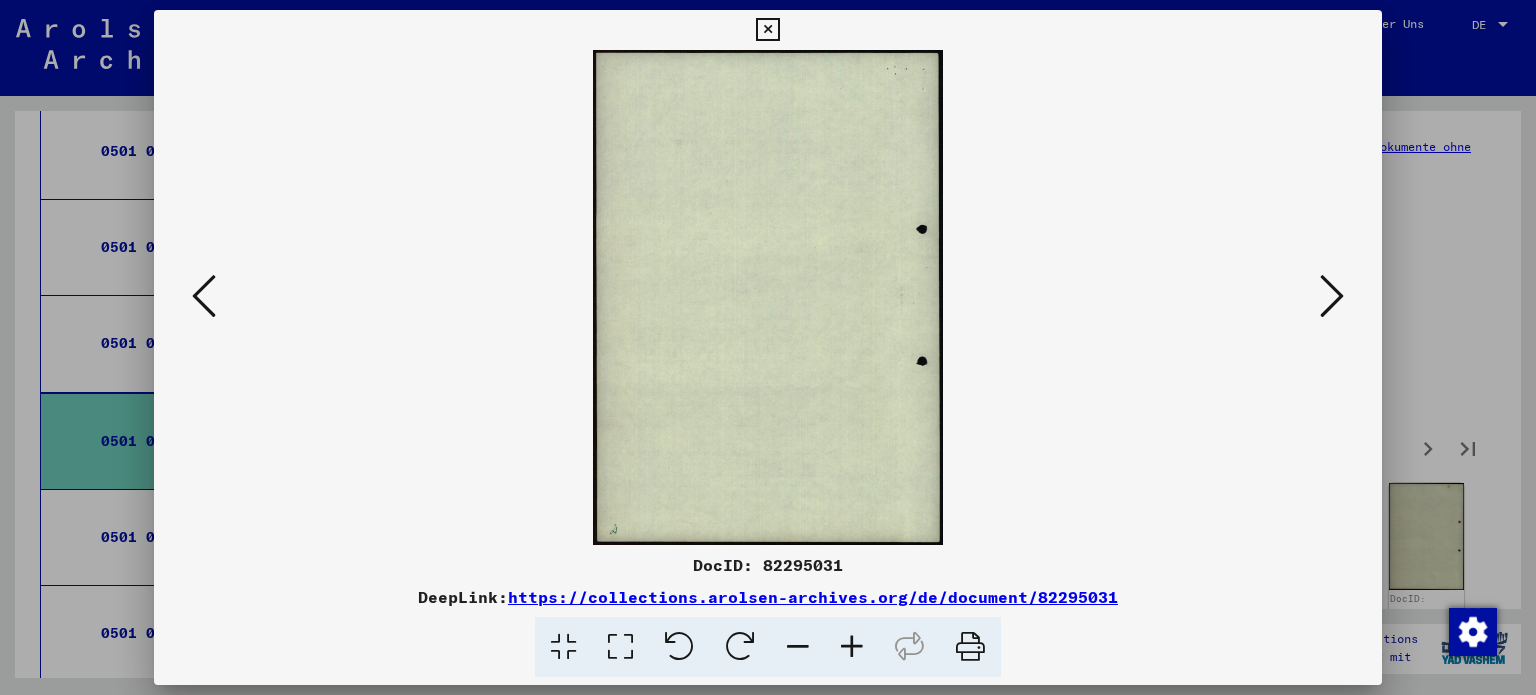 click at bounding box center [1332, 296] 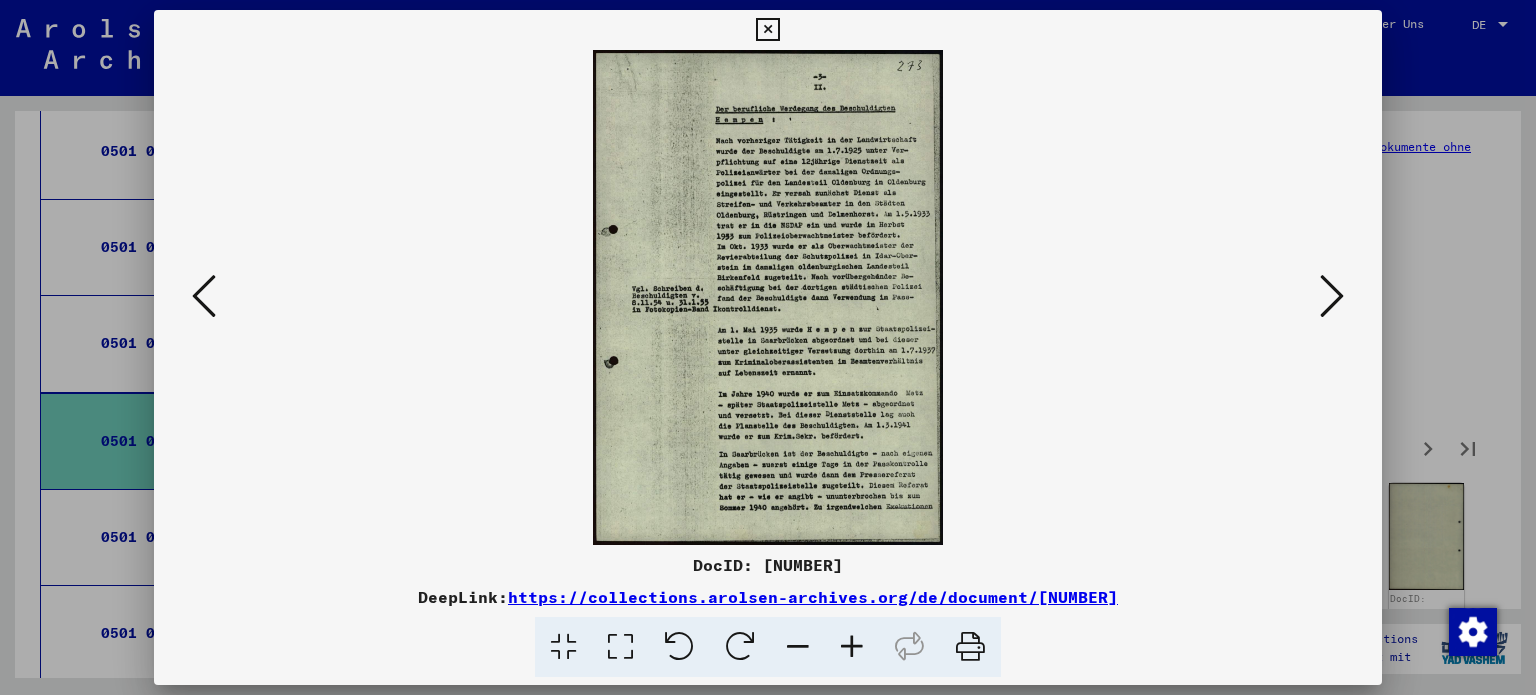 click at bounding box center [620, 647] 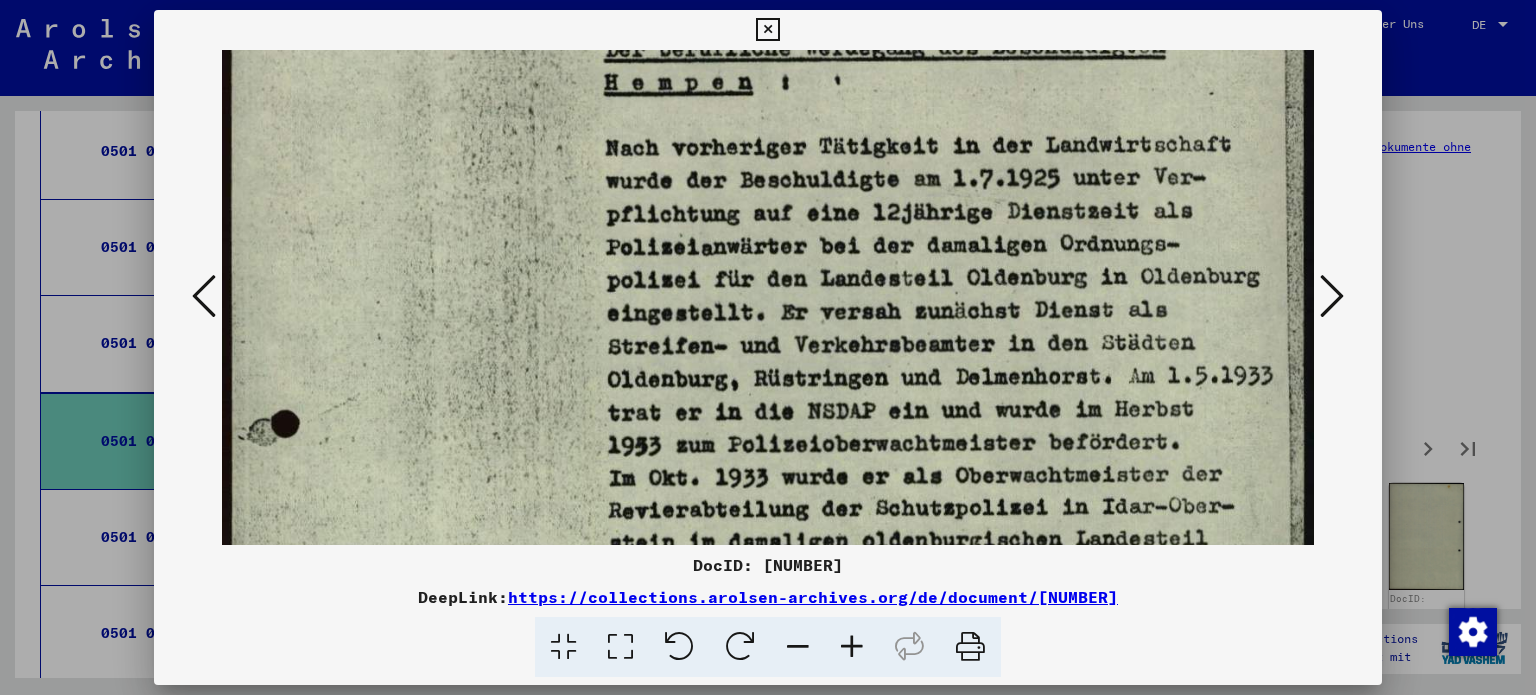 scroll, scrollTop: 195, scrollLeft: 0, axis: vertical 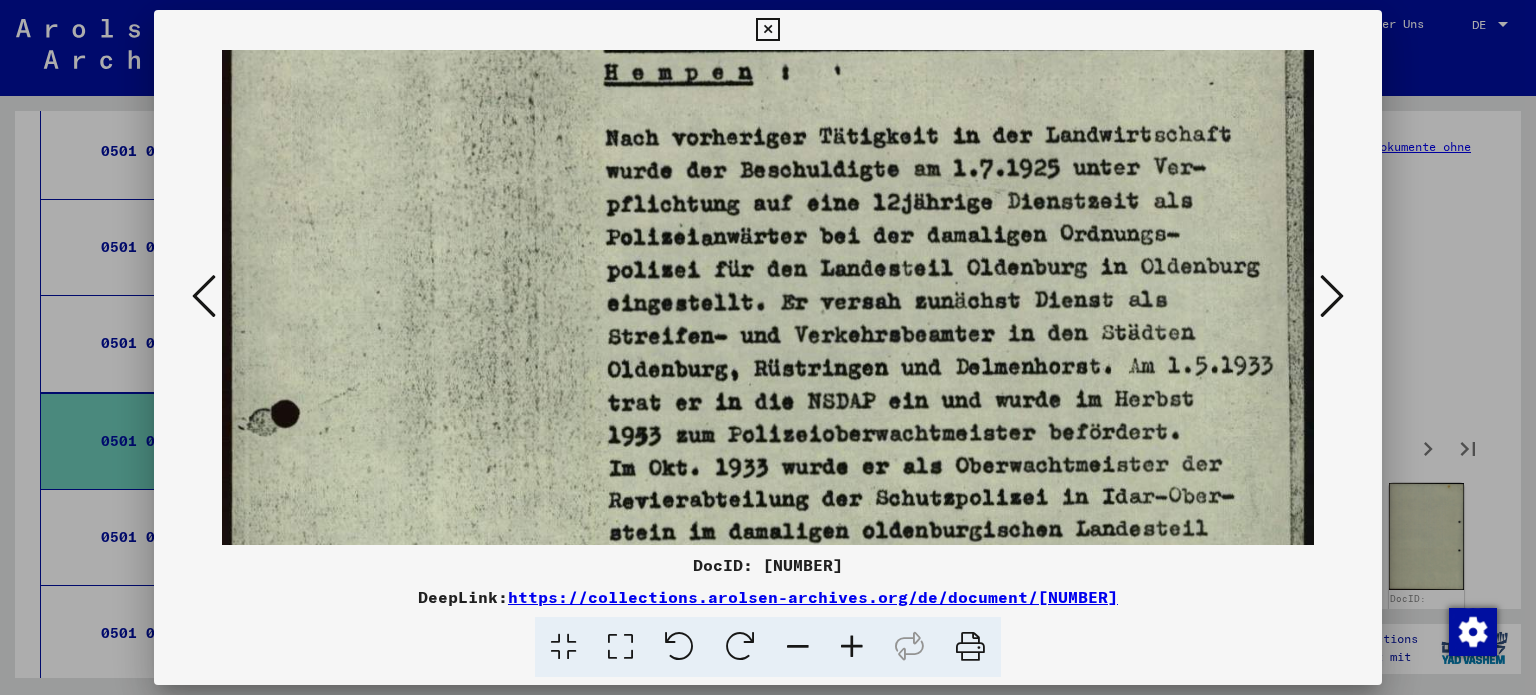 drag, startPoint x: 988, startPoint y: 469, endPoint x: 952, endPoint y: 279, distance: 193.38045 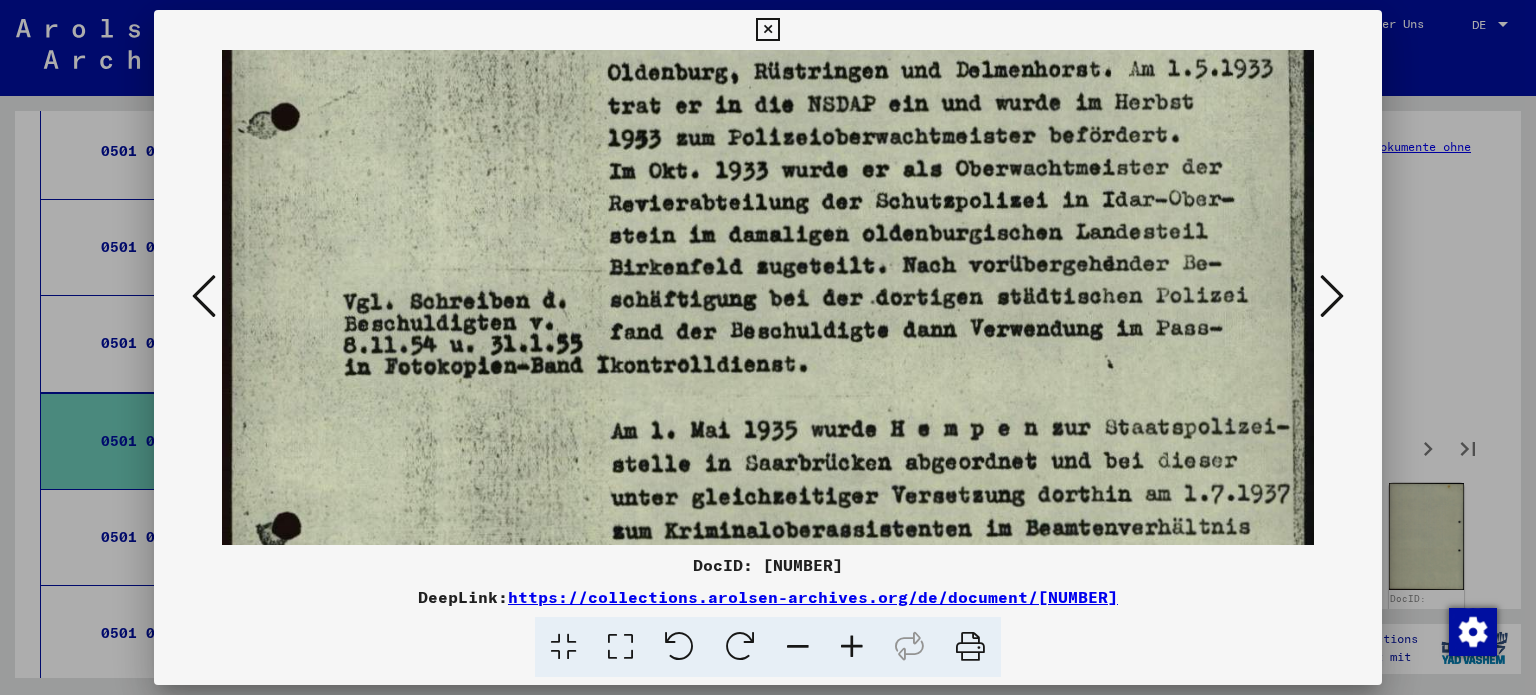 scroll, scrollTop: 507, scrollLeft: 0, axis: vertical 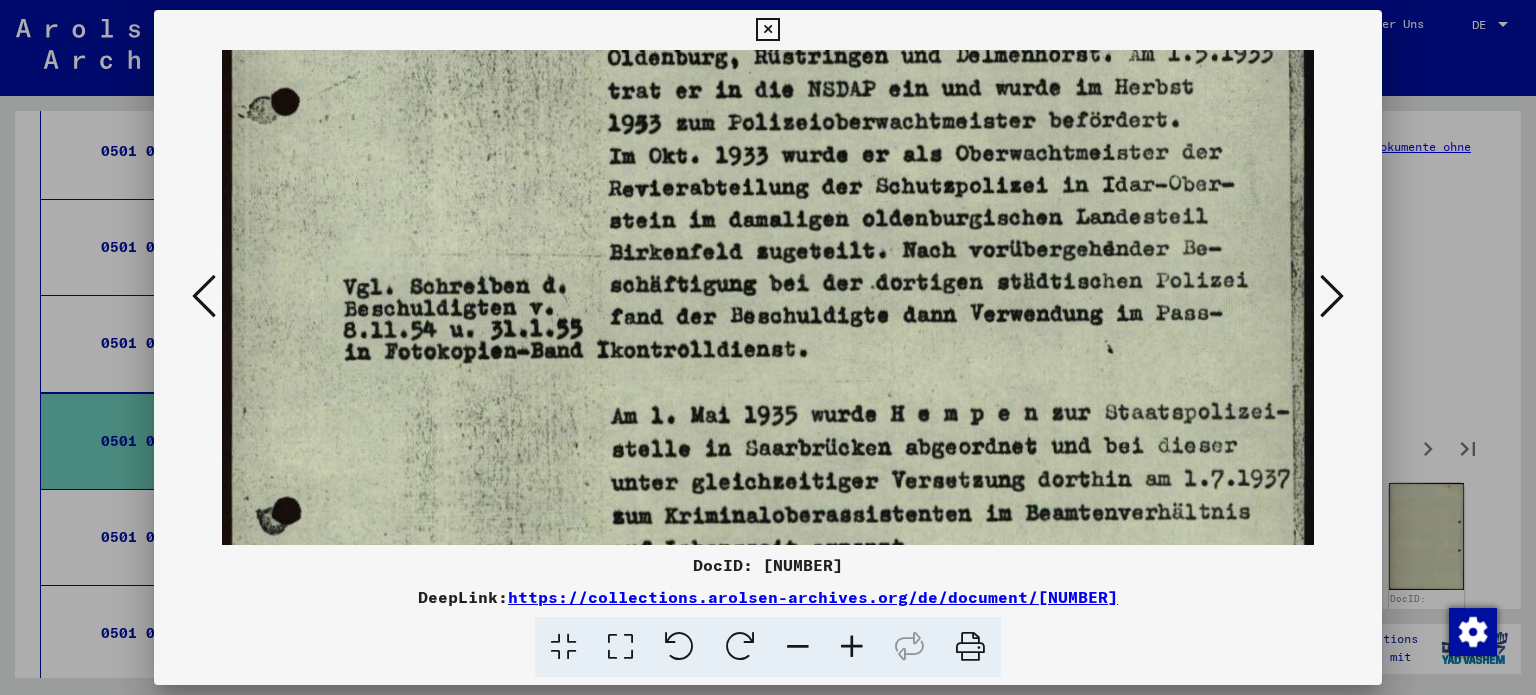 drag, startPoint x: 948, startPoint y: 335, endPoint x: 898, endPoint y: 23, distance: 315.98102 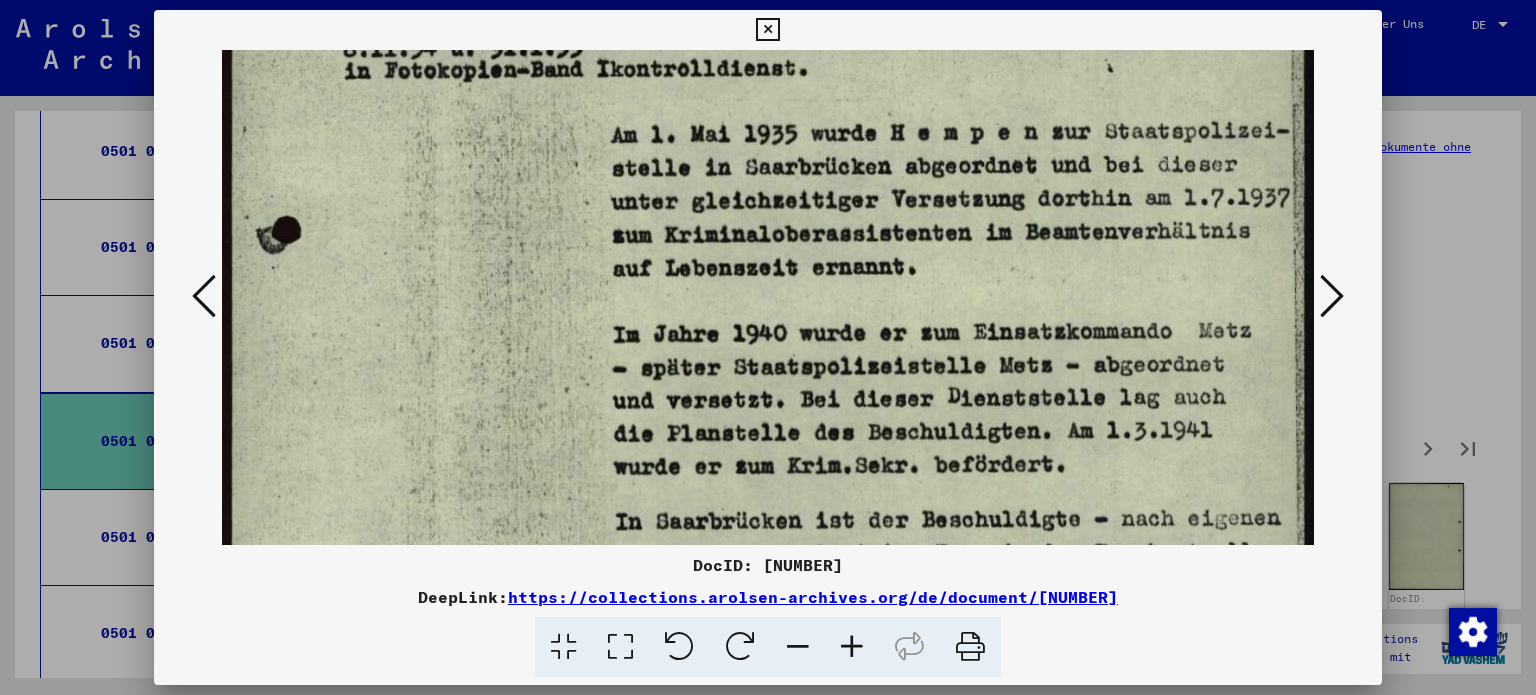 scroll, scrollTop: 808, scrollLeft: 0, axis: vertical 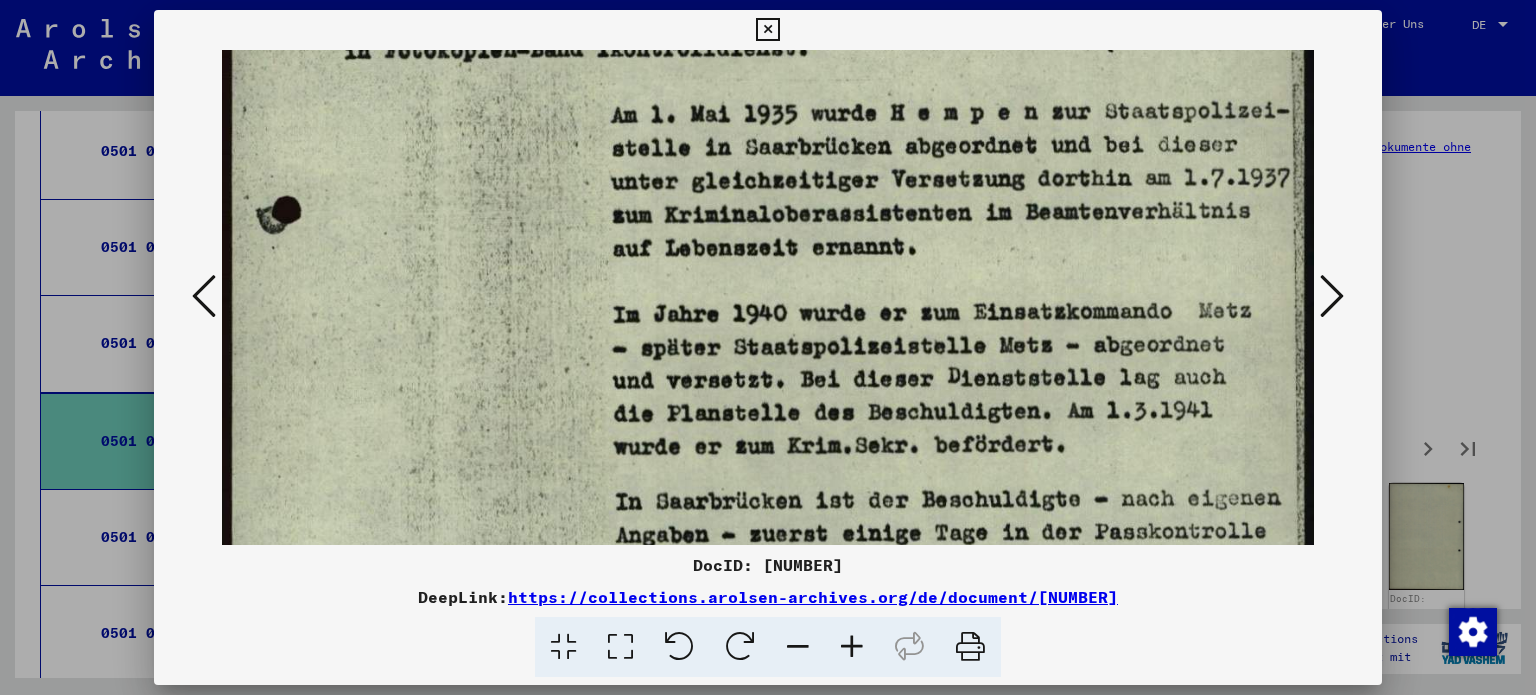 drag, startPoint x: 971, startPoint y: 442, endPoint x: 940, endPoint y: 143, distance: 300.60272 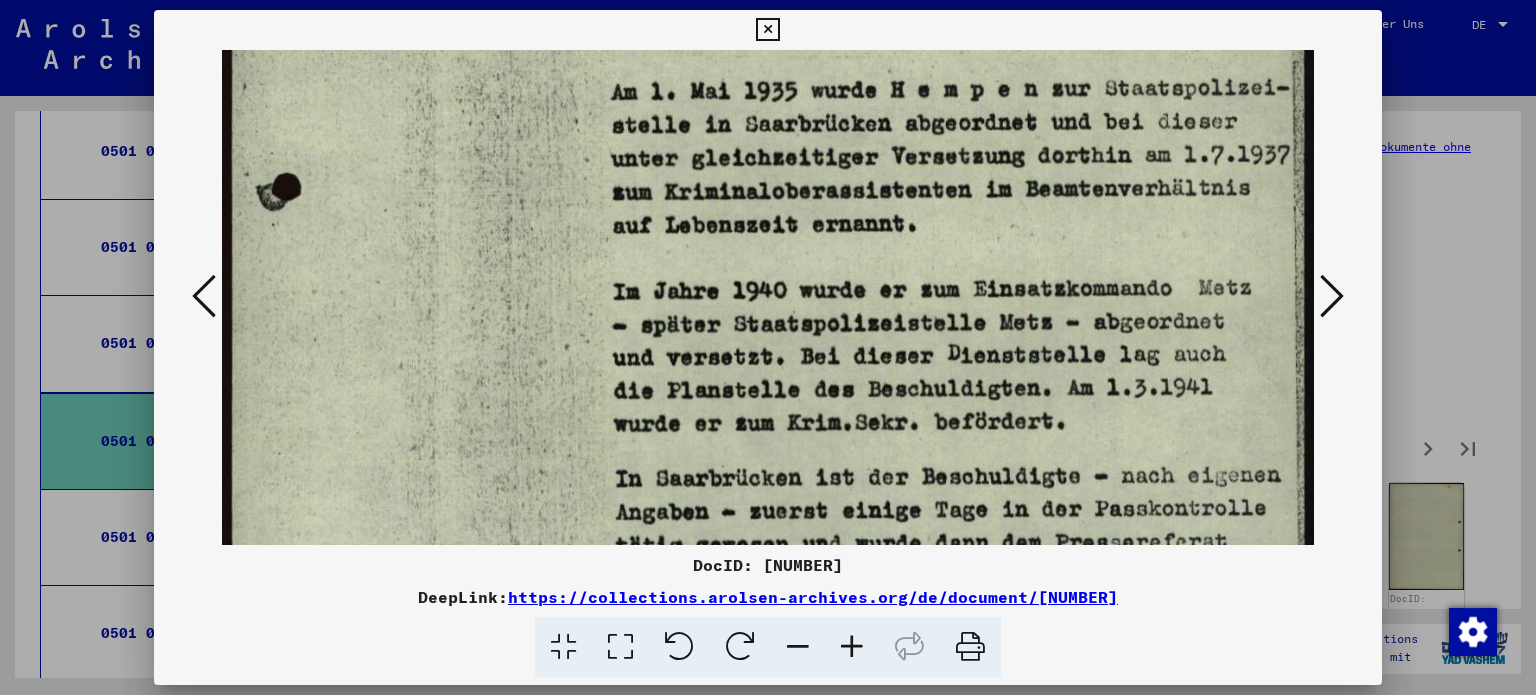 click at bounding box center [768, -10] 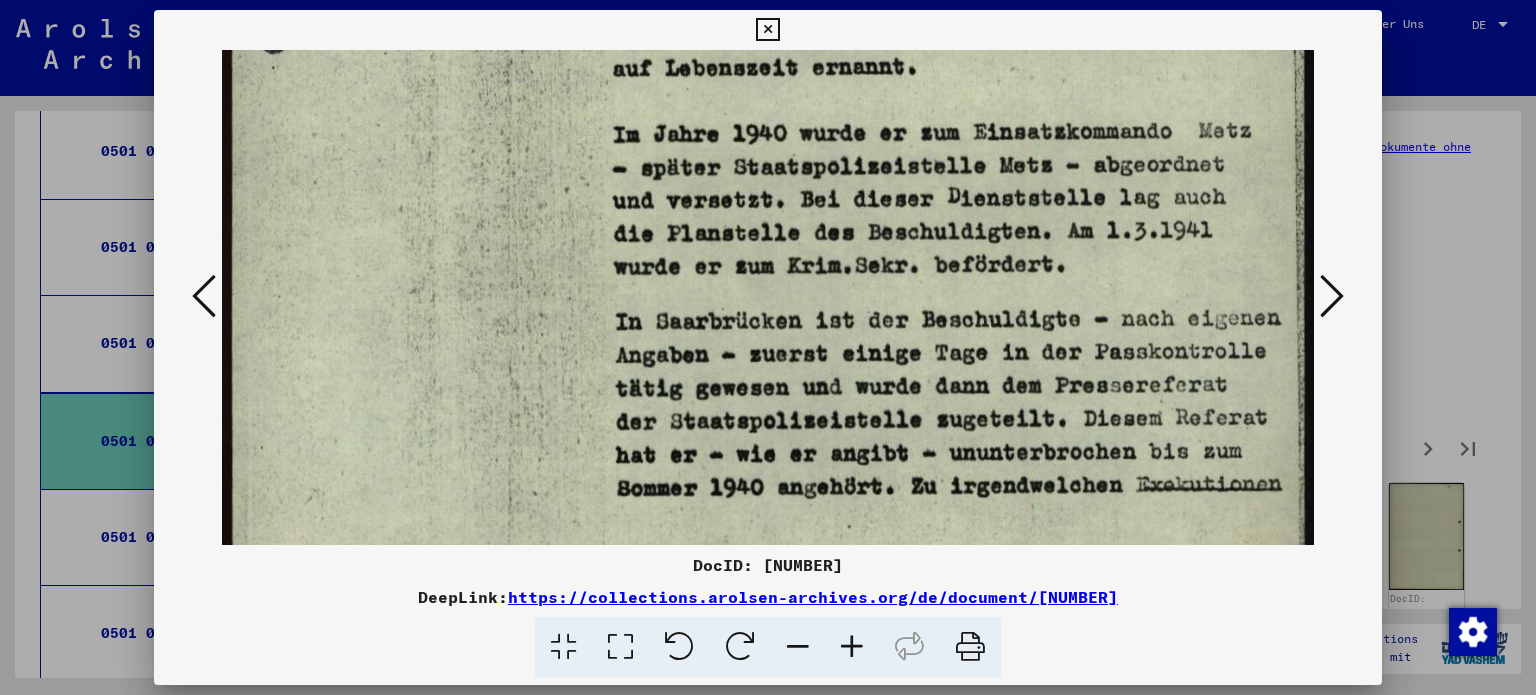 scroll, scrollTop: 1015, scrollLeft: 0, axis: vertical 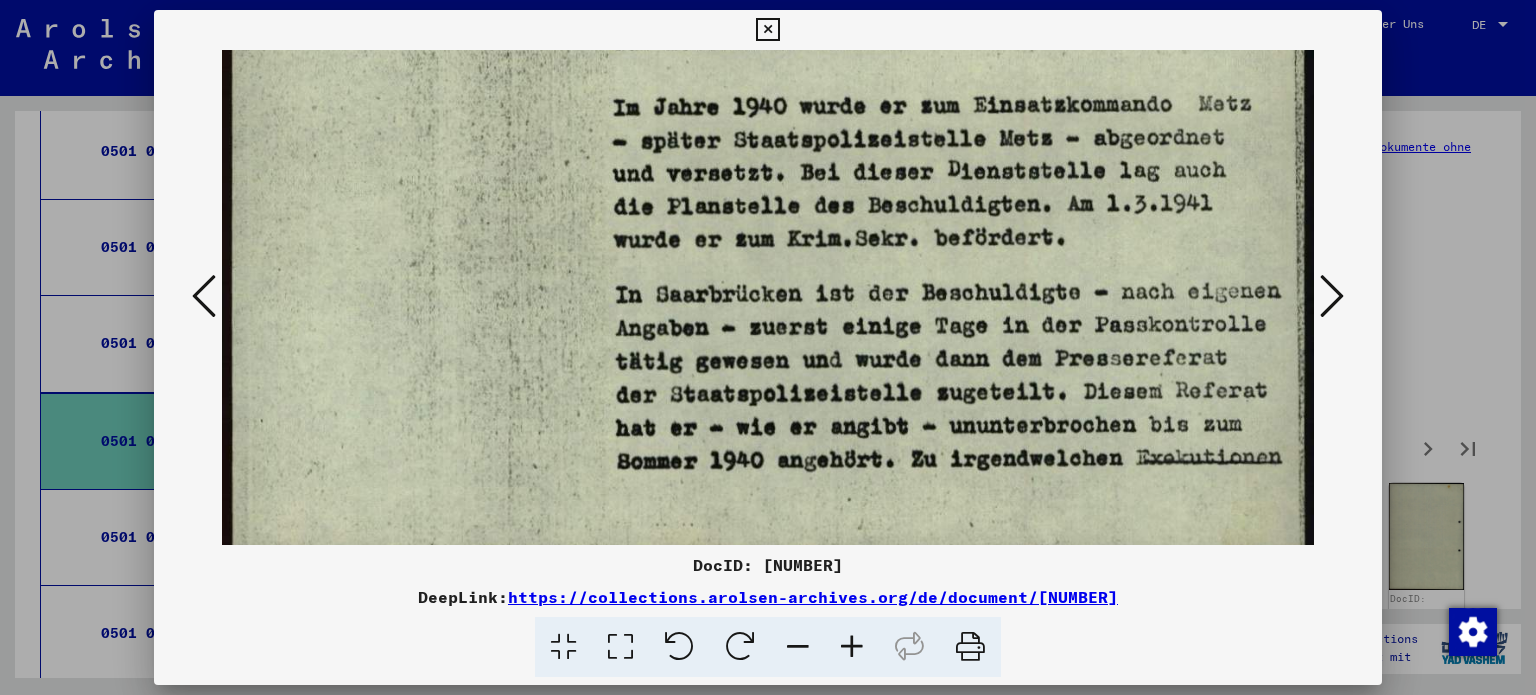 drag, startPoint x: 881, startPoint y: 243, endPoint x: 877, endPoint y: 125, distance: 118.06778 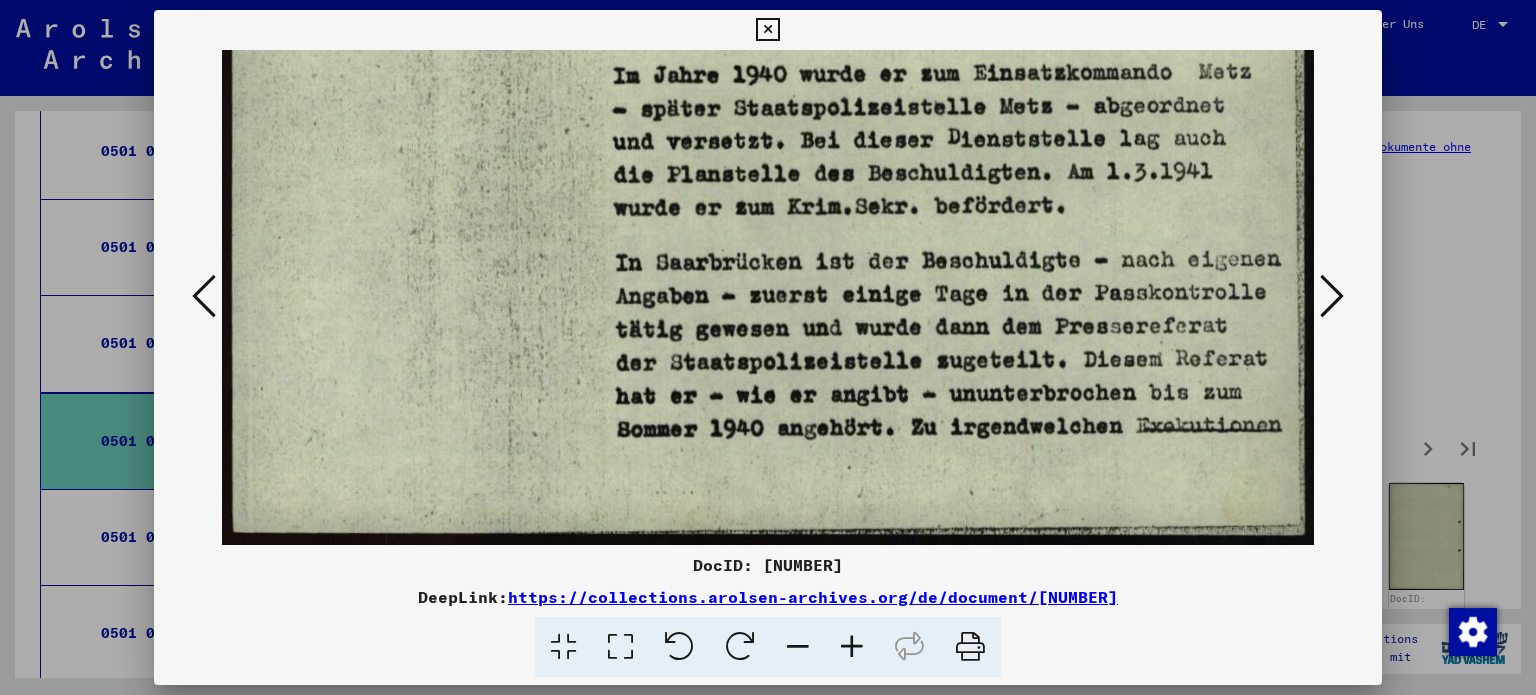 drag, startPoint x: 875, startPoint y: 410, endPoint x: 848, endPoint y: 231, distance: 181.02486 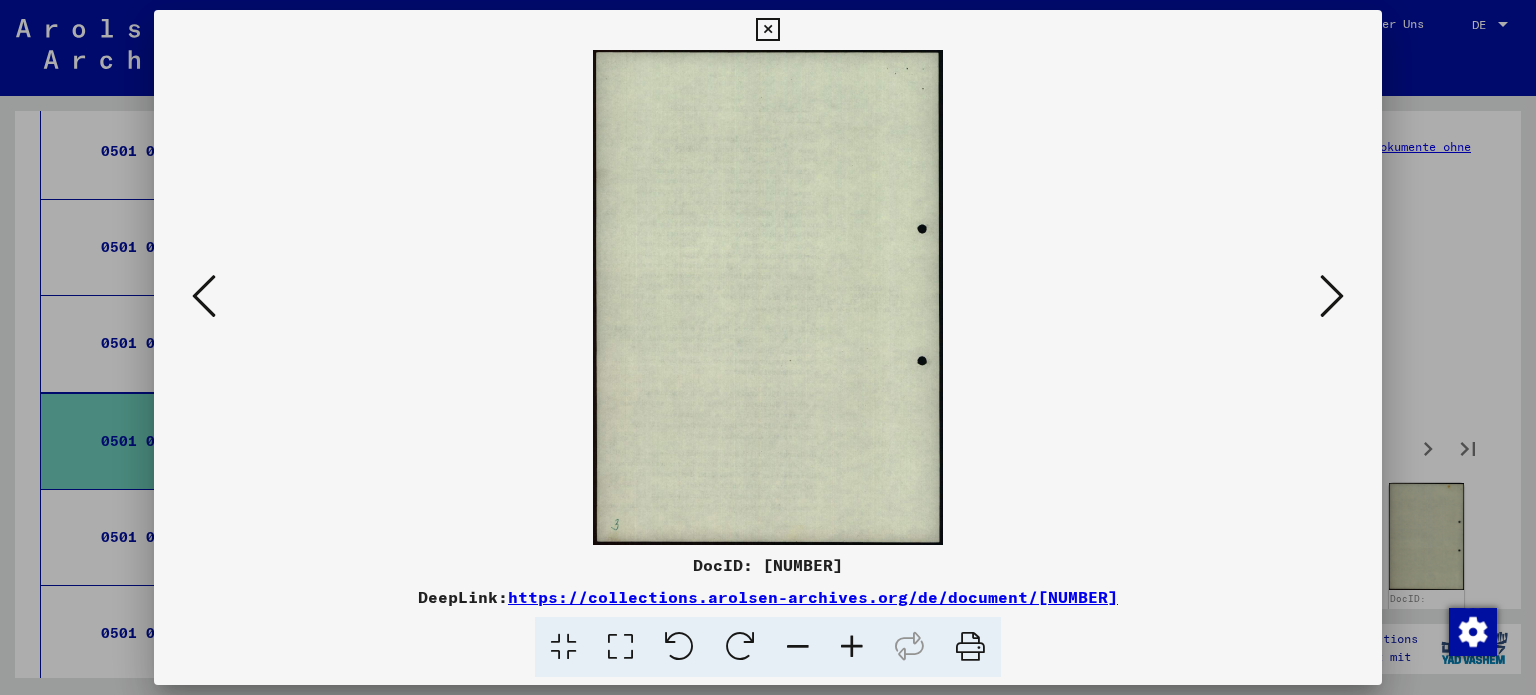 scroll, scrollTop: 0, scrollLeft: 0, axis: both 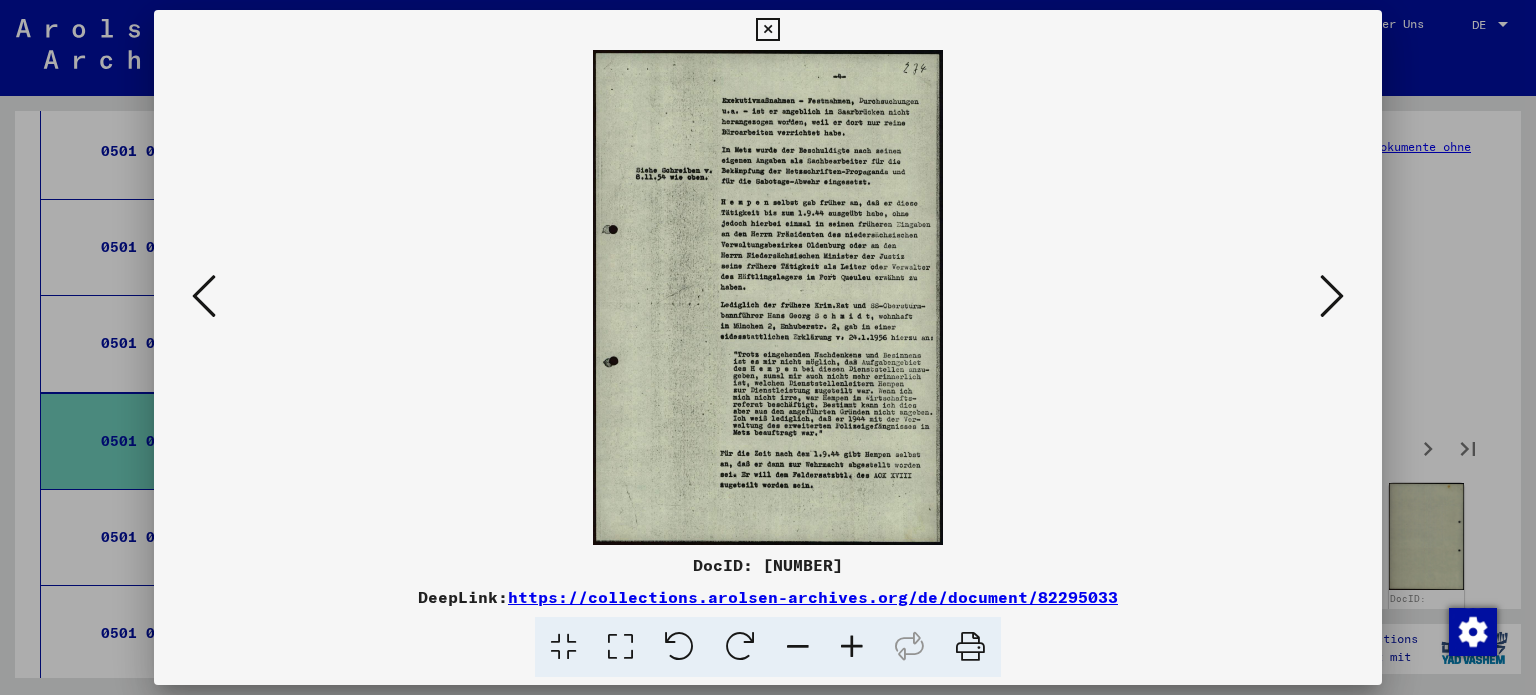 click at bounding box center [620, 647] 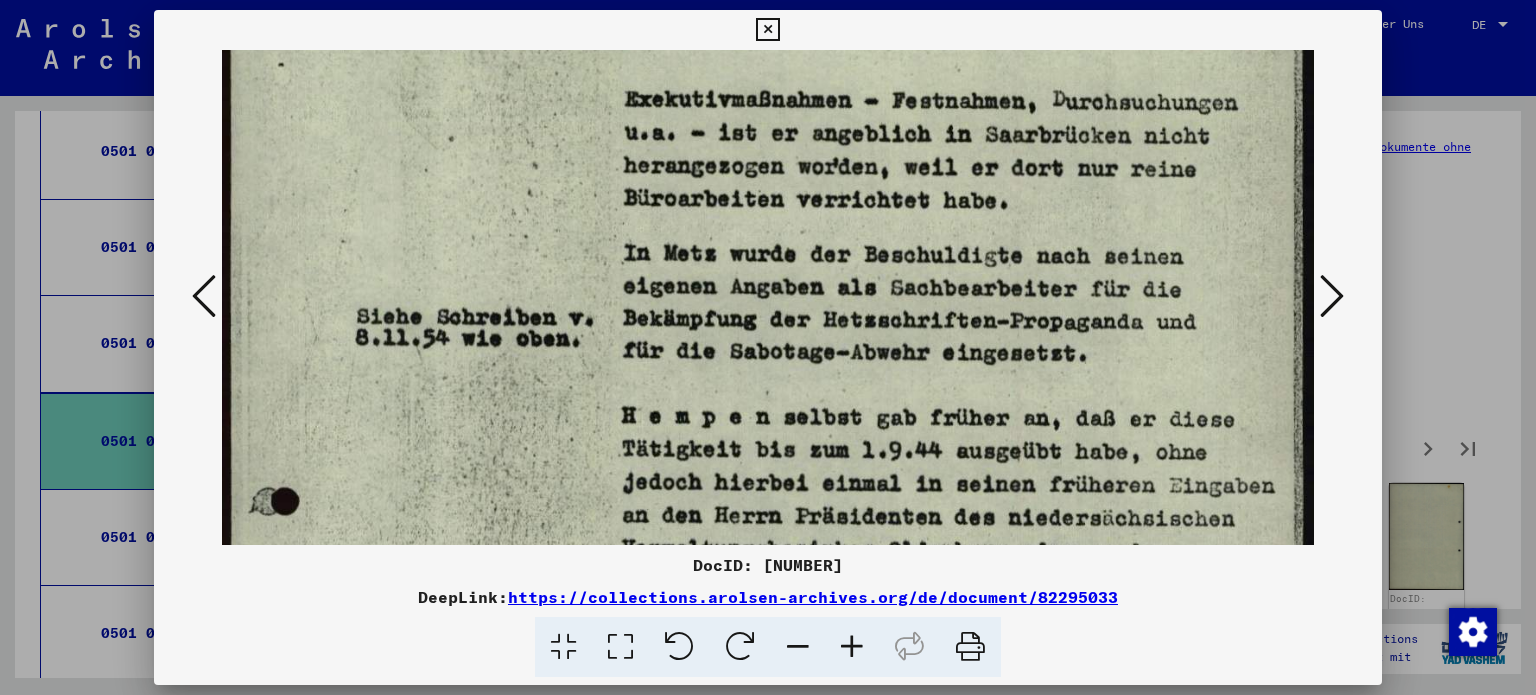 scroll, scrollTop: 119, scrollLeft: 0, axis: vertical 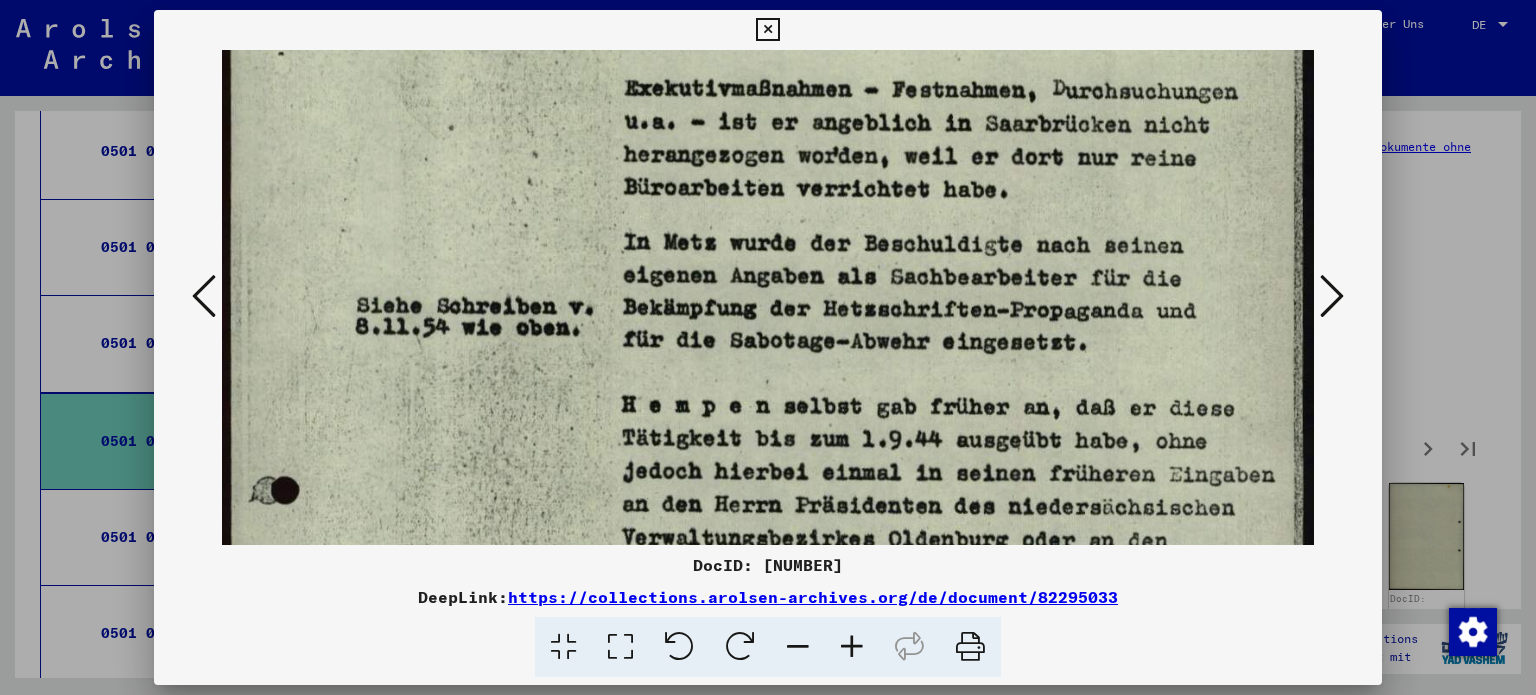 drag, startPoint x: 1000, startPoint y: 482, endPoint x: 998, endPoint y: 364, distance: 118.016945 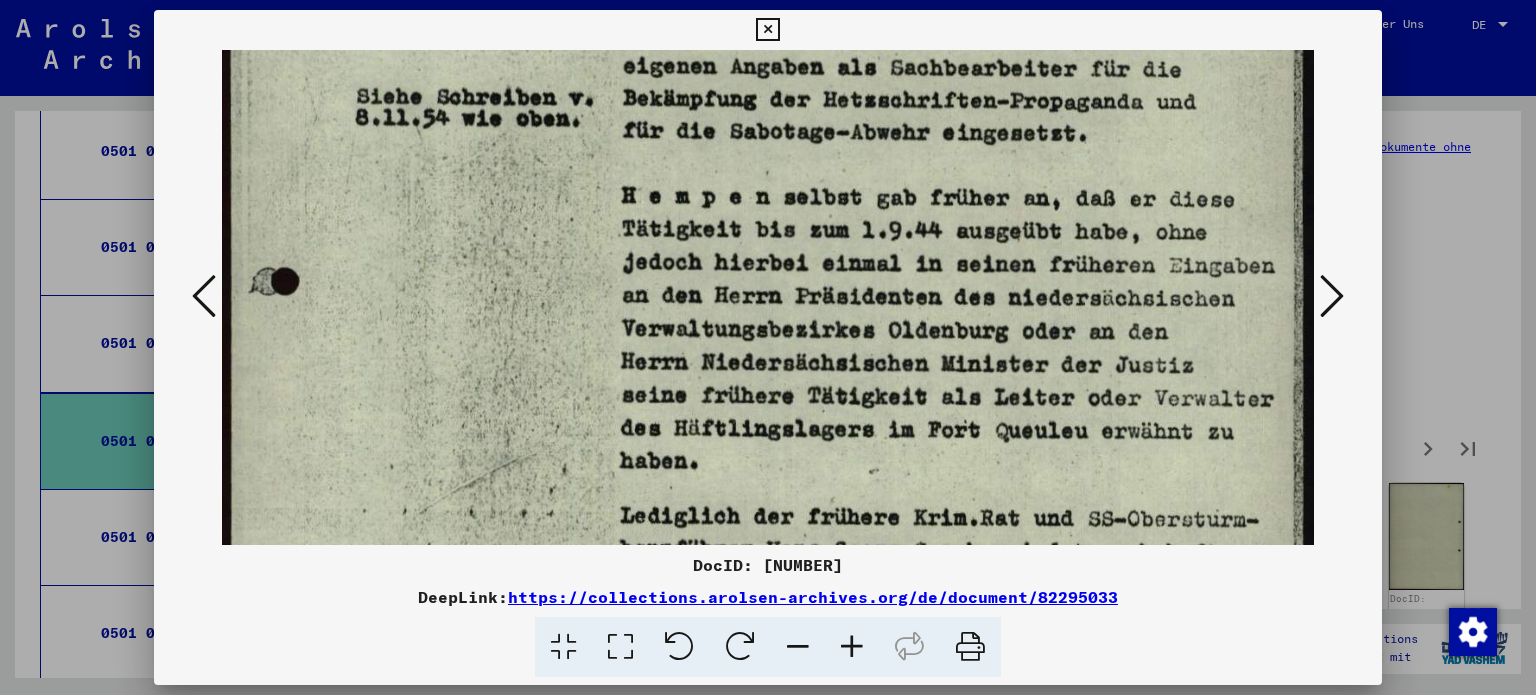drag, startPoint x: 996, startPoint y: 461, endPoint x: 996, endPoint y: 254, distance: 207 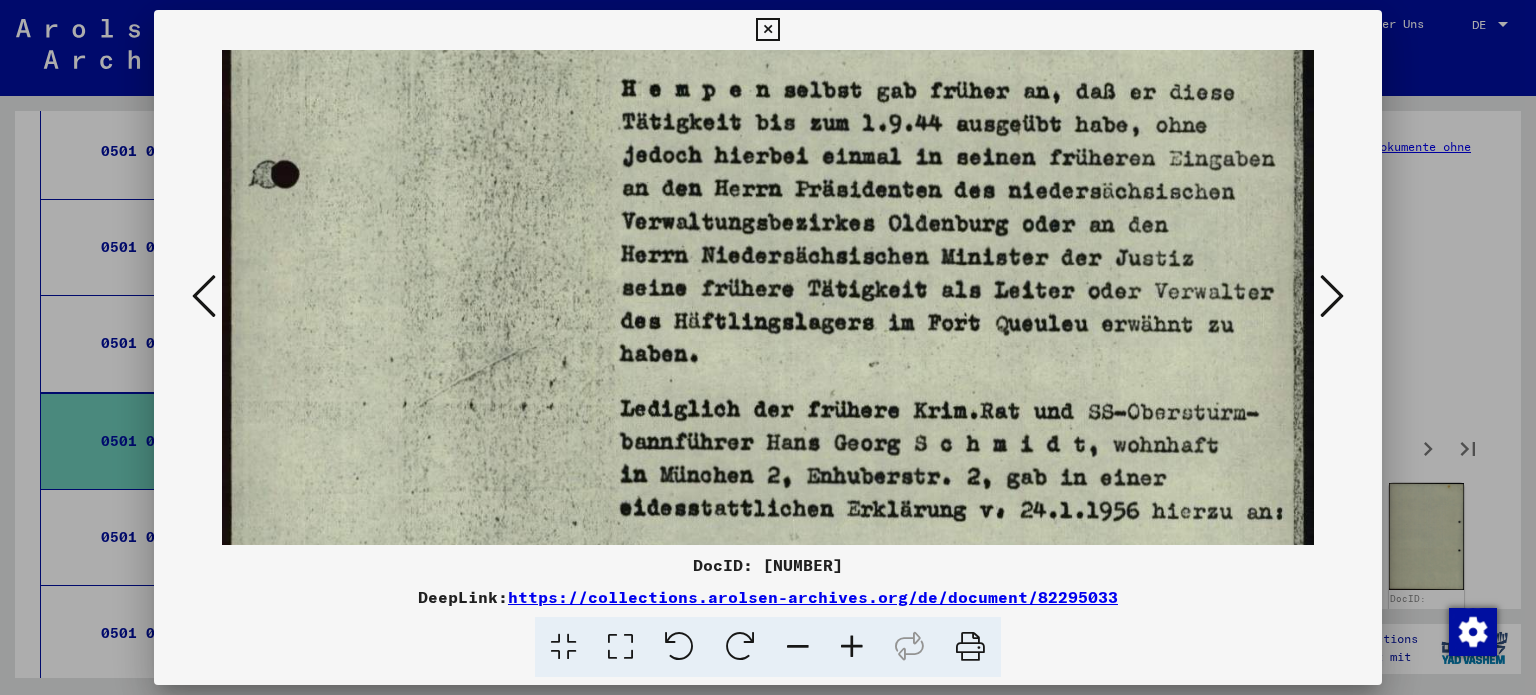 scroll, scrollTop: 445, scrollLeft: 0, axis: vertical 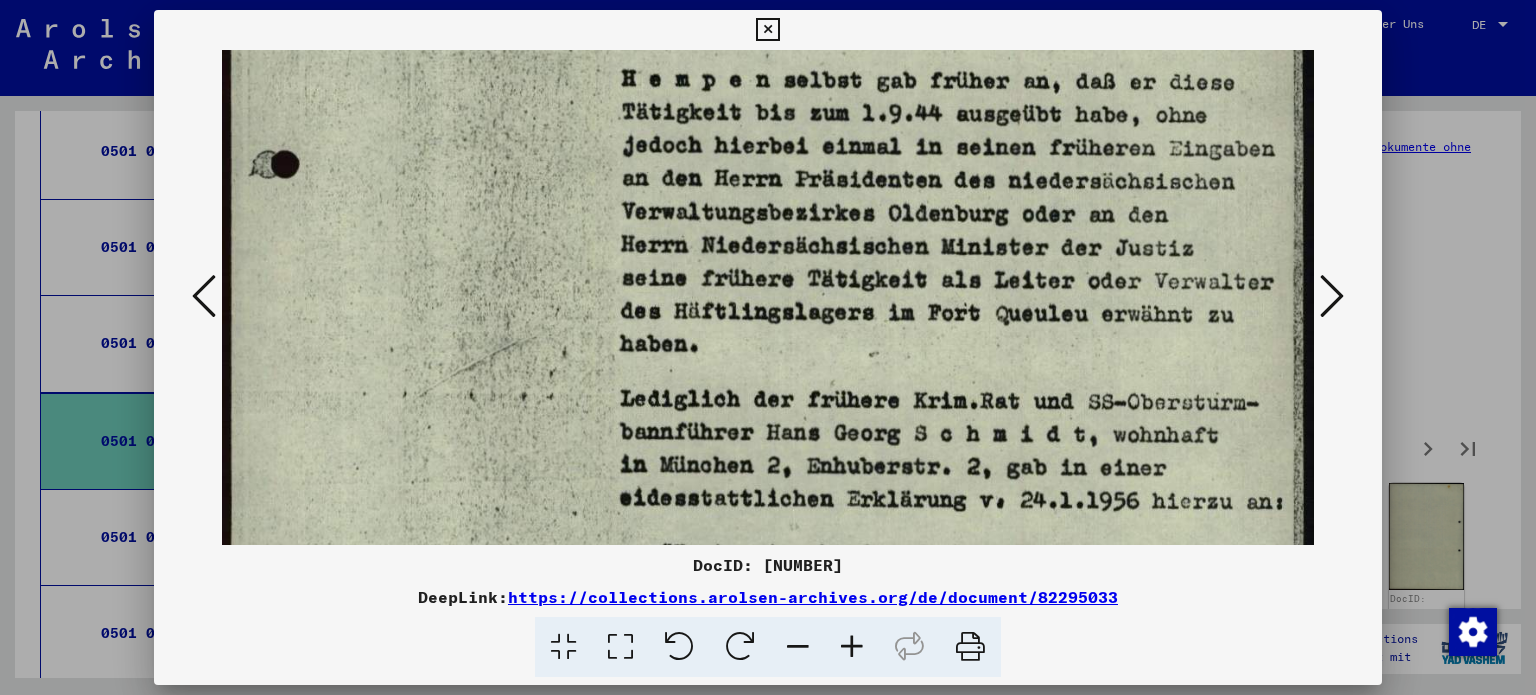 drag, startPoint x: 982, startPoint y: 439, endPoint x: 986, endPoint y: 325, distance: 114.07015 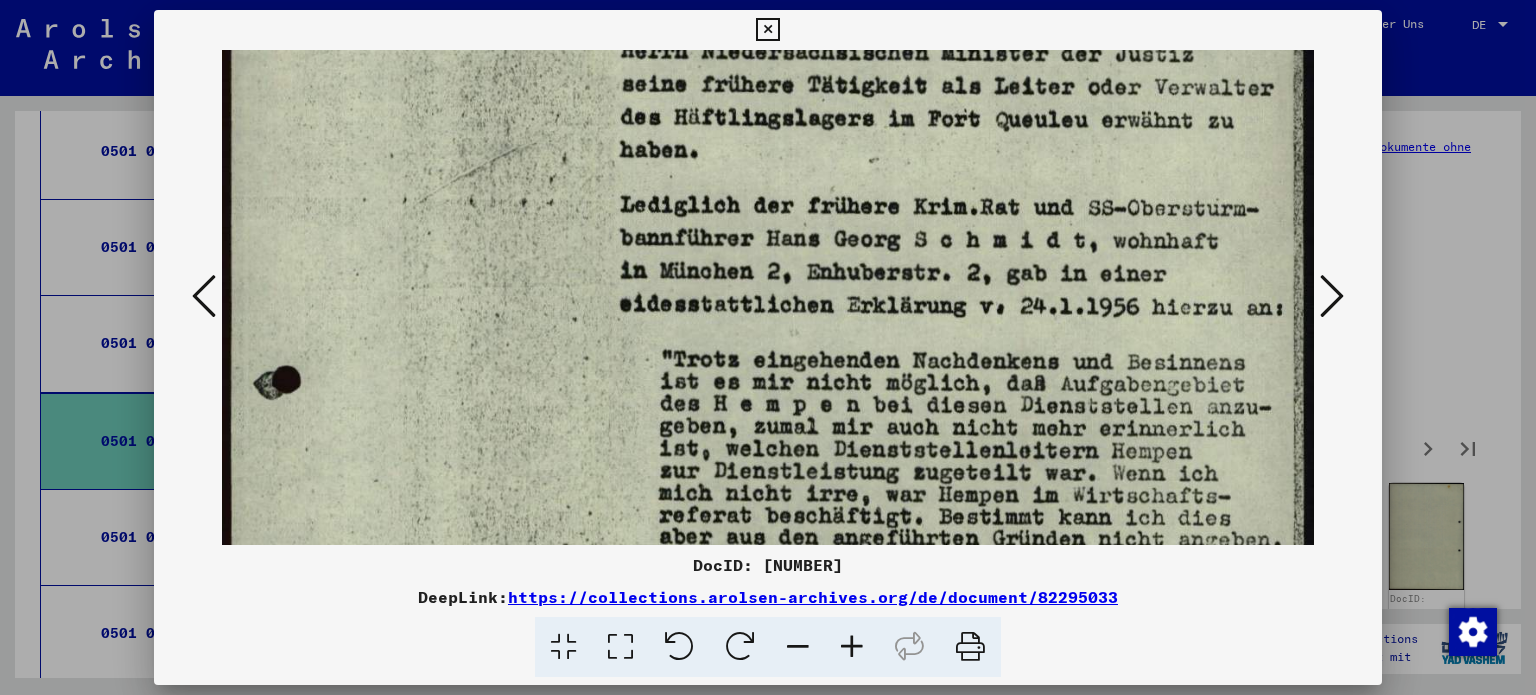 scroll, scrollTop: 681, scrollLeft: 0, axis: vertical 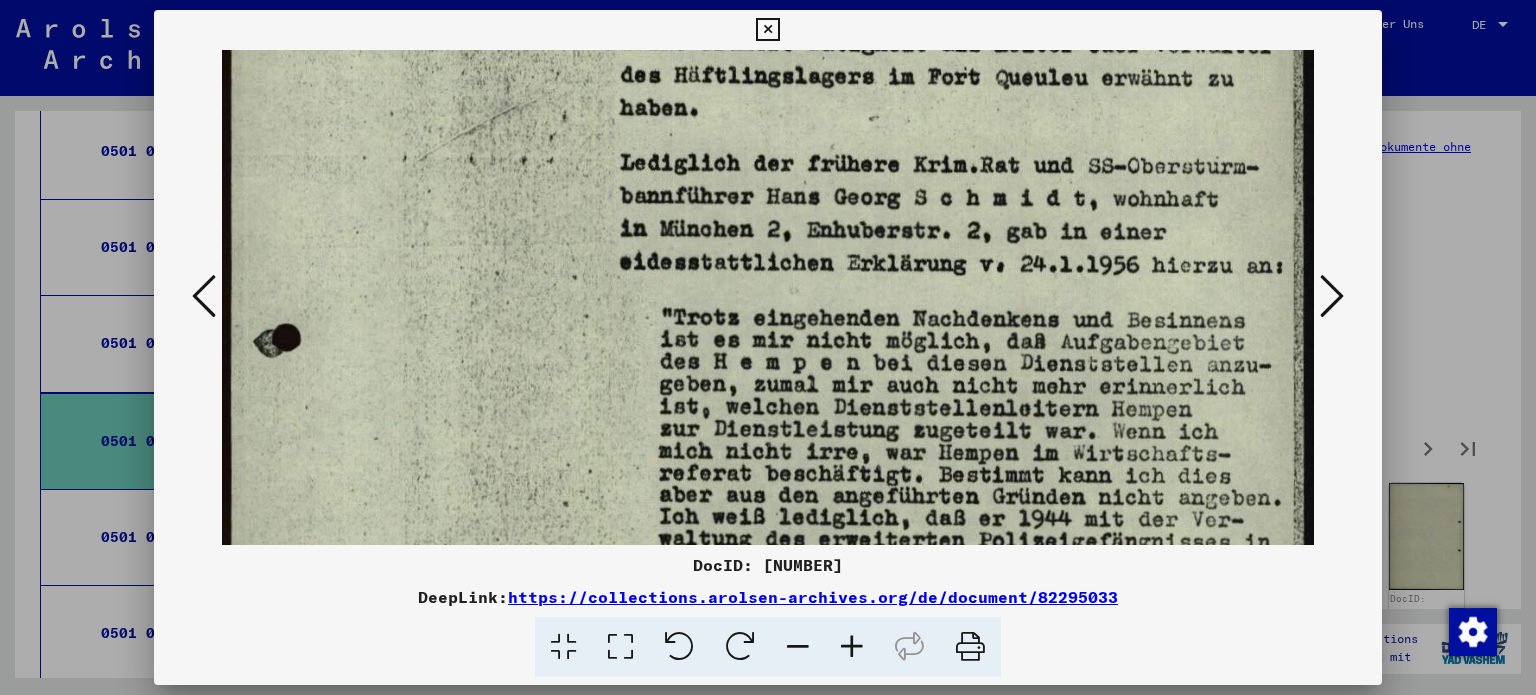 drag, startPoint x: 958, startPoint y: 354, endPoint x: 965, endPoint y: 119, distance: 235.10423 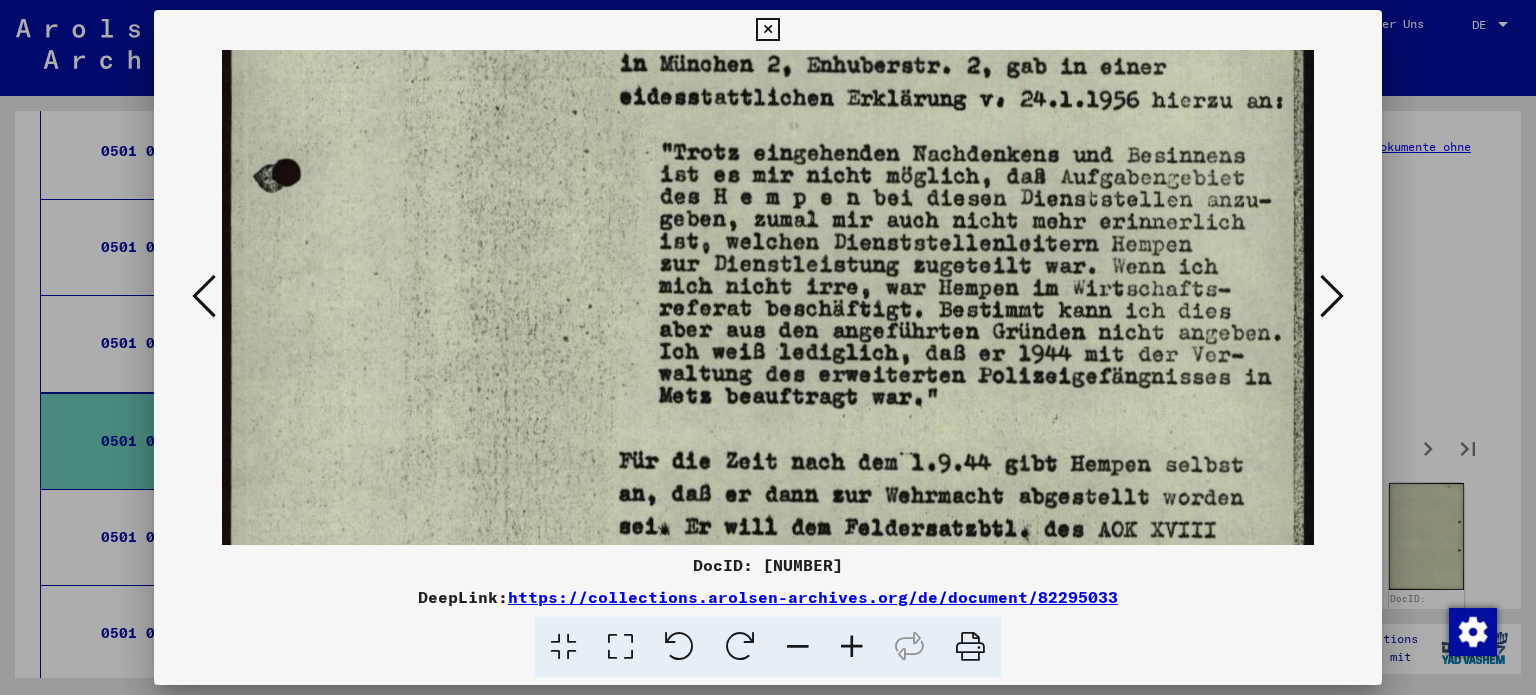 scroll, scrollTop: 860, scrollLeft: 0, axis: vertical 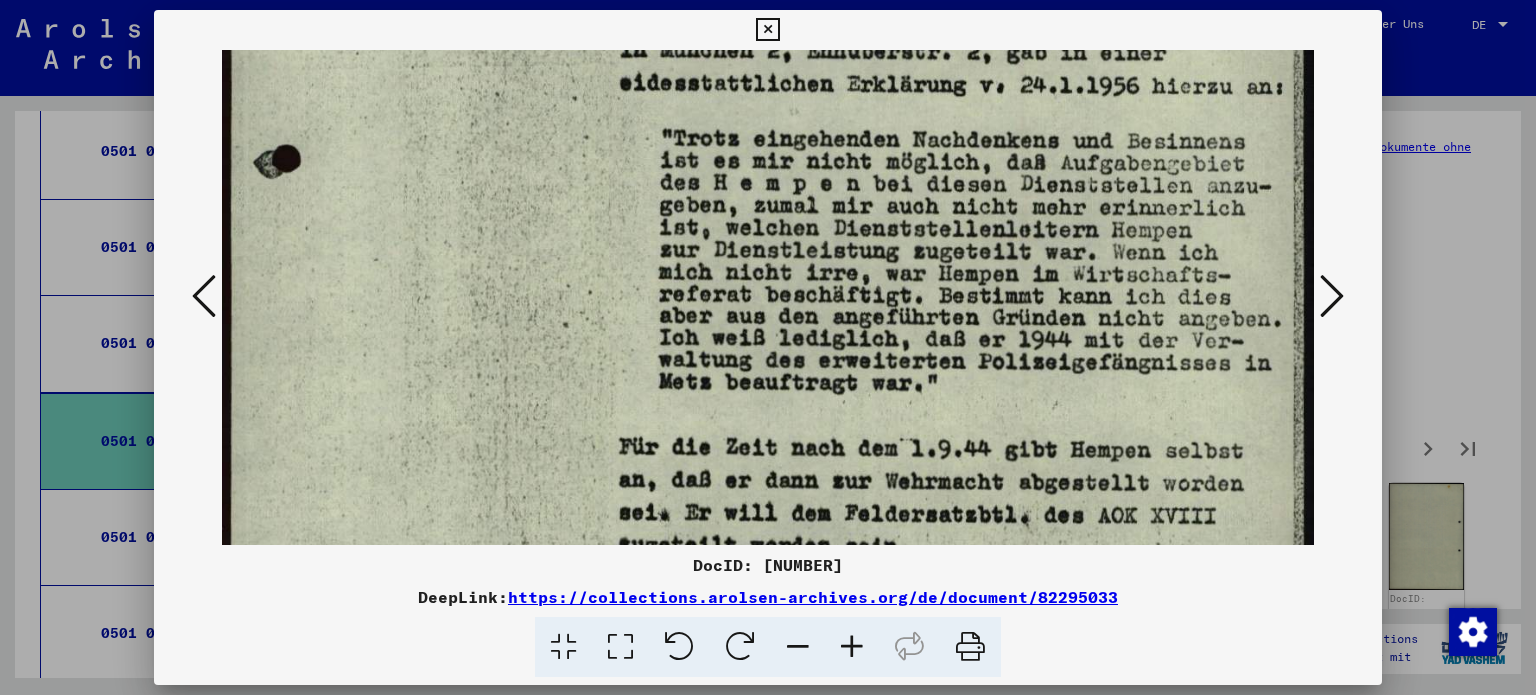 drag, startPoint x: 894, startPoint y: 320, endPoint x: 916, endPoint y: 144, distance: 177.36967 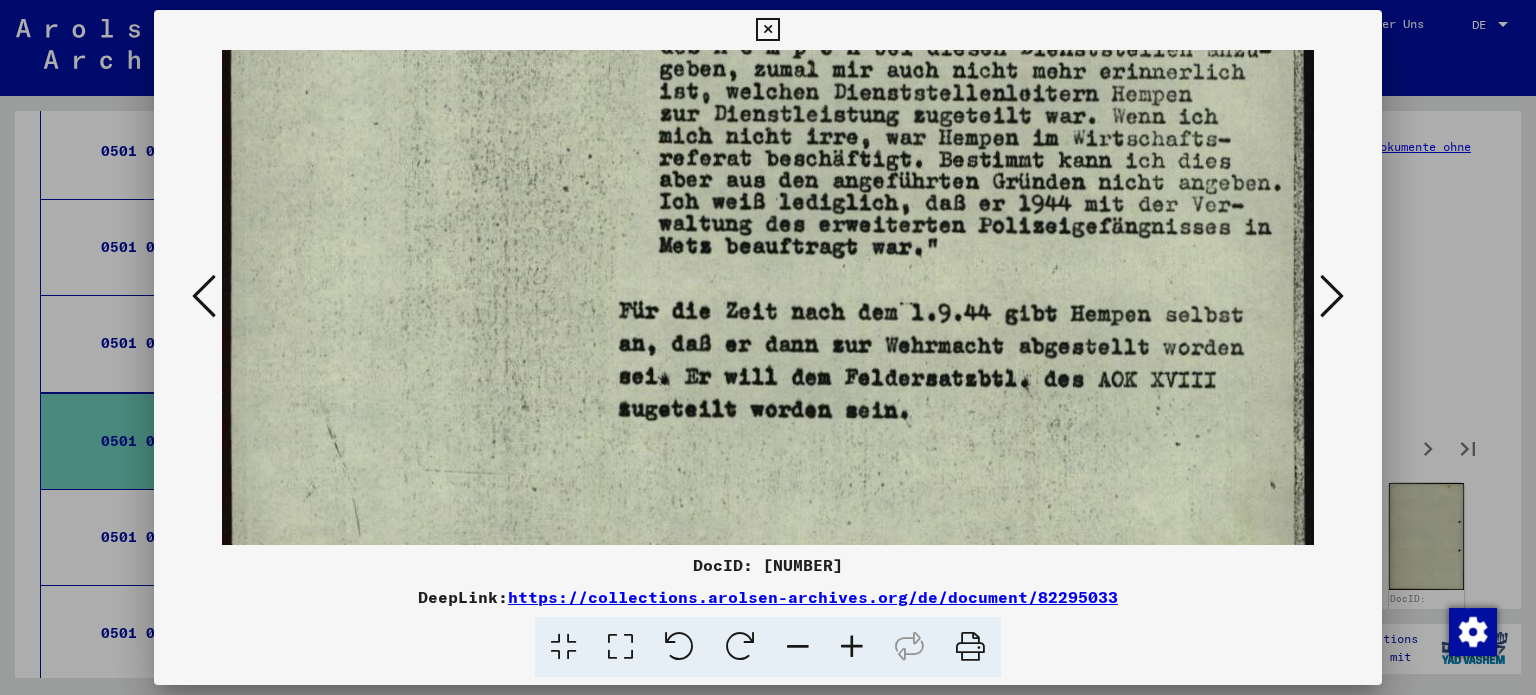 scroll, scrollTop: 1047, scrollLeft: 0, axis: vertical 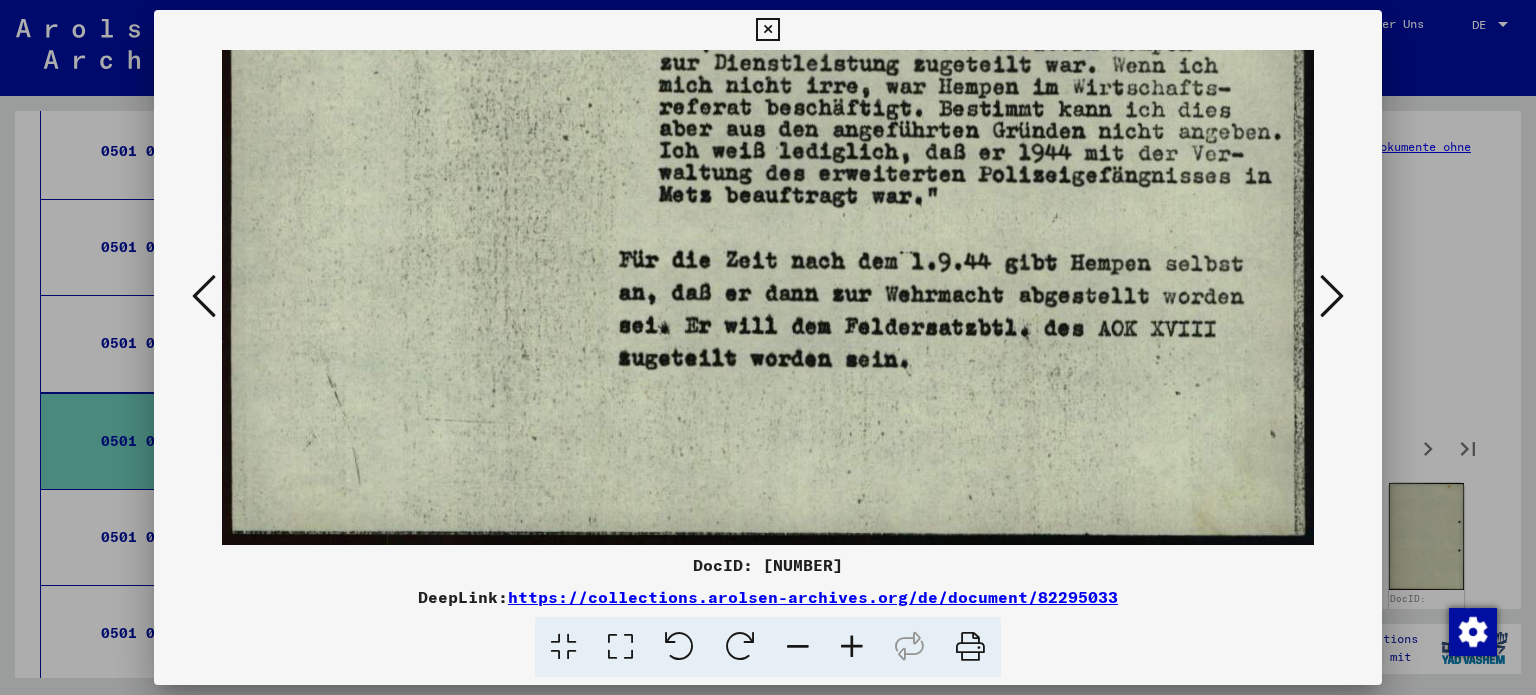 drag, startPoint x: 907, startPoint y: 428, endPoint x: 888, endPoint y: 155, distance: 273.66037 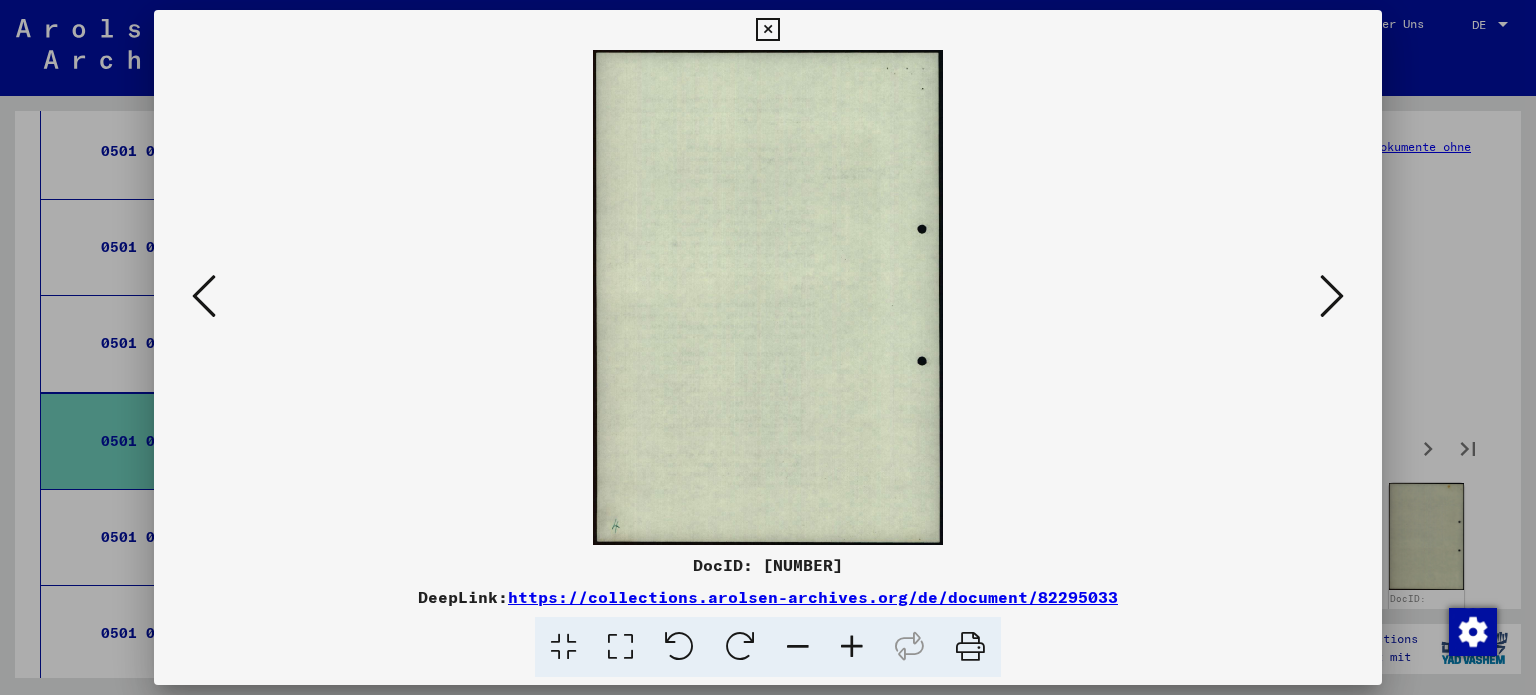 scroll, scrollTop: 0, scrollLeft: 0, axis: both 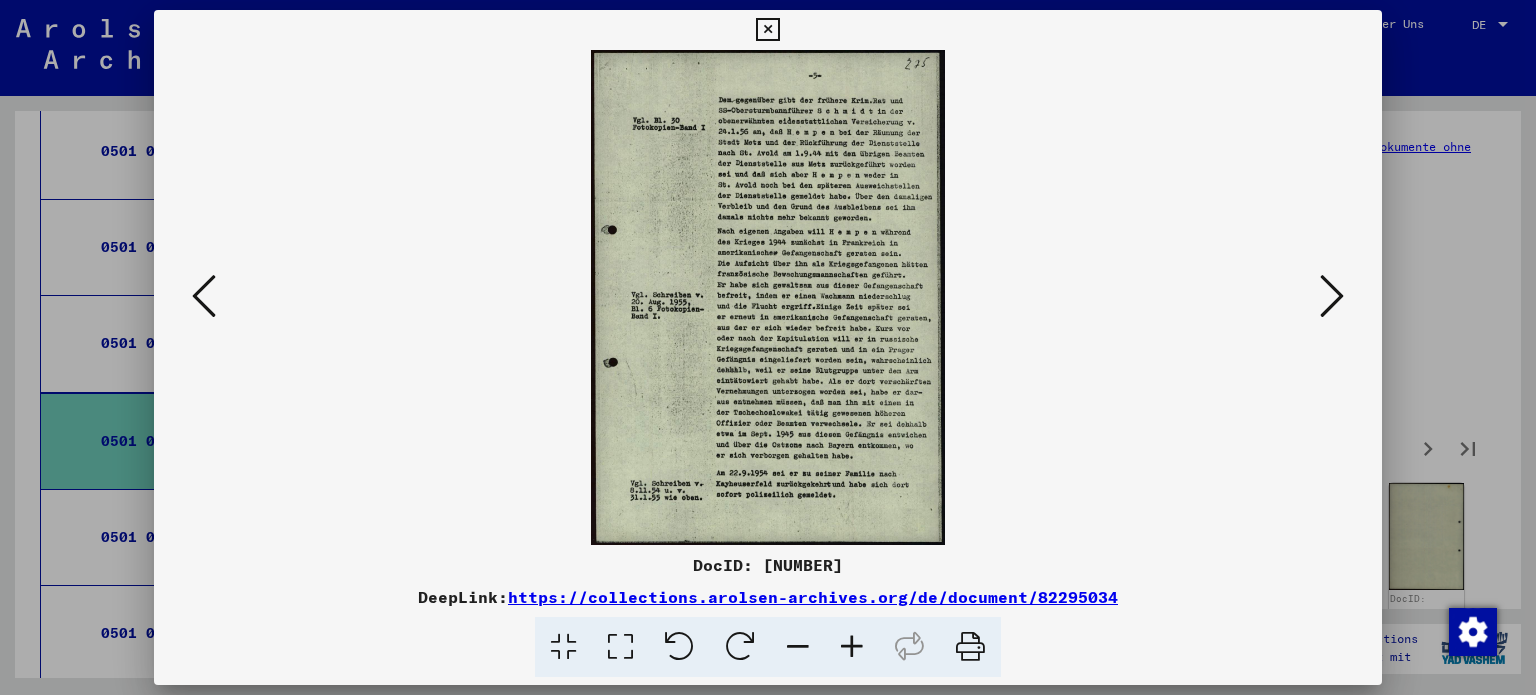 click at bounding box center [620, 647] 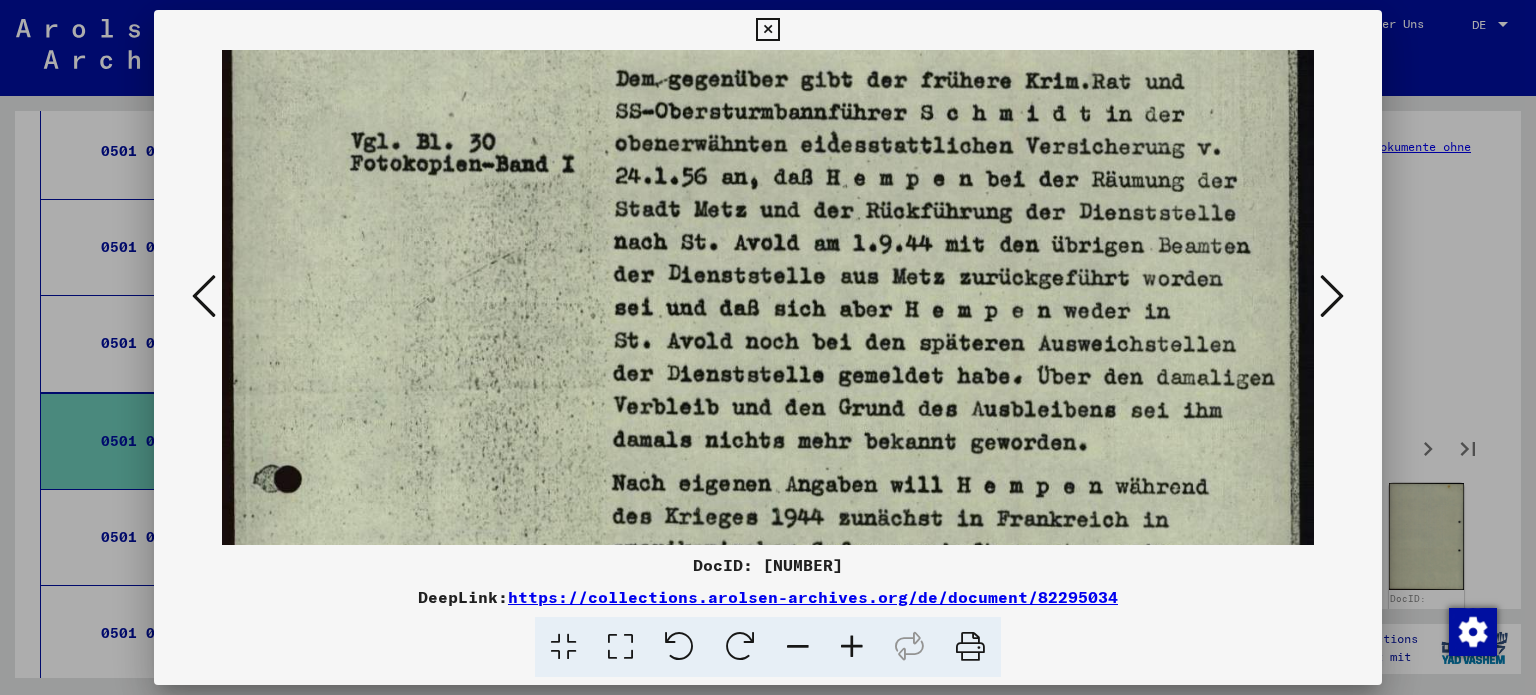 scroll, scrollTop: 127, scrollLeft: 0, axis: vertical 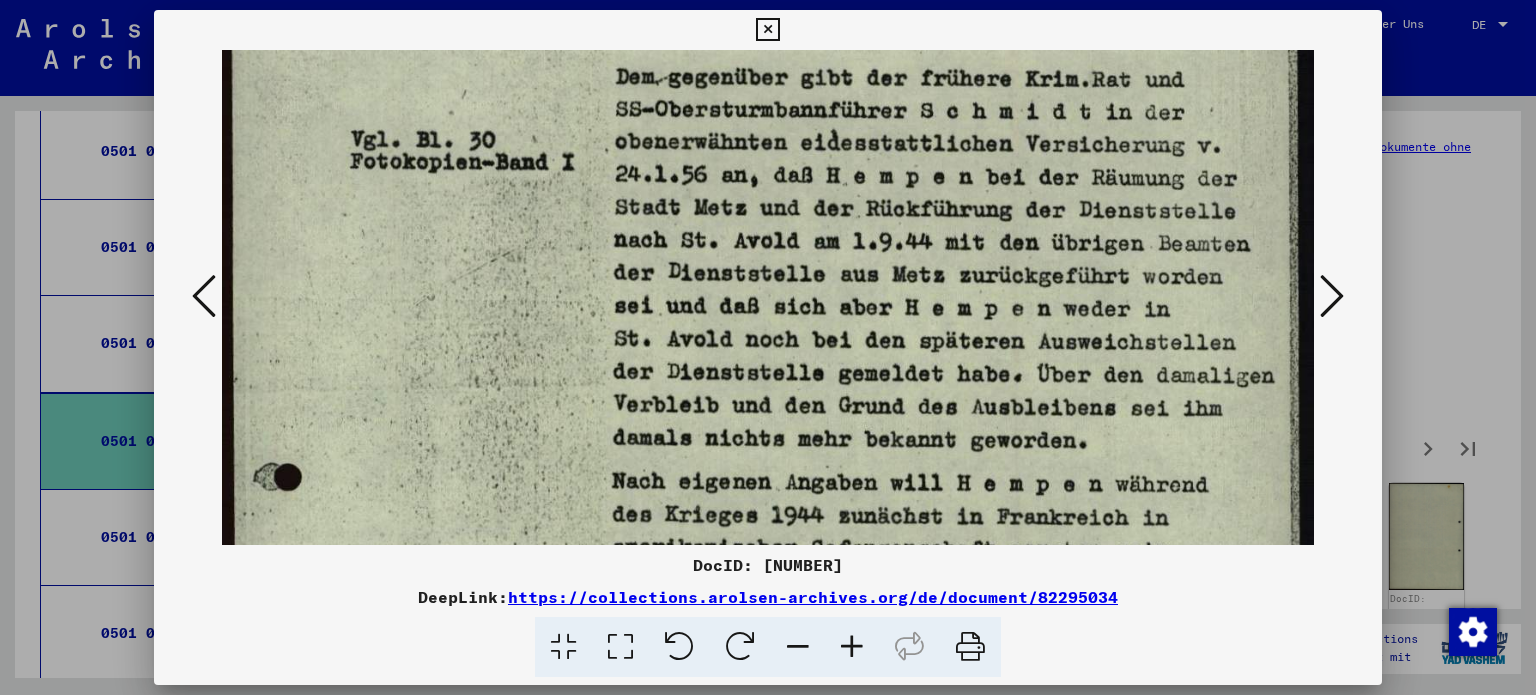 drag, startPoint x: 1003, startPoint y: 455, endPoint x: 1000, endPoint y: 329, distance: 126.035706 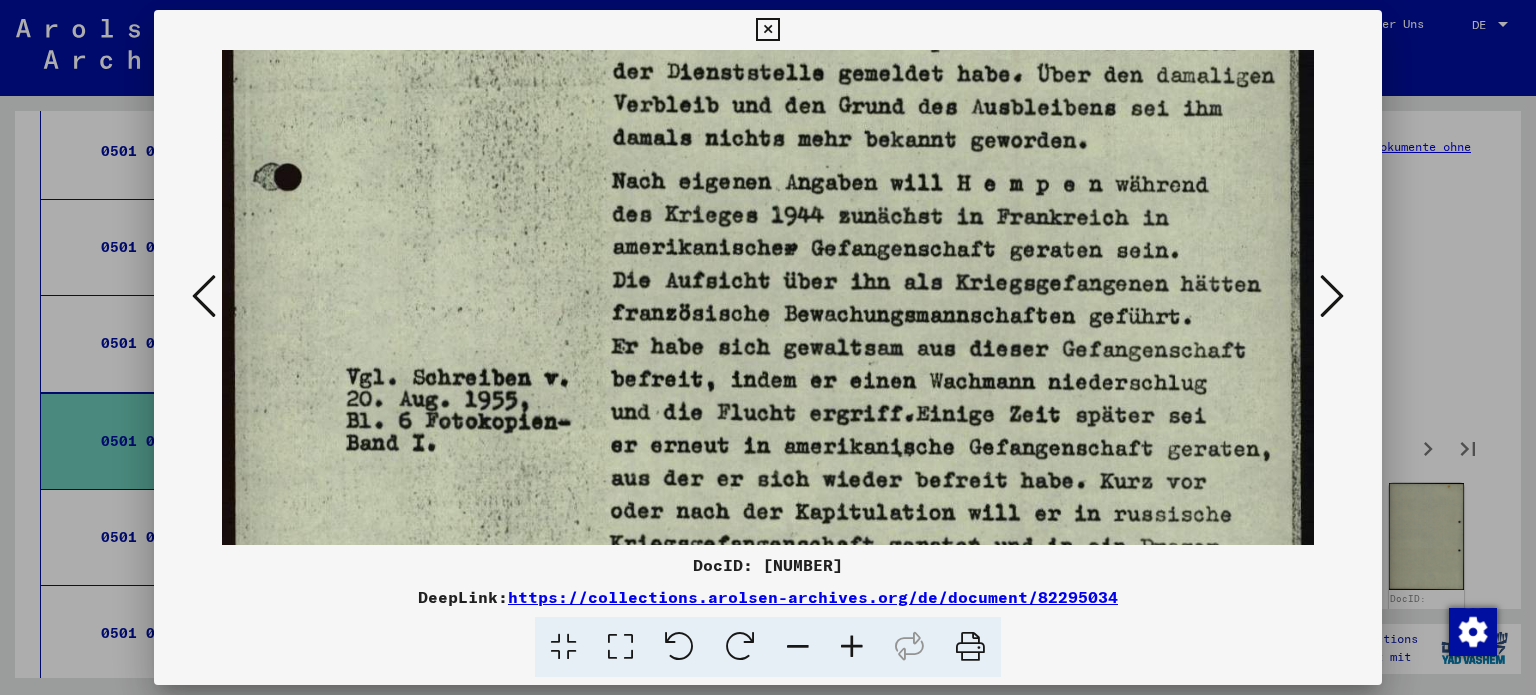 scroll, scrollTop: 486, scrollLeft: 0, axis: vertical 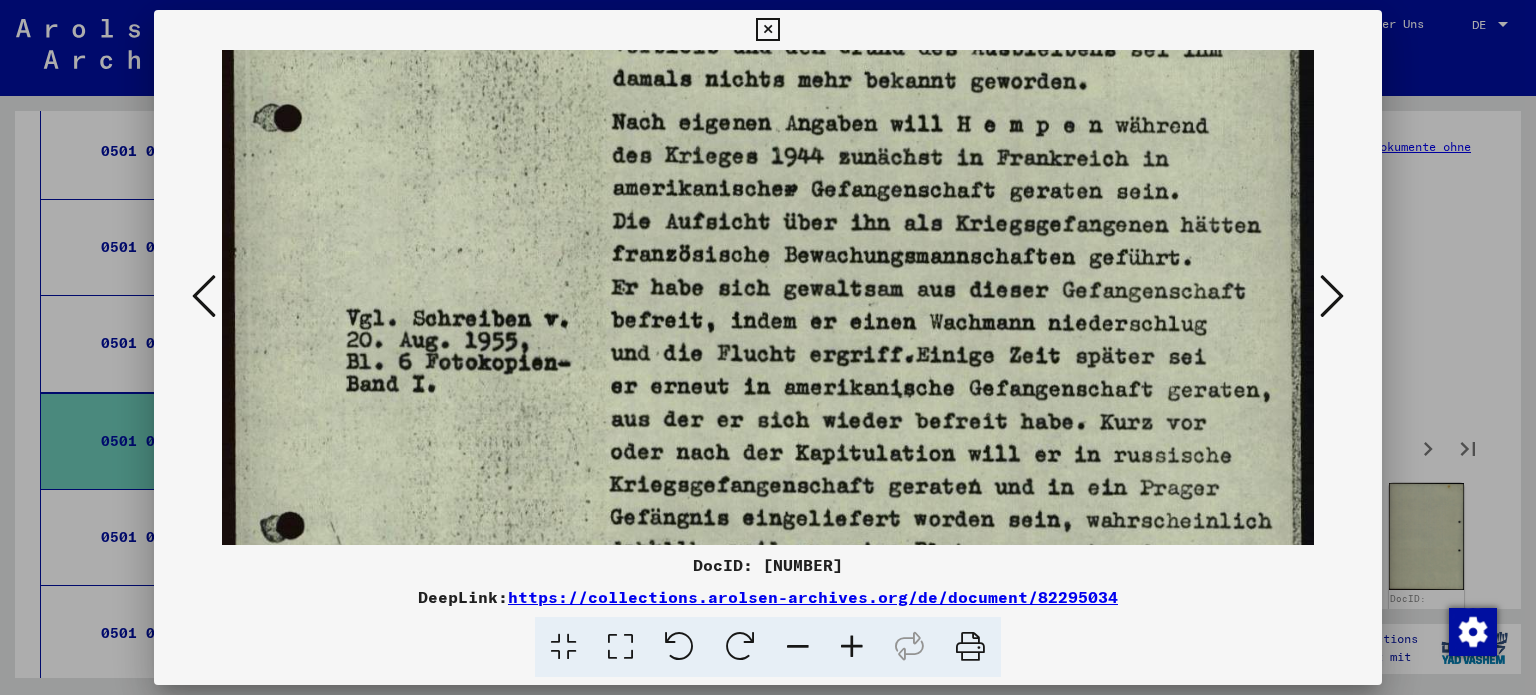 drag, startPoint x: 1028, startPoint y: 319, endPoint x: 964, endPoint y: 41, distance: 285.2718 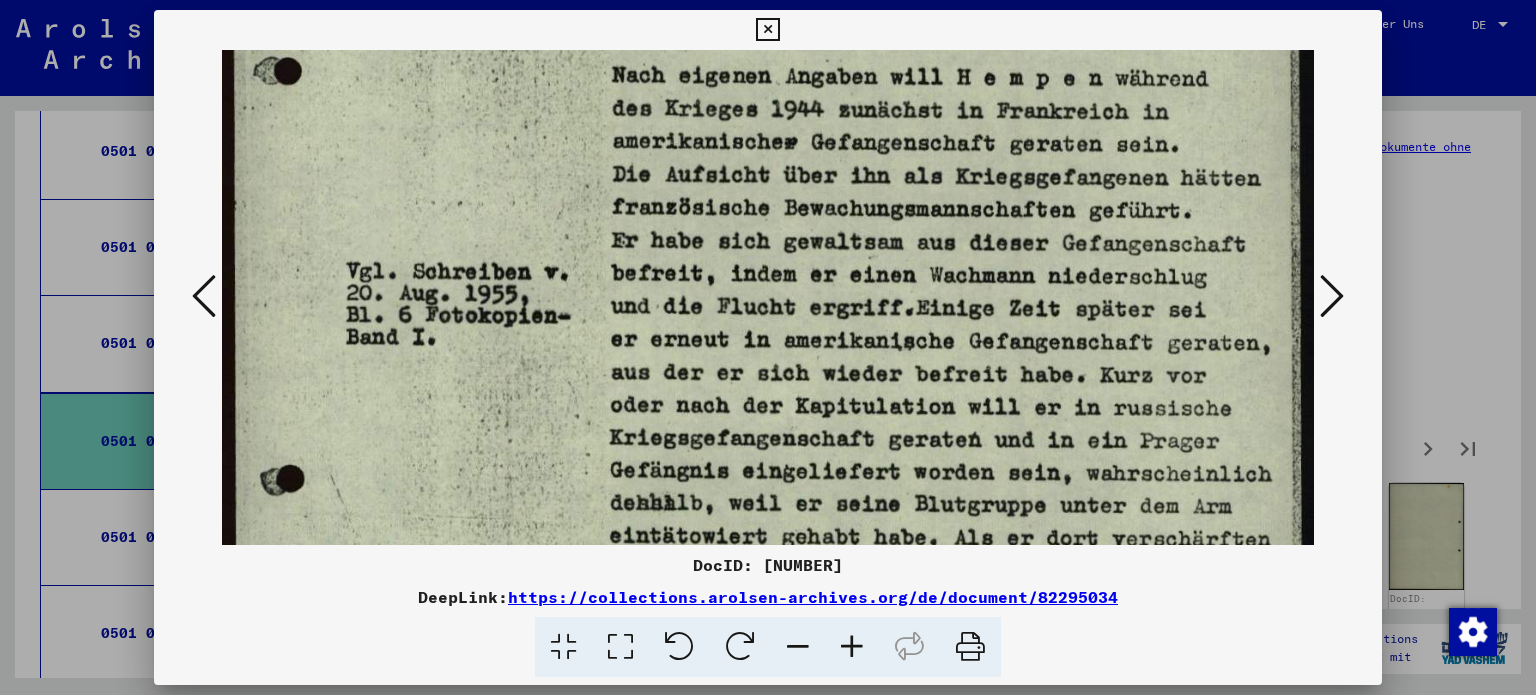 scroll, scrollTop: 630, scrollLeft: 0, axis: vertical 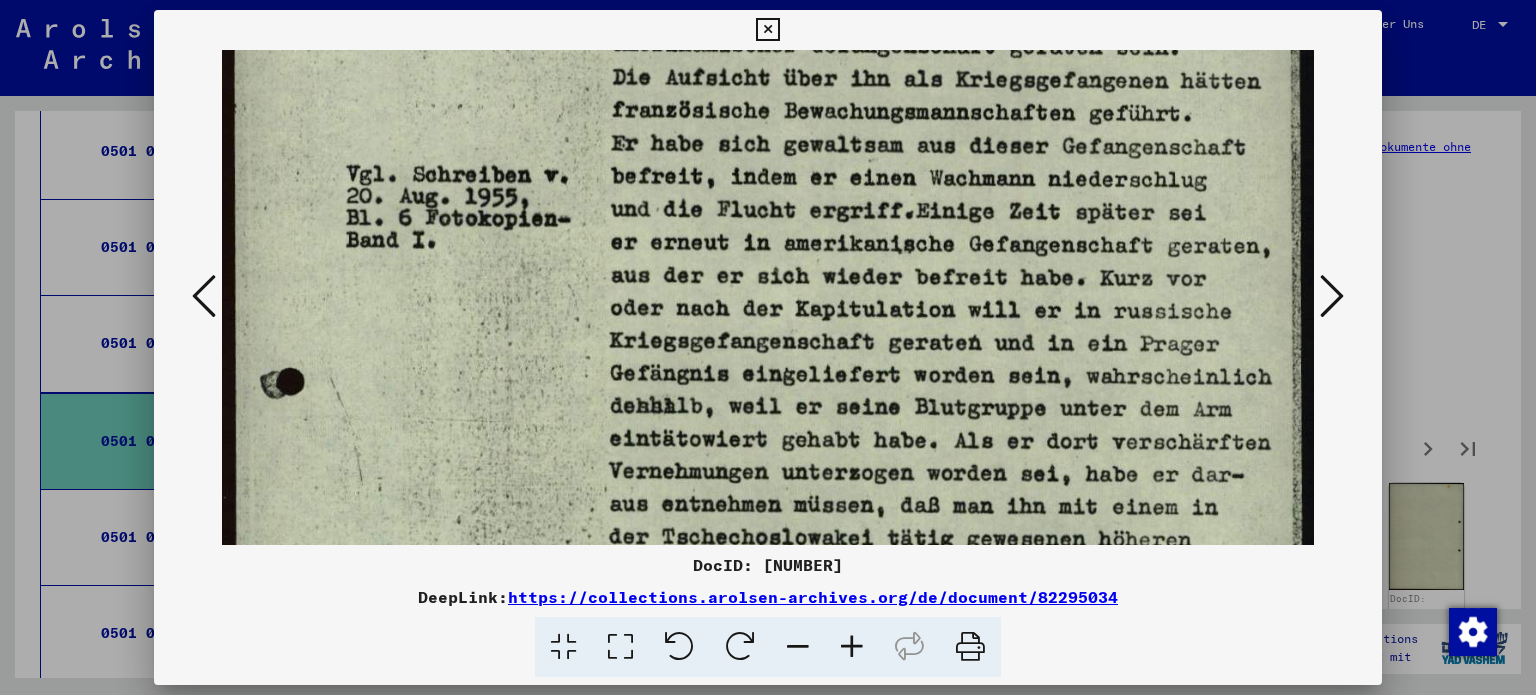 drag, startPoint x: 1033, startPoint y: 421, endPoint x: 1046, endPoint y: 278, distance: 143.58969 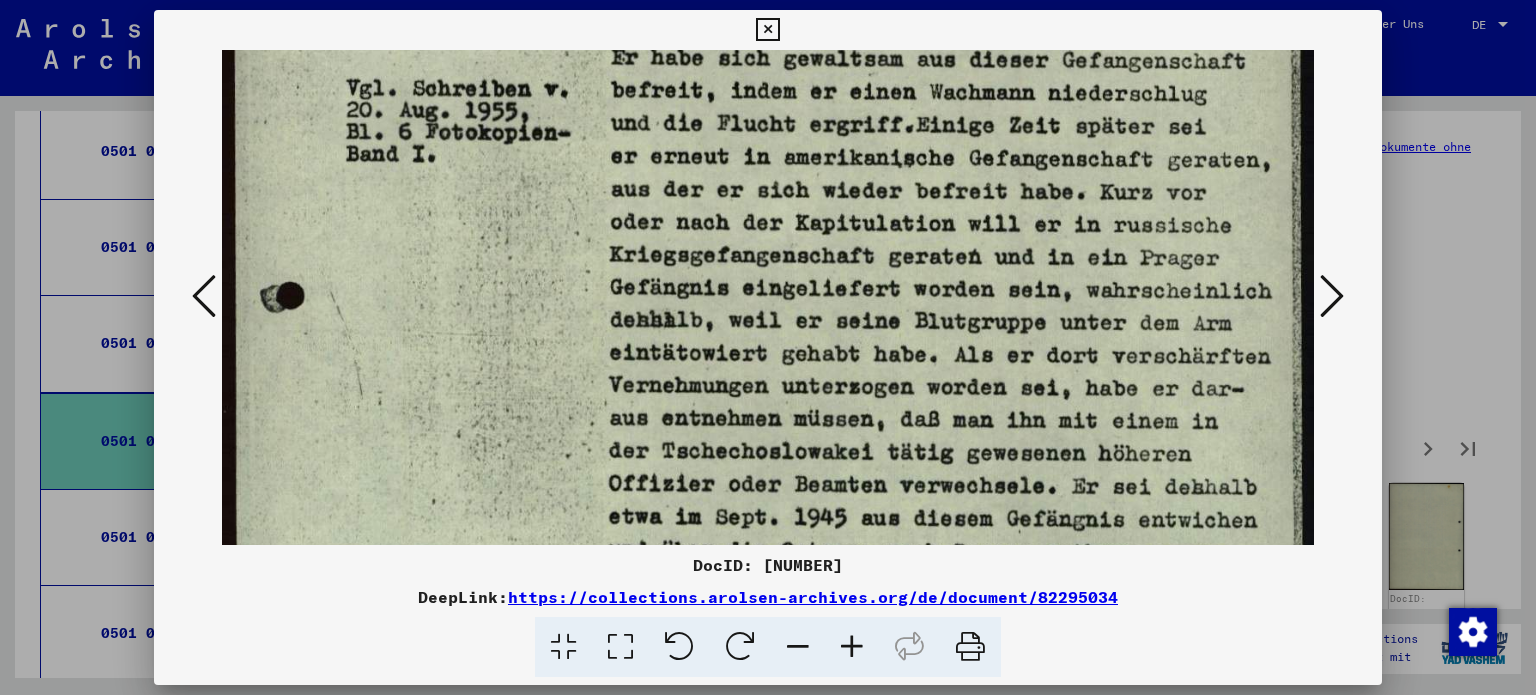 scroll, scrollTop: 735, scrollLeft: 0, axis: vertical 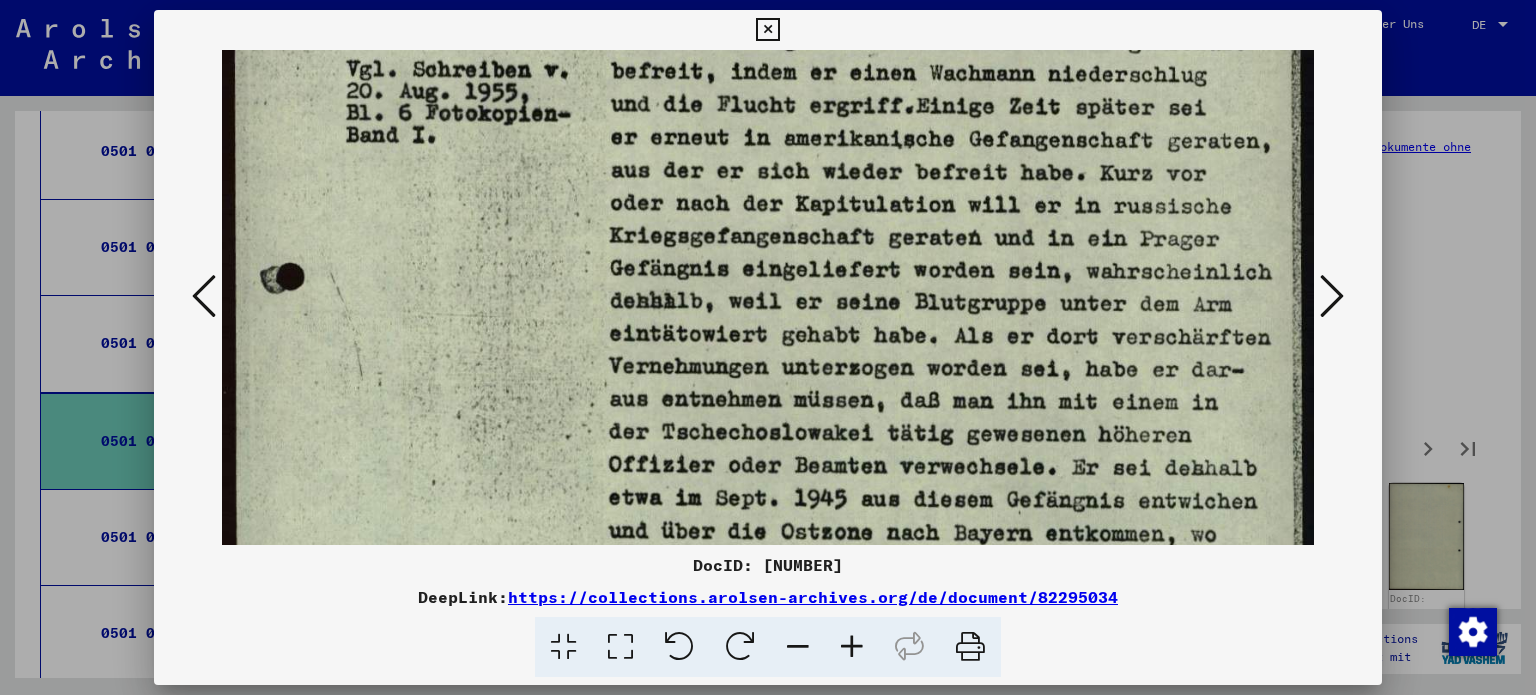 drag, startPoint x: 1010, startPoint y: 441, endPoint x: 1005, endPoint y: 340, distance: 101.12369 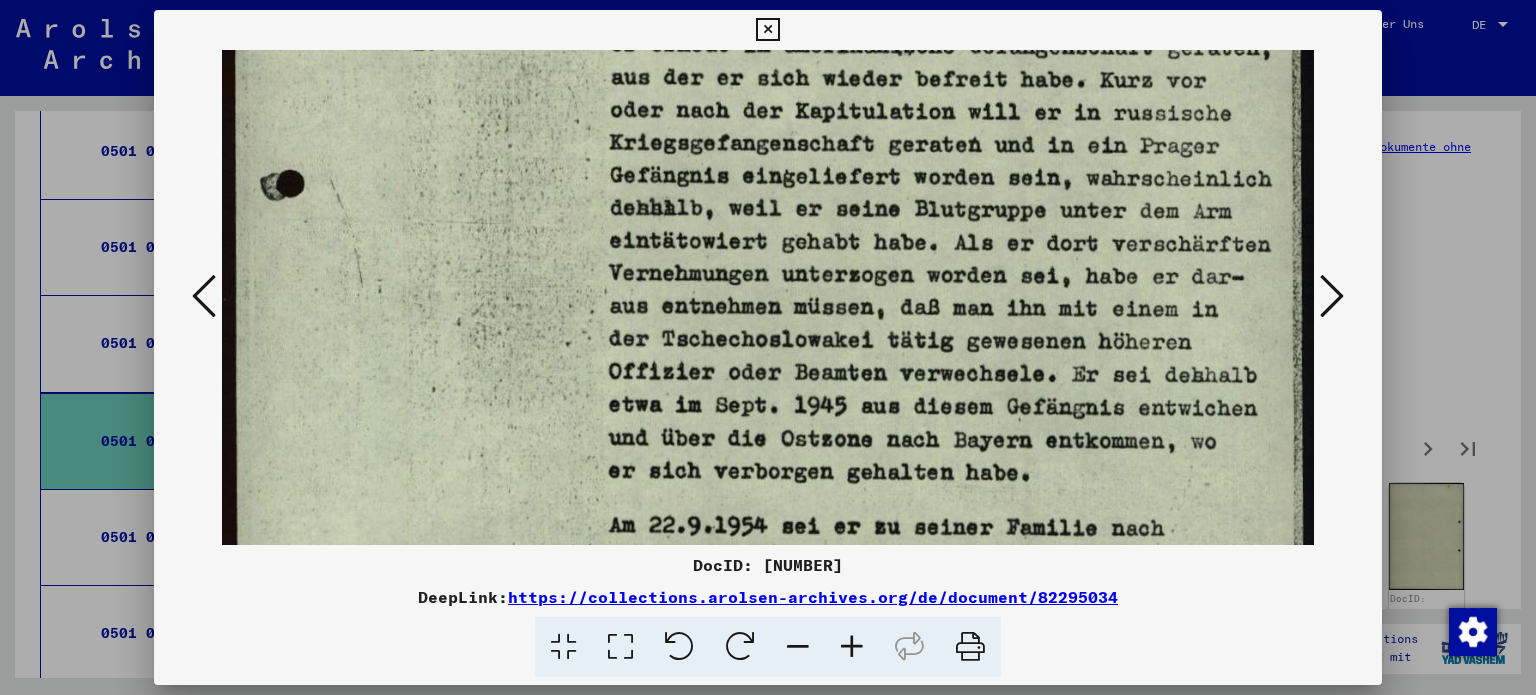 scroll, scrollTop: 894, scrollLeft: 0, axis: vertical 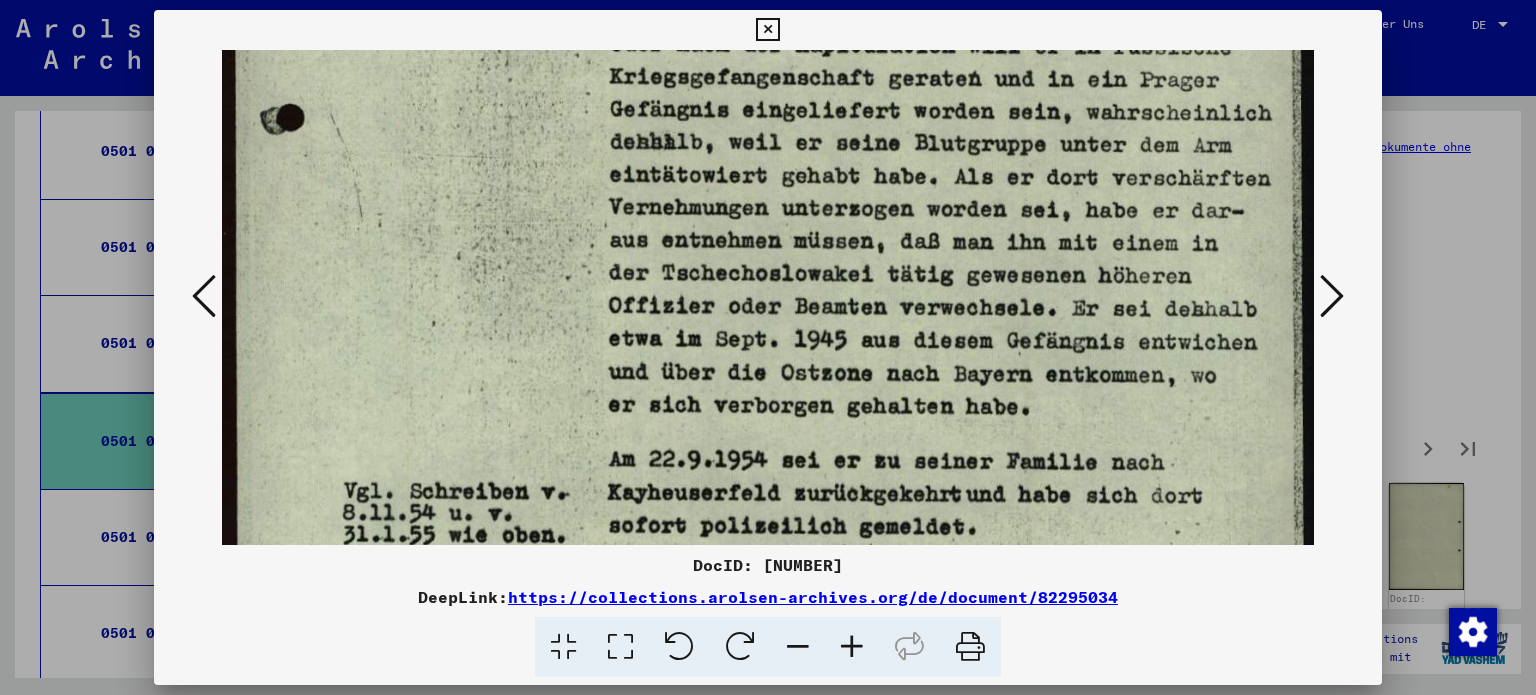 drag, startPoint x: 1000, startPoint y: 417, endPoint x: 1003, endPoint y: 260, distance: 157.02866 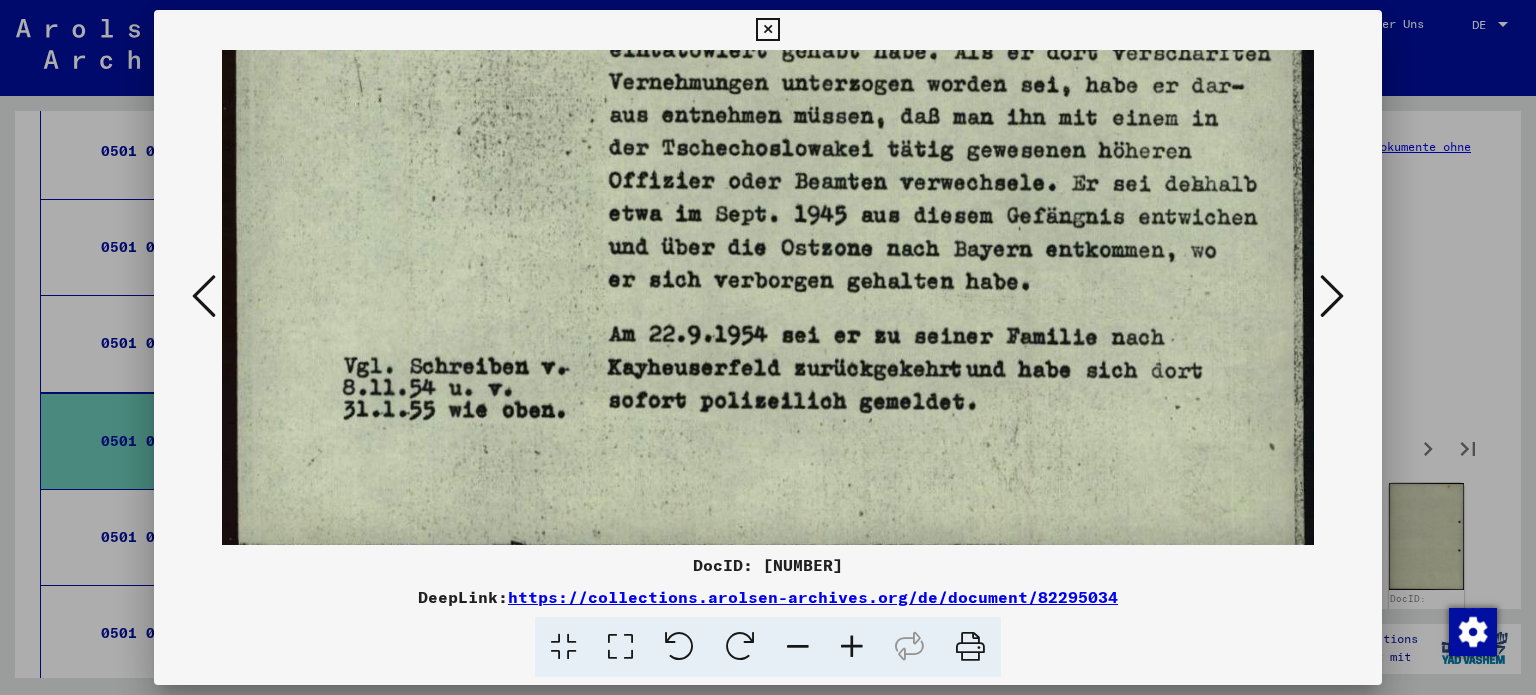scroll, scrollTop: 1020, scrollLeft: 0, axis: vertical 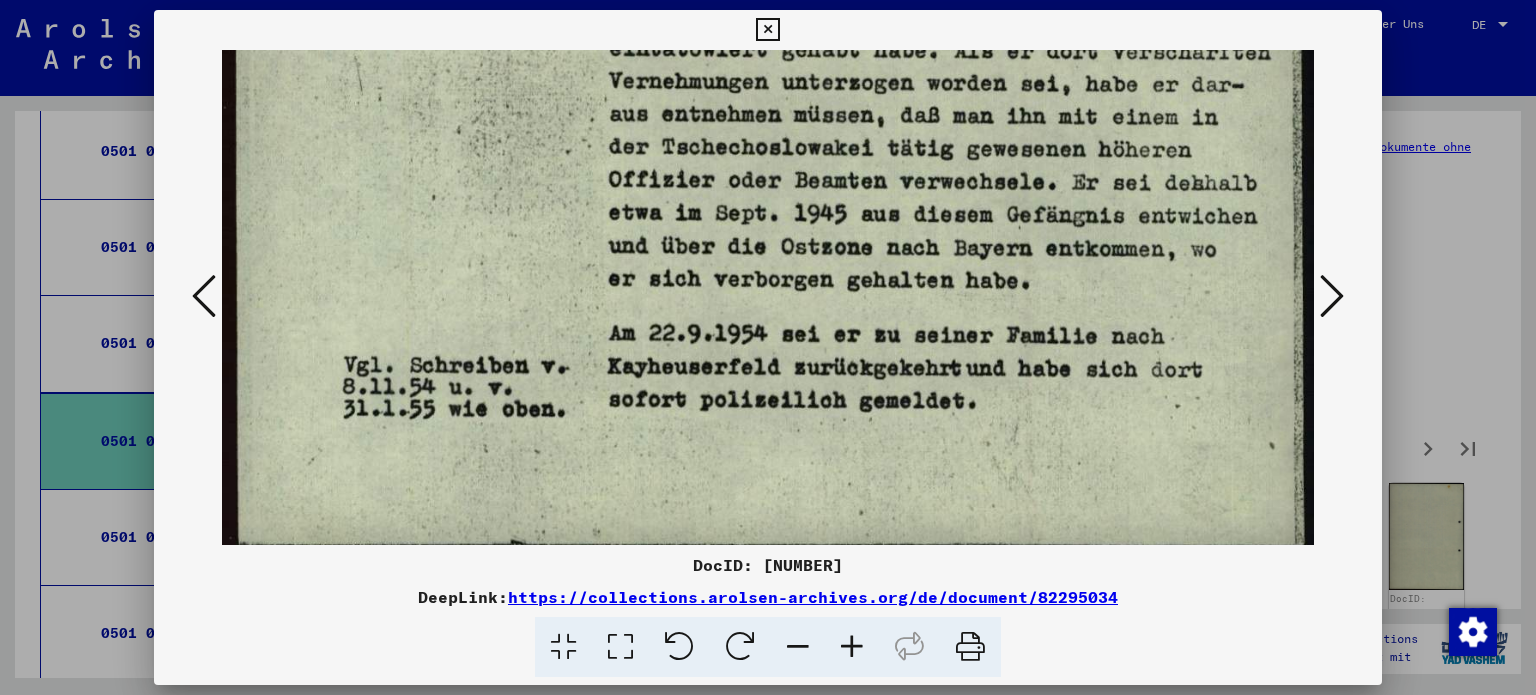 drag, startPoint x: 1028, startPoint y: 402, endPoint x: 1034, endPoint y: 278, distance: 124.14507 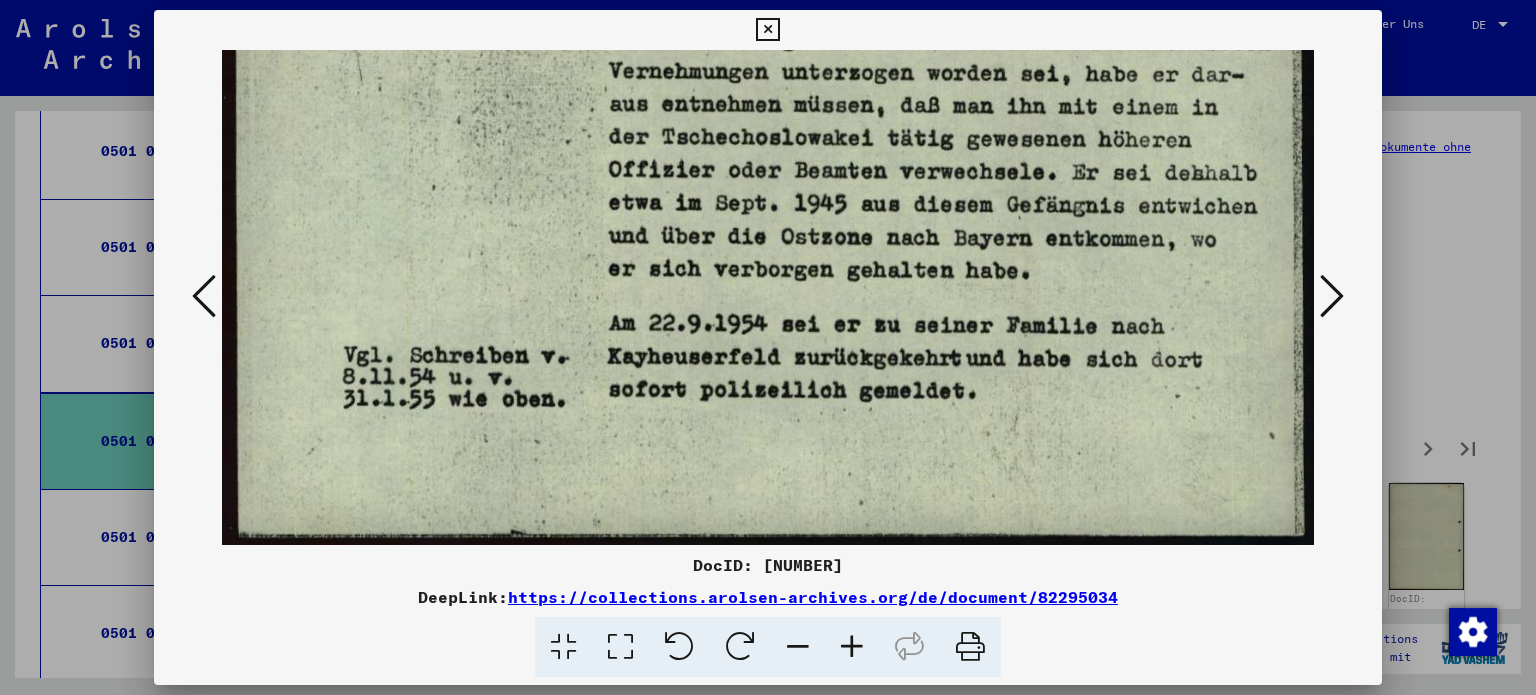 drag, startPoint x: 1034, startPoint y: 278, endPoint x: 1048, endPoint y: 161, distance: 117.83463 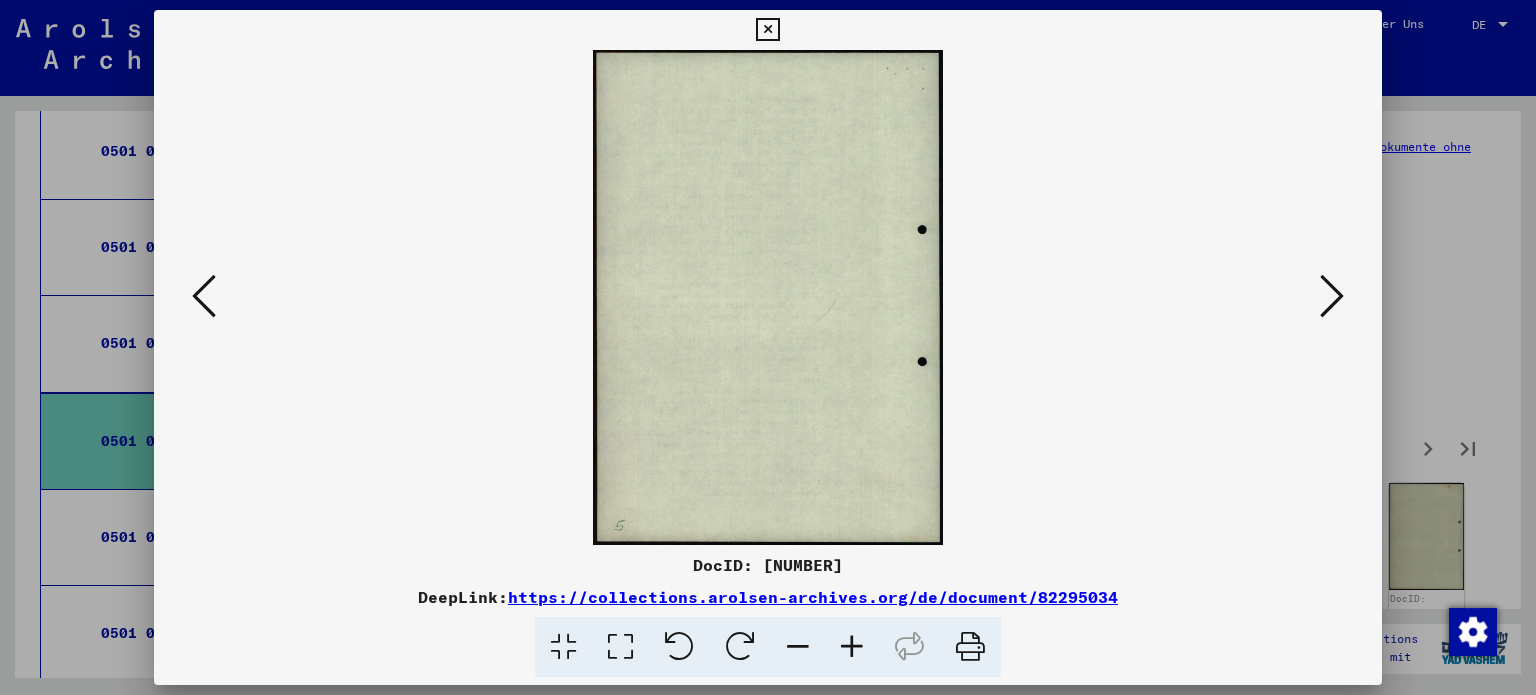 scroll, scrollTop: 0, scrollLeft: 0, axis: both 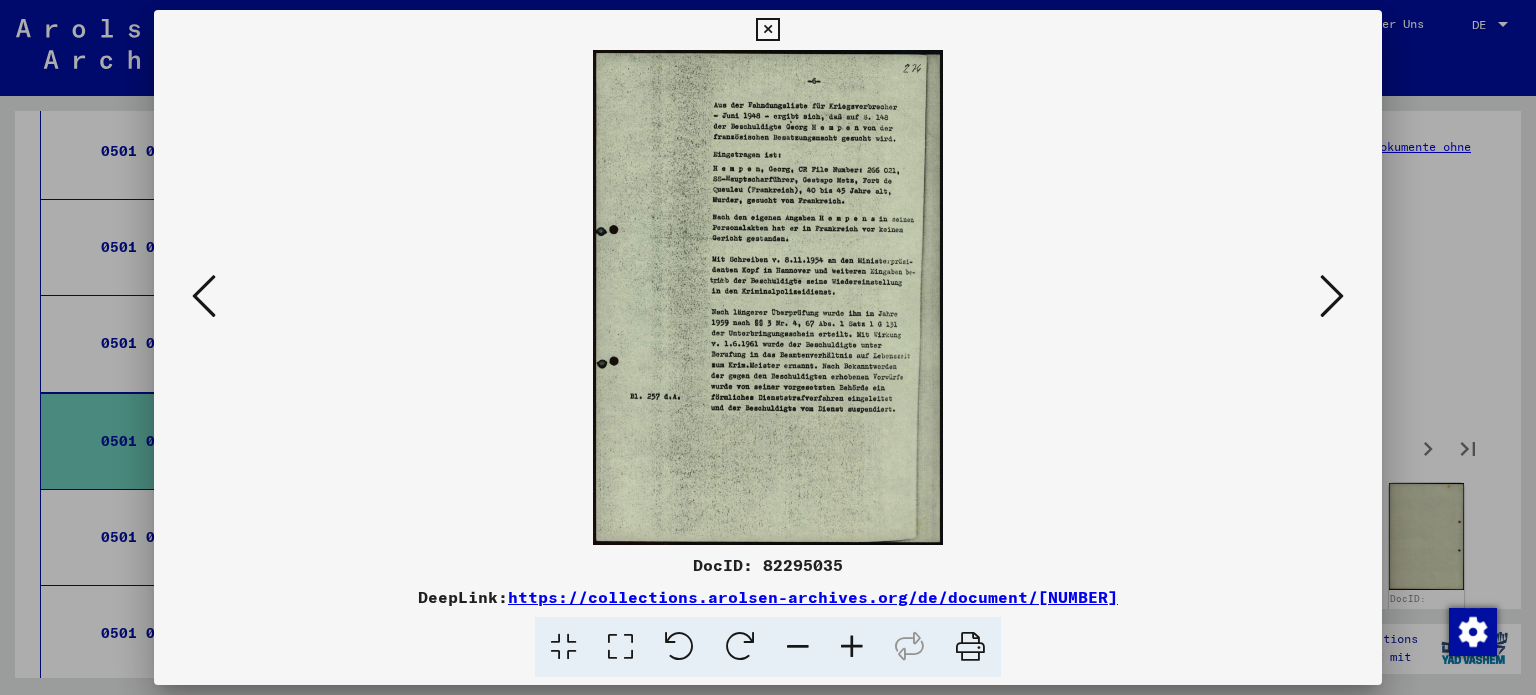 click at bounding box center (620, 647) 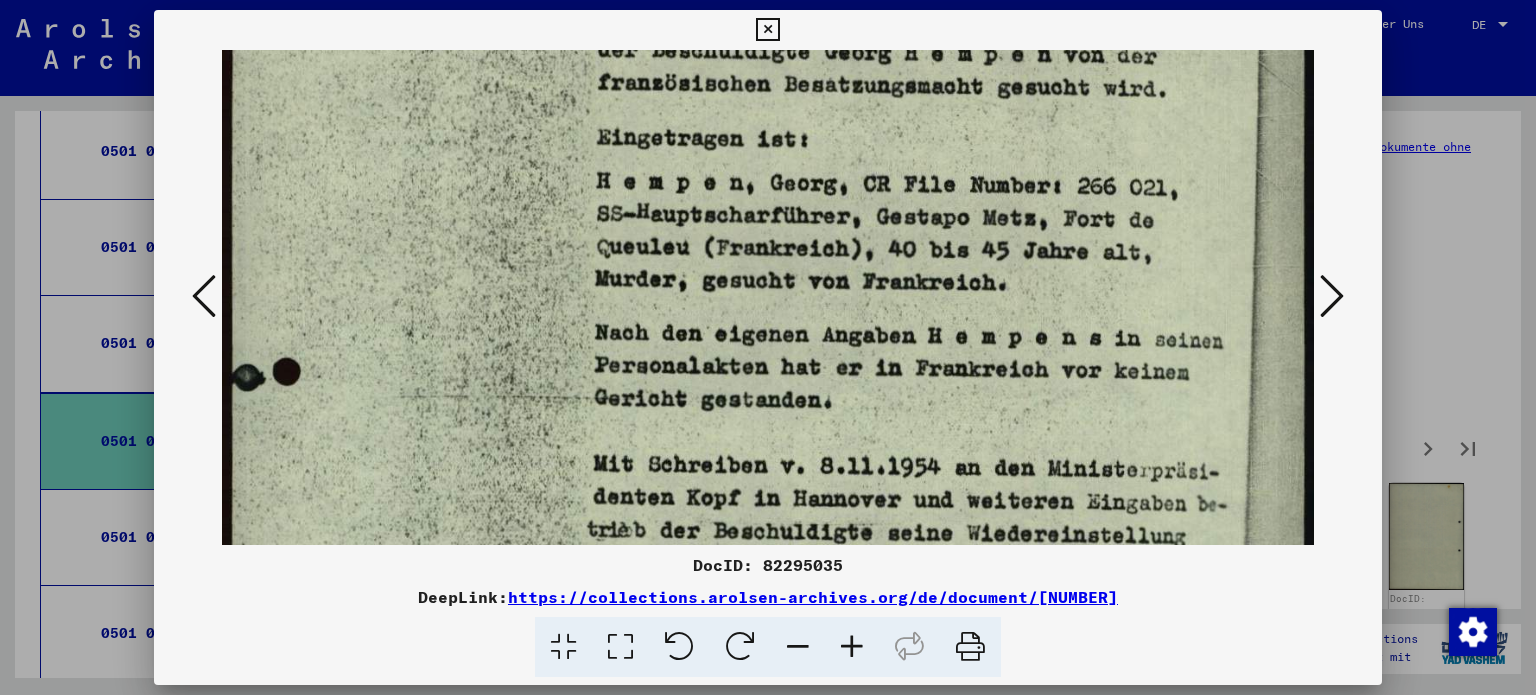 scroll, scrollTop: 240, scrollLeft: 0, axis: vertical 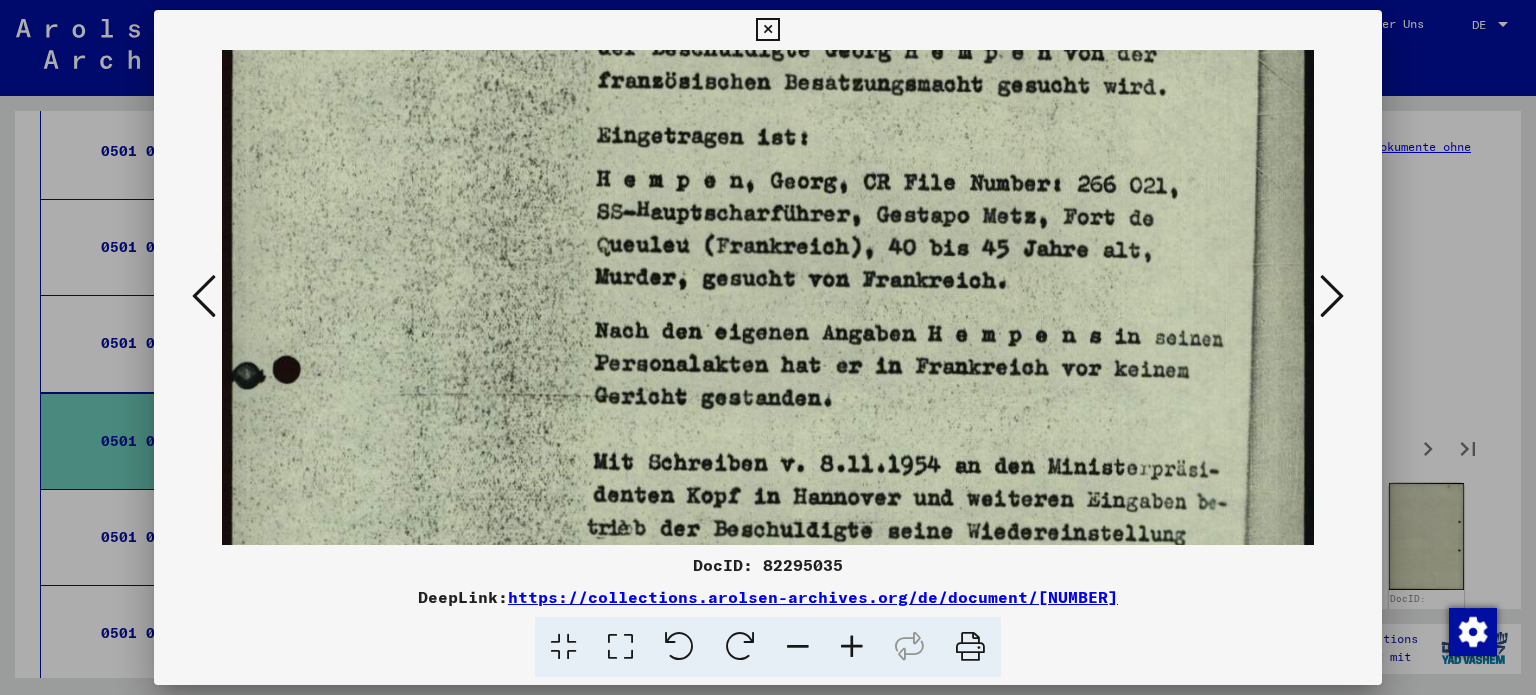 drag, startPoint x: 928, startPoint y: 364, endPoint x: 936, endPoint y: 125, distance: 239.13385 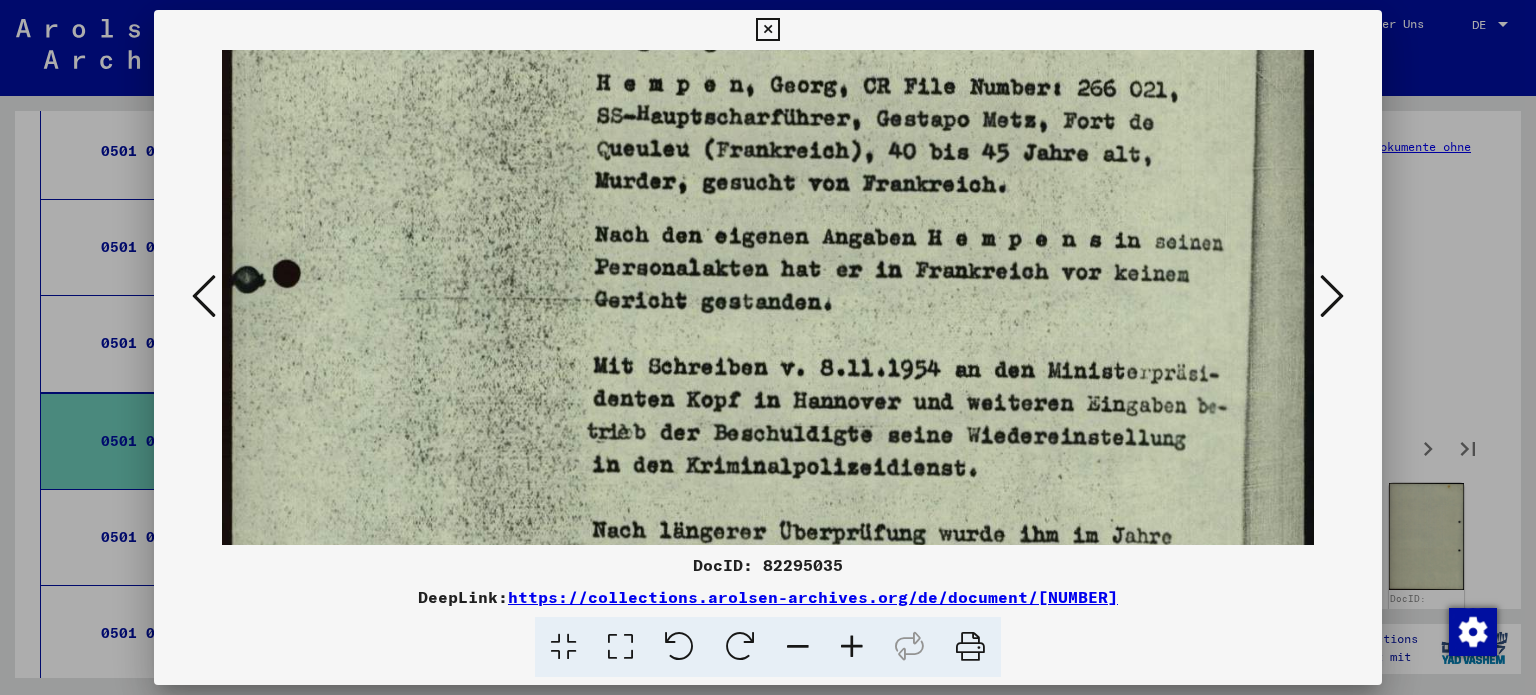 scroll, scrollTop: 534, scrollLeft: 0, axis: vertical 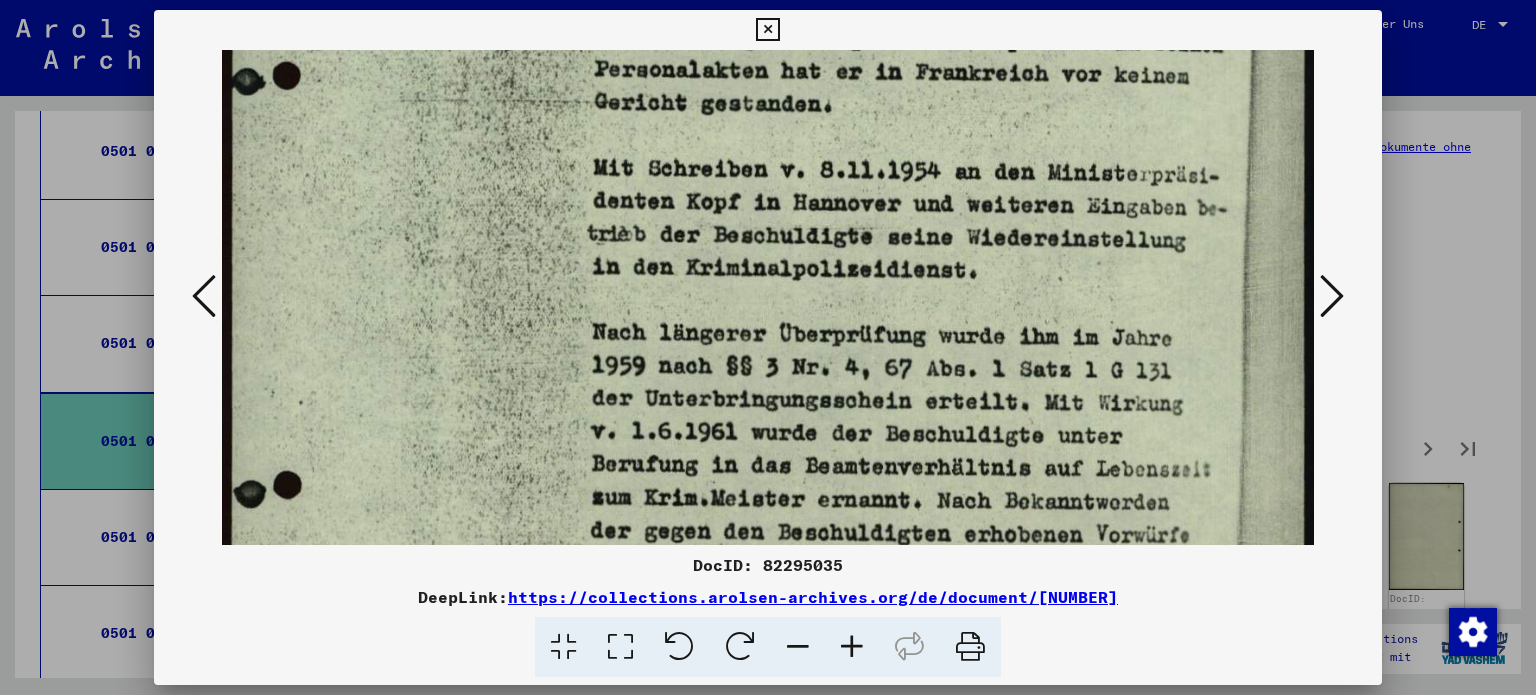 drag, startPoint x: 919, startPoint y: 103, endPoint x: 918, endPoint y: 64, distance: 39.012817 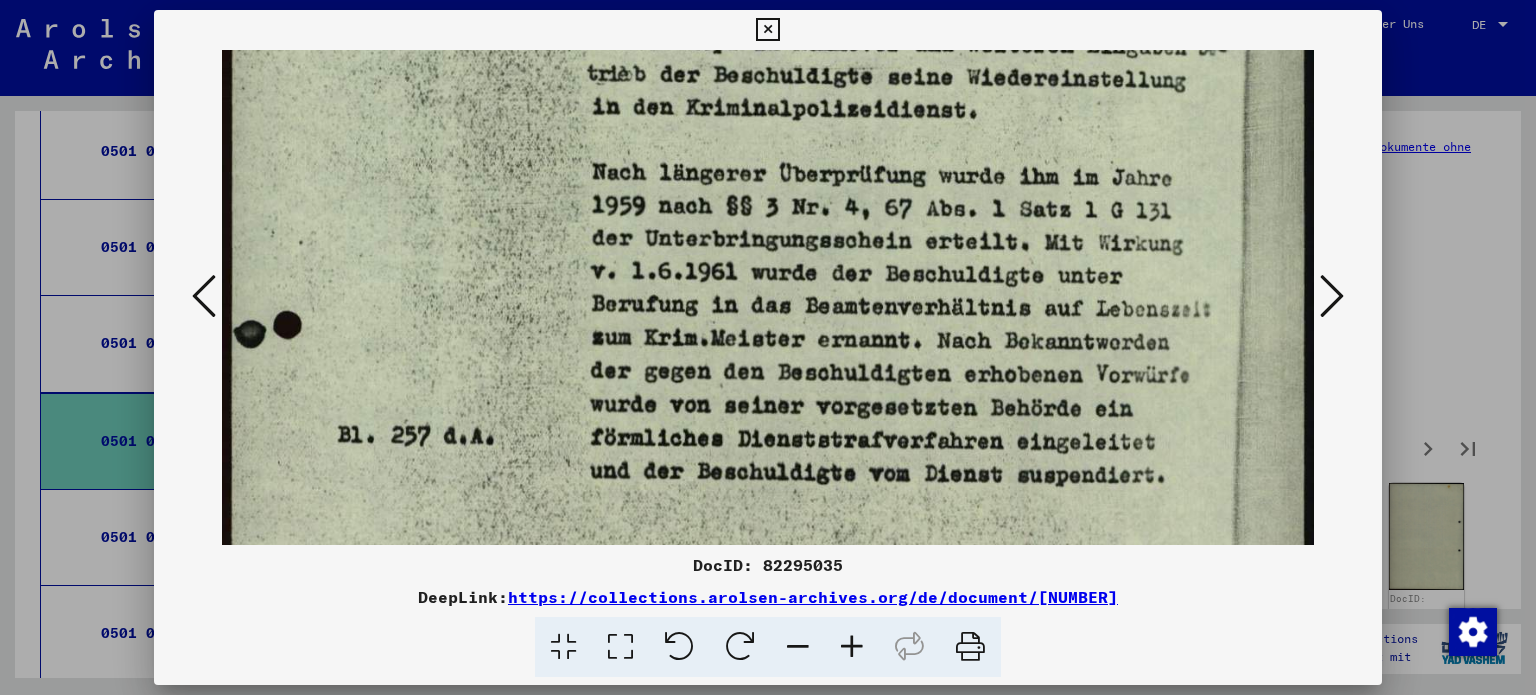 scroll, scrollTop: 844, scrollLeft: 0, axis: vertical 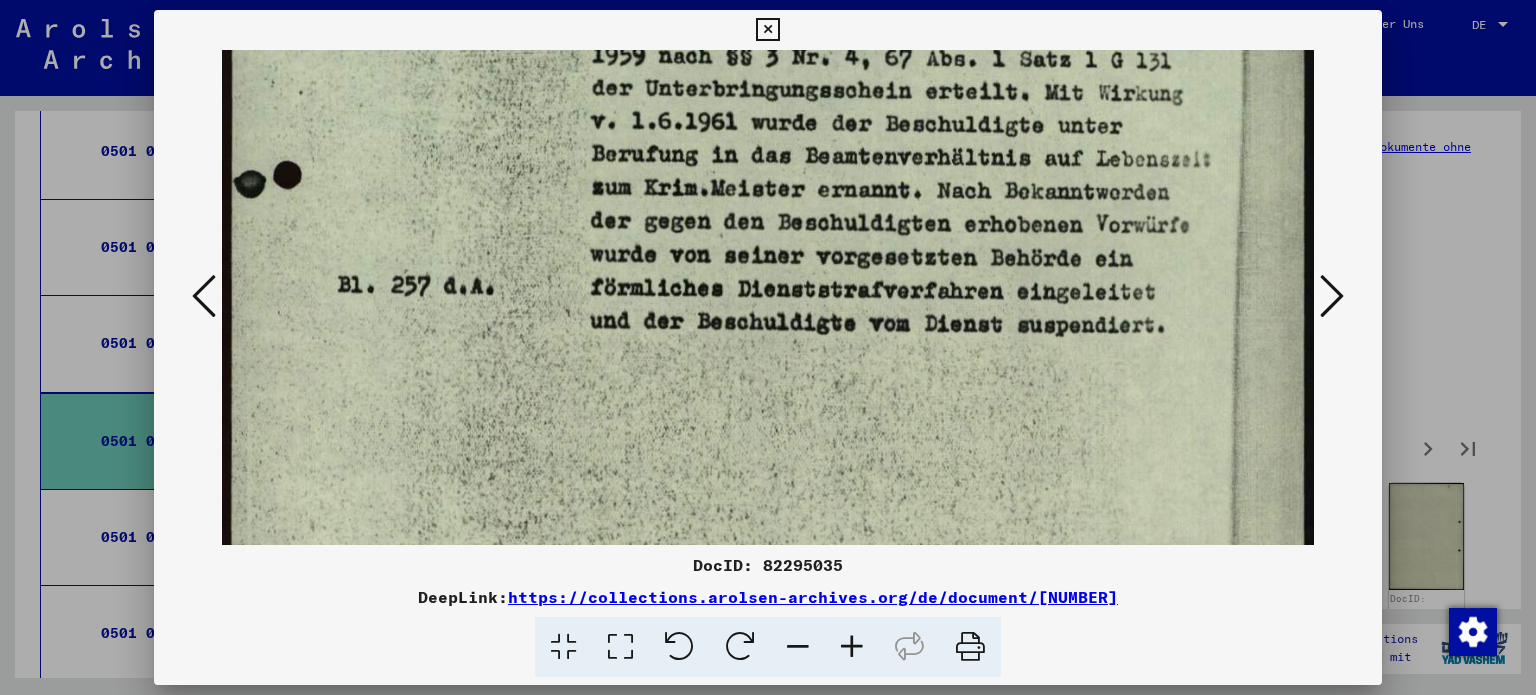 drag, startPoint x: 943, startPoint y: 421, endPoint x: 949, endPoint y: 113, distance: 308.05844 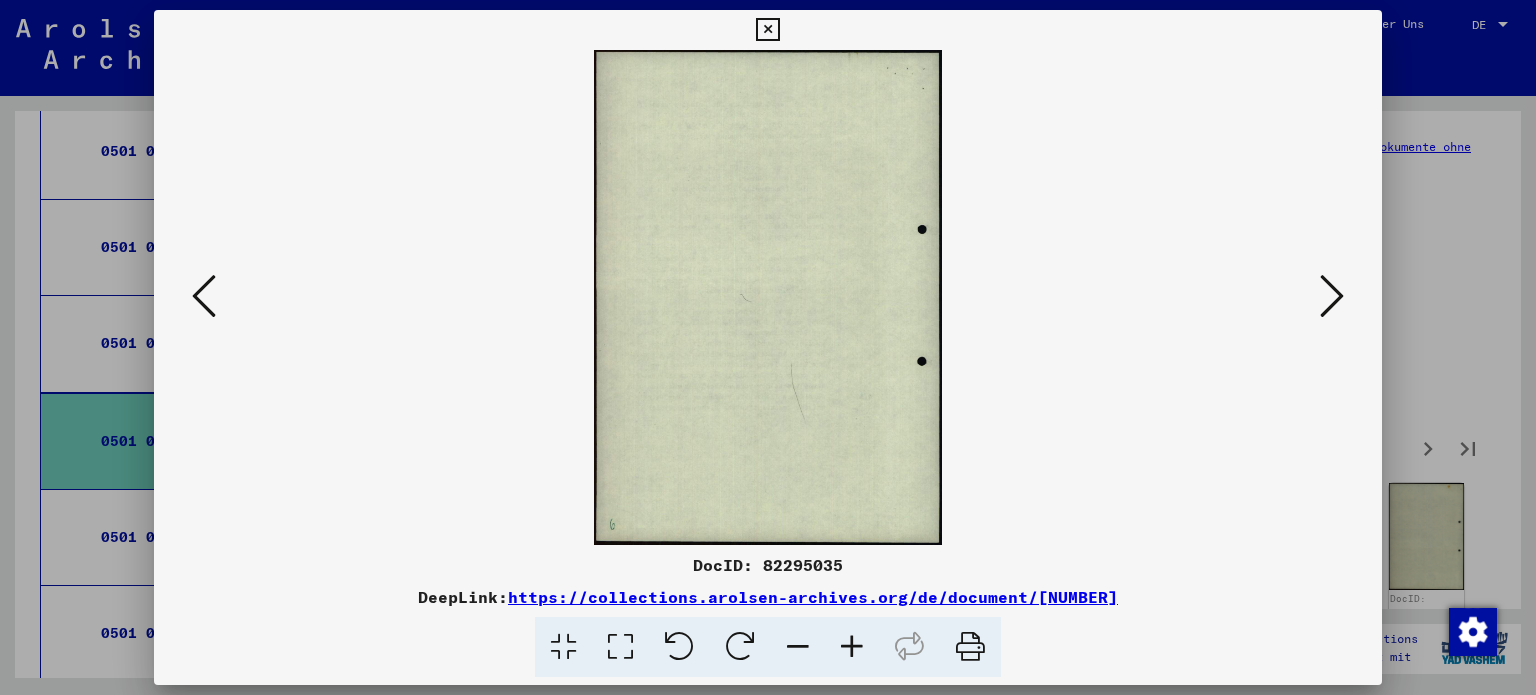 click at bounding box center [1332, 297] 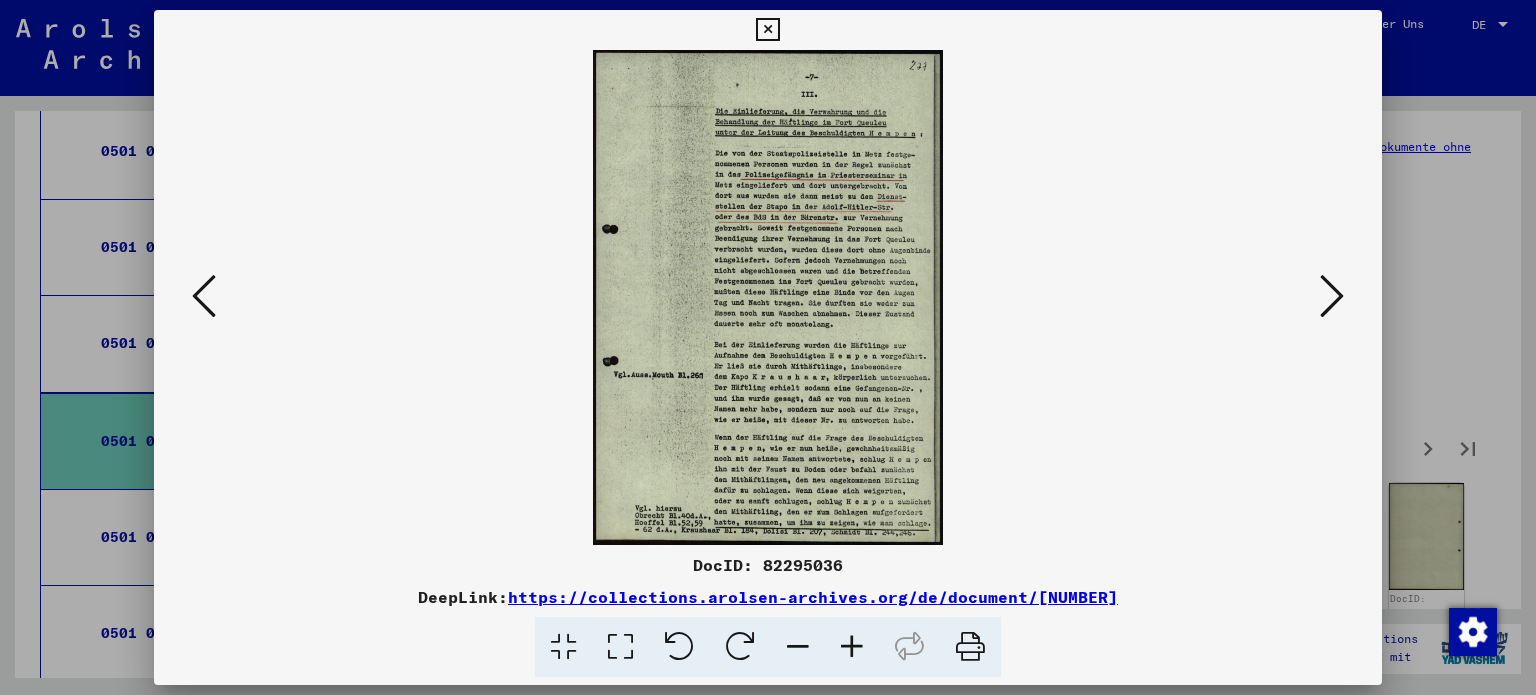 click at bounding box center [620, 647] 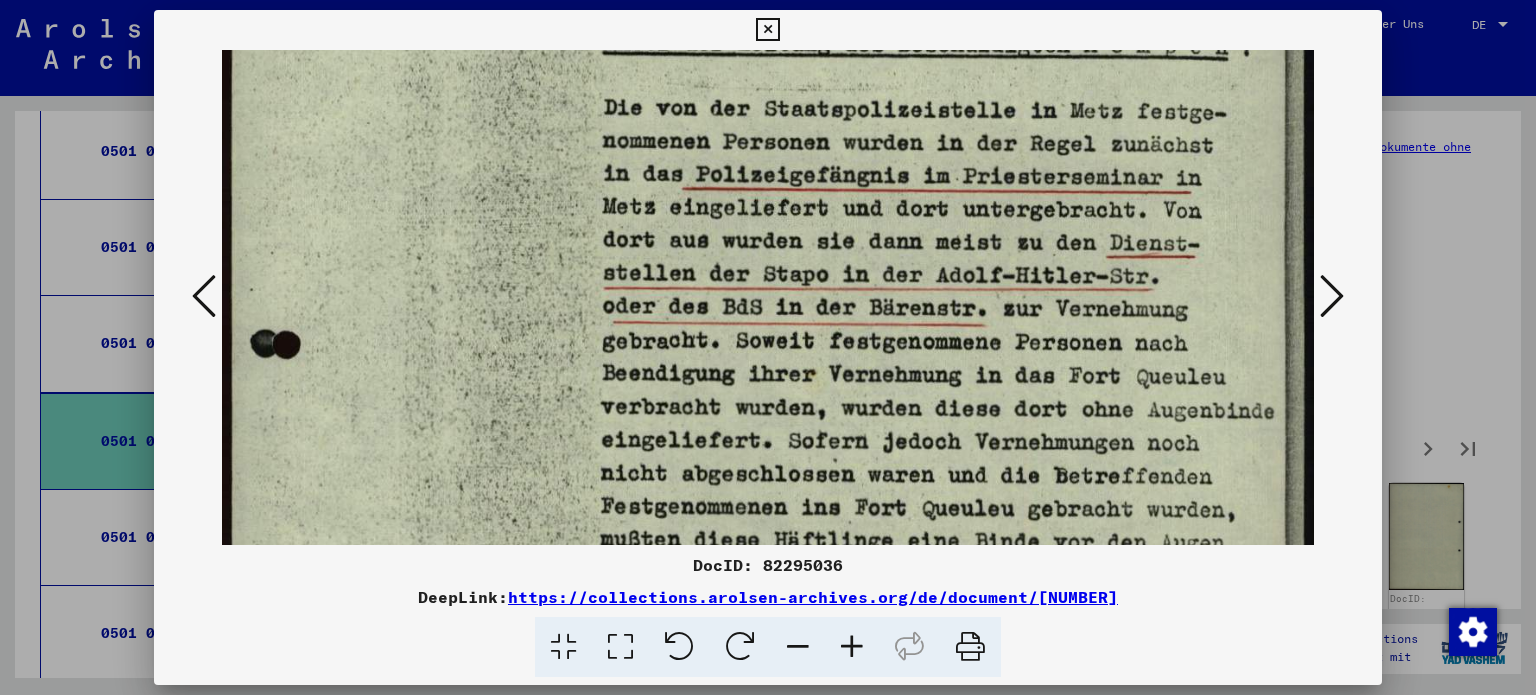 scroll, scrollTop: 279, scrollLeft: 0, axis: vertical 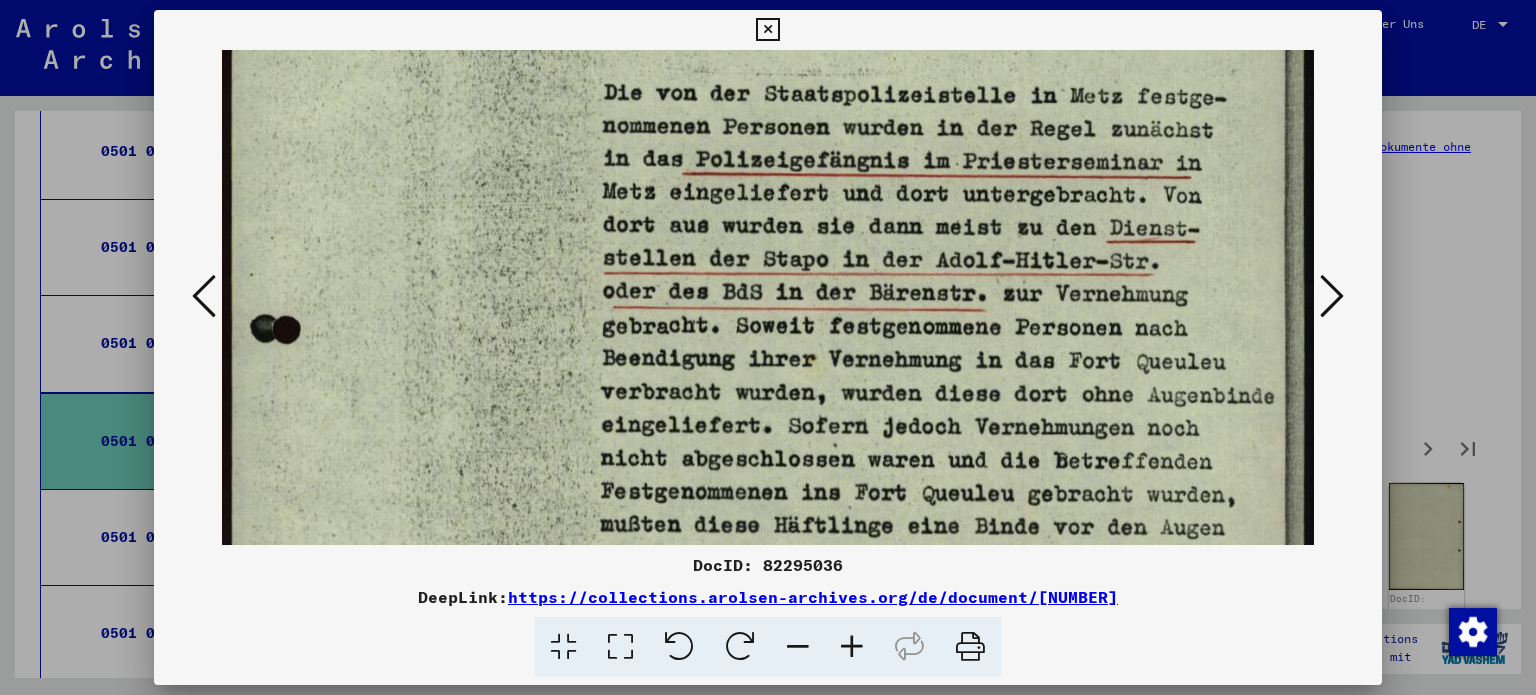 drag, startPoint x: 941, startPoint y: 435, endPoint x: 926, endPoint y: 157, distance: 278.4044 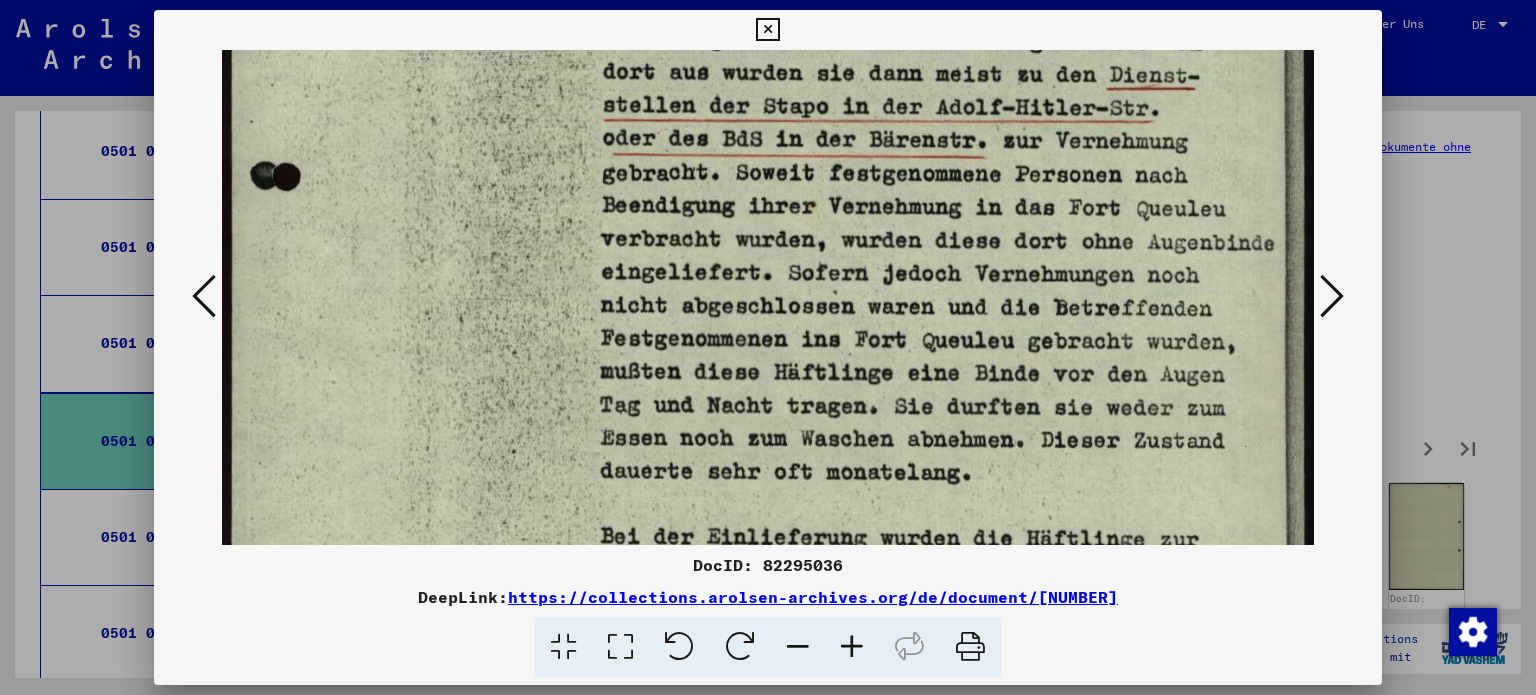 scroll, scrollTop: 440, scrollLeft: 0, axis: vertical 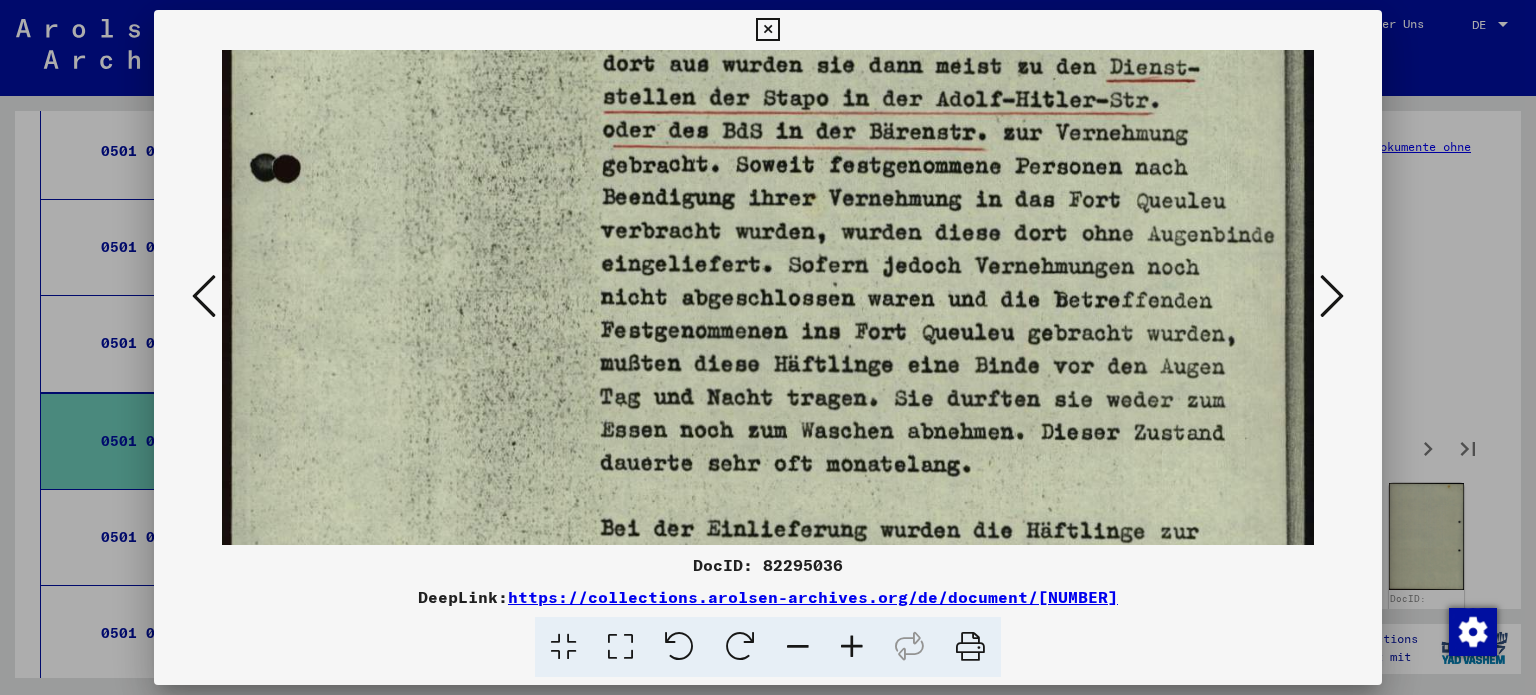 drag, startPoint x: 952, startPoint y: 407, endPoint x: 940, endPoint y: 249, distance: 158.45505 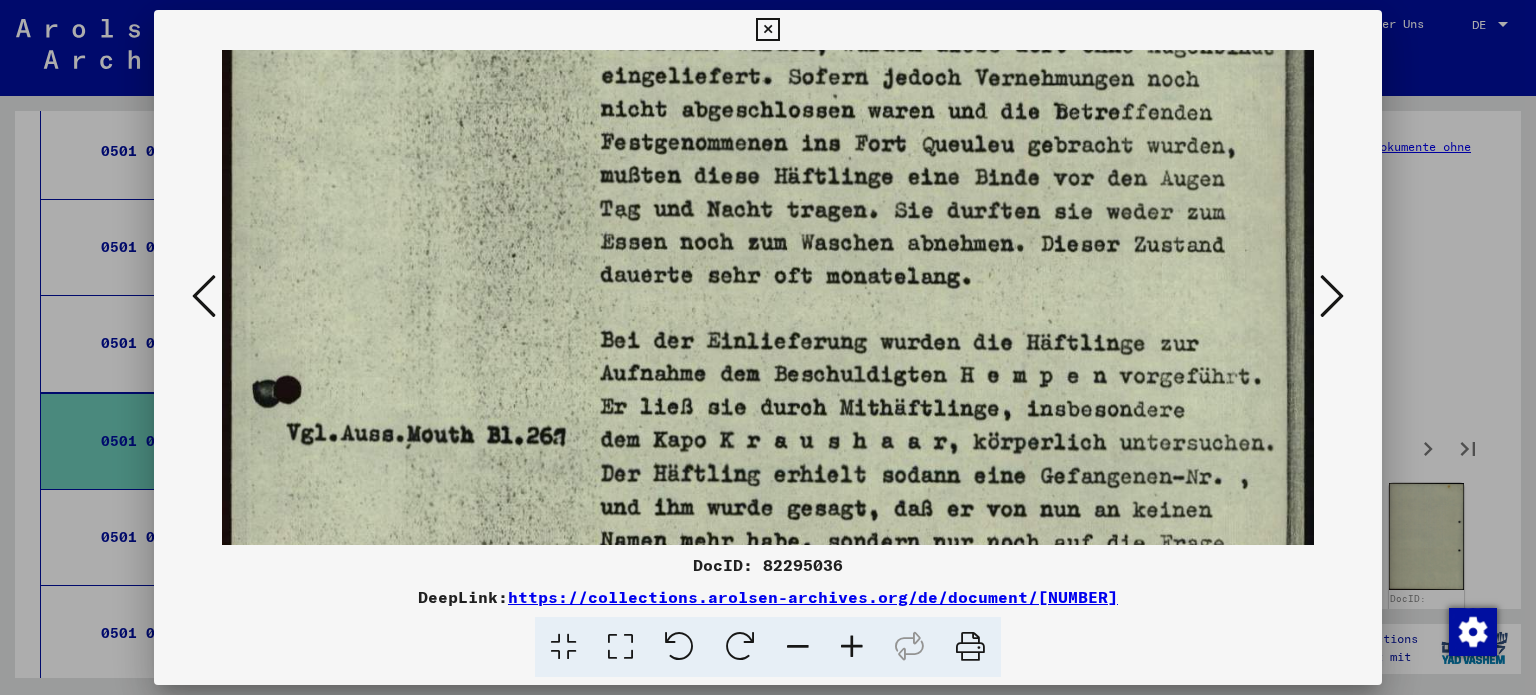 scroll, scrollTop: 633, scrollLeft: 0, axis: vertical 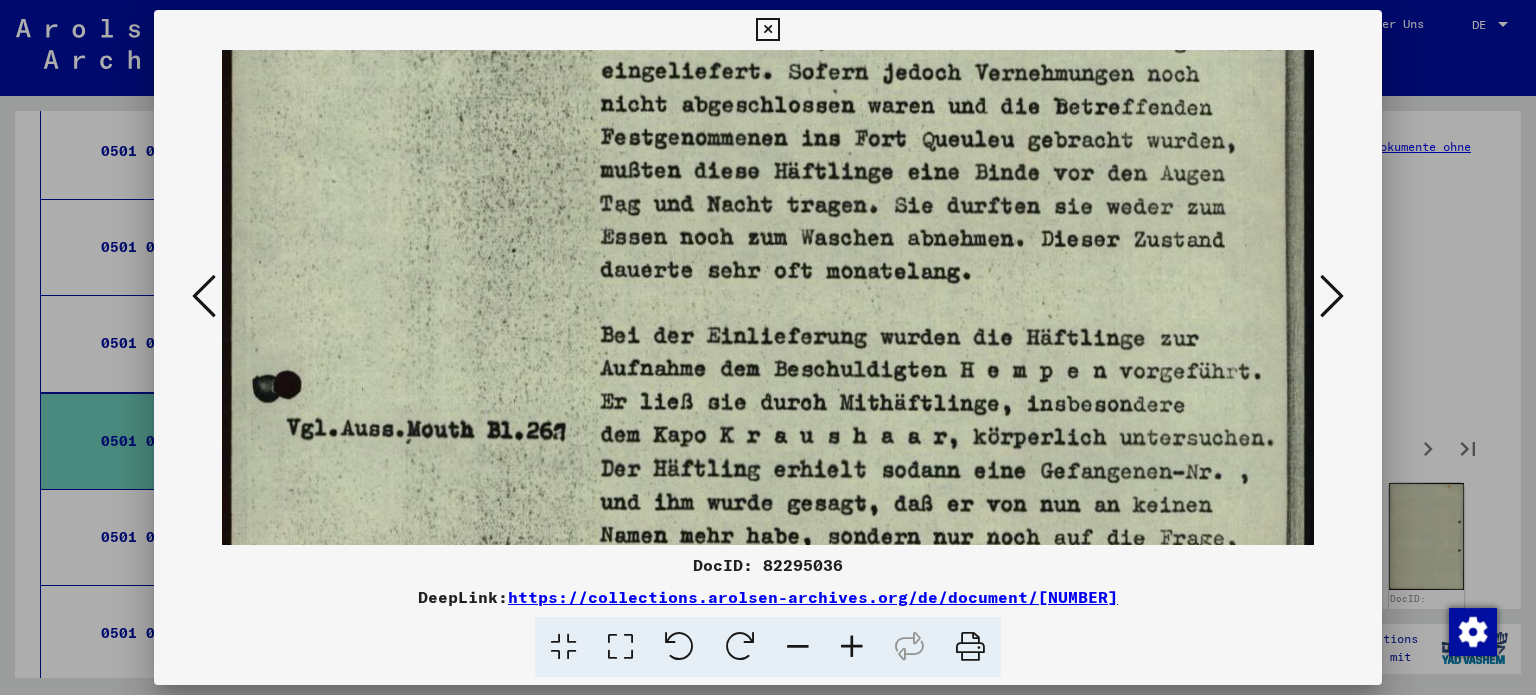 drag, startPoint x: 952, startPoint y: 447, endPoint x: 934, endPoint y: 255, distance: 192.8419 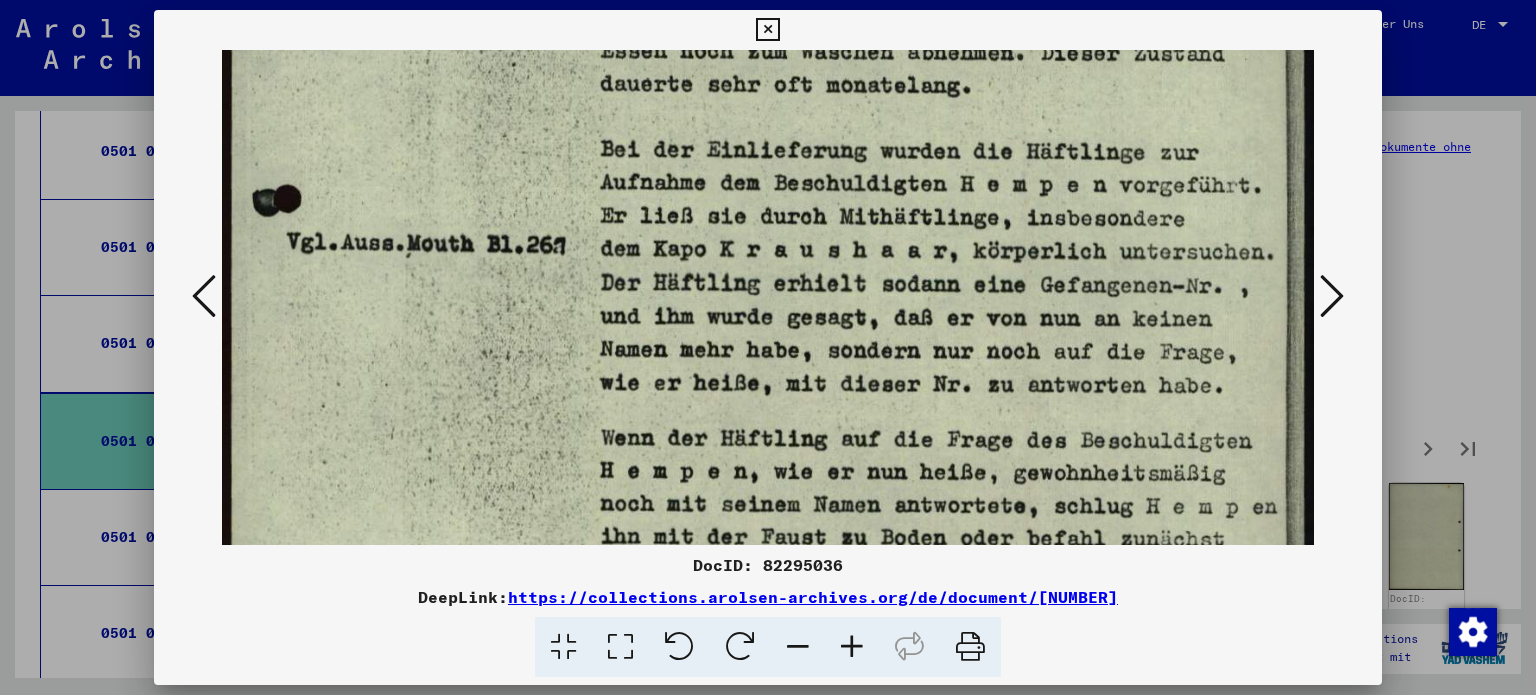 scroll, scrollTop: 854, scrollLeft: 0, axis: vertical 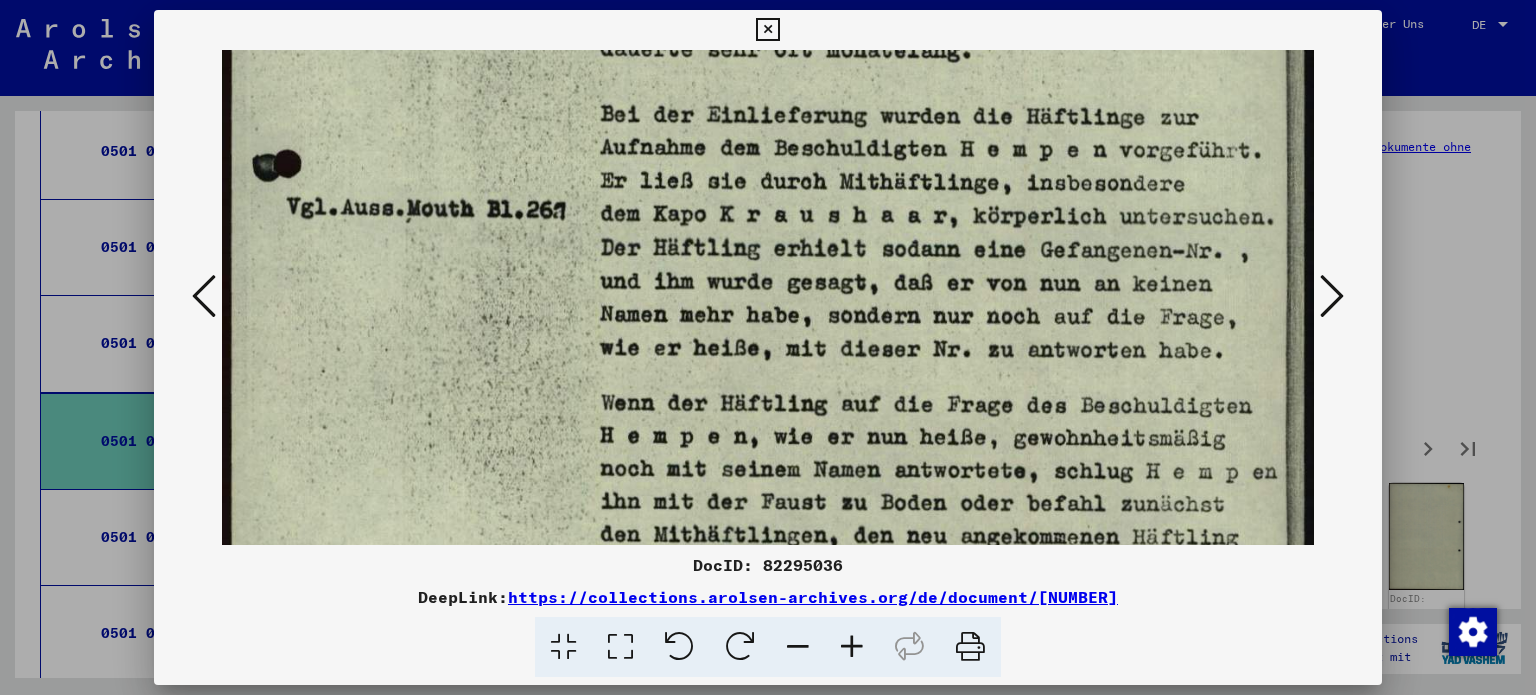 drag, startPoint x: 988, startPoint y: 407, endPoint x: 979, endPoint y: 187, distance: 220.18402 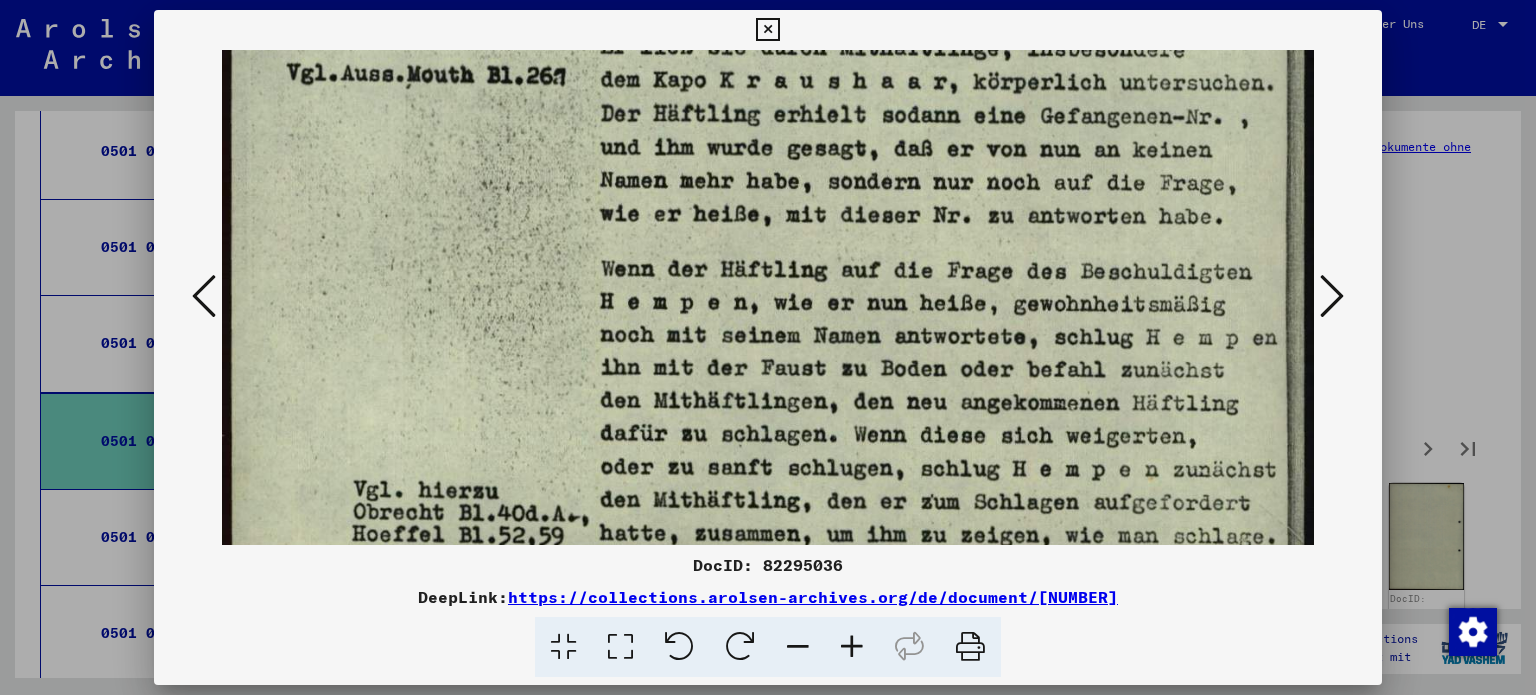 scroll, scrollTop: 1002, scrollLeft: 0, axis: vertical 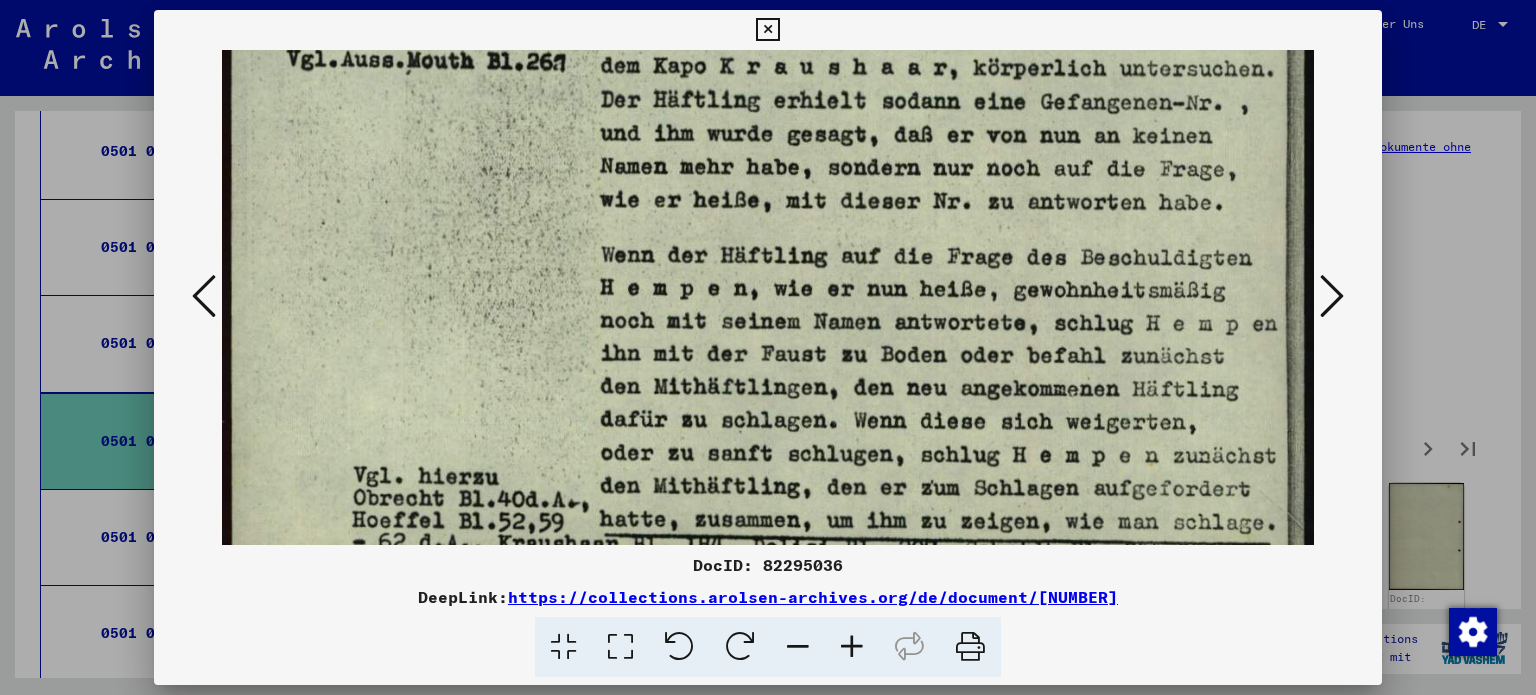 drag, startPoint x: 972, startPoint y: 383, endPoint x: 965, endPoint y: 237, distance: 146.16771 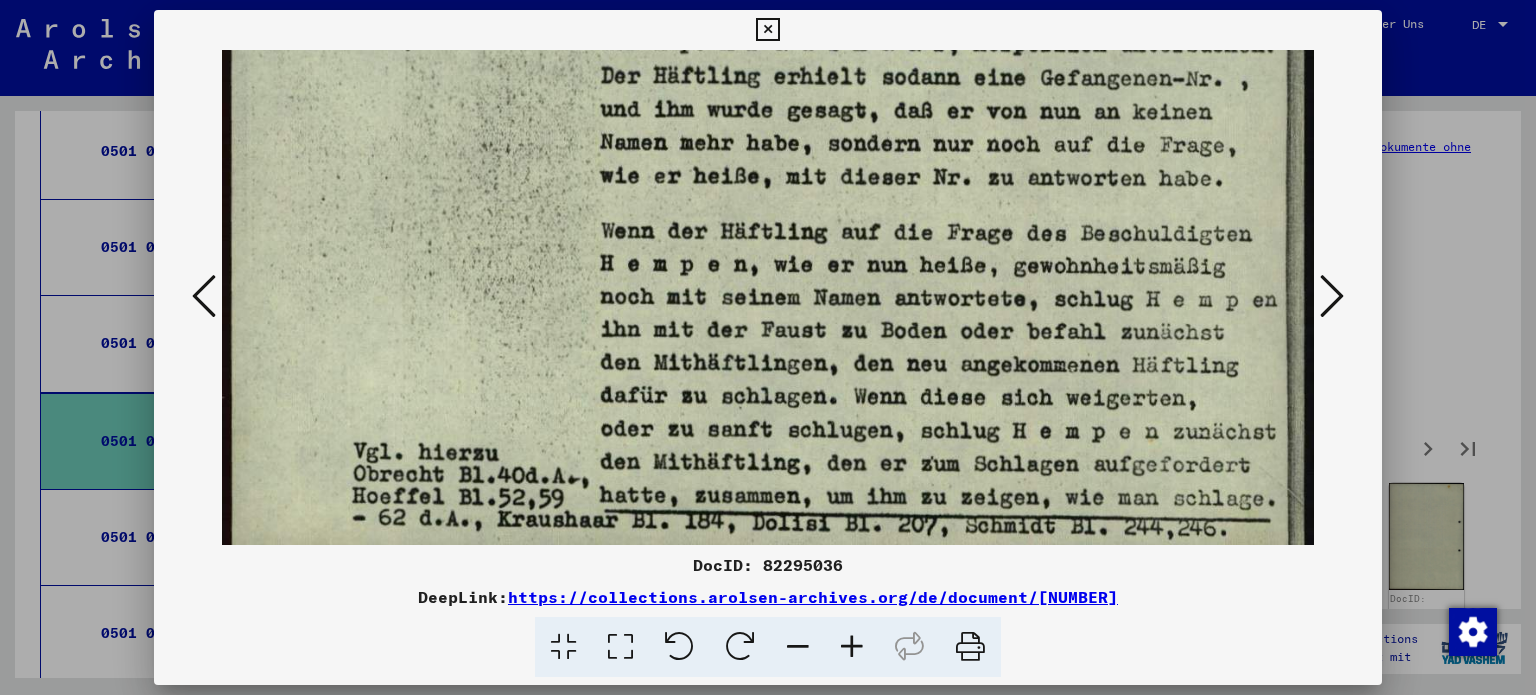scroll, scrollTop: 1047, scrollLeft: 0, axis: vertical 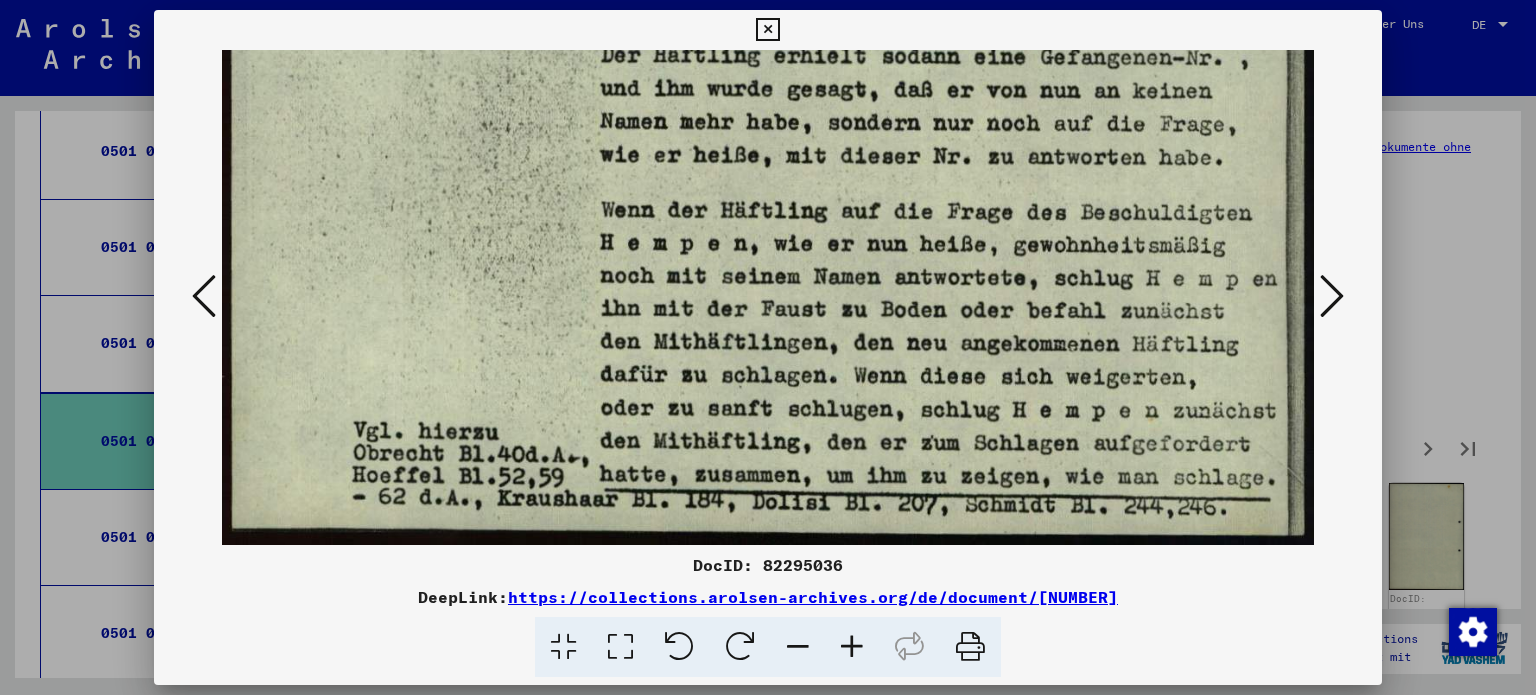 drag, startPoint x: 957, startPoint y: 407, endPoint x: 956, endPoint y: 336, distance: 71.00704 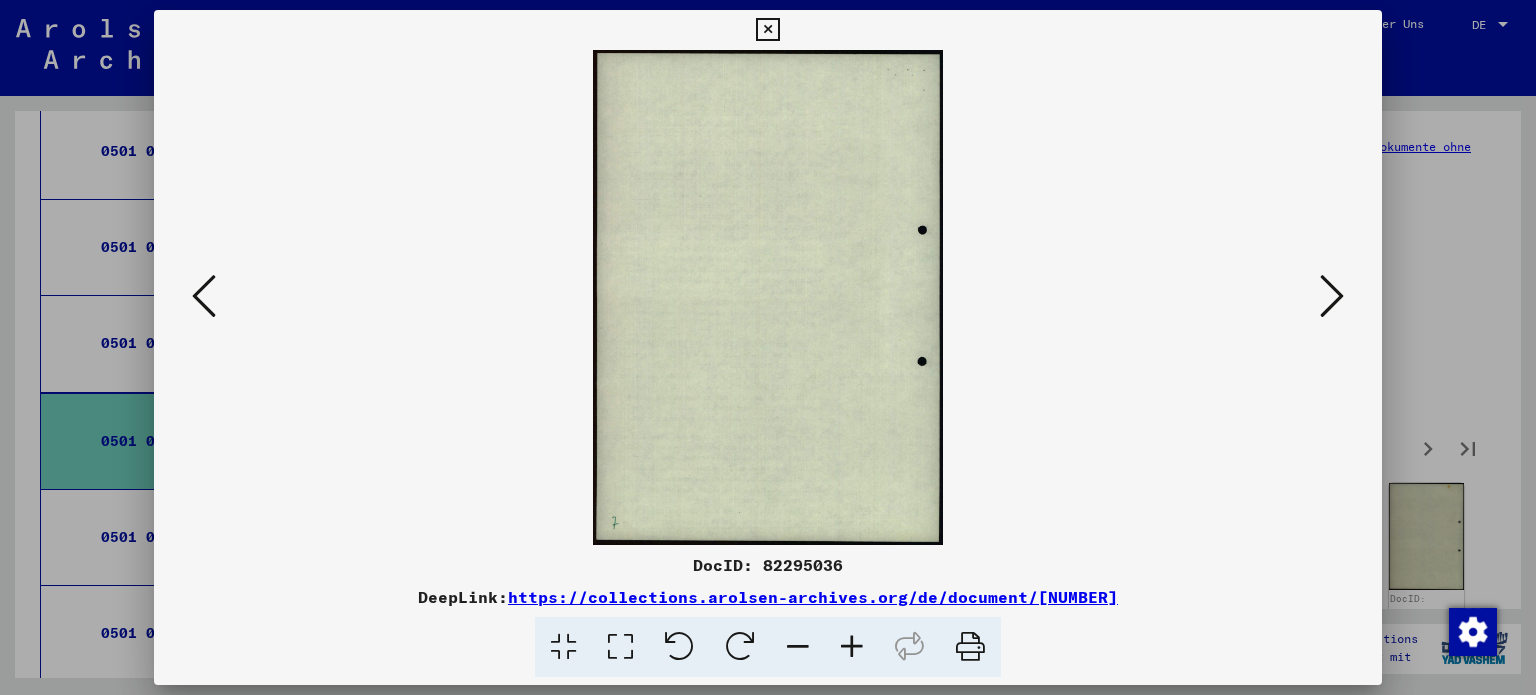 click at bounding box center (1332, 296) 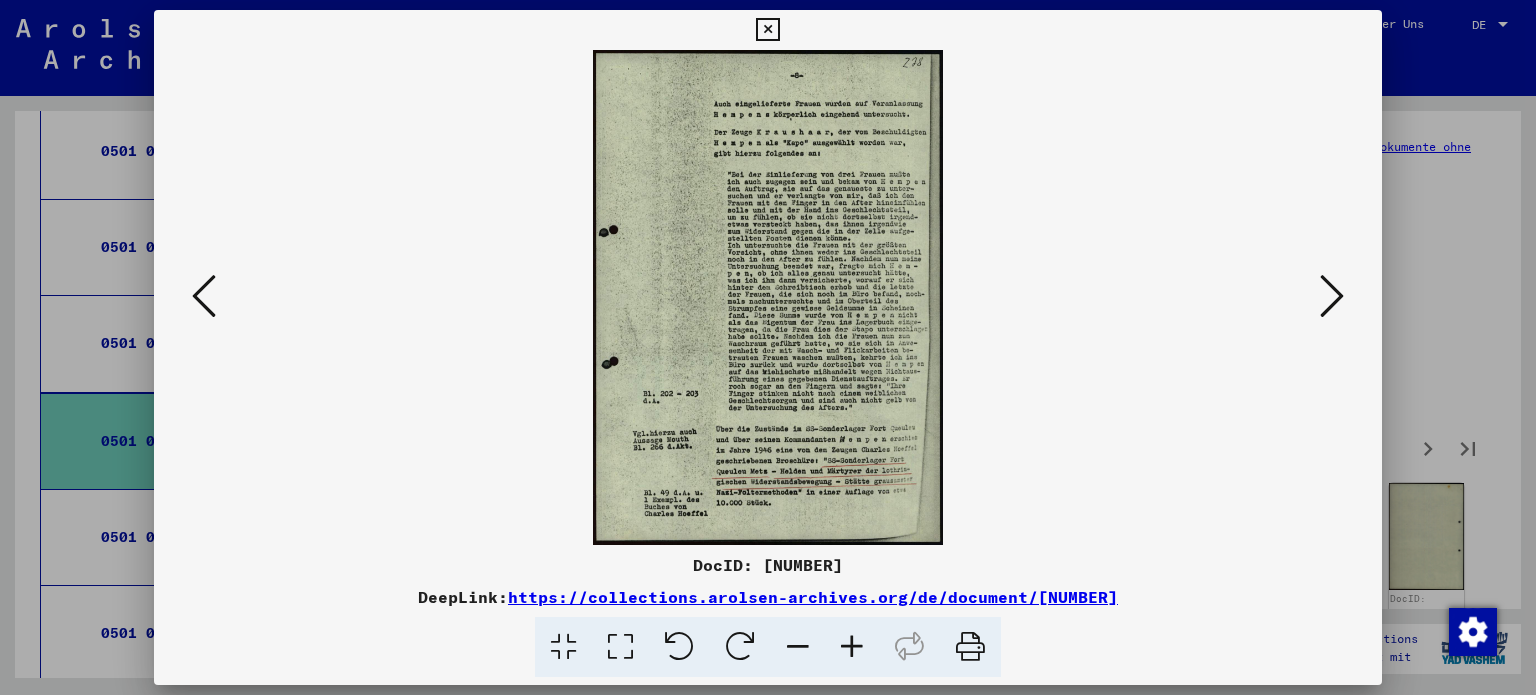 click at bounding box center (620, 647) 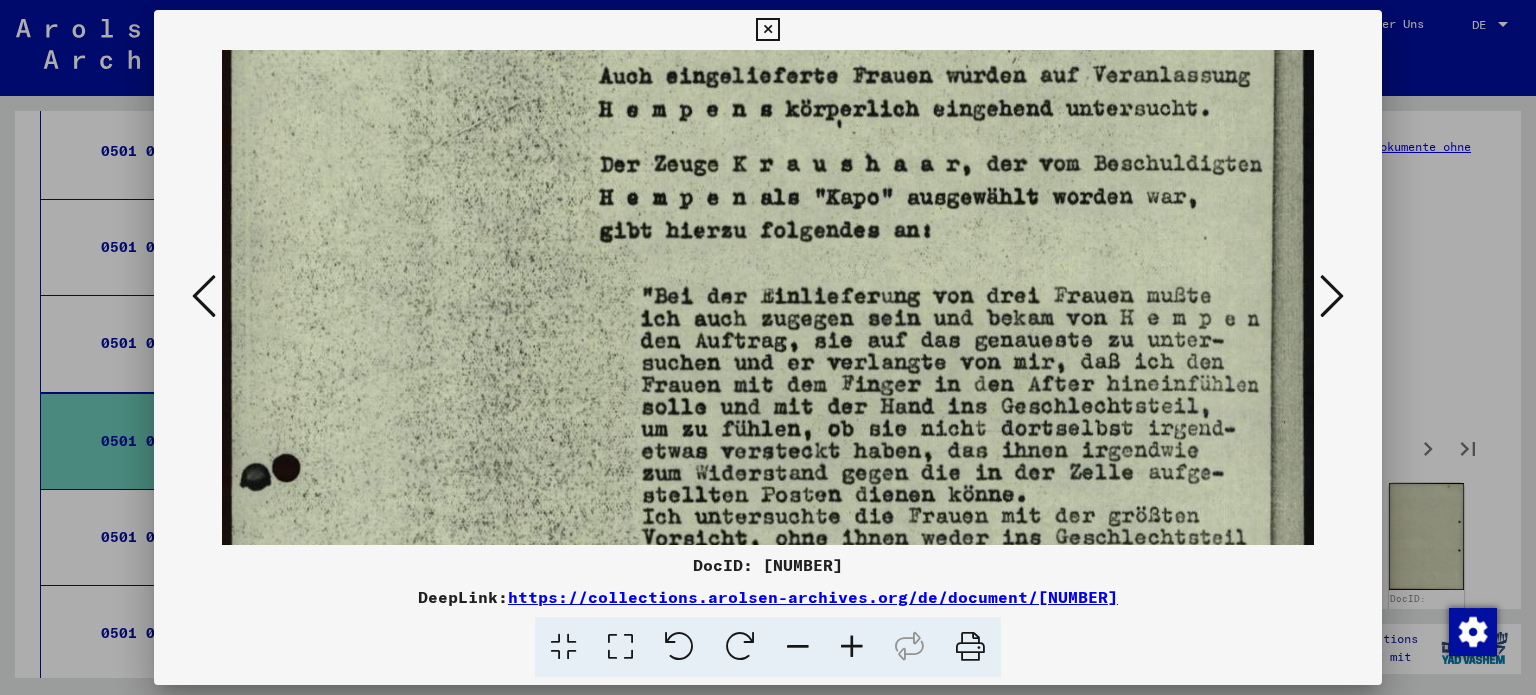 scroll, scrollTop: 147, scrollLeft: 0, axis: vertical 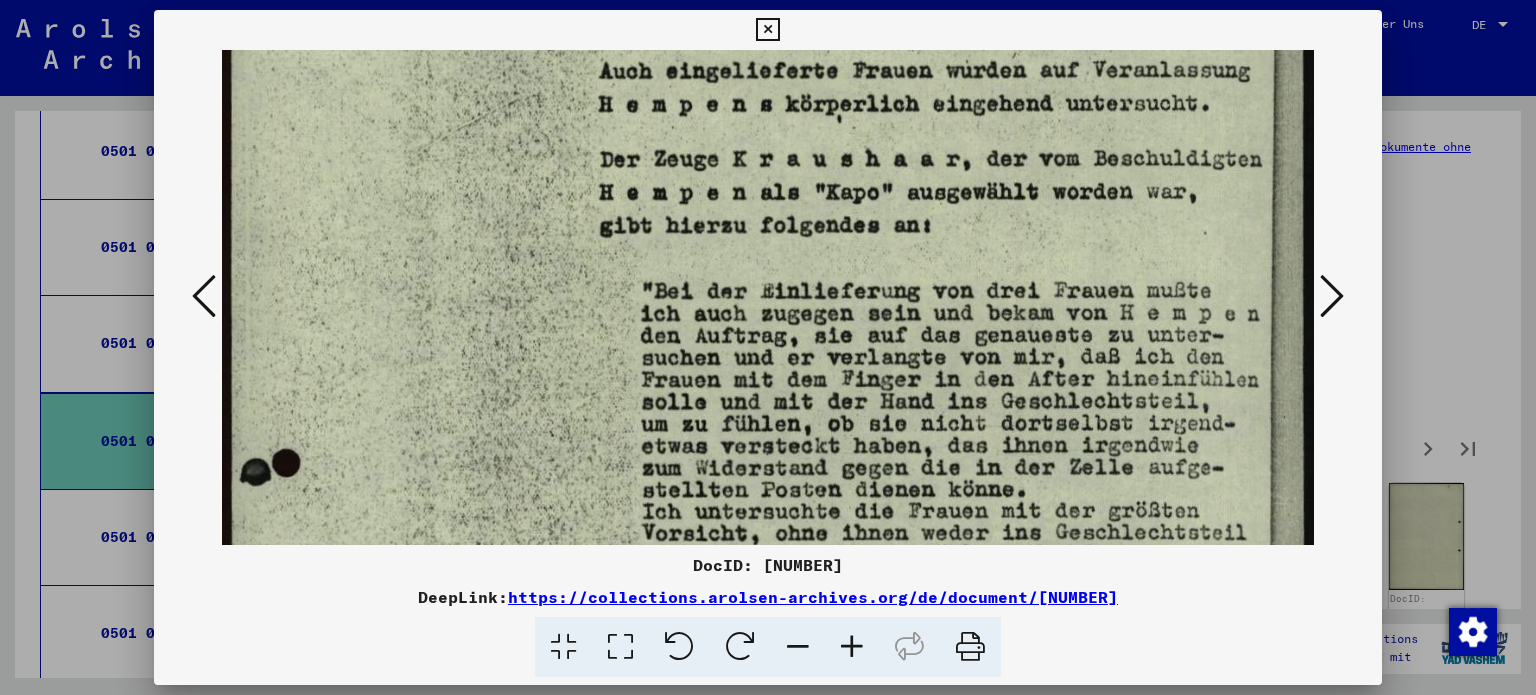 drag, startPoint x: 1087, startPoint y: 423, endPoint x: 1080, endPoint y: 277, distance: 146.16771 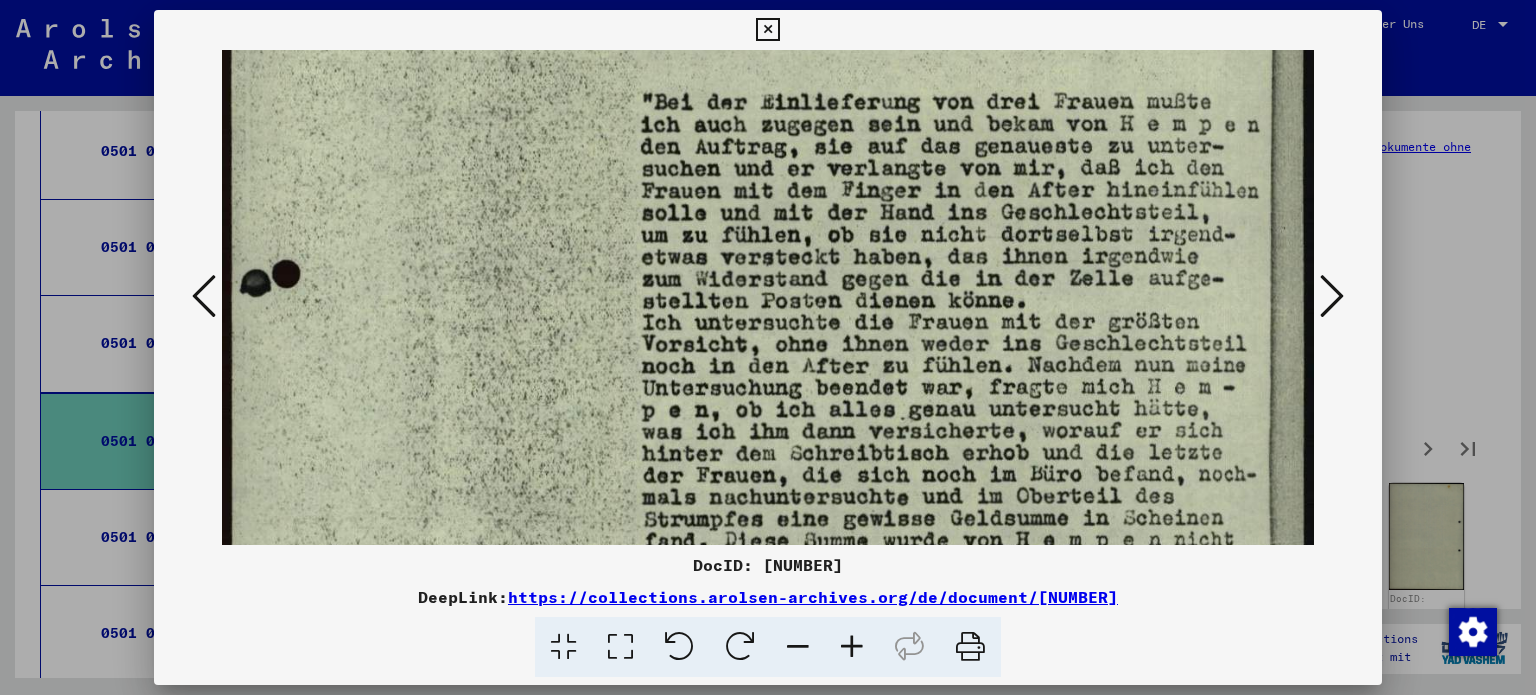 scroll, scrollTop: 341, scrollLeft: 0, axis: vertical 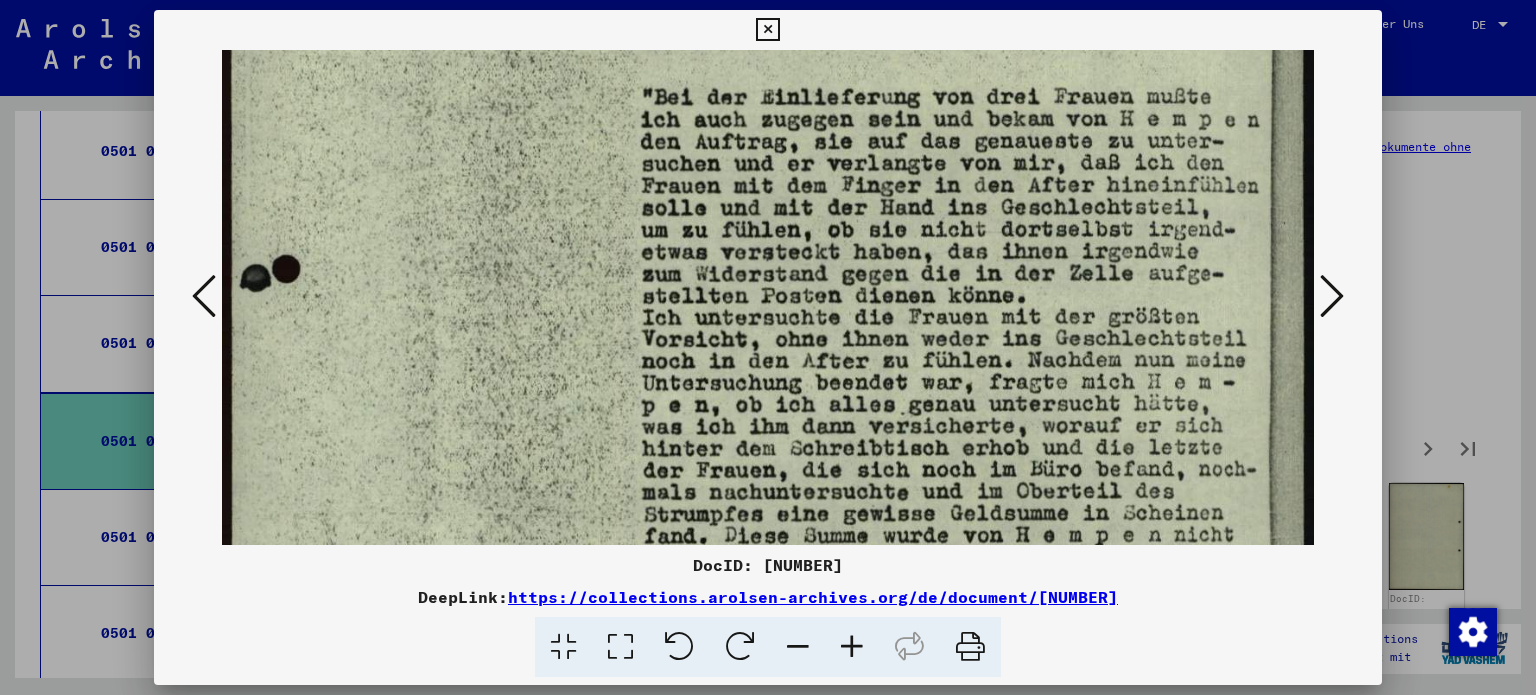 drag, startPoint x: 1051, startPoint y: 414, endPoint x: 1050, endPoint y: 223, distance: 191.00262 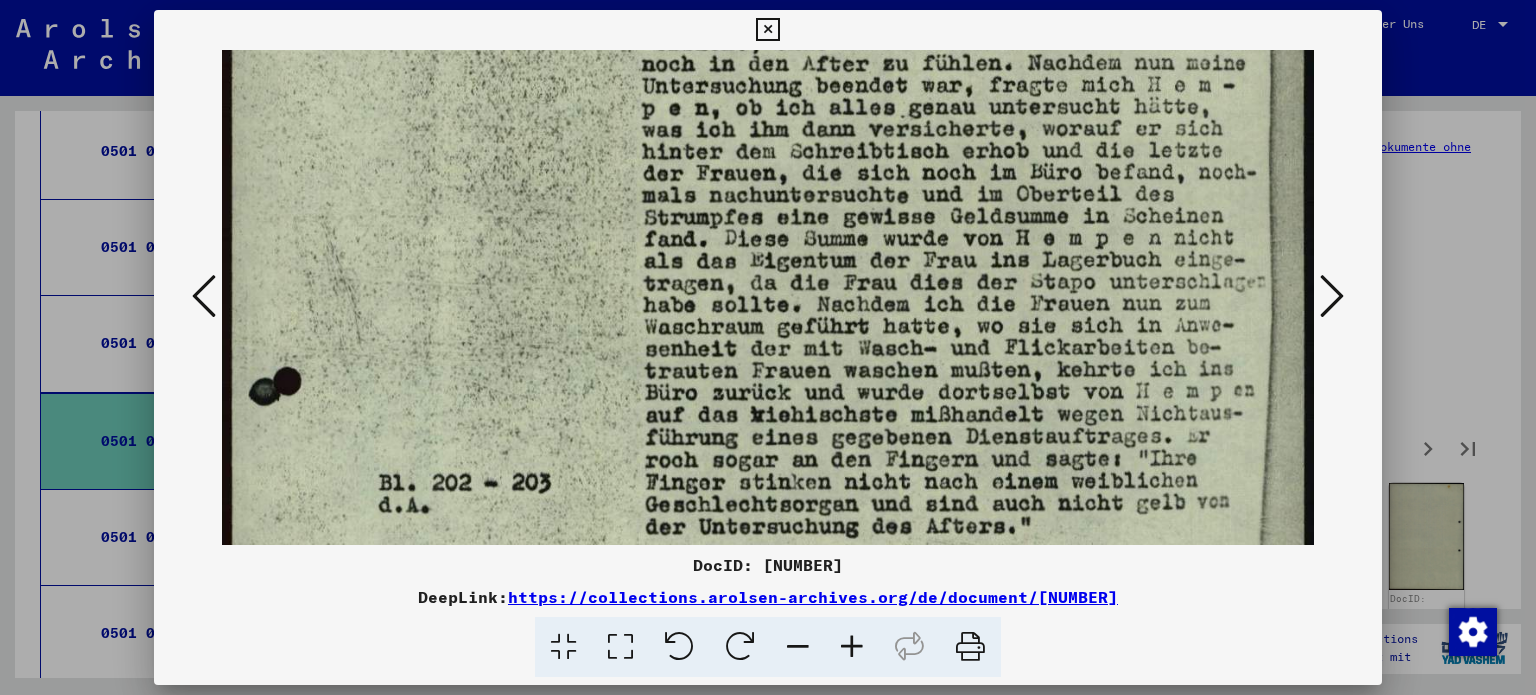 scroll, scrollTop: 639, scrollLeft: 0, axis: vertical 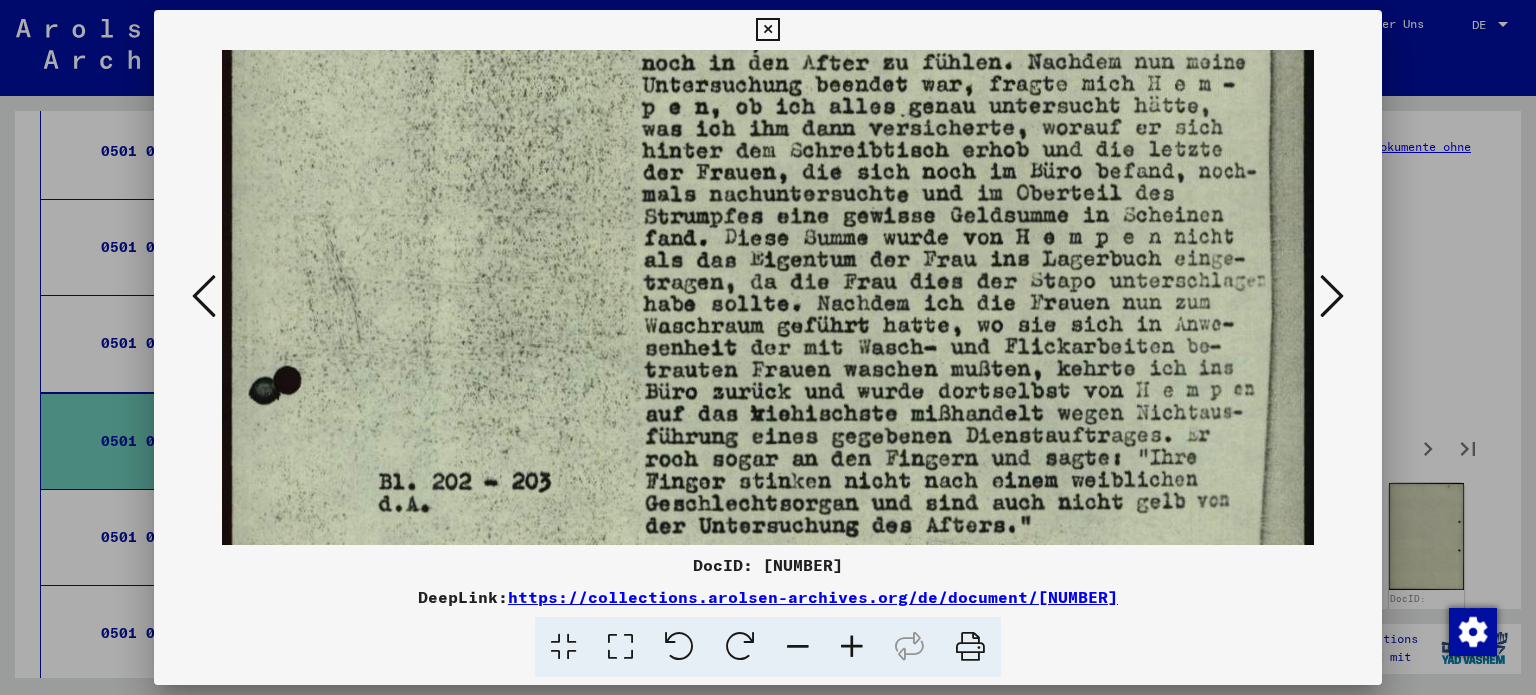 drag, startPoint x: 908, startPoint y: 462, endPoint x: 926, endPoint y: 168, distance: 294.5505 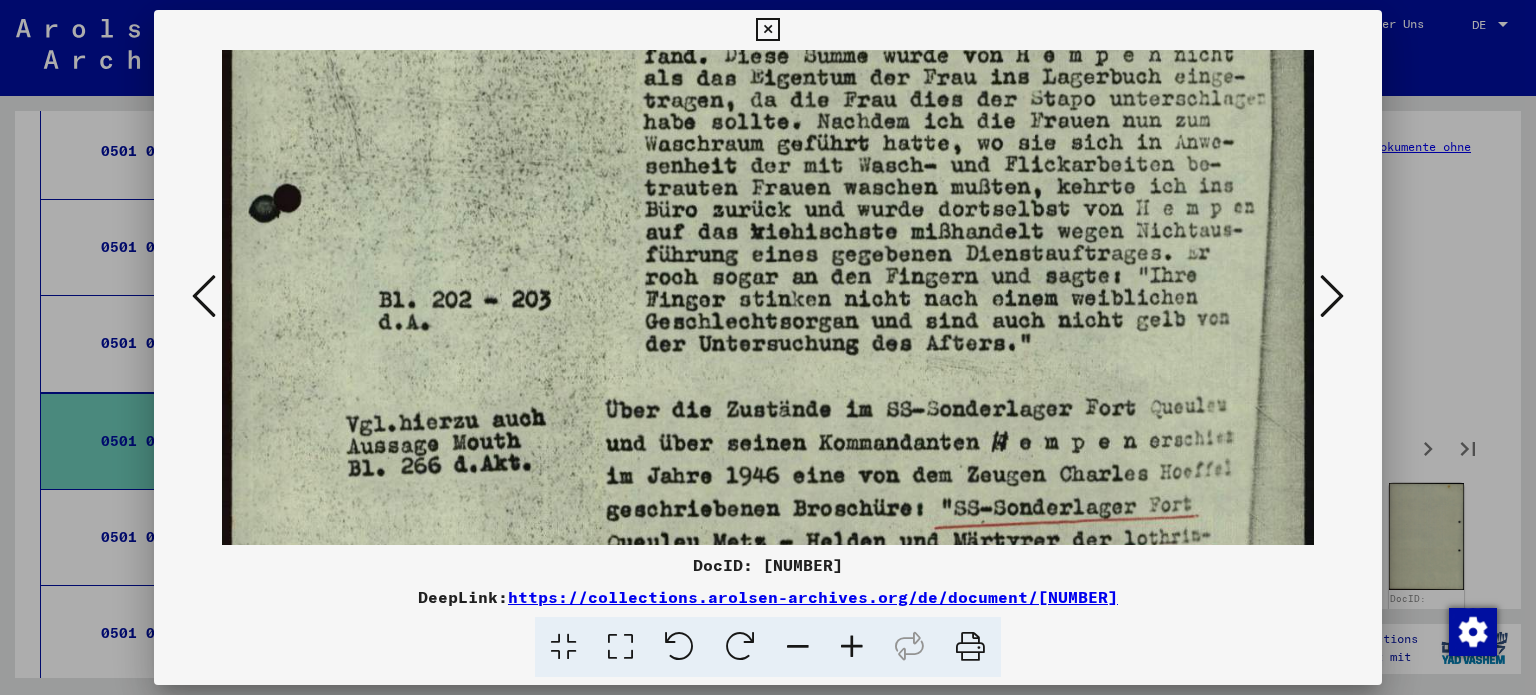 drag, startPoint x: 953, startPoint y: 241, endPoint x: 964, endPoint y: 126, distance: 115.52489 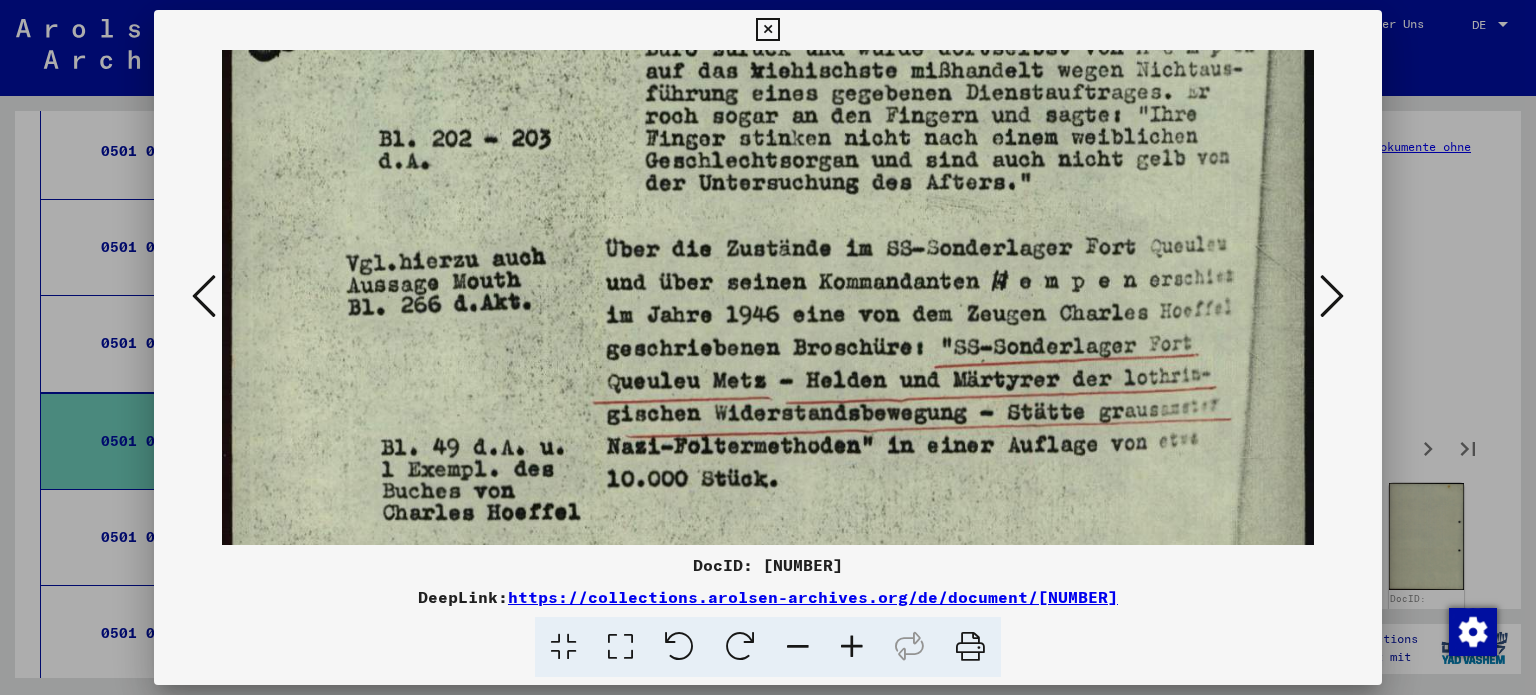 scroll, scrollTop: 1008, scrollLeft: 0, axis: vertical 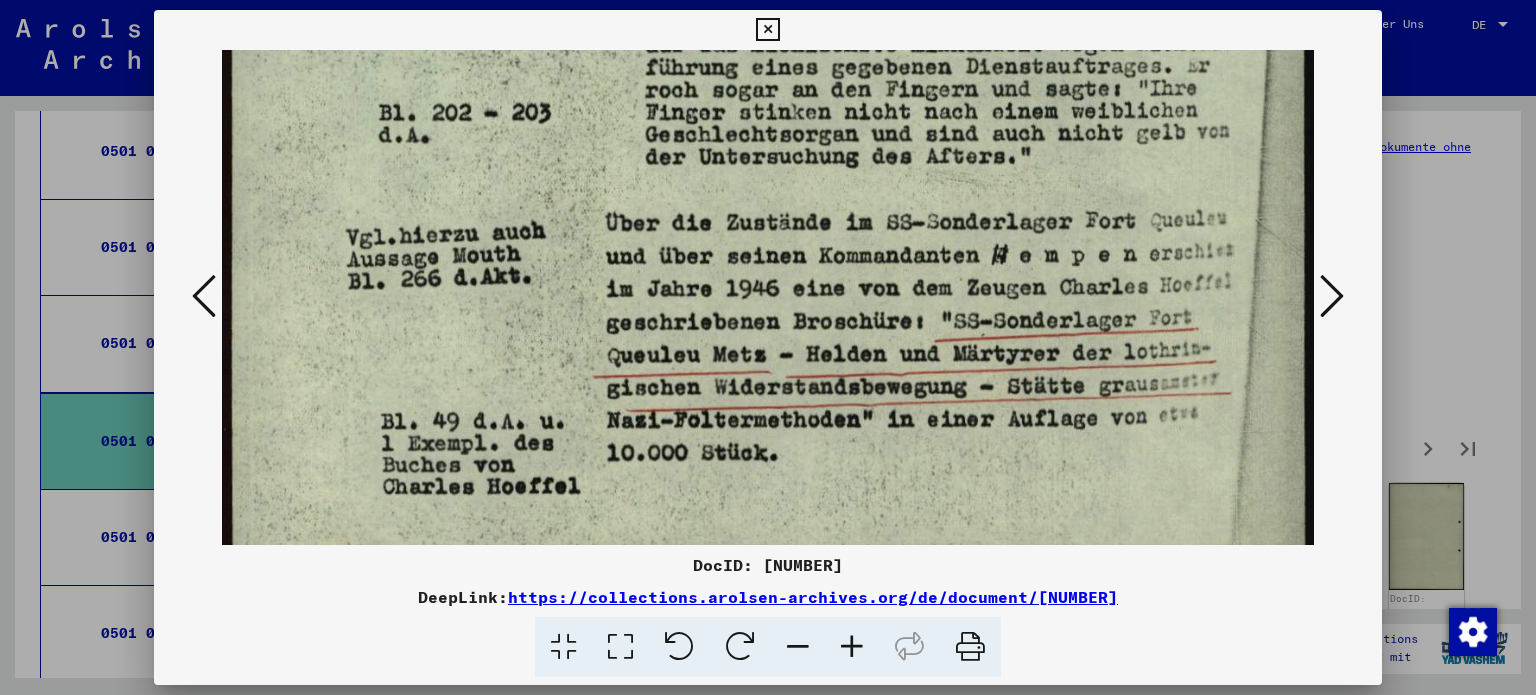 drag, startPoint x: 990, startPoint y: 363, endPoint x: 977, endPoint y: 184, distance: 179.47145 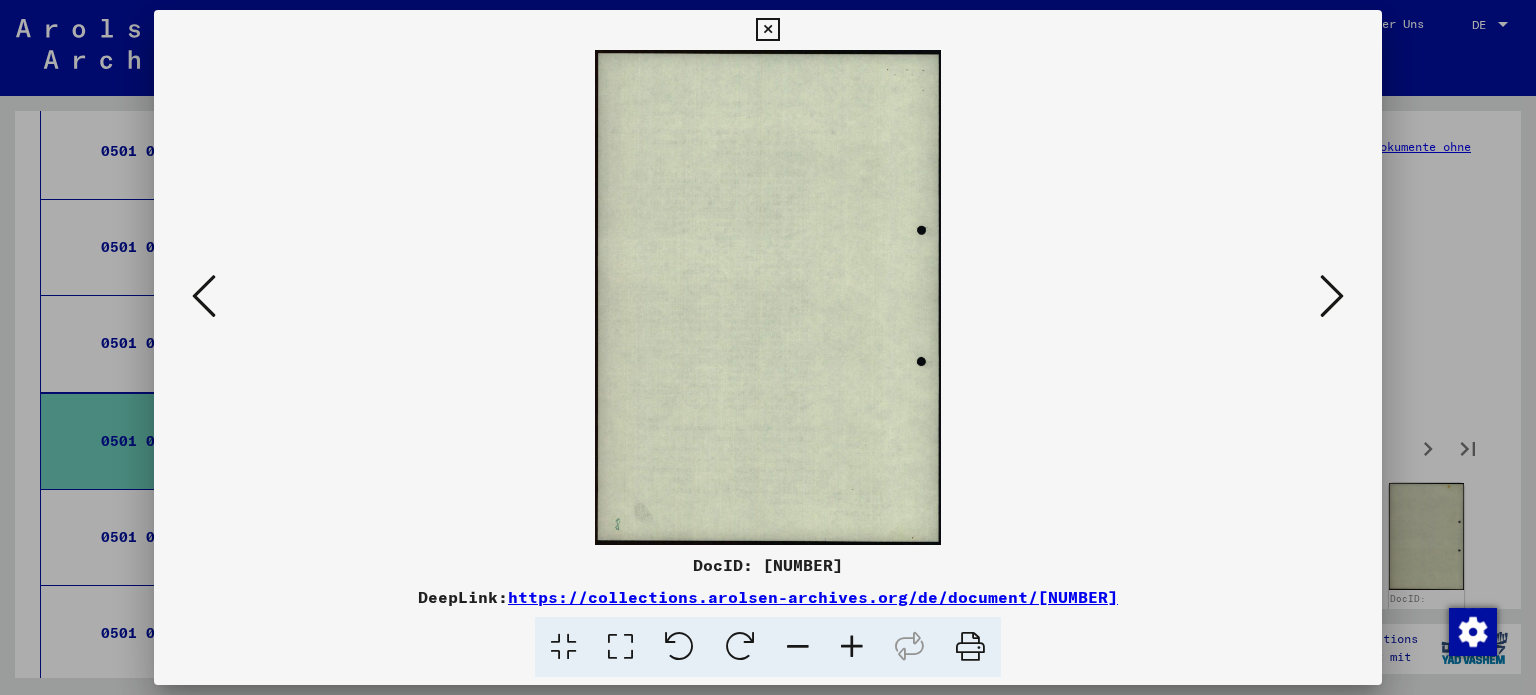 click at bounding box center (1332, 296) 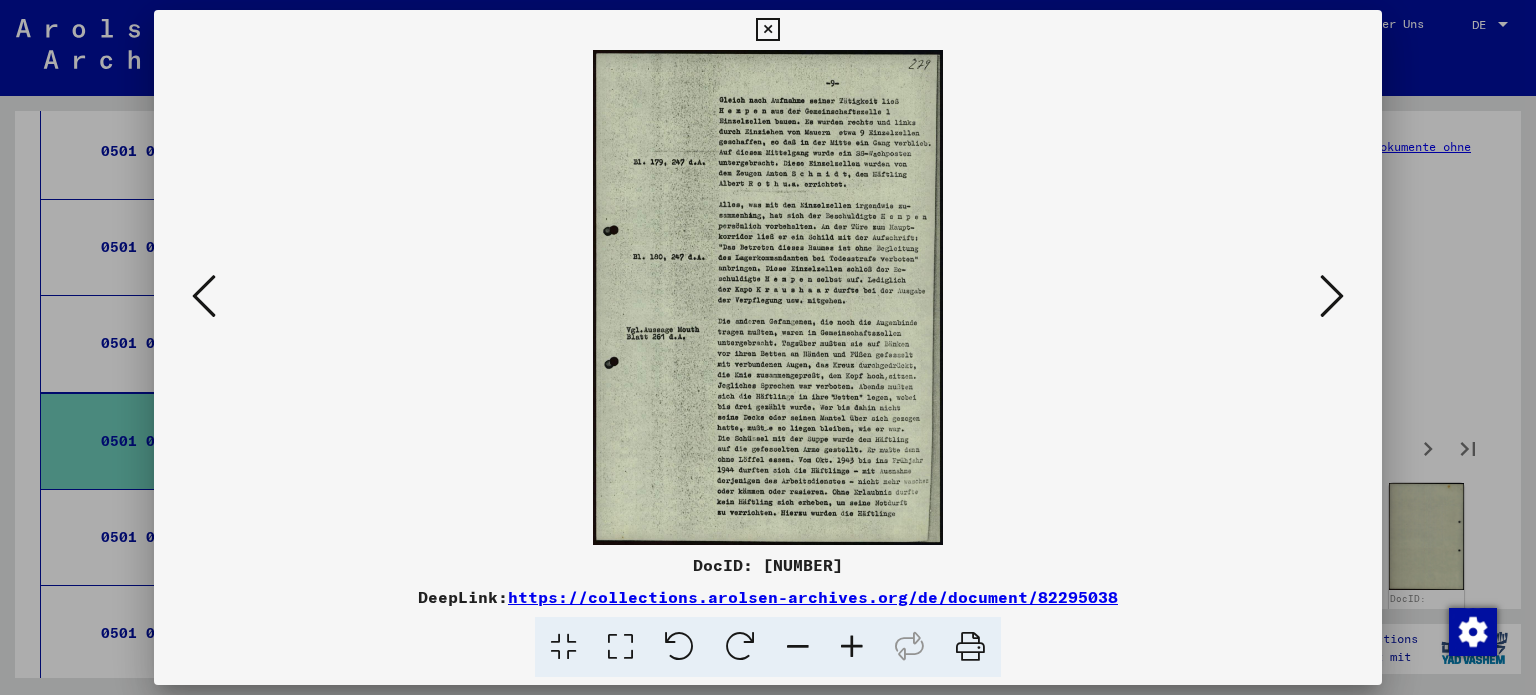 click at bounding box center [620, 647] 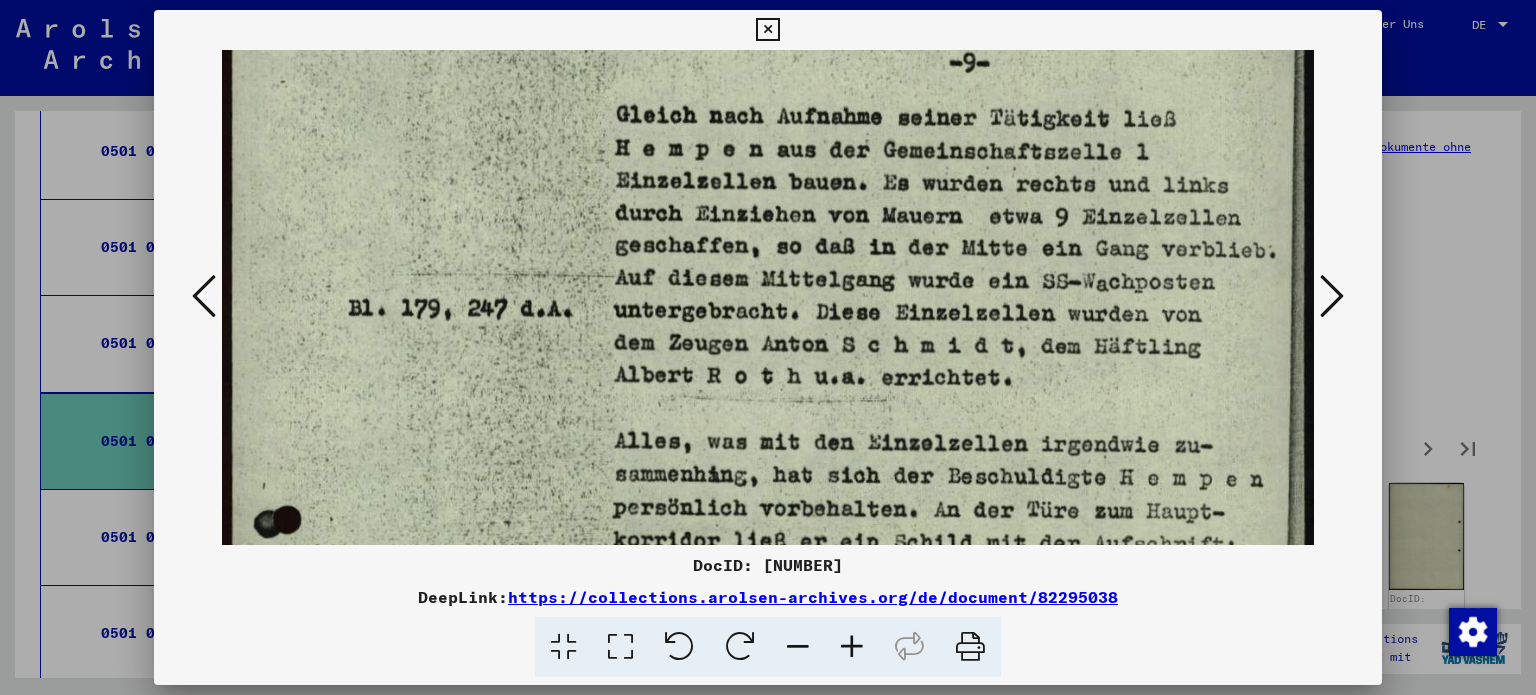 scroll, scrollTop: 114, scrollLeft: 0, axis: vertical 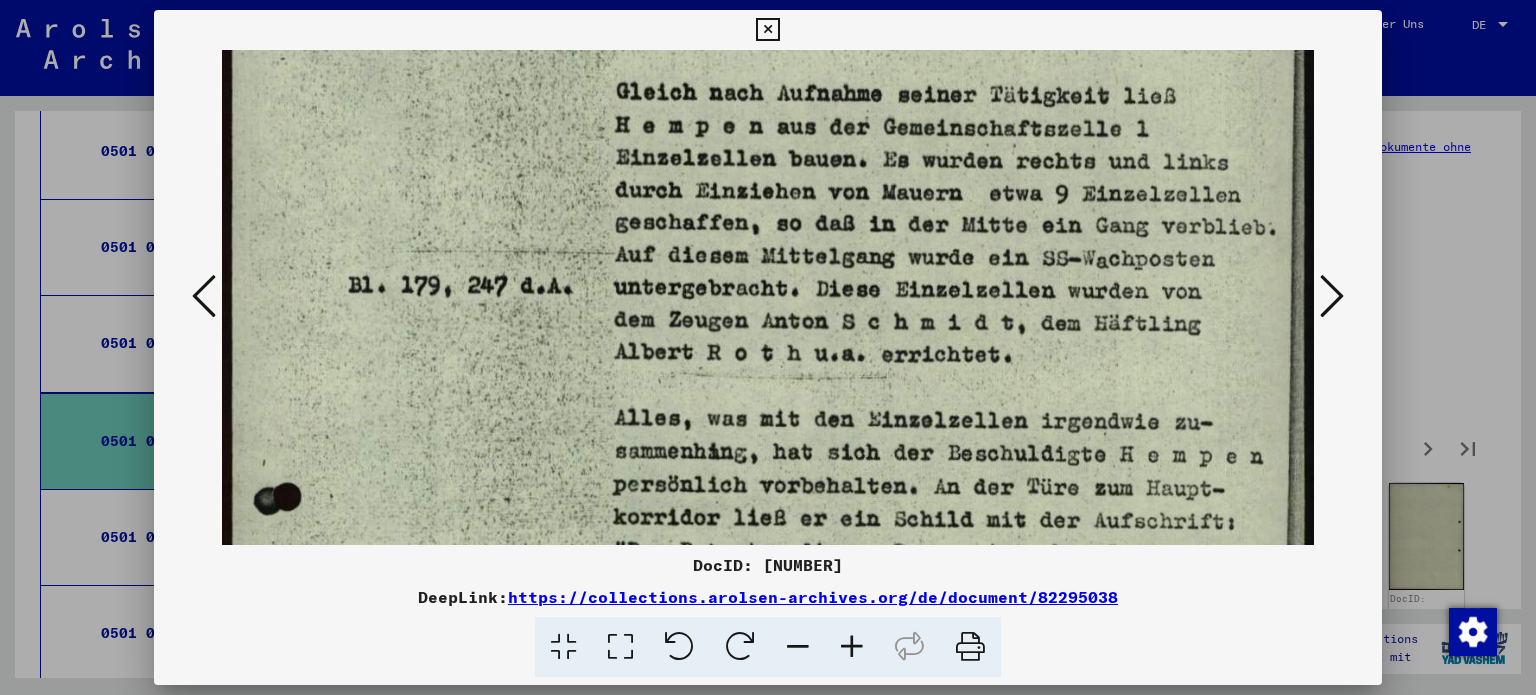 drag, startPoint x: 984, startPoint y: 443, endPoint x: 996, endPoint y: 332, distance: 111.64677 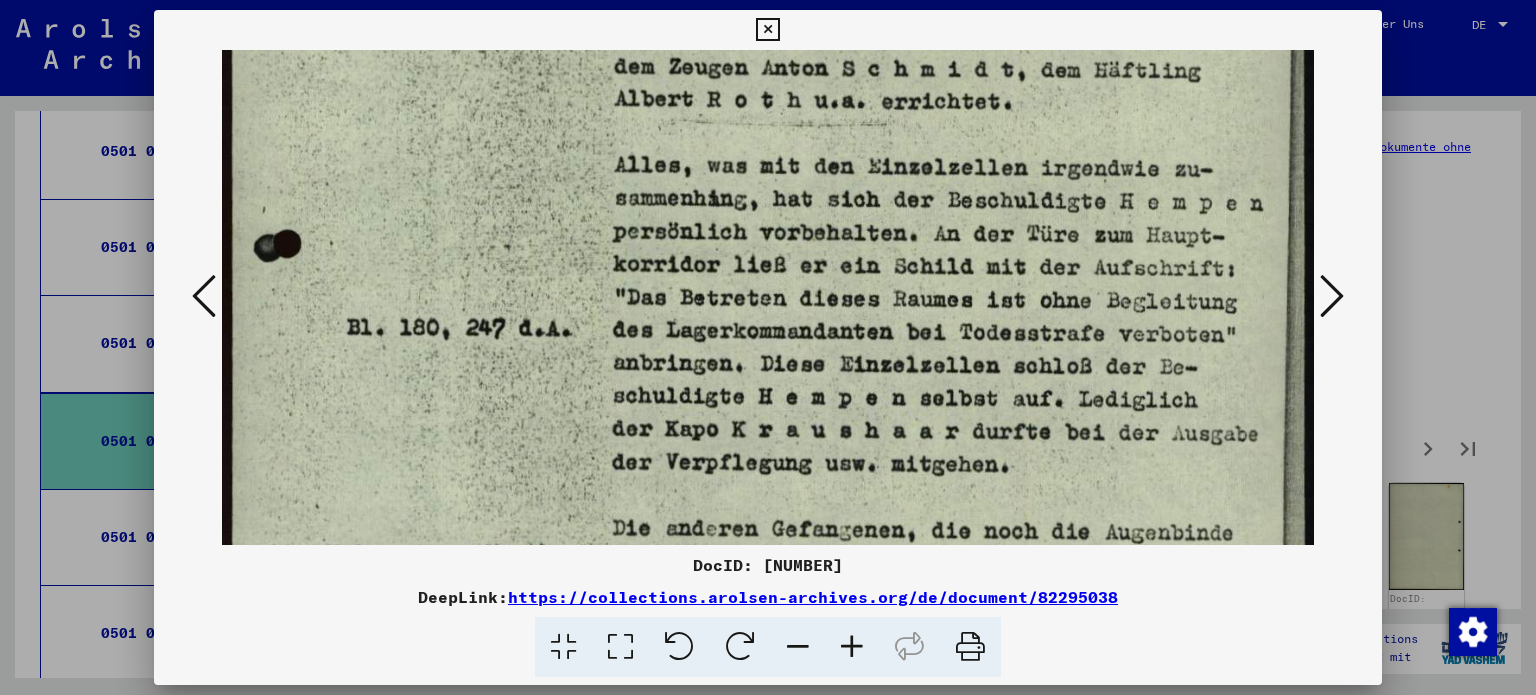 scroll, scrollTop: 371, scrollLeft: 0, axis: vertical 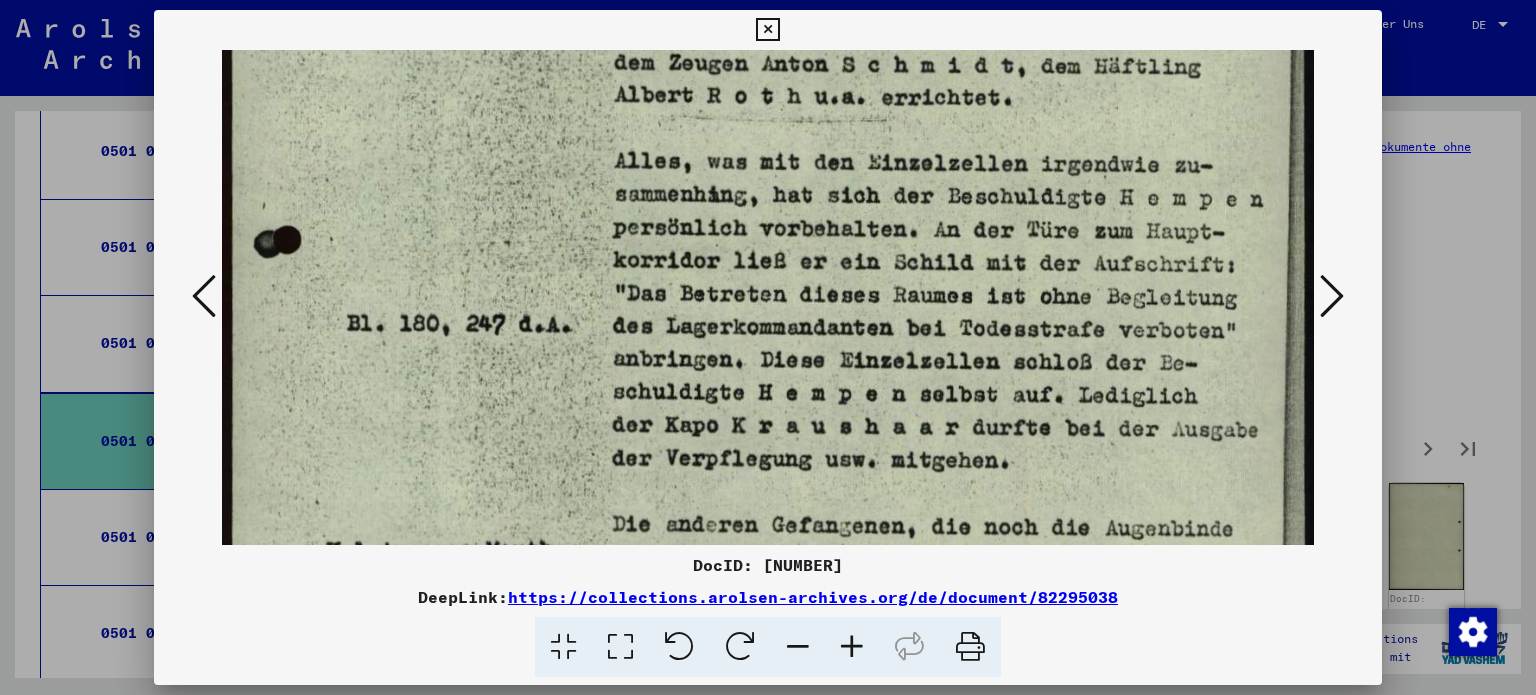 drag, startPoint x: 998, startPoint y: 434, endPoint x: 996, endPoint y: 179, distance: 255.00784 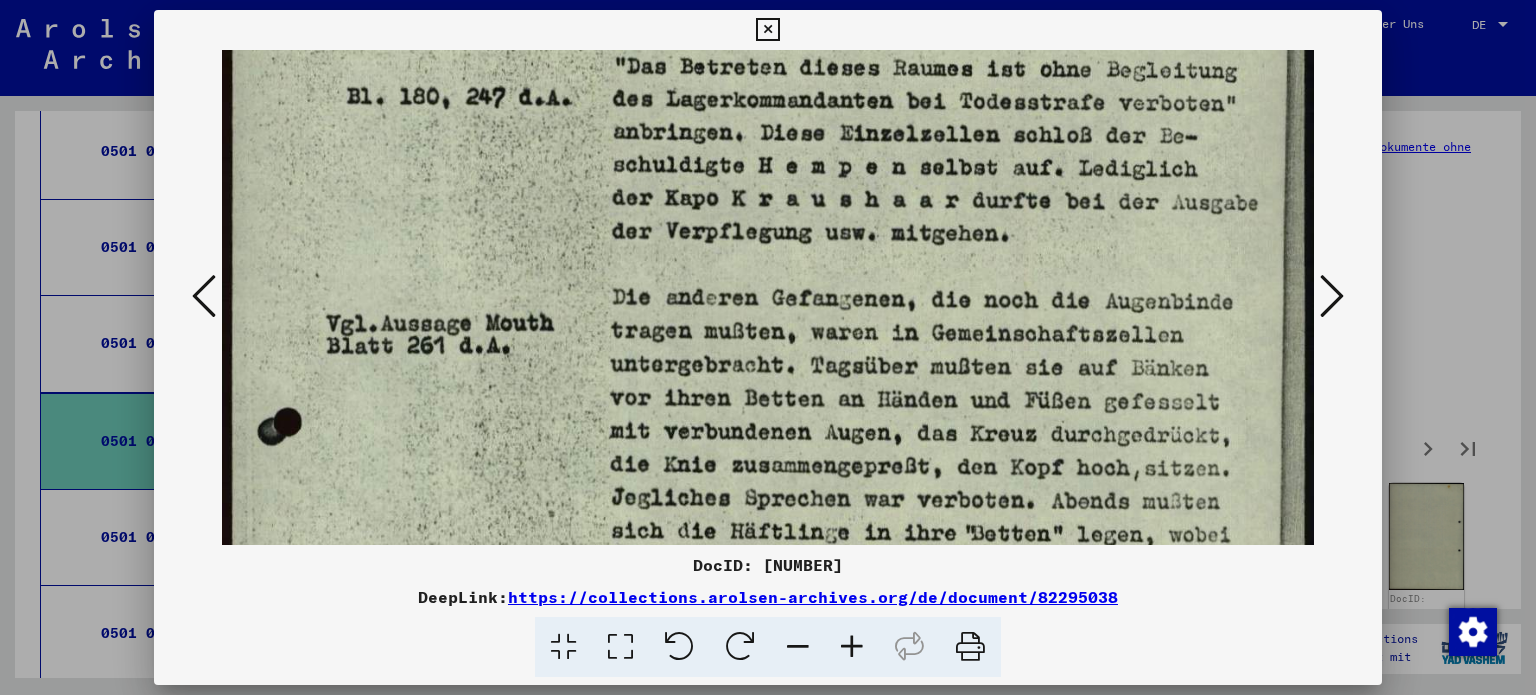 scroll, scrollTop: 600, scrollLeft: 0, axis: vertical 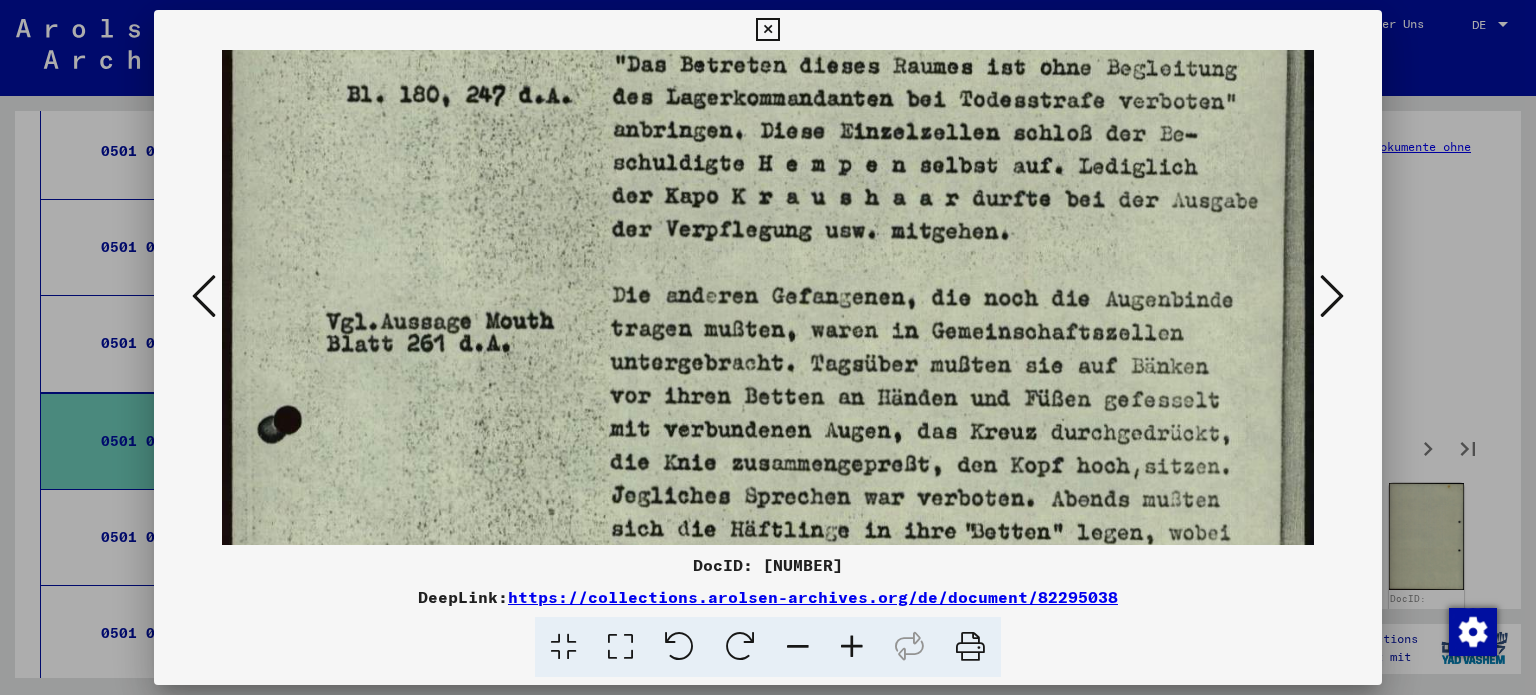 drag, startPoint x: 1028, startPoint y: 509, endPoint x: 1035, endPoint y: 283, distance: 226.10838 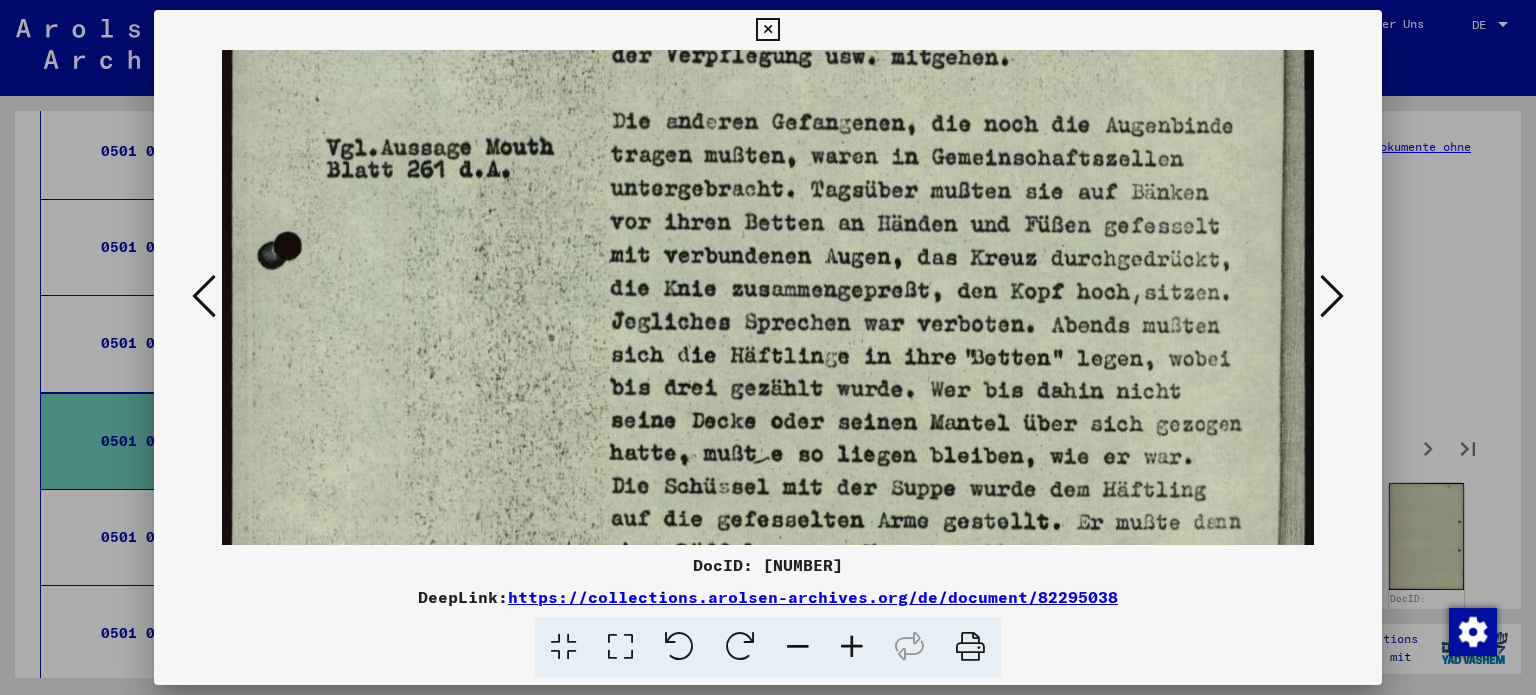 scroll, scrollTop: 807, scrollLeft: 0, axis: vertical 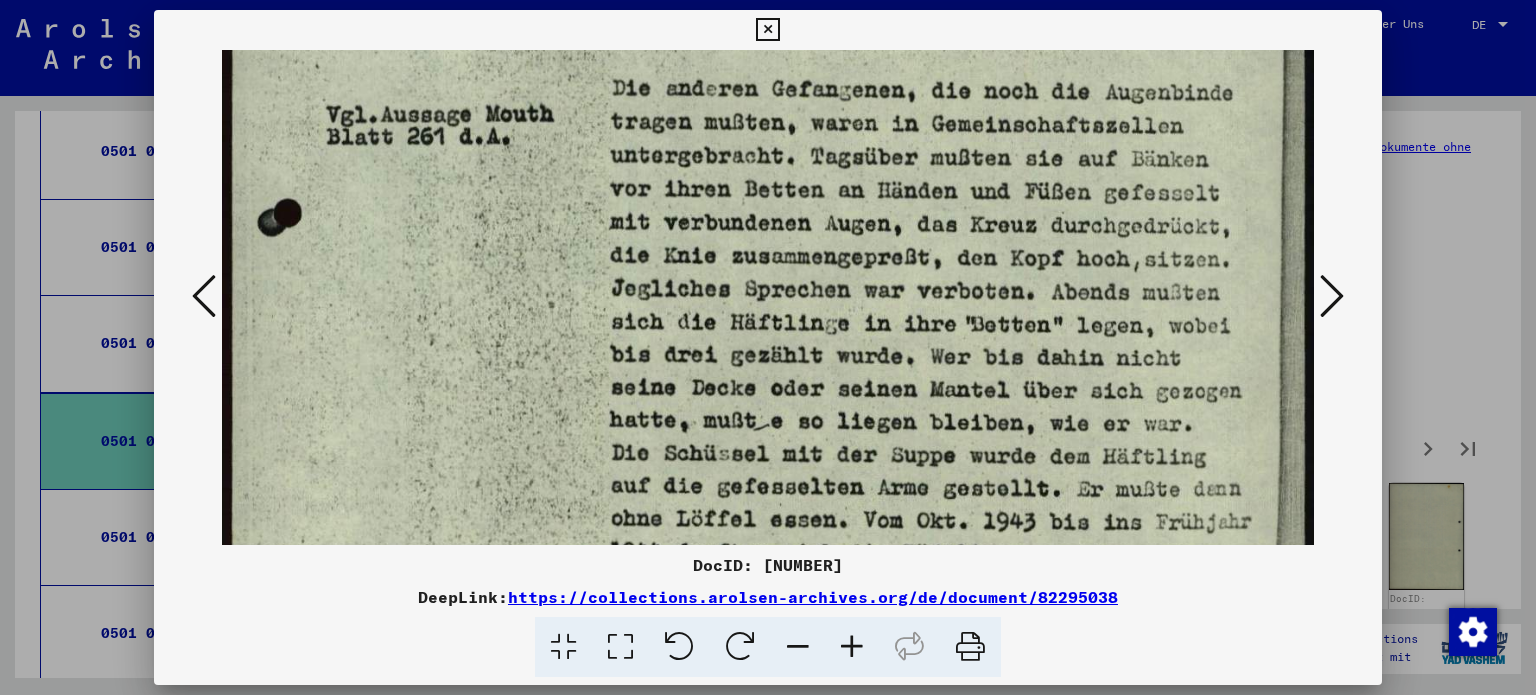 drag, startPoint x: 1032, startPoint y: 443, endPoint x: 1019, endPoint y: 239, distance: 204.4138 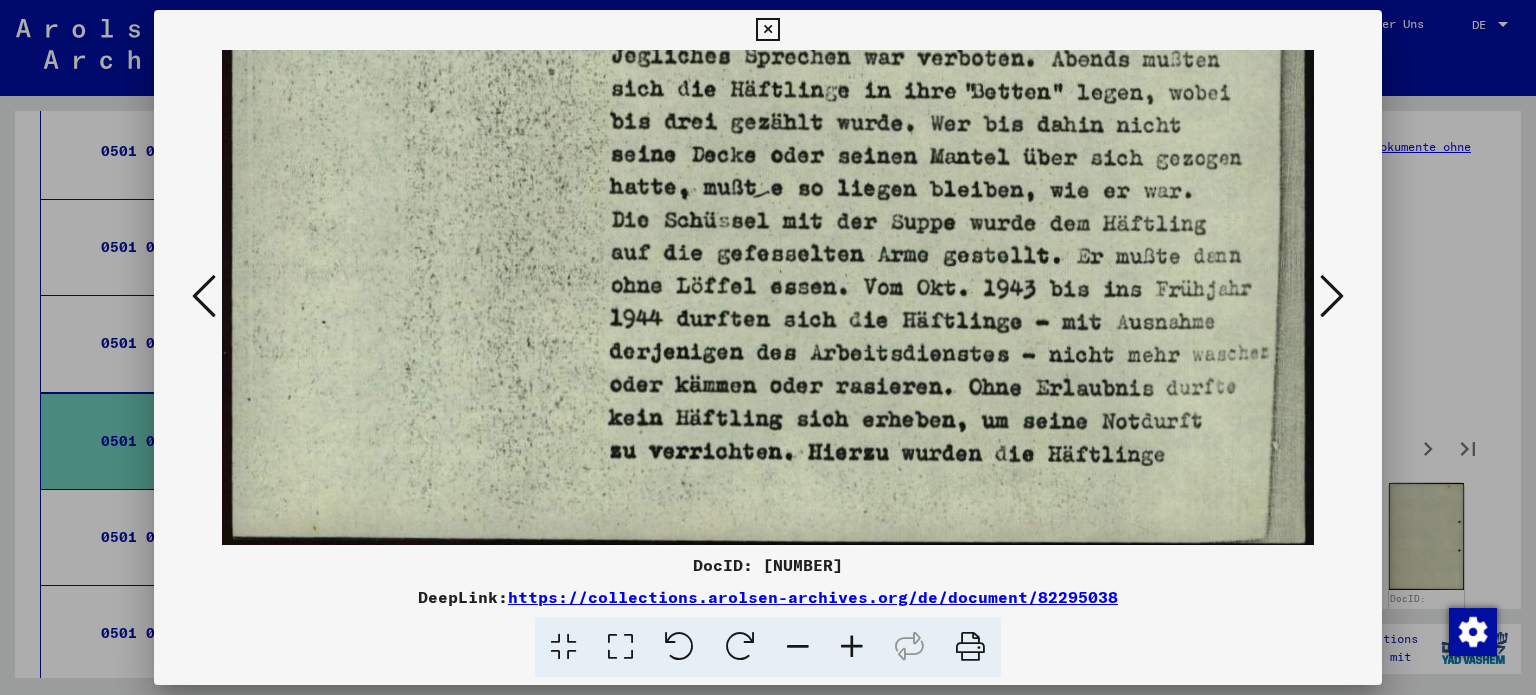 scroll, scrollTop: 1047, scrollLeft: 0, axis: vertical 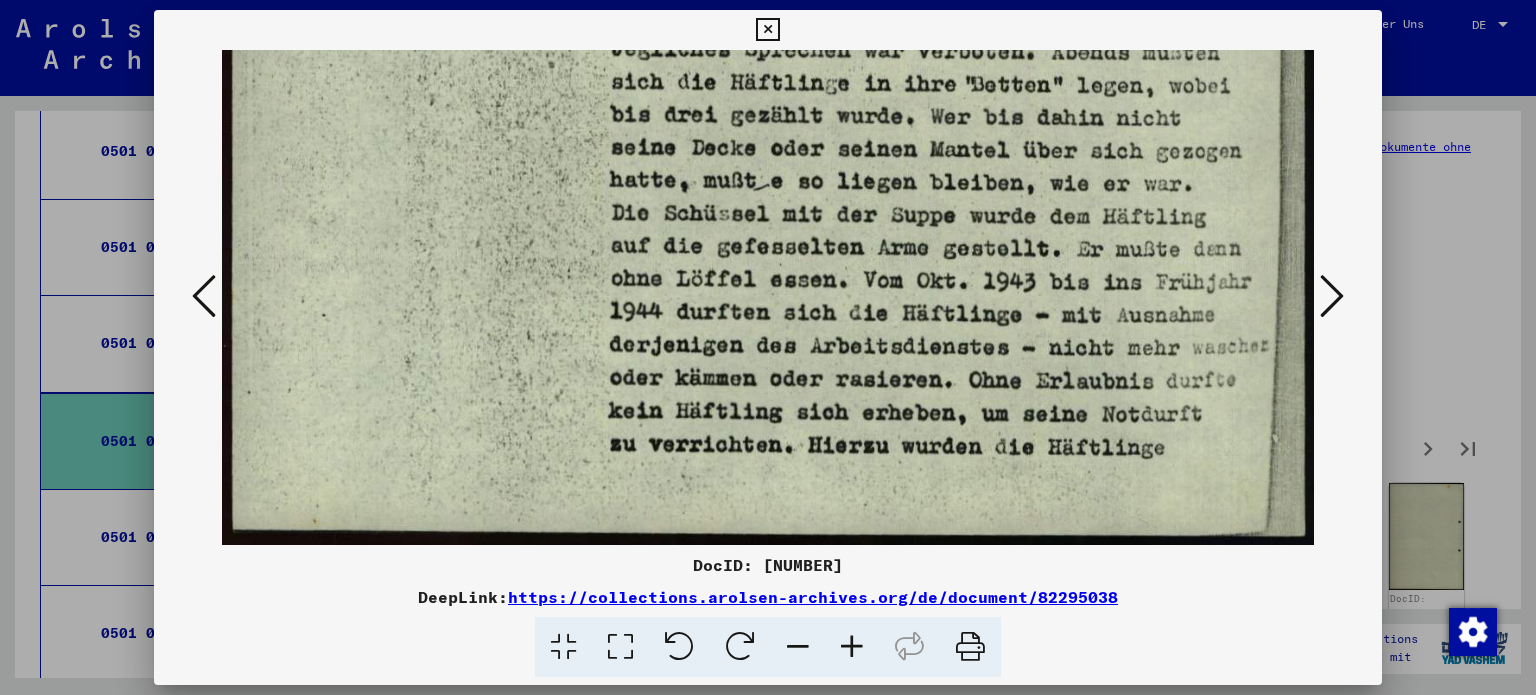drag, startPoint x: 868, startPoint y: 306, endPoint x: 863, endPoint y: 88, distance: 218.05733 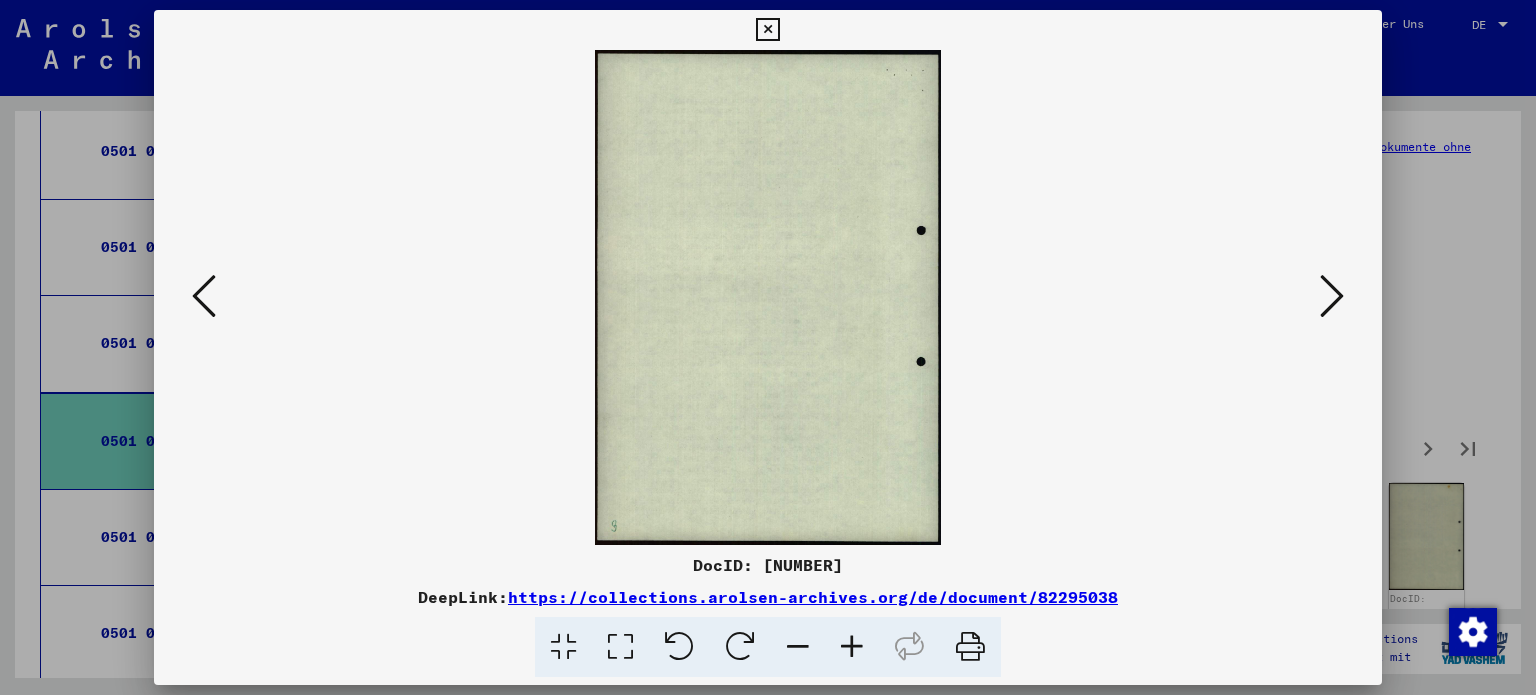 click at bounding box center [1332, 296] 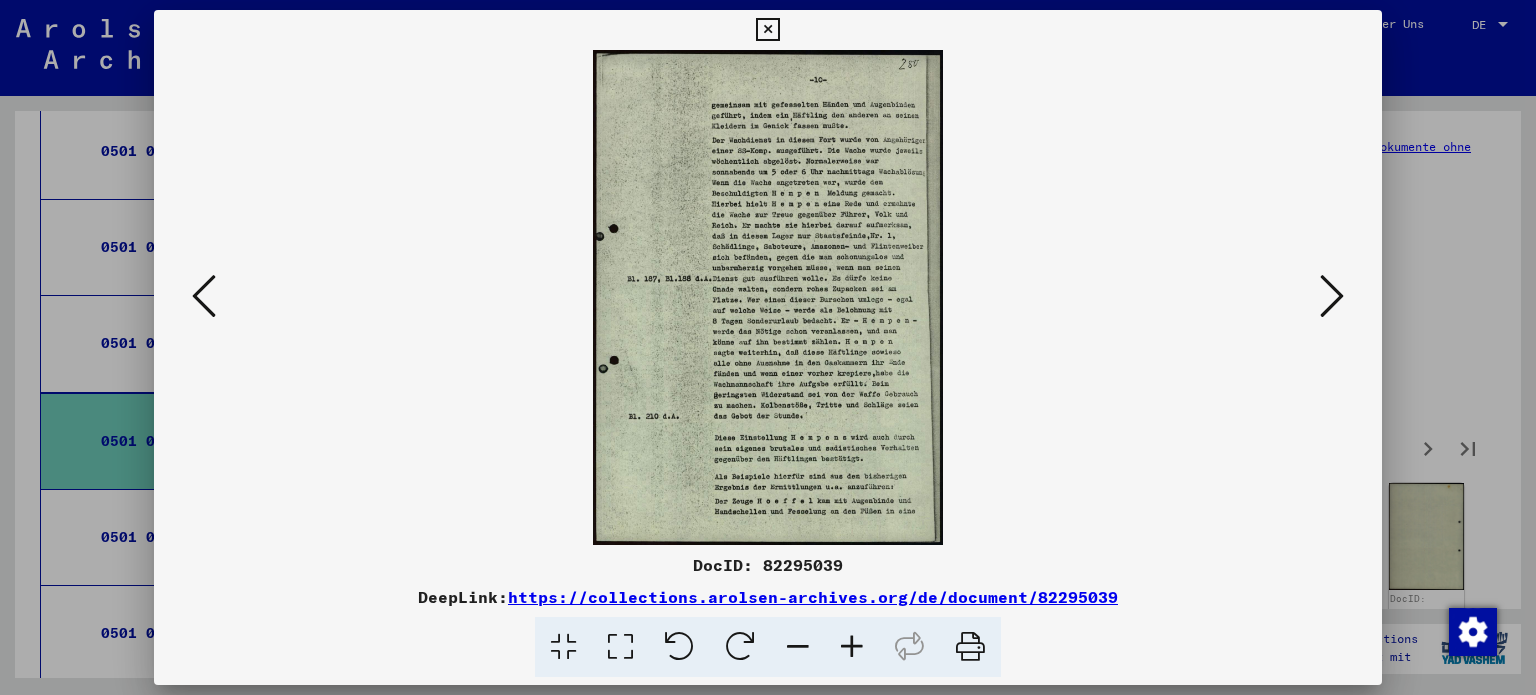 click at bounding box center [620, 647] 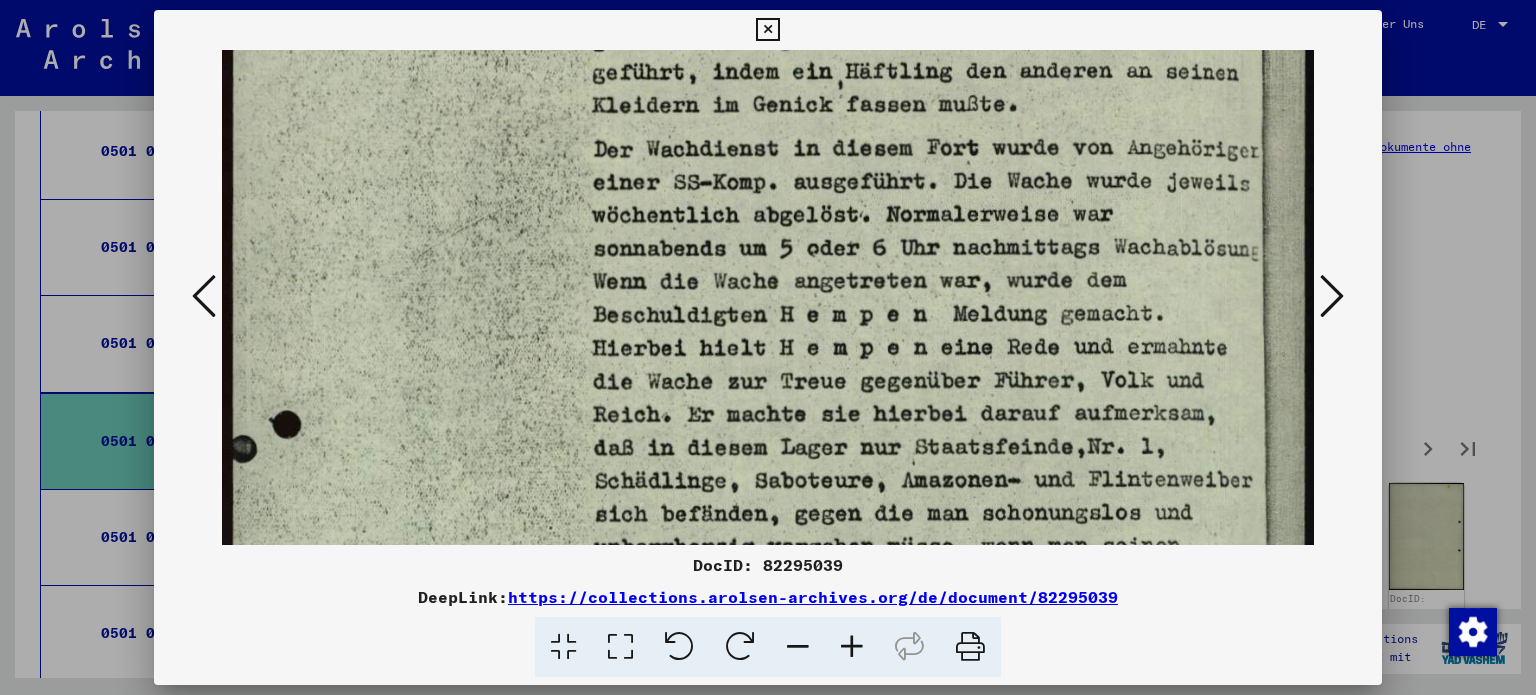 scroll, scrollTop: 183, scrollLeft: 0, axis: vertical 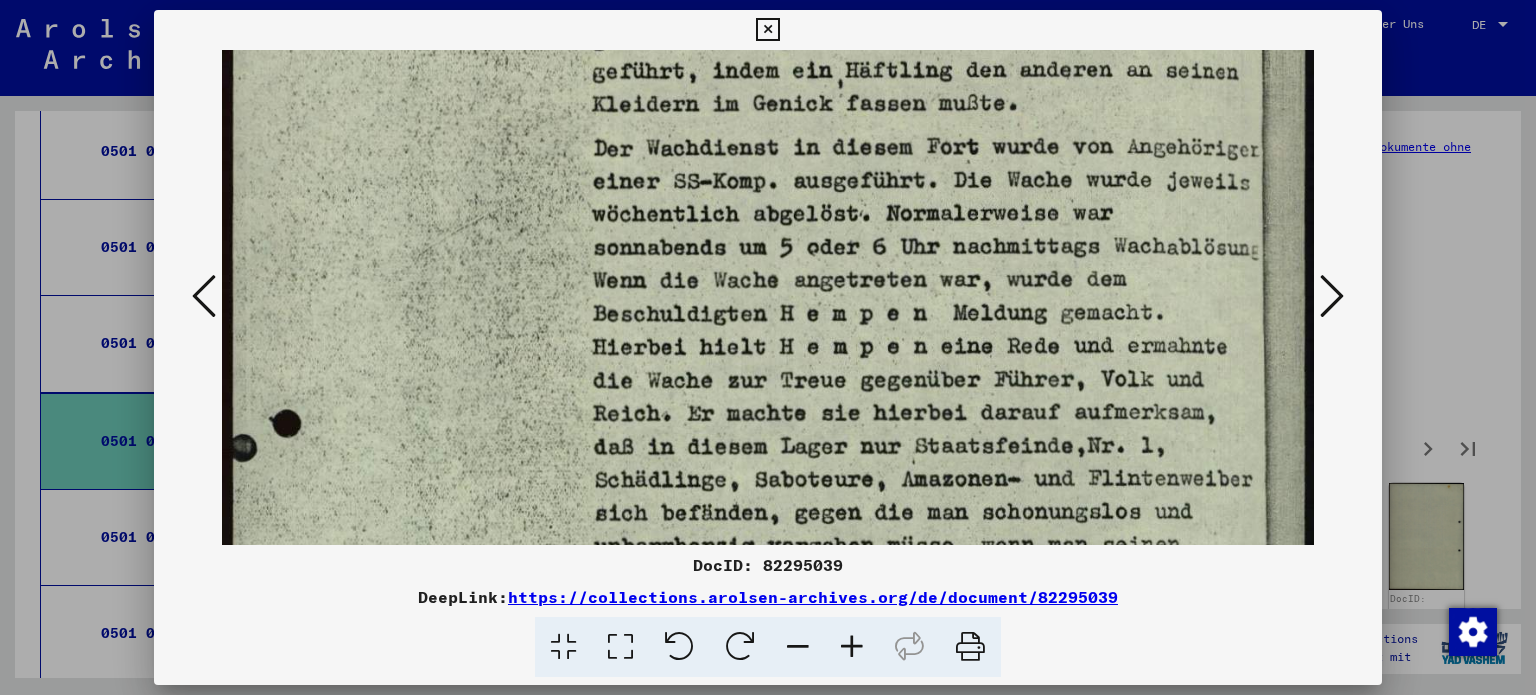drag, startPoint x: 864, startPoint y: 414, endPoint x: 868, endPoint y: 233, distance: 181.04419 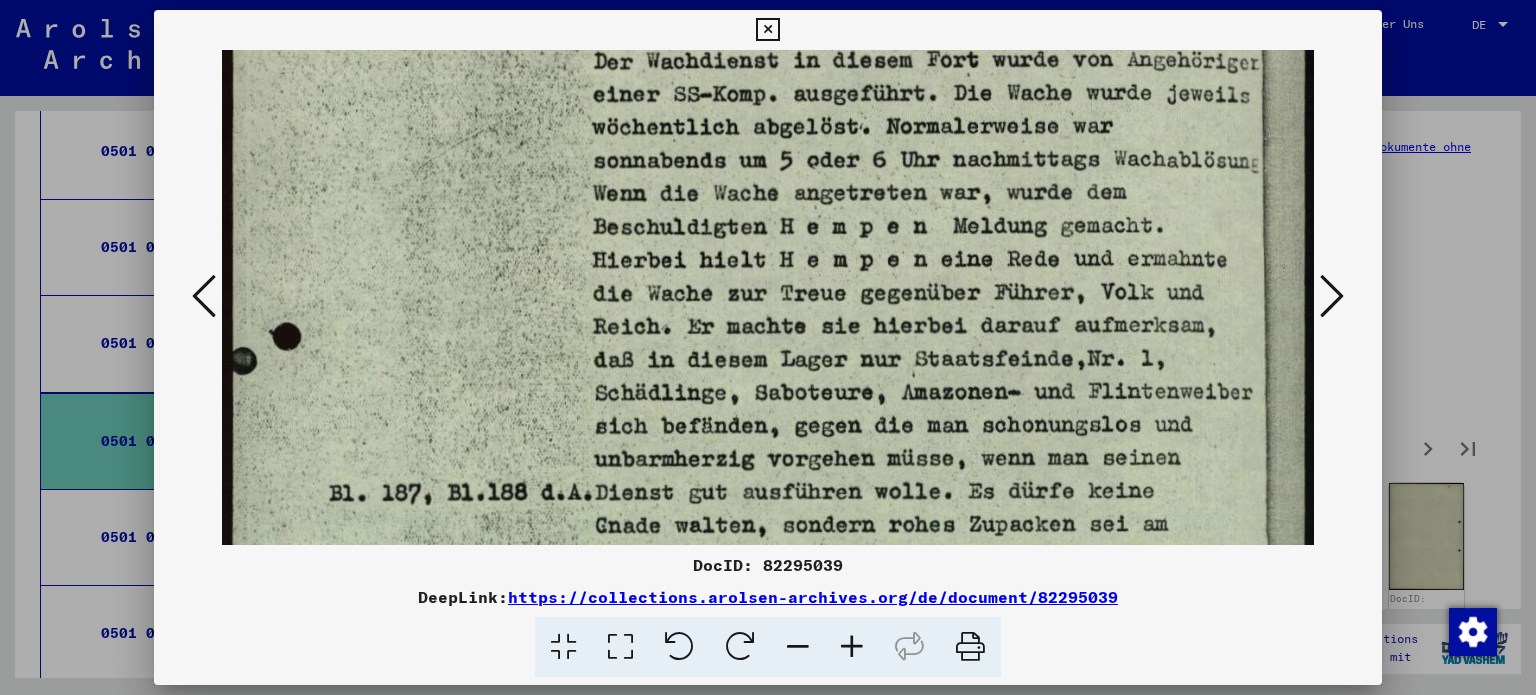 scroll, scrollTop: 276, scrollLeft: 0, axis: vertical 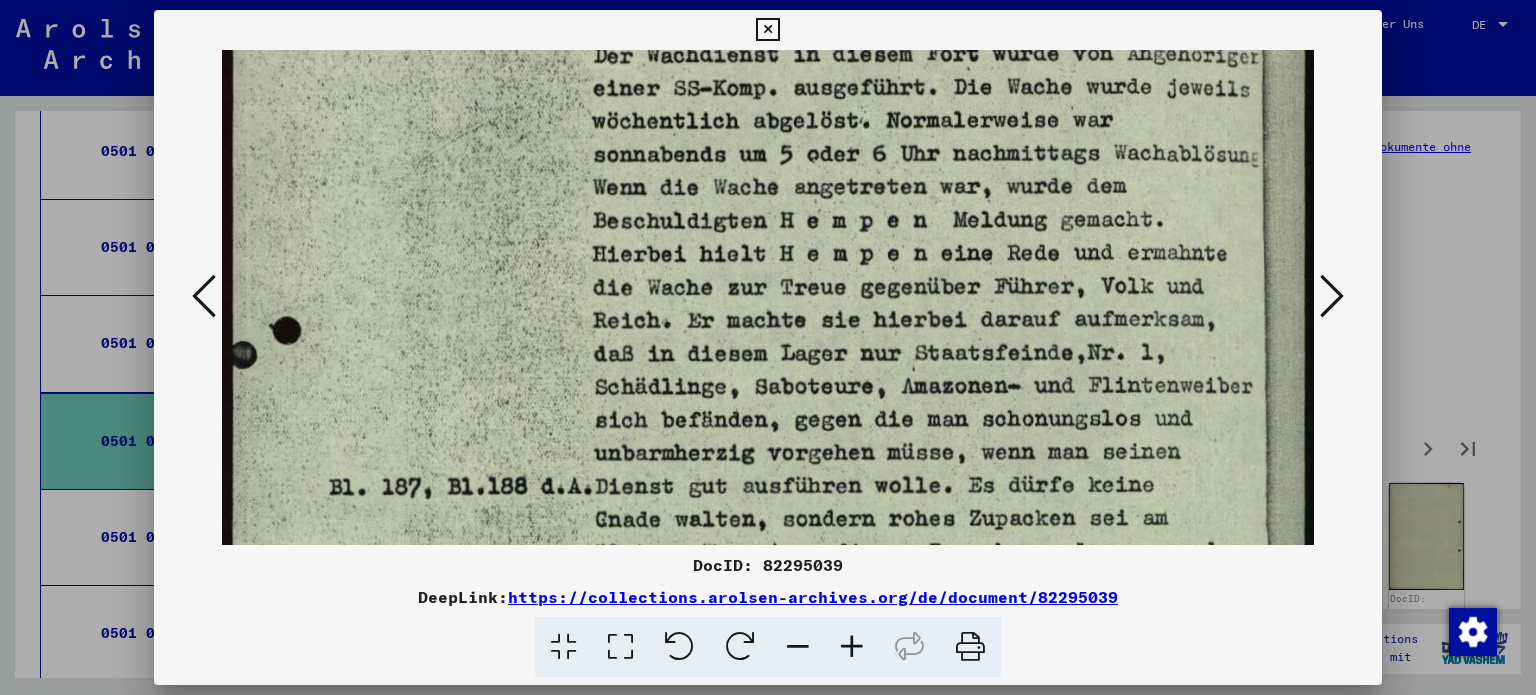 drag, startPoint x: 907, startPoint y: 304, endPoint x: 911, endPoint y: 253, distance: 51.156624 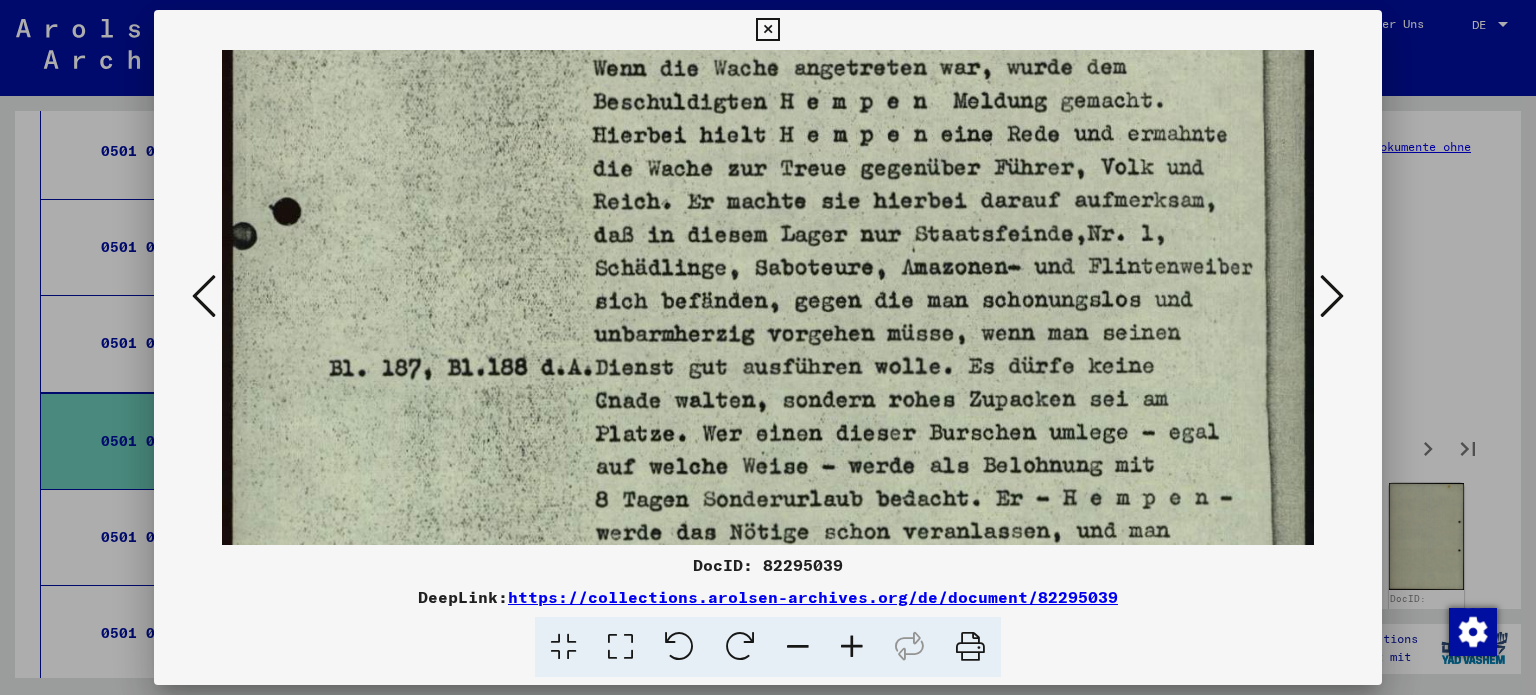 scroll, scrollTop: 405, scrollLeft: 0, axis: vertical 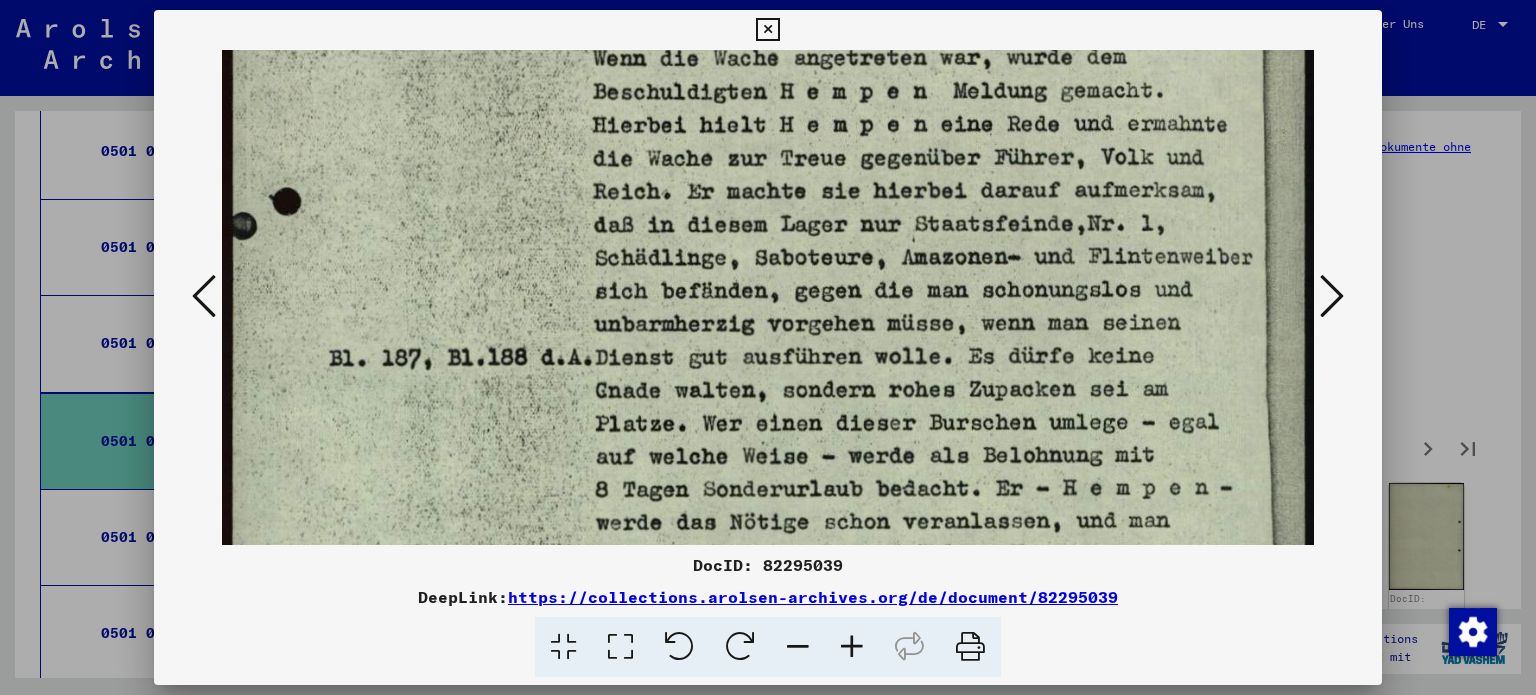 drag, startPoint x: 912, startPoint y: 343, endPoint x: 920, endPoint y: 219, distance: 124.2578 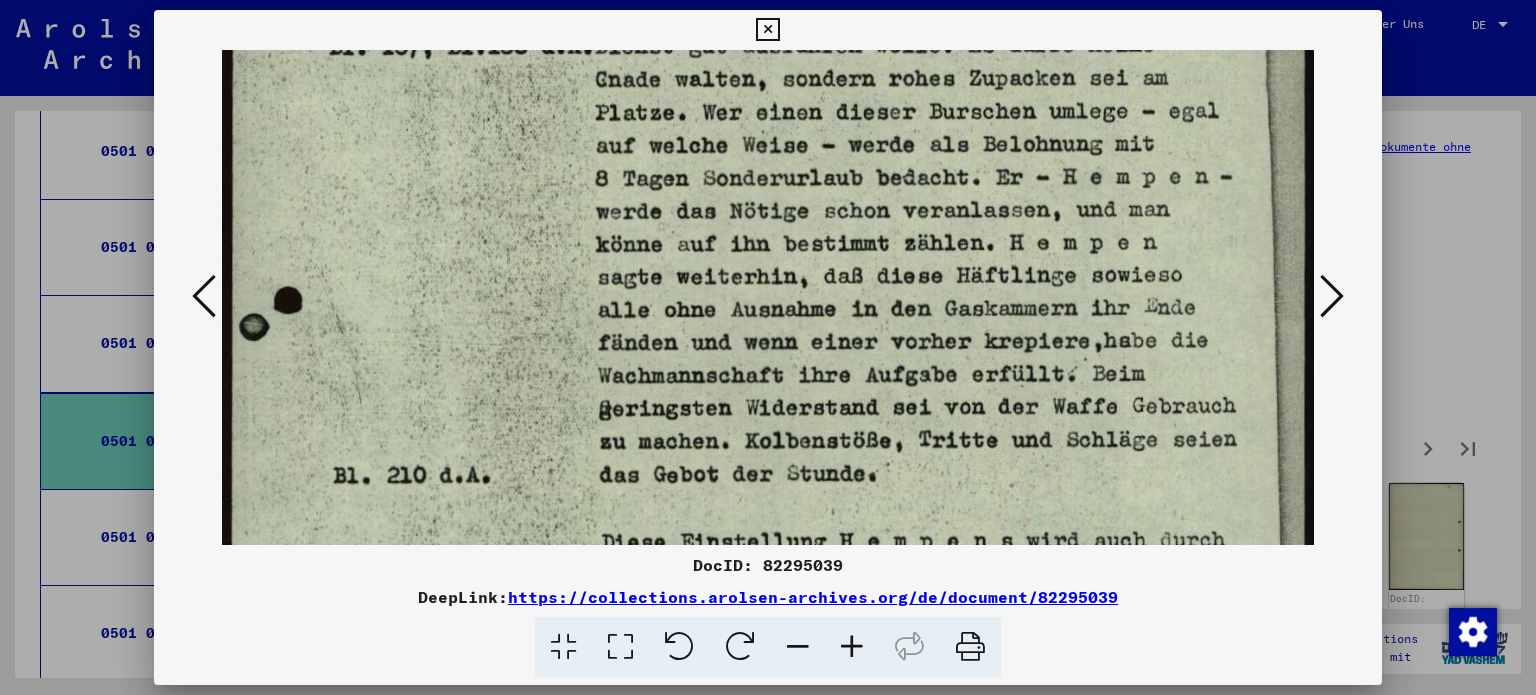 scroll, scrollTop: 744, scrollLeft: 0, axis: vertical 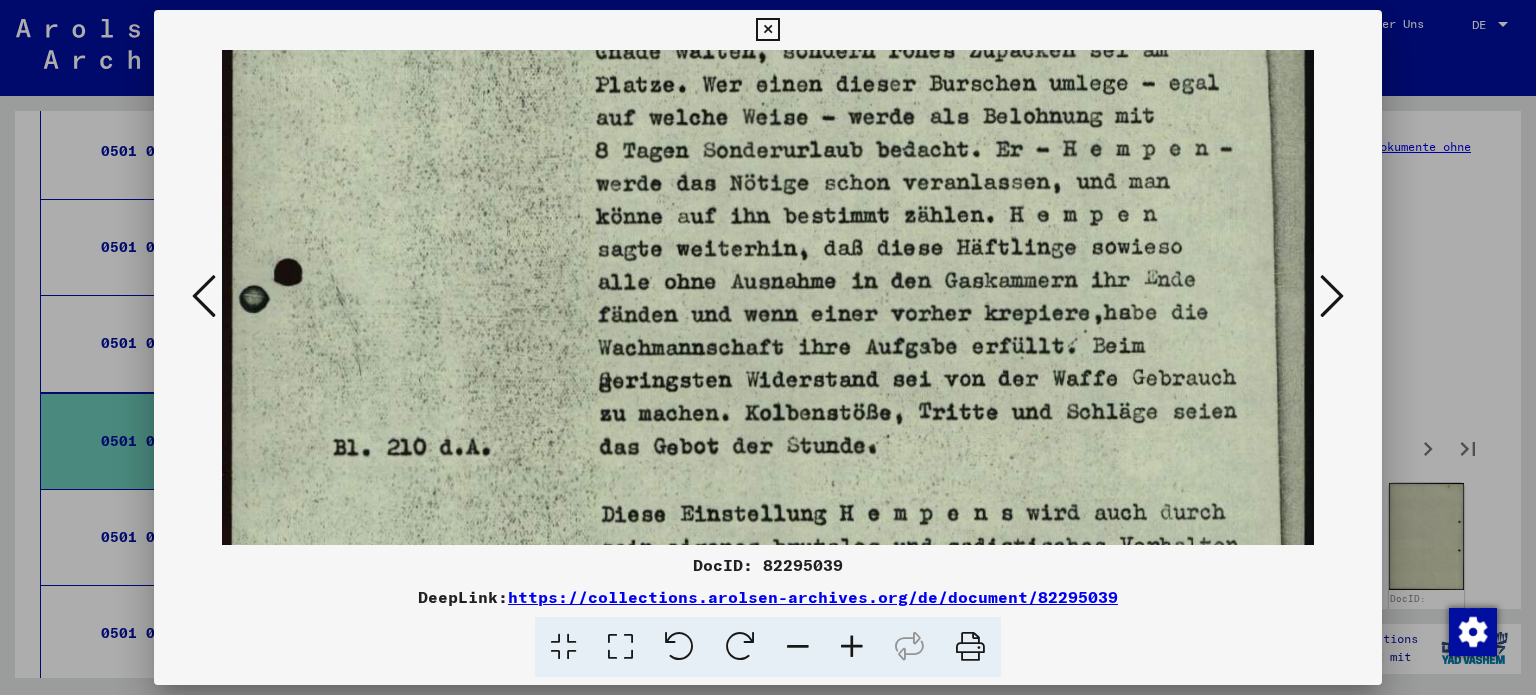 drag, startPoint x: 1022, startPoint y: 389, endPoint x: 963, endPoint y: 52, distance: 342.1257 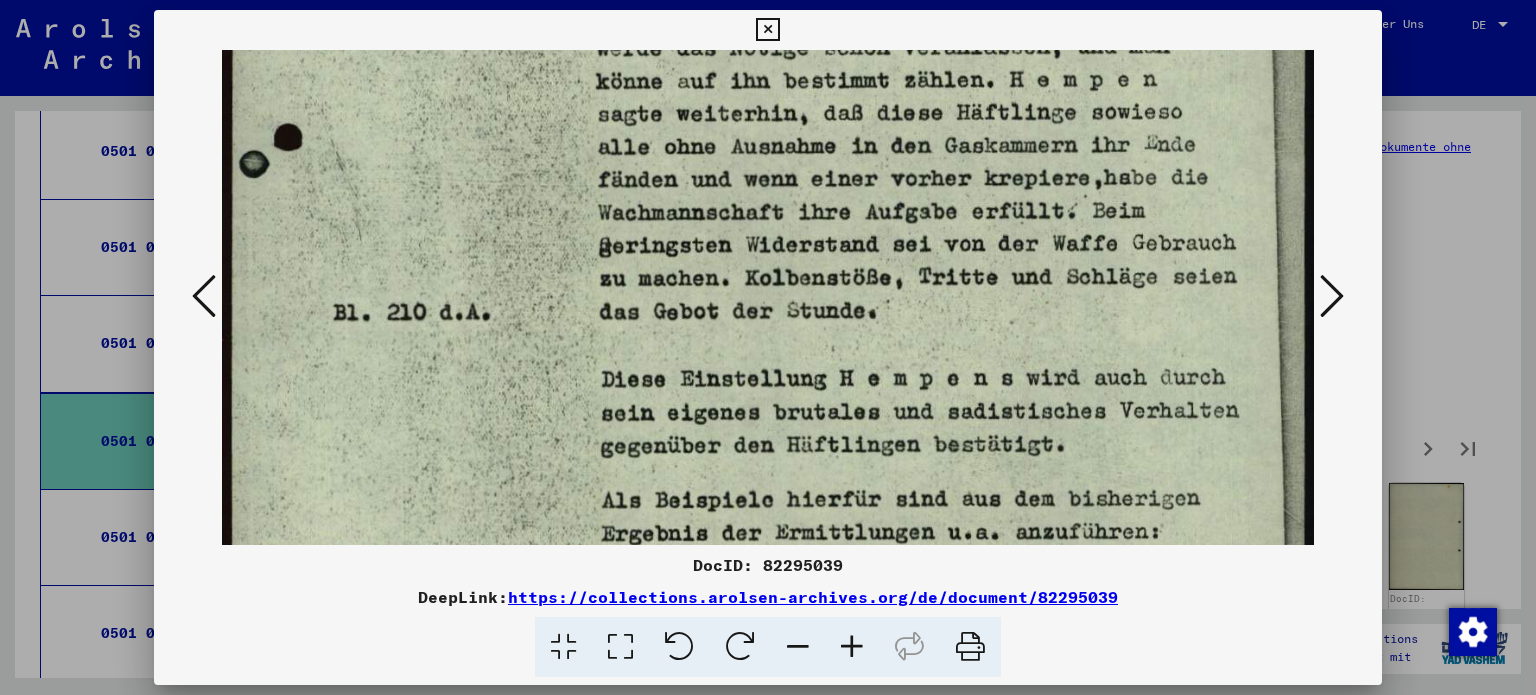 scroll, scrollTop: 933, scrollLeft: 0, axis: vertical 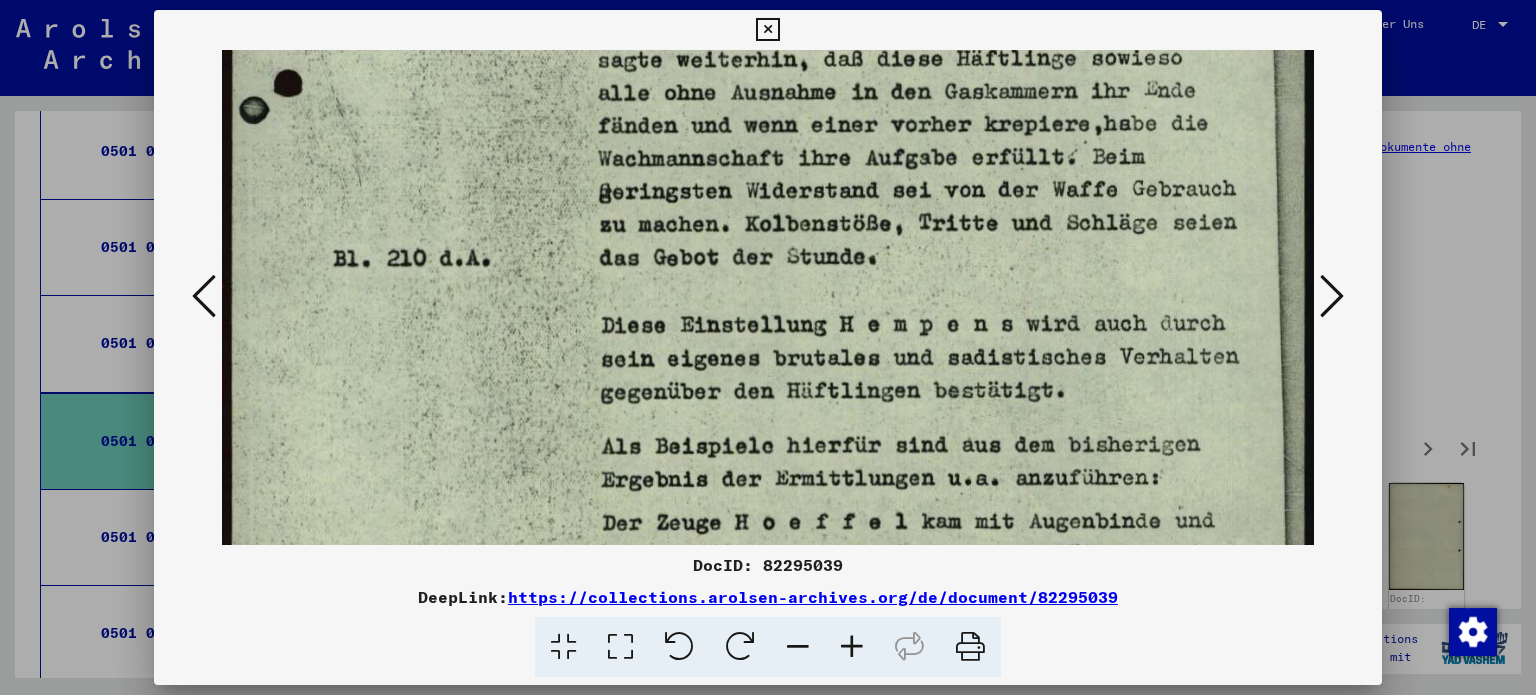 drag, startPoint x: 1039, startPoint y: 421, endPoint x: 1038, endPoint y: 234, distance: 187.00267 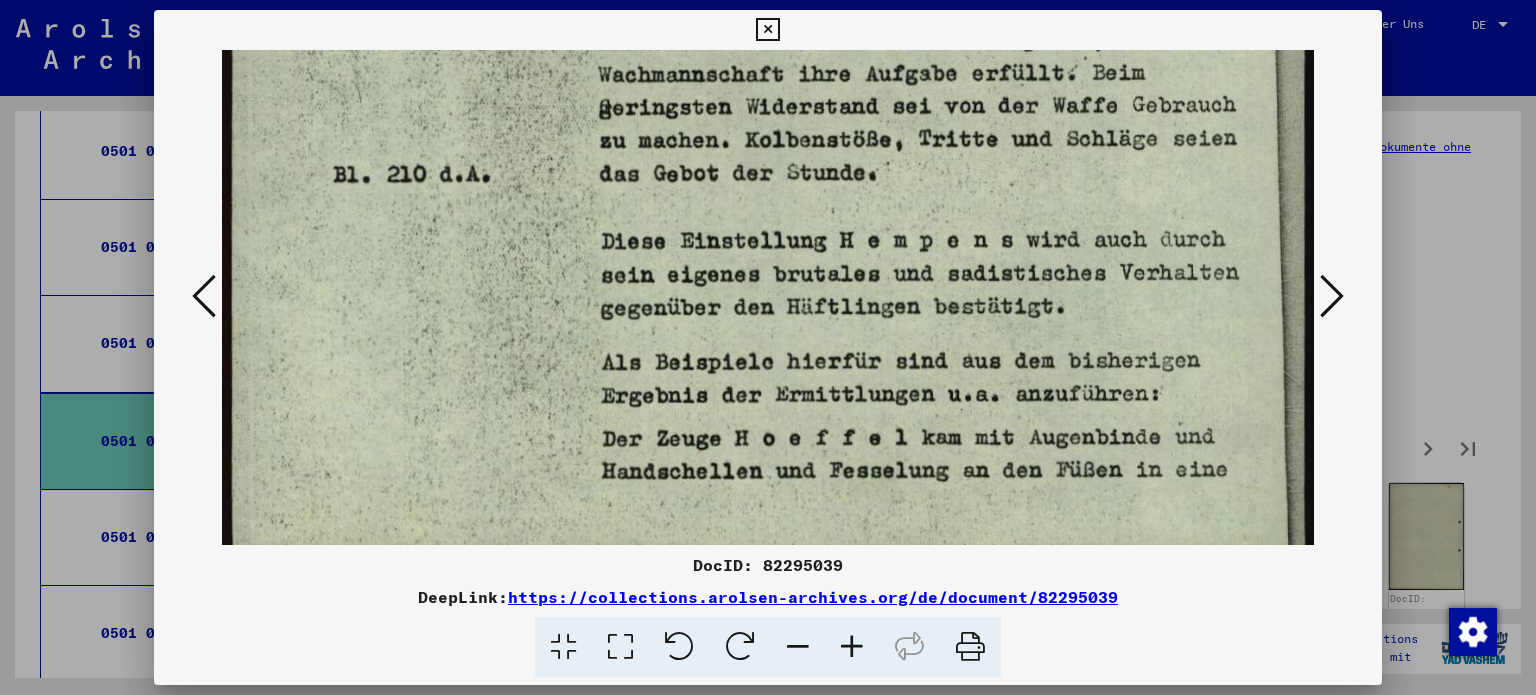 scroll, scrollTop: 1047, scrollLeft: 0, axis: vertical 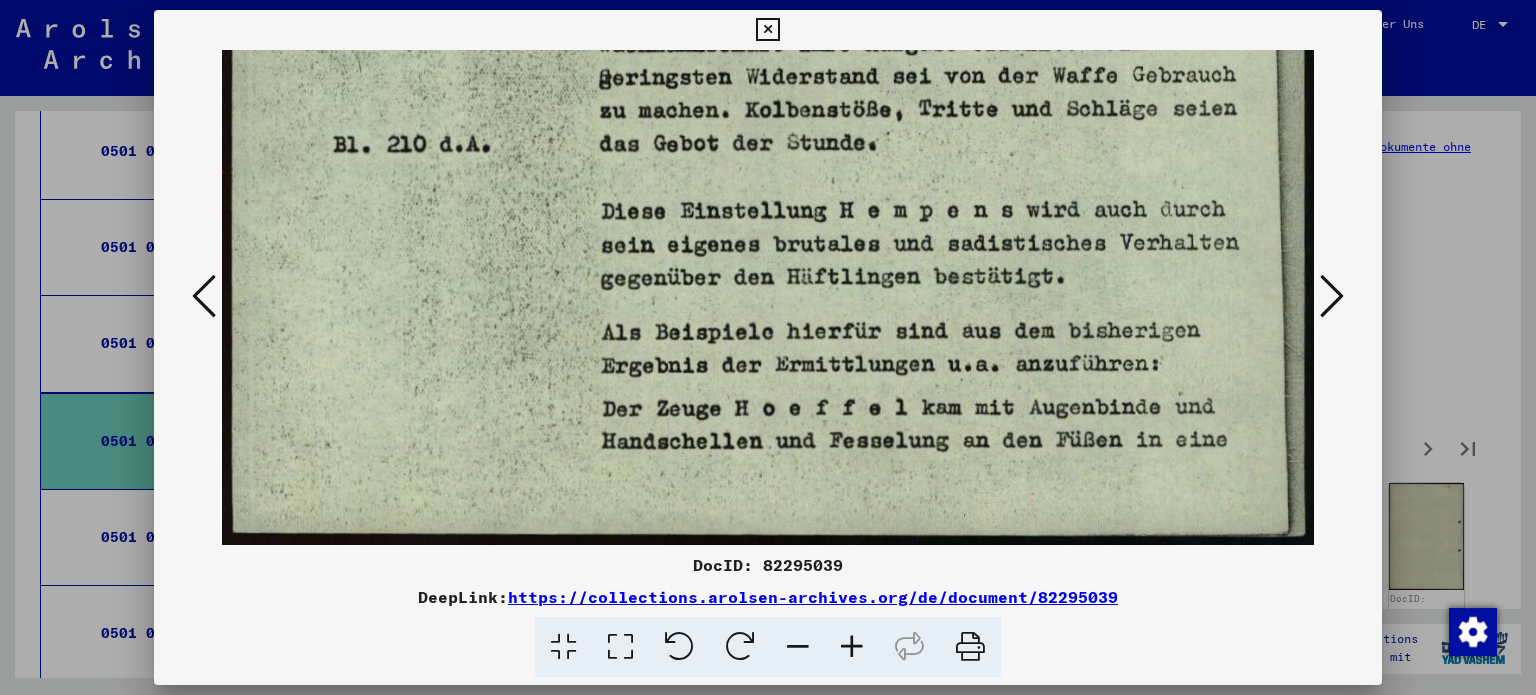 drag, startPoint x: 1030, startPoint y: 395, endPoint x: 1026, endPoint y: 225, distance: 170.04706 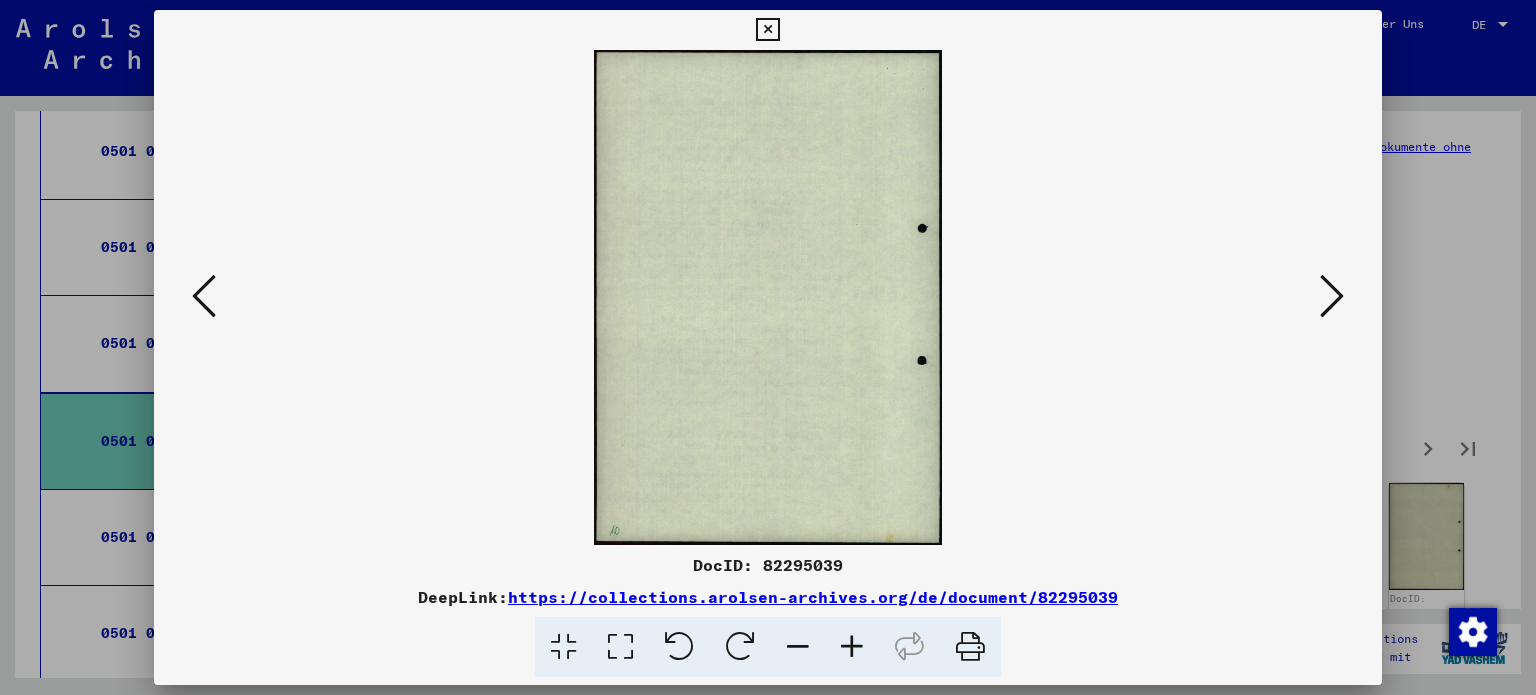 click at bounding box center (1332, 296) 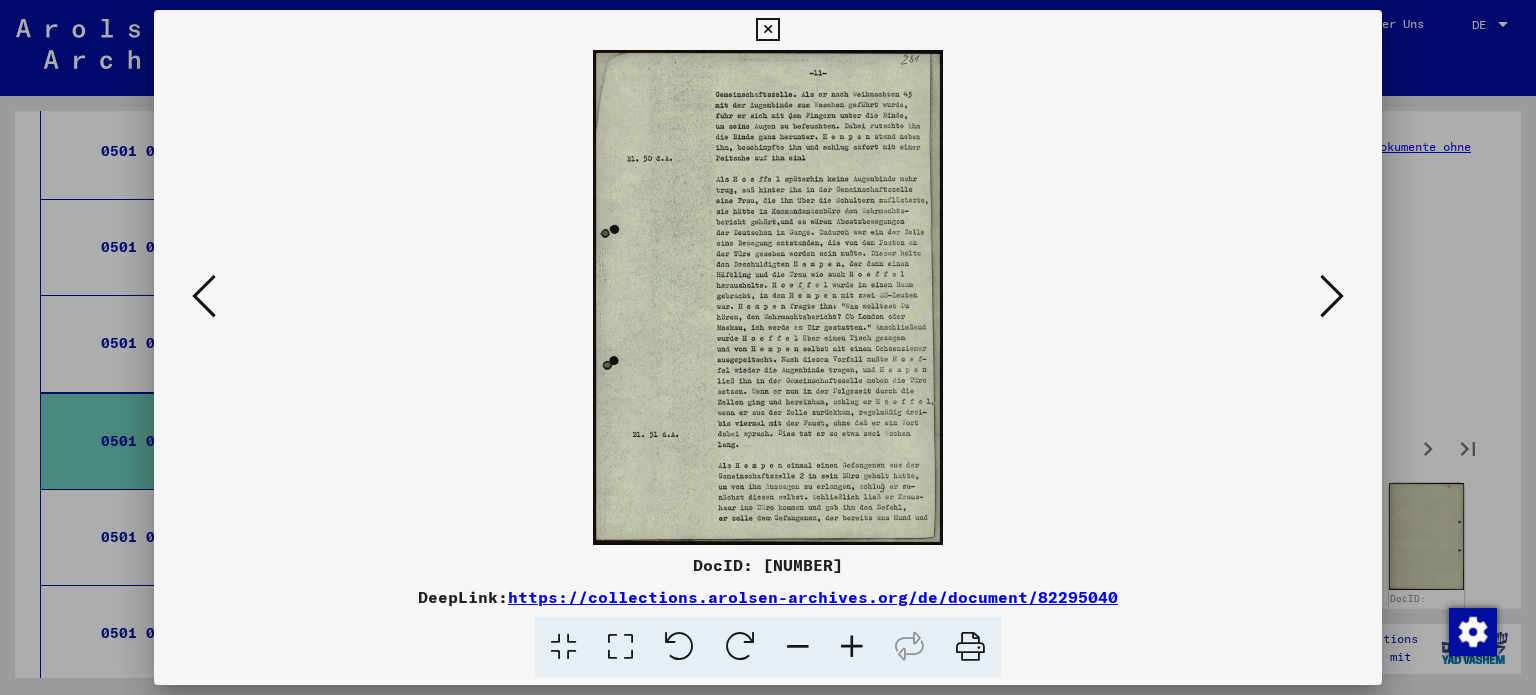click at bounding box center (620, 647) 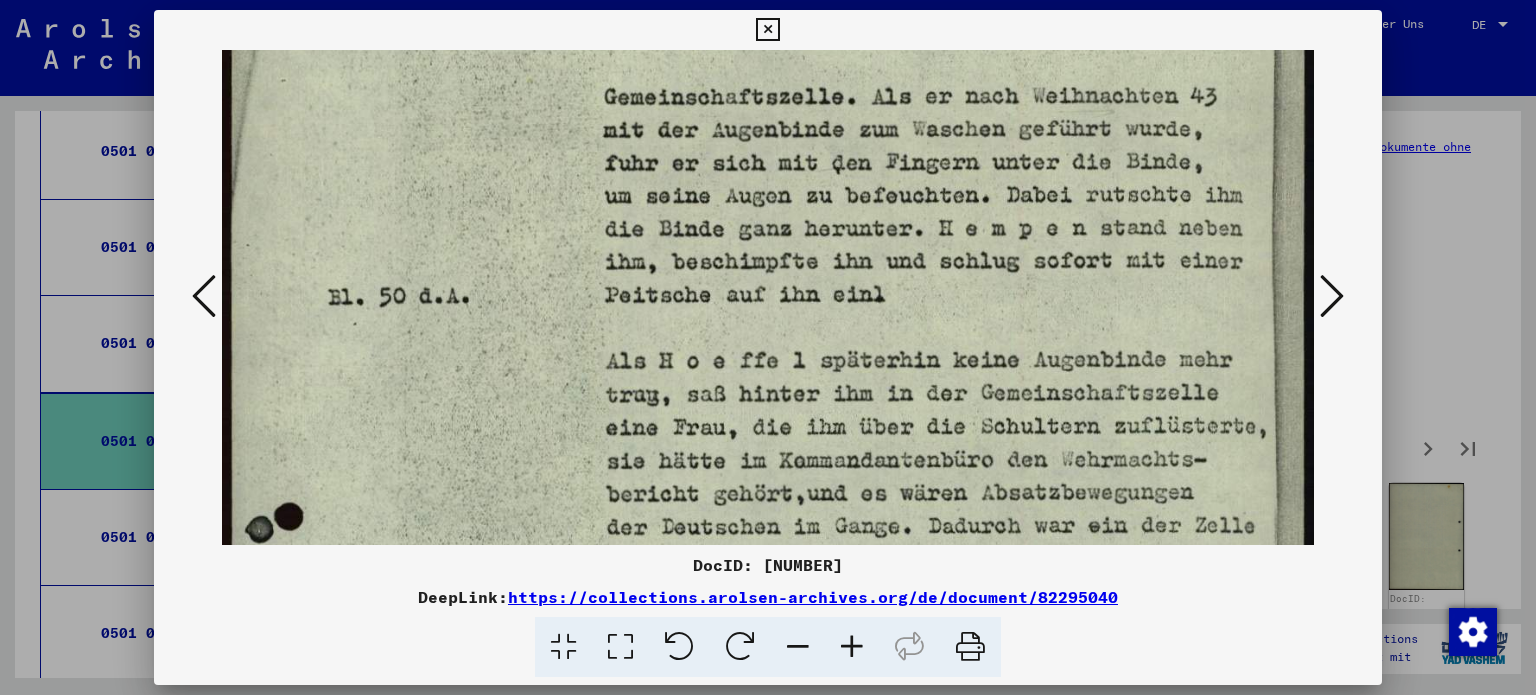 scroll, scrollTop: 104, scrollLeft: 0, axis: vertical 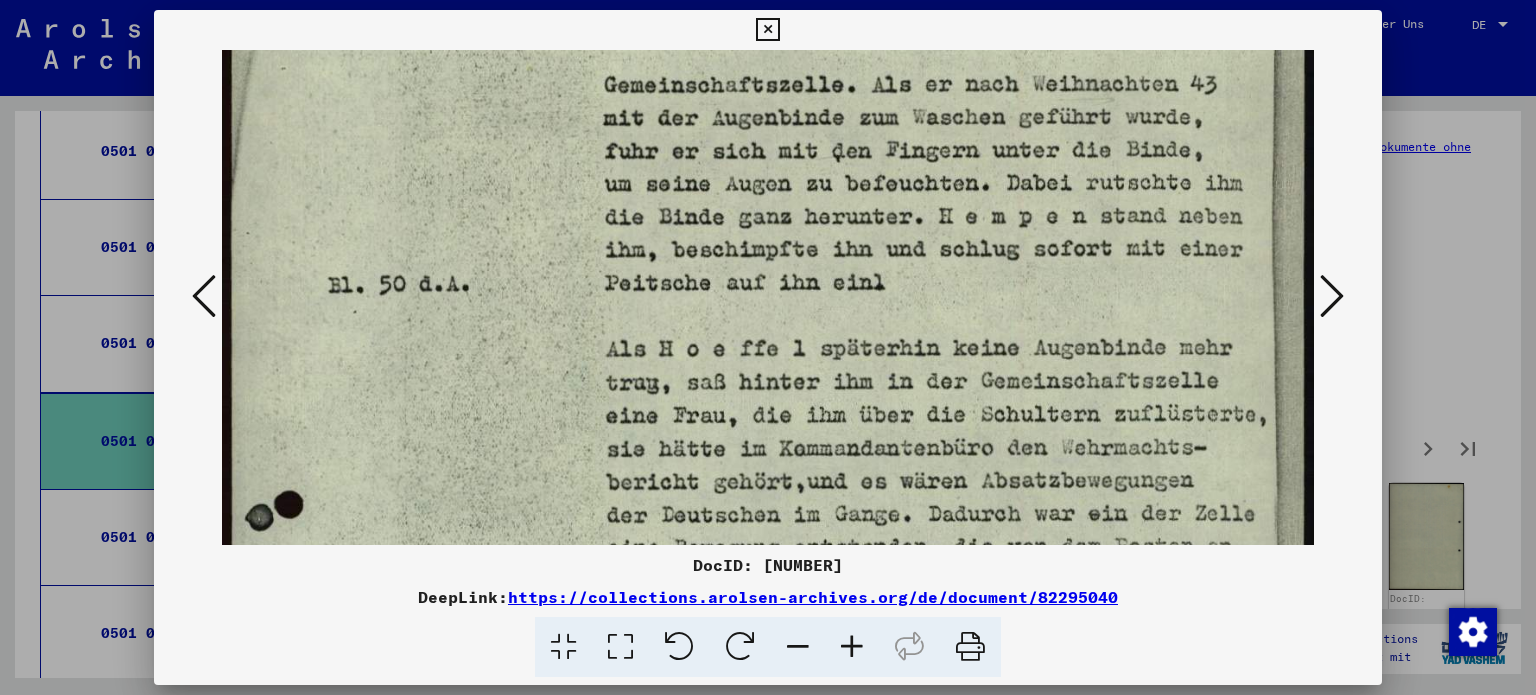 drag, startPoint x: 1105, startPoint y: 440, endPoint x: 1109, endPoint y: 339, distance: 101.07918 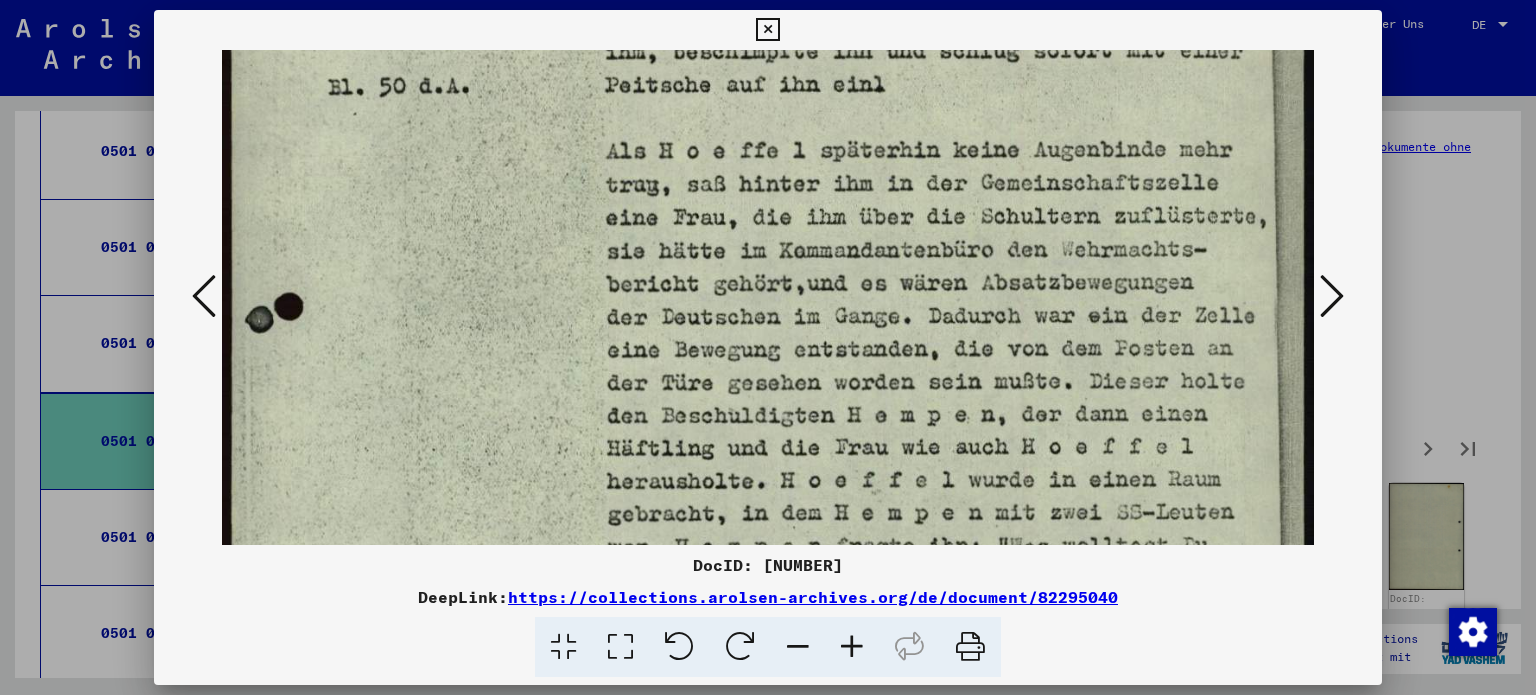 scroll, scrollTop: 345, scrollLeft: 0, axis: vertical 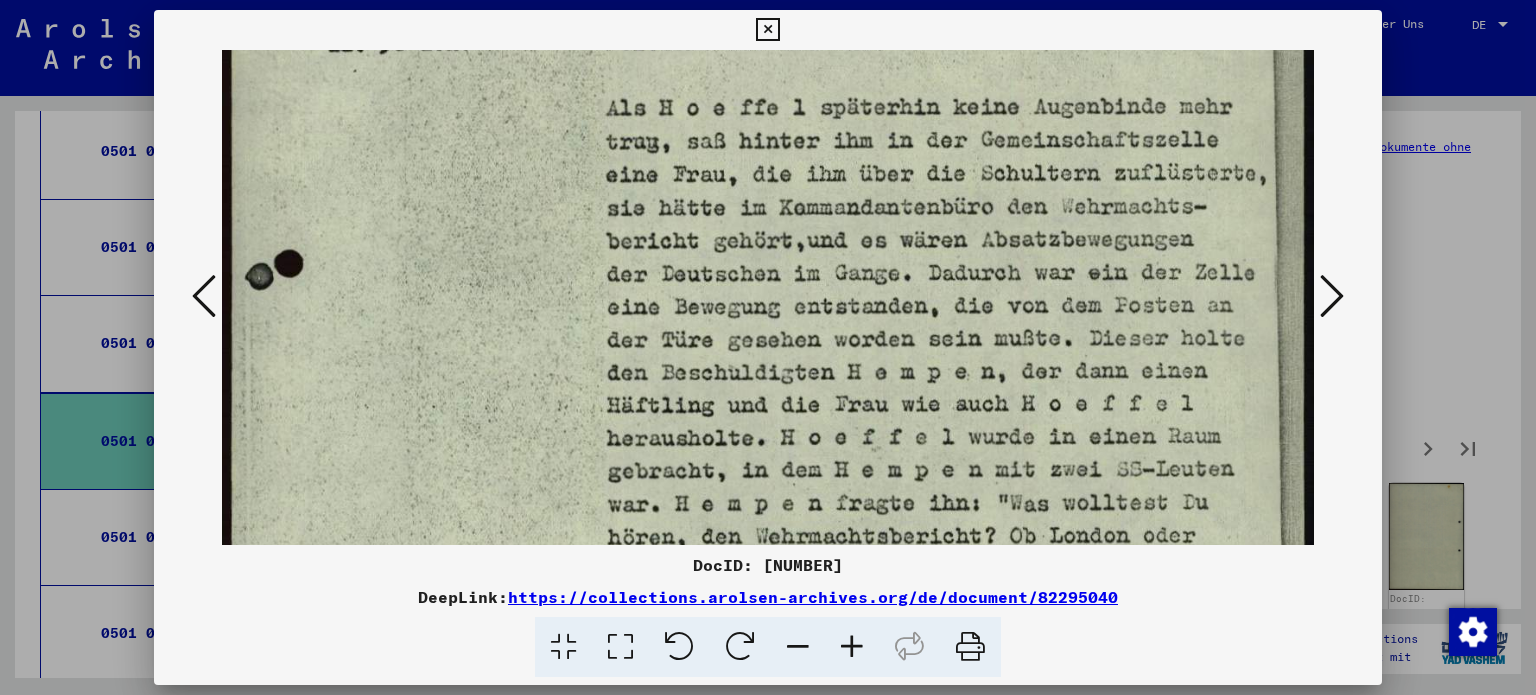 drag, startPoint x: 1109, startPoint y: 339, endPoint x: 1113, endPoint y: 103, distance: 236.03389 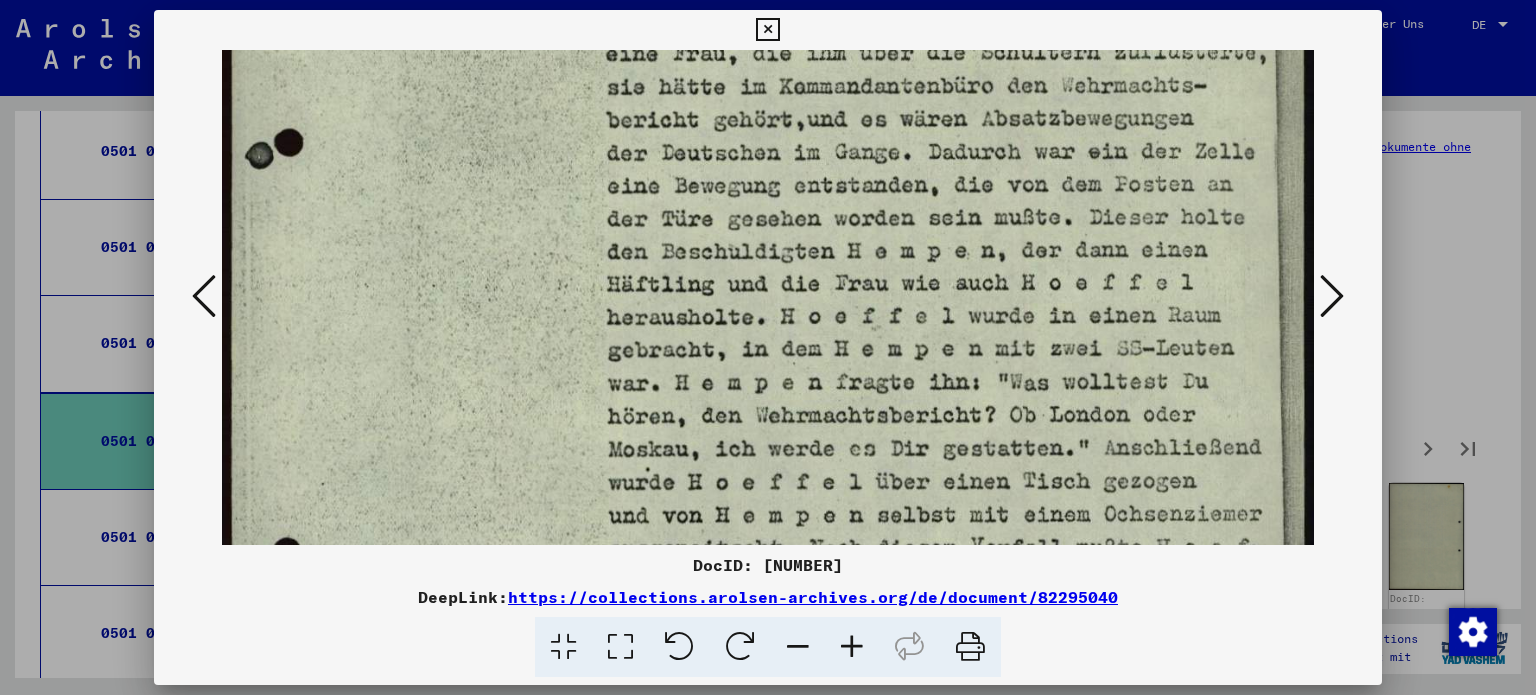 scroll, scrollTop: 618, scrollLeft: 0, axis: vertical 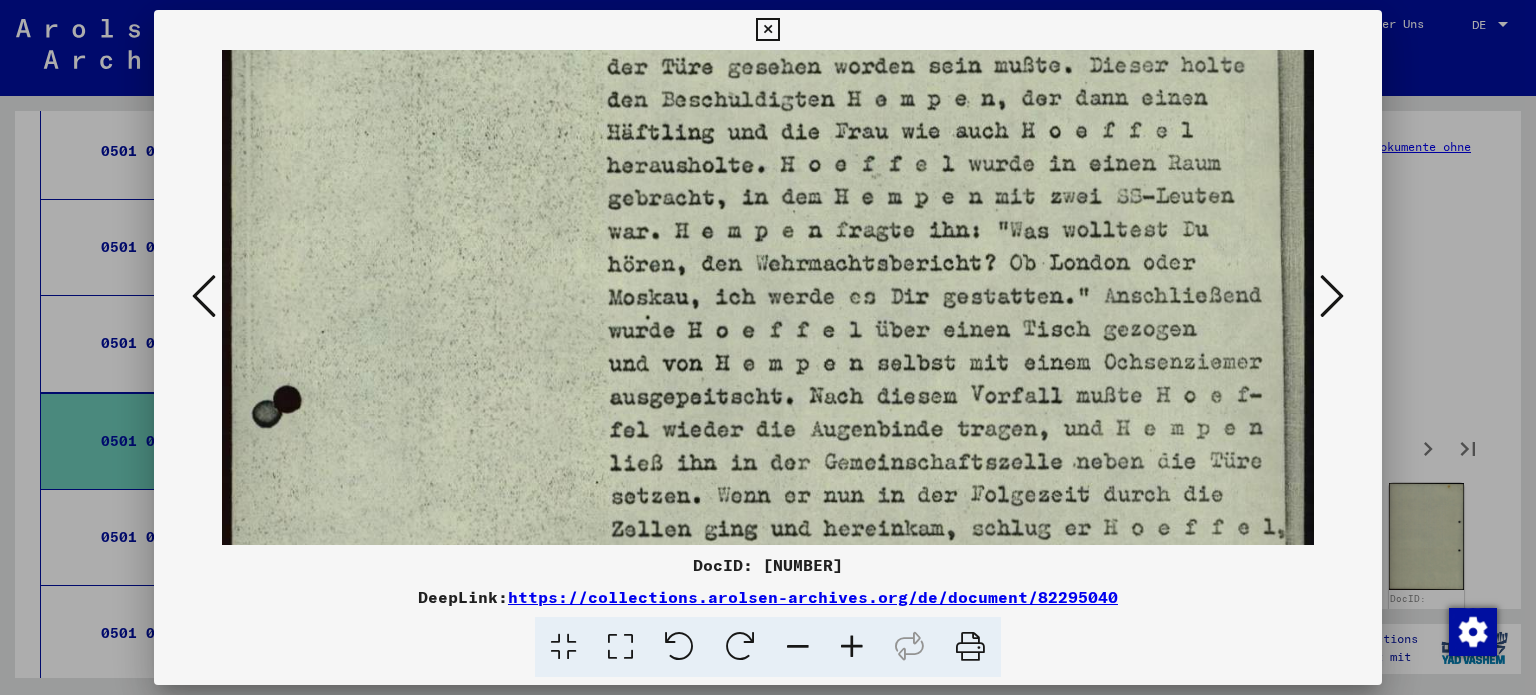 drag, startPoint x: 952, startPoint y: 327, endPoint x: 932, endPoint y: 57, distance: 270.73972 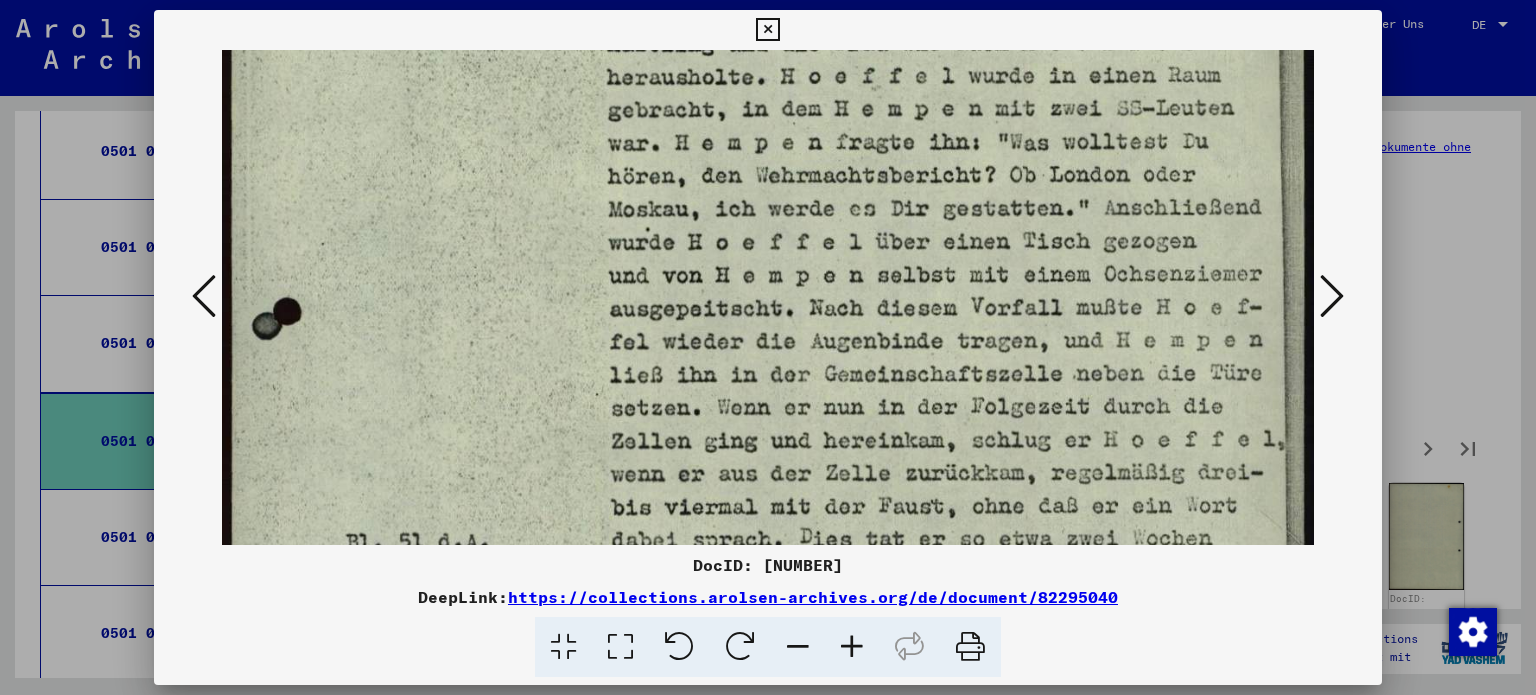 scroll, scrollTop: 720, scrollLeft: 0, axis: vertical 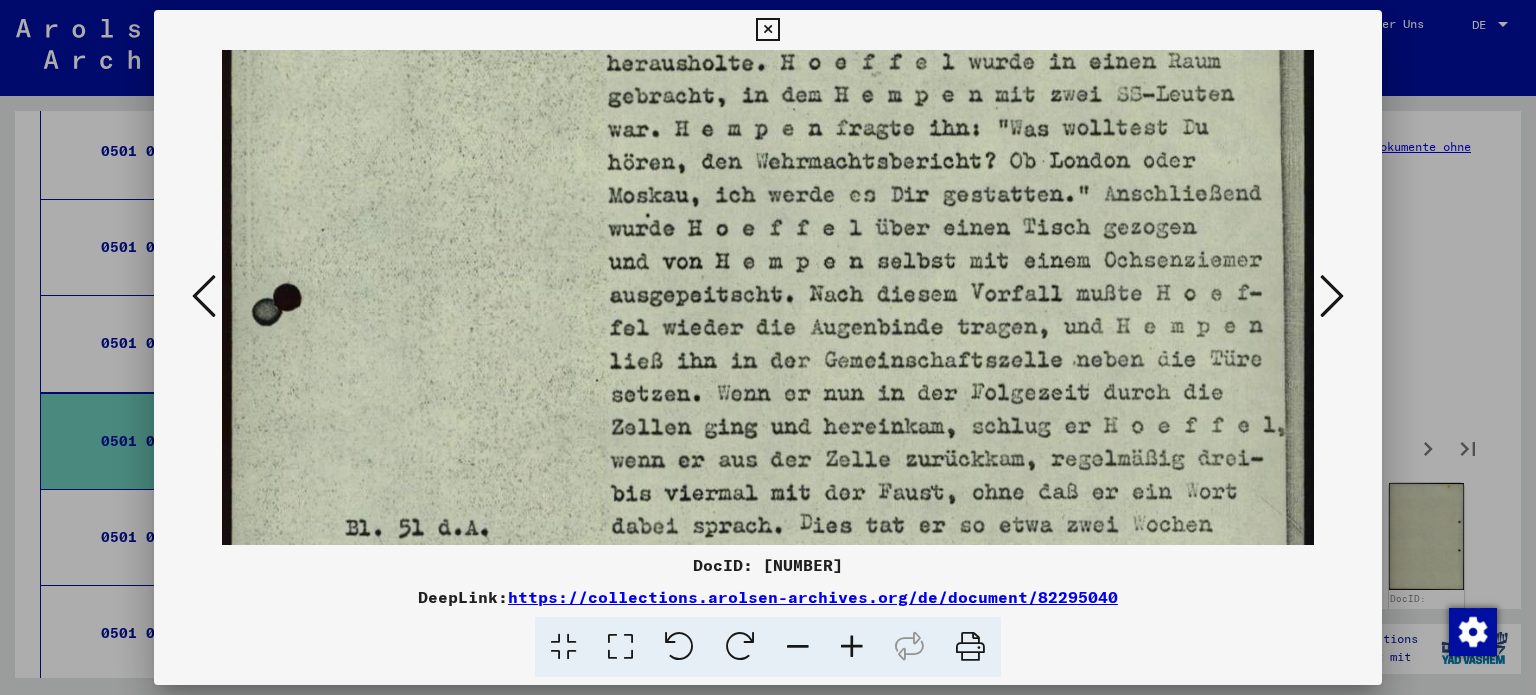 drag, startPoint x: 937, startPoint y: 381, endPoint x: 936, endPoint y: 281, distance: 100.005 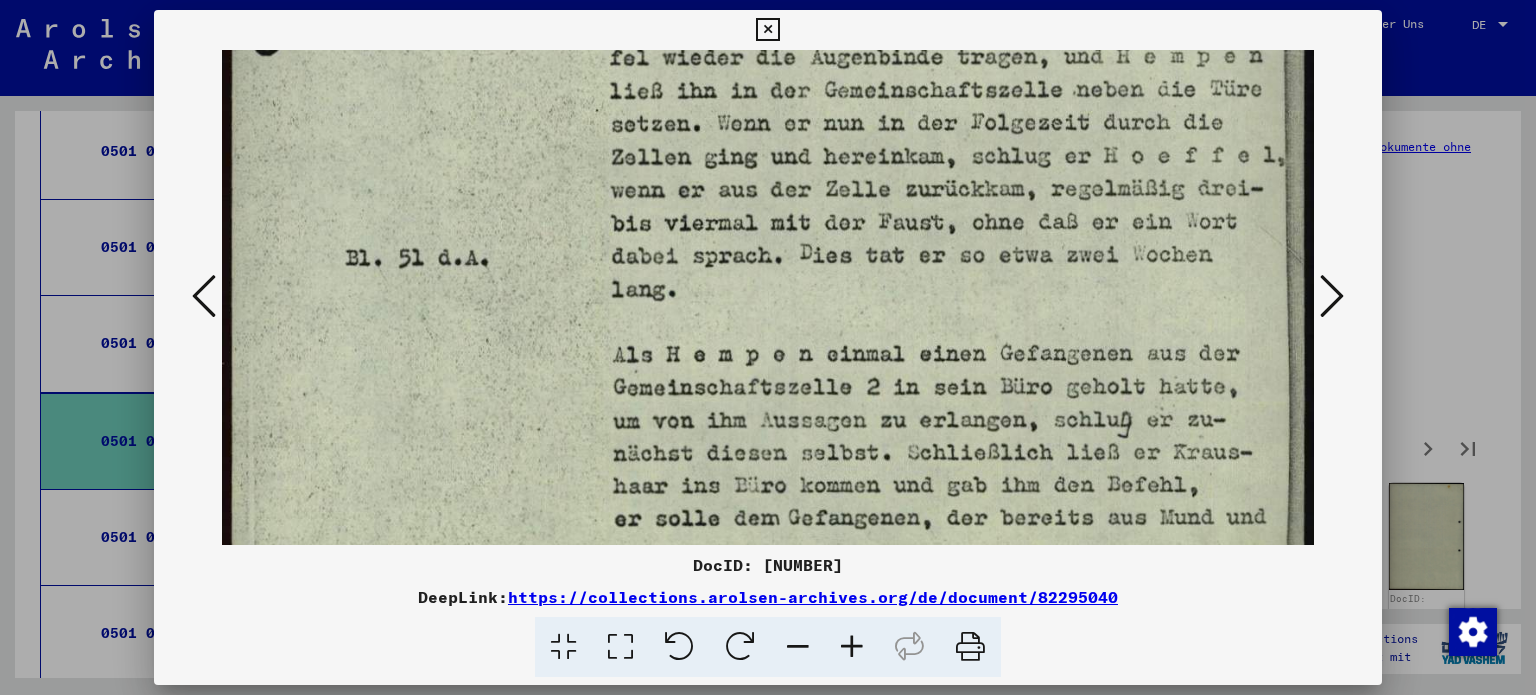 scroll, scrollTop: 991, scrollLeft: 0, axis: vertical 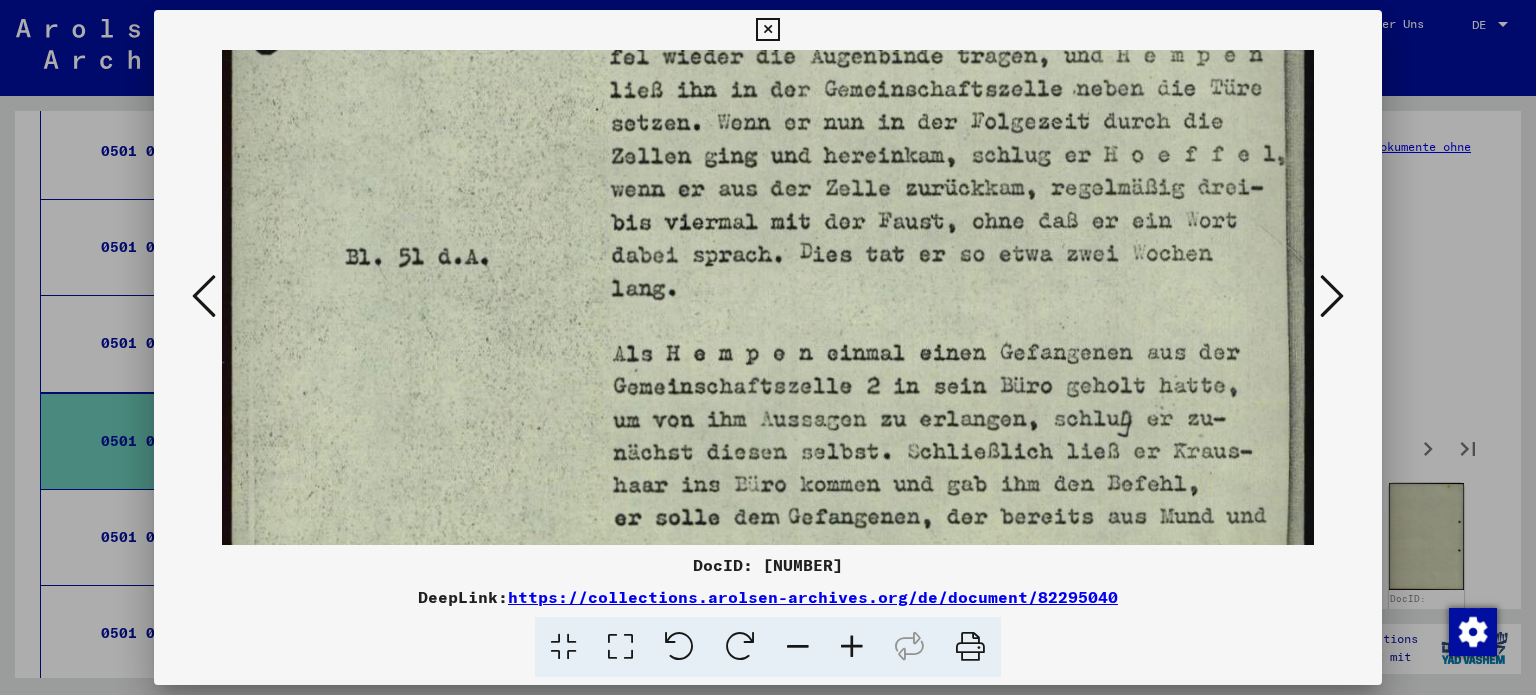 drag, startPoint x: 922, startPoint y: 309, endPoint x: 928, endPoint y: 39, distance: 270.06665 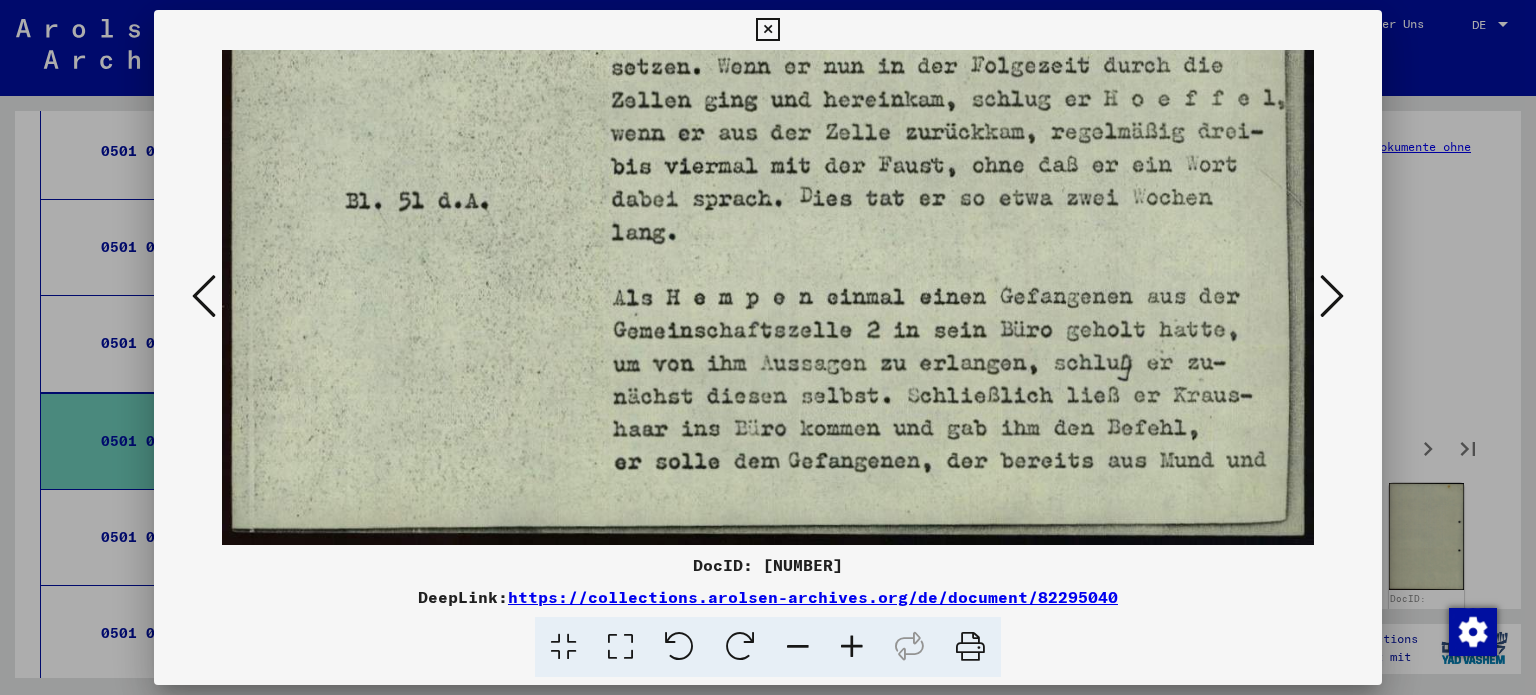 drag, startPoint x: 936, startPoint y: 339, endPoint x: 928, endPoint y: 99, distance: 240.1333 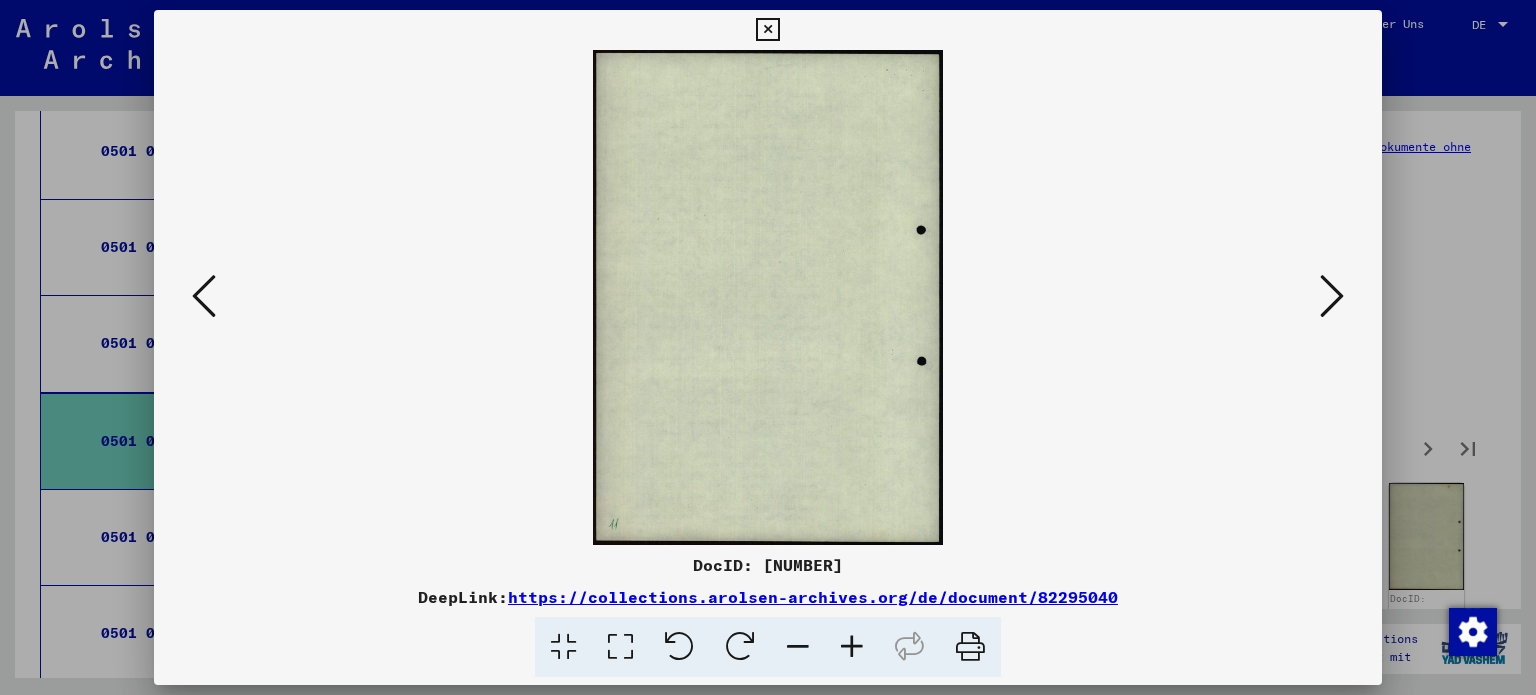 click at bounding box center [1332, 296] 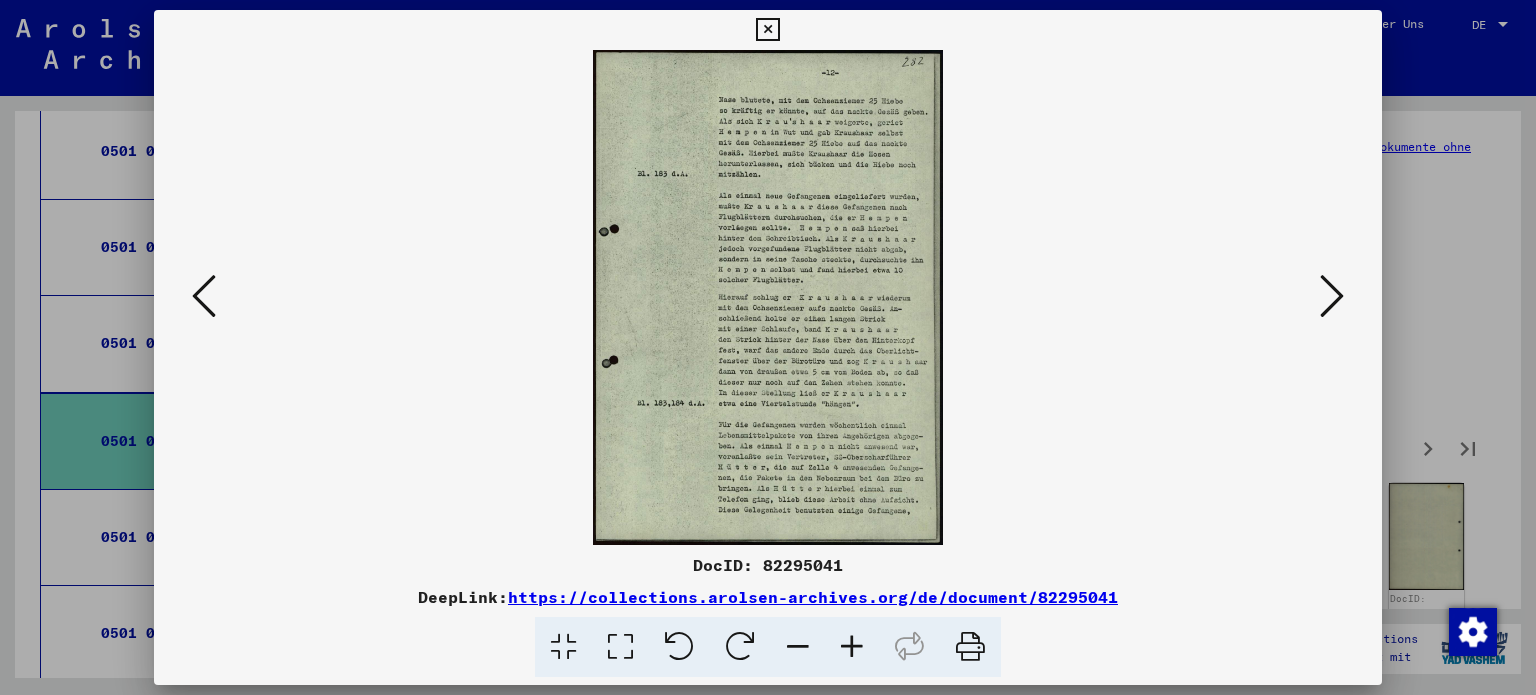 click at bounding box center [620, 647] 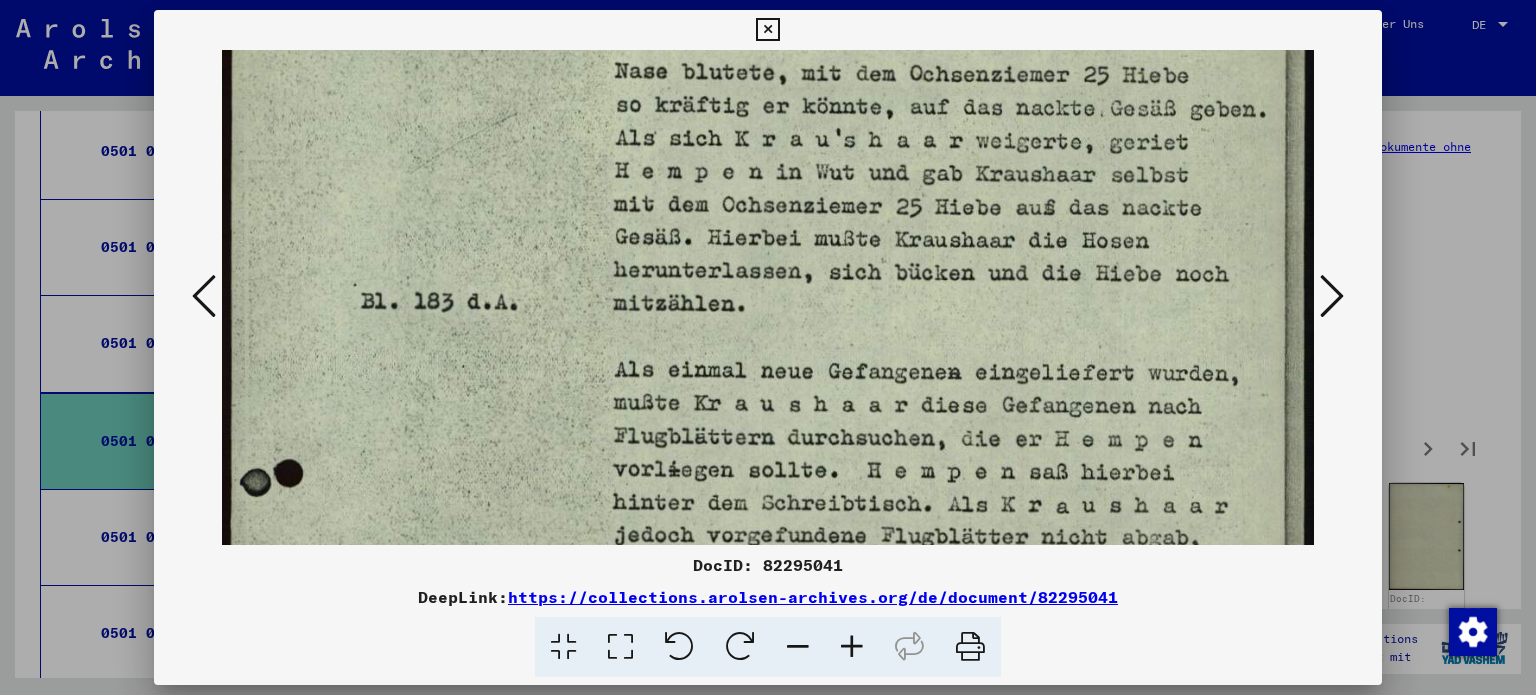 scroll, scrollTop: 147, scrollLeft: 0, axis: vertical 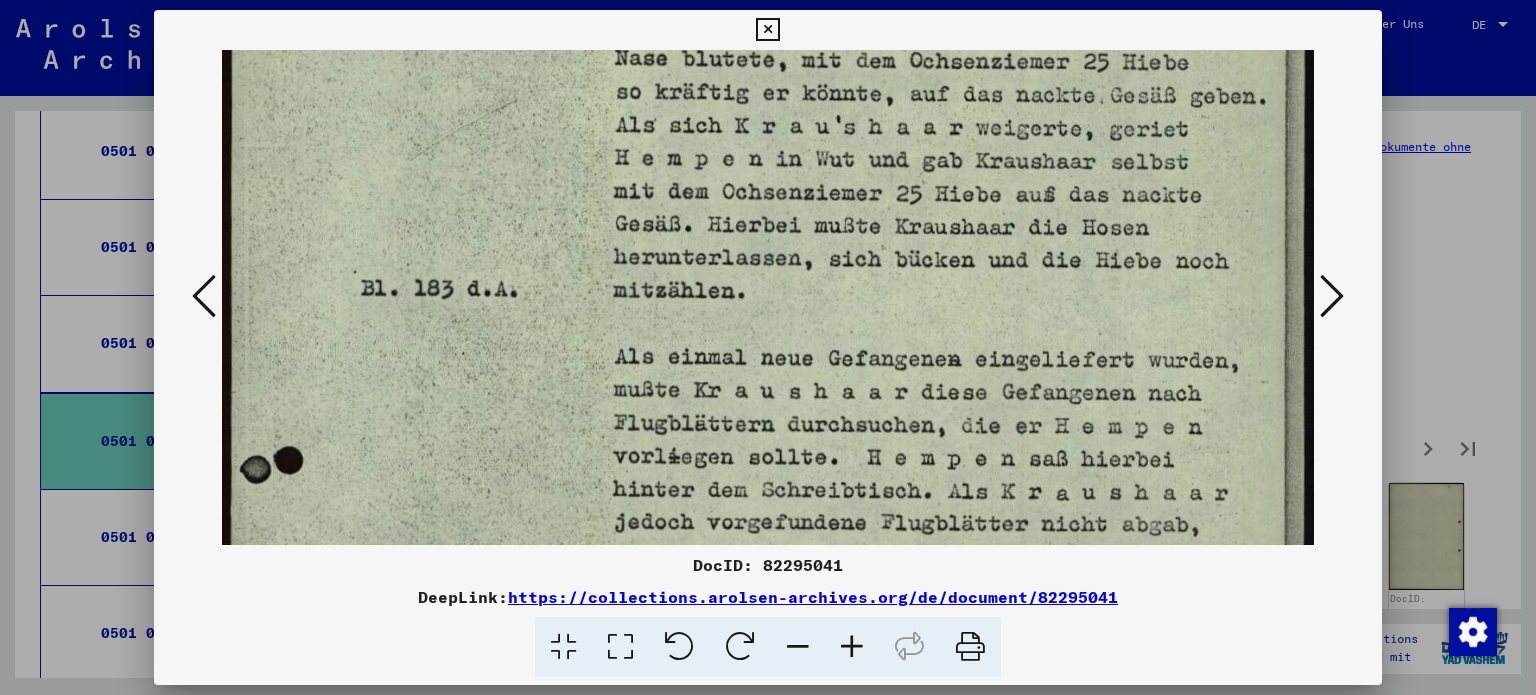 drag, startPoint x: 888, startPoint y: 437, endPoint x: 884, endPoint y: 290, distance: 147.05441 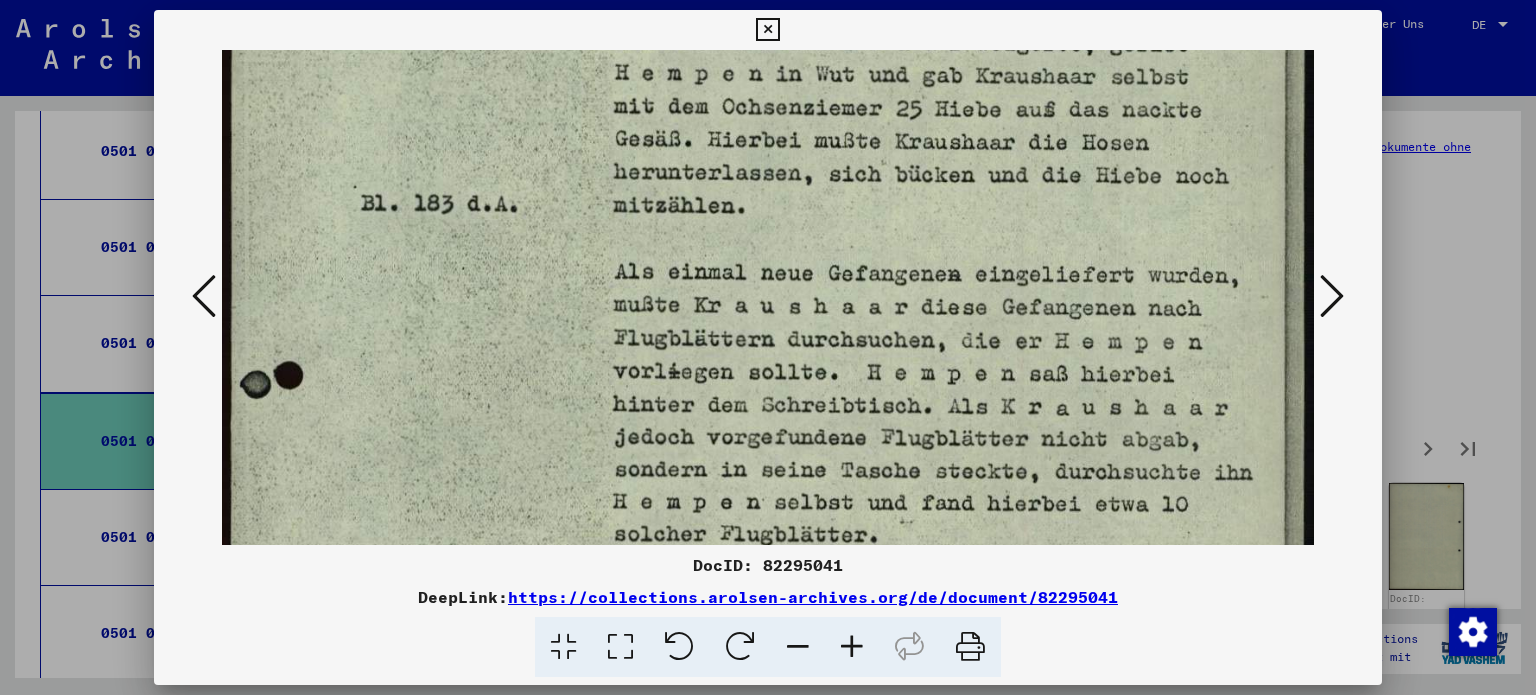 scroll, scrollTop: 388, scrollLeft: 0, axis: vertical 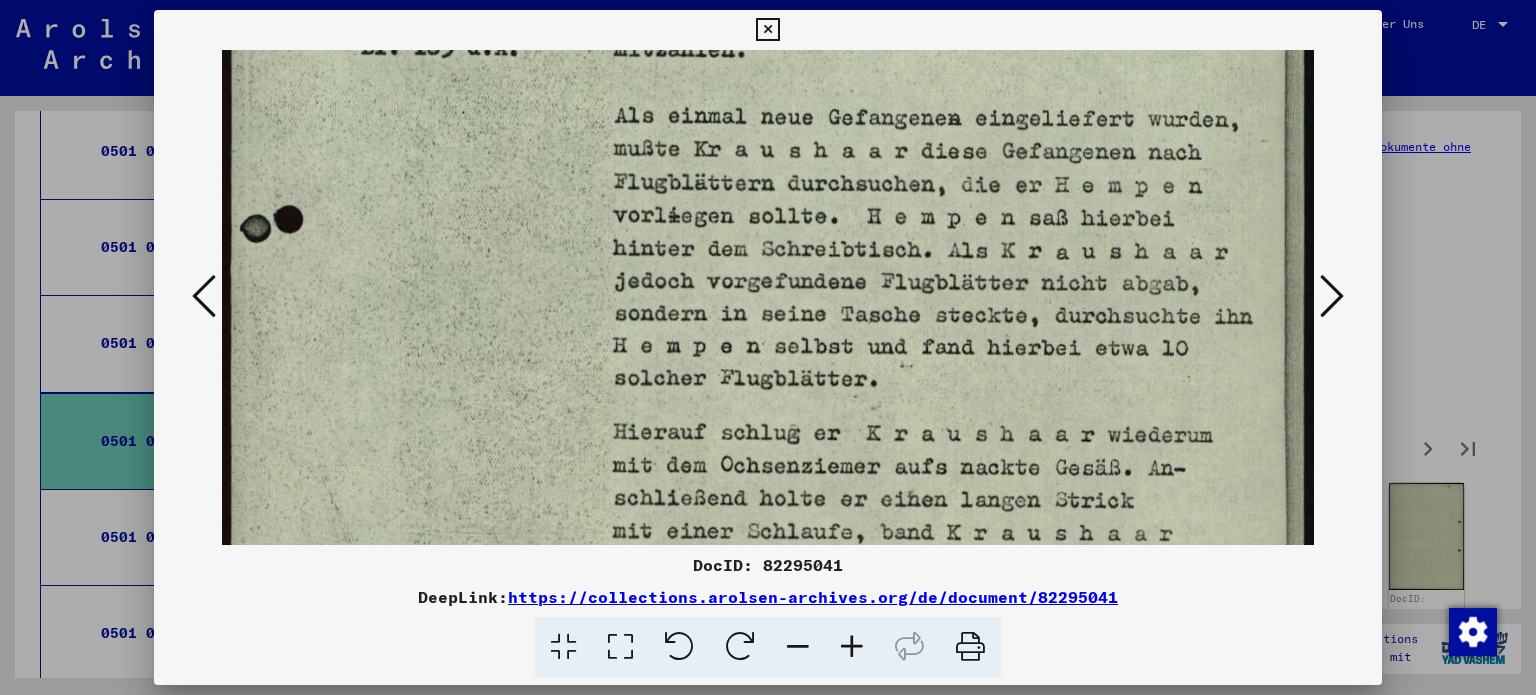 drag, startPoint x: 878, startPoint y: 437, endPoint x: 825, endPoint y: 198, distance: 244.80605 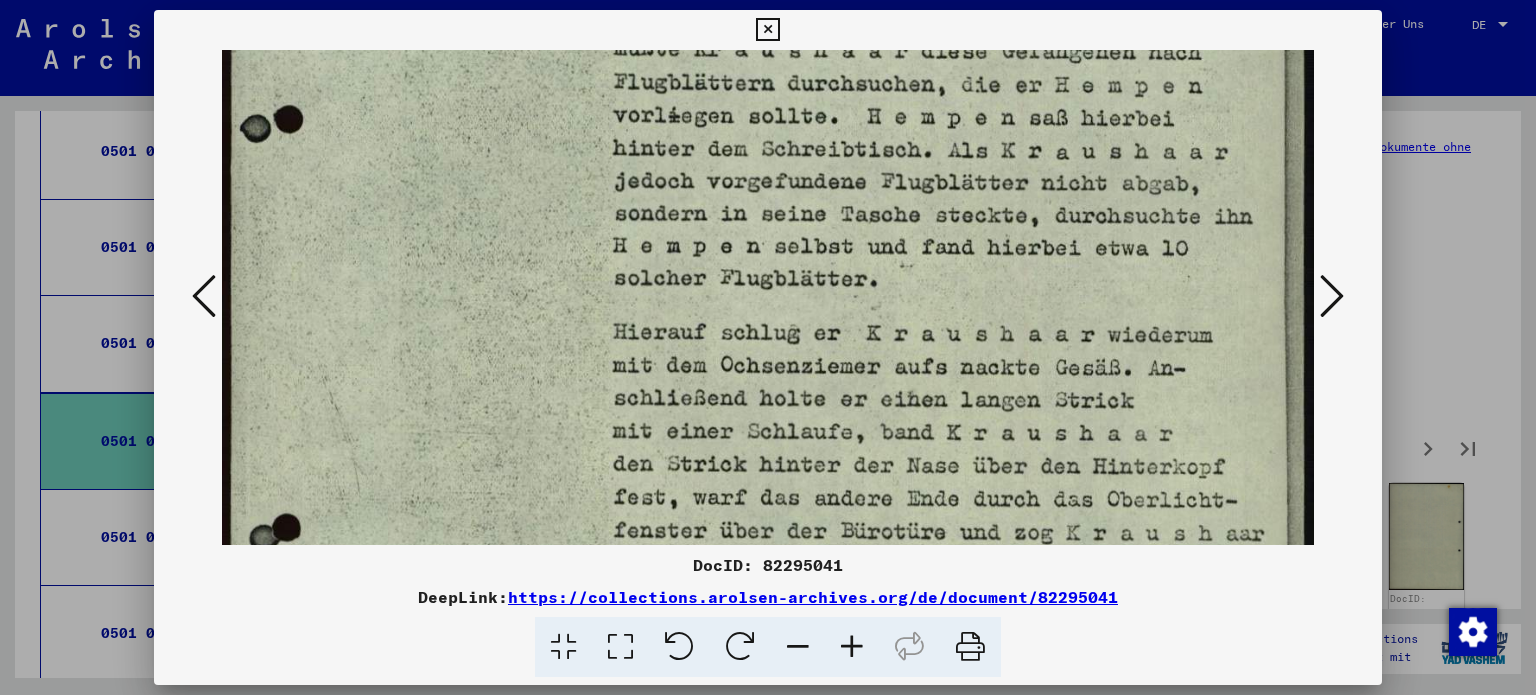 scroll, scrollTop: 490, scrollLeft: 0, axis: vertical 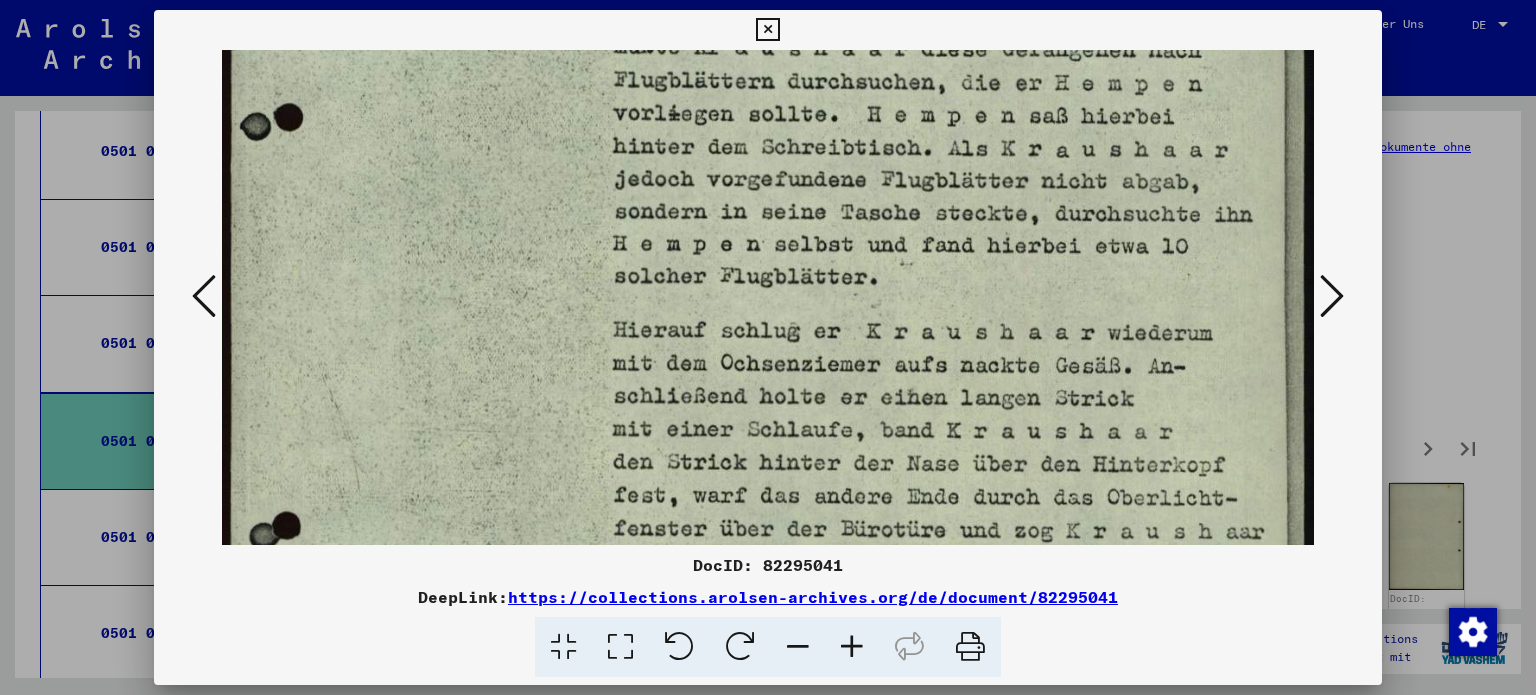drag, startPoint x: 1064, startPoint y: 383, endPoint x: 1063, endPoint y: 283, distance: 100.005 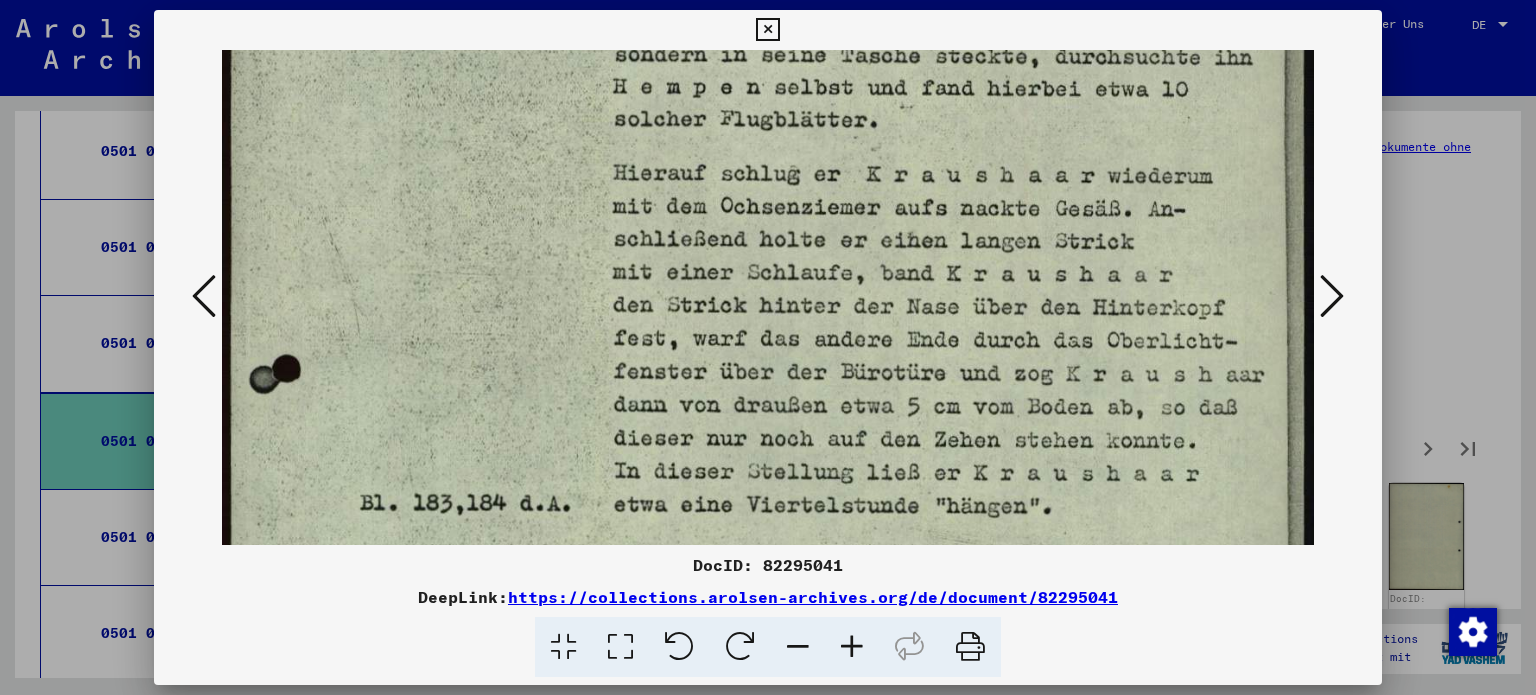 scroll, scrollTop: 698, scrollLeft: 0, axis: vertical 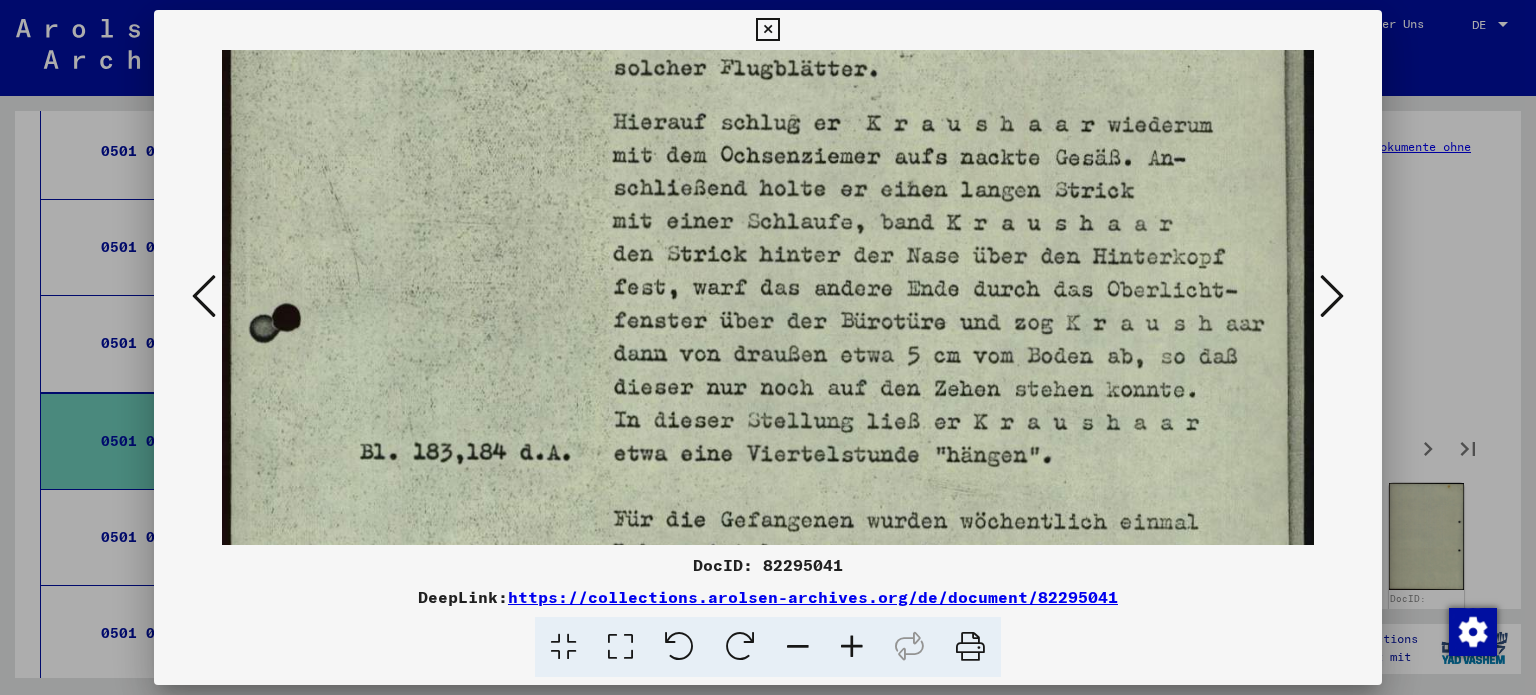 drag, startPoint x: 1058, startPoint y: 401, endPoint x: 1059, endPoint y: 195, distance: 206.00243 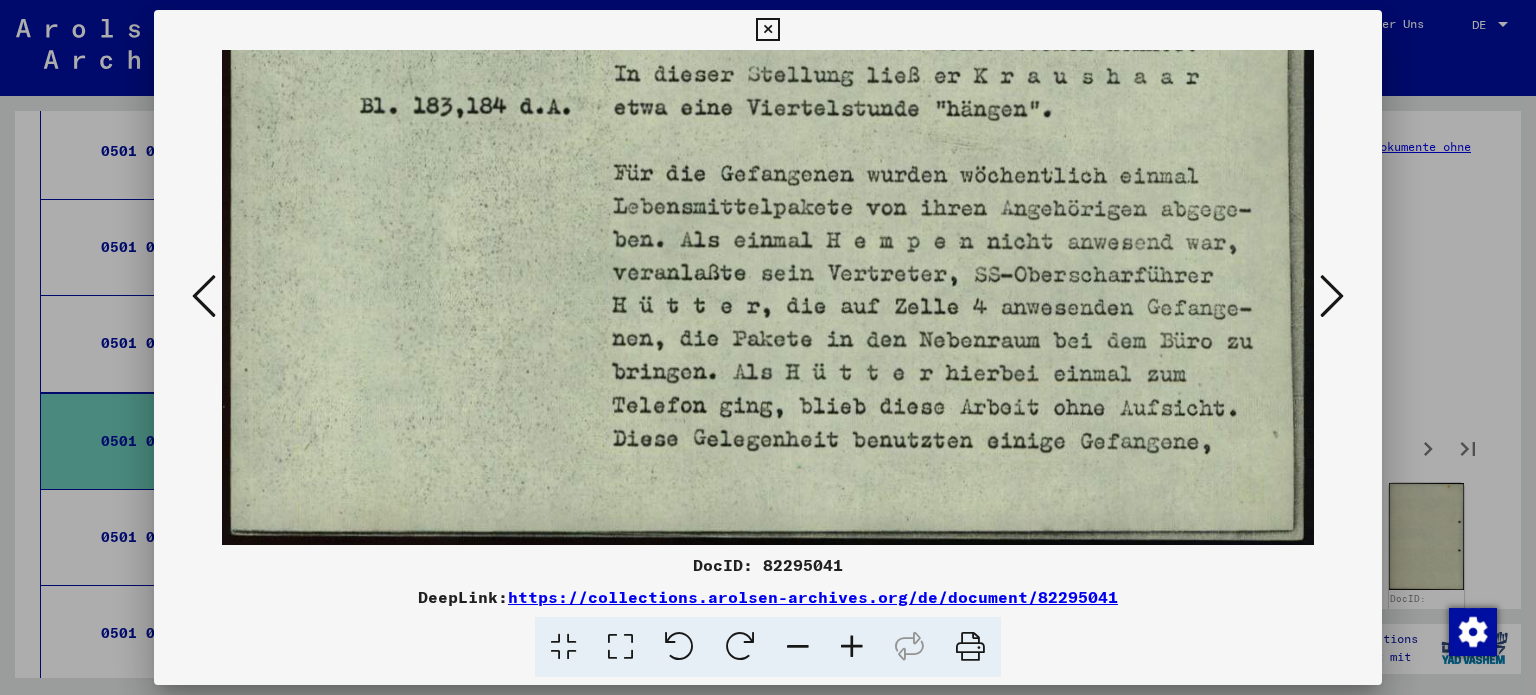 scroll, scrollTop: 1047, scrollLeft: 0, axis: vertical 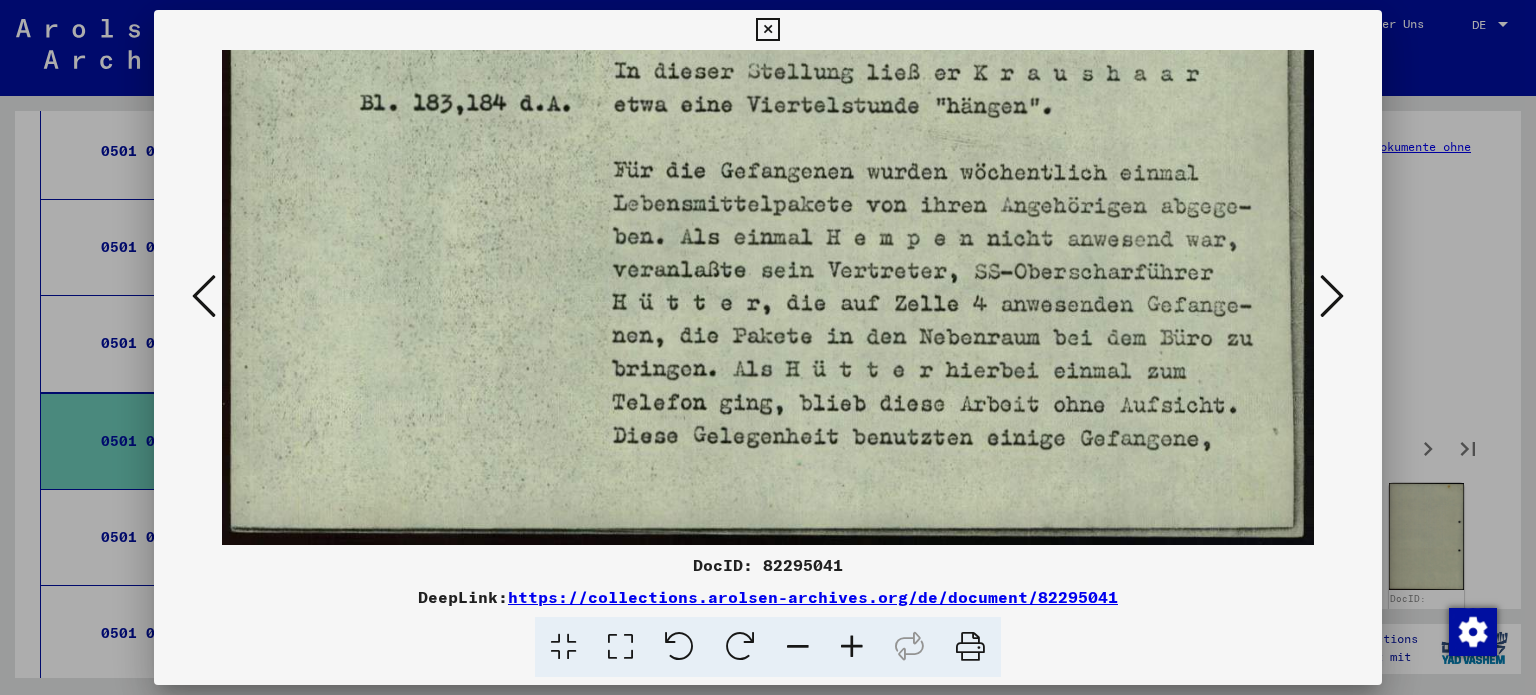 drag, startPoint x: 1048, startPoint y: 451, endPoint x: 1060, endPoint y: 103, distance: 348.20685 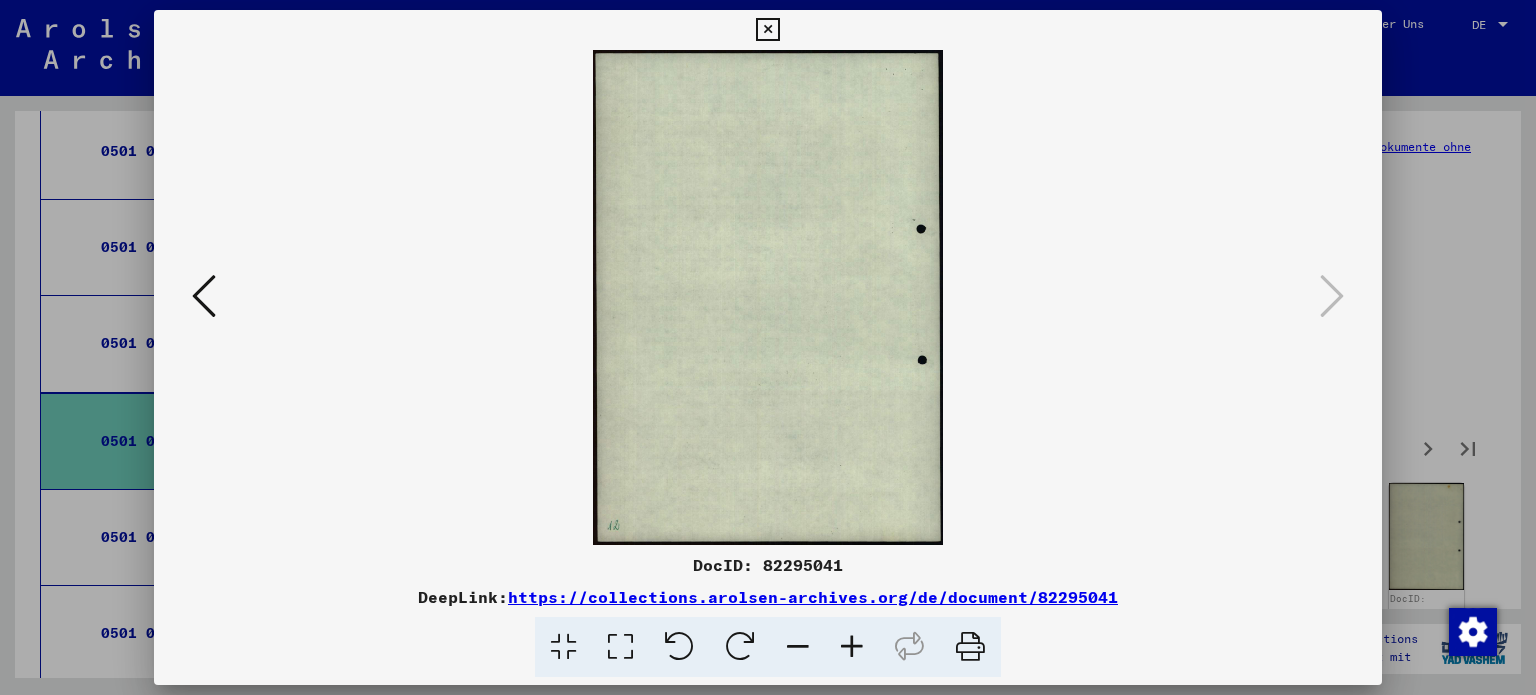 click at bounding box center (767, 30) 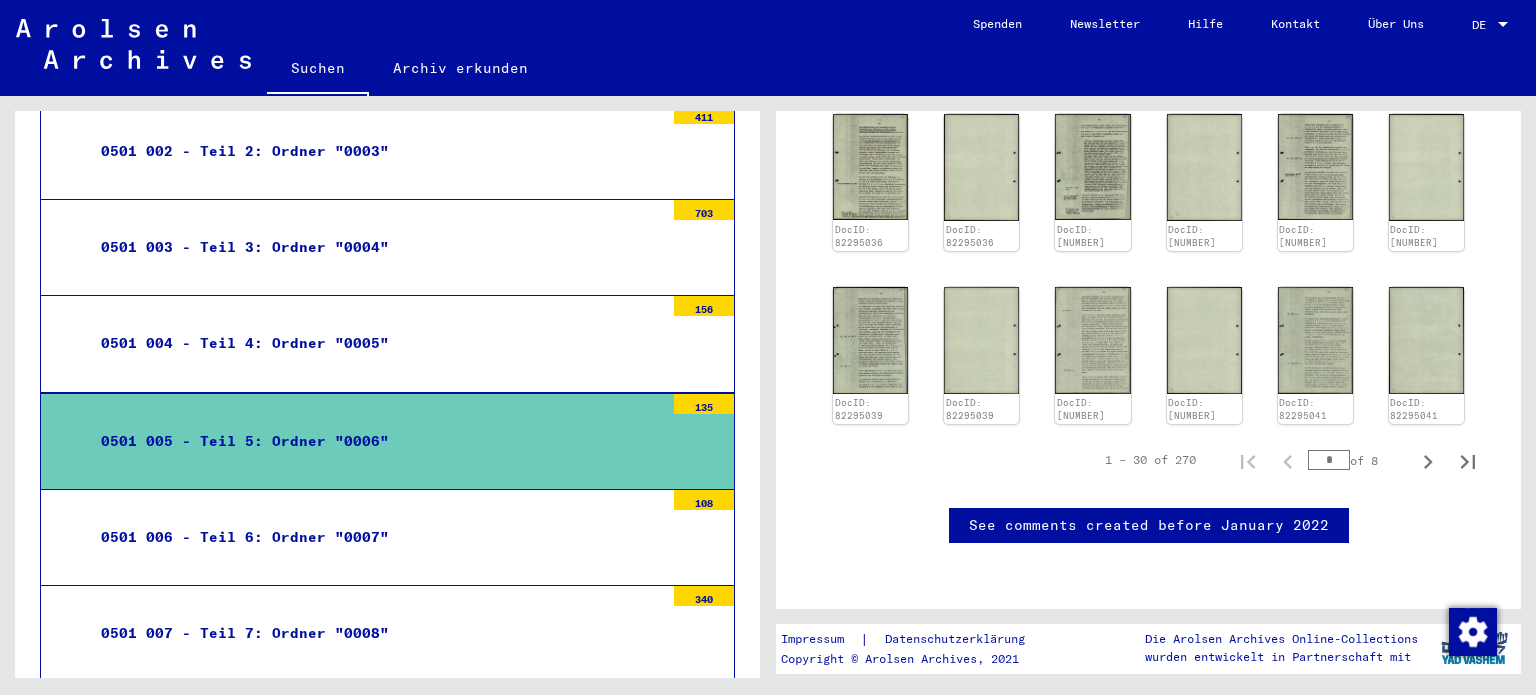 scroll, scrollTop: 1100, scrollLeft: 0, axis: vertical 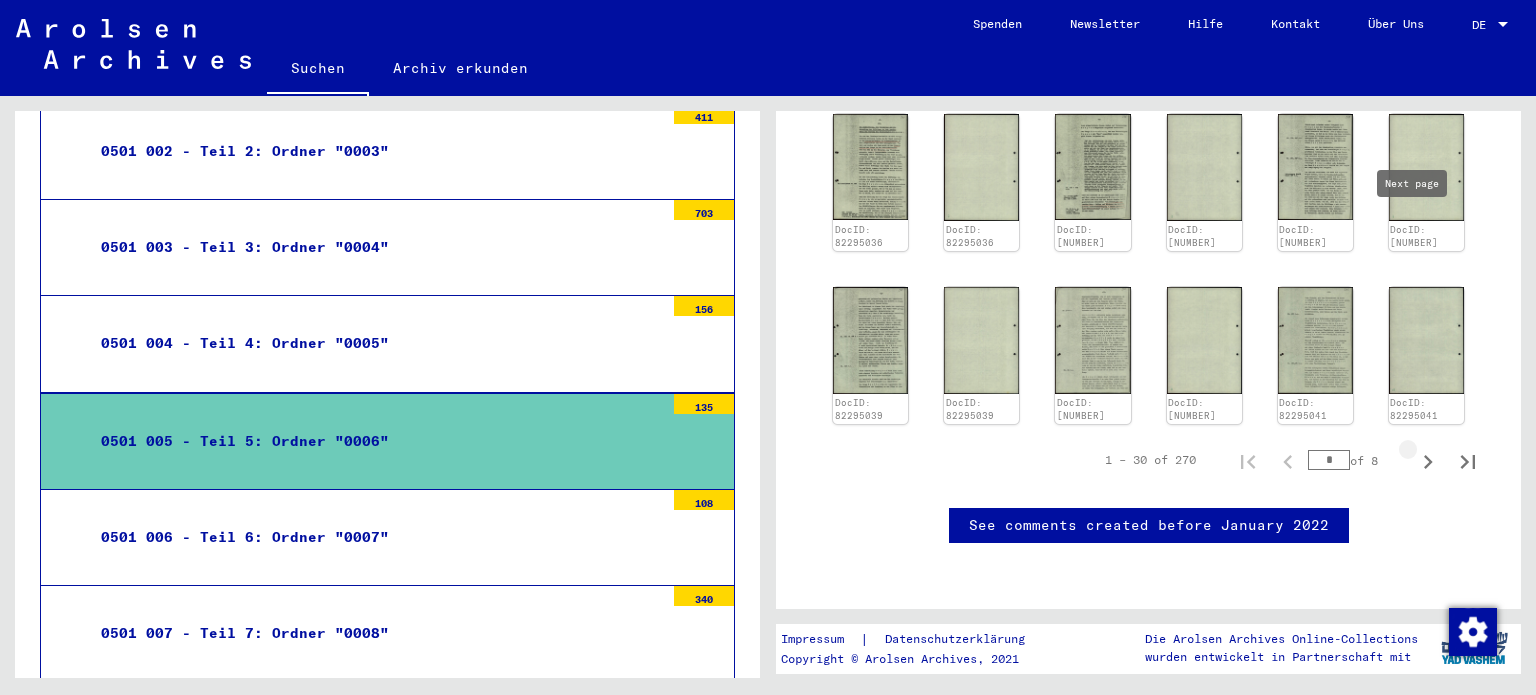 click 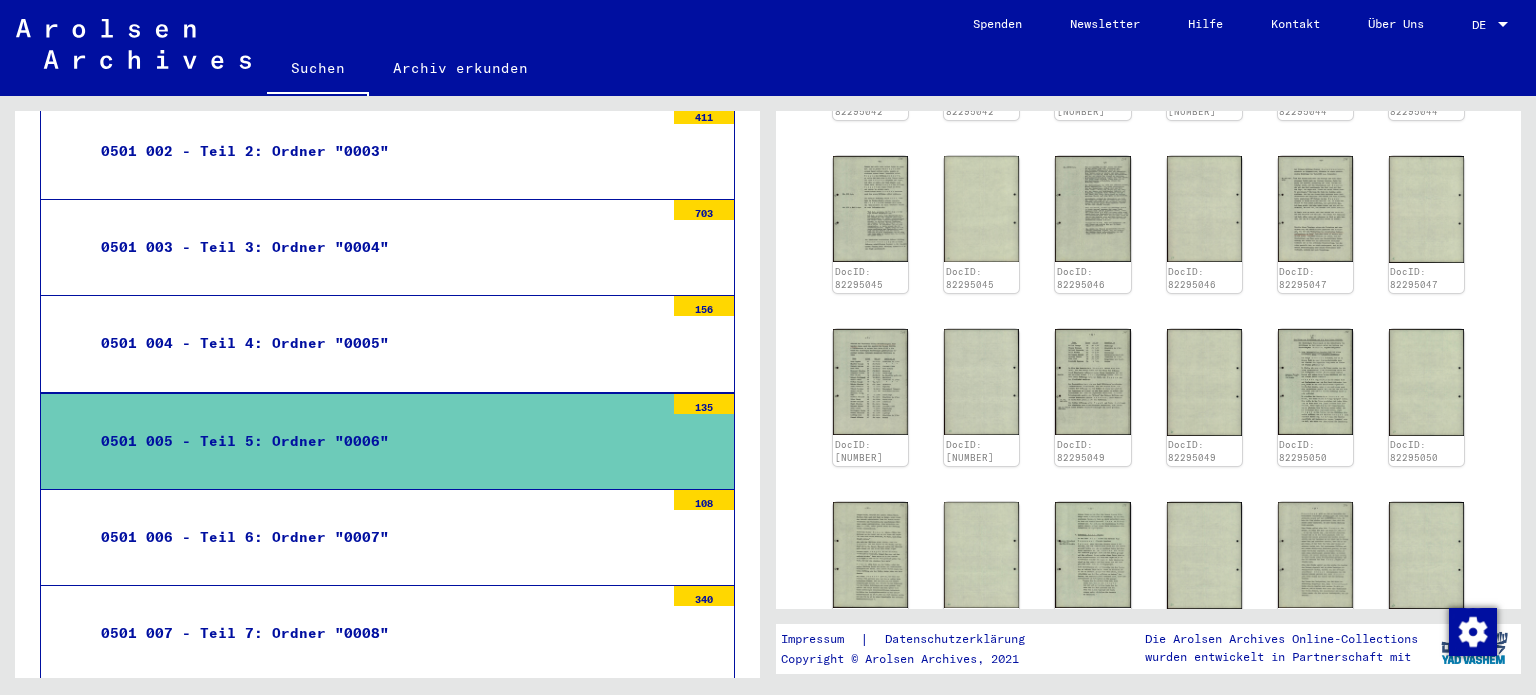 scroll, scrollTop: 0, scrollLeft: 0, axis: both 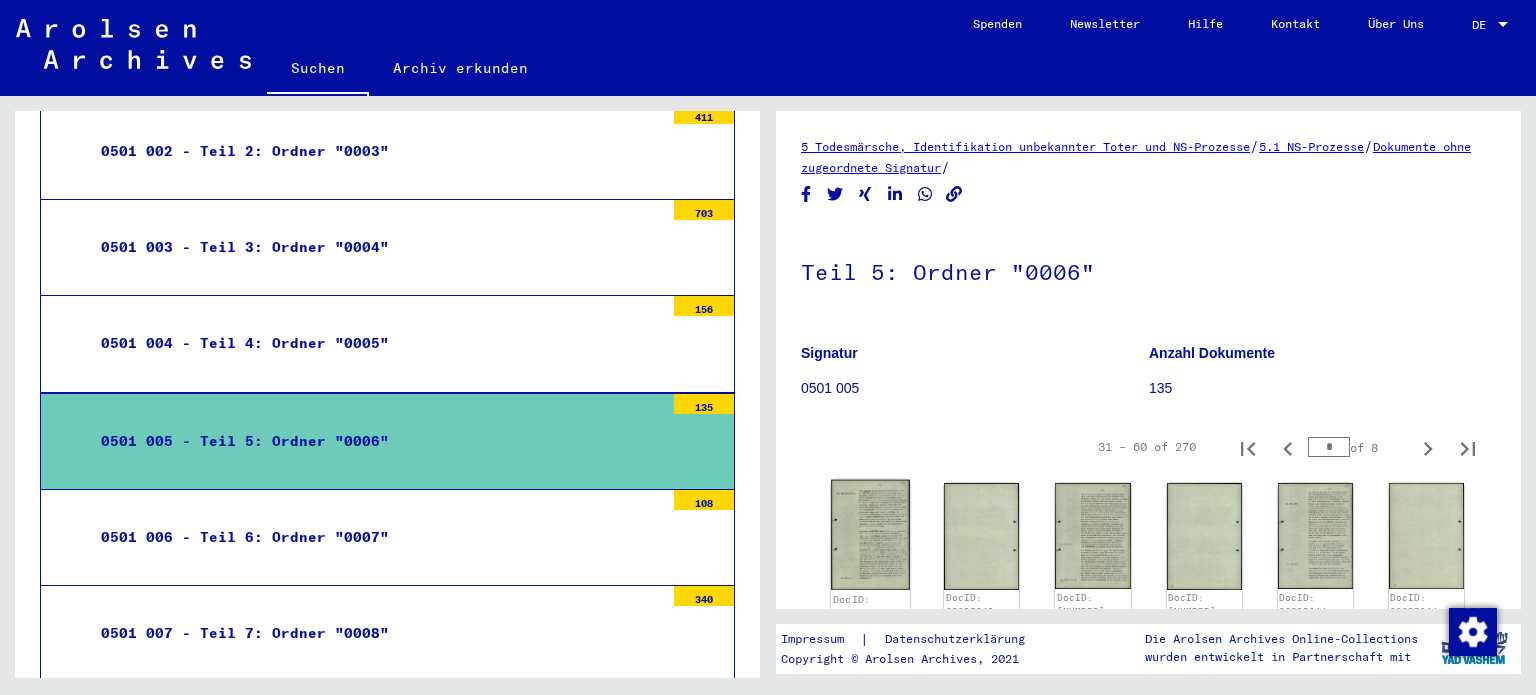 click 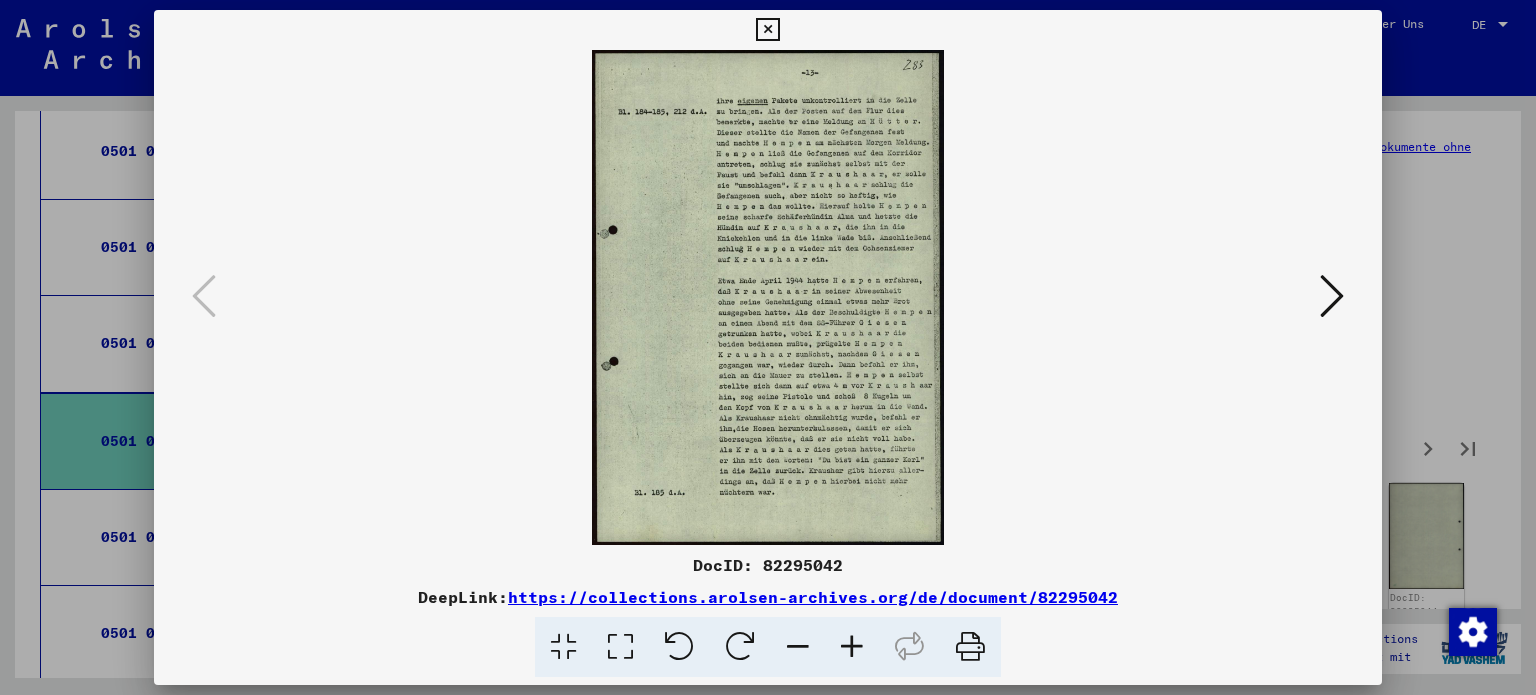click at bounding box center (620, 647) 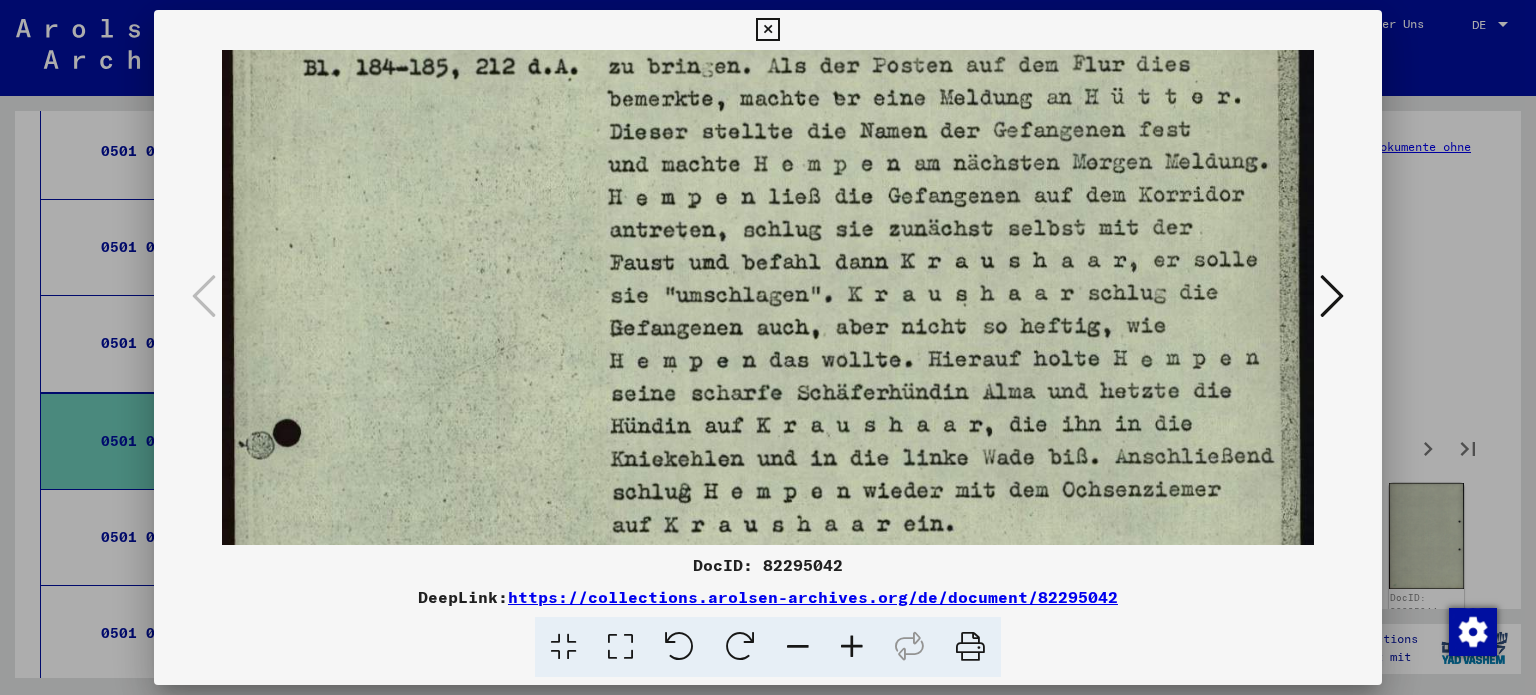 scroll, scrollTop: 201, scrollLeft: 0, axis: vertical 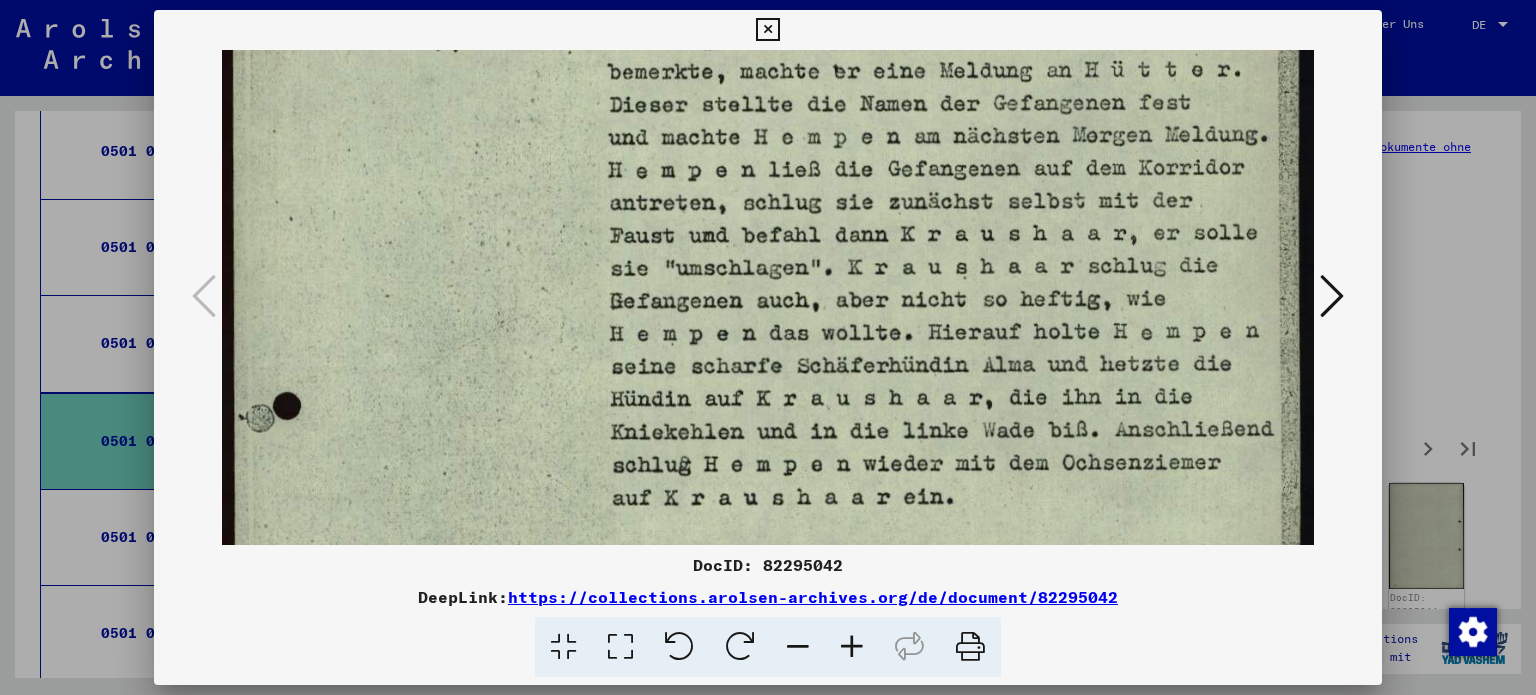 drag, startPoint x: 936, startPoint y: 423, endPoint x: 956, endPoint y: 228, distance: 196.02296 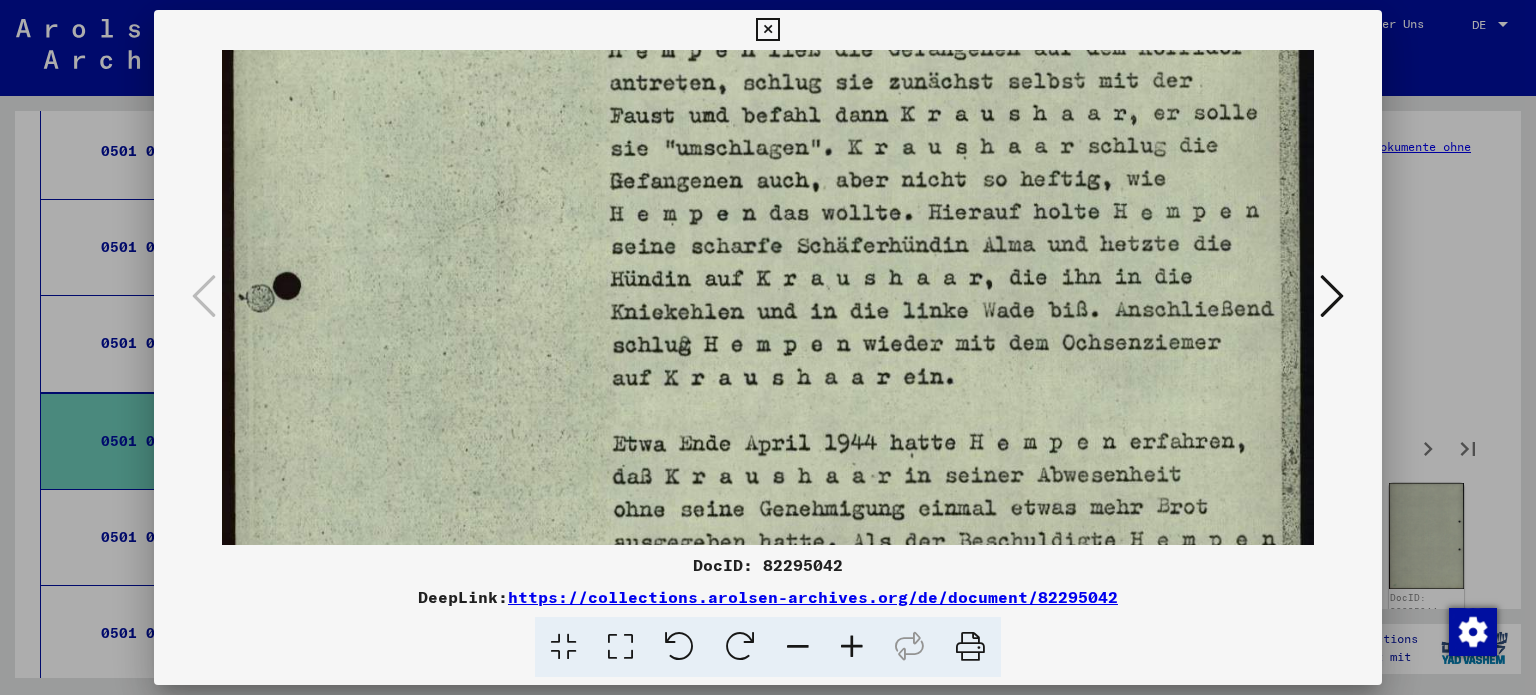 scroll, scrollTop: 343, scrollLeft: 0, axis: vertical 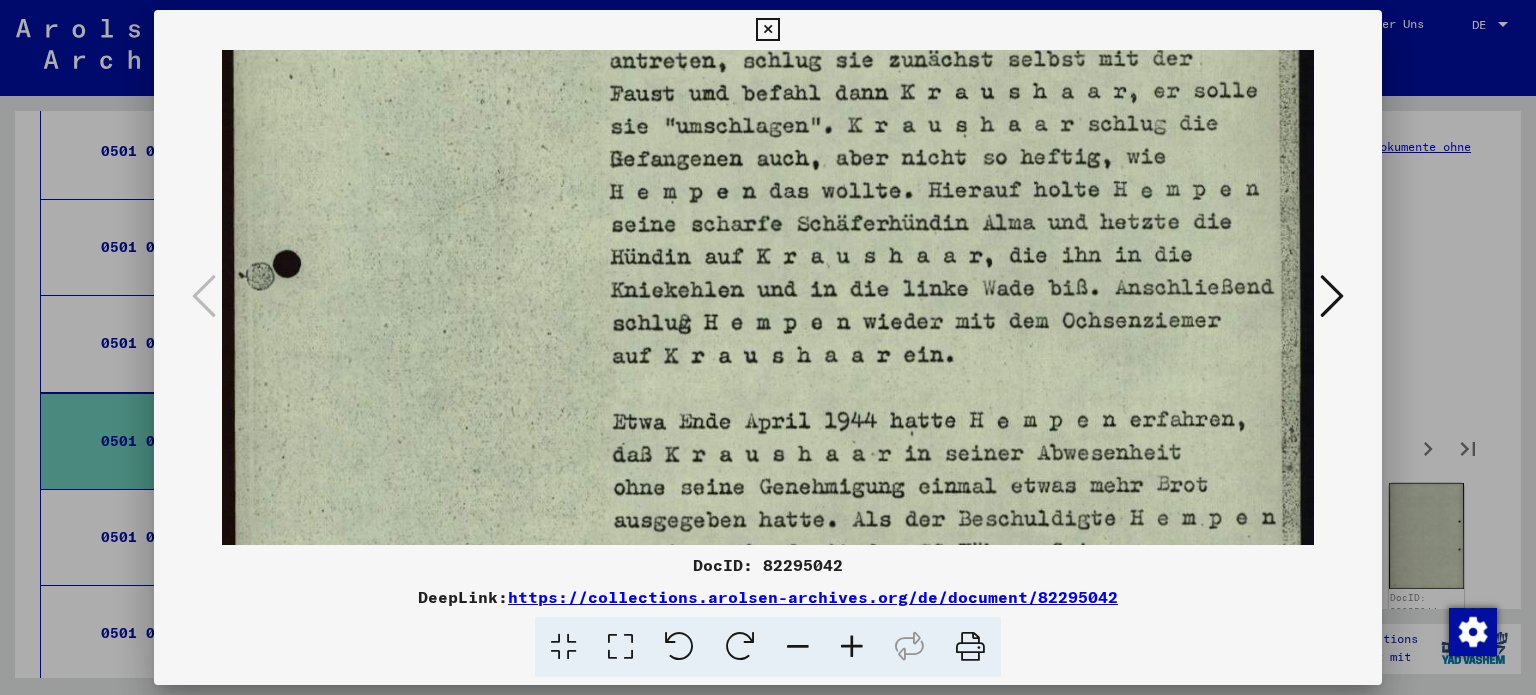 drag, startPoint x: 1008, startPoint y: 455, endPoint x: 993, endPoint y: 315, distance: 140.80128 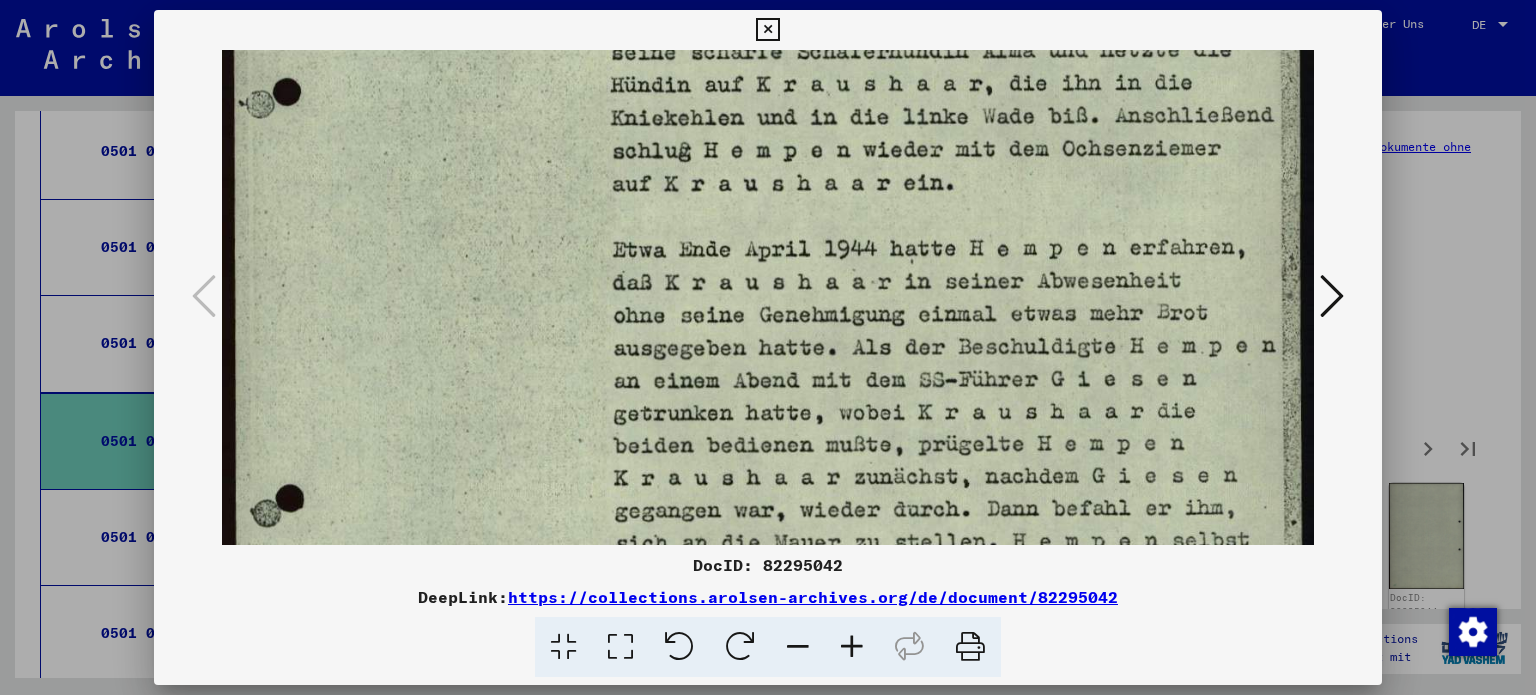 scroll, scrollTop: 524, scrollLeft: 0, axis: vertical 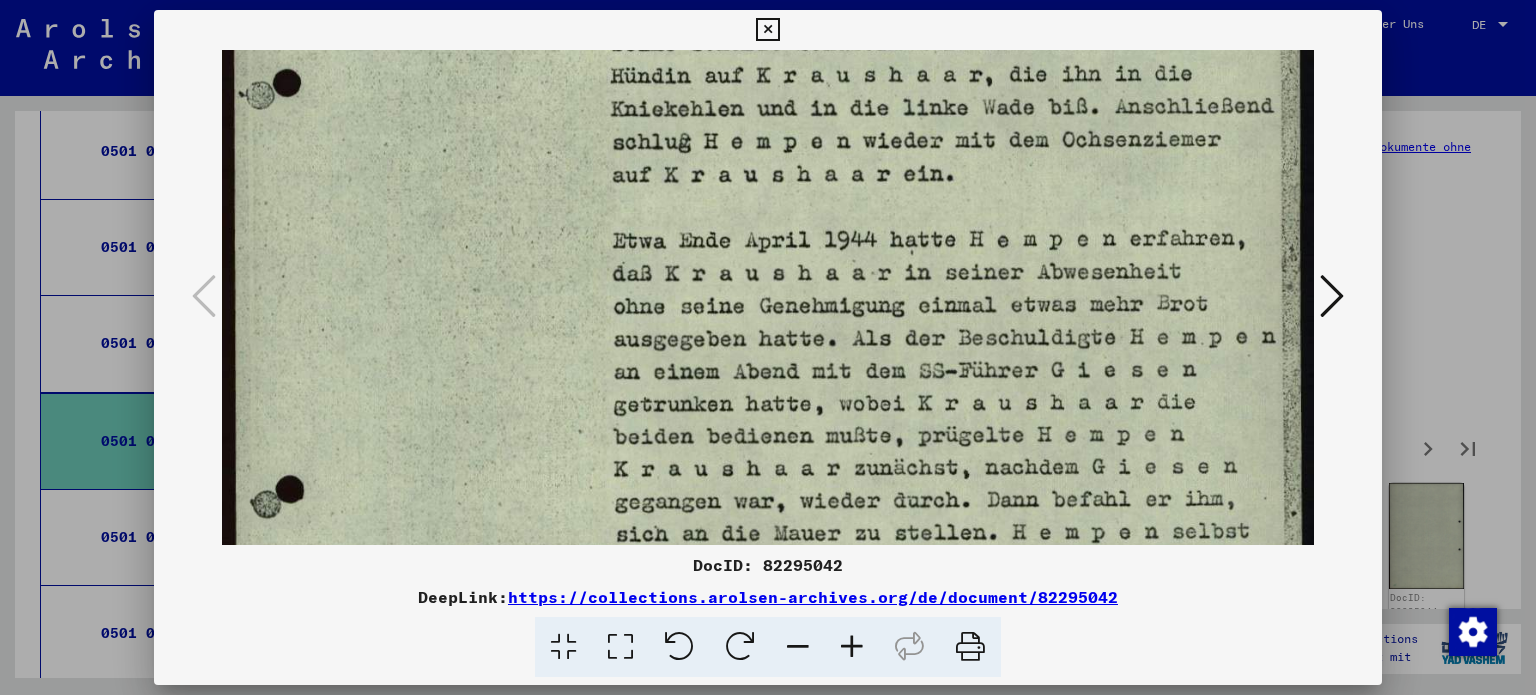drag, startPoint x: 982, startPoint y: 410, endPoint x: 978, endPoint y: 231, distance: 179.0447 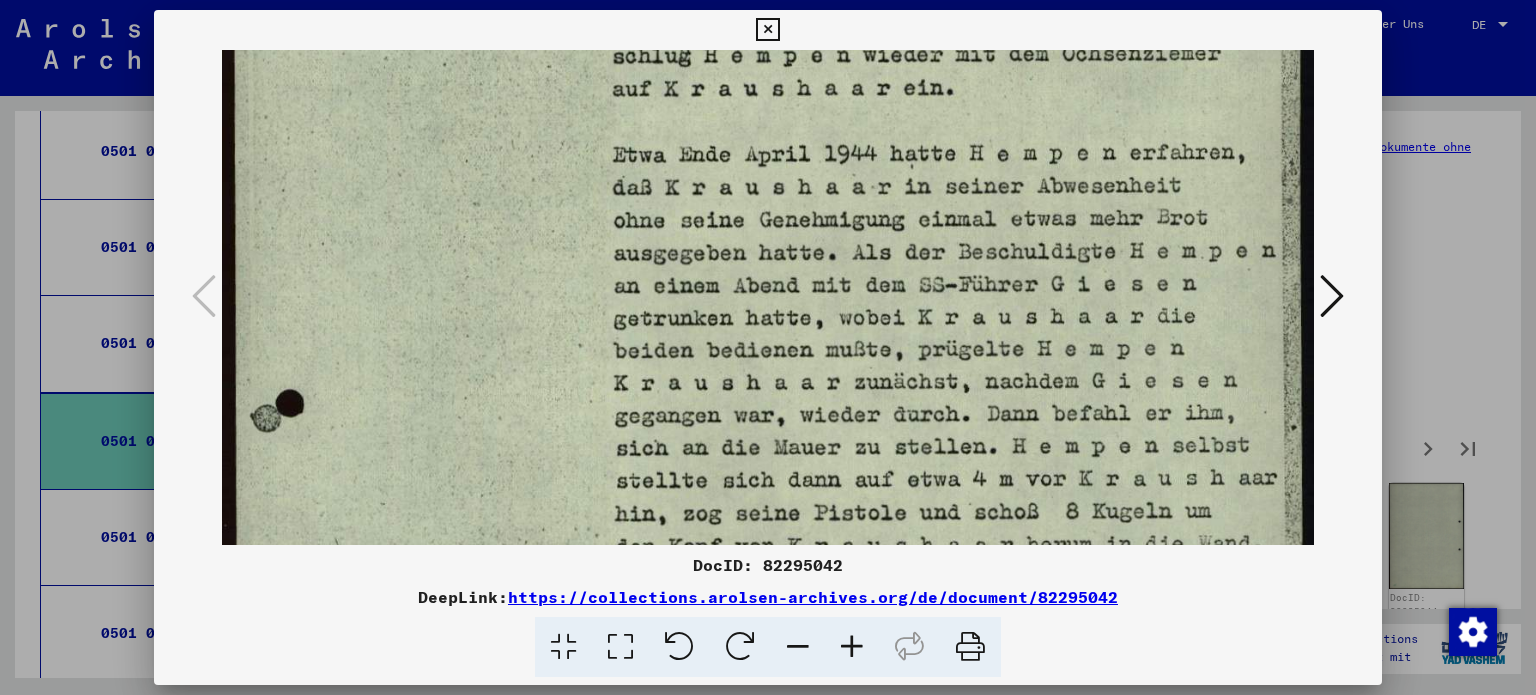 scroll, scrollTop: 657, scrollLeft: 0, axis: vertical 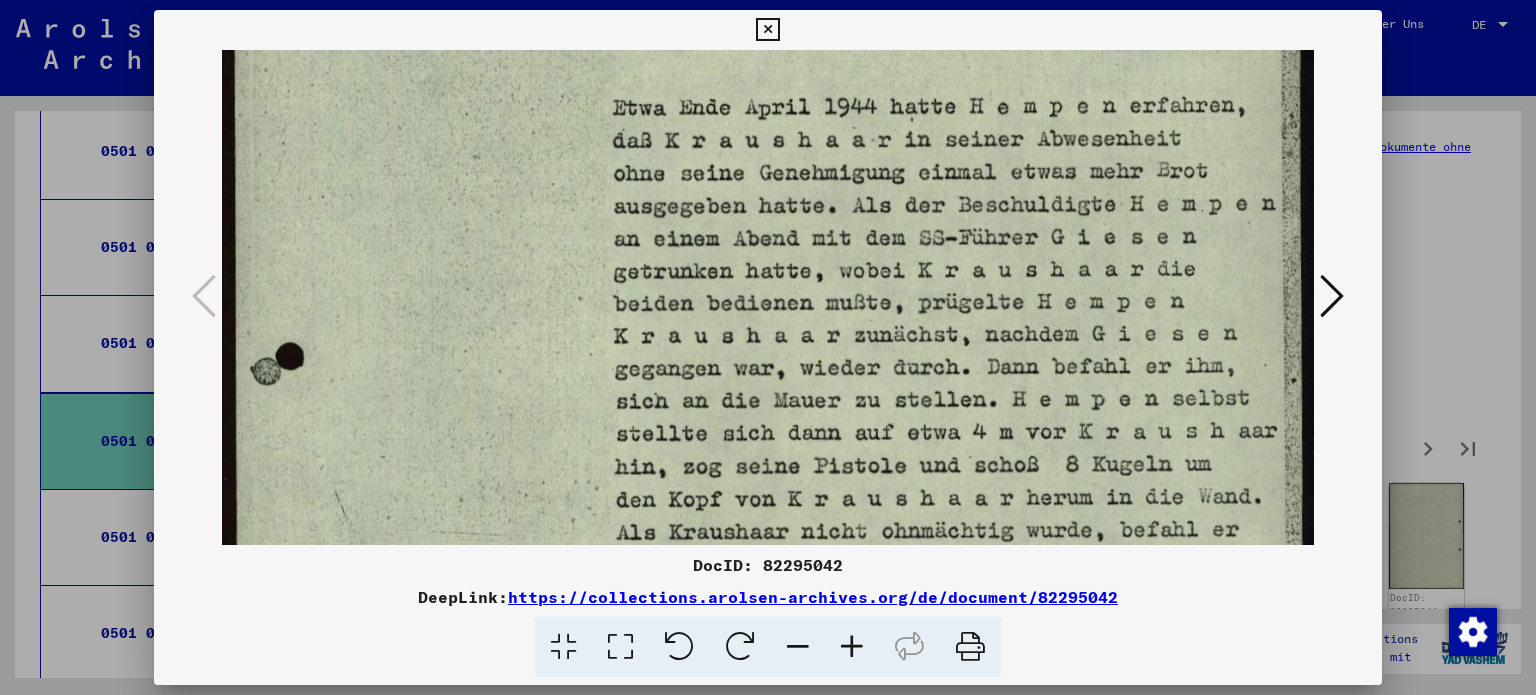 drag, startPoint x: 958, startPoint y: 451, endPoint x: 948, endPoint y: 319, distance: 132.37825 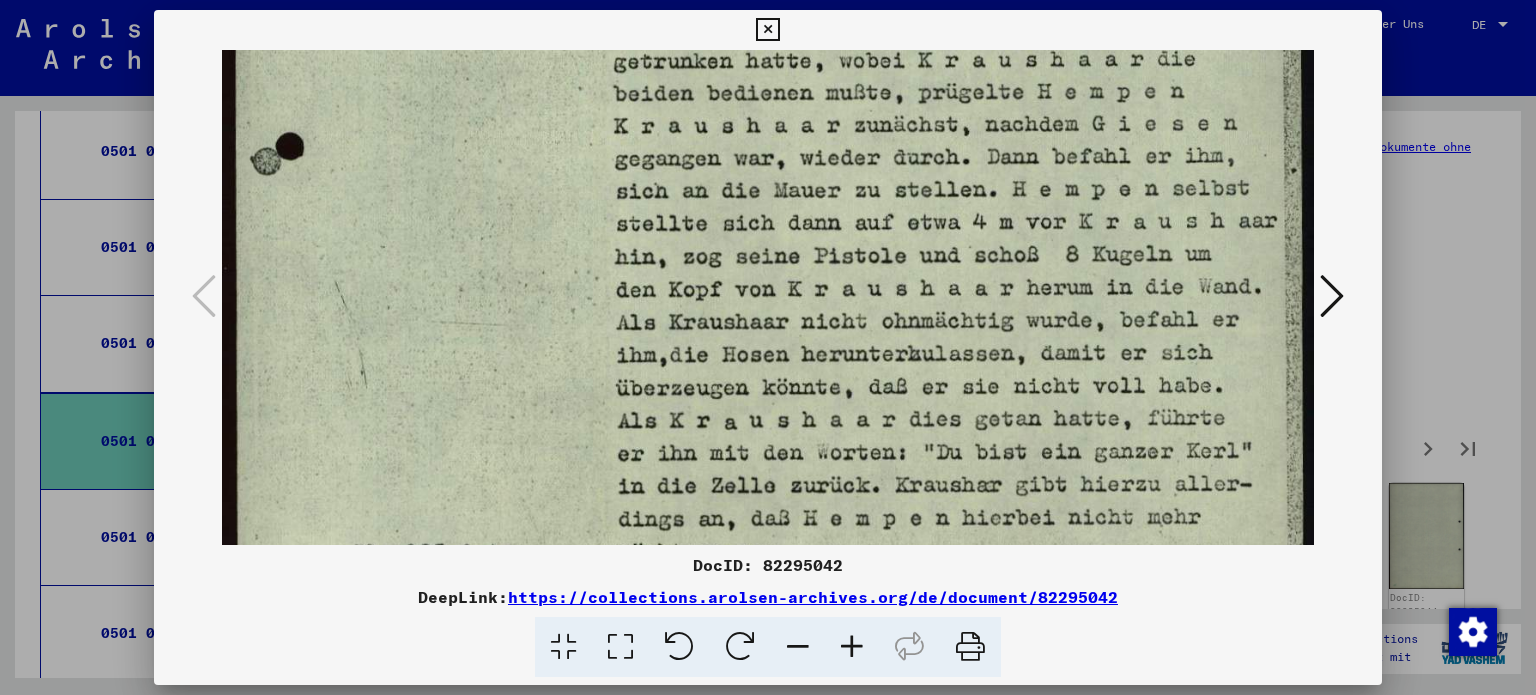 scroll, scrollTop: 1000, scrollLeft: 0, axis: vertical 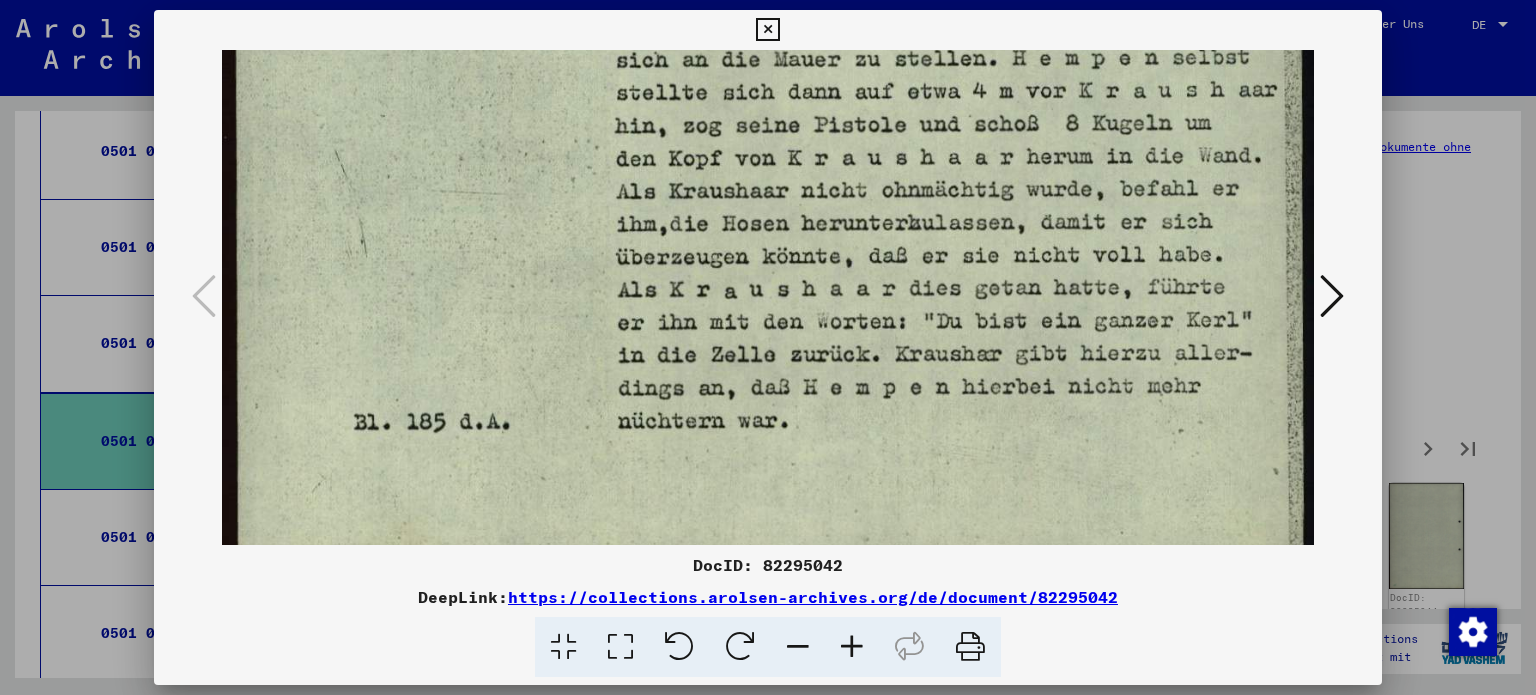 drag, startPoint x: 960, startPoint y: 445, endPoint x: 971, endPoint y: 104, distance: 341.17737 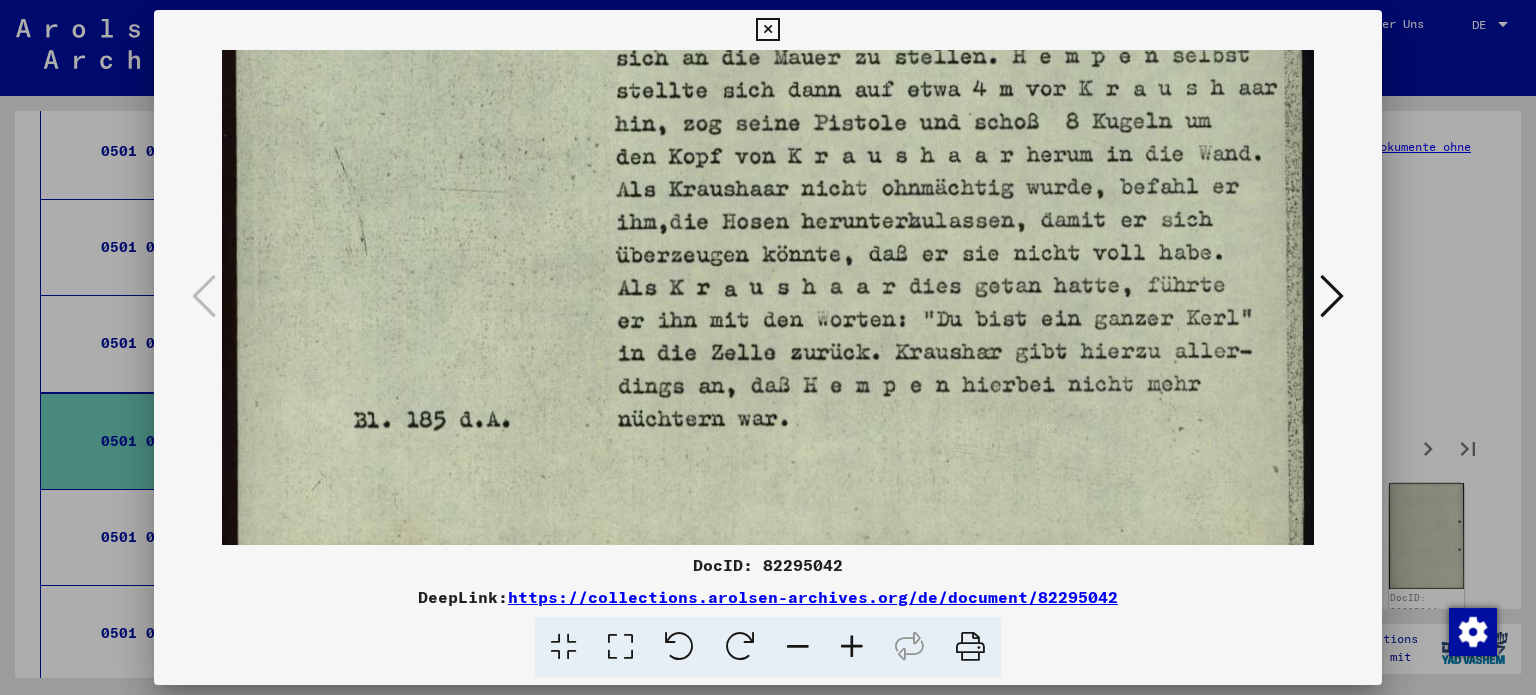 scroll, scrollTop: 1037, scrollLeft: 0, axis: vertical 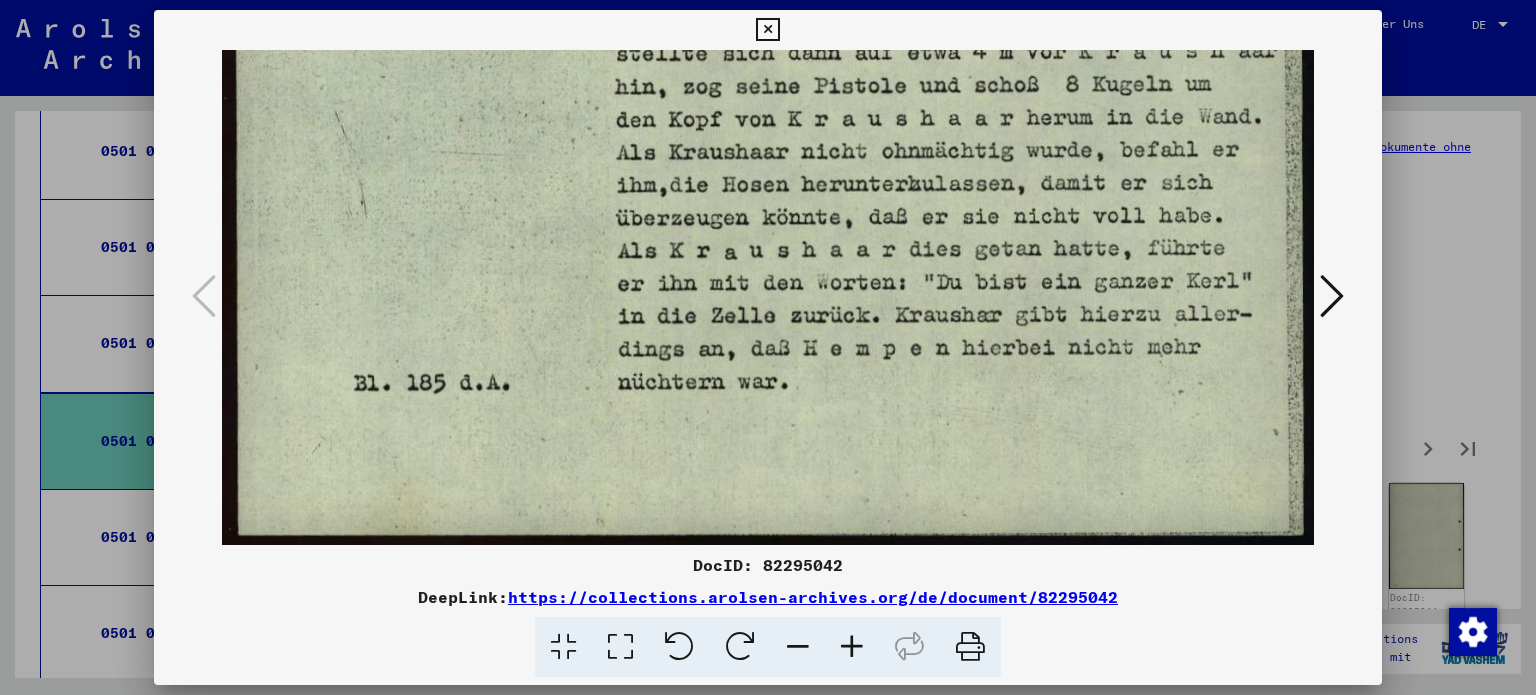drag, startPoint x: 956, startPoint y: 346, endPoint x: 995, endPoint y: 117, distance: 232.29723 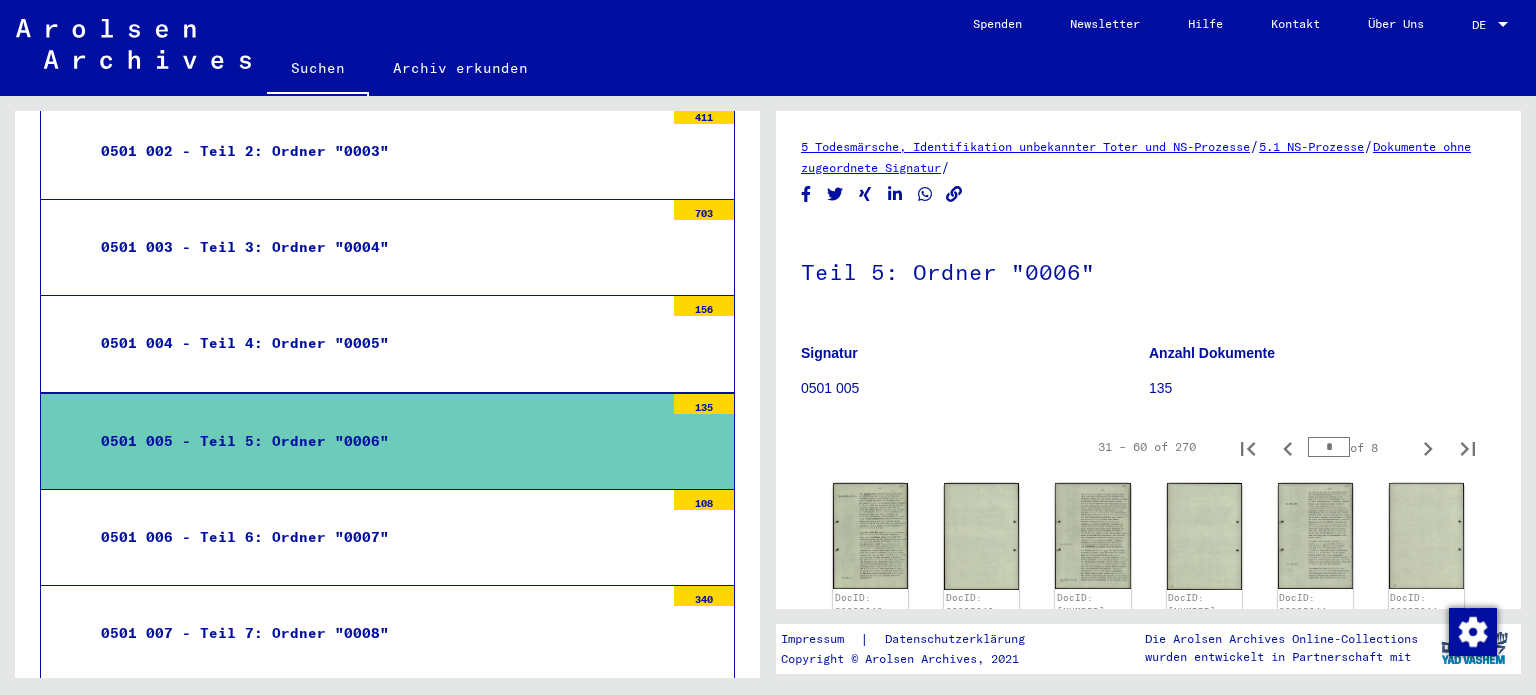 click on "0501 006 - Teil 6: Ordner "0007"" at bounding box center (375, 537) 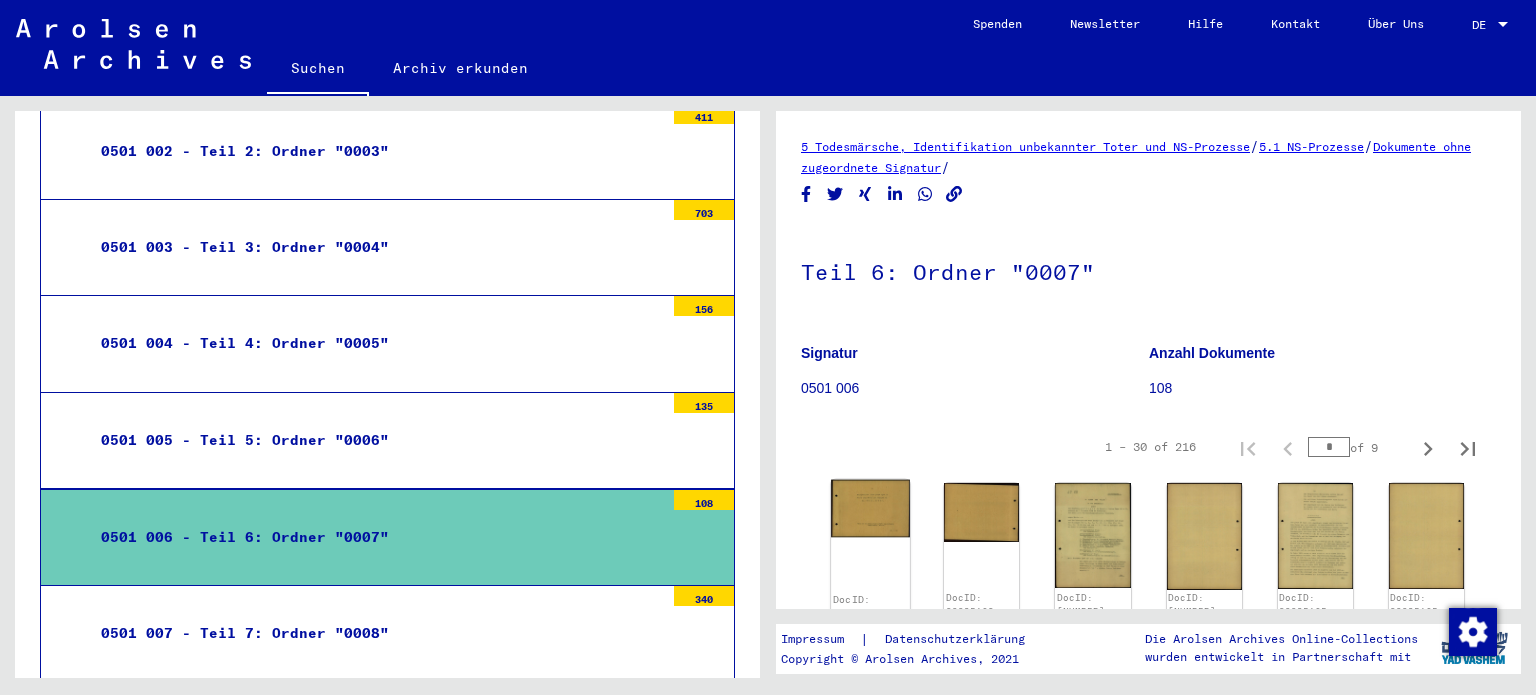 click 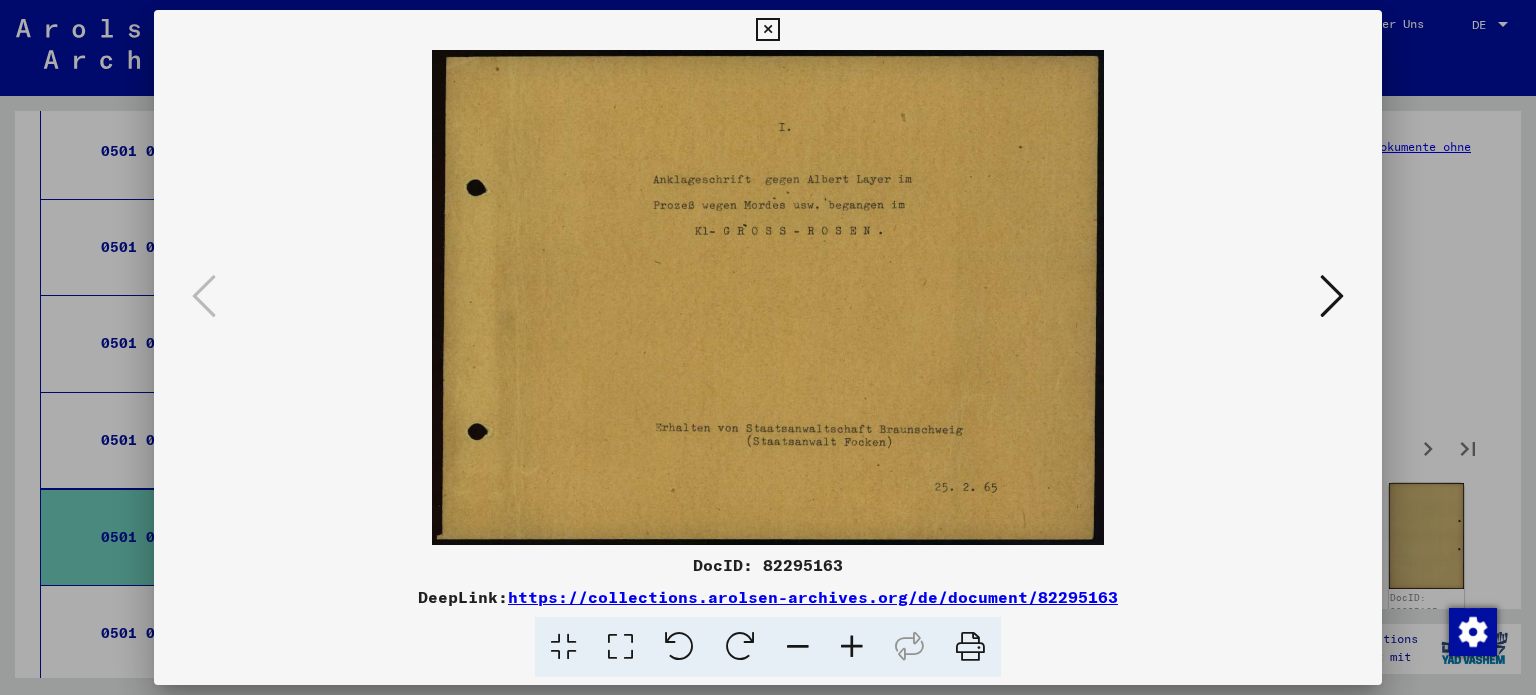 click at bounding box center [1332, 296] 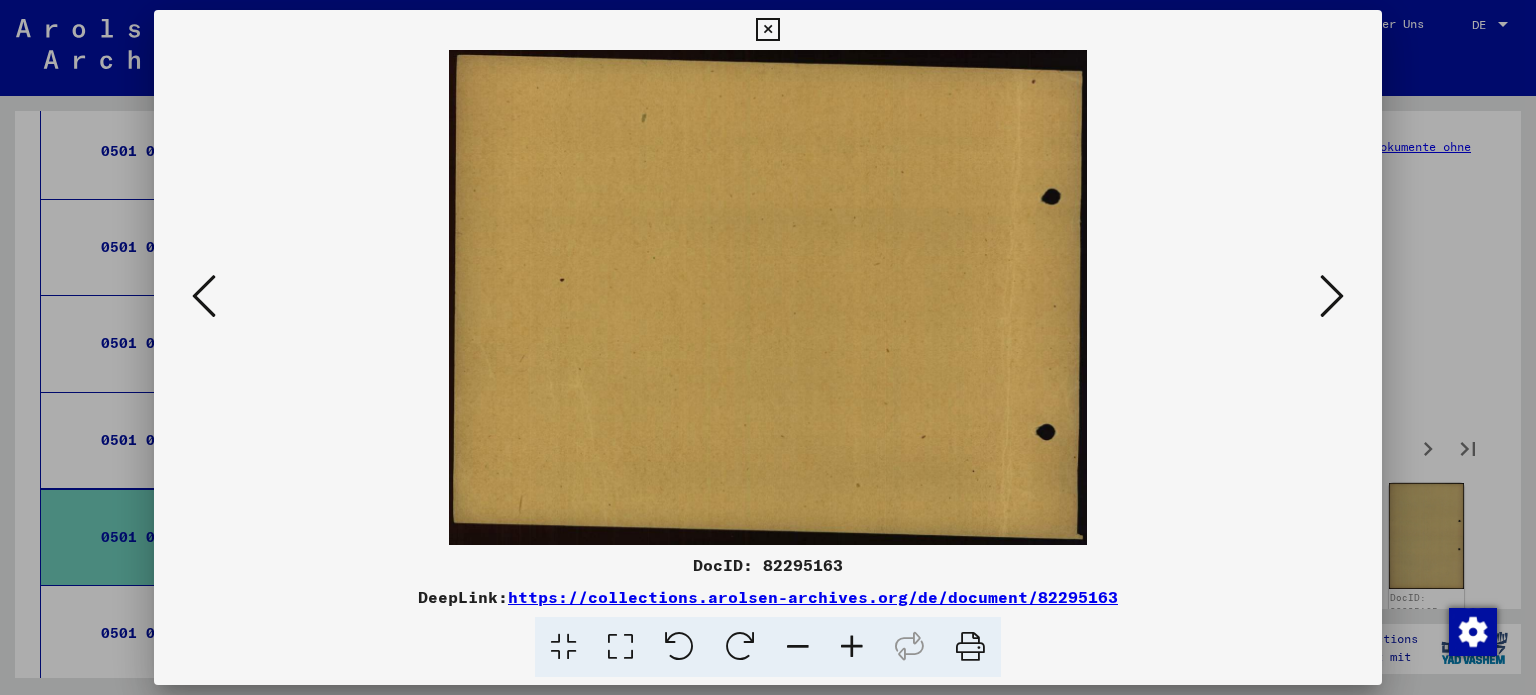 click at bounding box center [1332, 296] 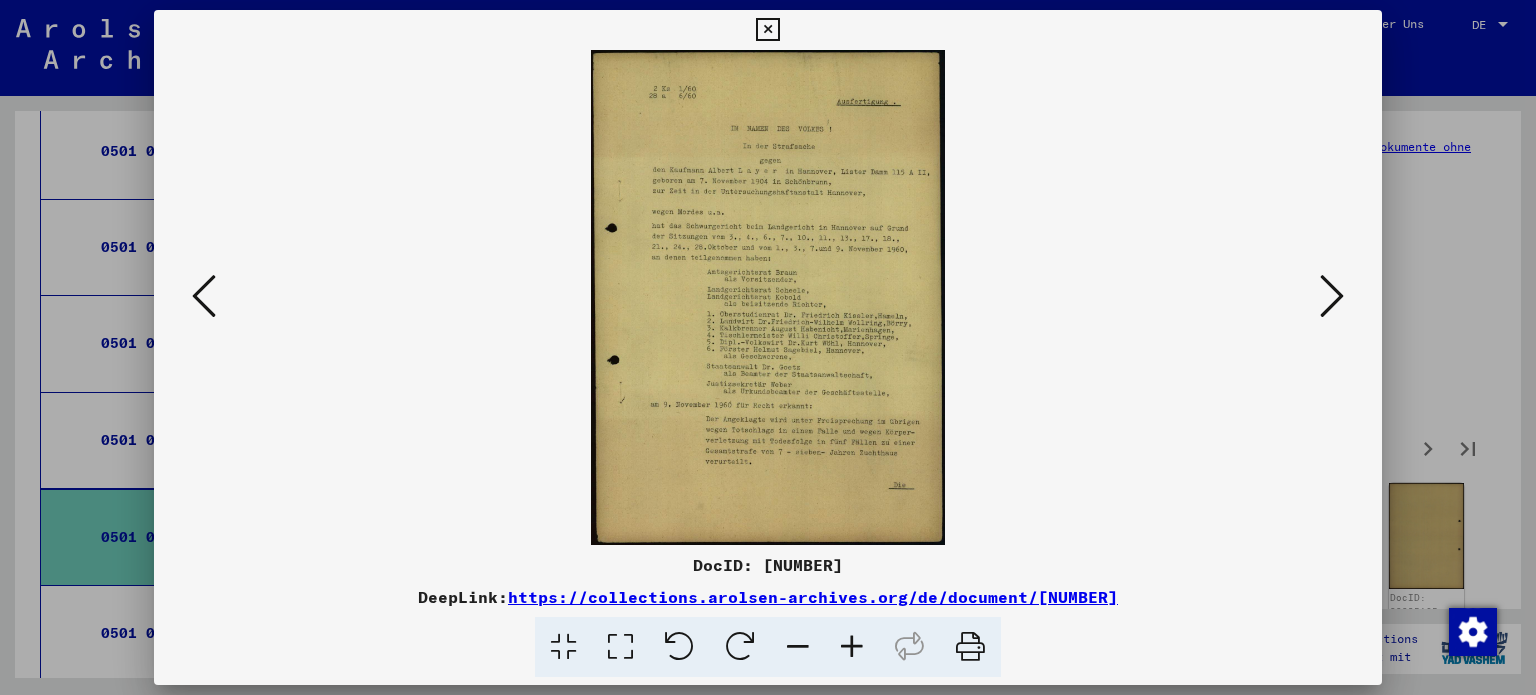 click at bounding box center [620, 647] 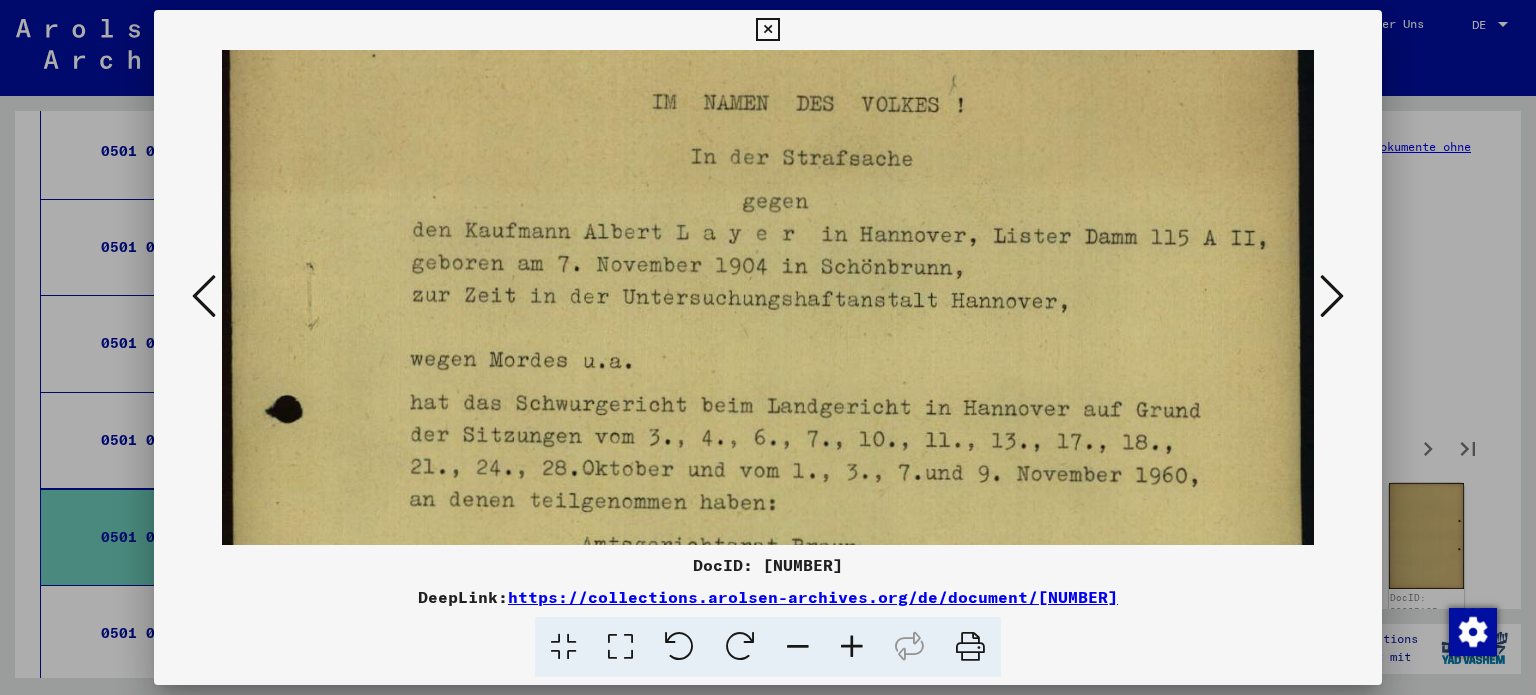 scroll, scrollTop: 190, scrollLeft: 0, axis: vertical 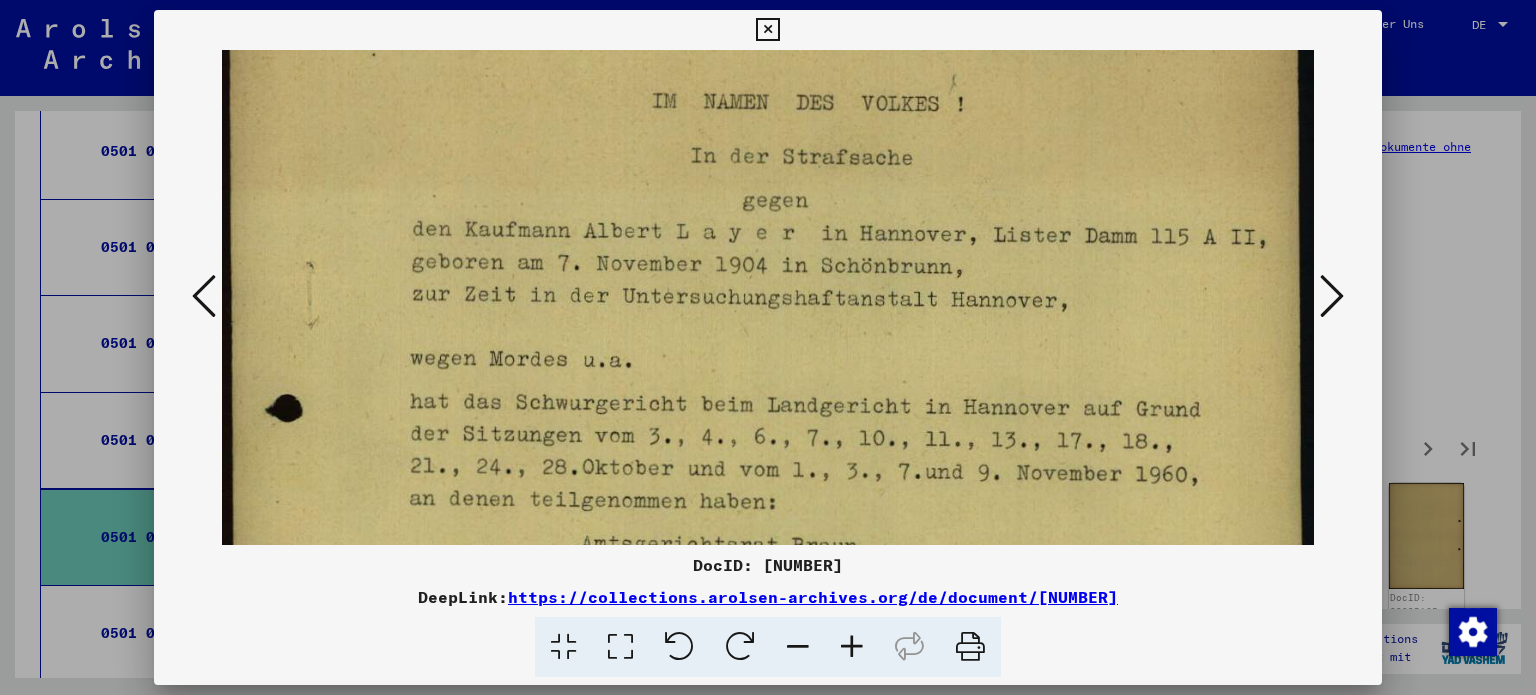 drag, startPoint x: 840, startPoint y: 466, endPoint x: 851, endPoint y: 279, distance: 187.32326 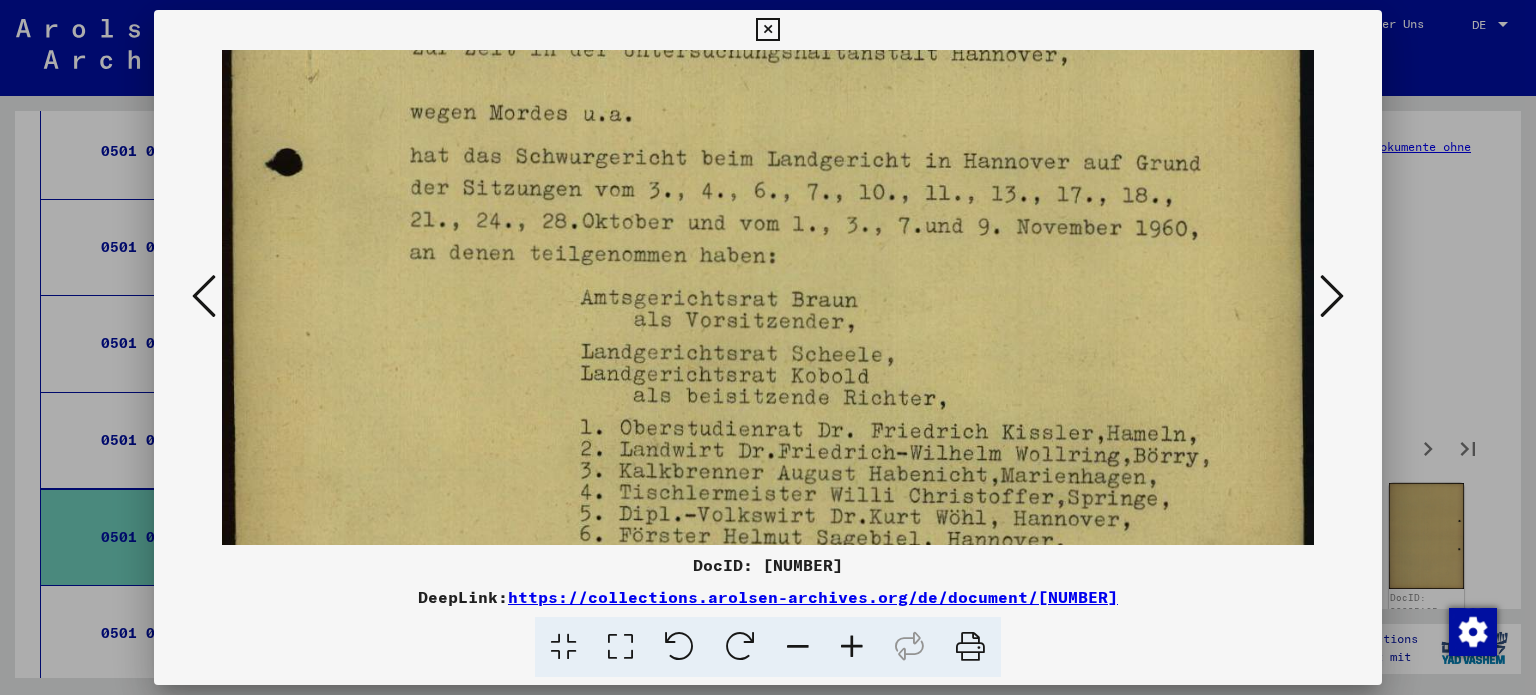 scroll, scrollTop: 460, scrollLeft: 0, axis: vertical 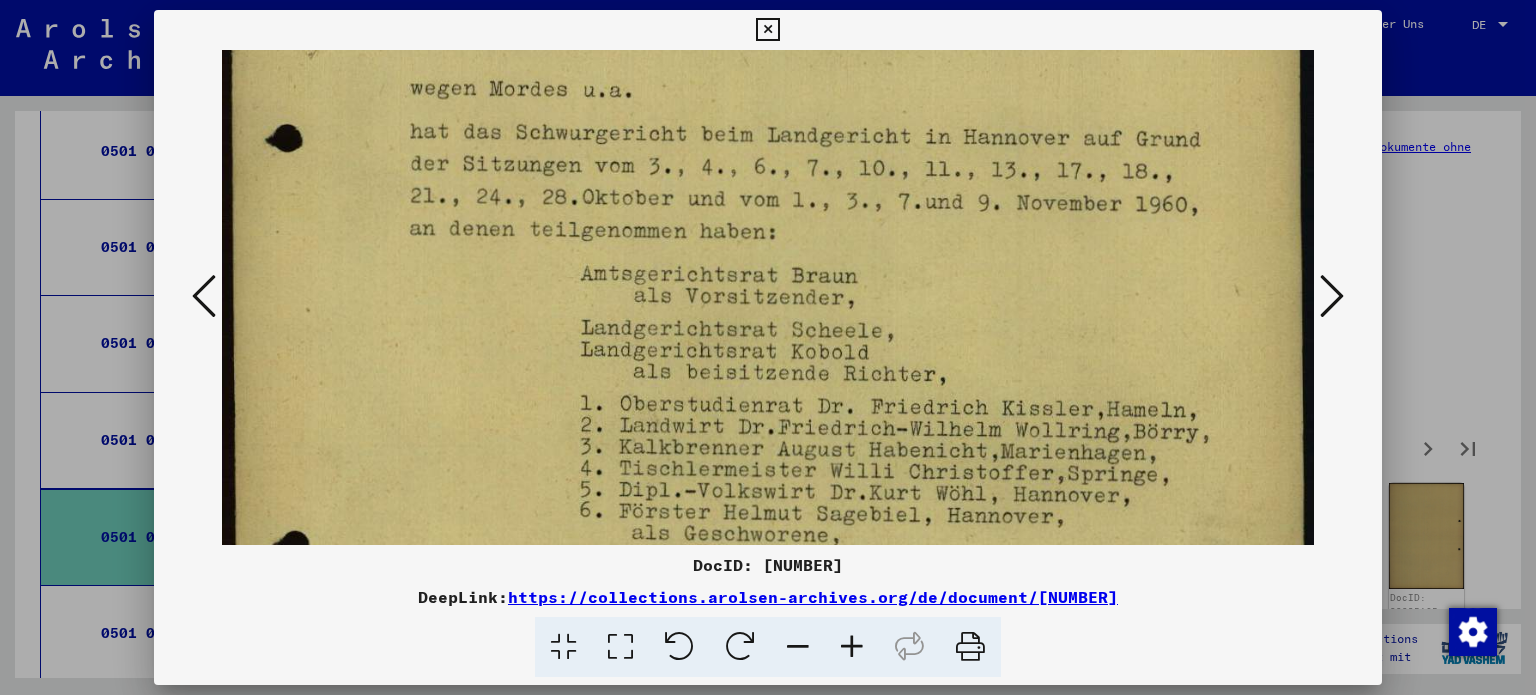 drag, startPoint x: 921, startPoint y: 356, endPoint x: 944, endPoint y: 91, distance: 265.99625 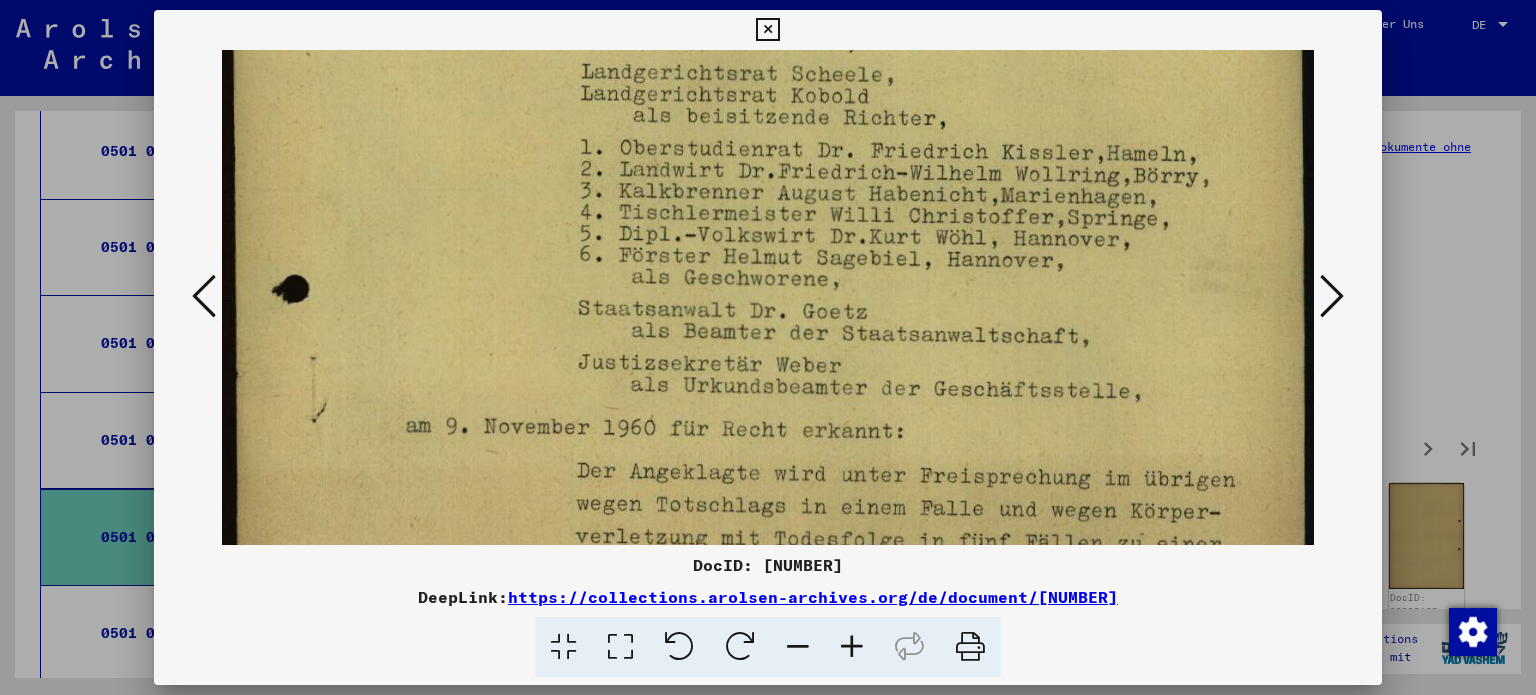 scroll, scrollTop: 723, scrollLeft: 0, axis: vertical 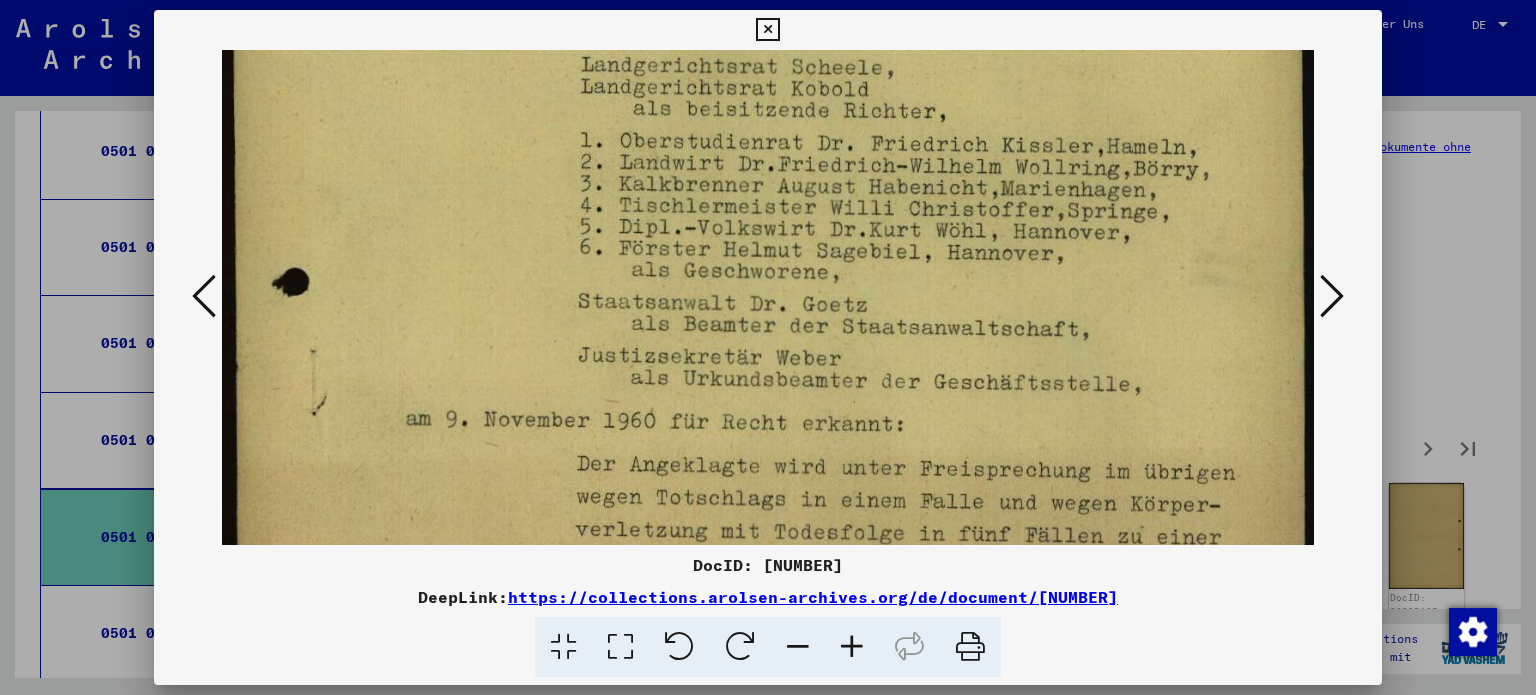 drag, startPoint x: 1046, startPoint y: 323, endPoint x: 1076, endPoint y: 62, distance: 262.71848 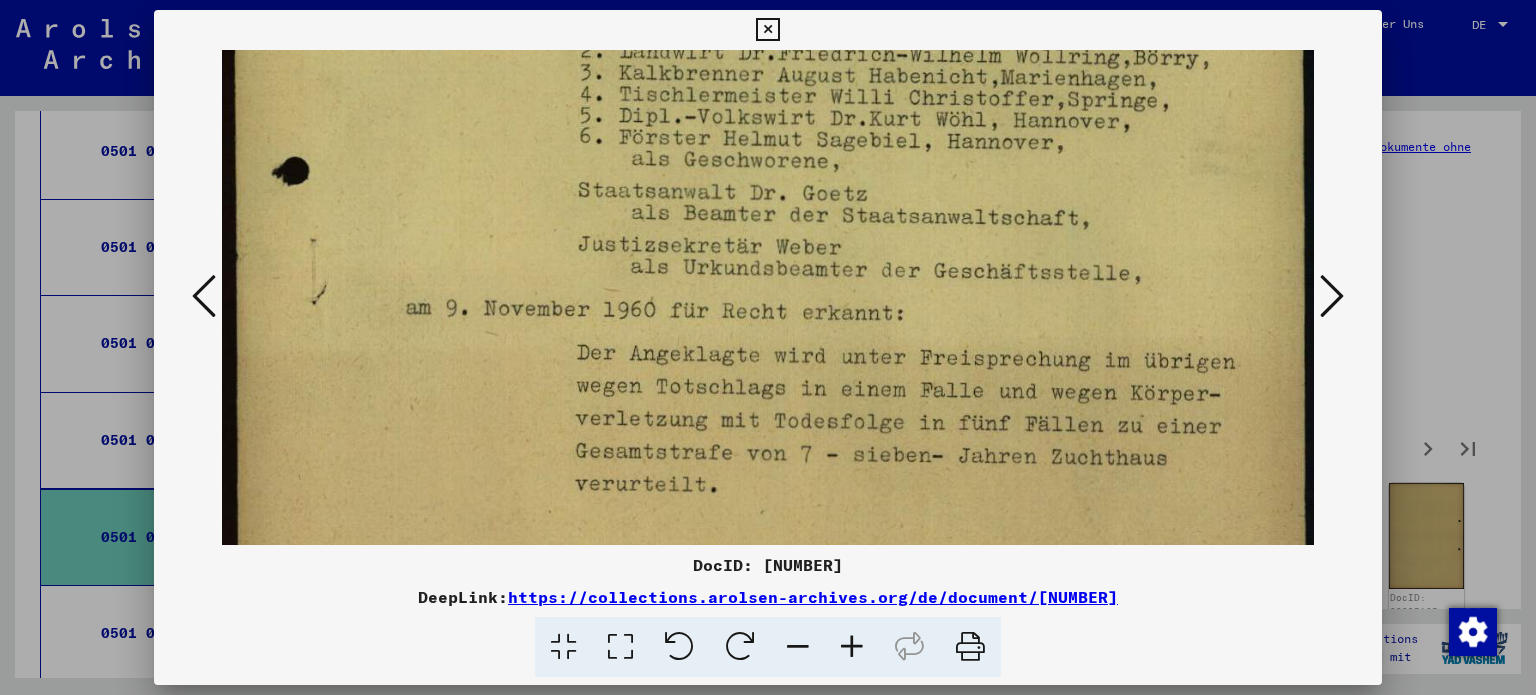 scroll, scrollTop: 857, scrollLeft: 0, axis: vertical 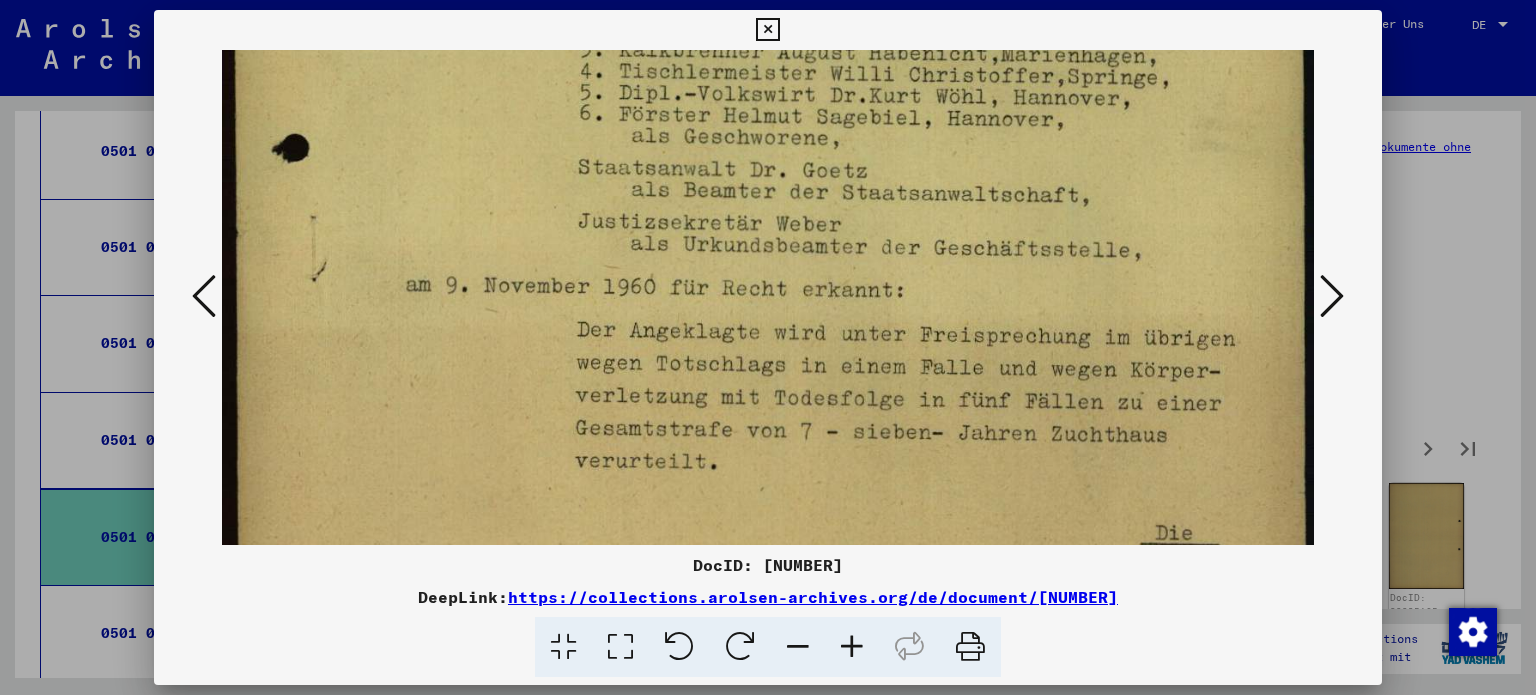 drag, startPoint x: 1044, startPoint y: 355, endPoint x: 1060, endPoint y: 222, distance: 133.95895 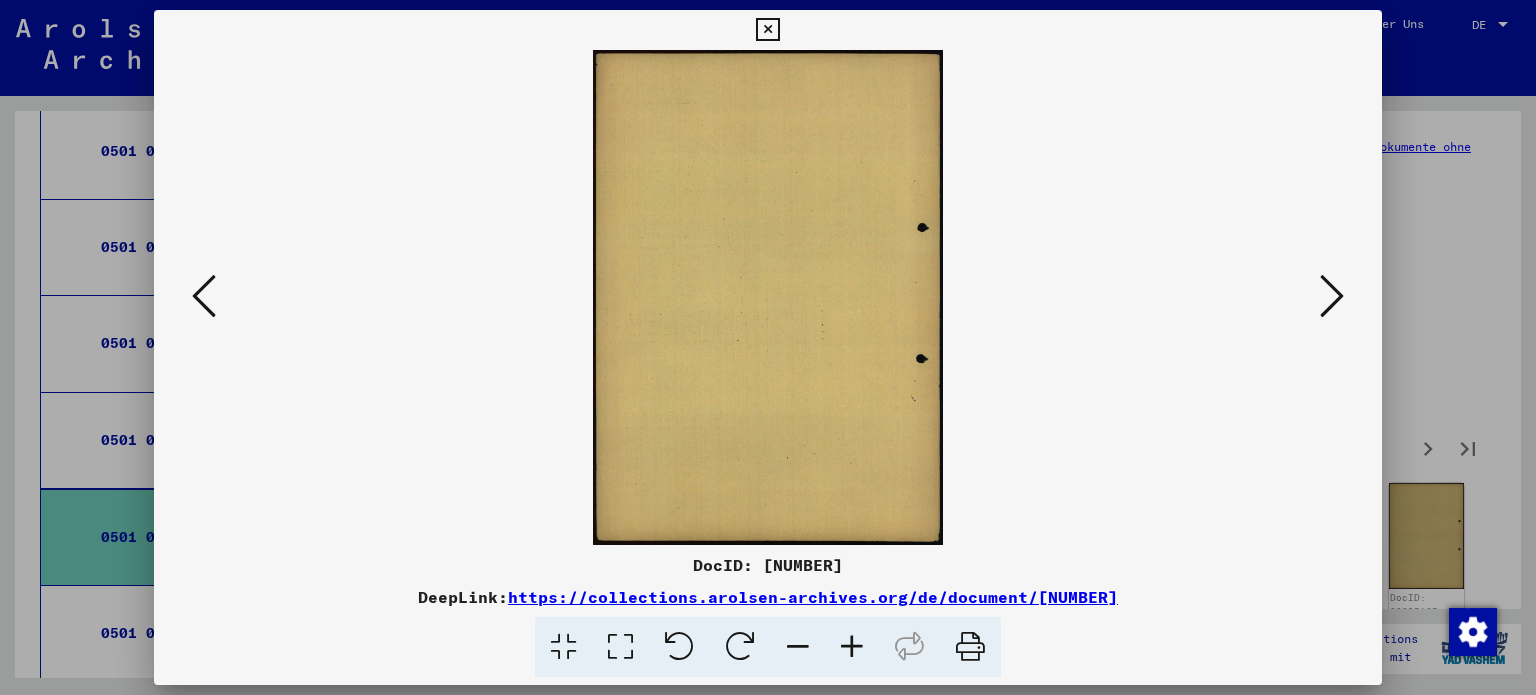 scroll, scrollTop: 0, scrollLeft: 0, axis: both 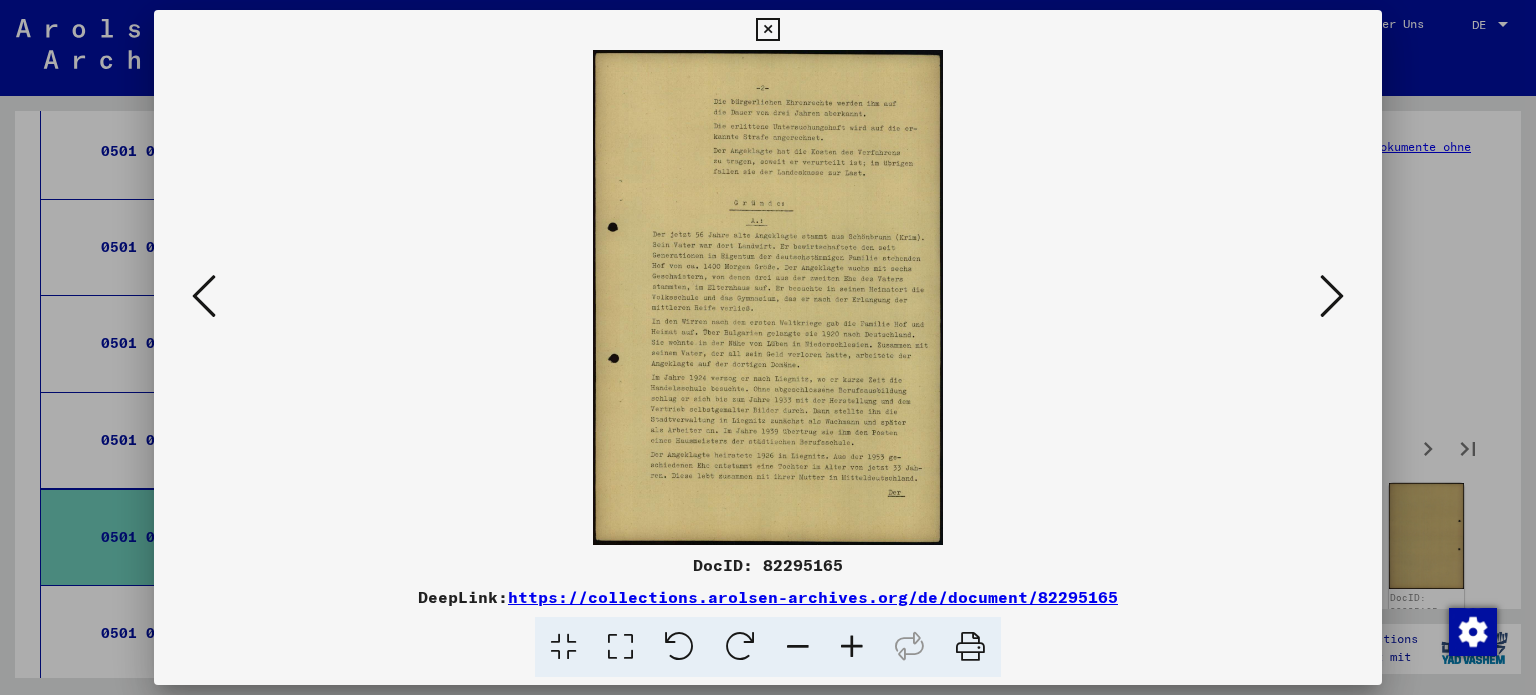 click at bounding box center (620, 647) 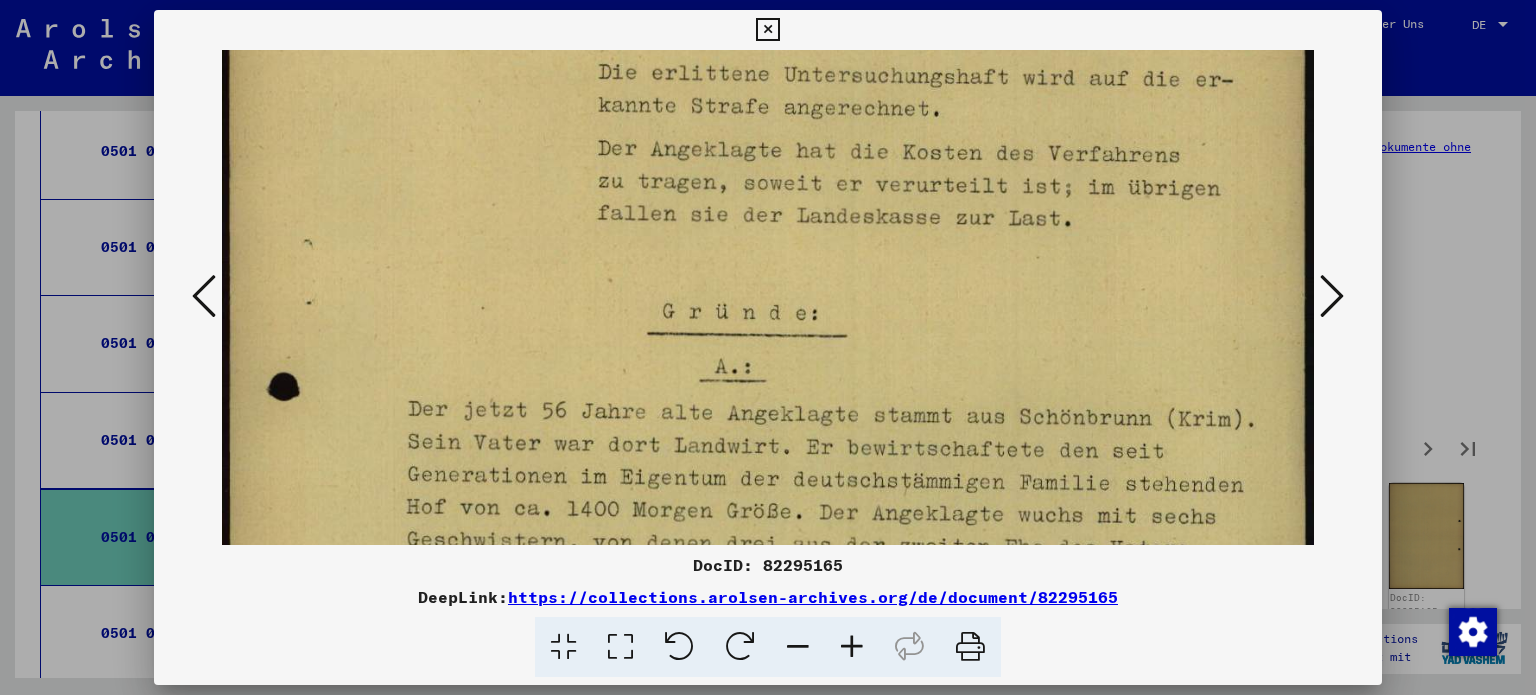 scroll, scrollTop: 245, scrollLeft: 0, axis: vertical 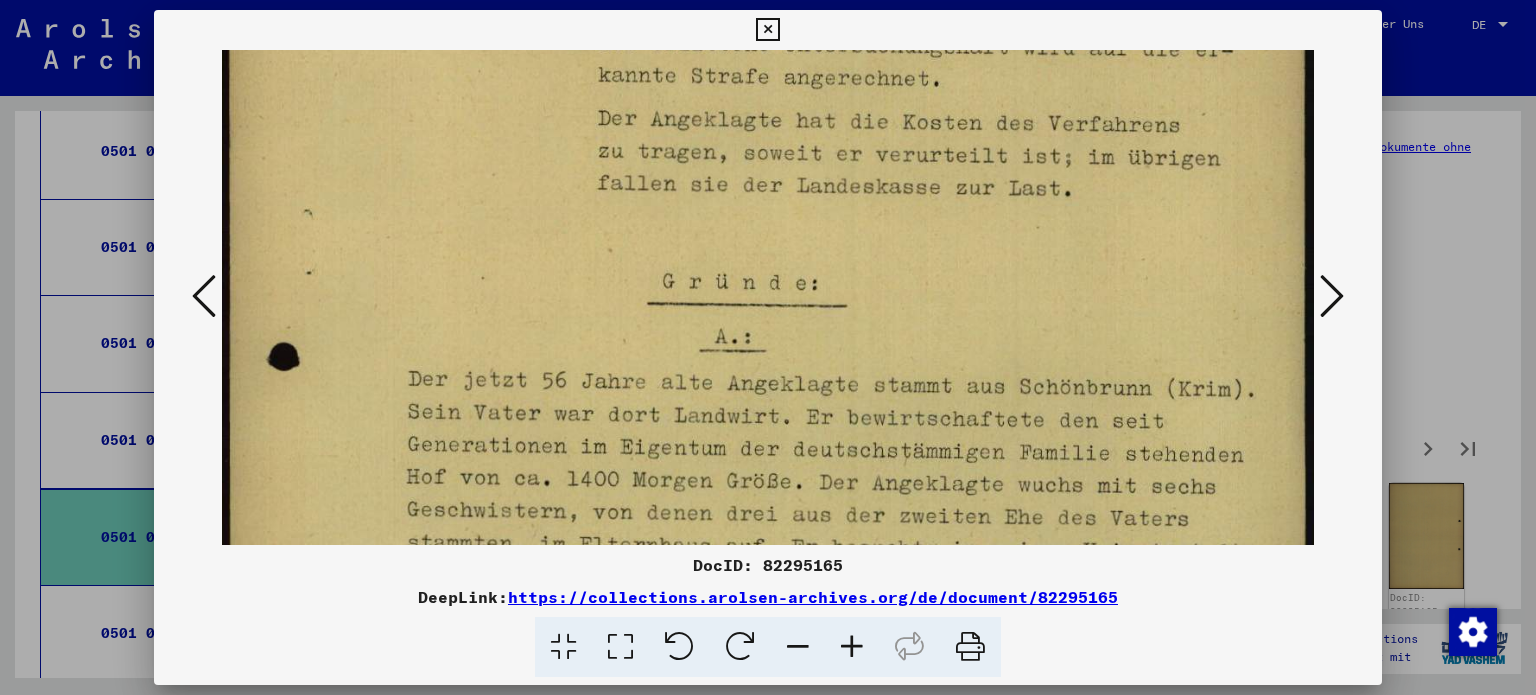 drag, startPoint x: 872, startPoint y: 404, endPoint x: 874, endPoint y: 161, distance: 243.00822 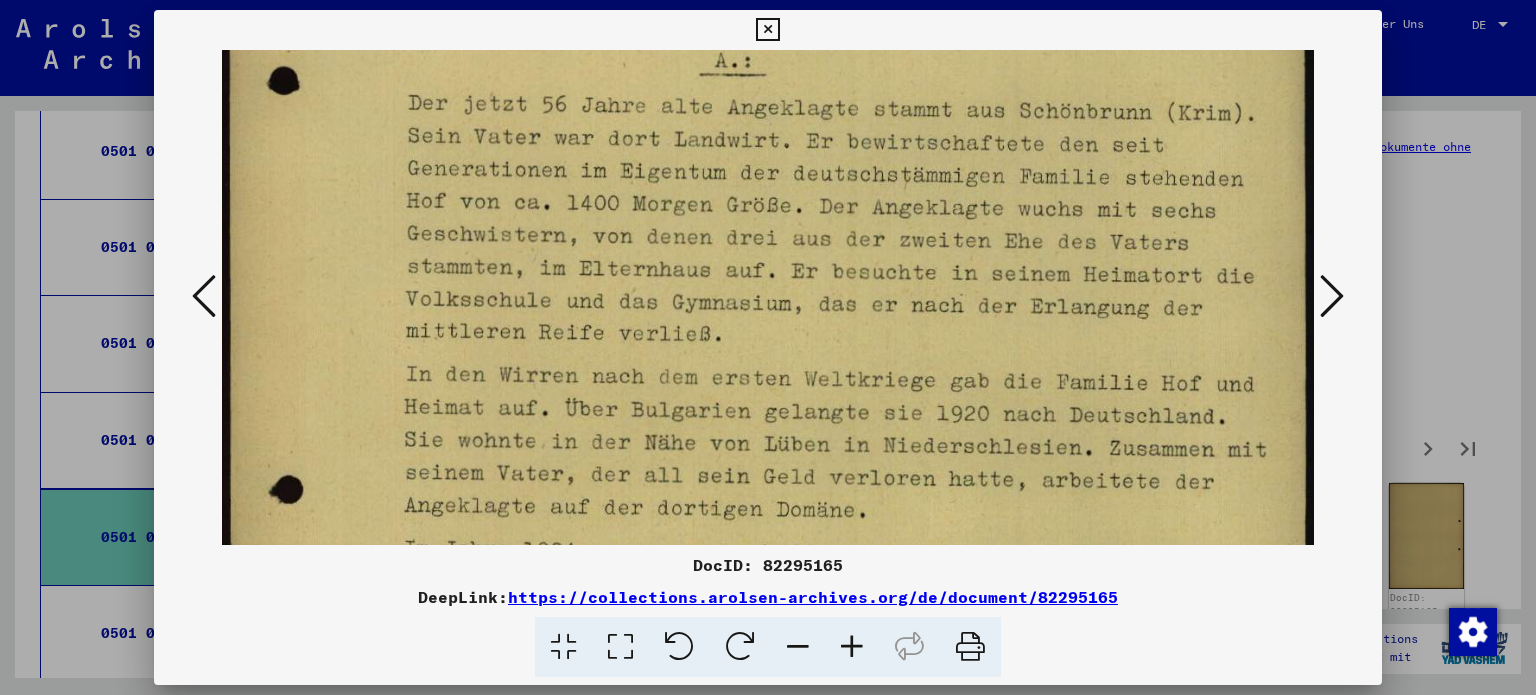 scroll, scrollTop: 522, scrollLeft: 0, axis: vertical 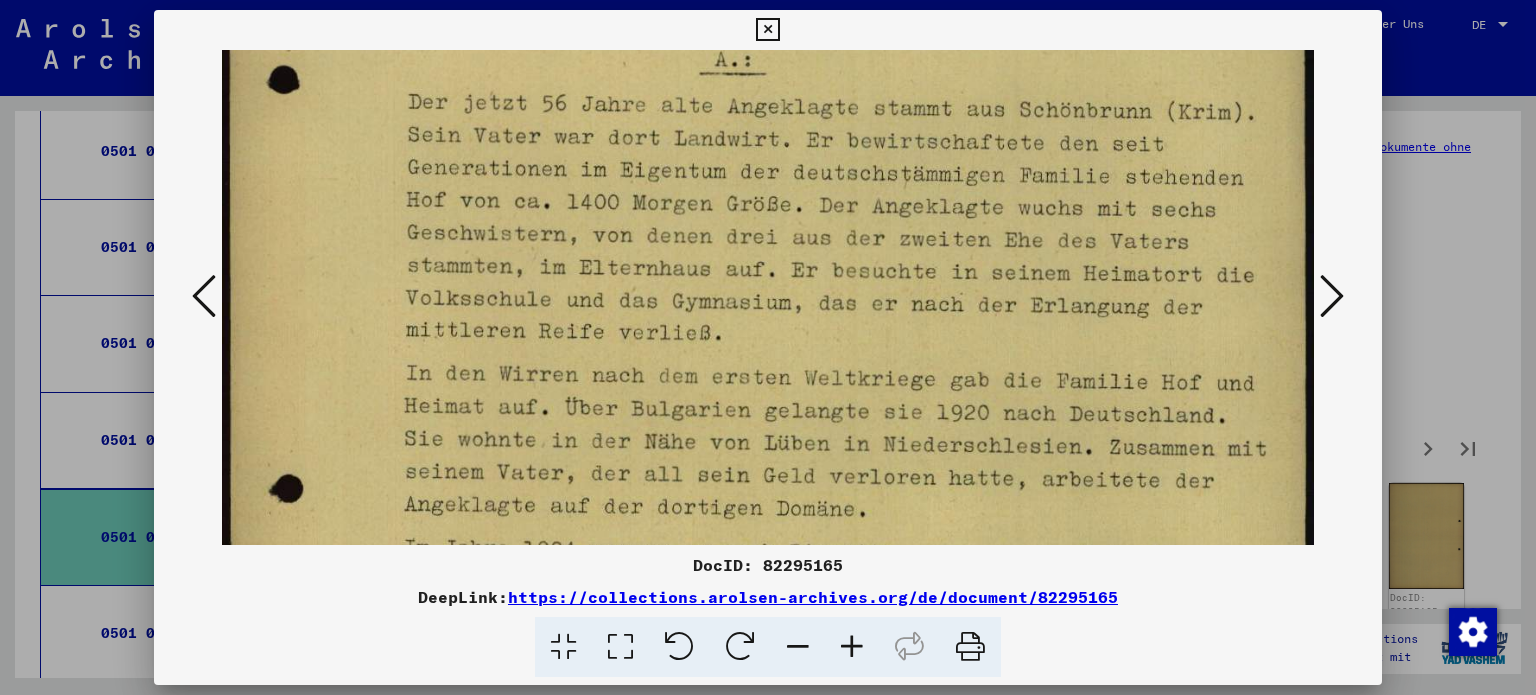 drag, startPoint x: 863, startPoint y: 463, endPoint x: 897, endPoint y: 188, distance: 277.09384 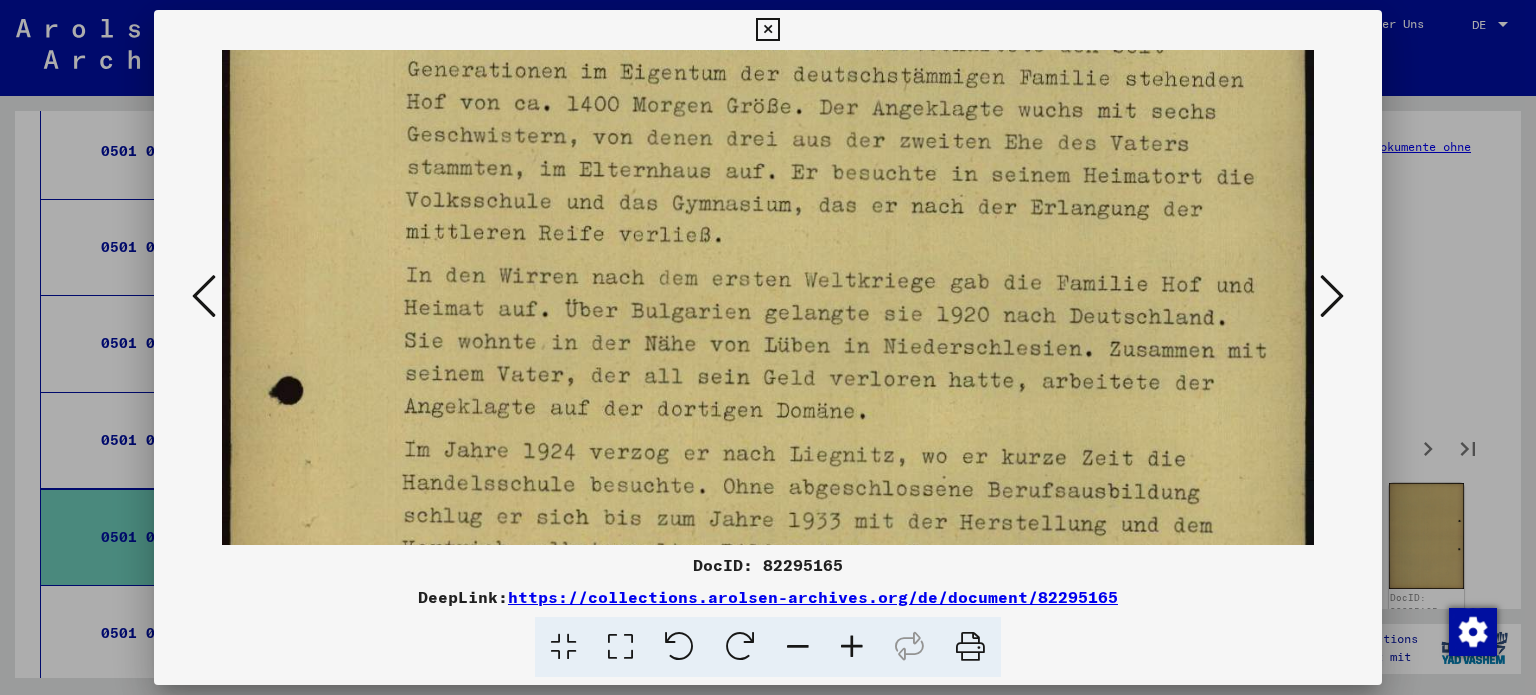 scroll, scrollTop: 670, scrollLeft: 0, axis: vertical 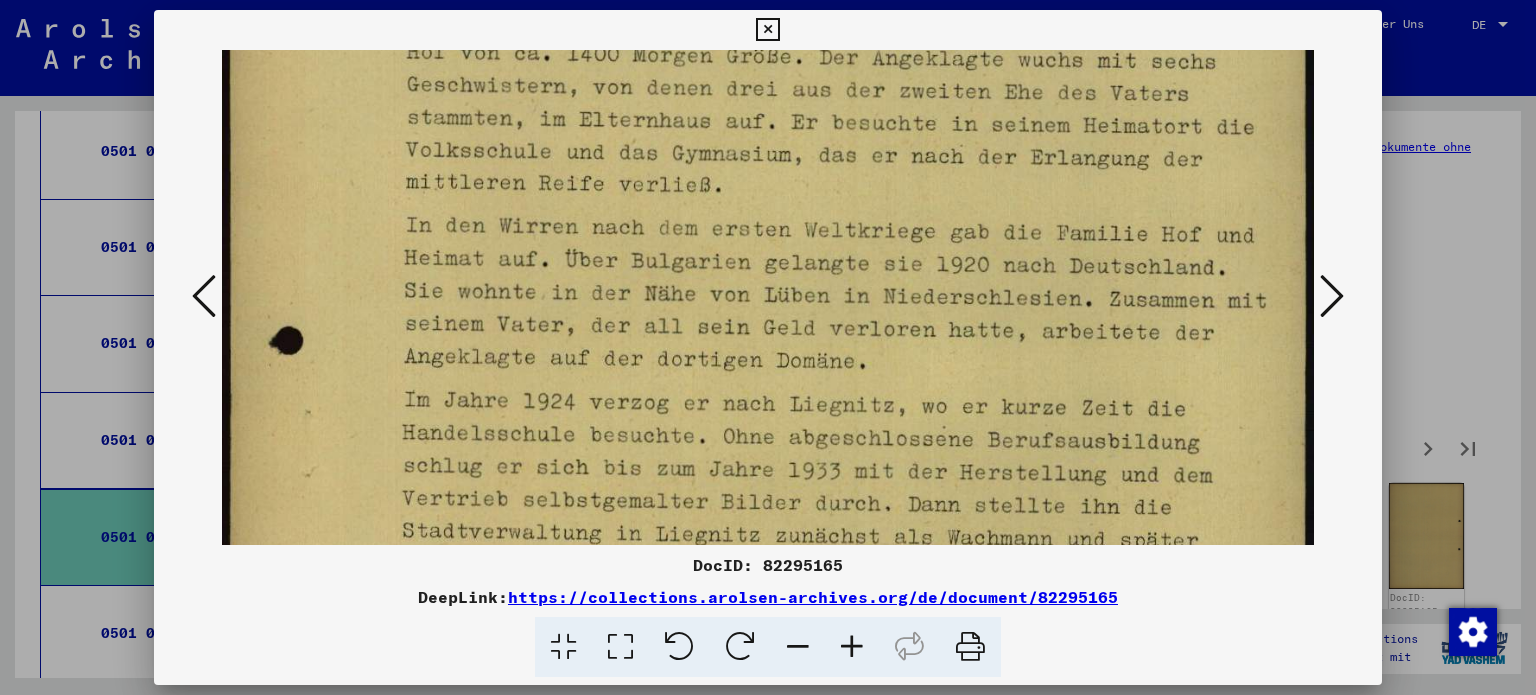 drag, startPoint x: 884, startPoint y: 424, endPoint x: 907, endPoint y: 281, distance: 144.83784 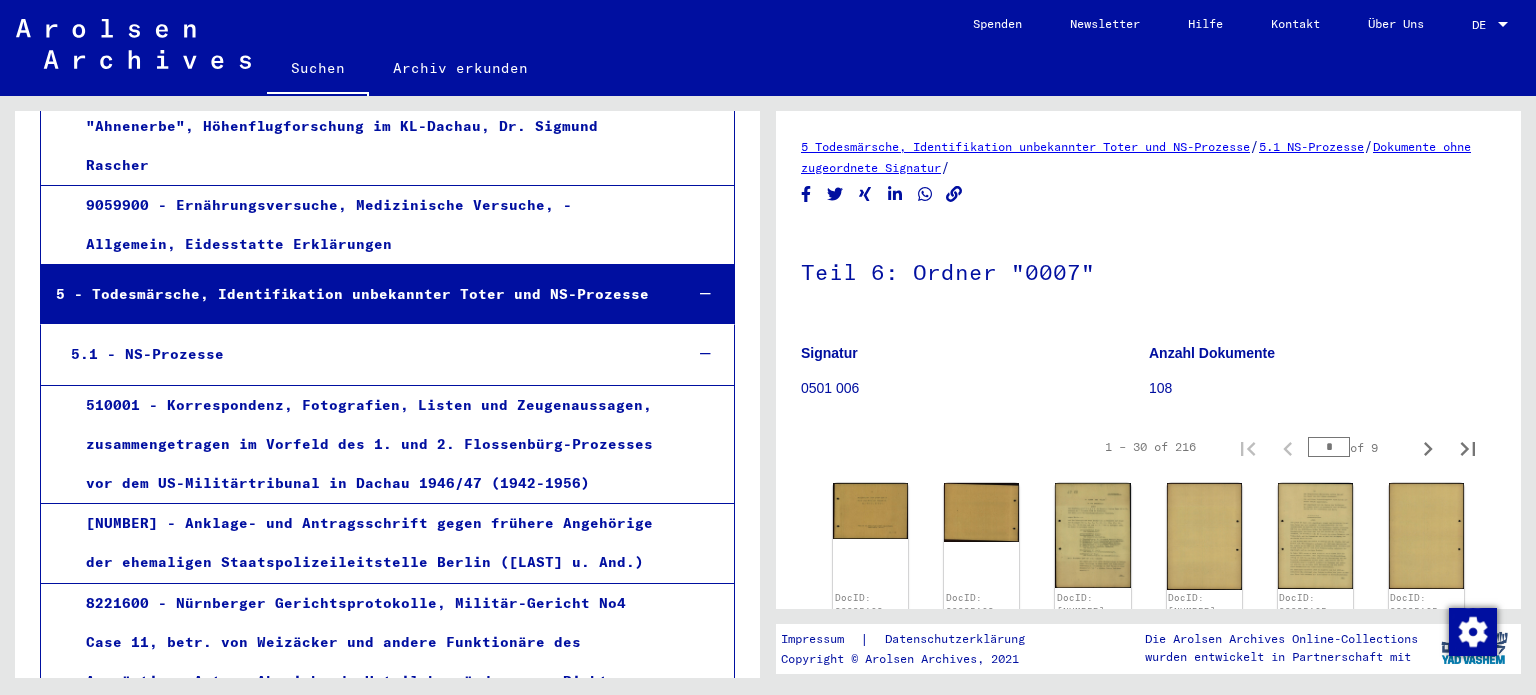 scroll, scrollTop: 6323, scrollLeft: 0, axis: vertical 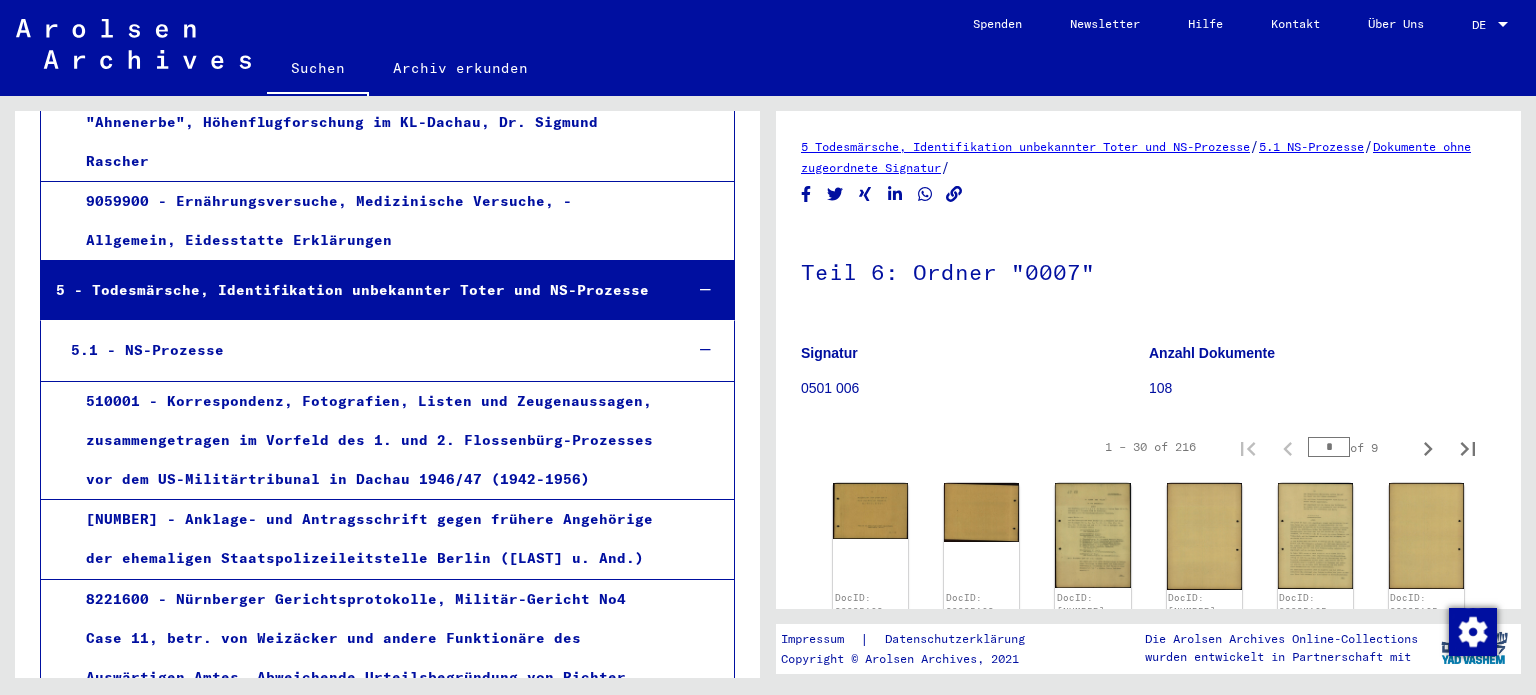 click on "5.1 - NS-Prozesse" at bounding box center (361, 350) 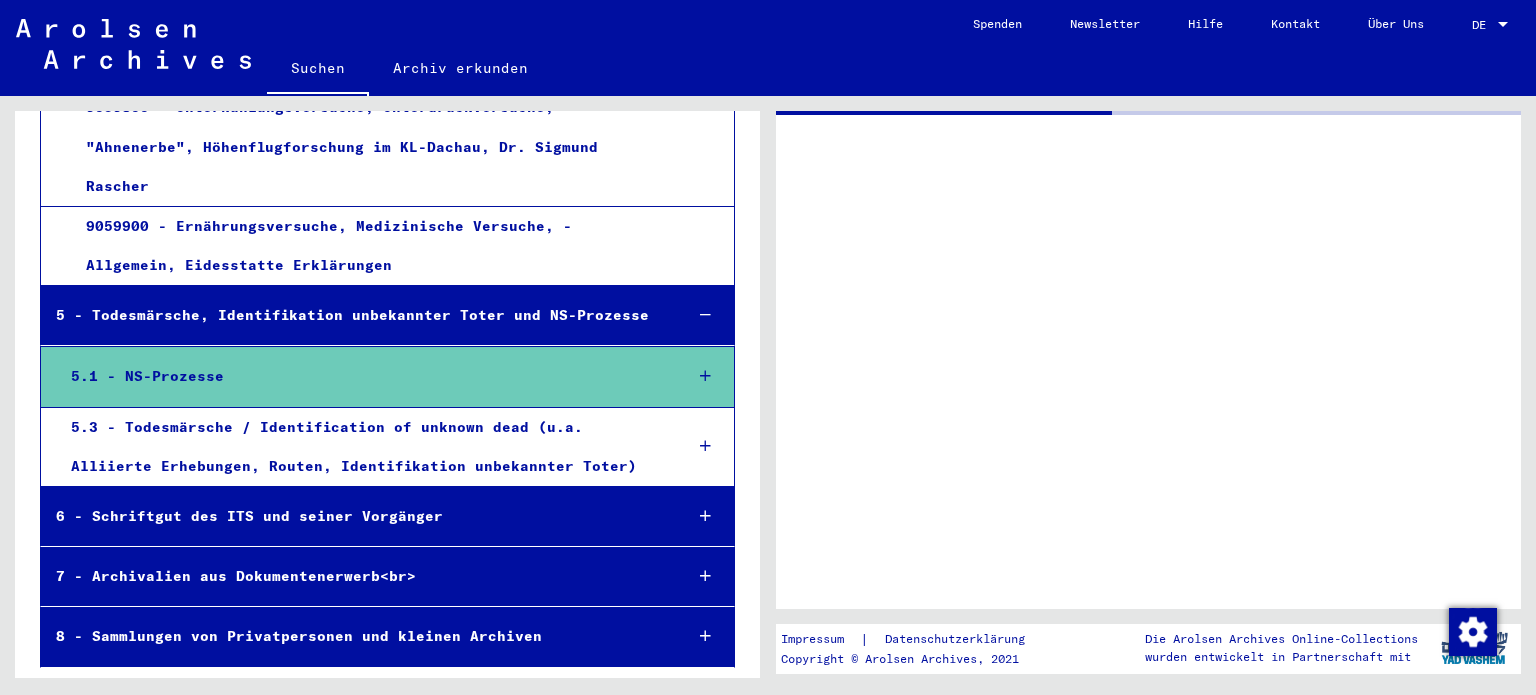 scroll, scrollTop: 6262, scrollLeft: 0, axis: vertical 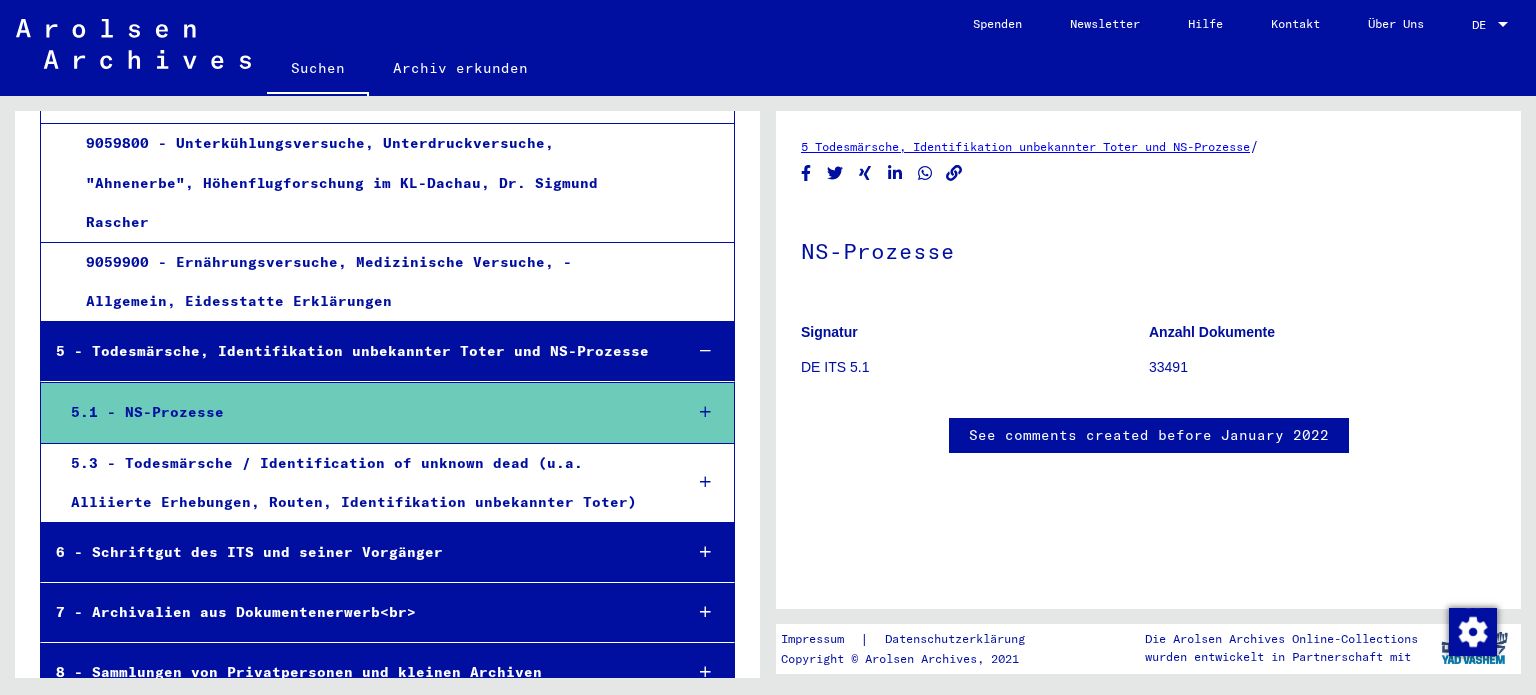 click on "5.1 - NS-Prozesse" at bounding box center (361, 412) 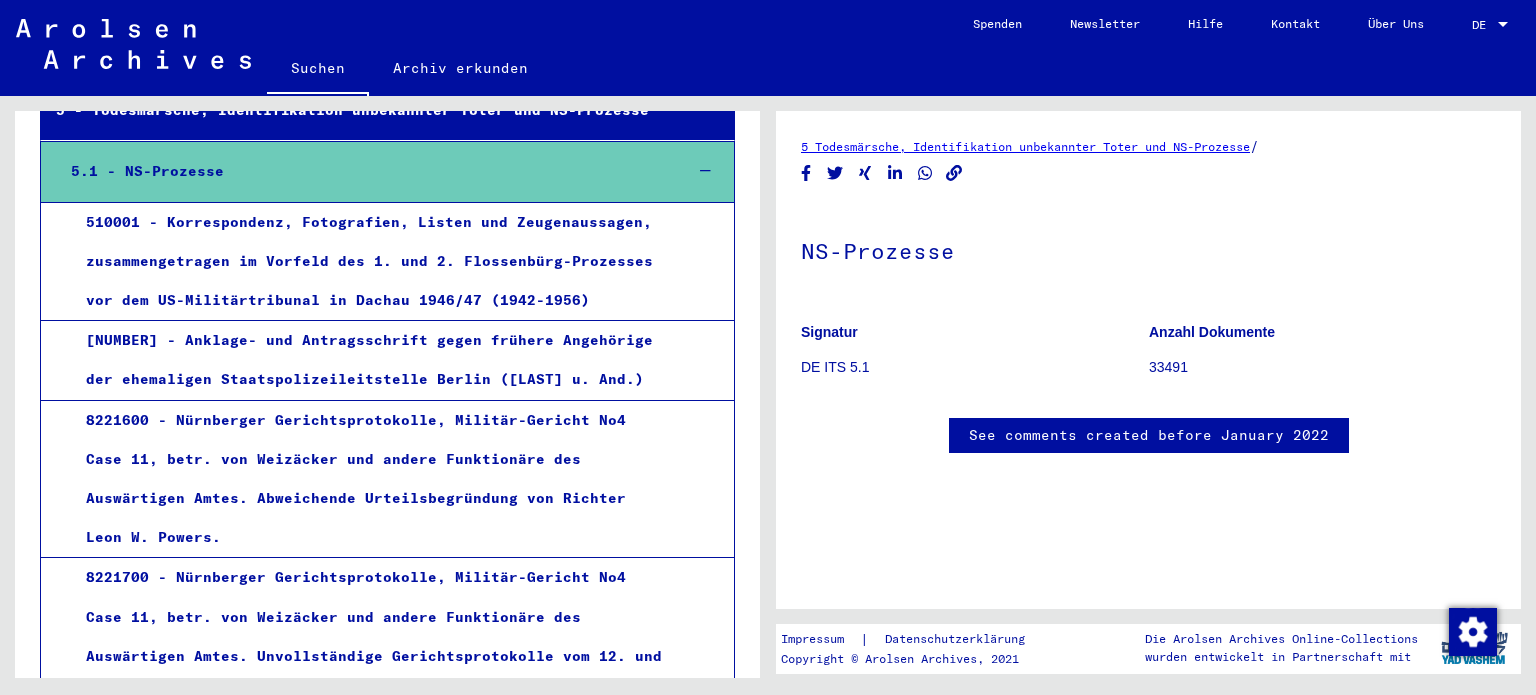 scroll, scrollTop: 6823, scrollLeft: 0, axis: vertical 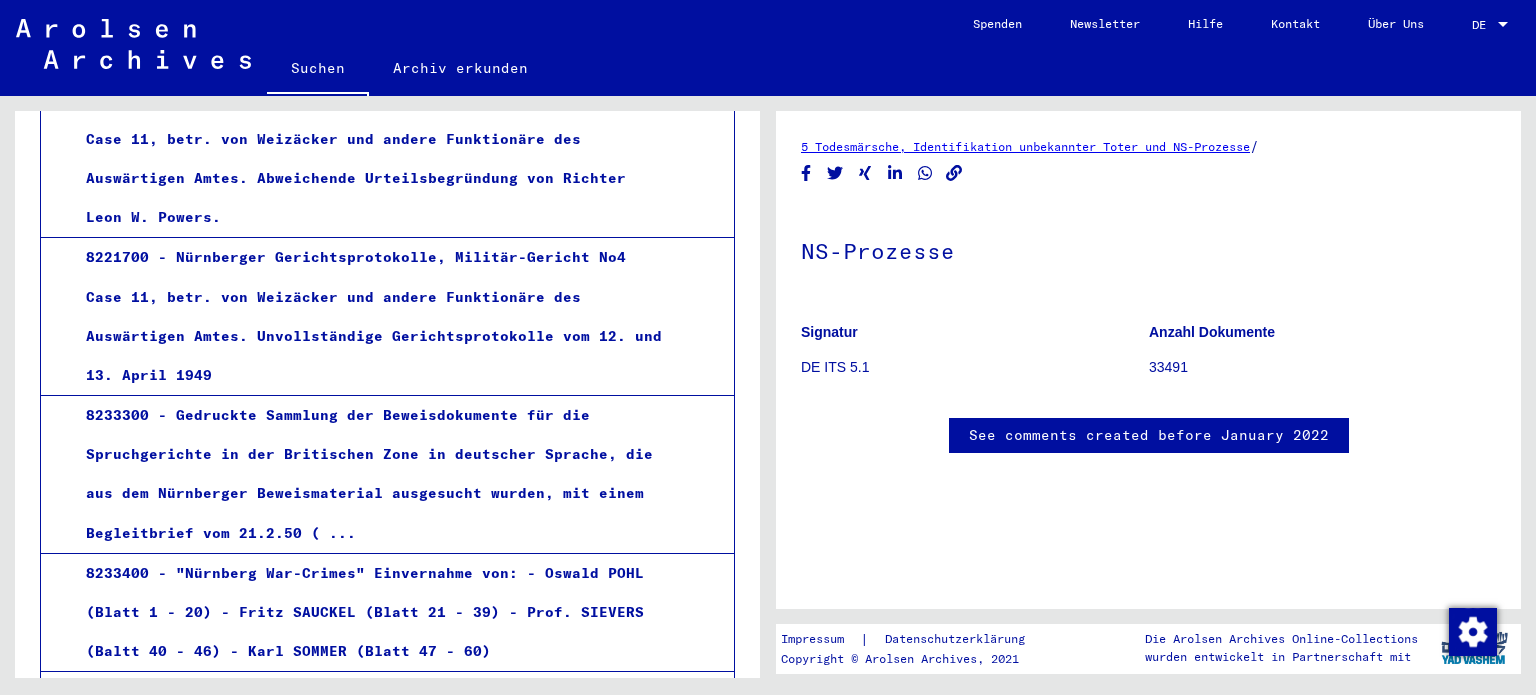 click on "8233300 - Gedruckte Sammlung der Beweisdokumente für die Spruchgerichte in der Britischen Zone in deutscher Sprache, die aus dem Nürnberger Beweismaterial ausgesucht wurden, mit einem Begleitbrief vom 21.2.50 ( ..." at bounding box center (367, 474) 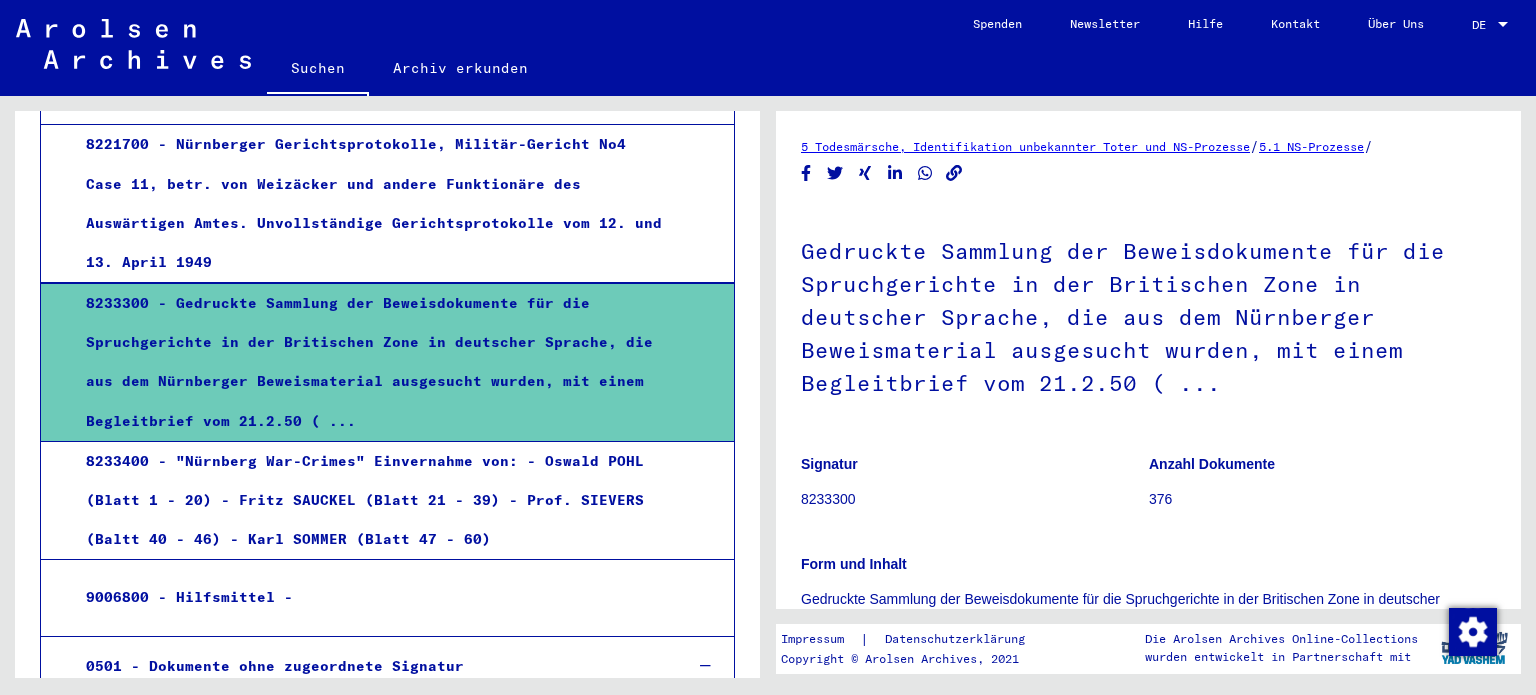scroll, scrollTop: 7224, scrollLeft: 0, axis: vertical 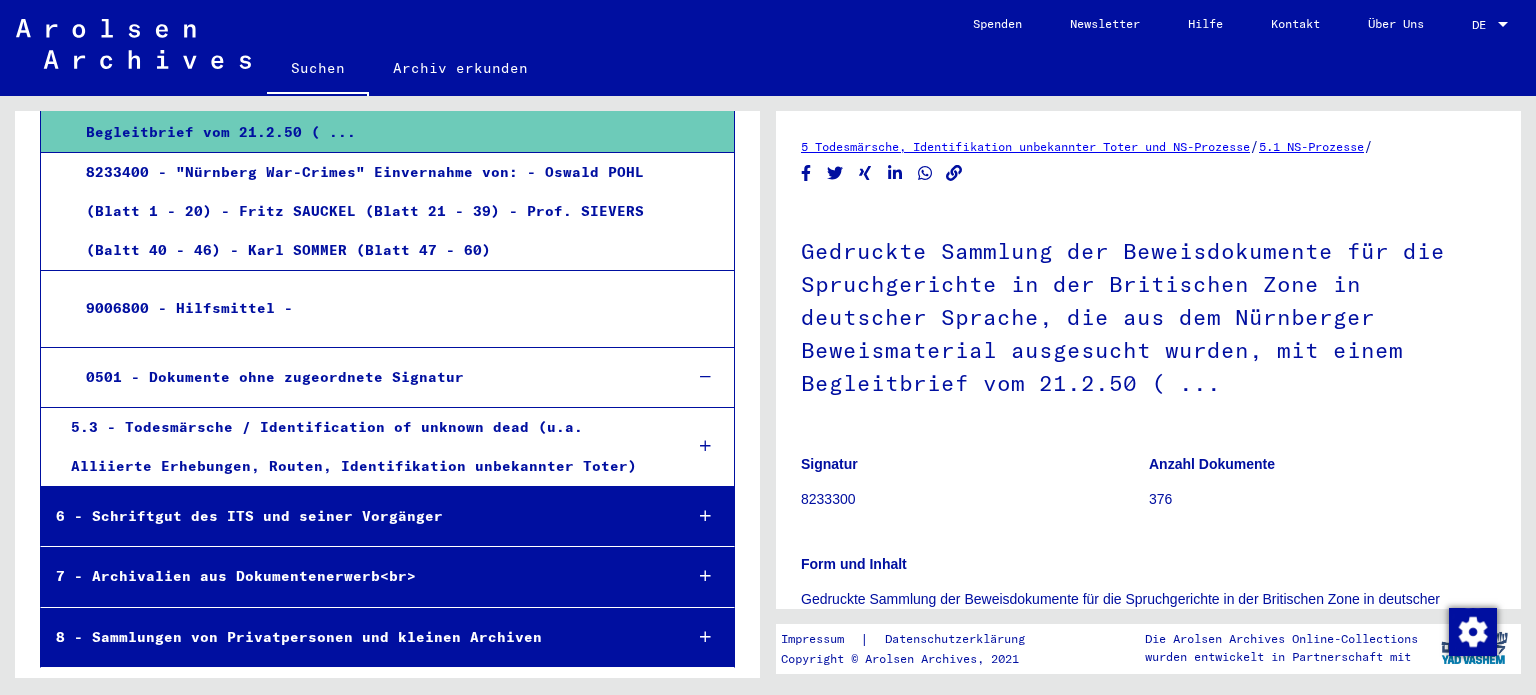 click on "6 - Schriftgut des ITS und seiner Vorgänger" at bounding box center (353, 516) 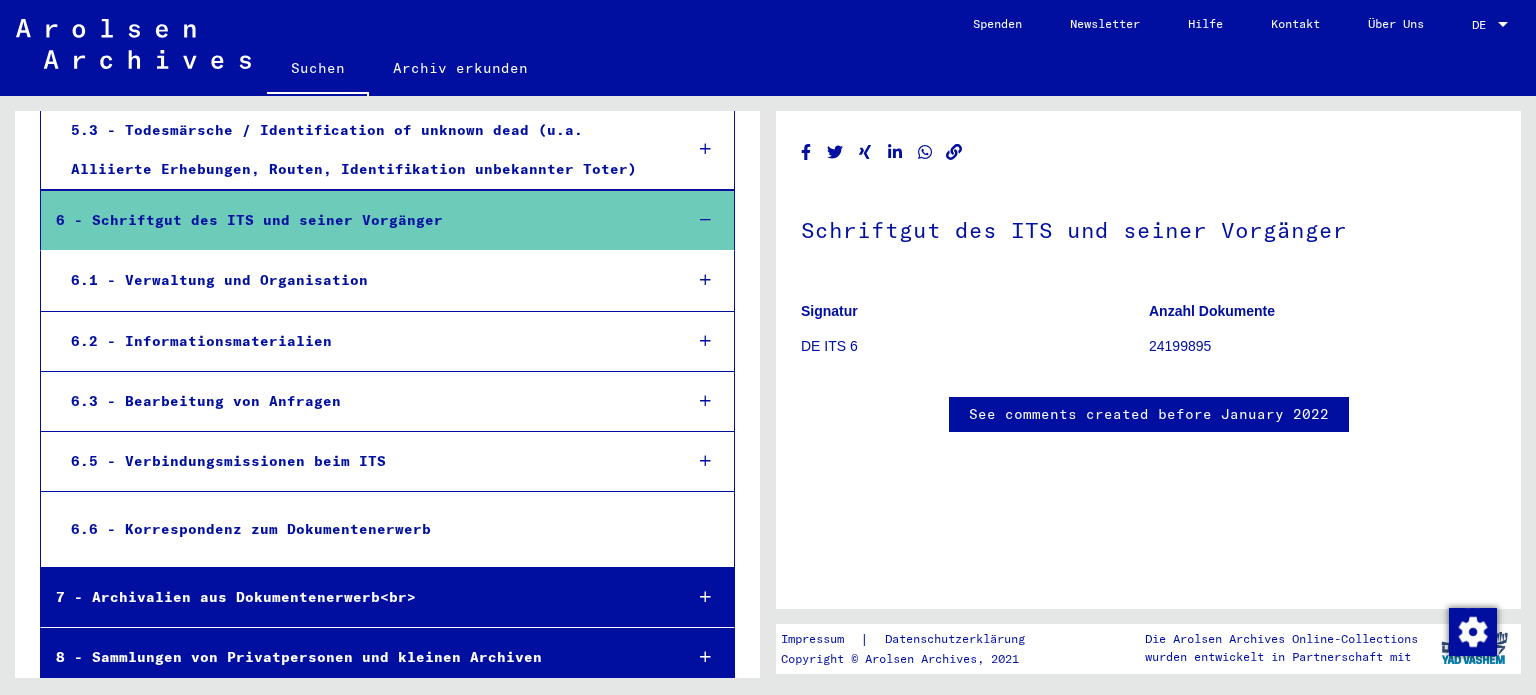 scroll, scrollTop: 7540, scrollLeft: 0, axis: vertical 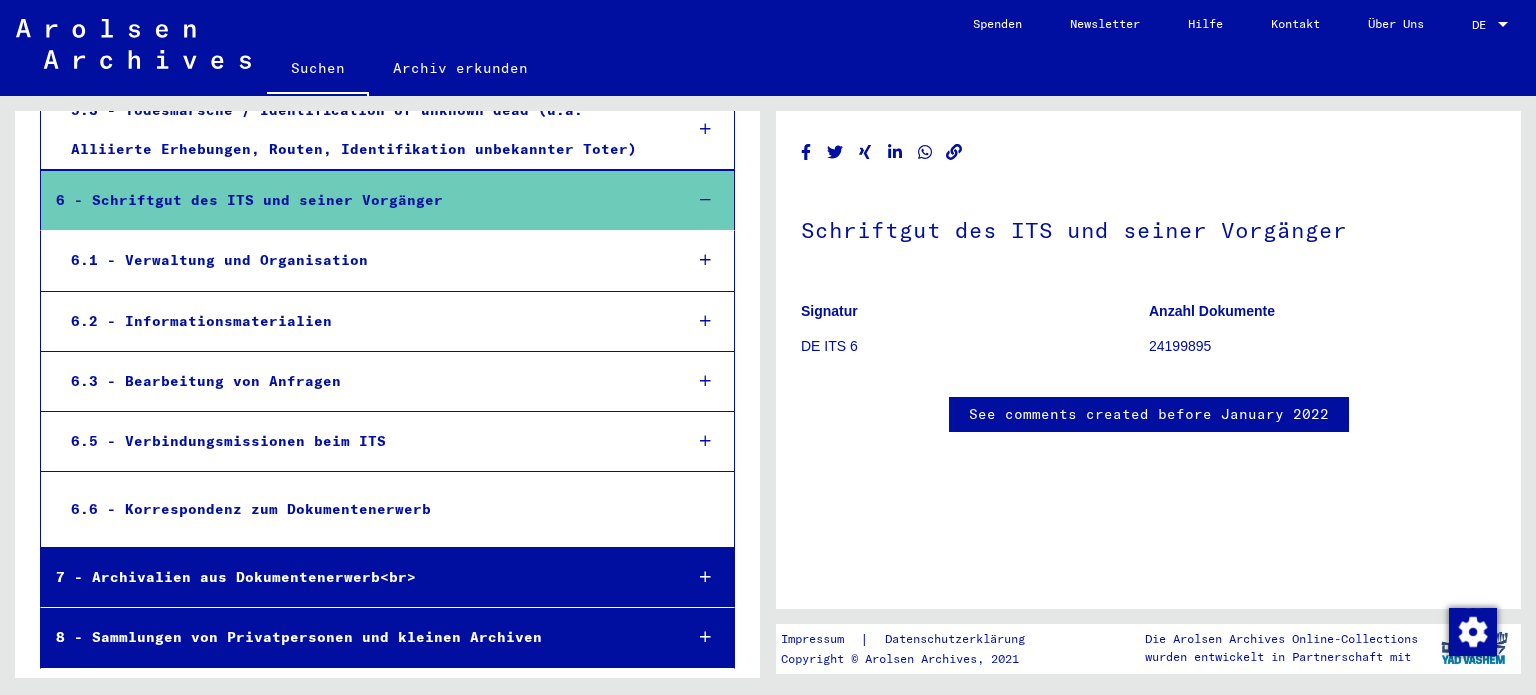click on "6.3 - Bearbeitung von Anfragen" at bounding box center (361, 381) 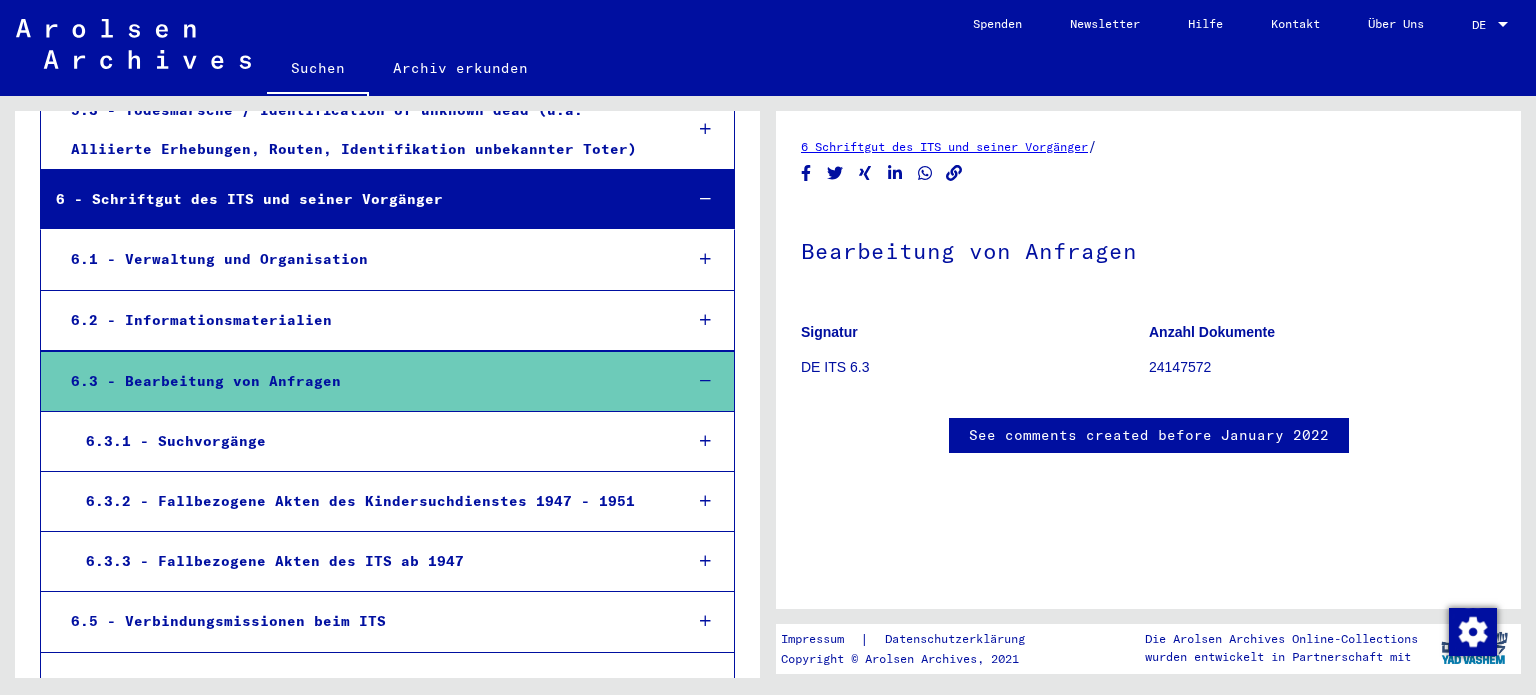 click on "6.3.1 - Suchvorgänge" at bounding box center [368, 441] 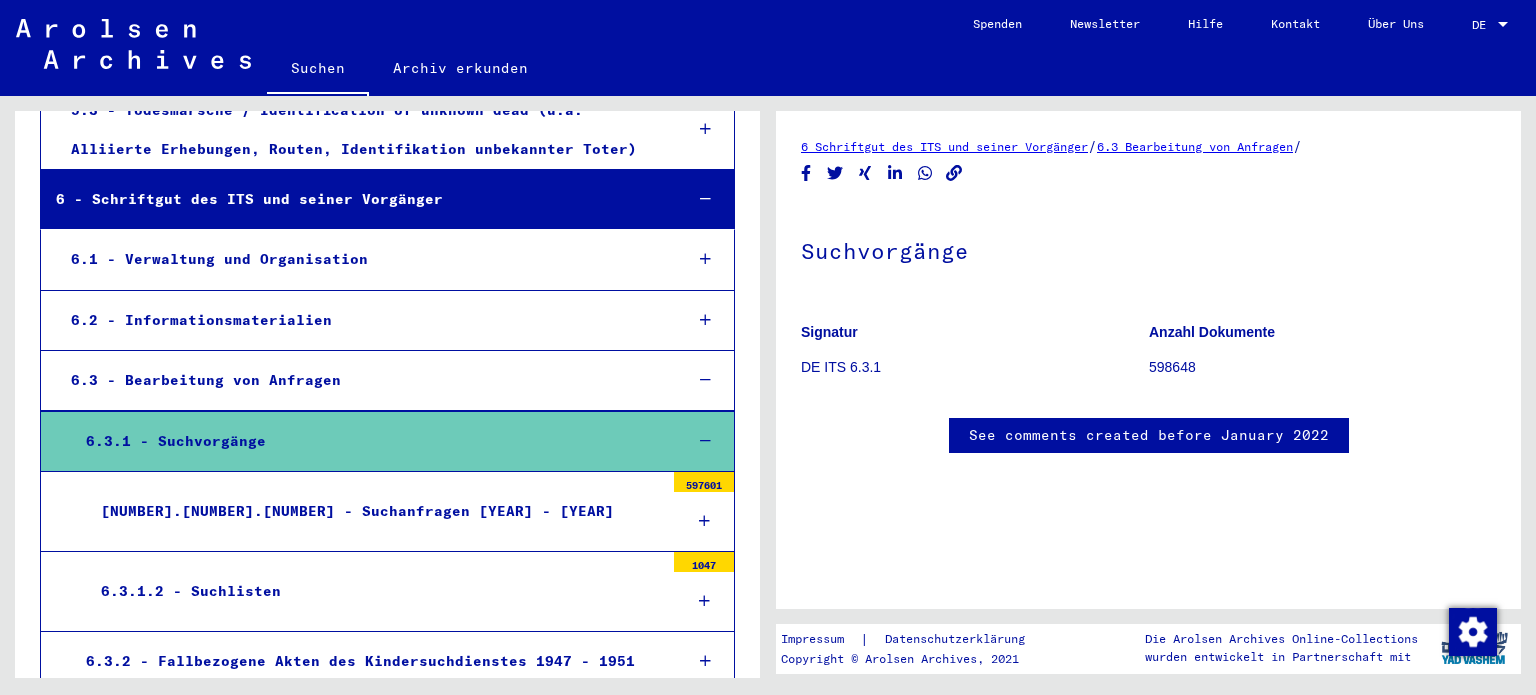 click on "[NUMBER].[NUMBER].[NUMBER] - Suchanfragen [YEAR] - [YEAR]" at bounding box center (375, 511) 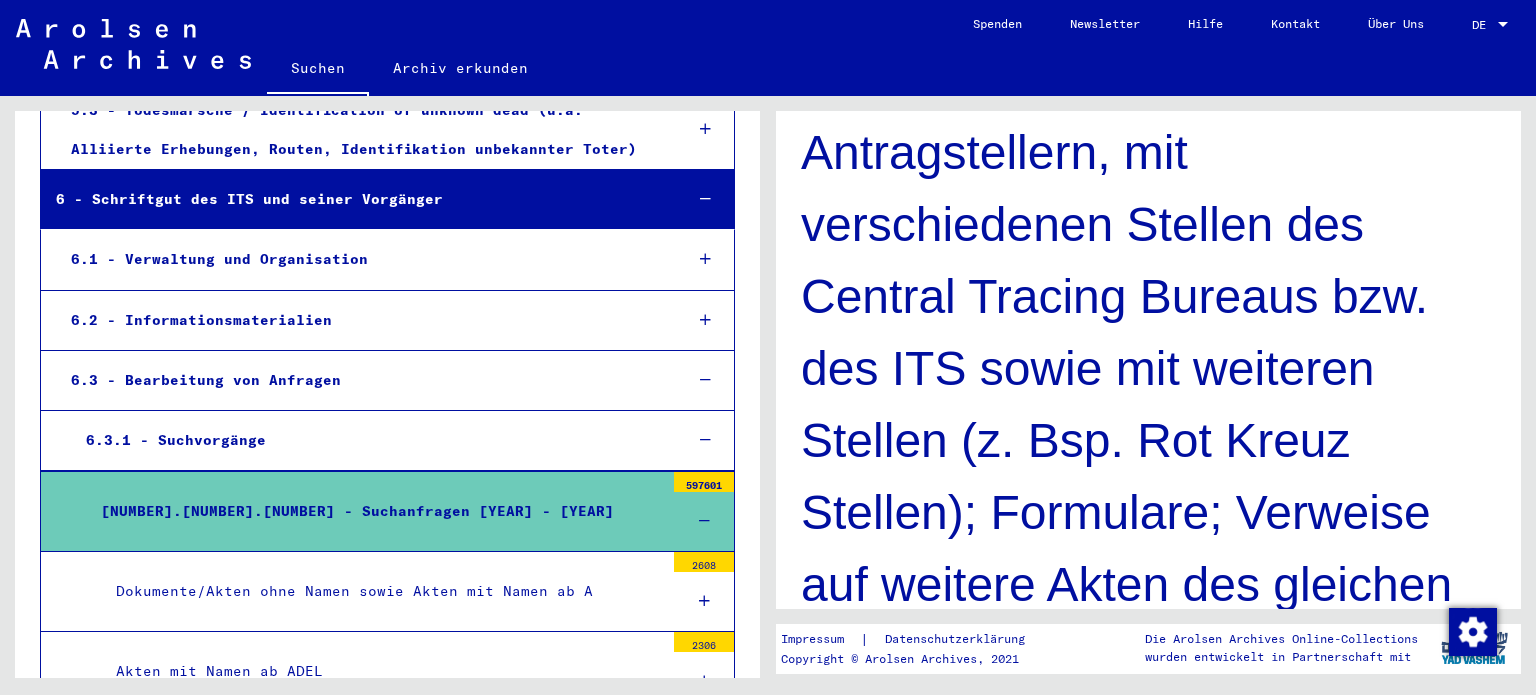 scroll, scrollTop: 1200, scrollLeft: 0, axis: vertical 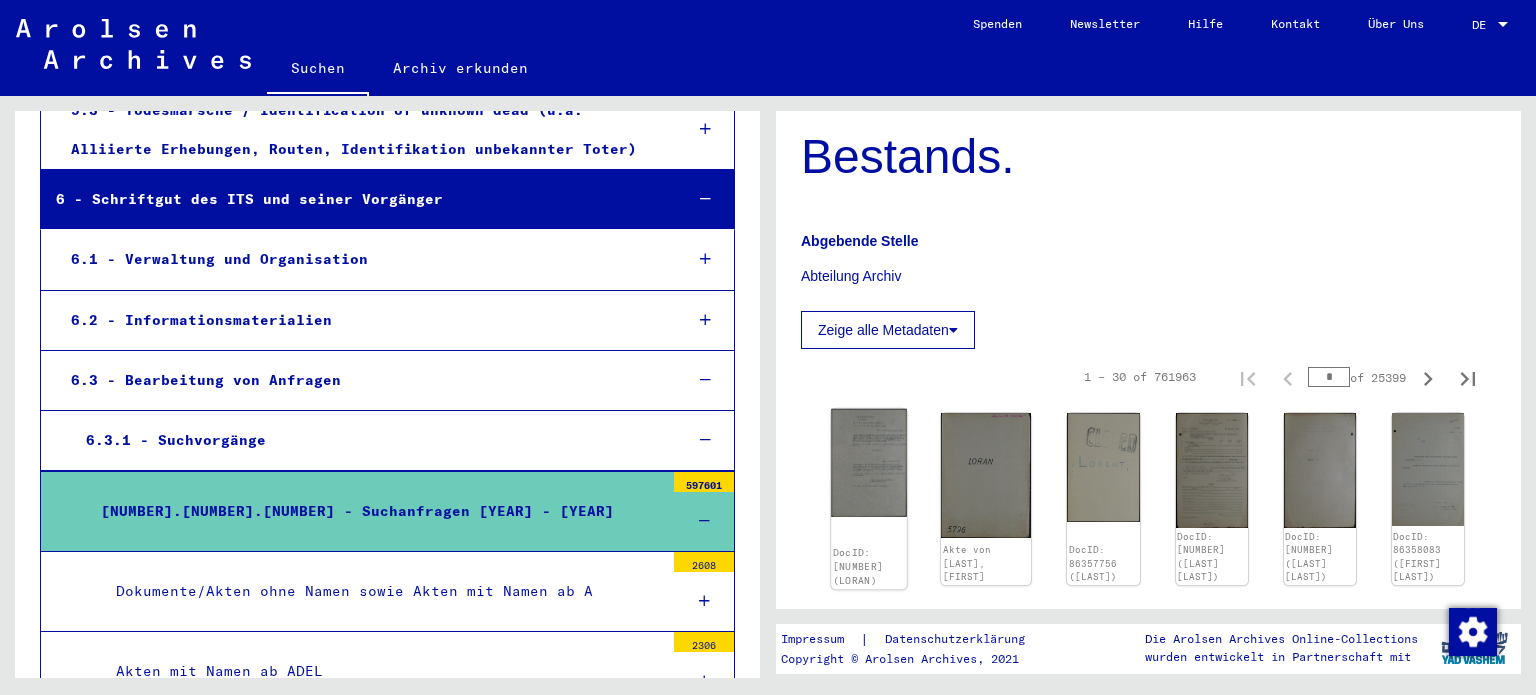 click 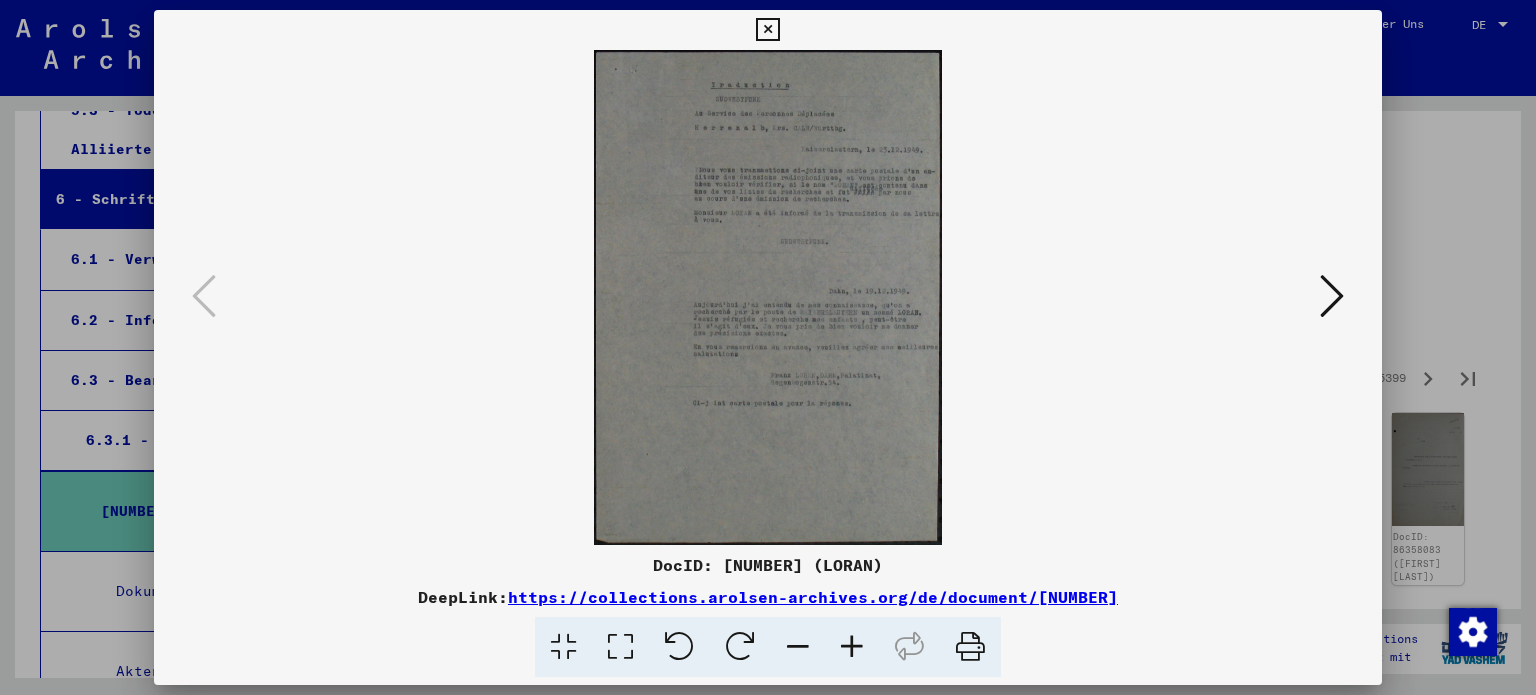 click at bounding box center (620, 647) 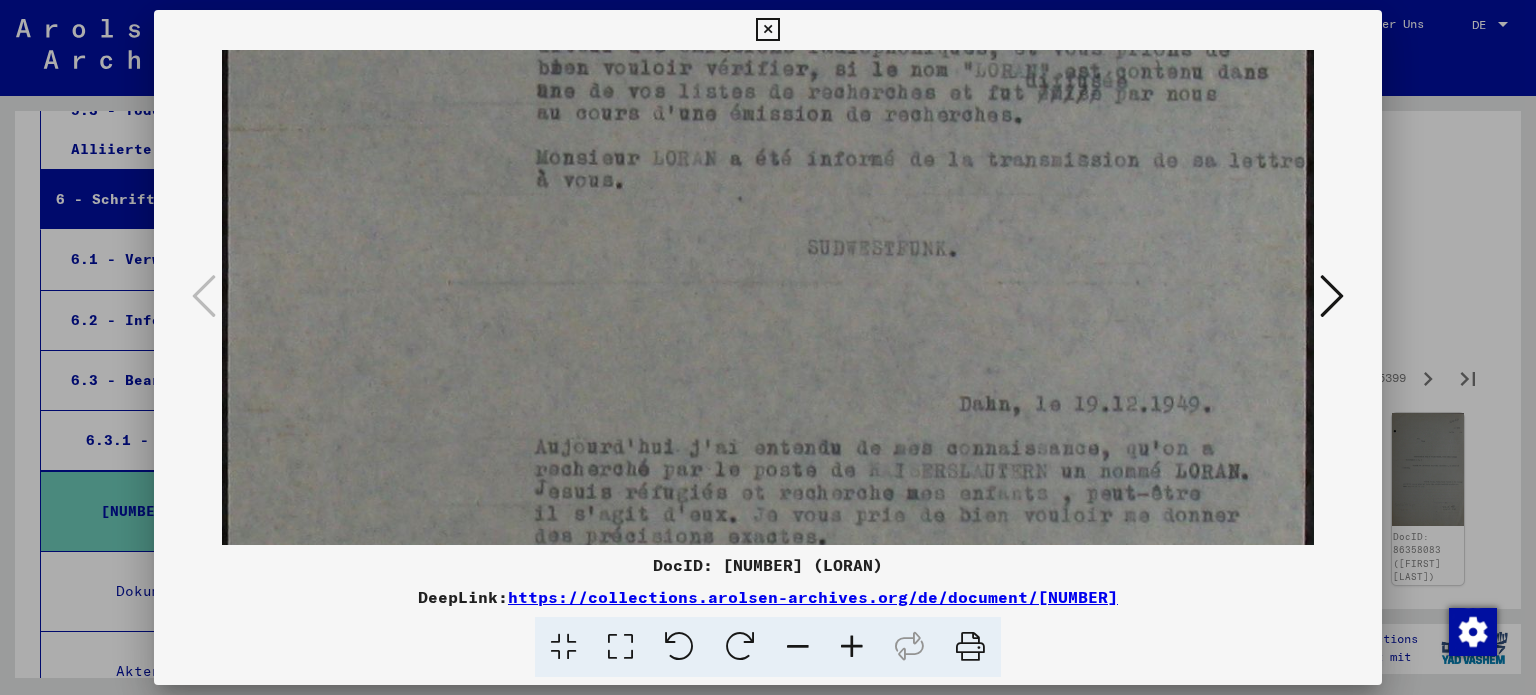 scroll, scrollTop: 412, scrollLeft: 0, axis: vertical 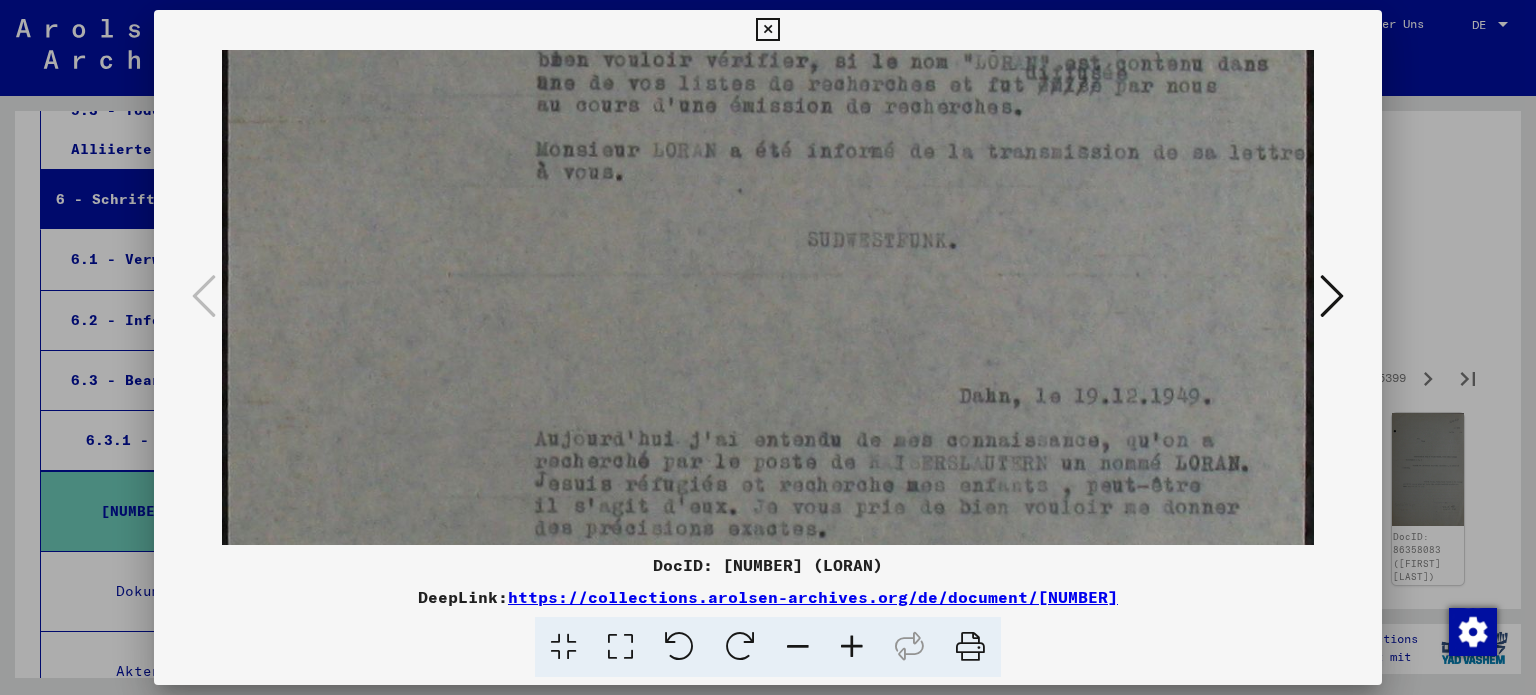 drag, startPoint x: 848, startPoint y: 482, endPoint x: 886, endPoint y: 71, distance: 412.75296 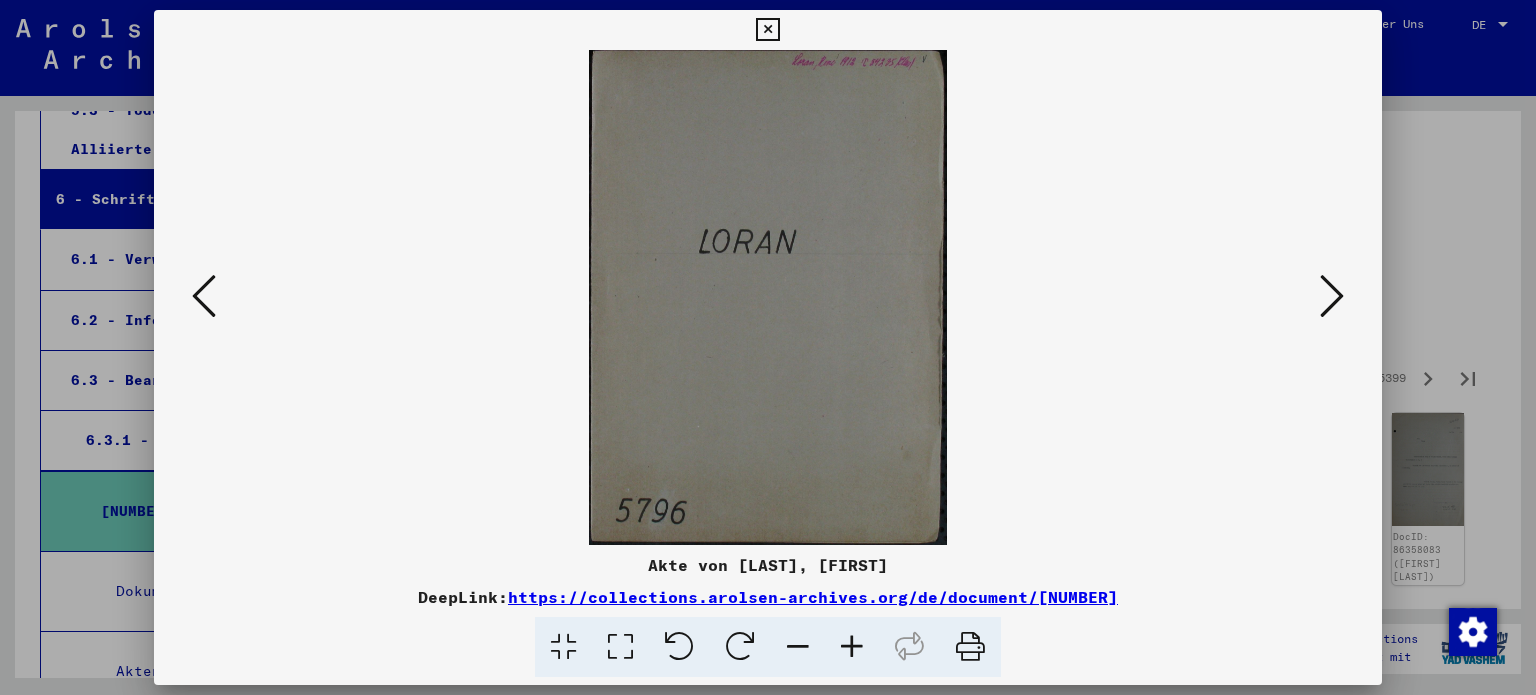 scroll, scrollTop: 0, scrollLeft: 0, axis: both 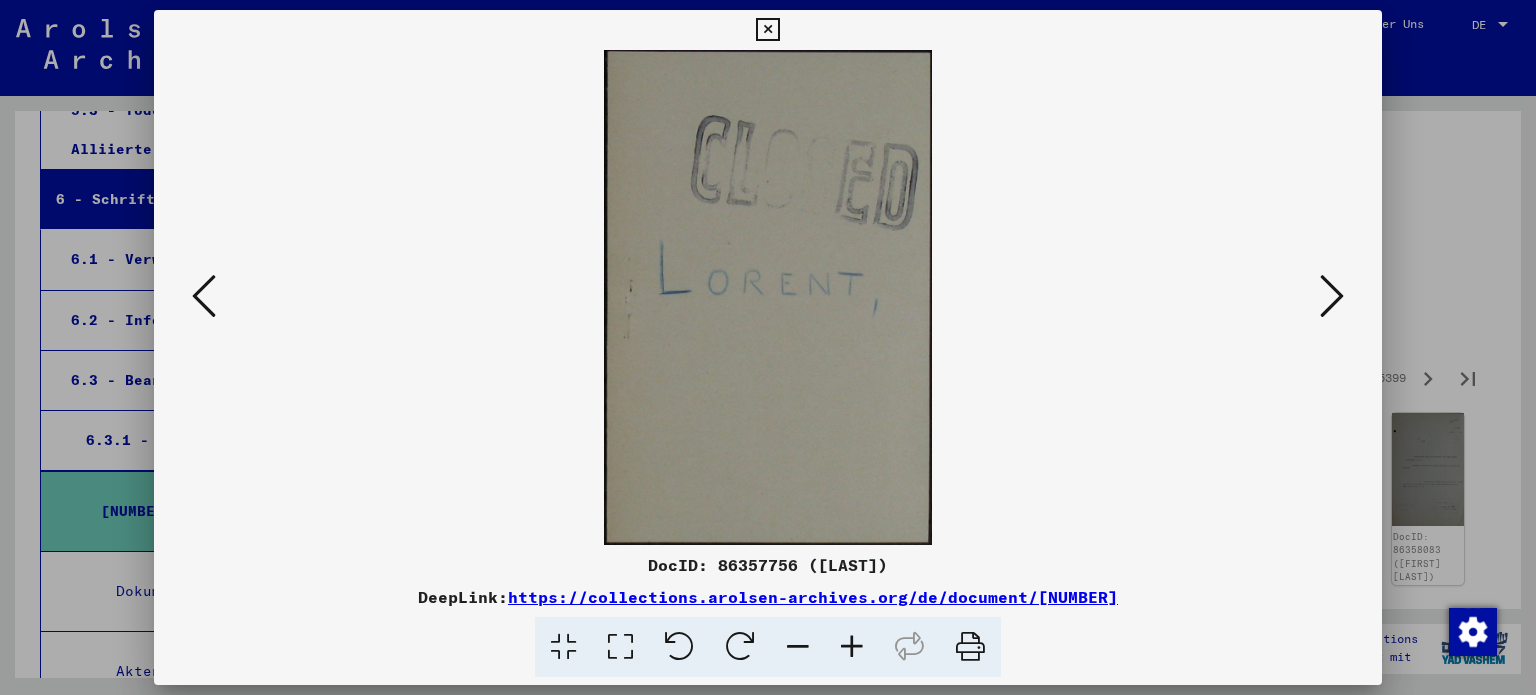 click at bounding box center (1332, 296) 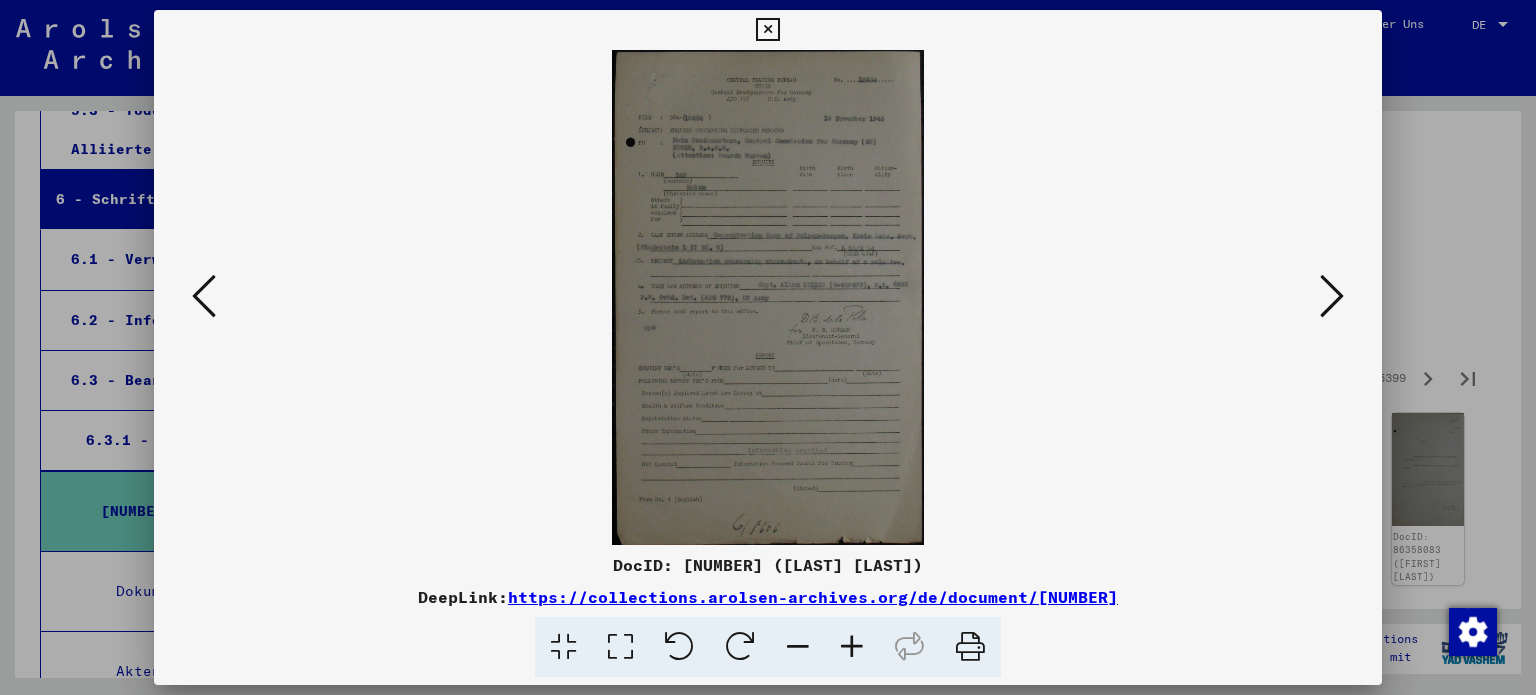 click at bounding box center [1332, 296] 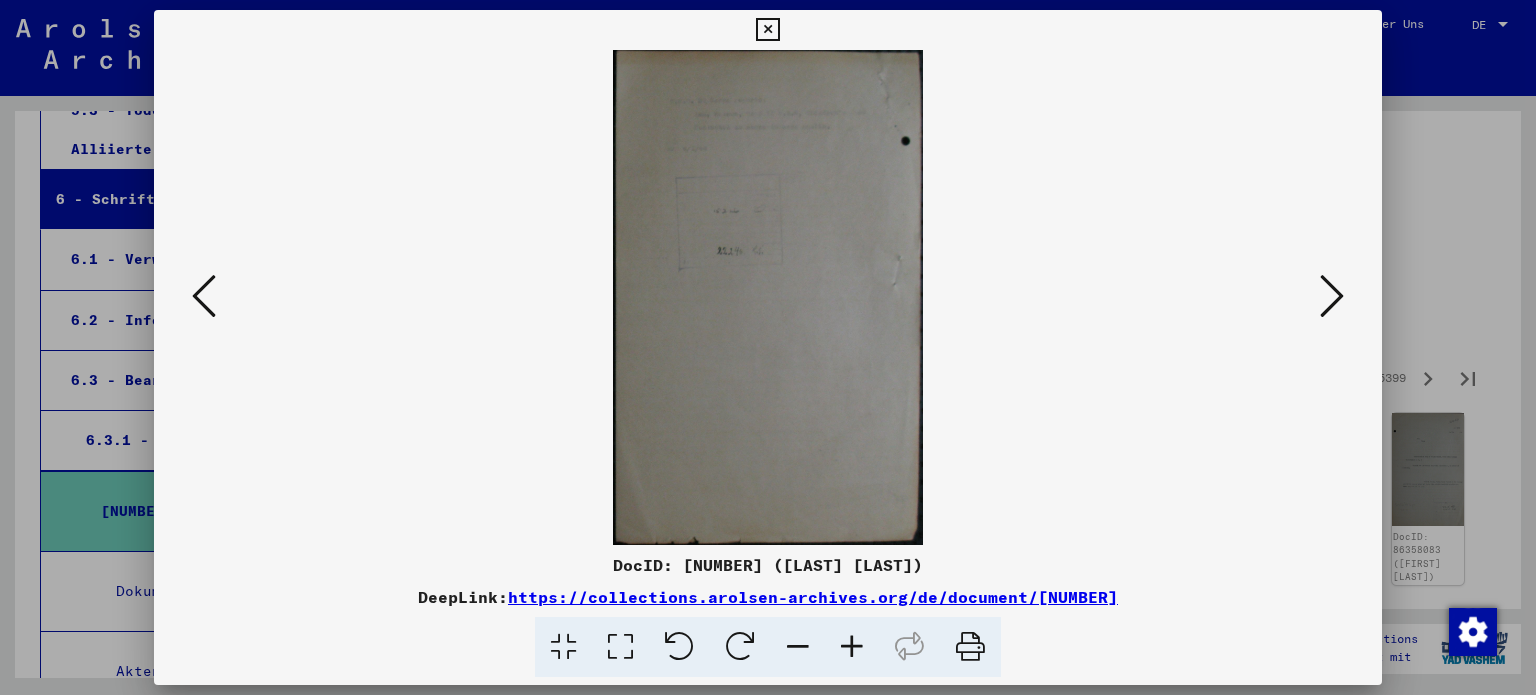 click at bounding box center [1332, 296] 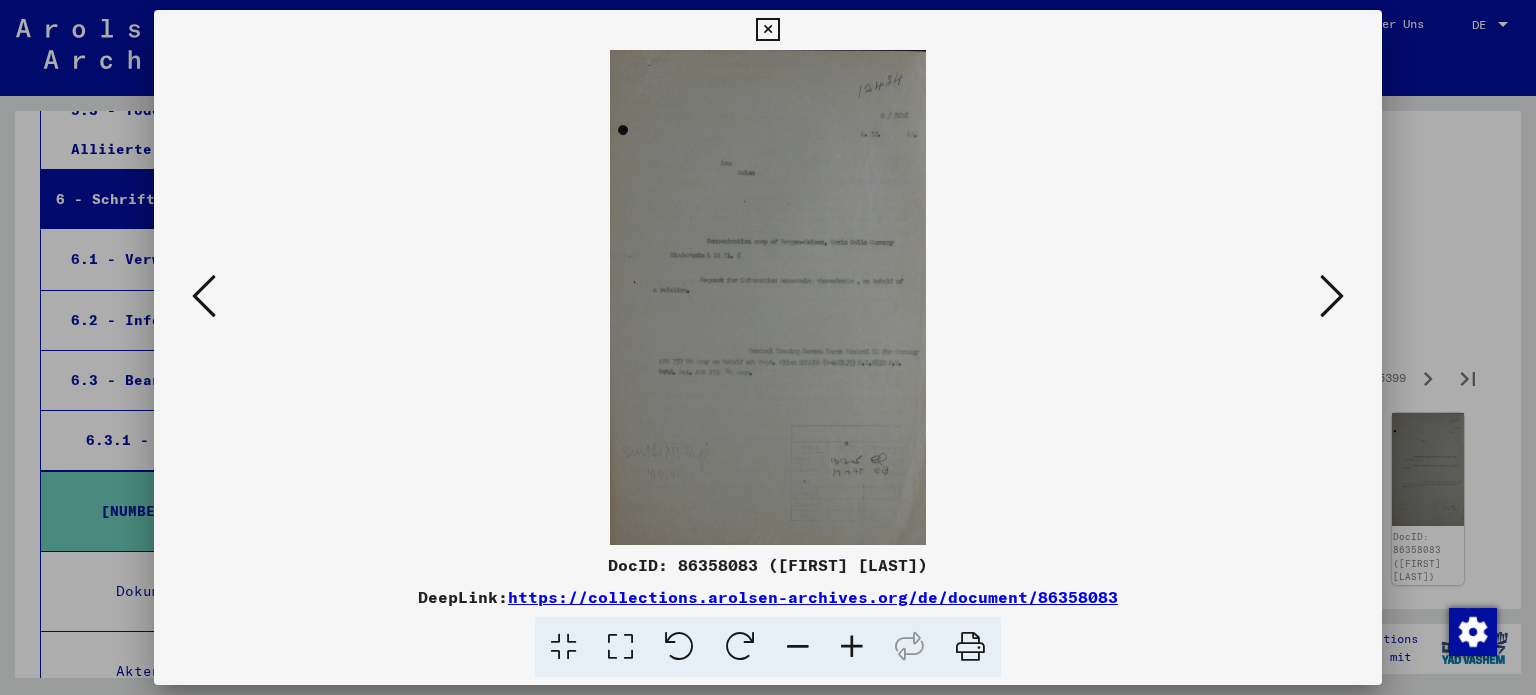 click at bounding box center (1332, 296) 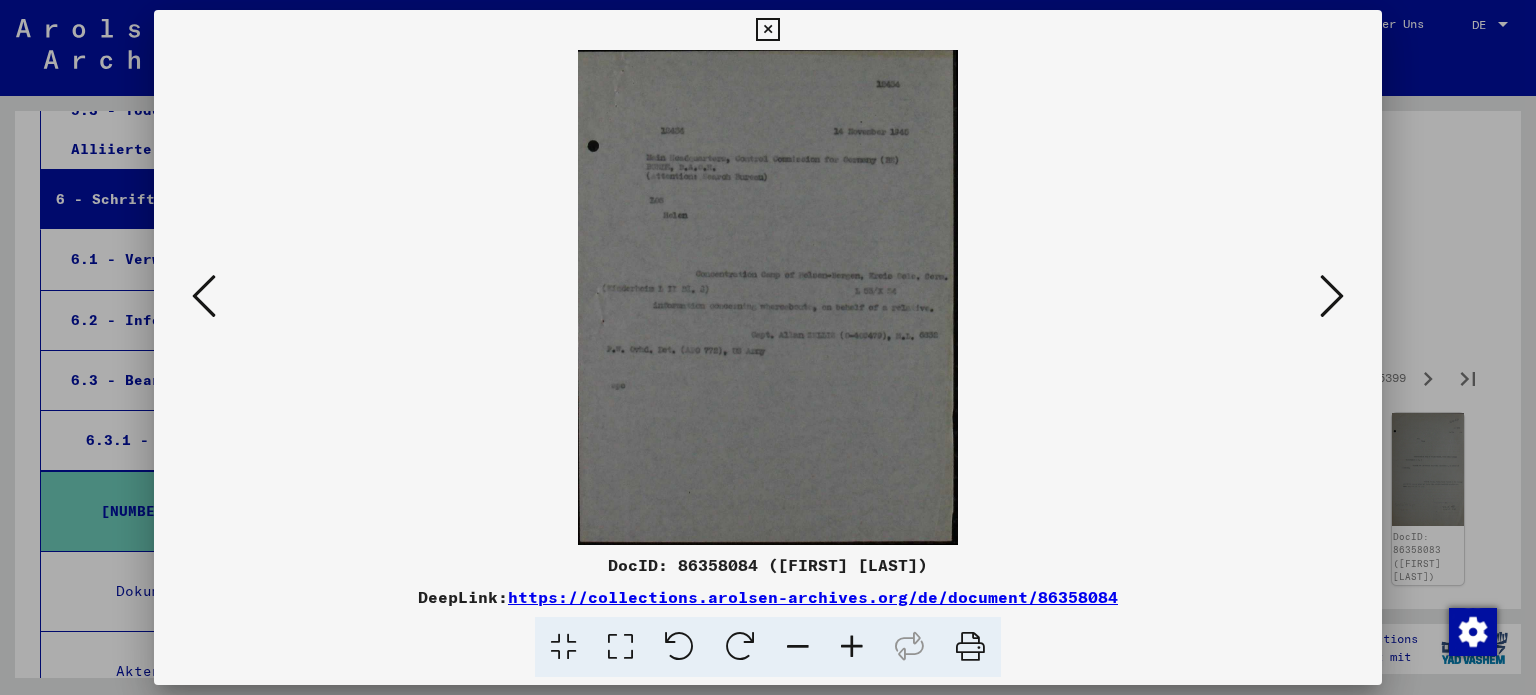 click at bounding box center (1332, 296) 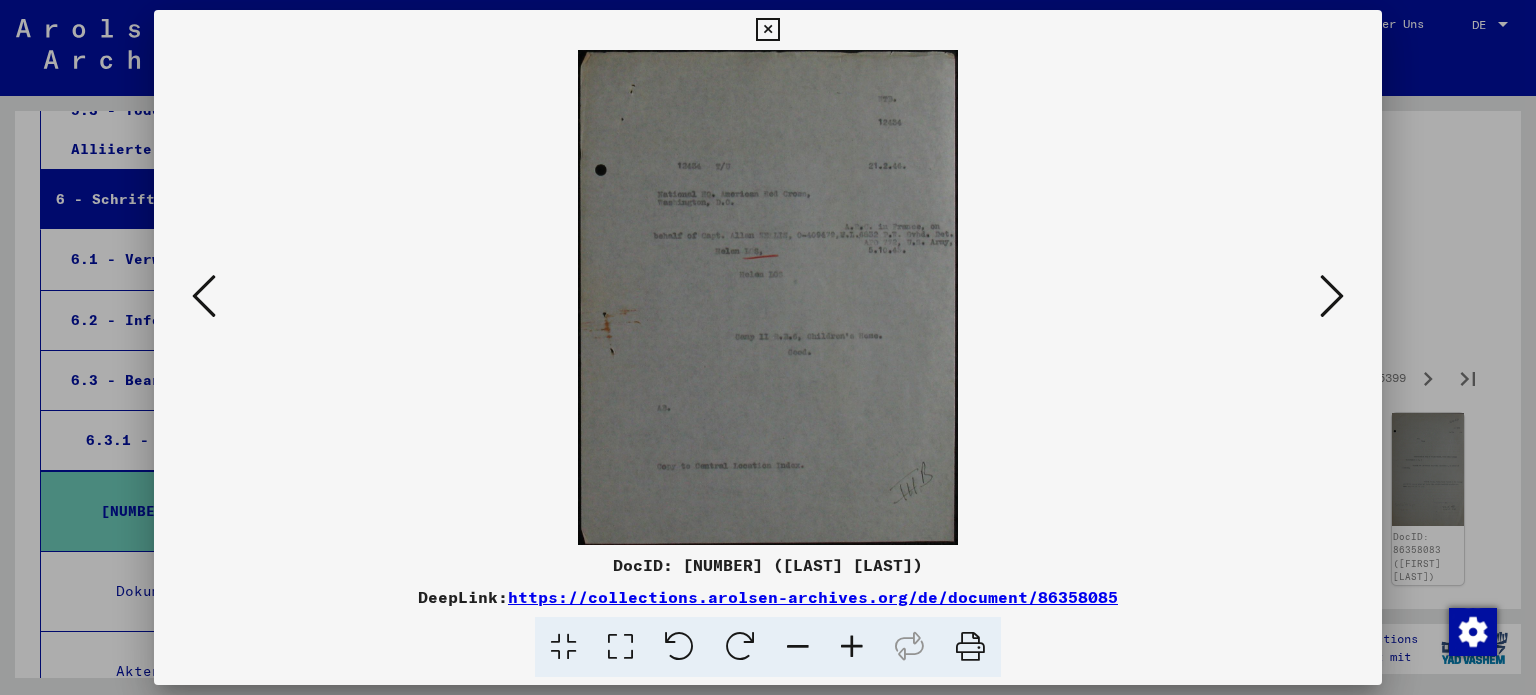 click at bounding box center (1332, 296) 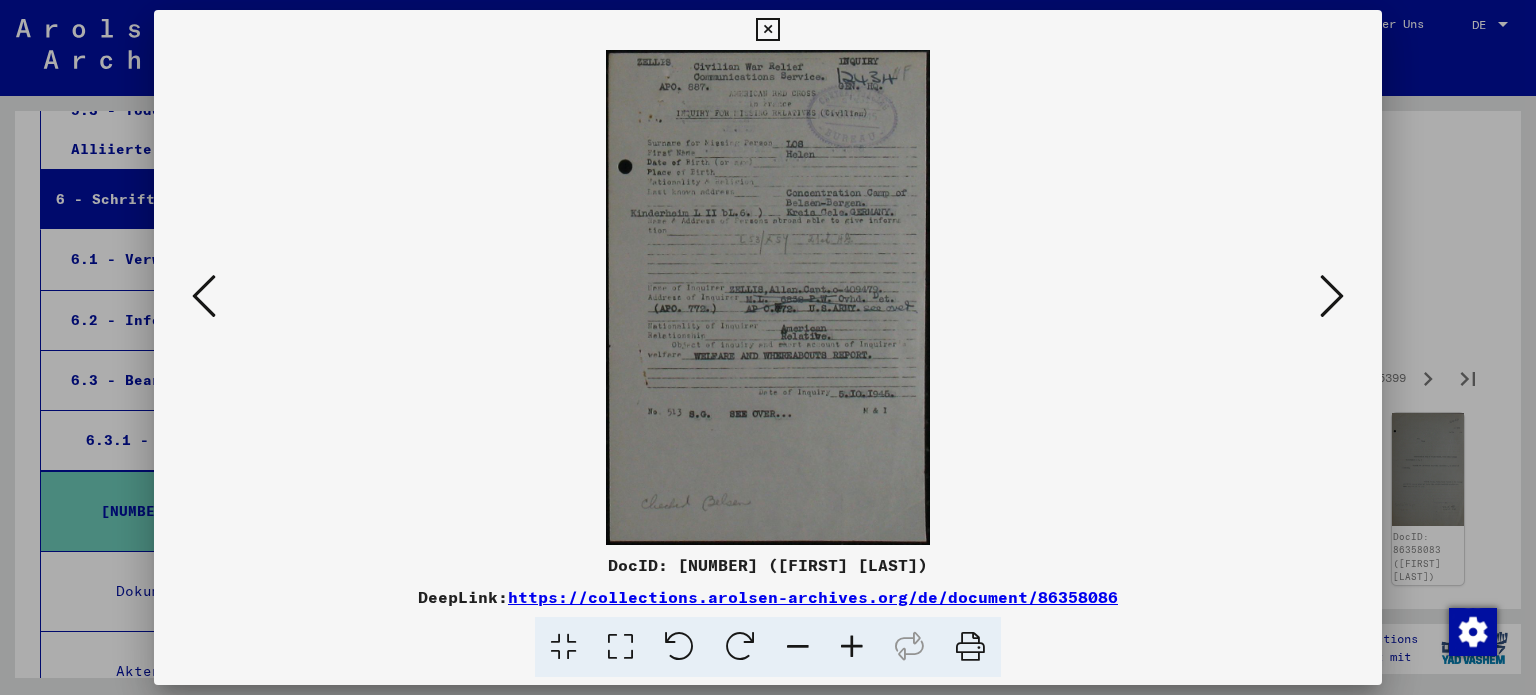 click at bounding box center [620, 647] 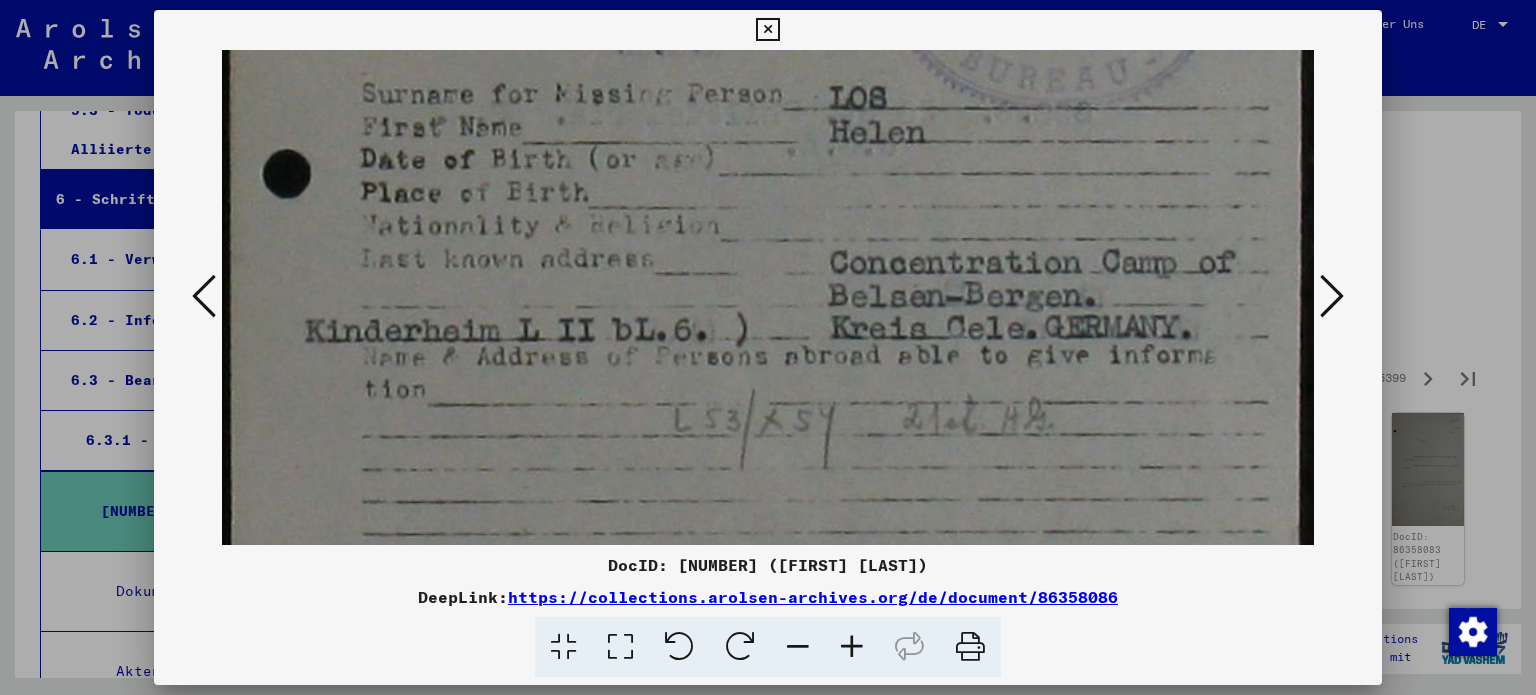 scroll, scrollTop: 318, scrollLeft: 0, axis: vertical 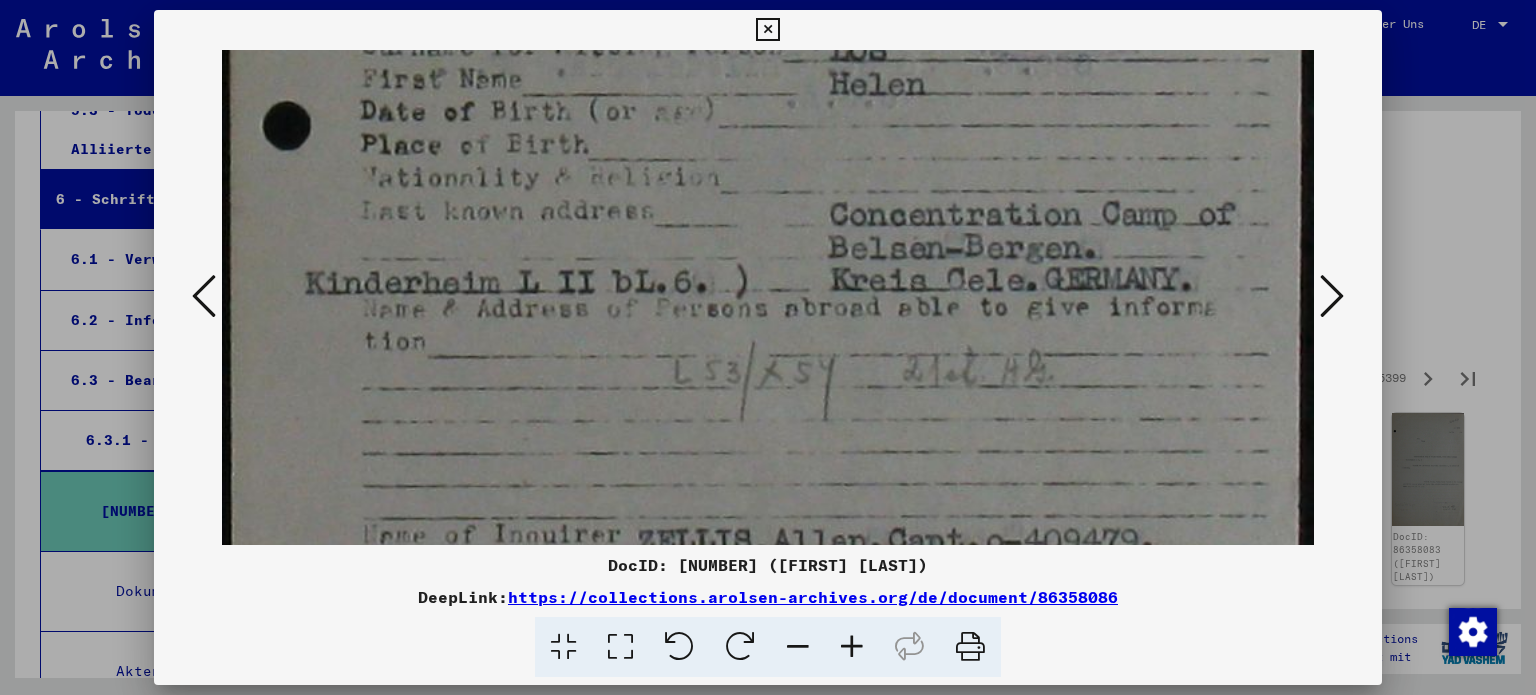 drag, startPoint x: 972, startPoint y: 468, endPoint x: 961, endPoint y: 151, distance: 317.1908 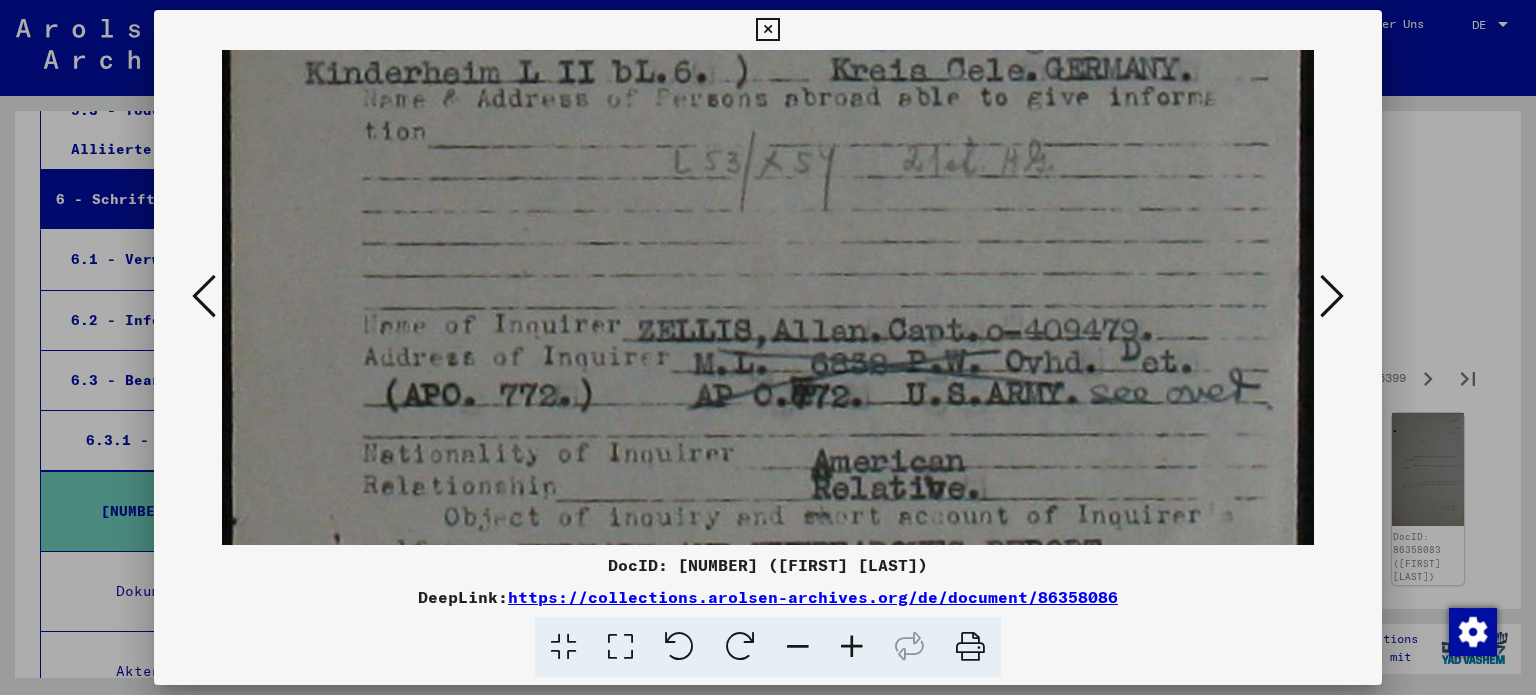 scroll, scrollTop: 615, scrollLeft: 0, axis: vertical 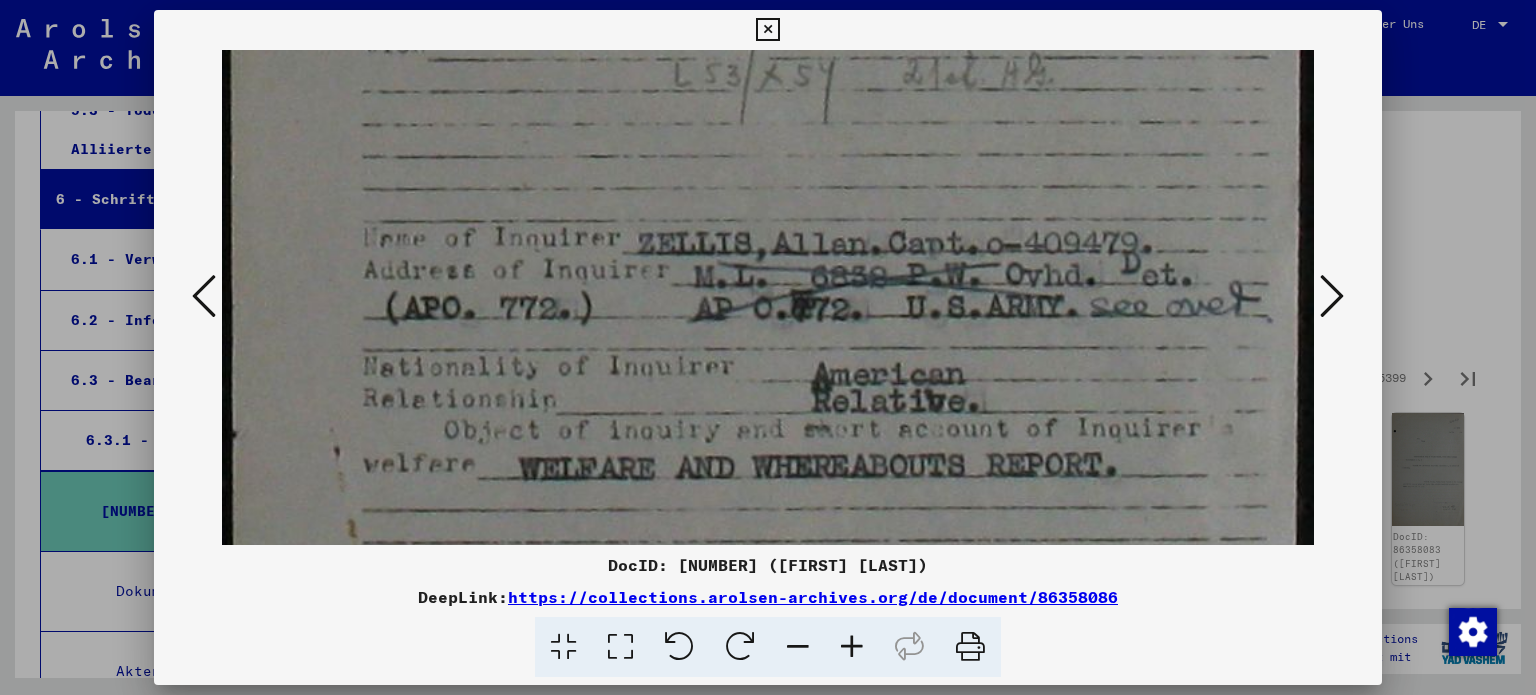 drag, startPoint x: 1002, startPoint y: 452, endPoint x: 1031, endPoint y: 158, distance: 295.42682 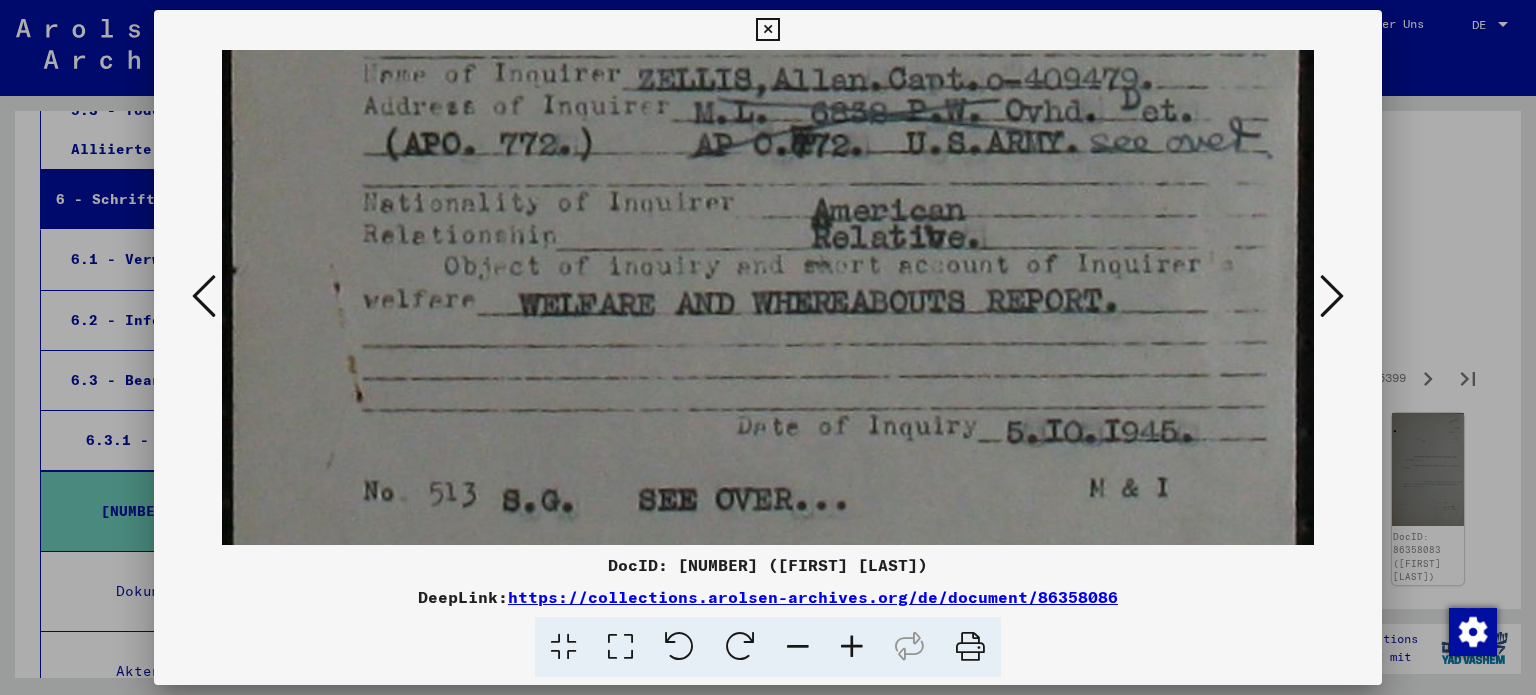 scroll, scrollTop: 842, scrollLeft: 0, axis: vertical 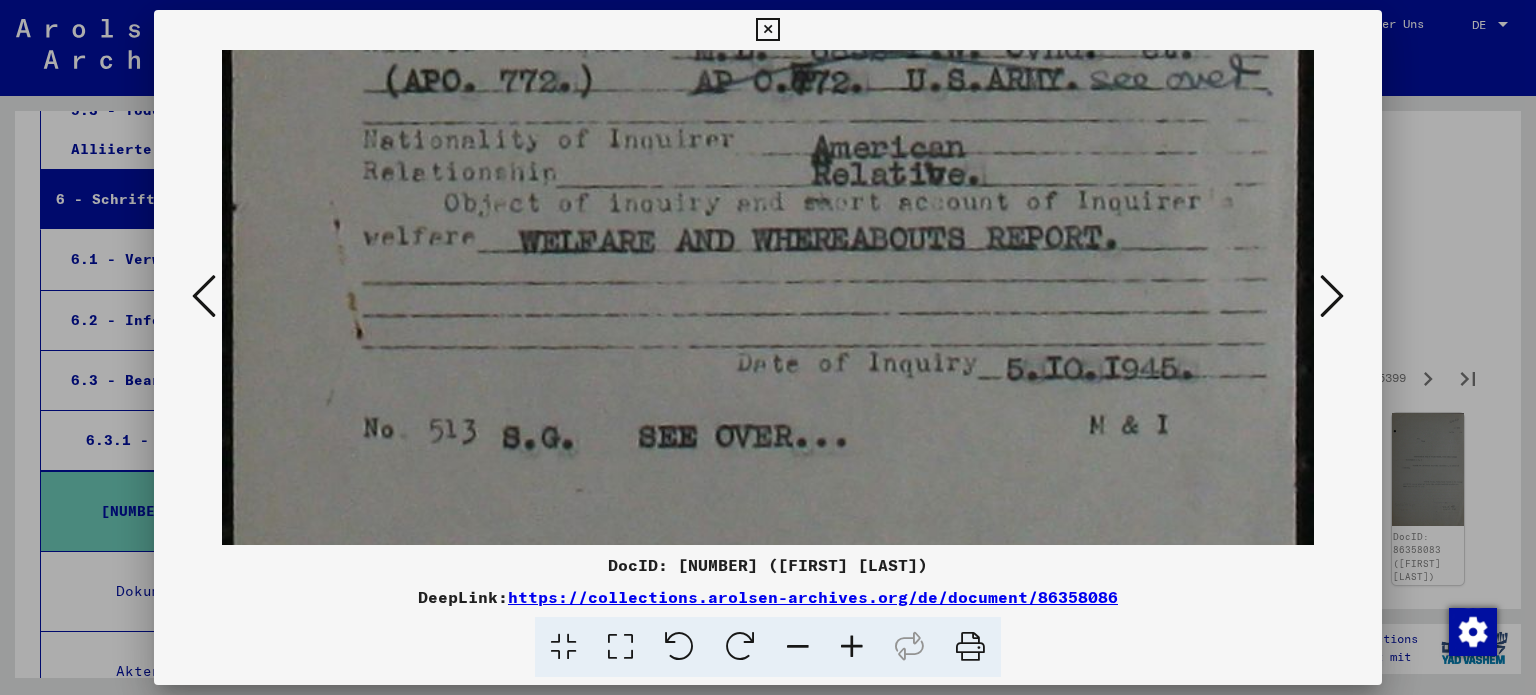 drag, startPoint x: 1033, startPoint y: 328, endPoint x: 1028, endPoint y: 110, distance: 218.05733 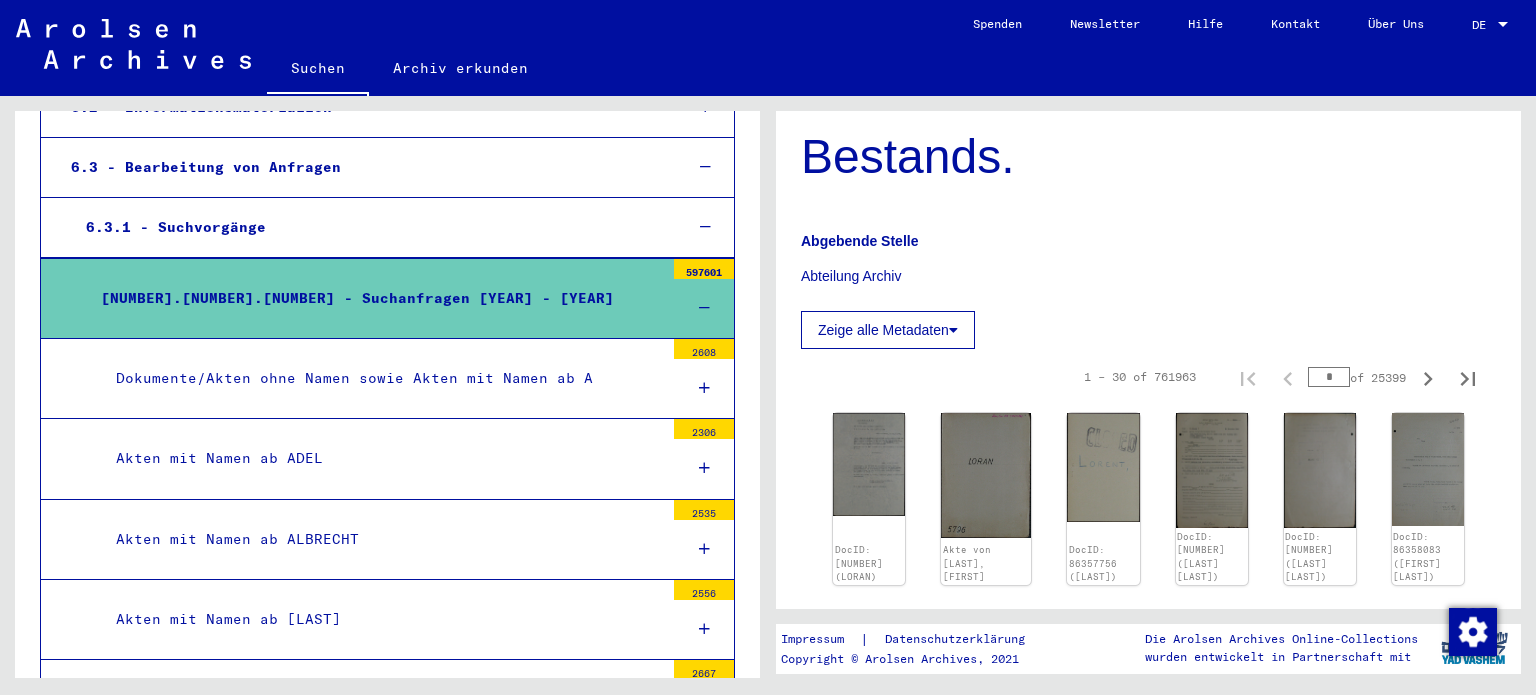 scroll, scrollTop: 8140, scrollLeft: 0, axis: vertical 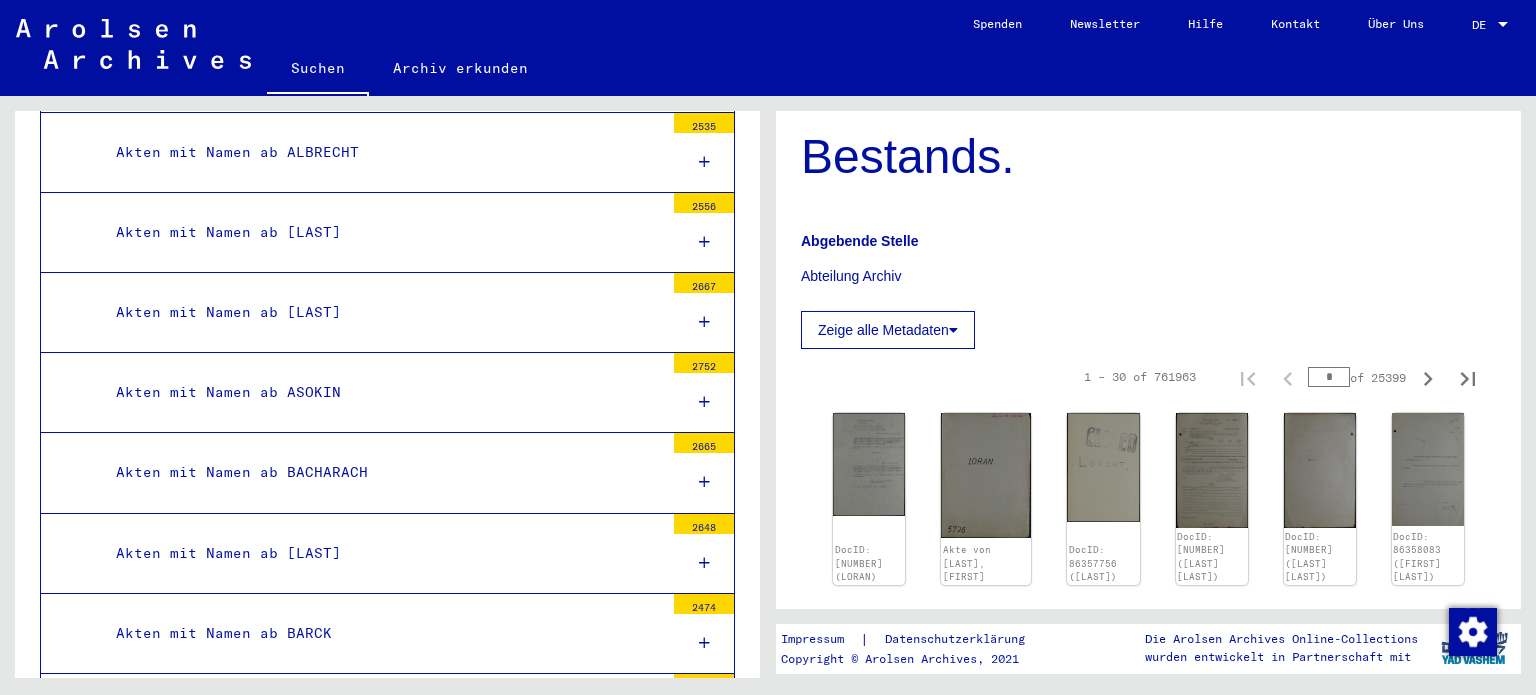 click on "Akten mit Namen ab [LAST]" at bounding box center [382, 553] 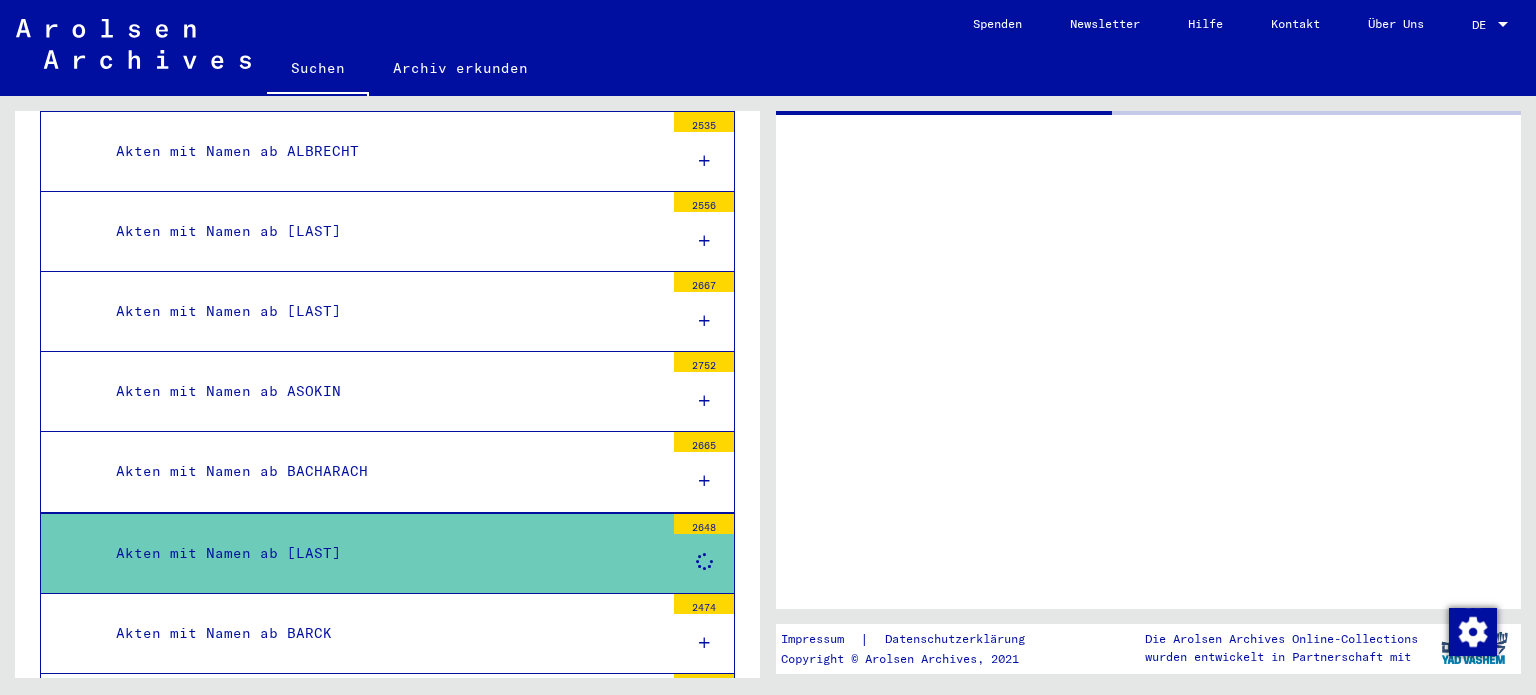 scroll, scrollTop: 0, scrollLeft: 0, axis: both 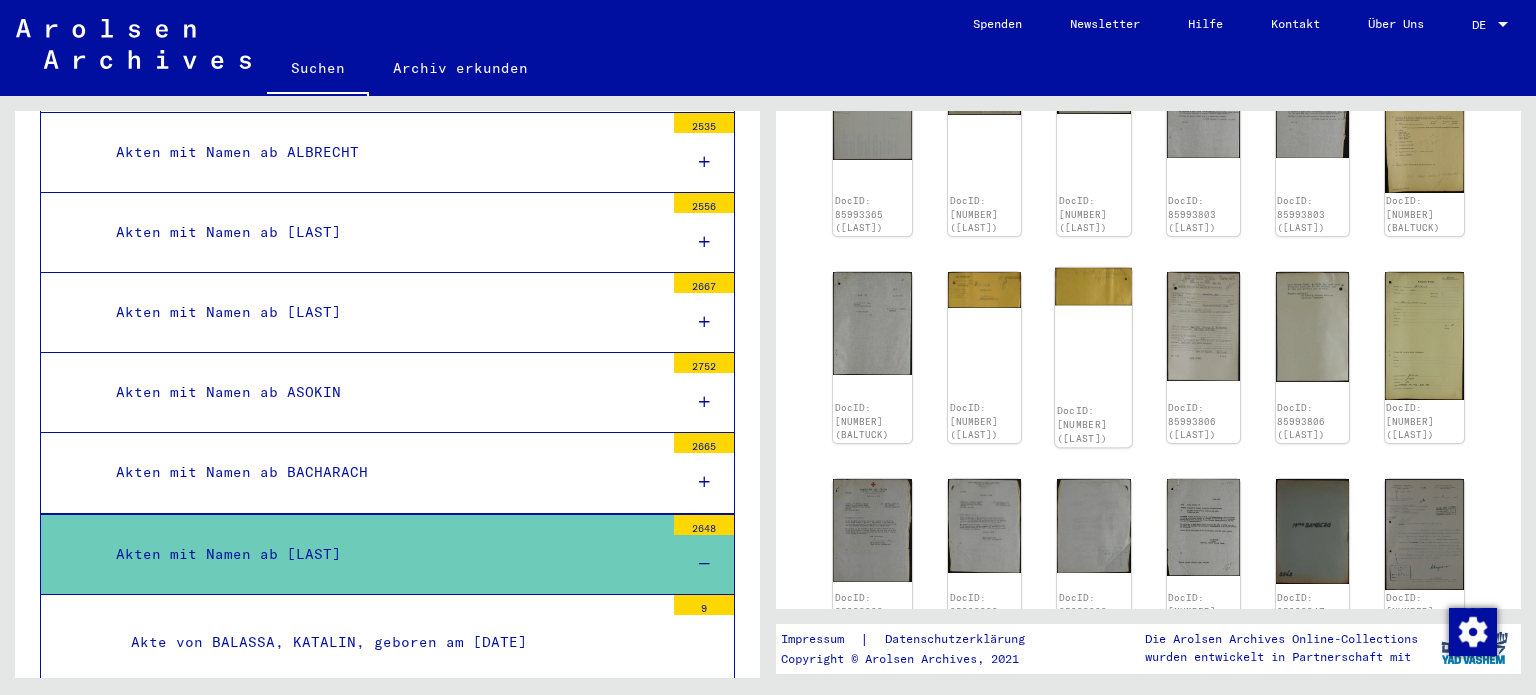 click 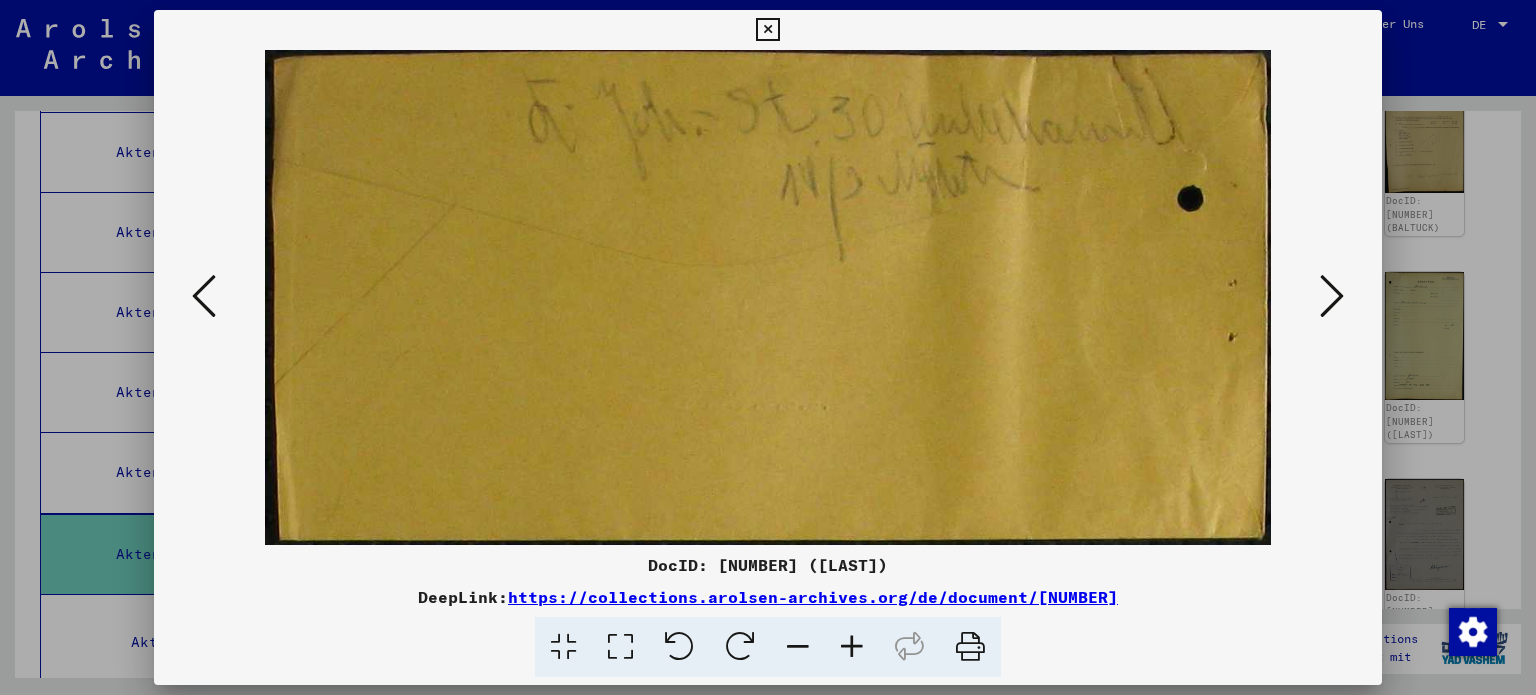 click at bounding box center (204, 296) 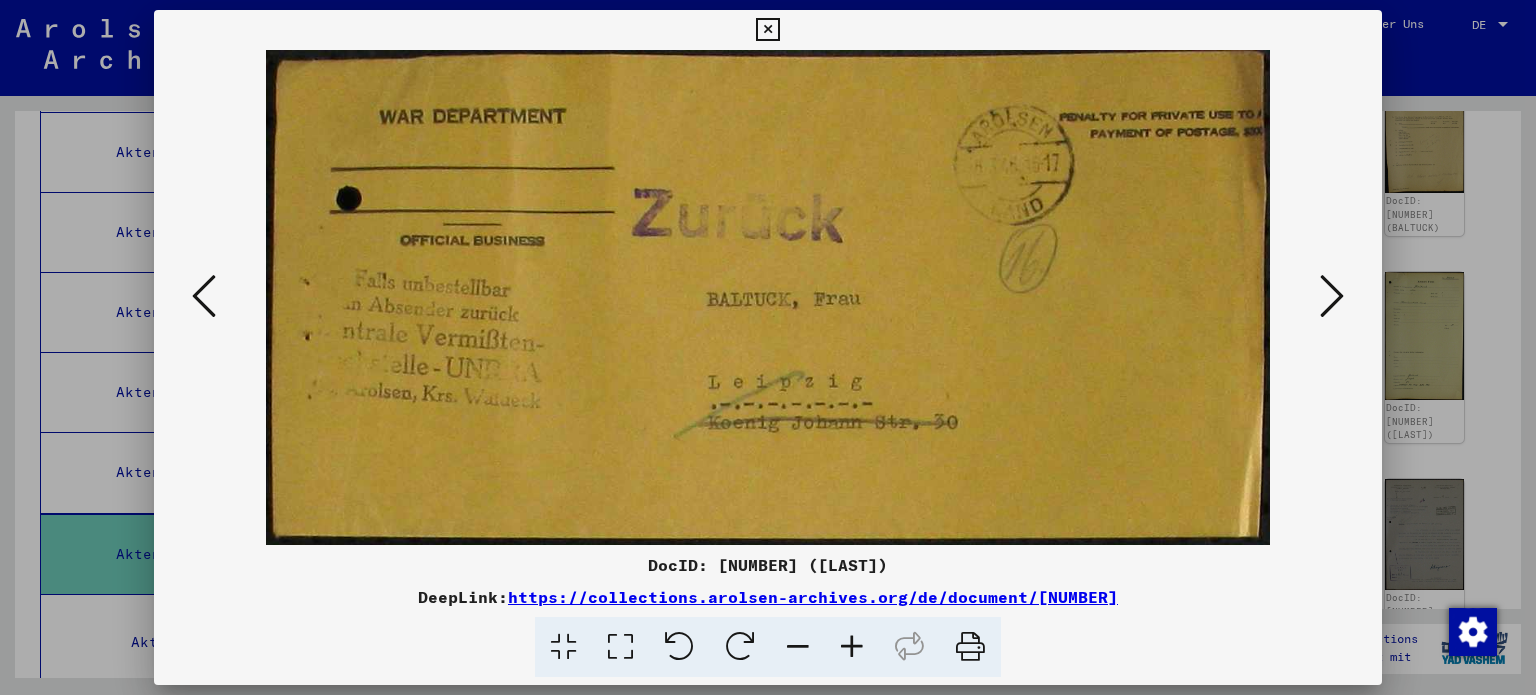 click at bounding box center [204, 296] 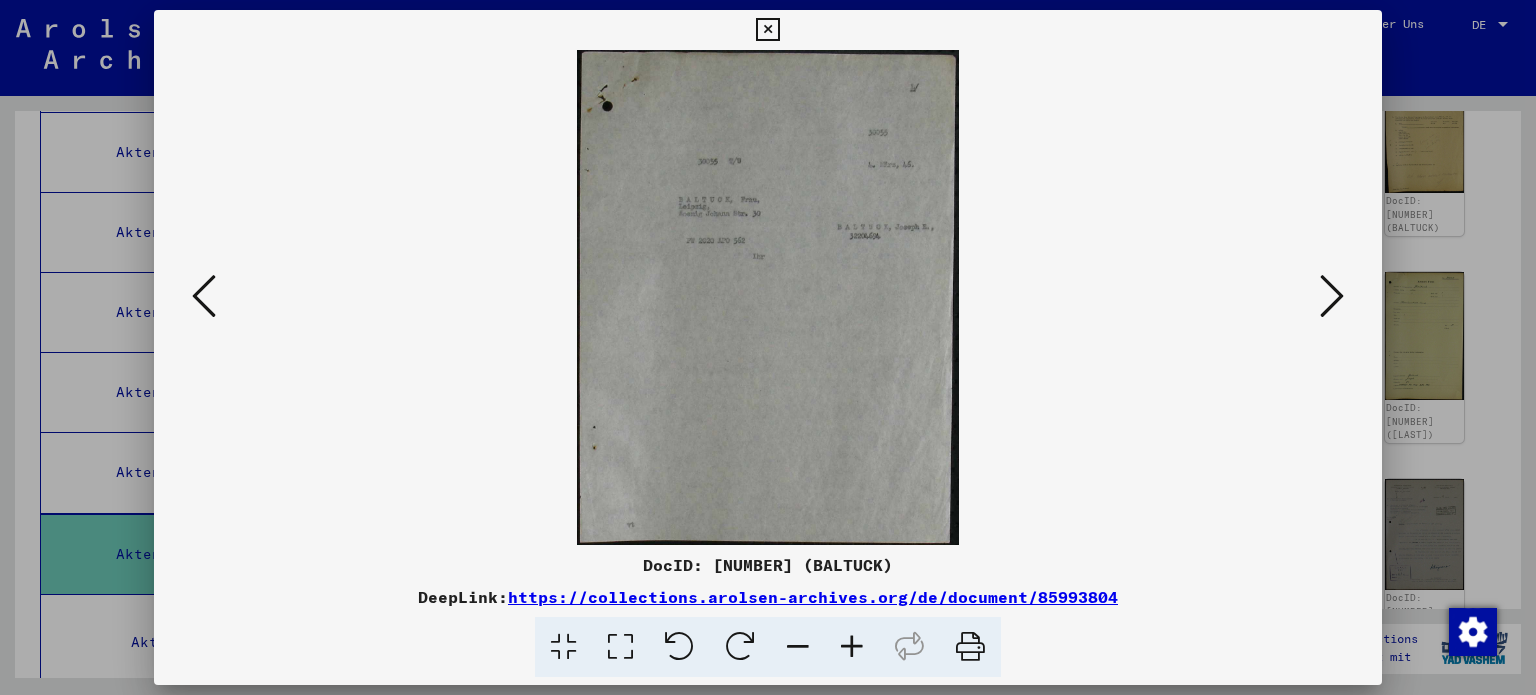 click at bounding box center [204, 296] 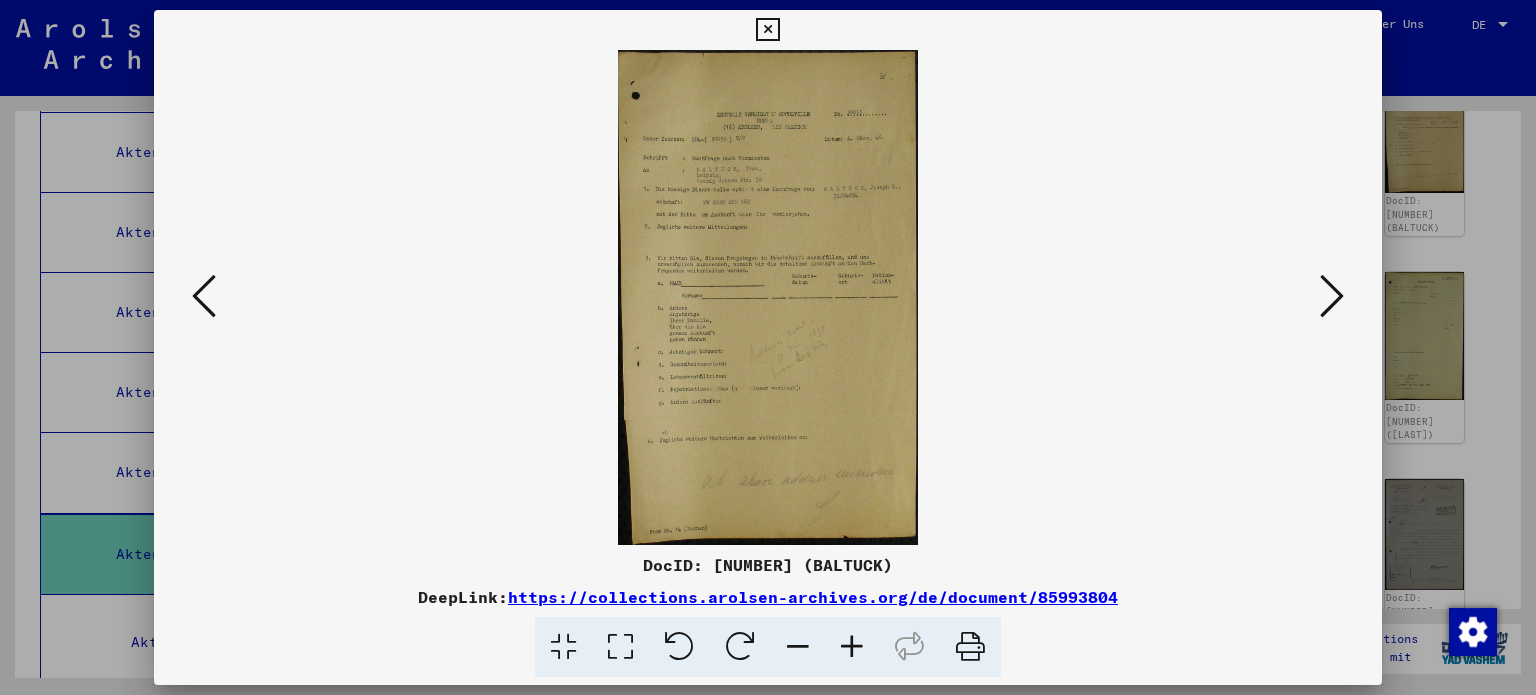 click at bounding box center (620, 647) 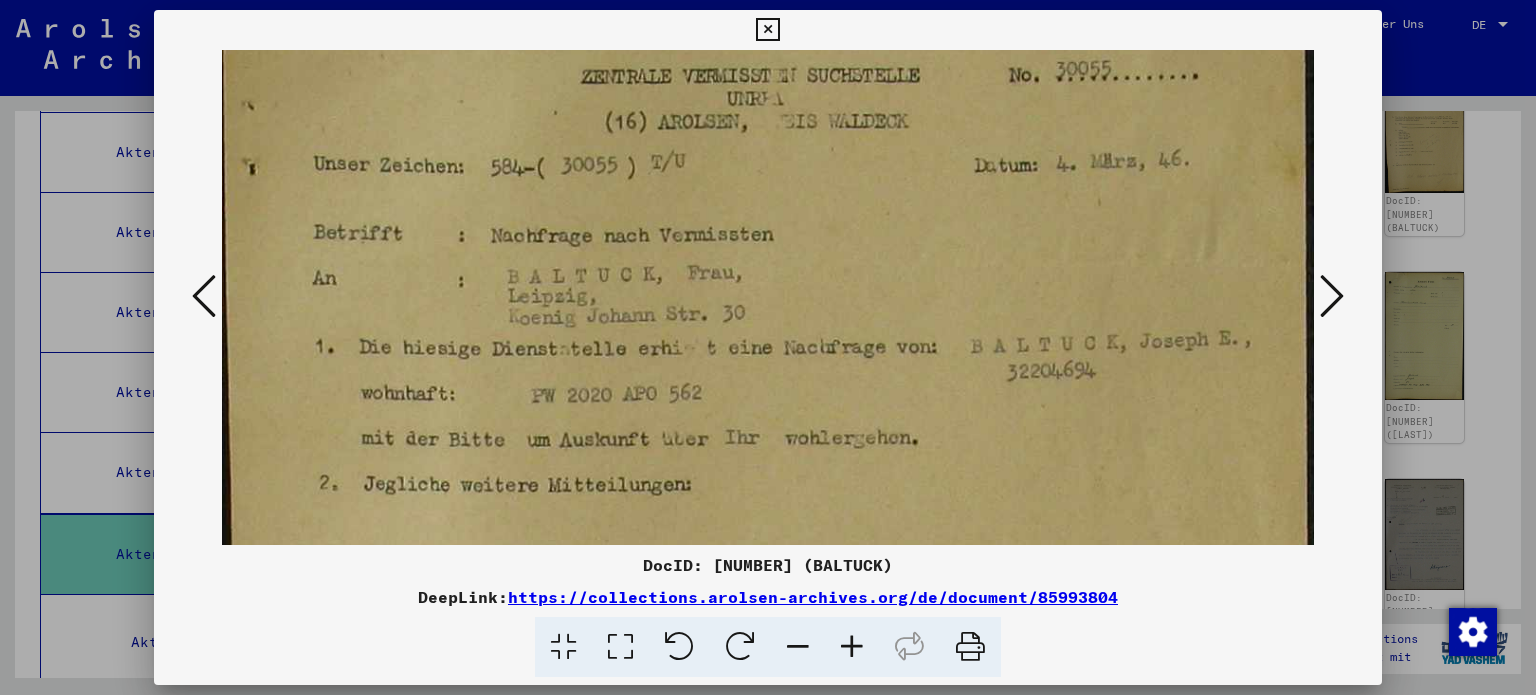 scroll, scrollTop: 212, scrollLeft: 0, axis: vertical 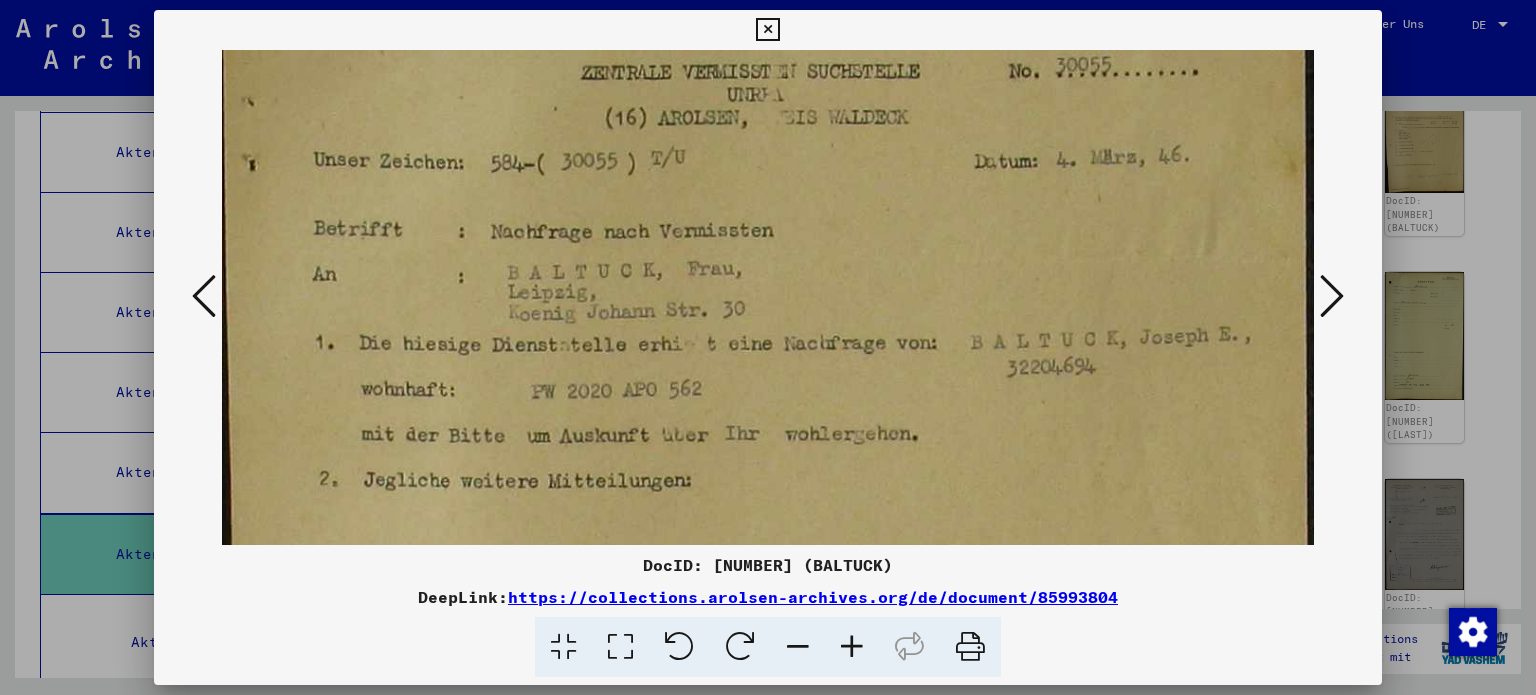 drag, startPoint x: 883, startPoint y: 476, endPoint x: 909, endPoint y: 264, distance: 213.5884 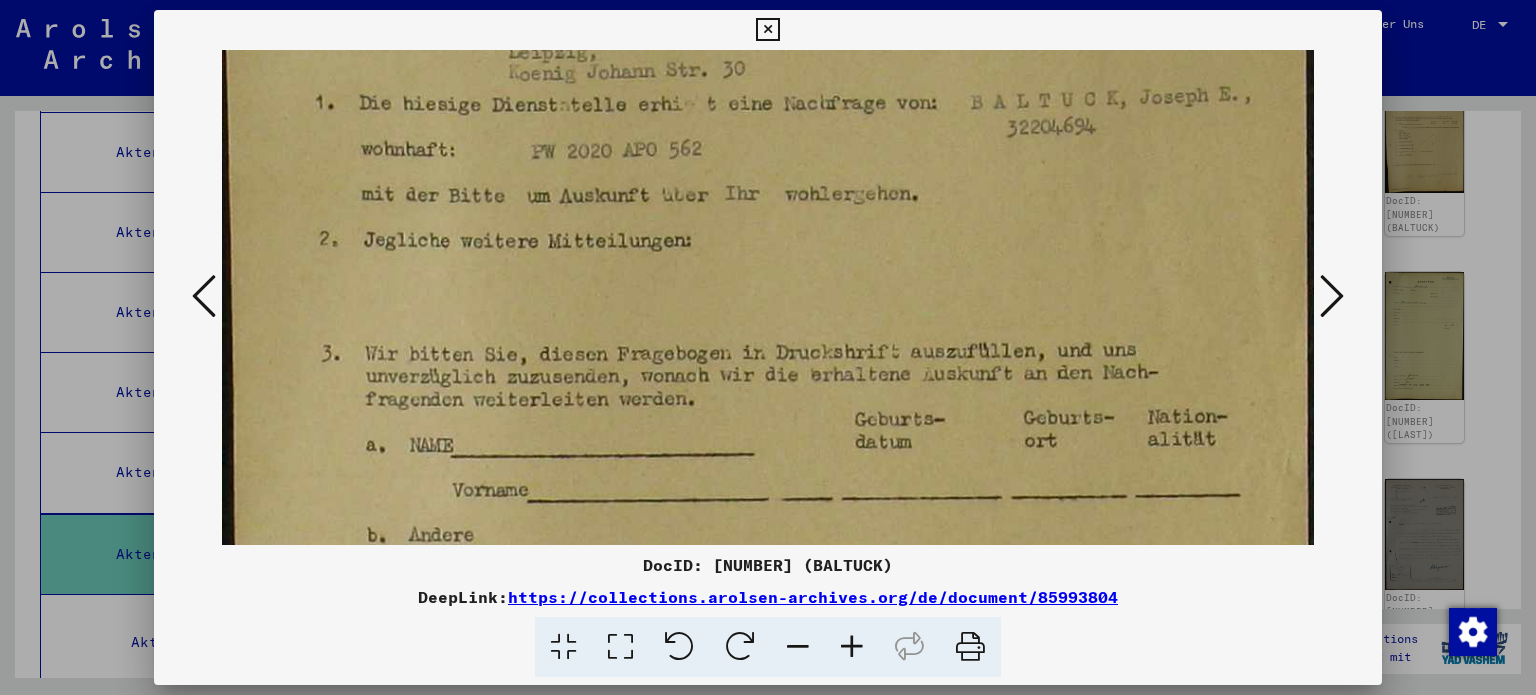 scroll, scrollTop: 468, scrollLeft: 0, axis: vertical 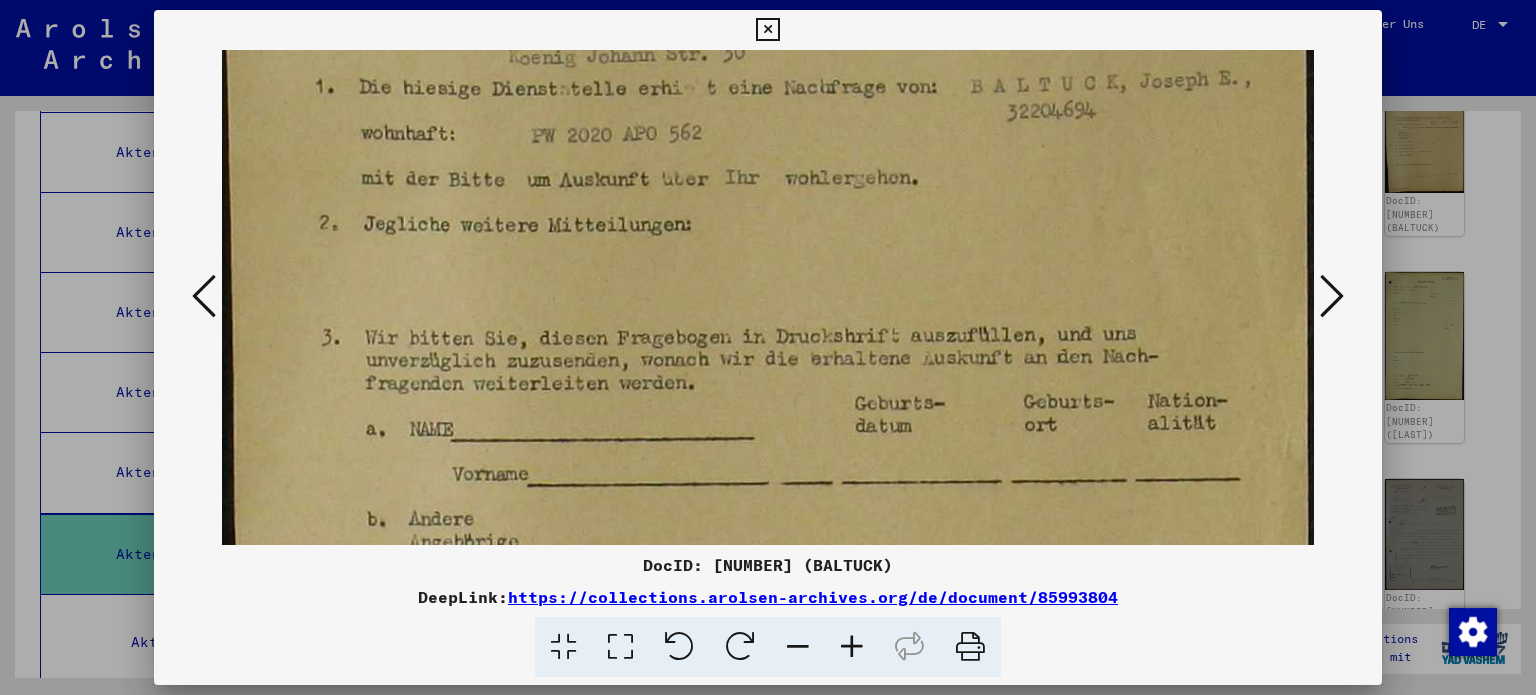 drag, startPoint x: 877, startPoint y: 323, endPoint x: 913, endPoint y: 67, distance: 258.51886 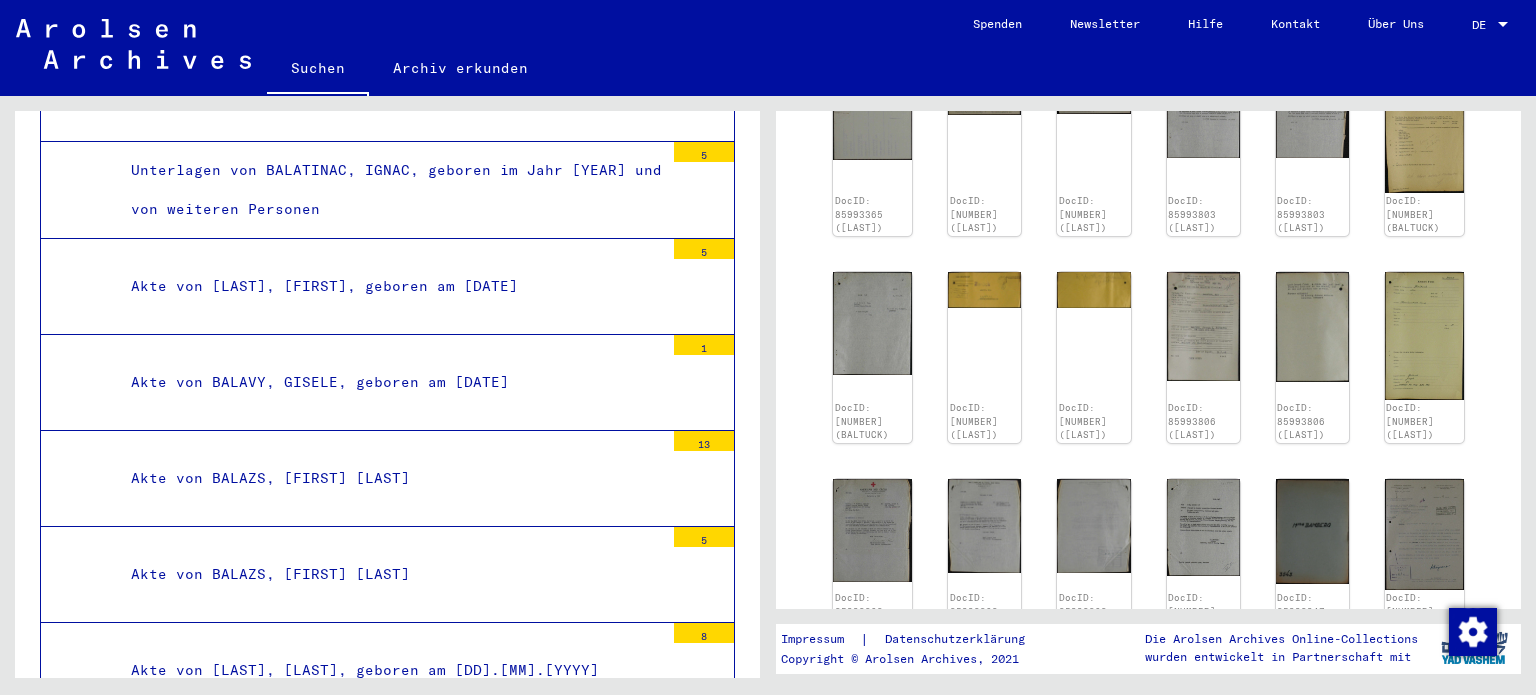 scroll, scrollTop: 9139, scrollLeft: 0, axis: vertical 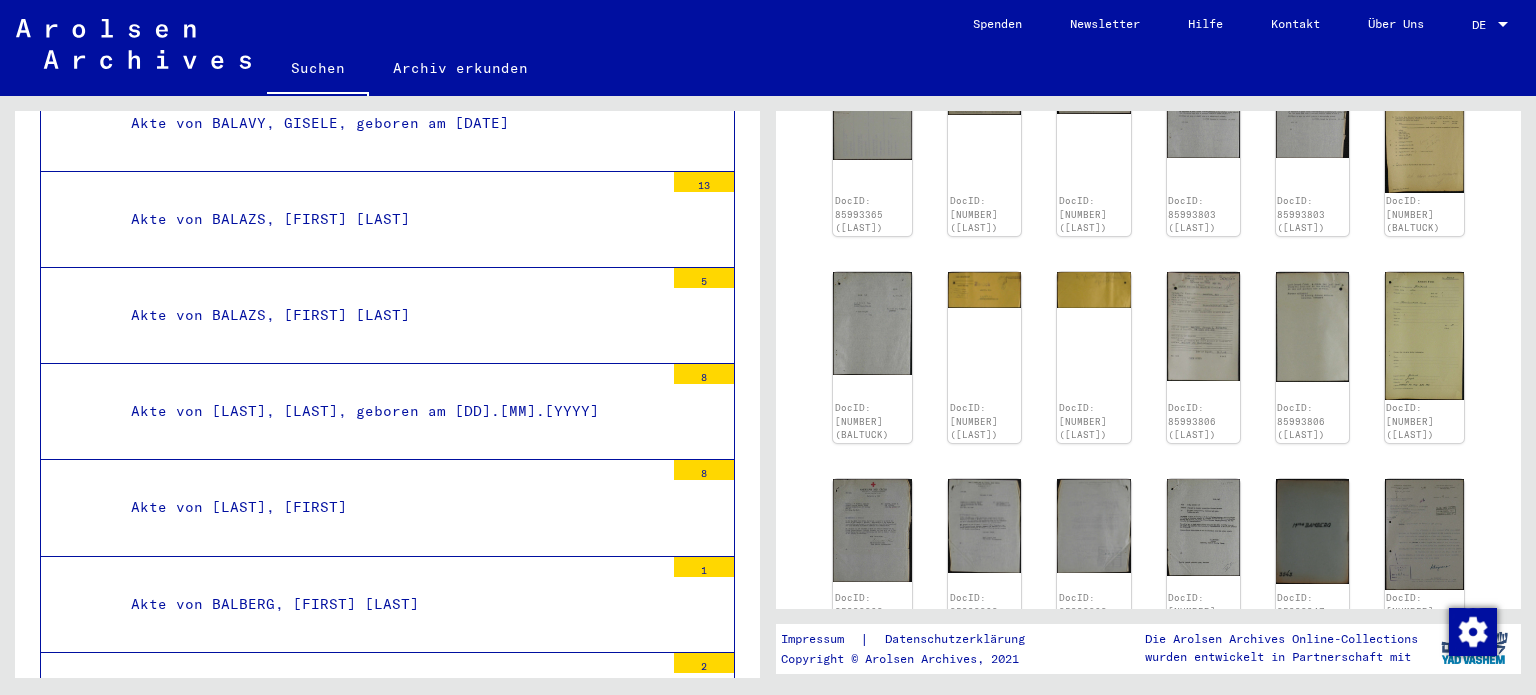 click on "Akte von [LAST], [FIRST]" at bounding box center [390, 507] 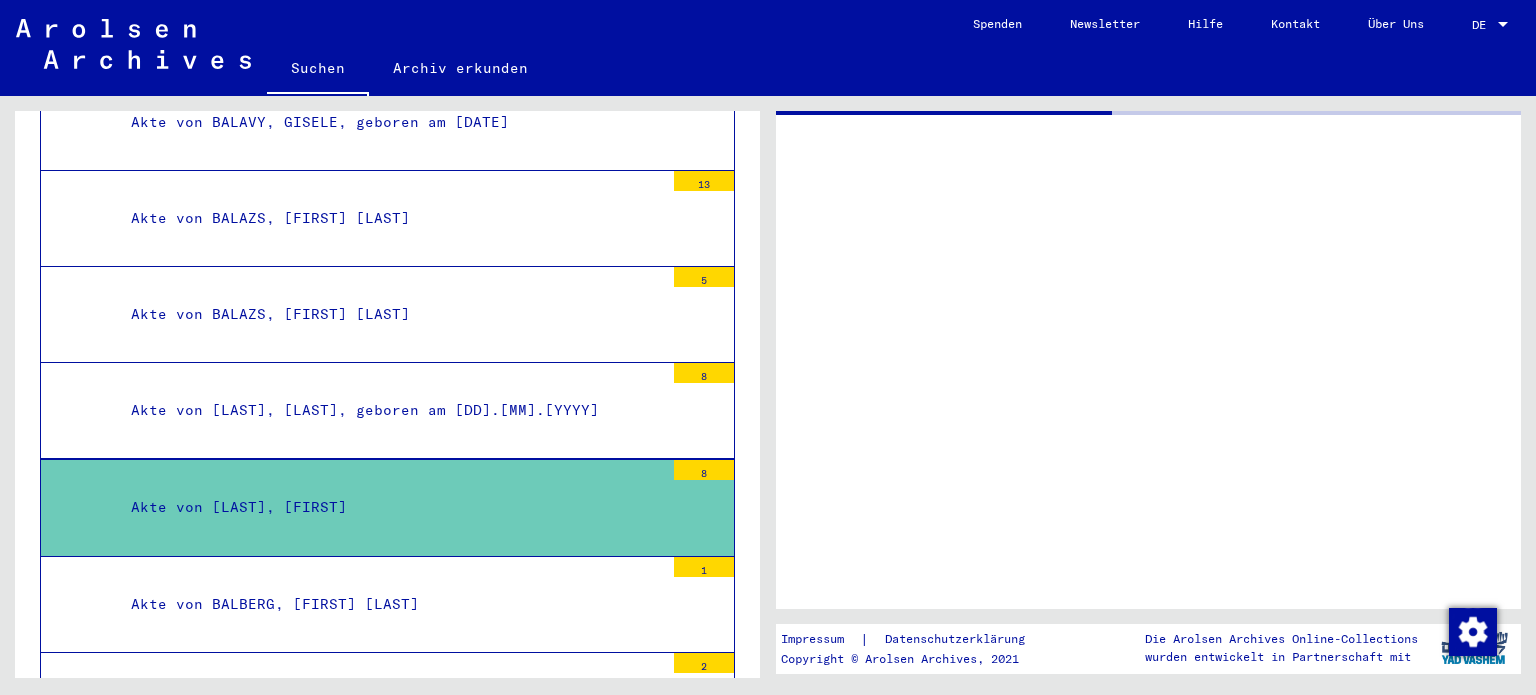 scroll, scrollTop: 0, scrollLeft: 0, axis: both 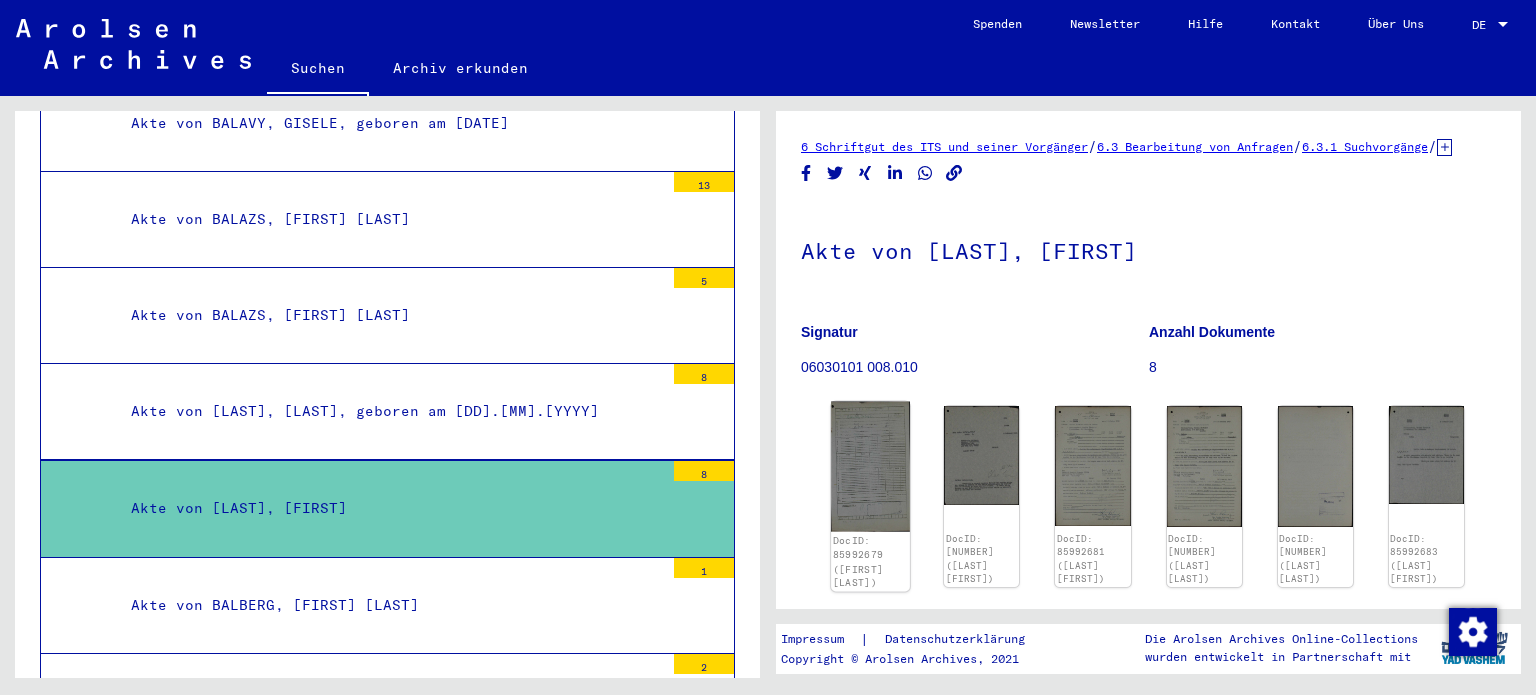 click 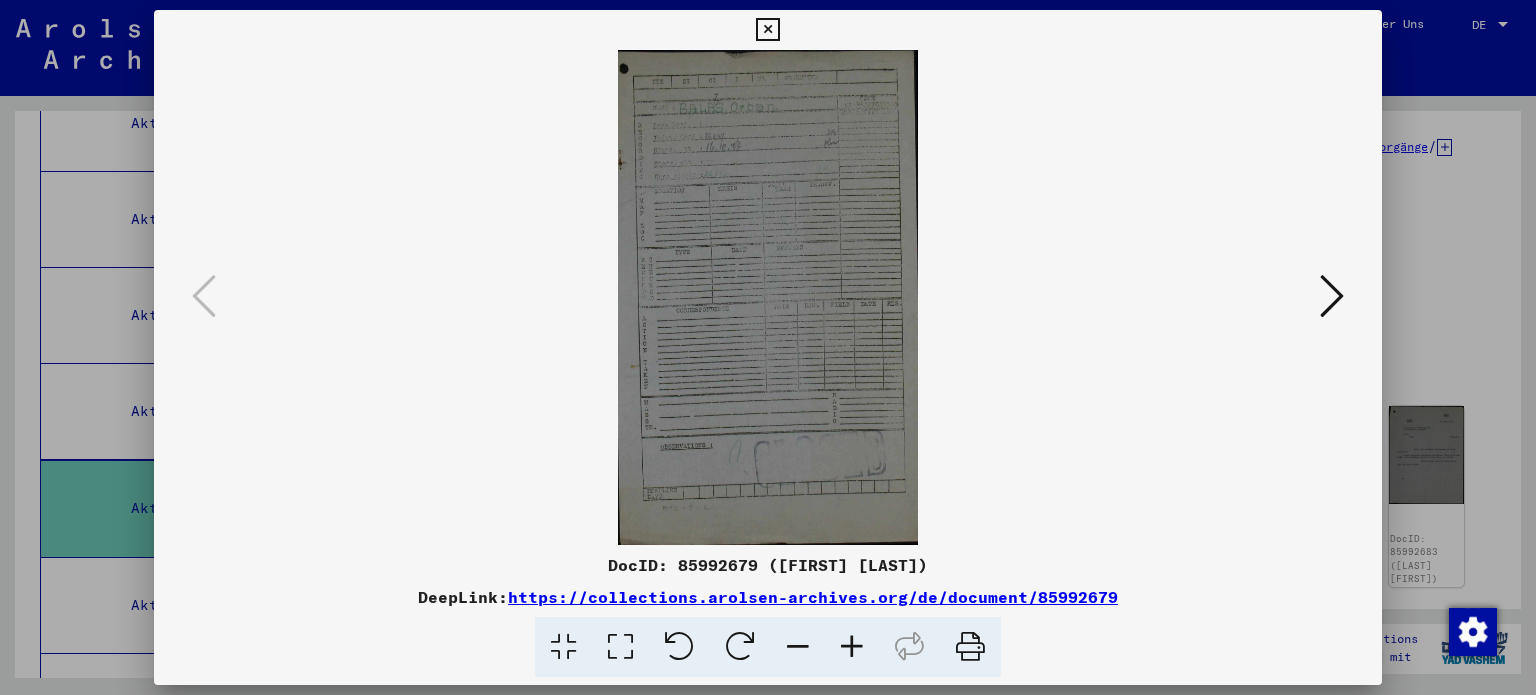 click at bounding box center [1332, 296] 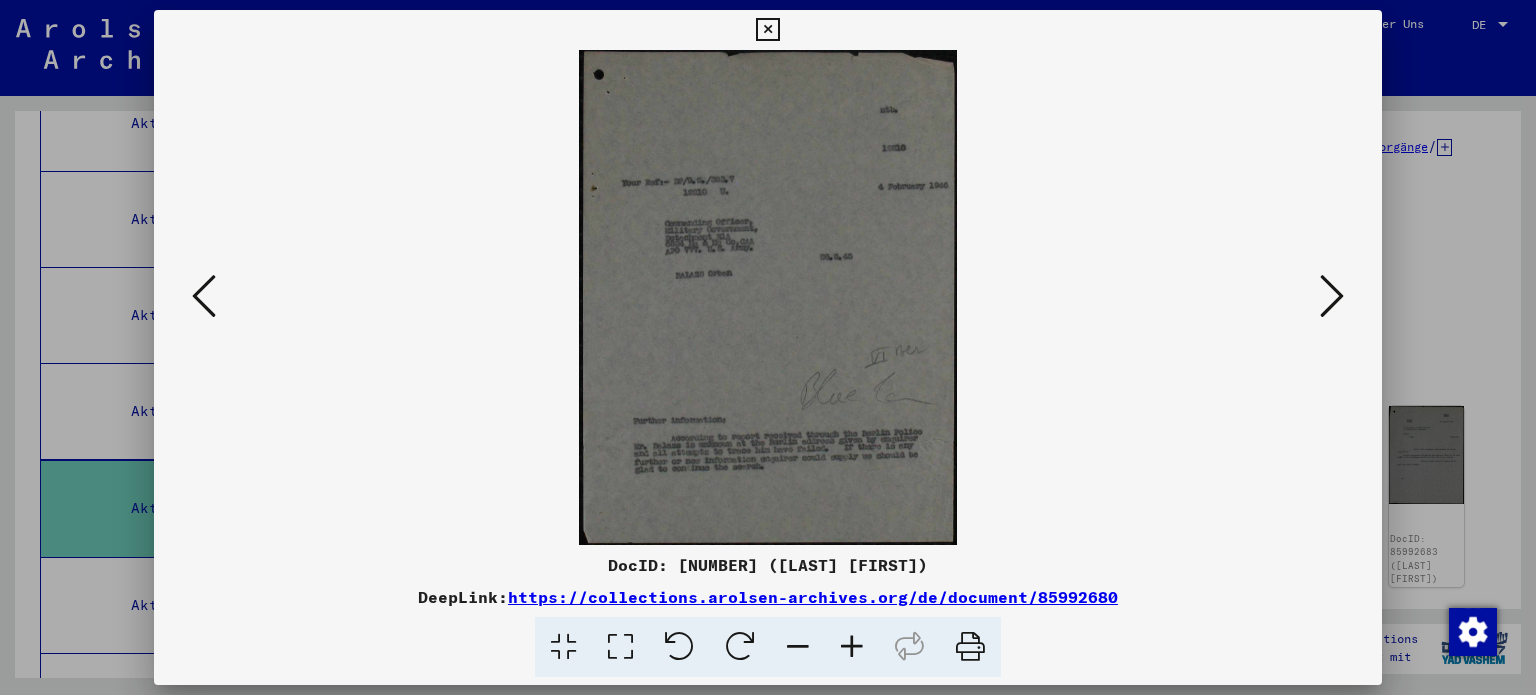 click at bounding box center (1332, 296) 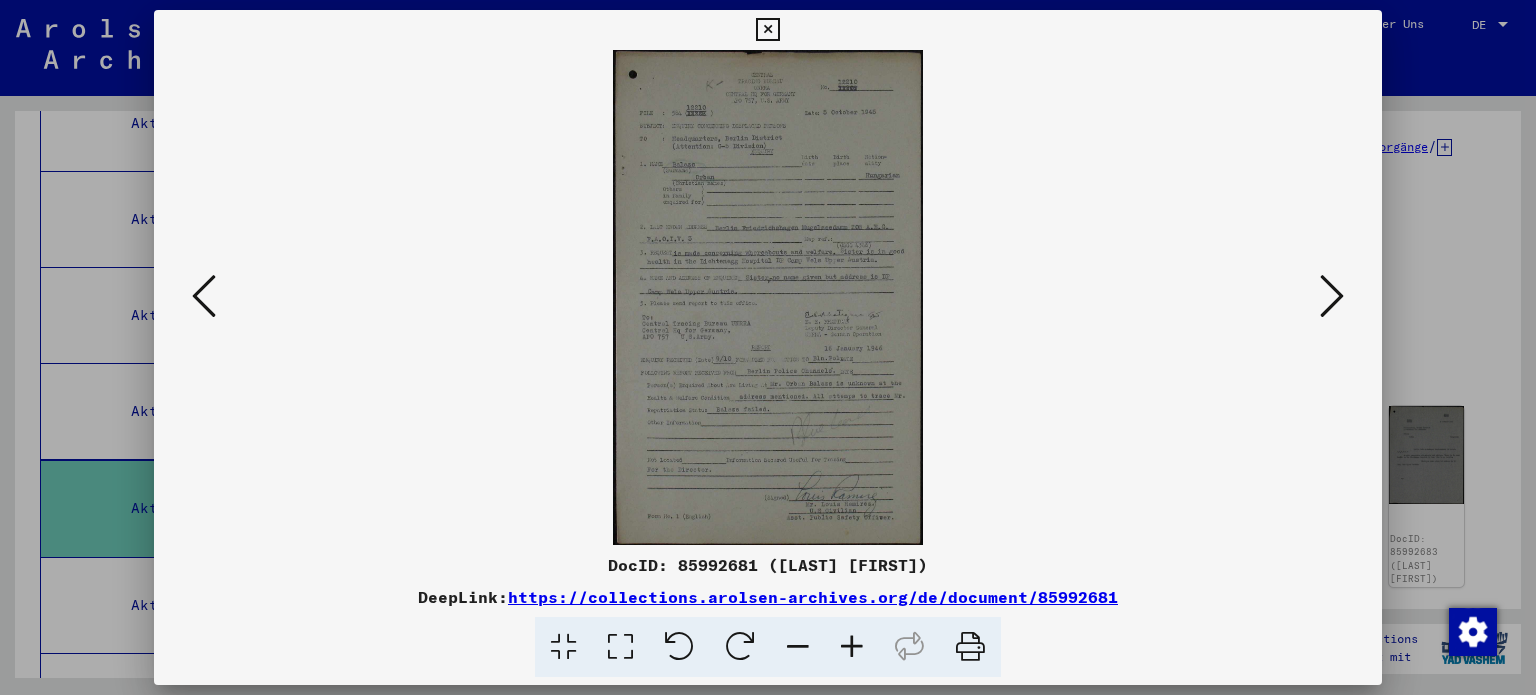 click at bounding box center (620, 647) 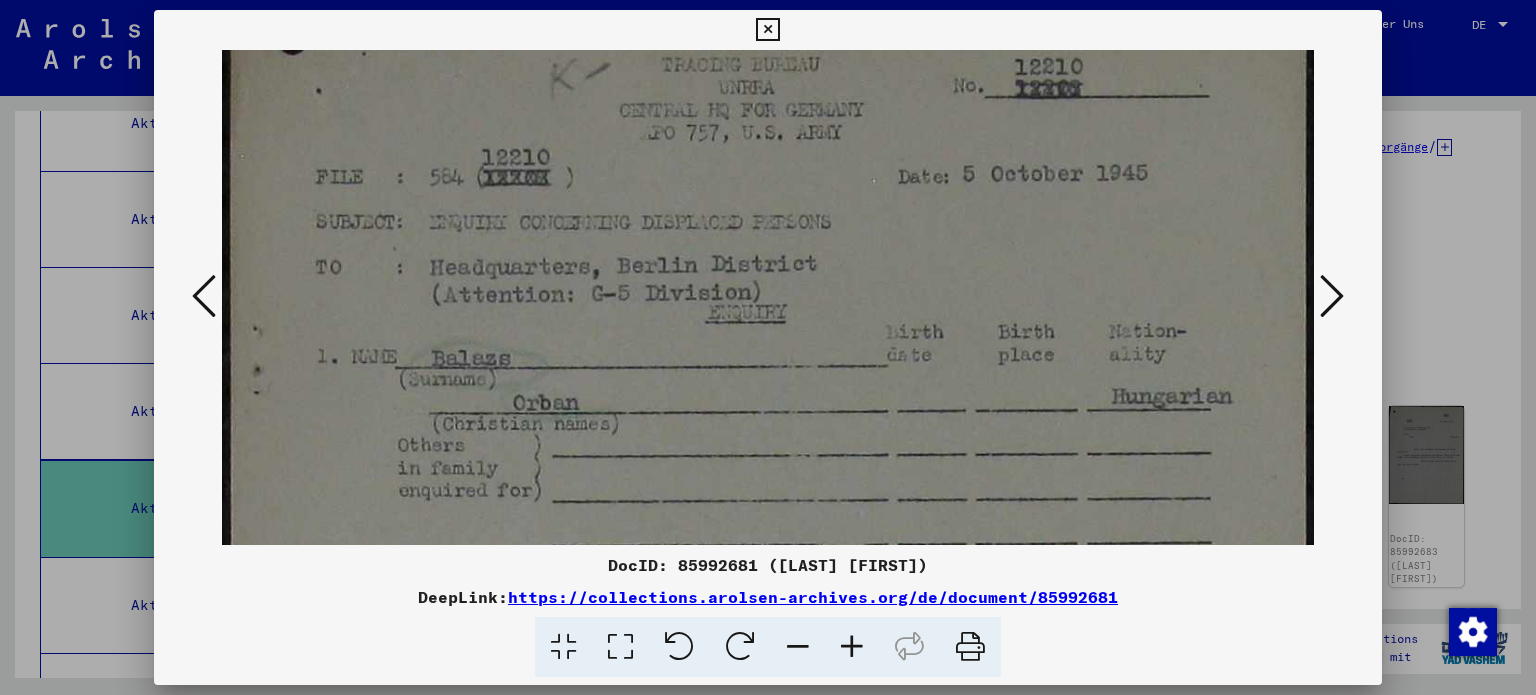 scroll, scrollTop: 220, scrollLeft: 0, axis: vertical 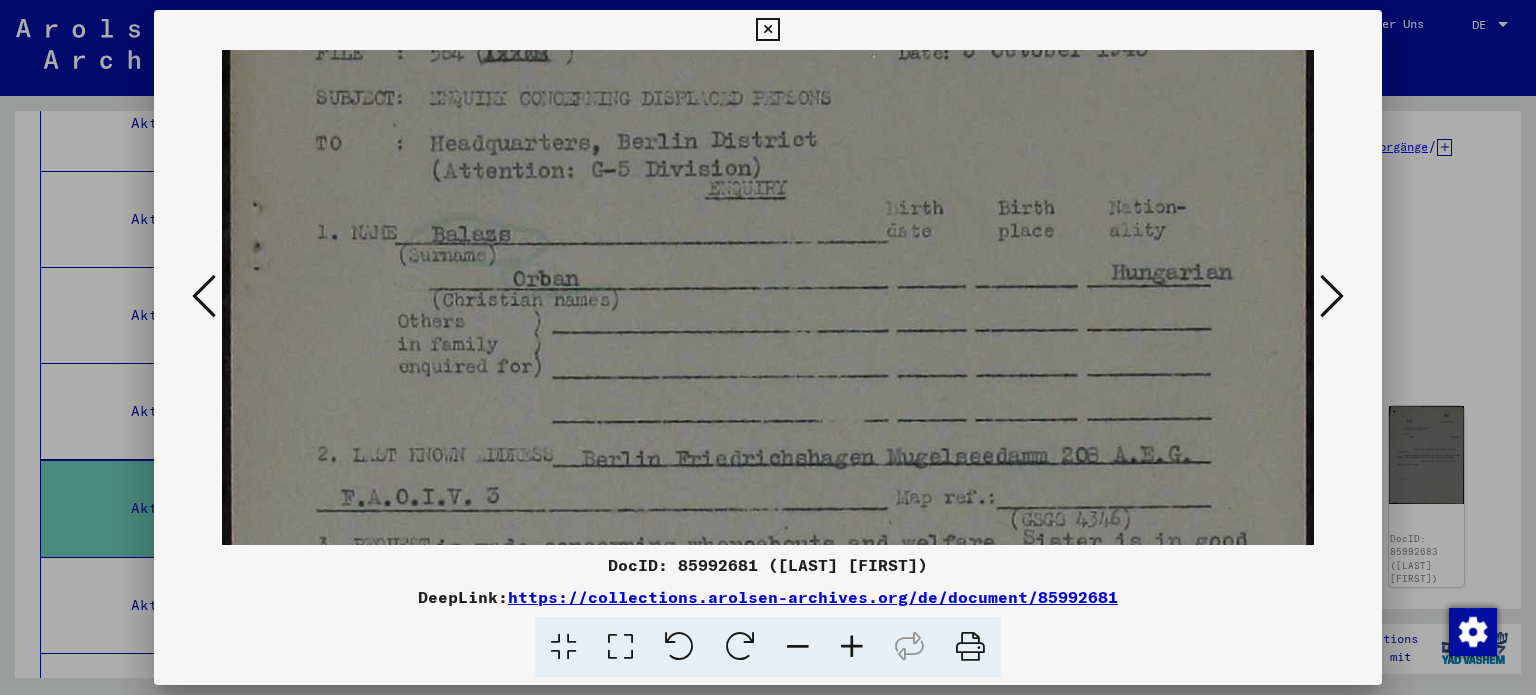 drag, startPoint x: 720, startPoint y: 471, endPoint x: 746, endPoint y: 251, distance: 221.53104 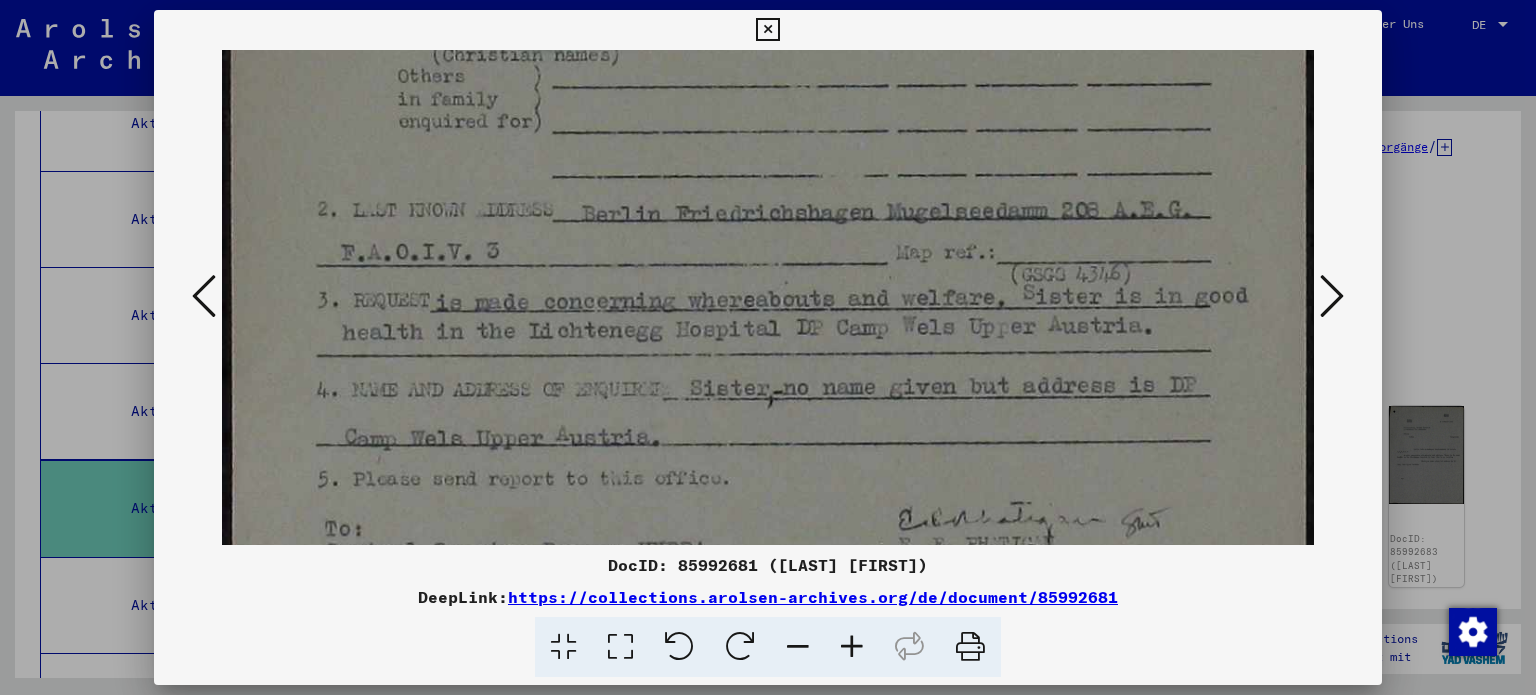 scroll, scrollTop: 490, scrollLeft: 0, axis: vertical 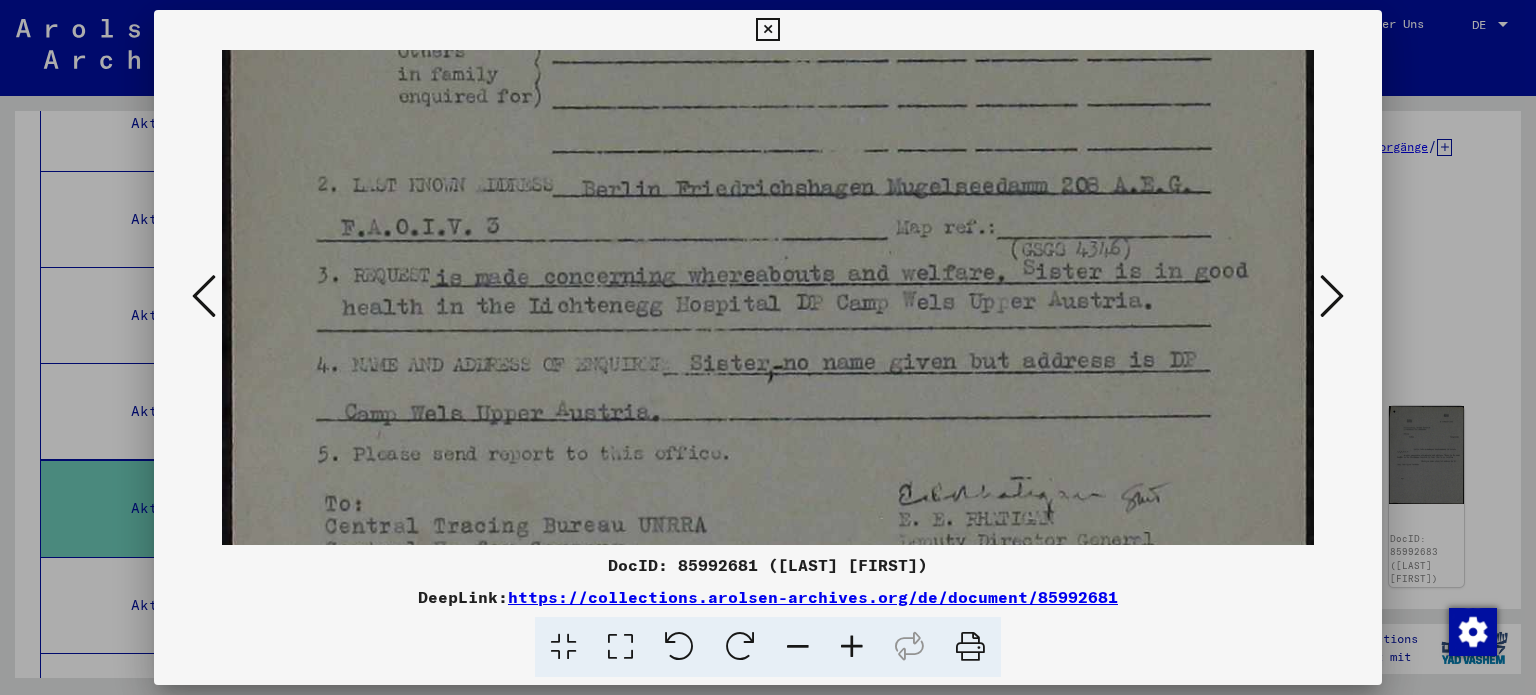 drag, startPoint x: 1029, startPoint y: 414, endPoint x: 1091, endPoint y: 146, distance: 275.07816 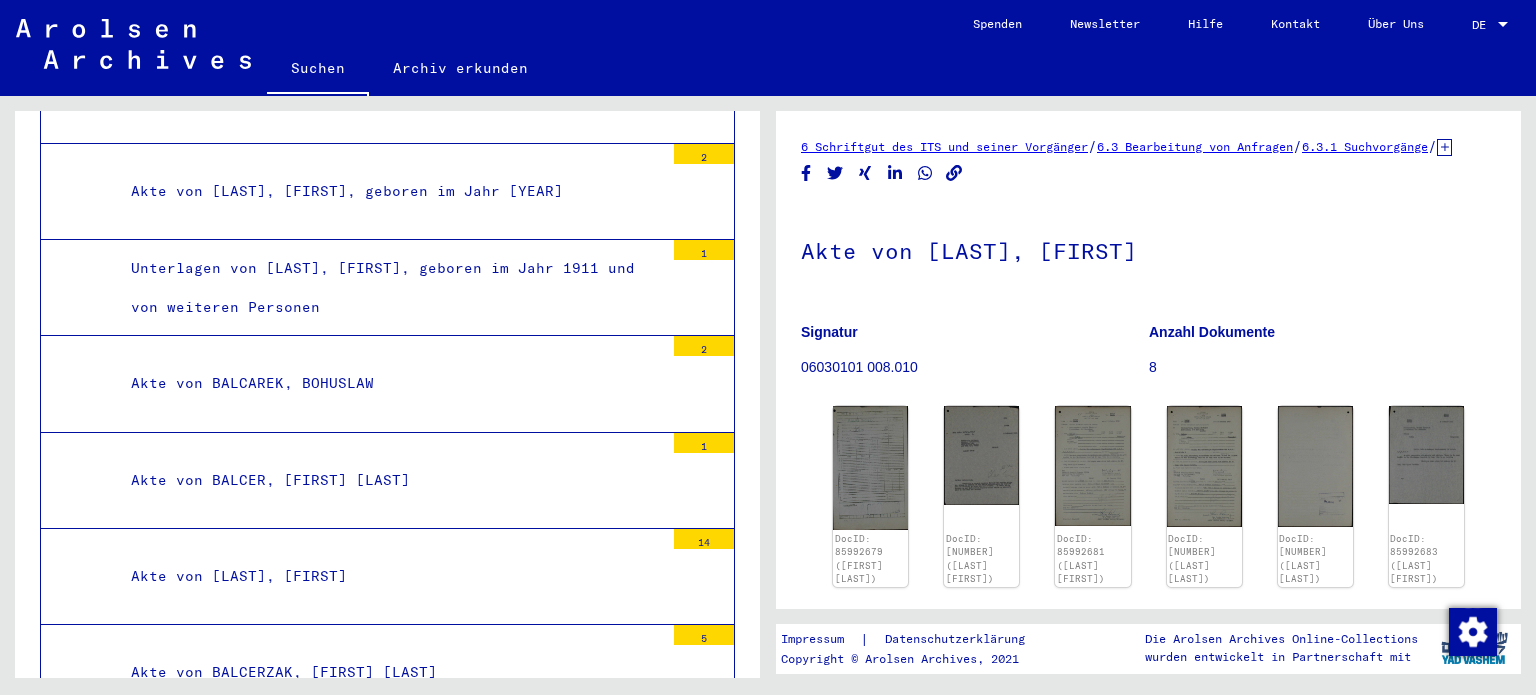 scroll, scrollTop: 10438, scrollLeft: 0, axis: vertical 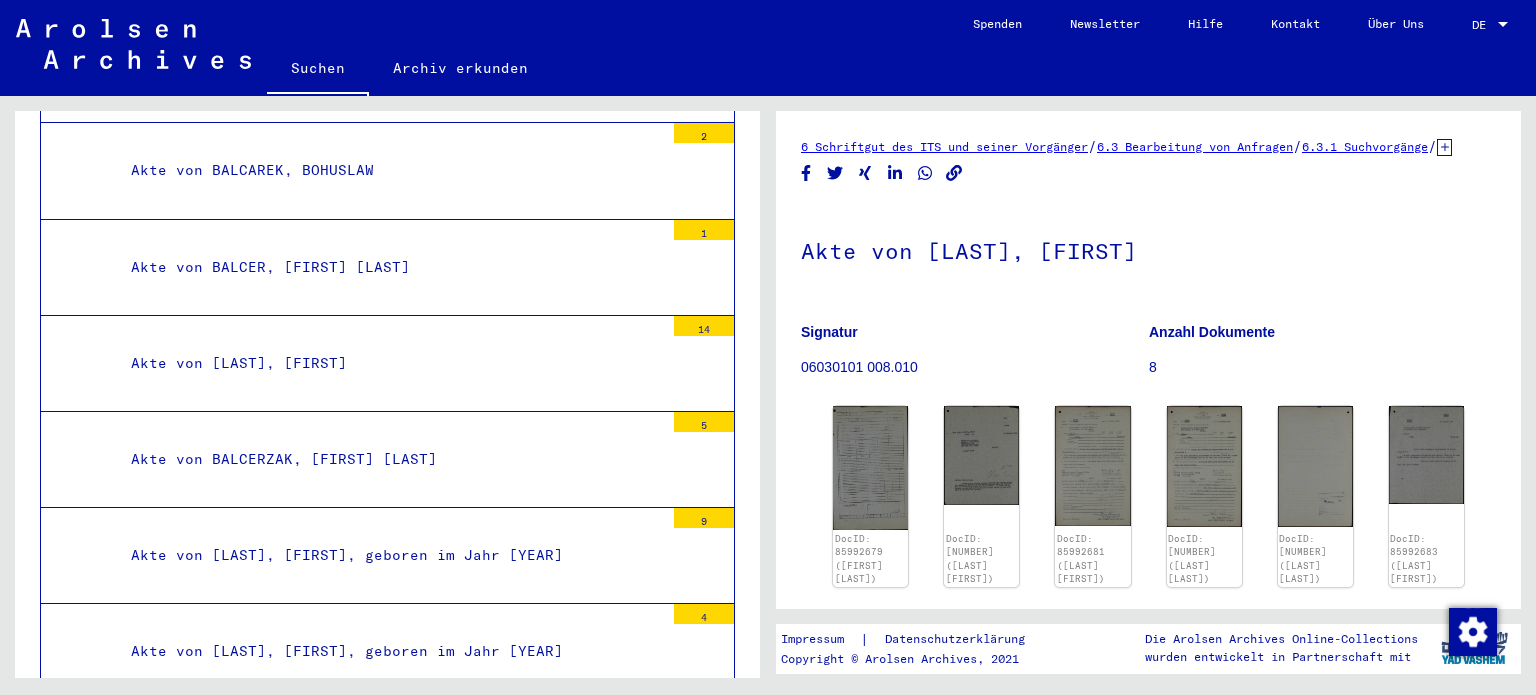 click on "Akte von BALCERZAK, [FIRST] [LAST]" at bounding box center (390, 459) 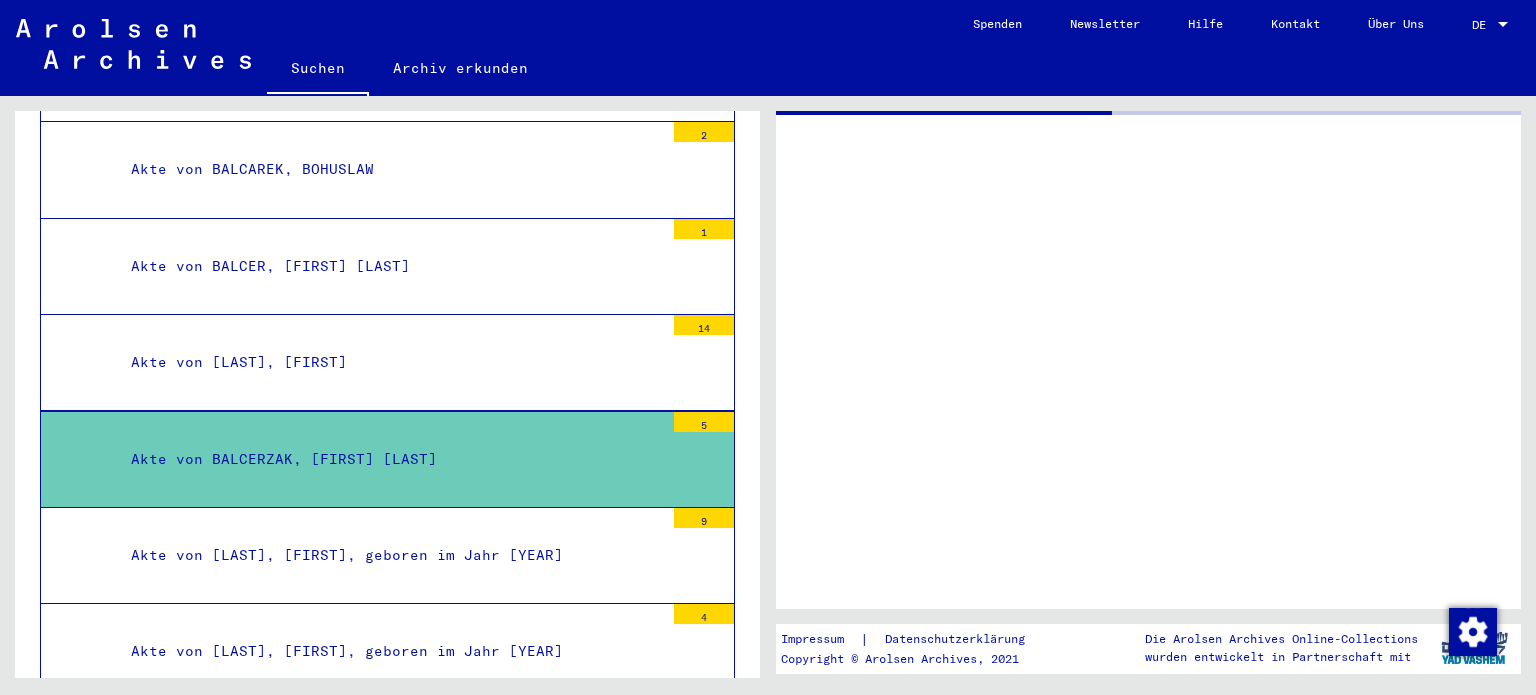scroll, scrollTop: 10437, scrollLeft: 0, axis: vertical 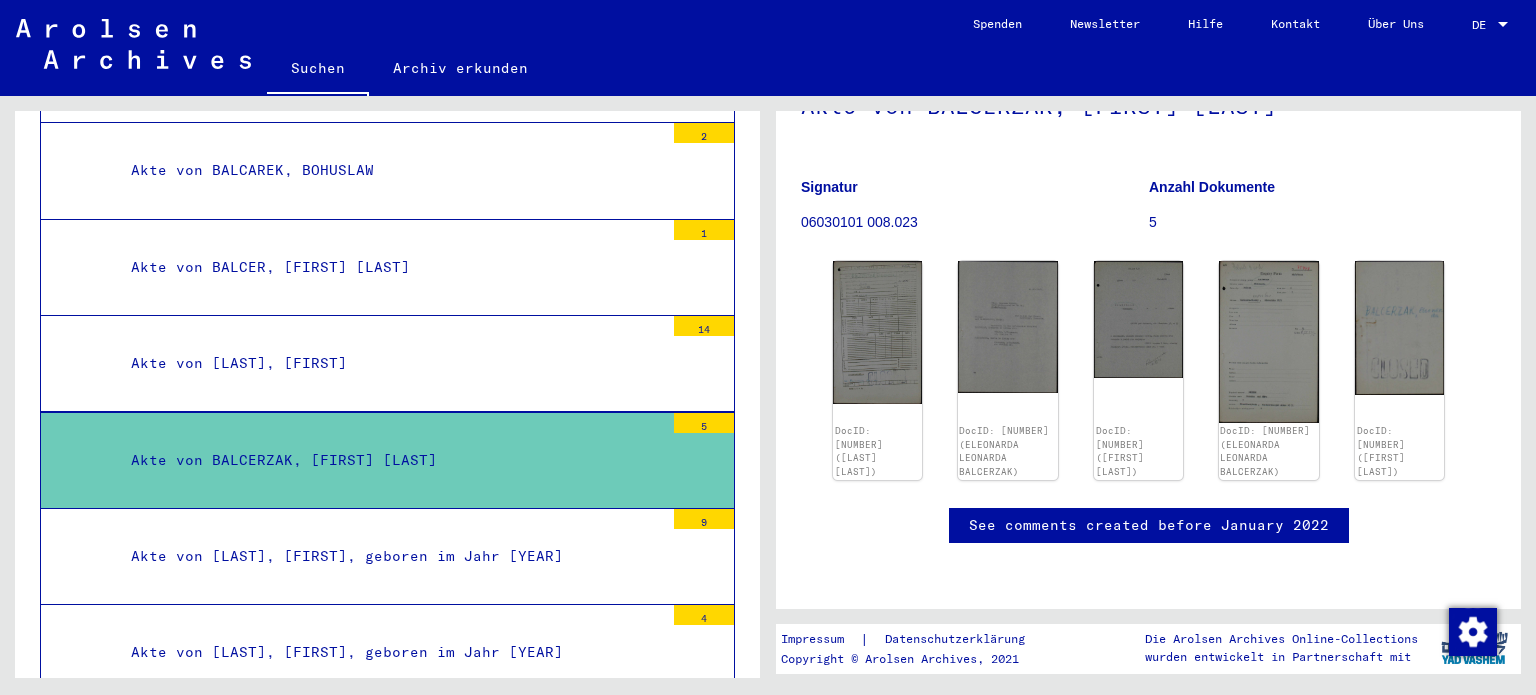click on "Akte von [LAST], [FIRST], geboren im Jahr [YEAR]" at bounding box center [390, 652] 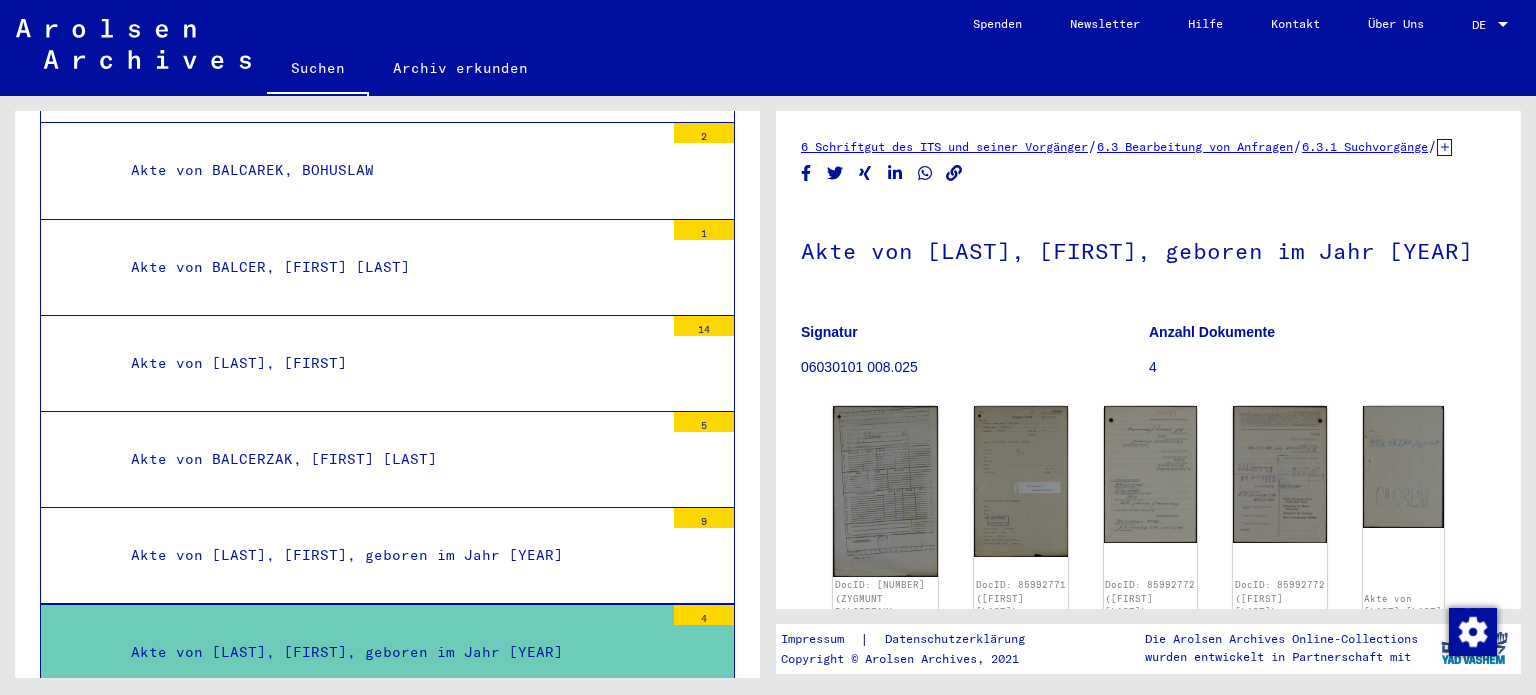 scroll, scrollTop: 0, scrollLeft: 0, axis: both 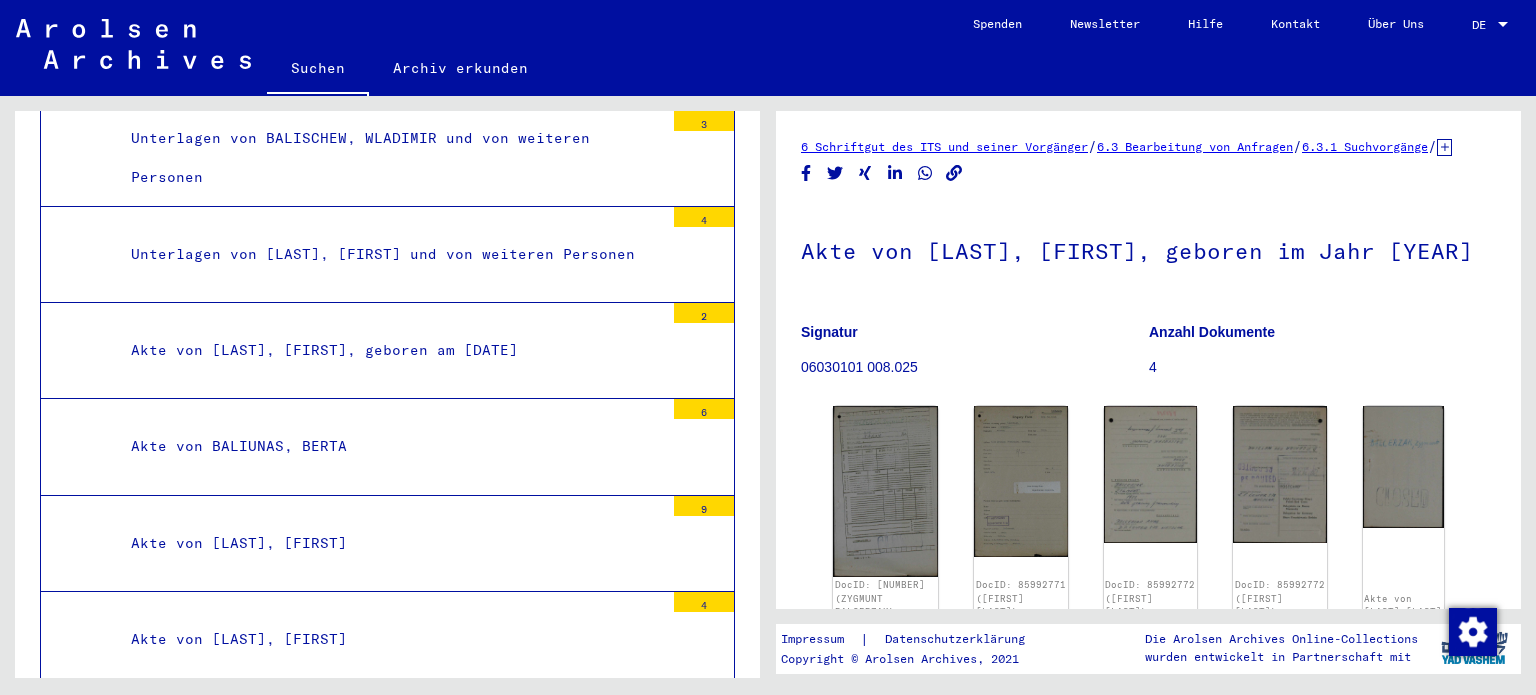 click on "Akte von [LAST], [FIRST]" at bounding box center (390, 543) 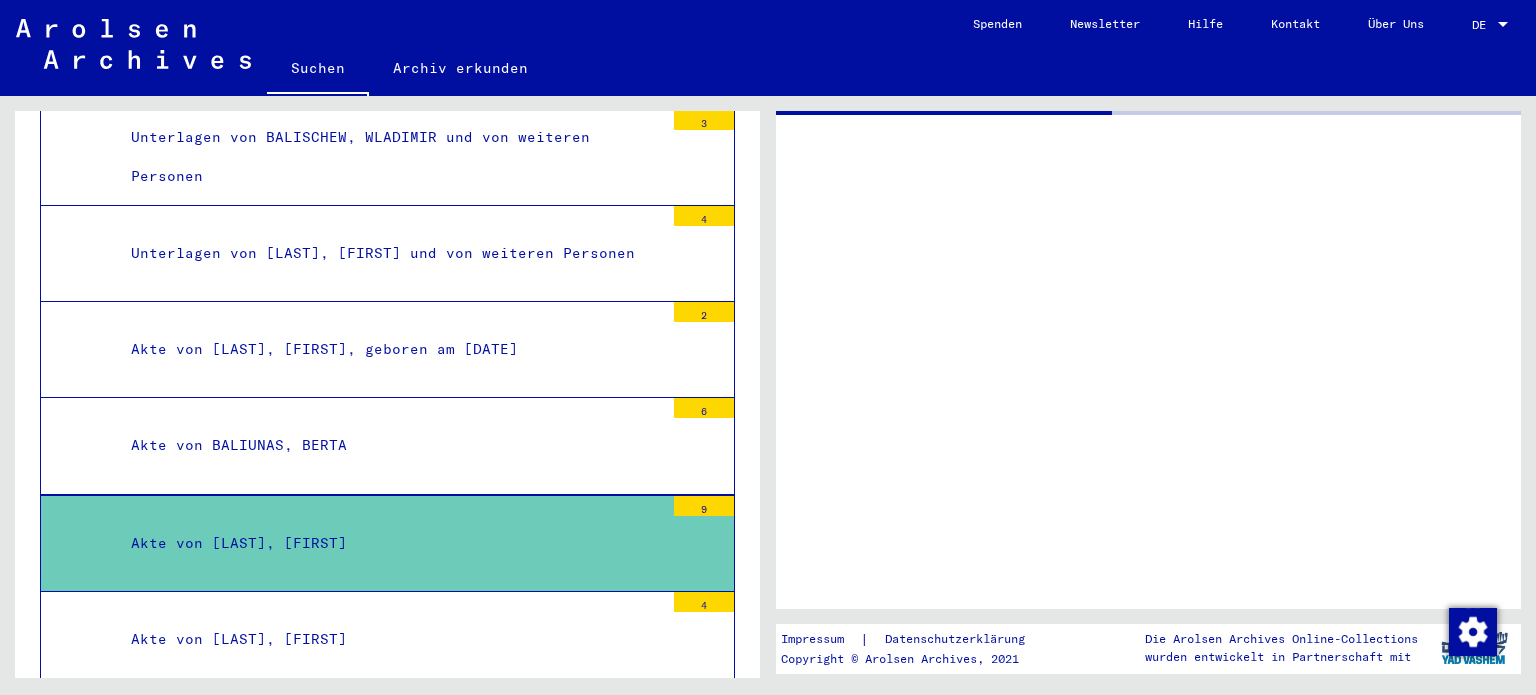 scroll, scrollTop: 15836, scrollLeft: 0, axis: vertical 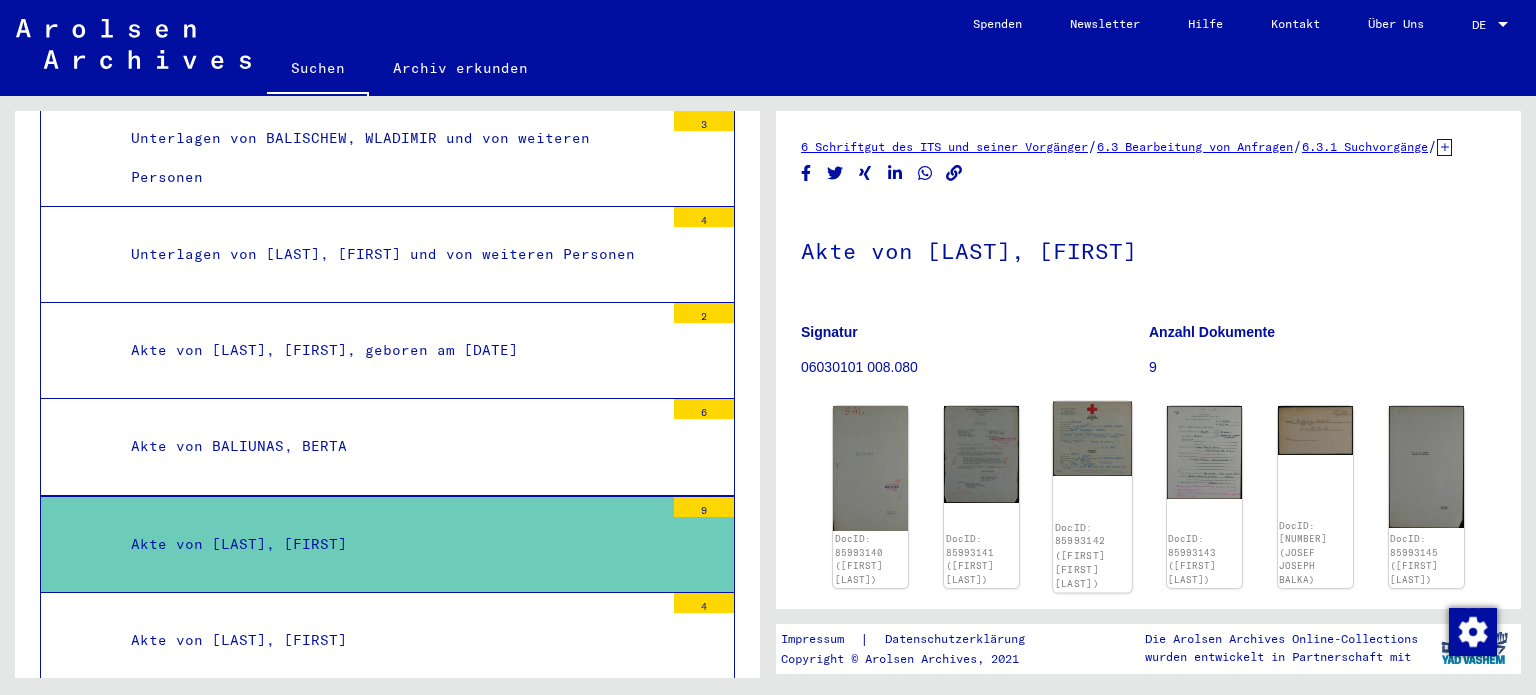 click 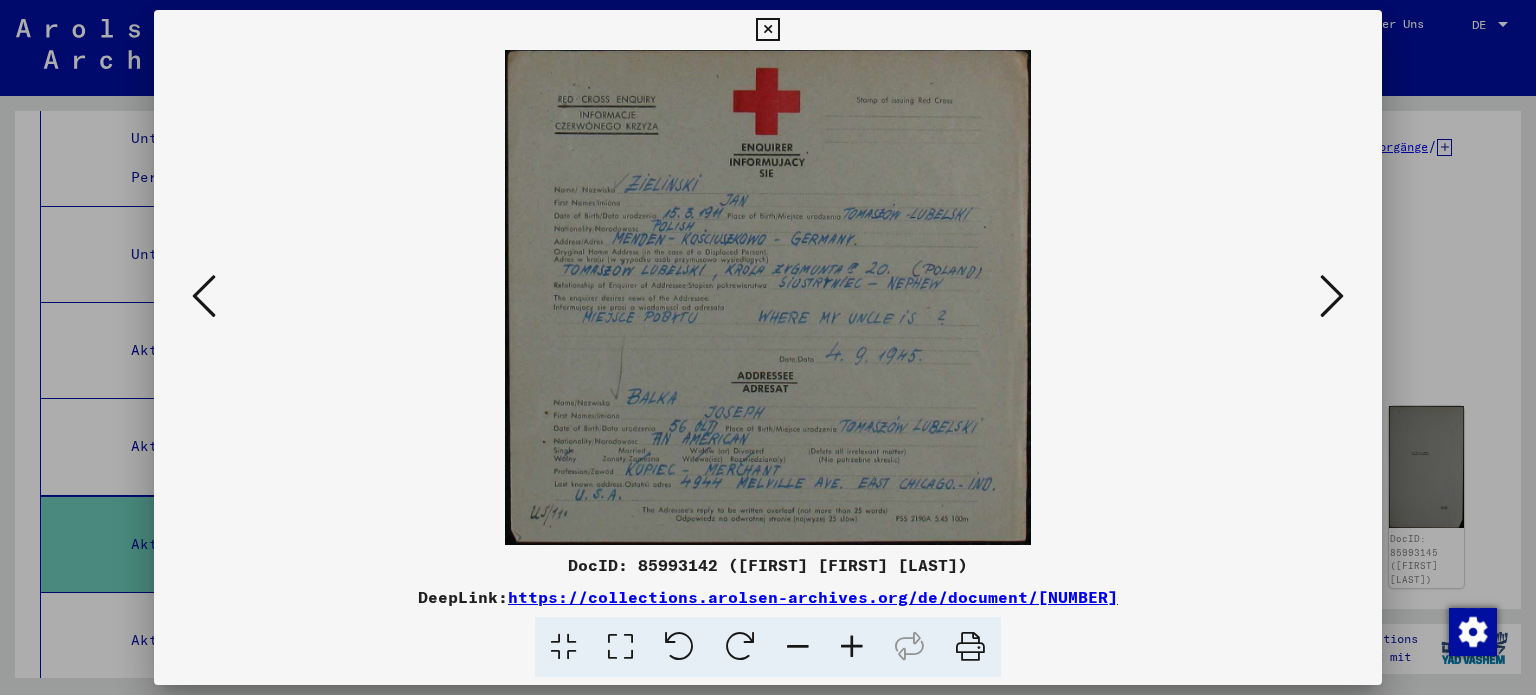 click at bounding box center [620, 647] 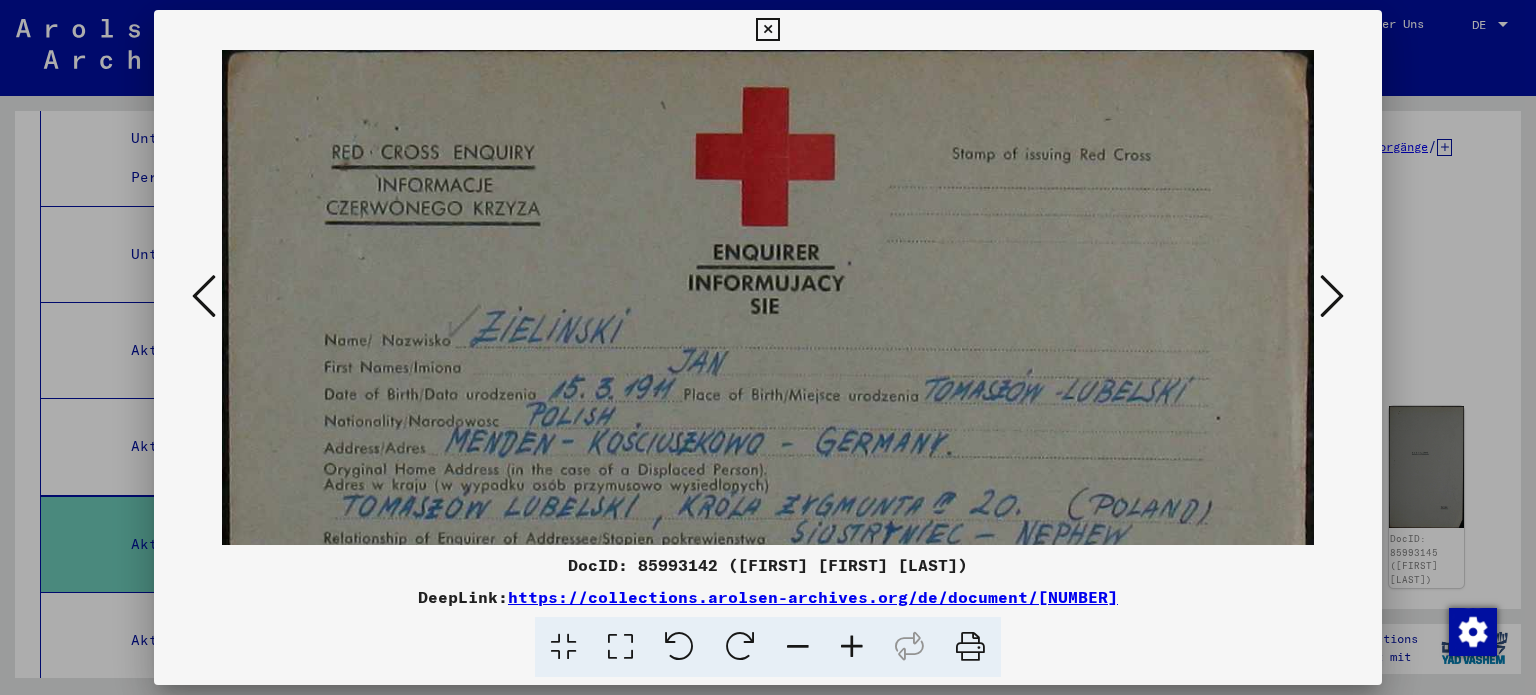 click at bounding box center [767, 30] 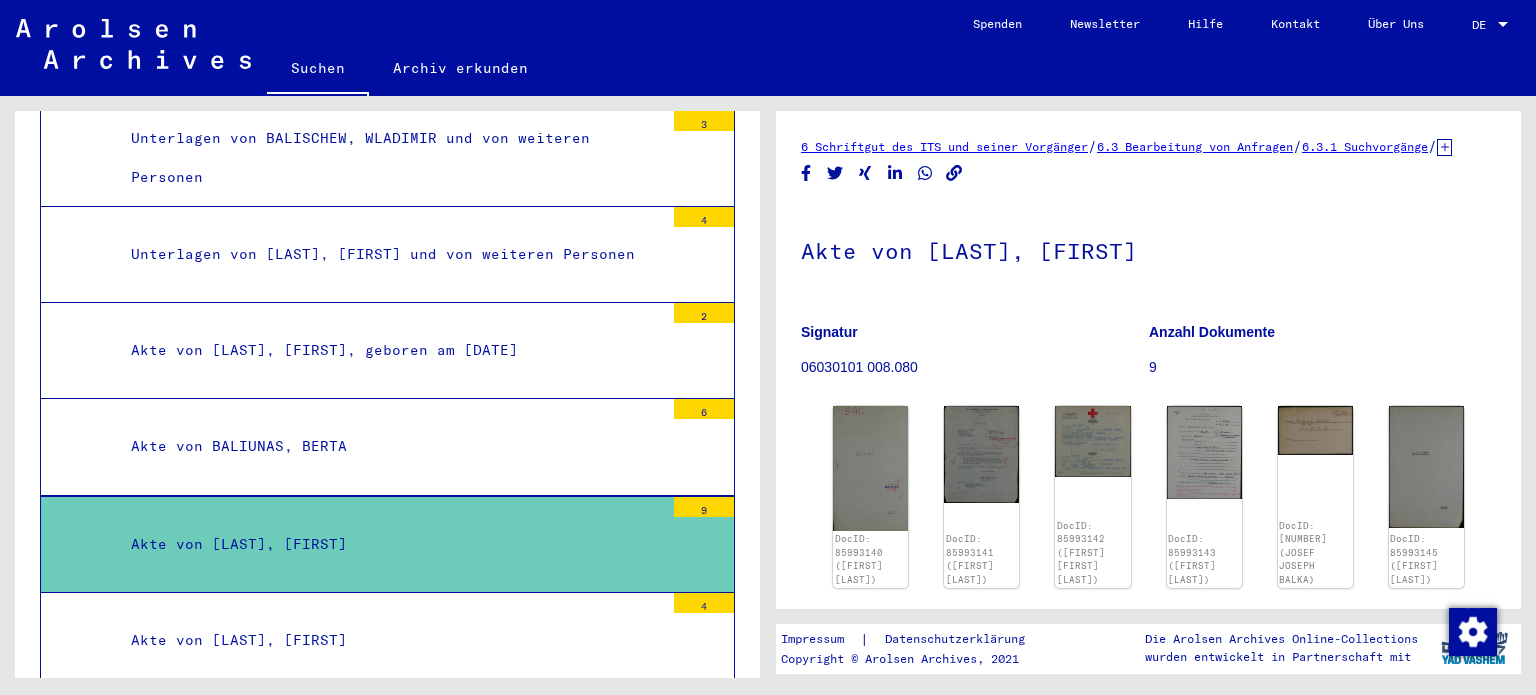 scroll, scrollTop: 15236, scrollLeft: 0, axis: vertical 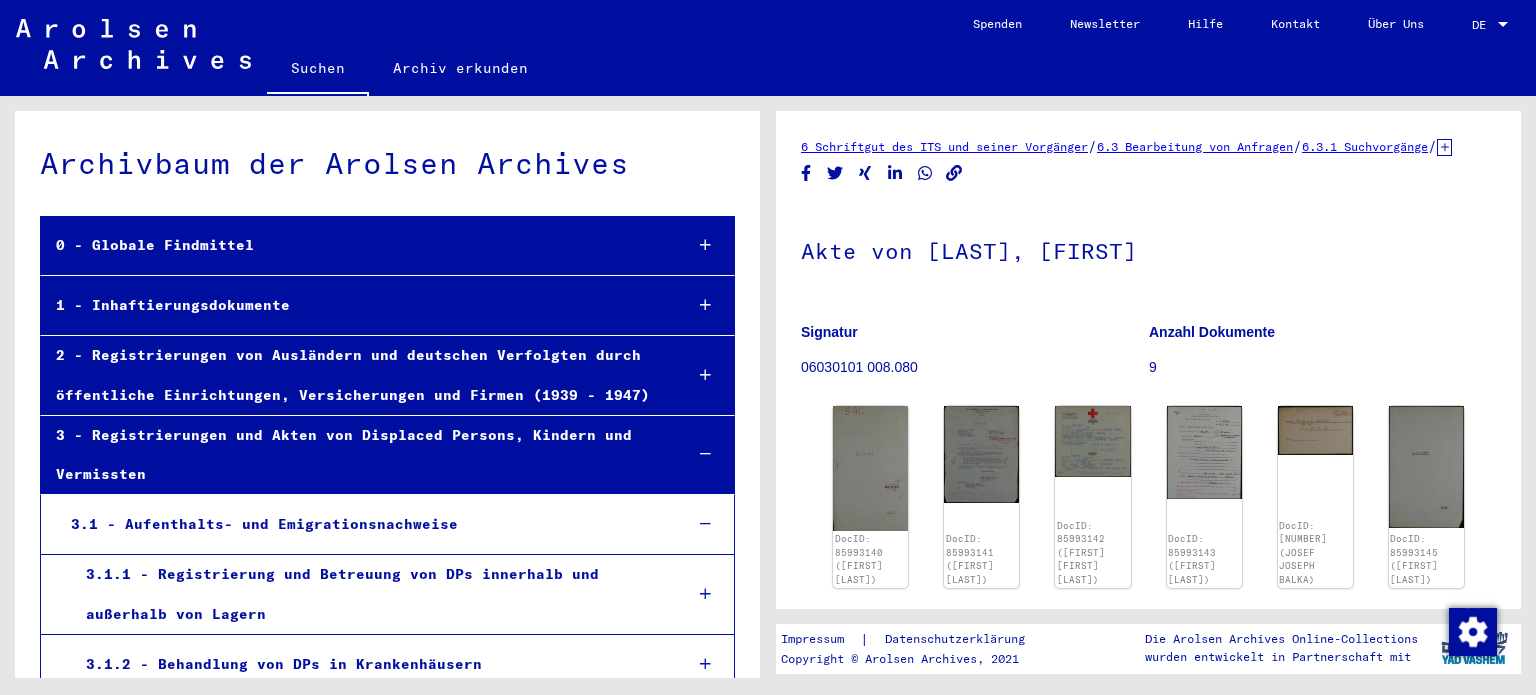 click on "2 - Registrierungen von Ausländern und deutschen Verfolgten durch öffentliche Einrichtungen, Versicherungen und Firmen (1939 - 1947)" at bounding box center (353, 375) 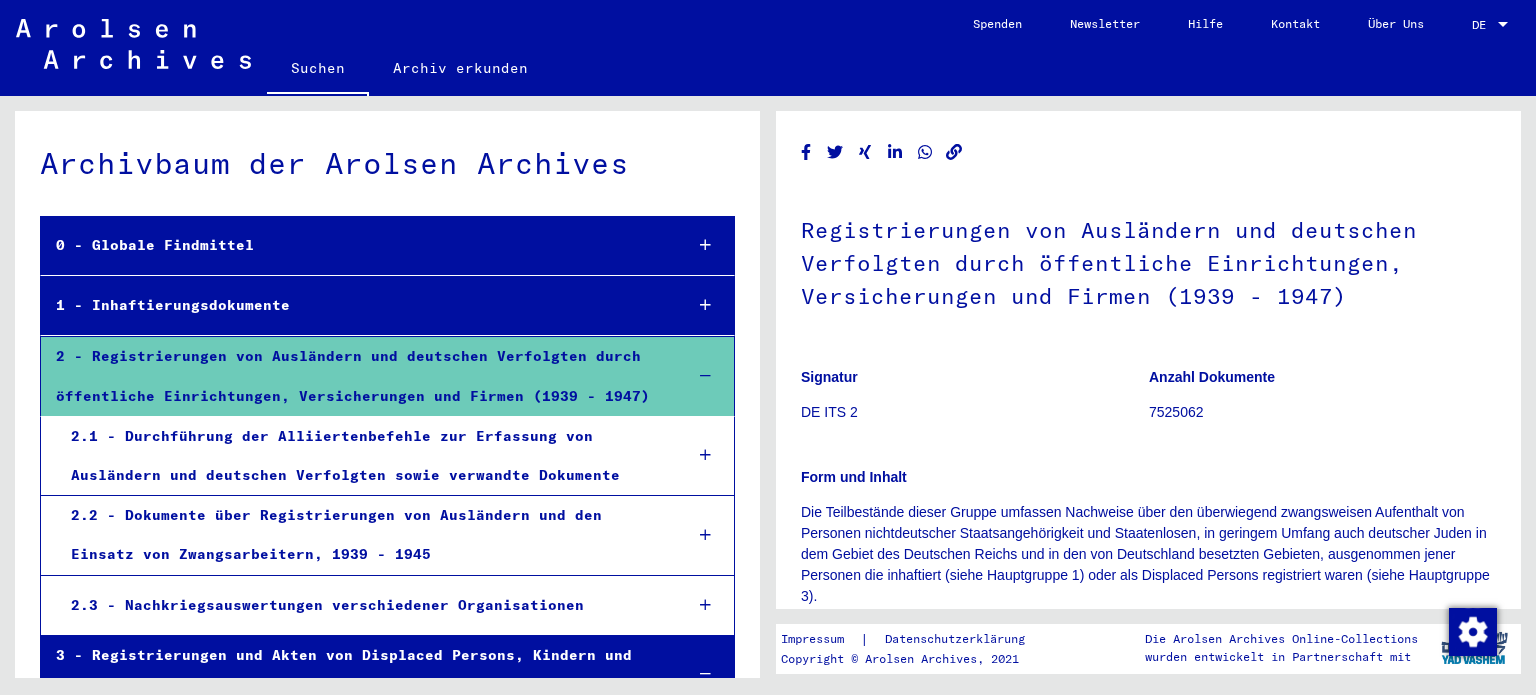 click at bounding box center [705, 376] 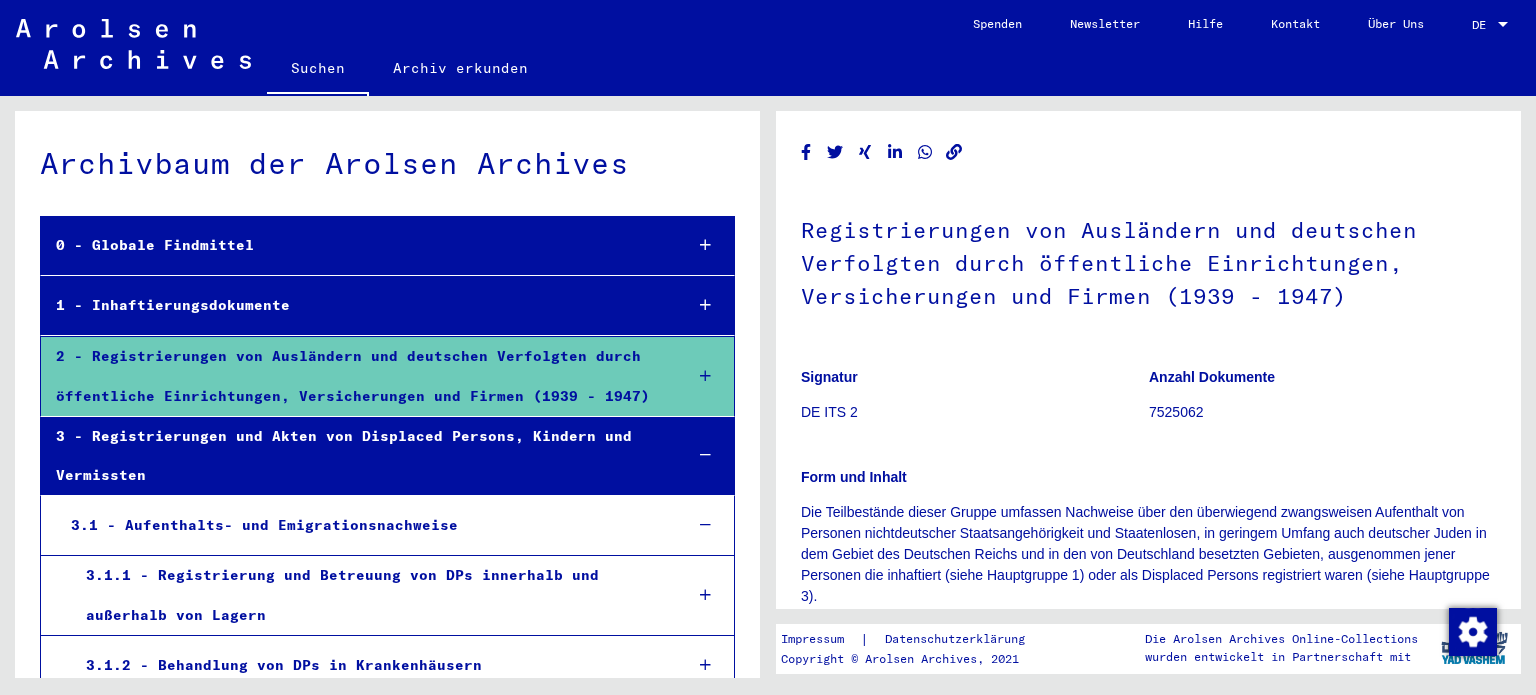 click on "3 - Registrierungen und Akten von Displaced Persons, Kindern und Vermissten" at bounding box center [353, 456] 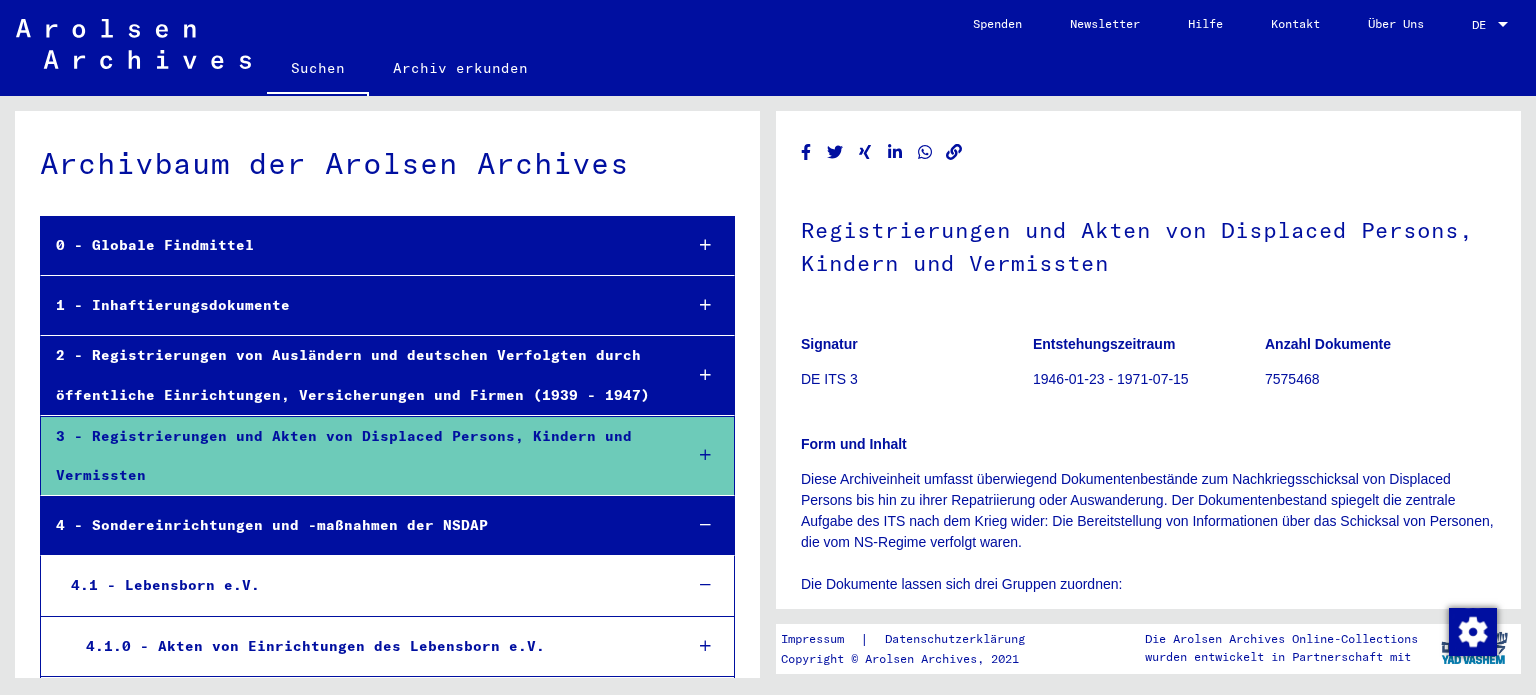 scroll, scrollTop: 0, scrollLeft: 0, axis: both 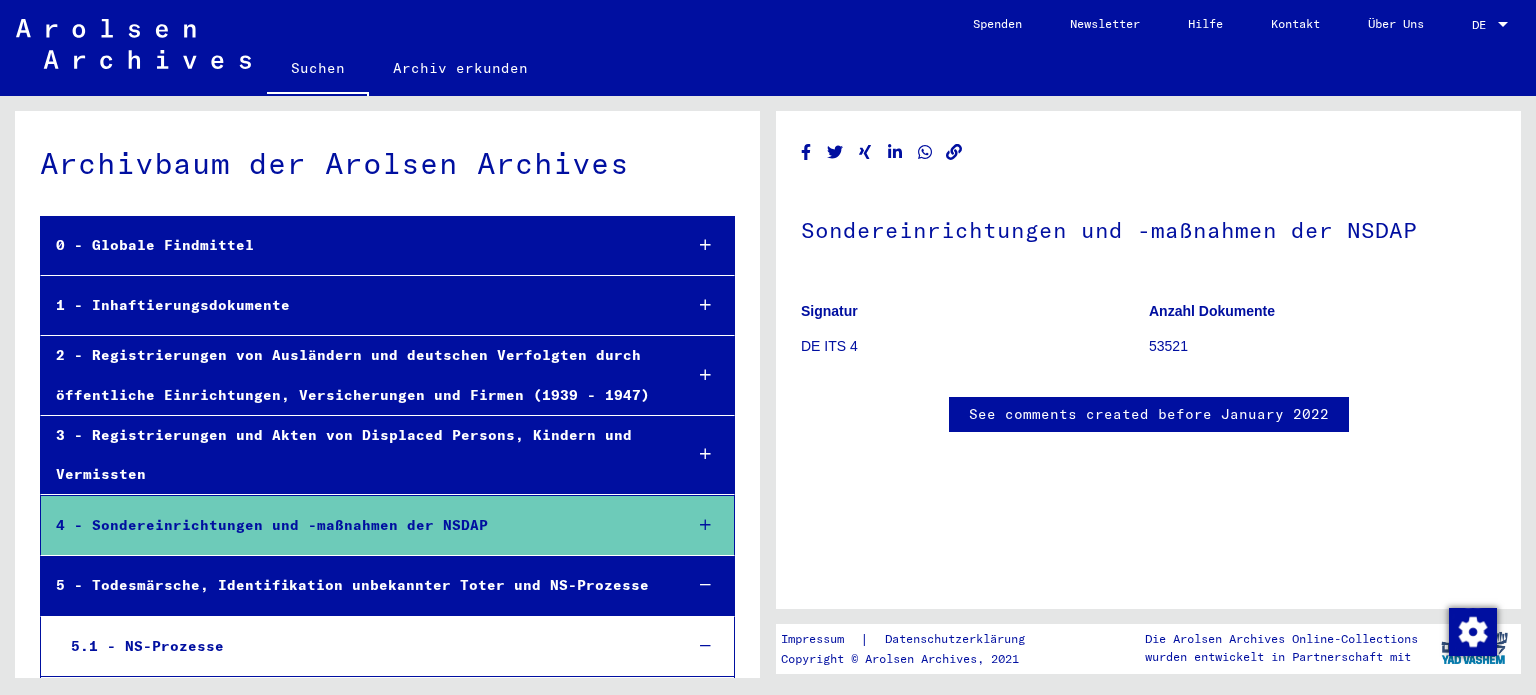 click on "4 - Sondereinrichtungen und -maßnahmen der NSDAP" at bounding box center (353, 525) 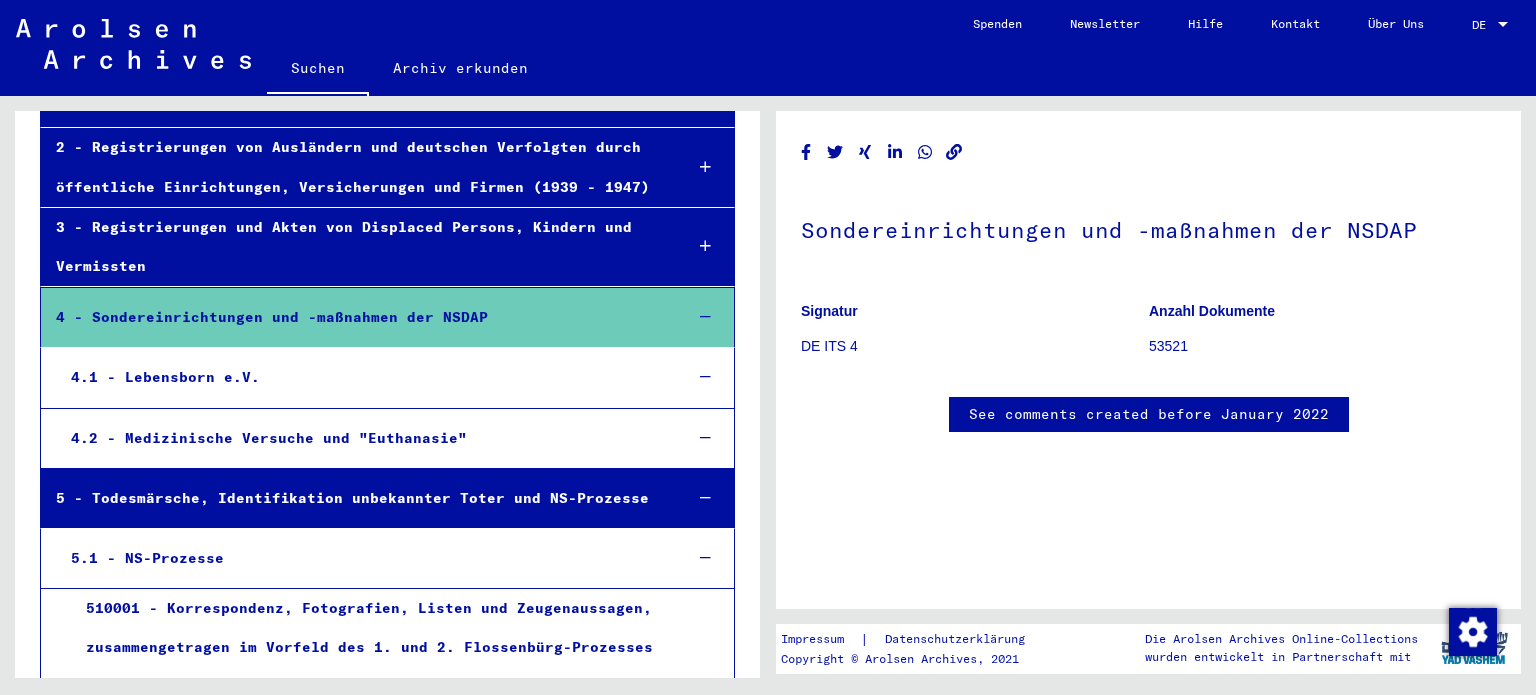 scroll, scrollTop: 300, scrollLeft: 0, axis: vertical 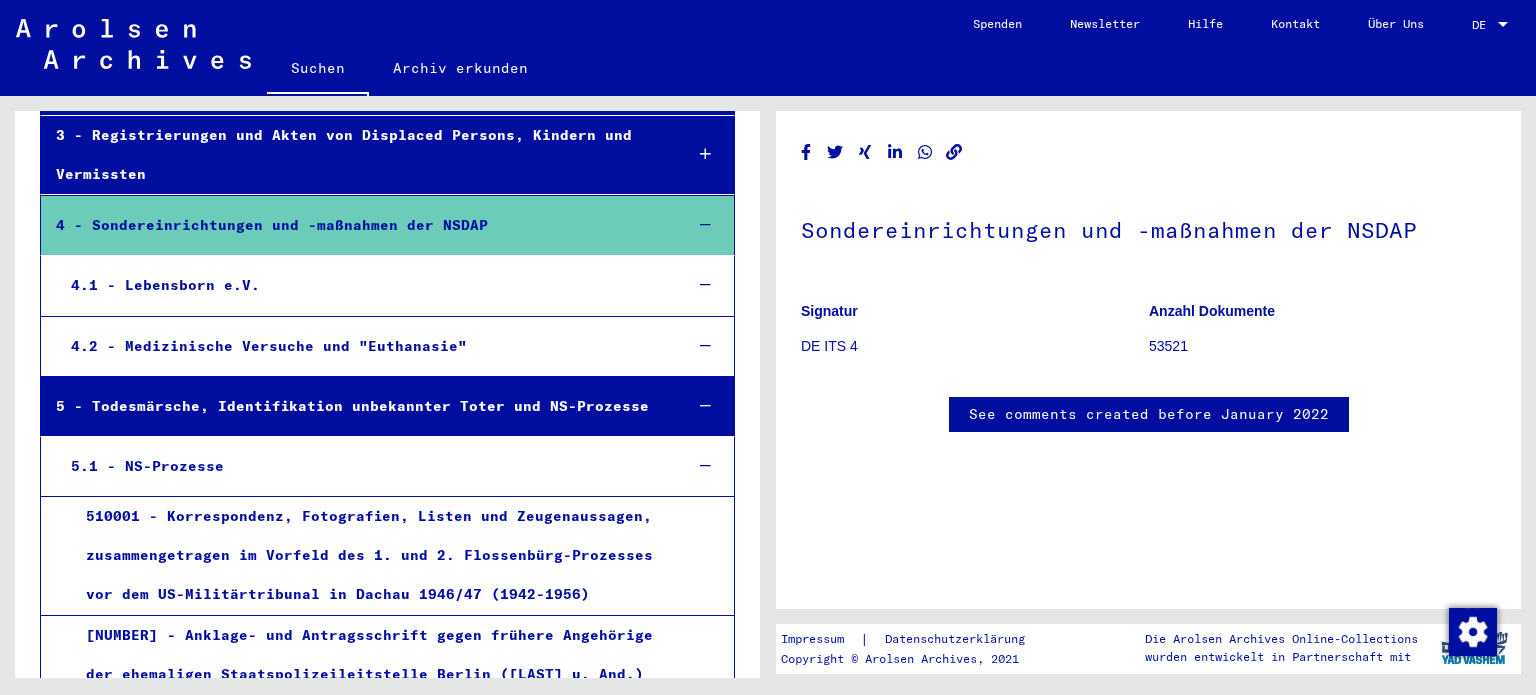 click on "5.1 - NS-Prozesse" at bounding box center [361, 466] 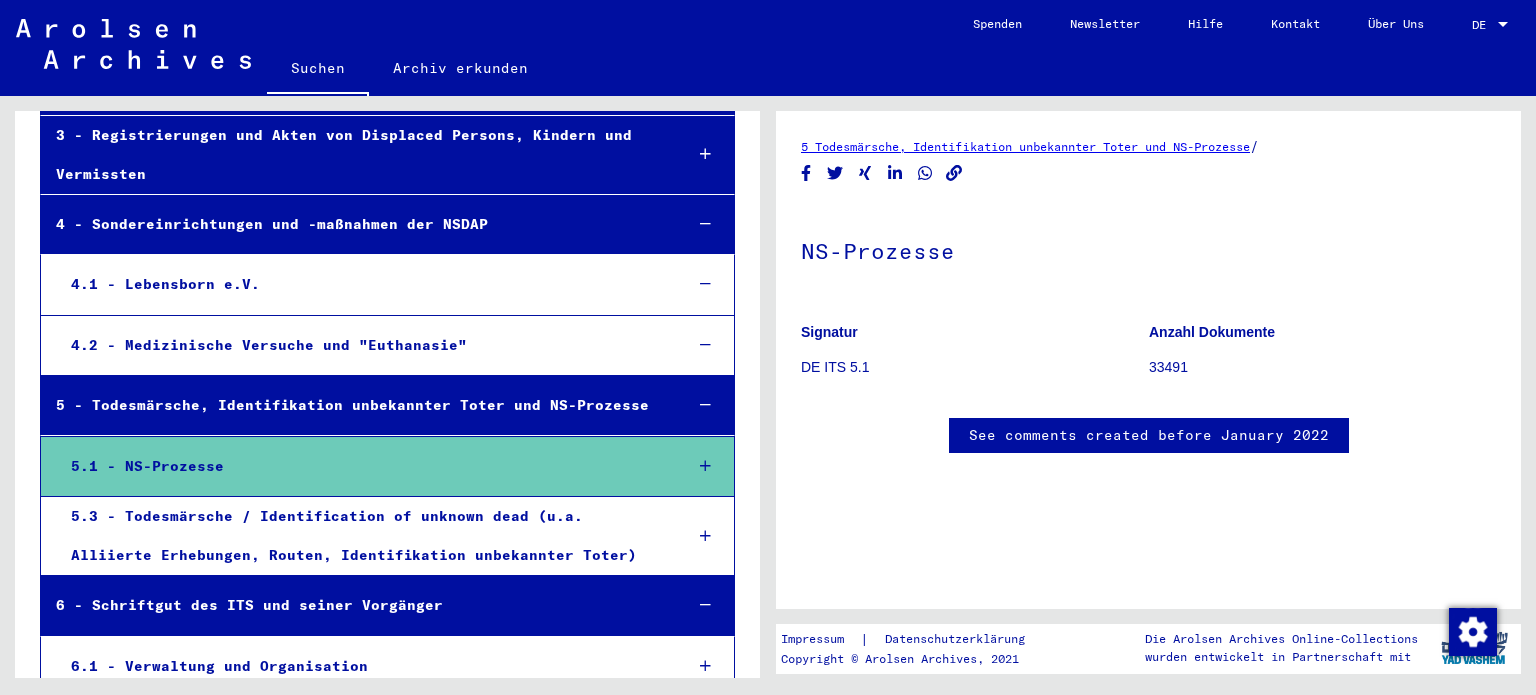 click on "5.1 - NS-Prozesse" at bounding box center [361, 466] 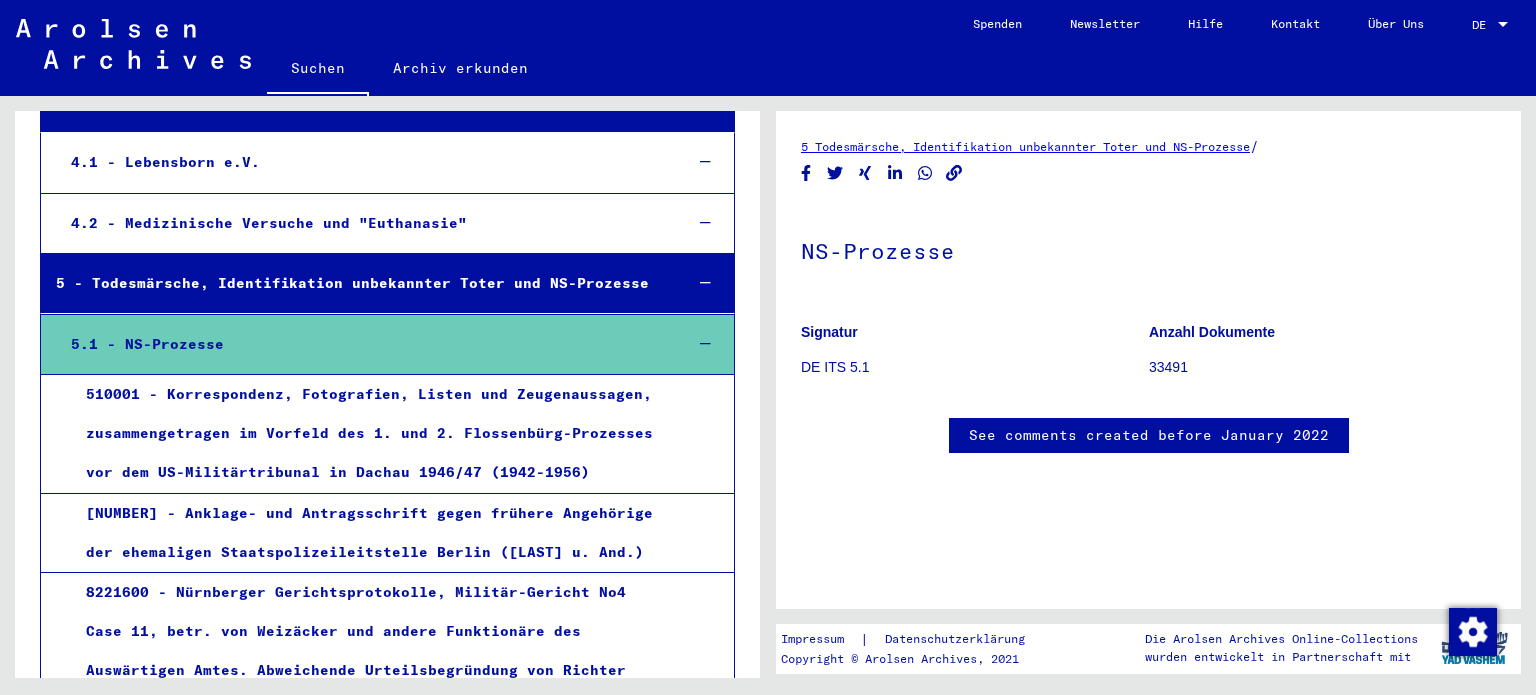 scroll, scrollTop: 300, scrollLeft: 0, axis: vertical 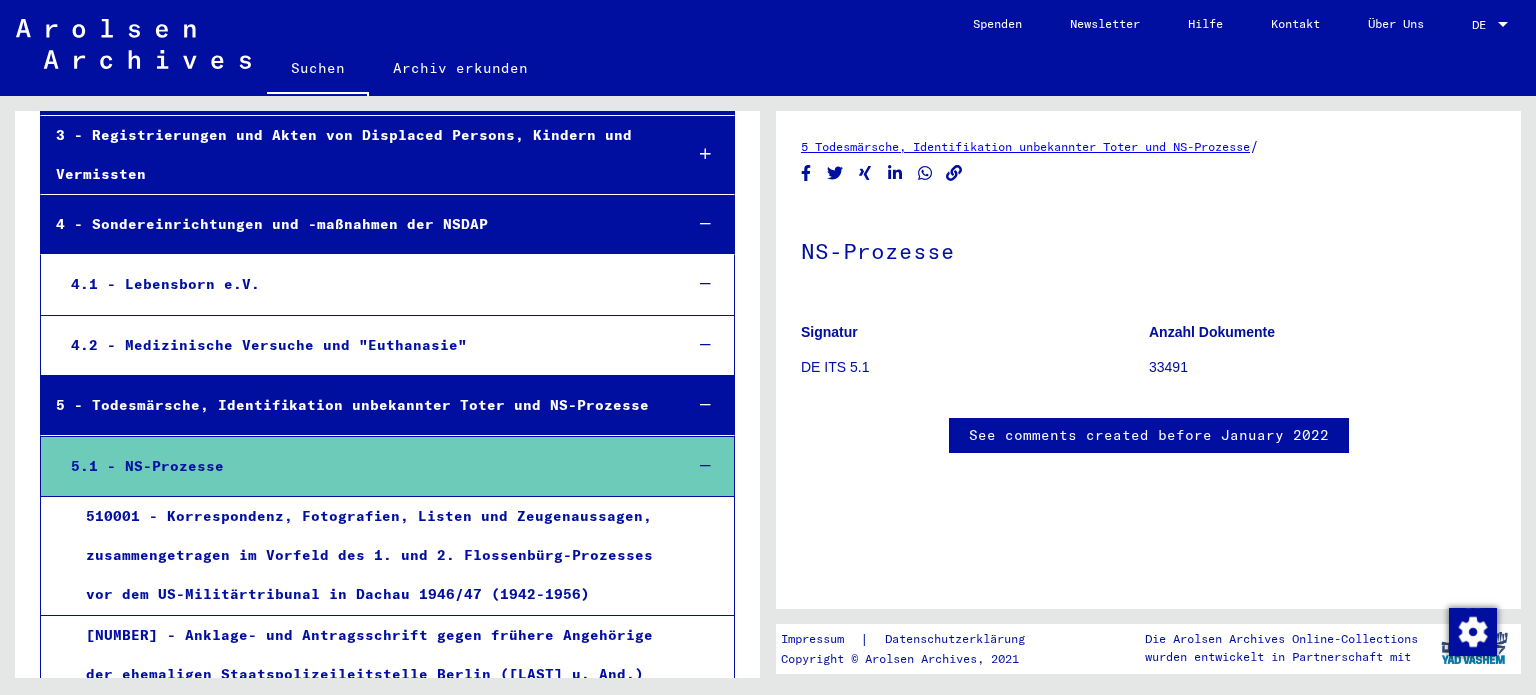 click at bounding box center (705, 466) 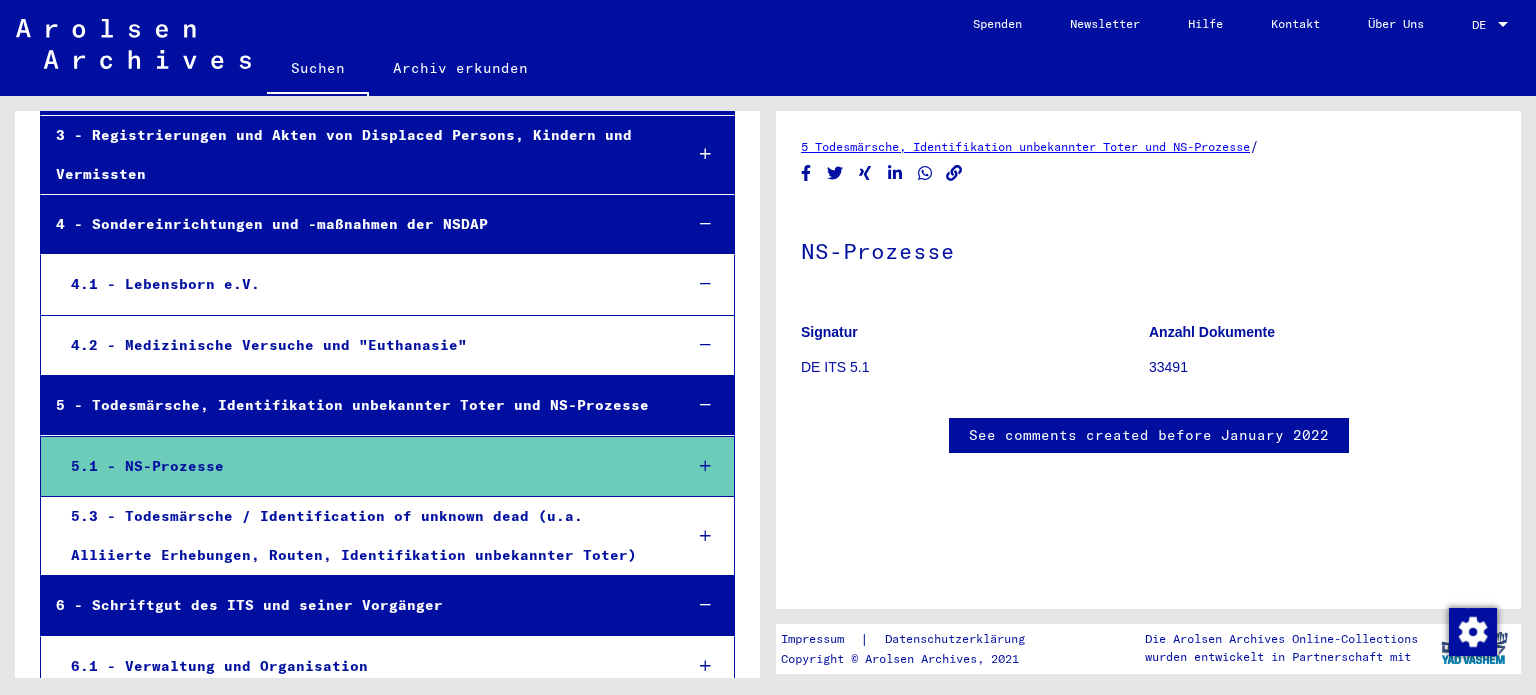 click on "5.3 - Todesmärsche / Identification of unknown dead (u.a. Alliierte Erhebungen, Routen, Identifikation unbekannter Toter)" at bounding box center [361, 536] 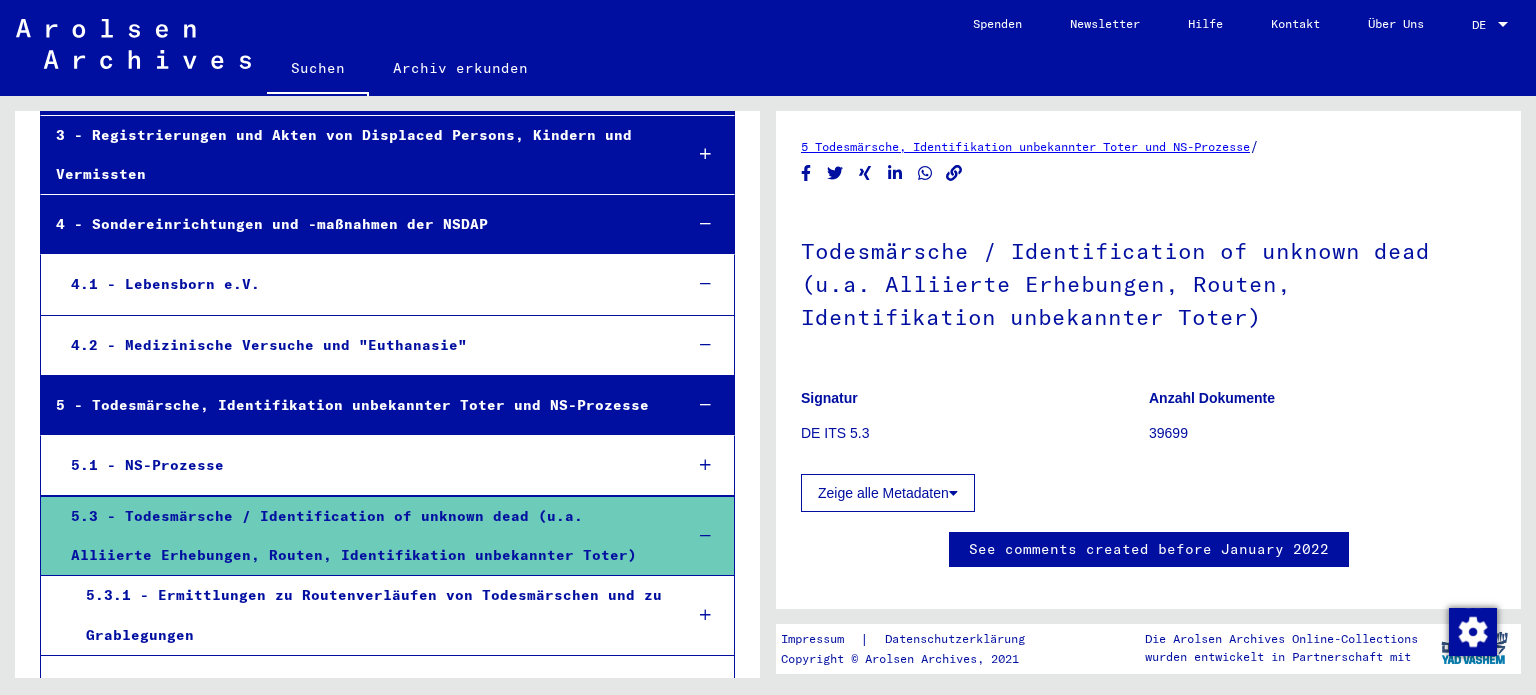 click on "5.3.1 - Ermittlungen zu Routenverläufen von Todesmärschen und zu Grablegungen" at bounding box center [368, 615] 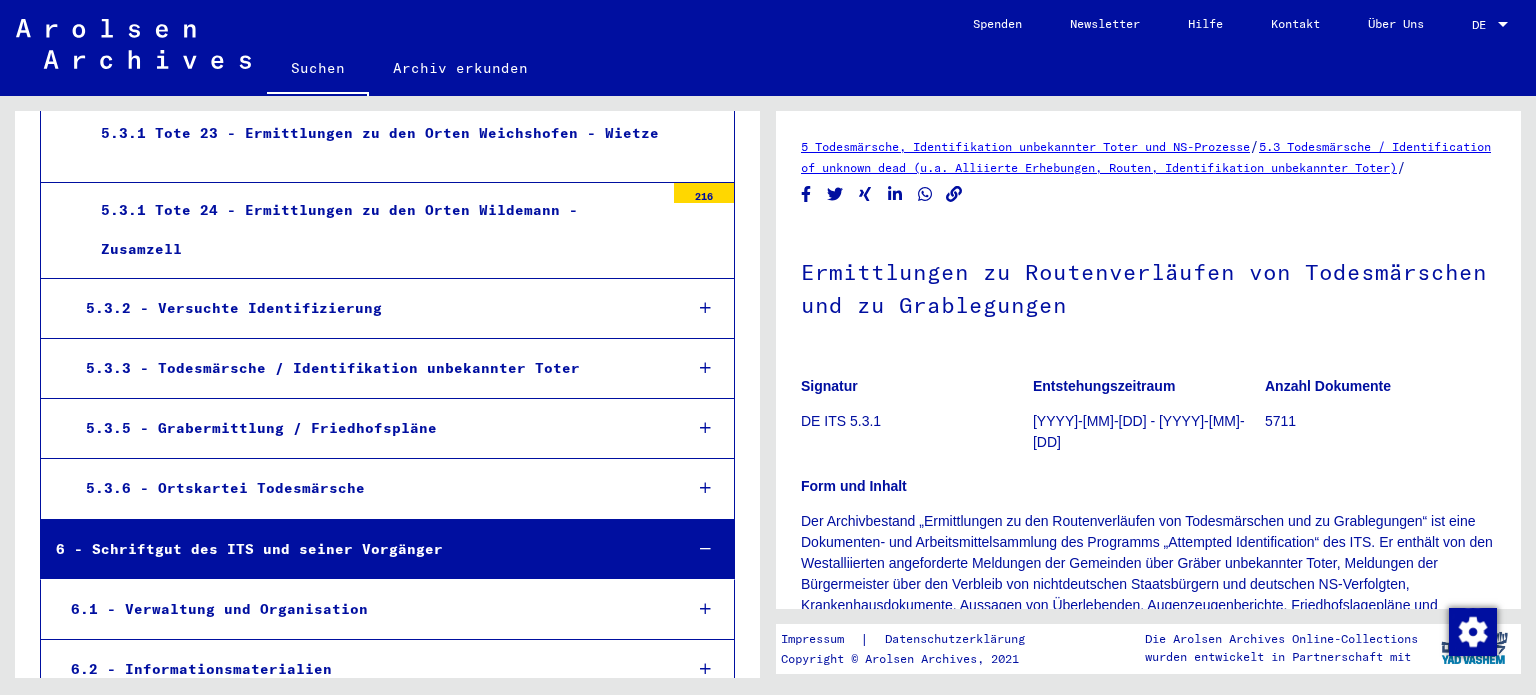 scroll, scrollTop: 2700, scrollLeft: 0, axis: vertical 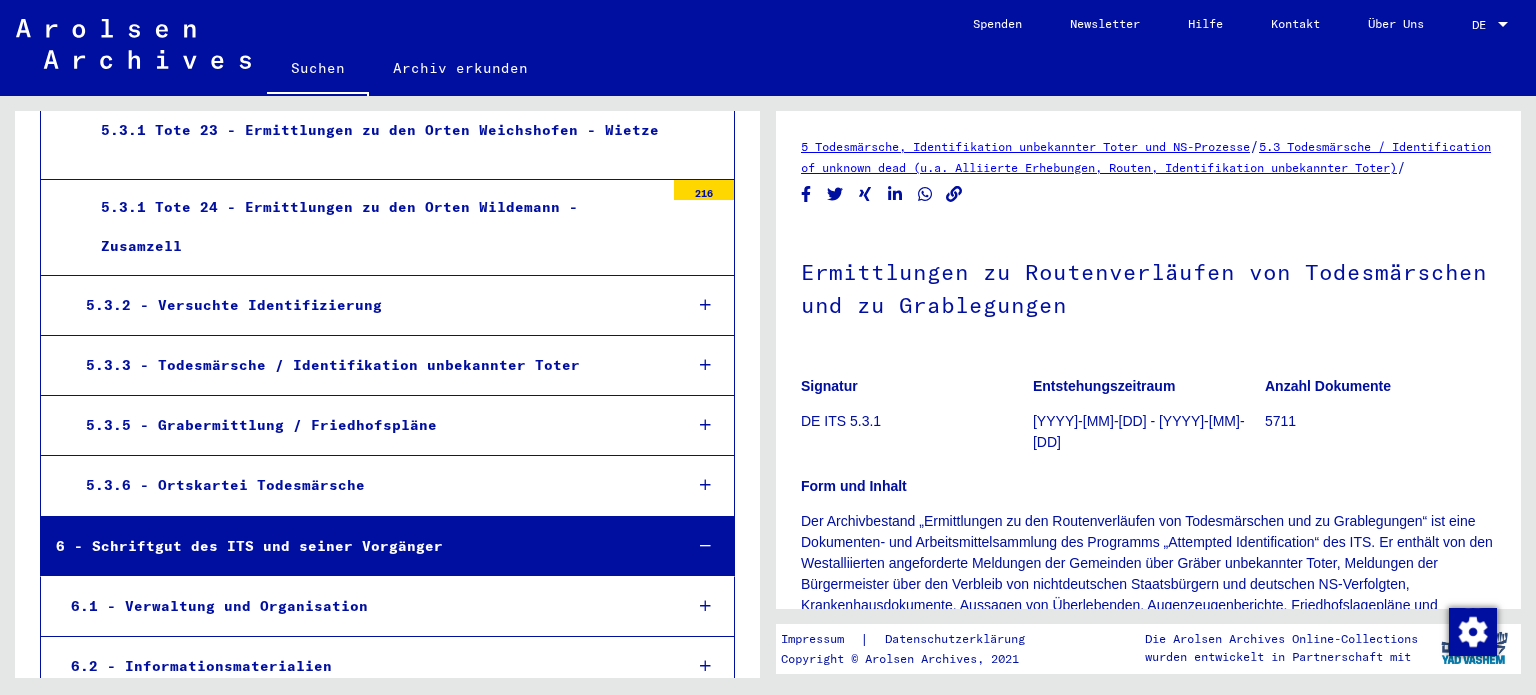 click on "5.3.3 - Todesmärsche / Identifikation unbekannter Toter" at bounding box center (368, 365) 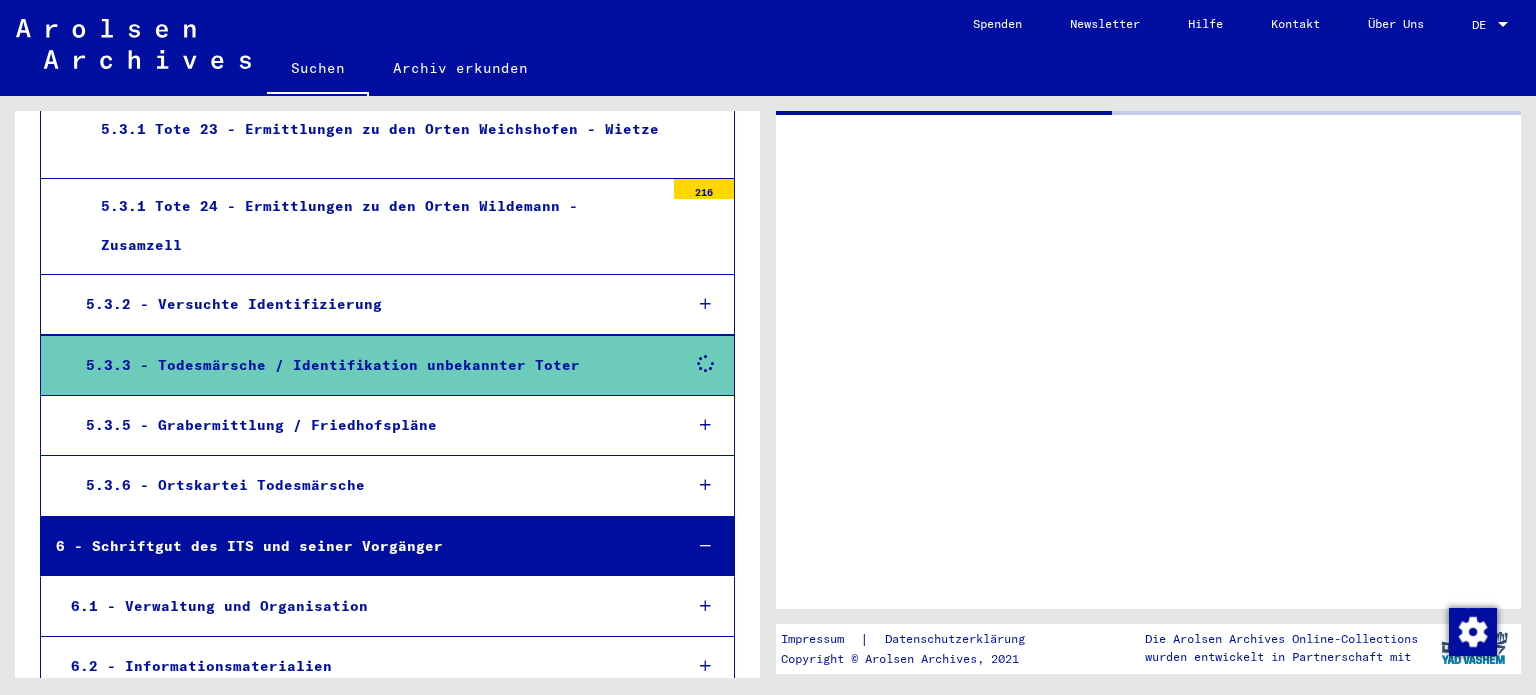scroll, scrollTop: 2699, scrollLeft: 0, axis: vertical 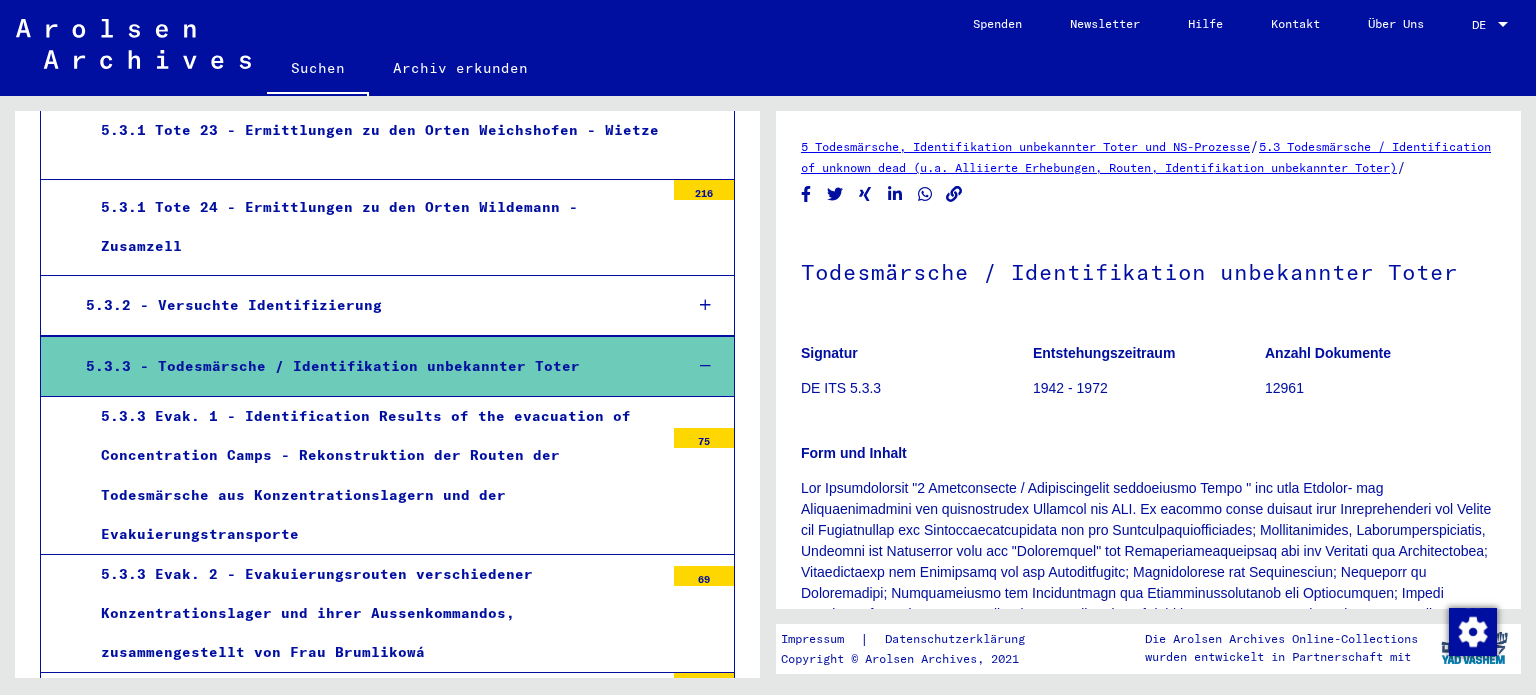 click on "5.3.3 Evak. 1 - Identification Results of the evacuation of Concentration Camps -      Rekonstruktion der Routen der Todesmärsche aus Konzentrationslagern und      der Evakuierungstransporte" at bounding box center (375, 475) 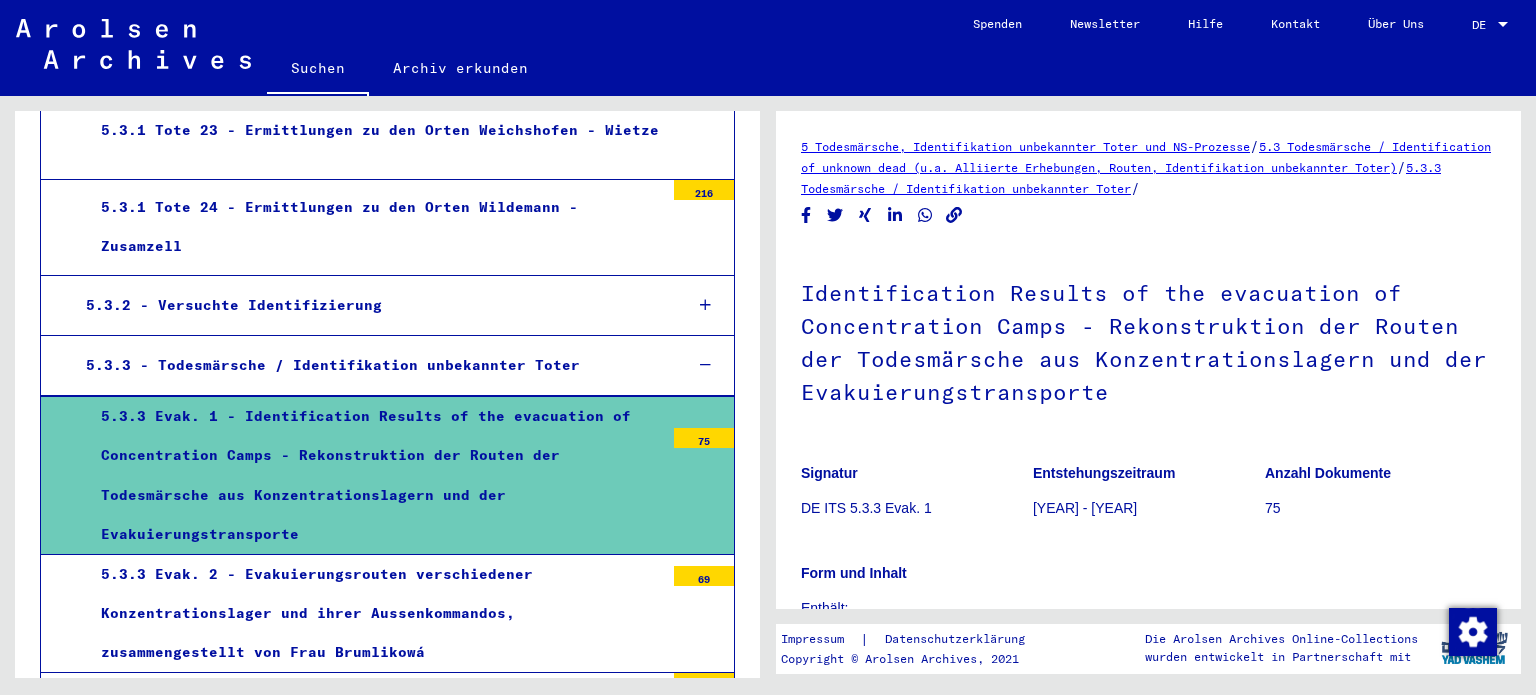click on "75" at bounding box center [704, 438] 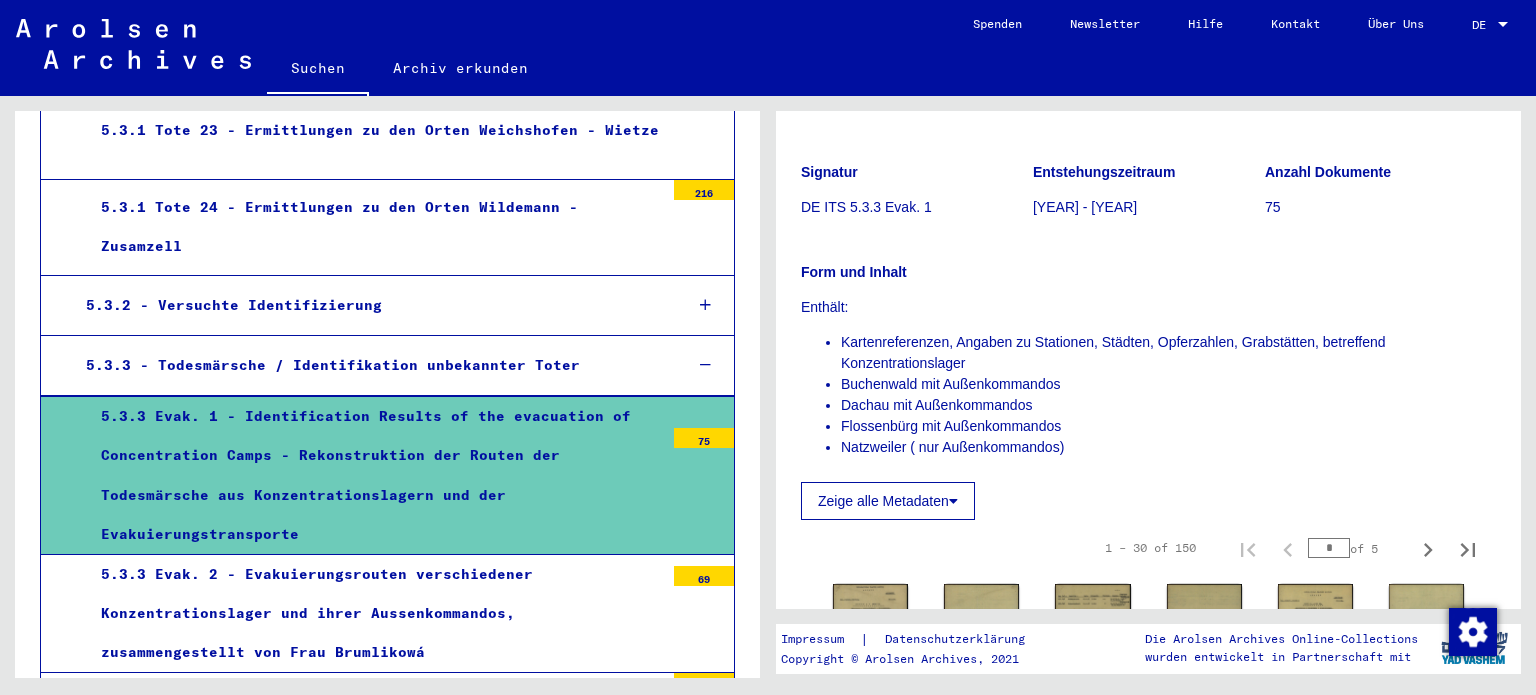 scroll, scrollTop: 400, scrollLeft: 0, axis: vertical 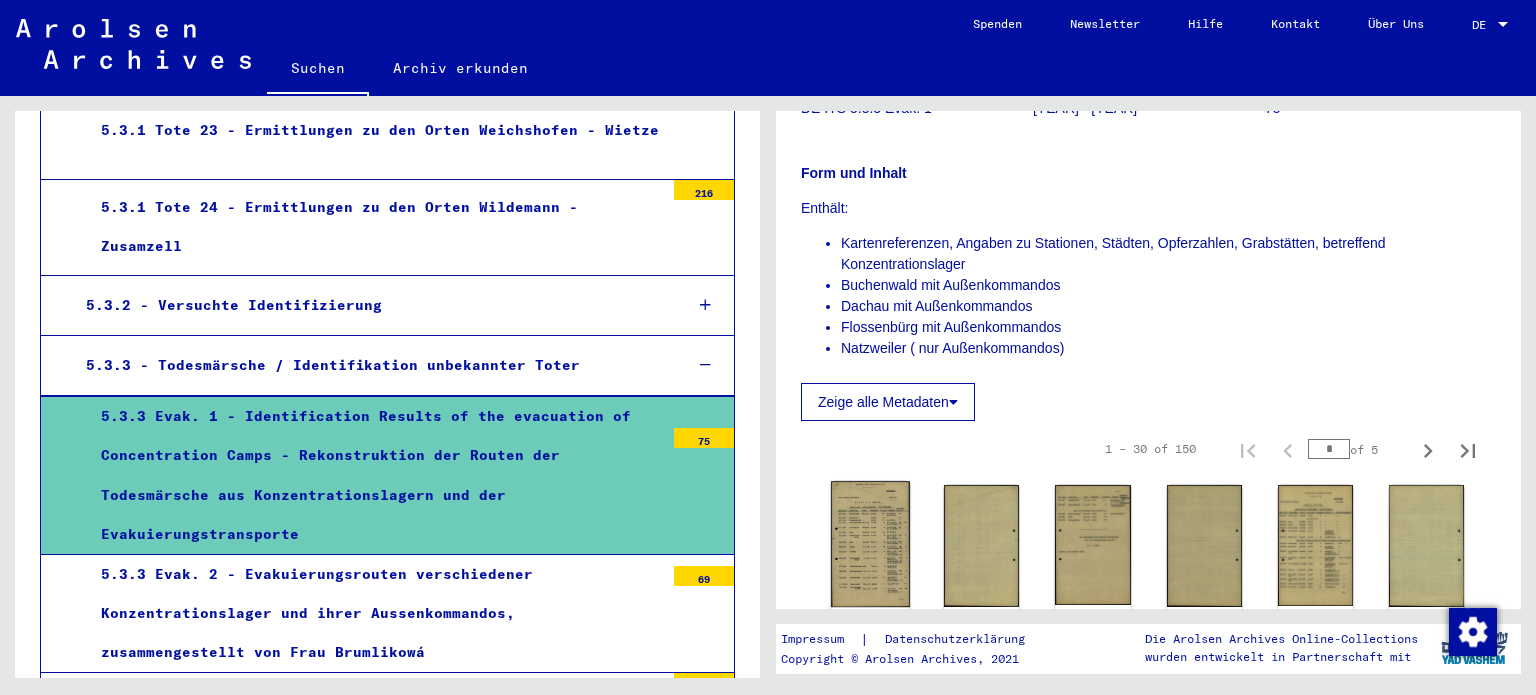 click 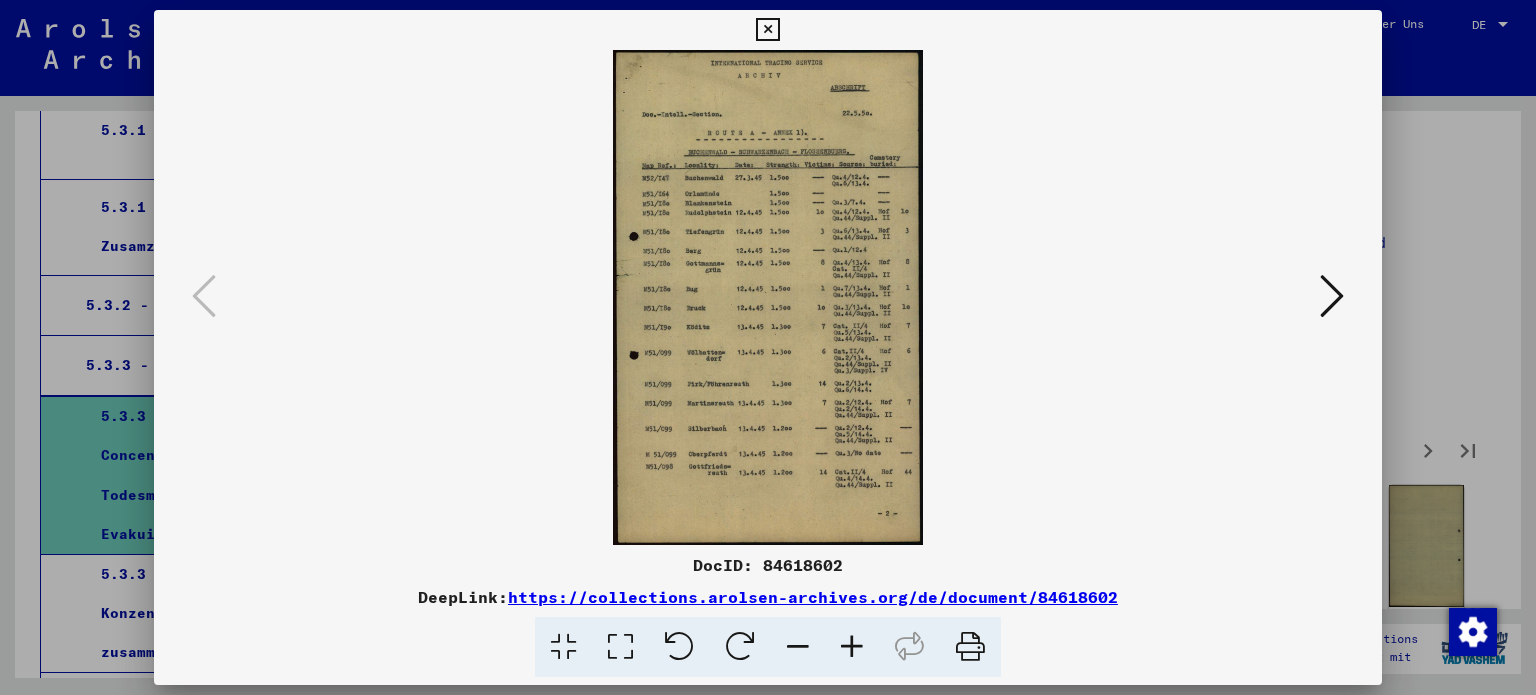 click at bounding box center [620, 647] 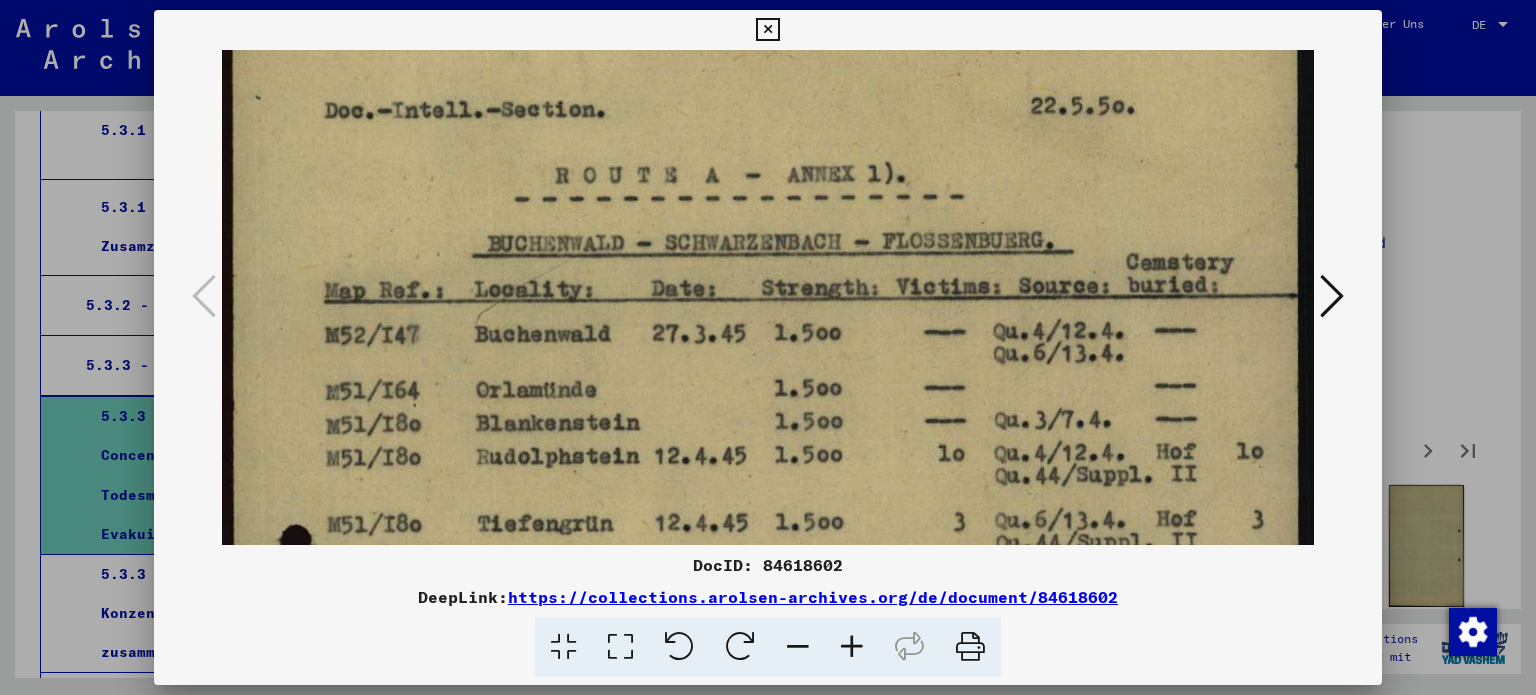 scroll, scrollTop: 173, scrollLeft: 0, axis: vertical 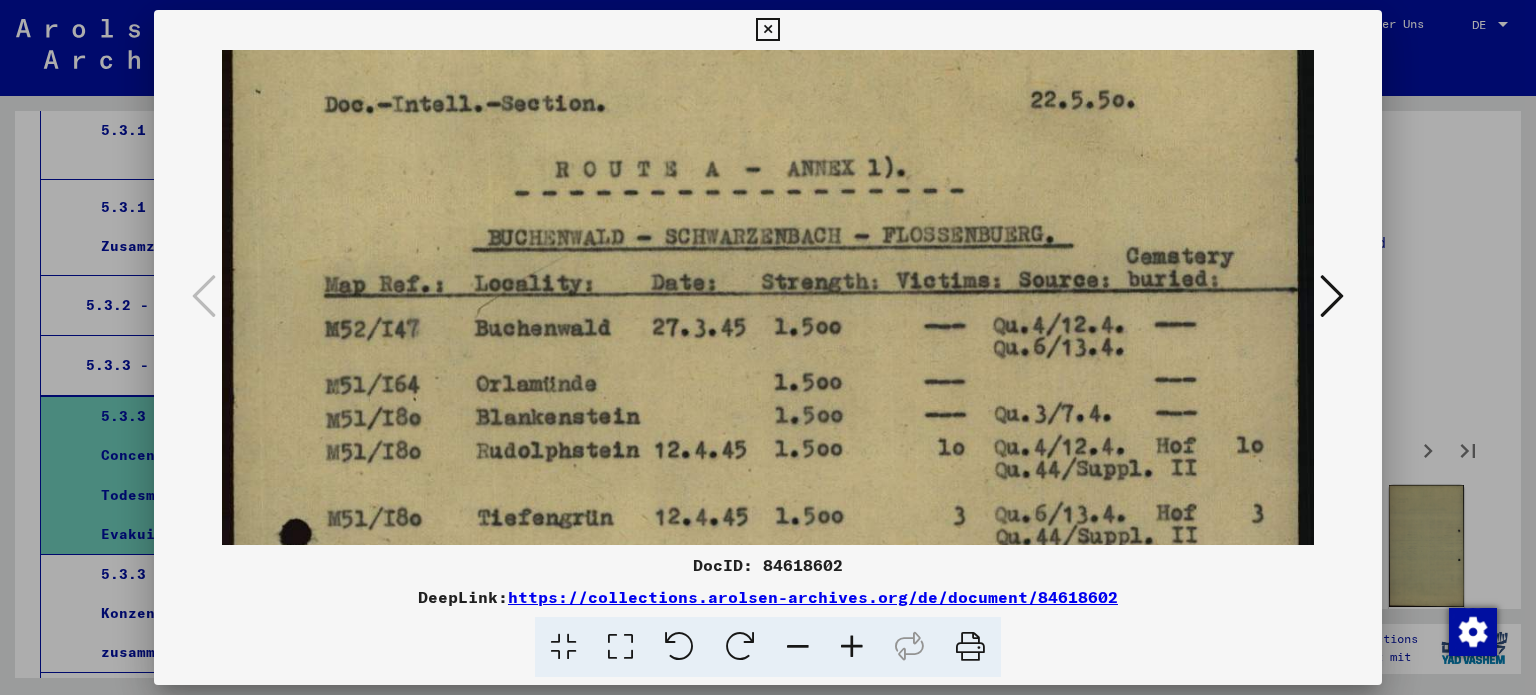 drag, startPoint x: 805, startPoint y: 475, endPoint x: 819, endPoint y: 303, distance: 172.56883 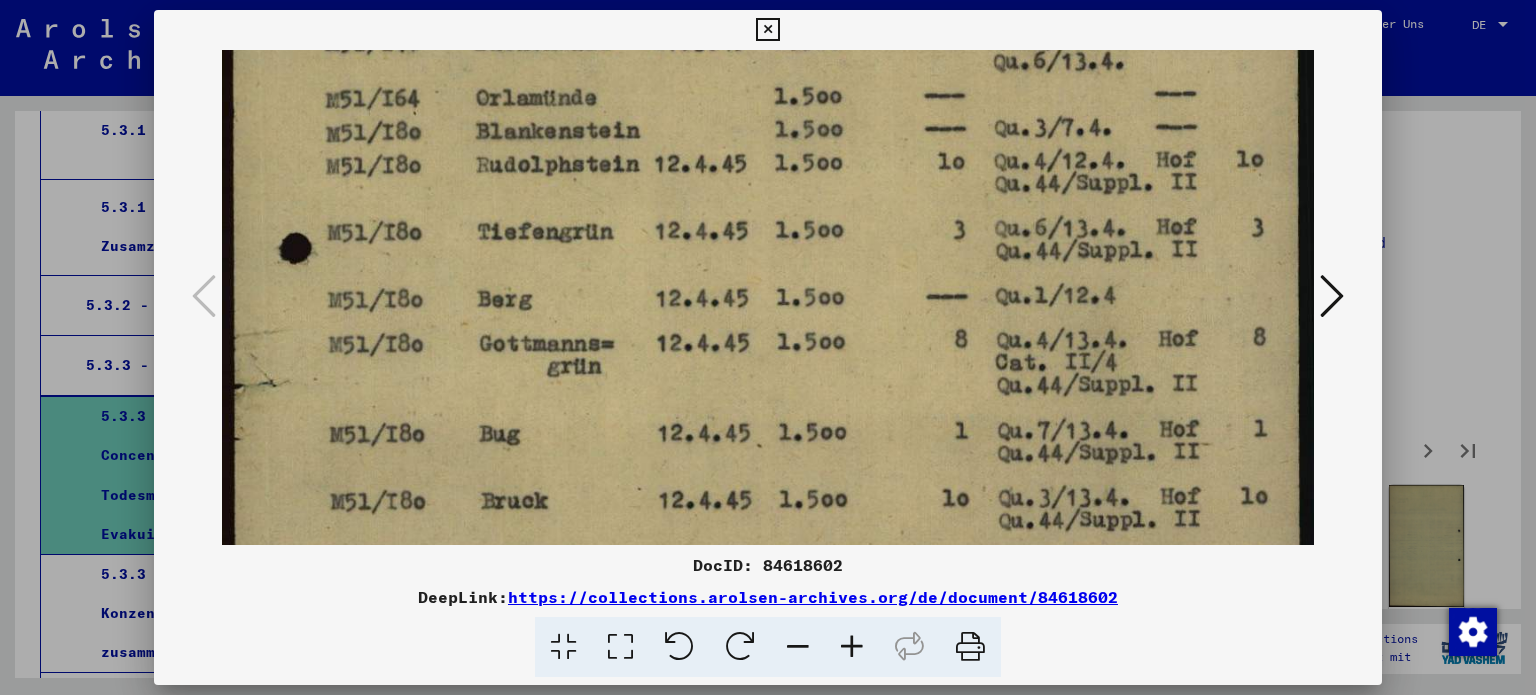 scroll, scrollTop: 471, scrollLeft: 0, axis: vertical 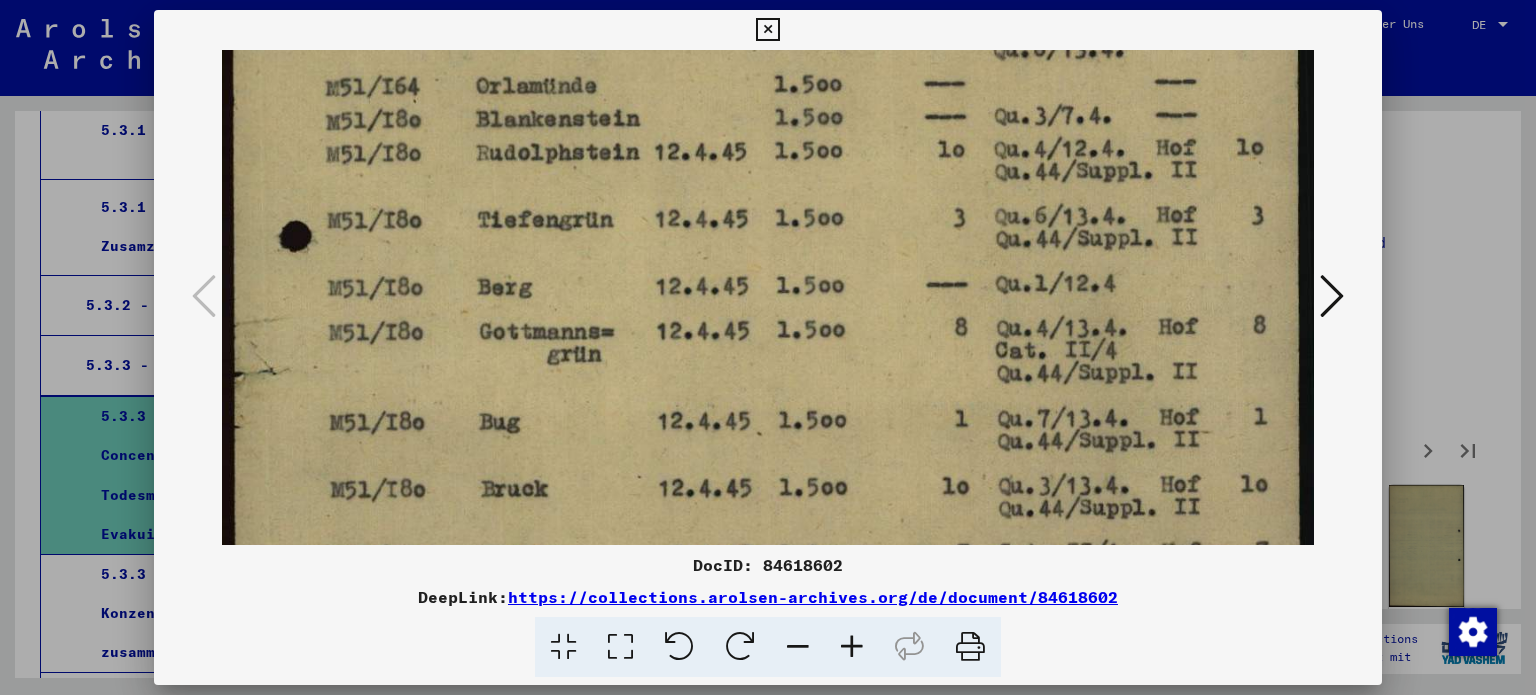 drag, startPoint x: 803, startPoint y: 455, endPoint x: 826, endPoint y: 159, distance: 296.89224 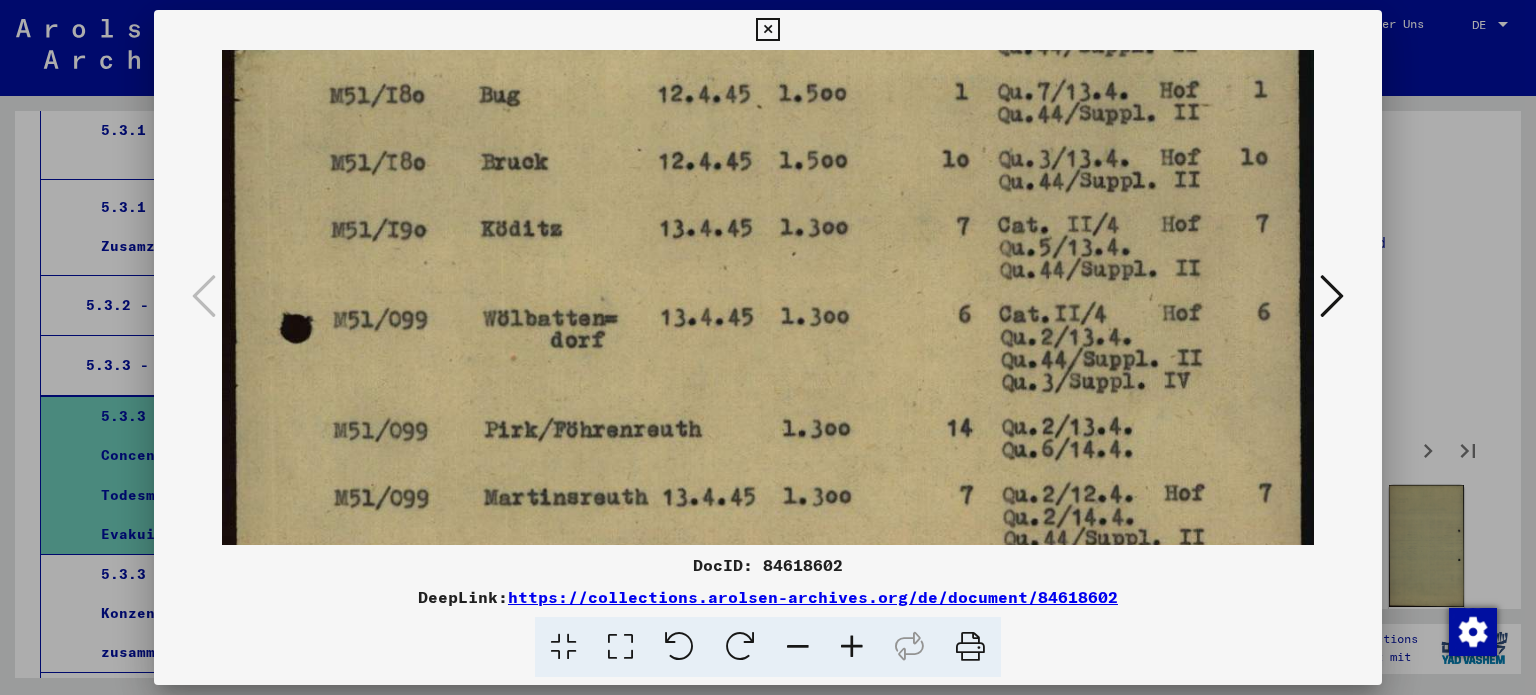 scroll, scrollTop: 822, scrollLeft: 0, axis: vertical 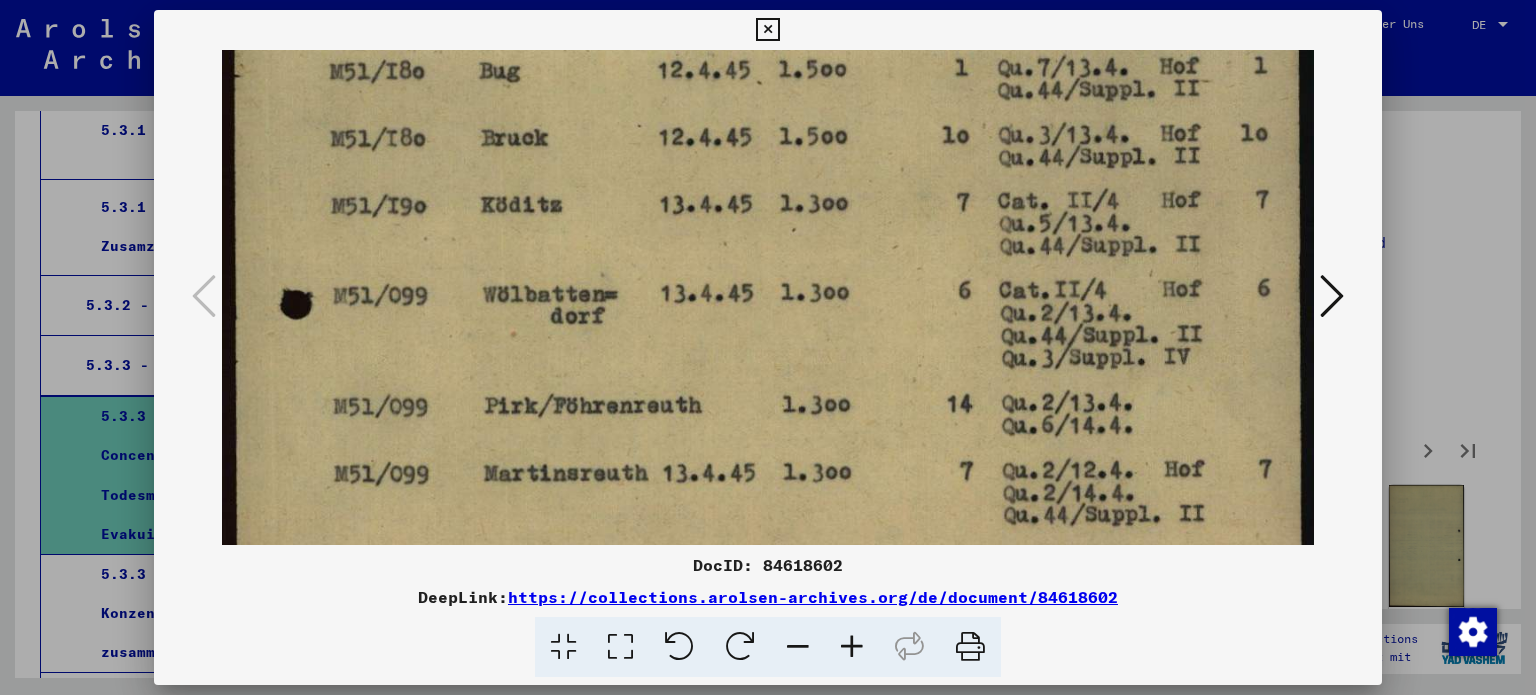 drag, startPoint x: 800, startPoint y: 425, endPoint x: 836, endPoint y: 75, distance: 351.84656 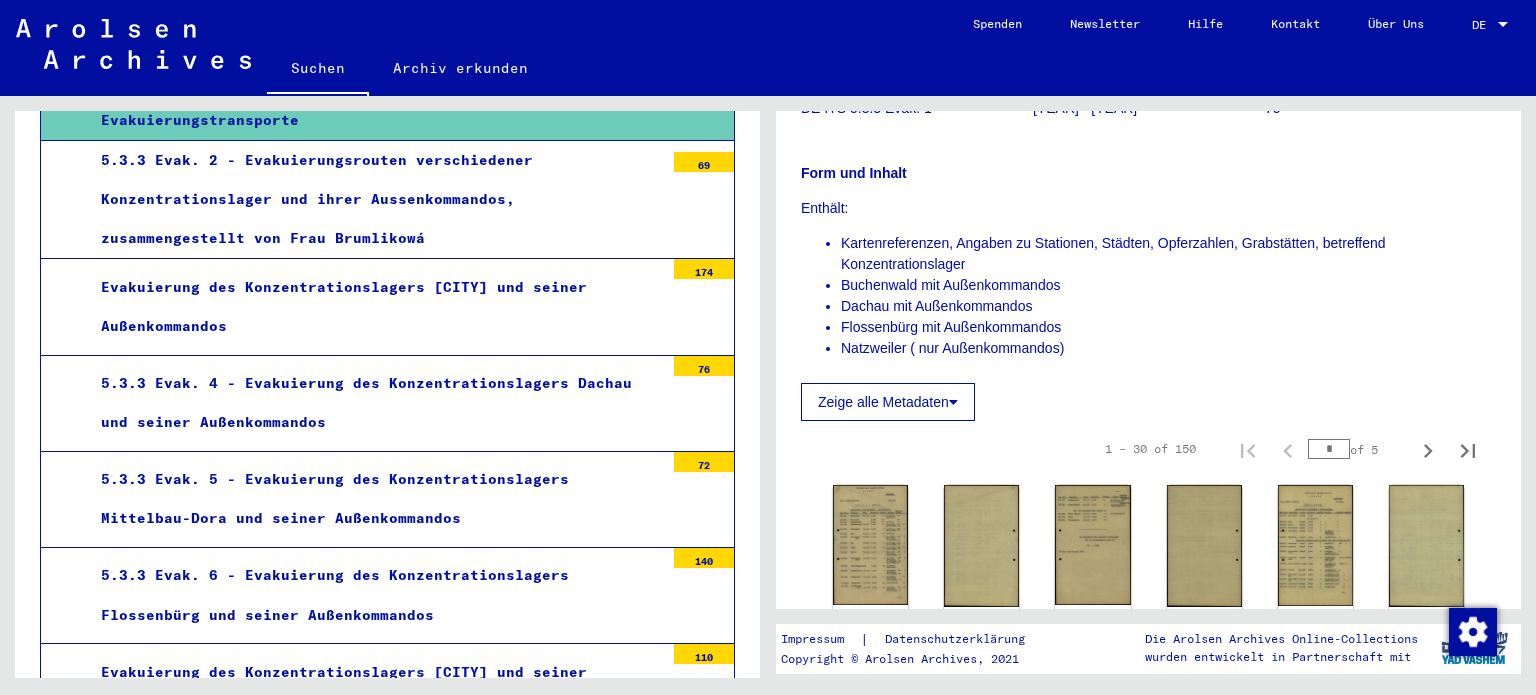 scroll, scrollTop: 3299, scrollLeft: 0, axis: vertical 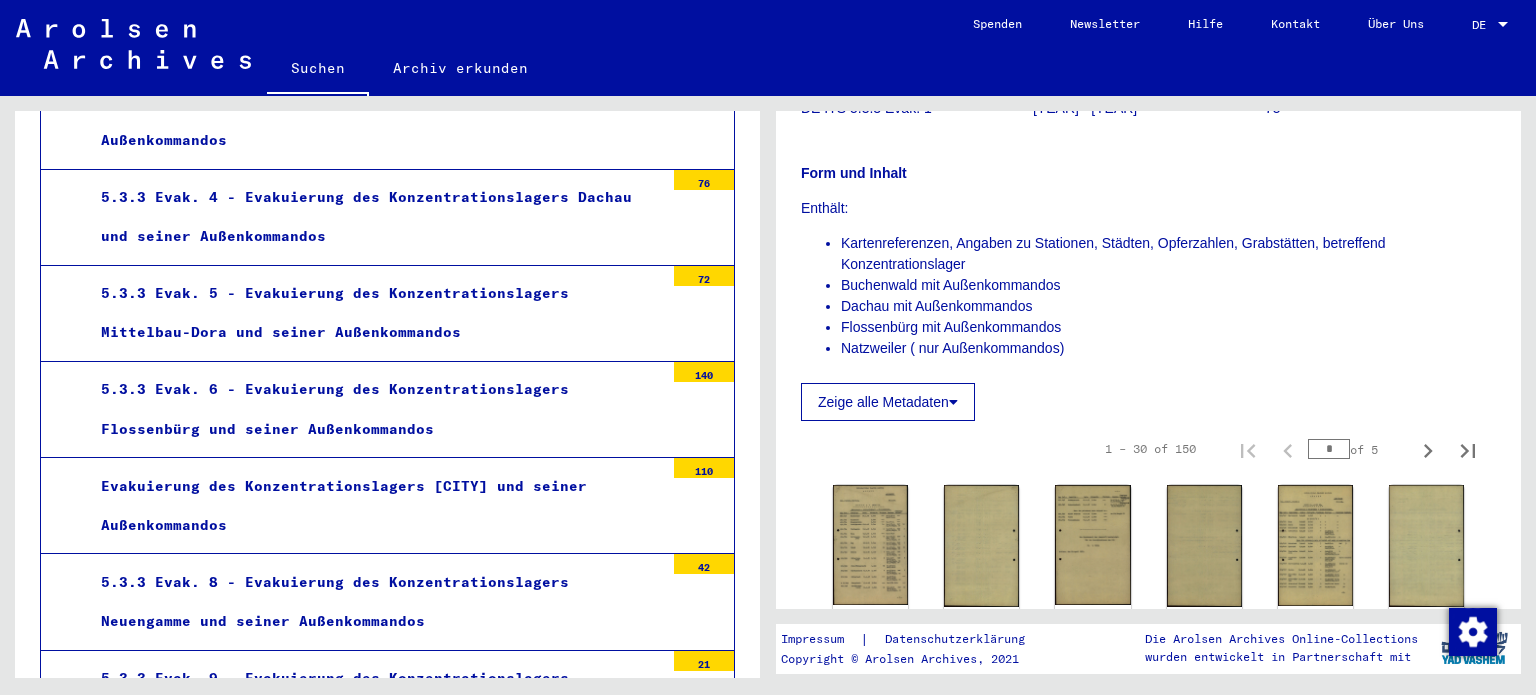click on "Evakuierung des Konzentrationslagers [CITY] und seiner Außenkommandos" at bounding box center [375, 506] 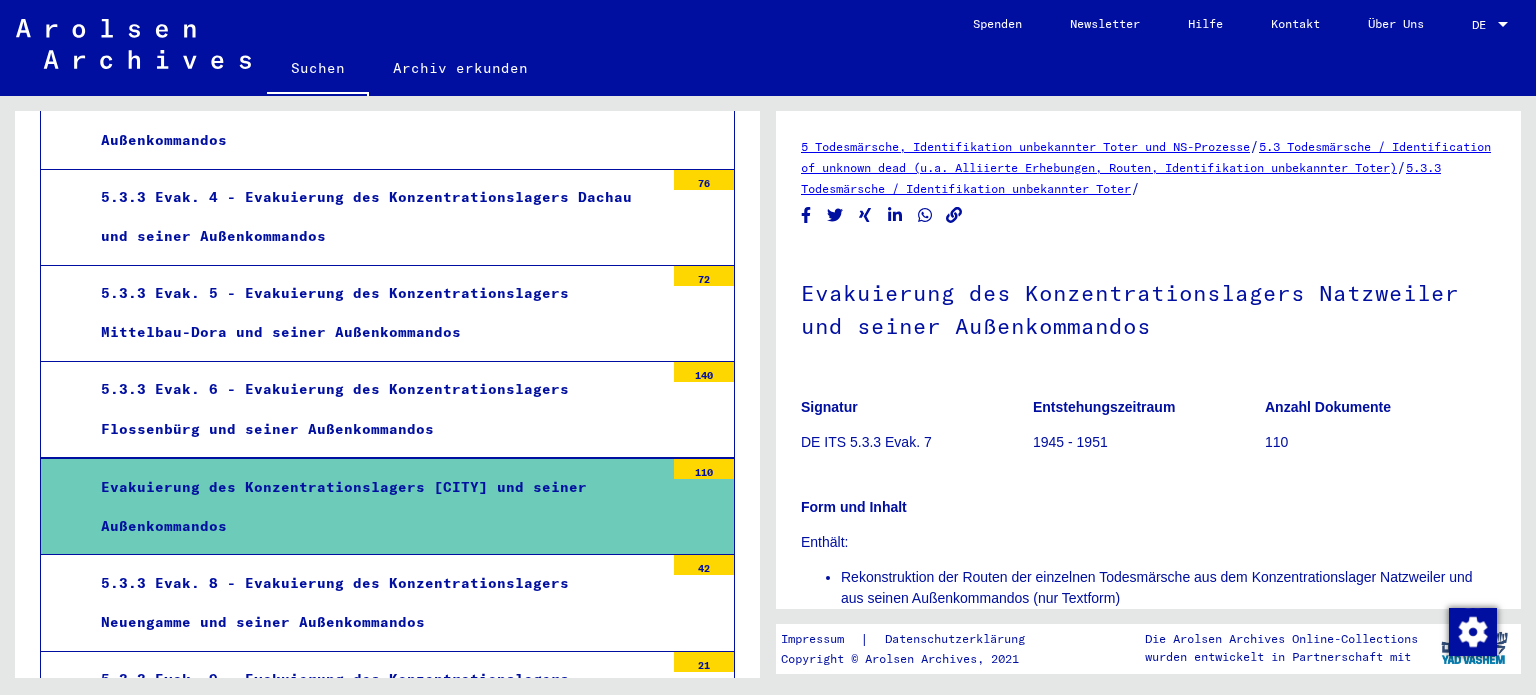 scroll, scrollTop: 500, scrollLeft: 0, axis: vertical 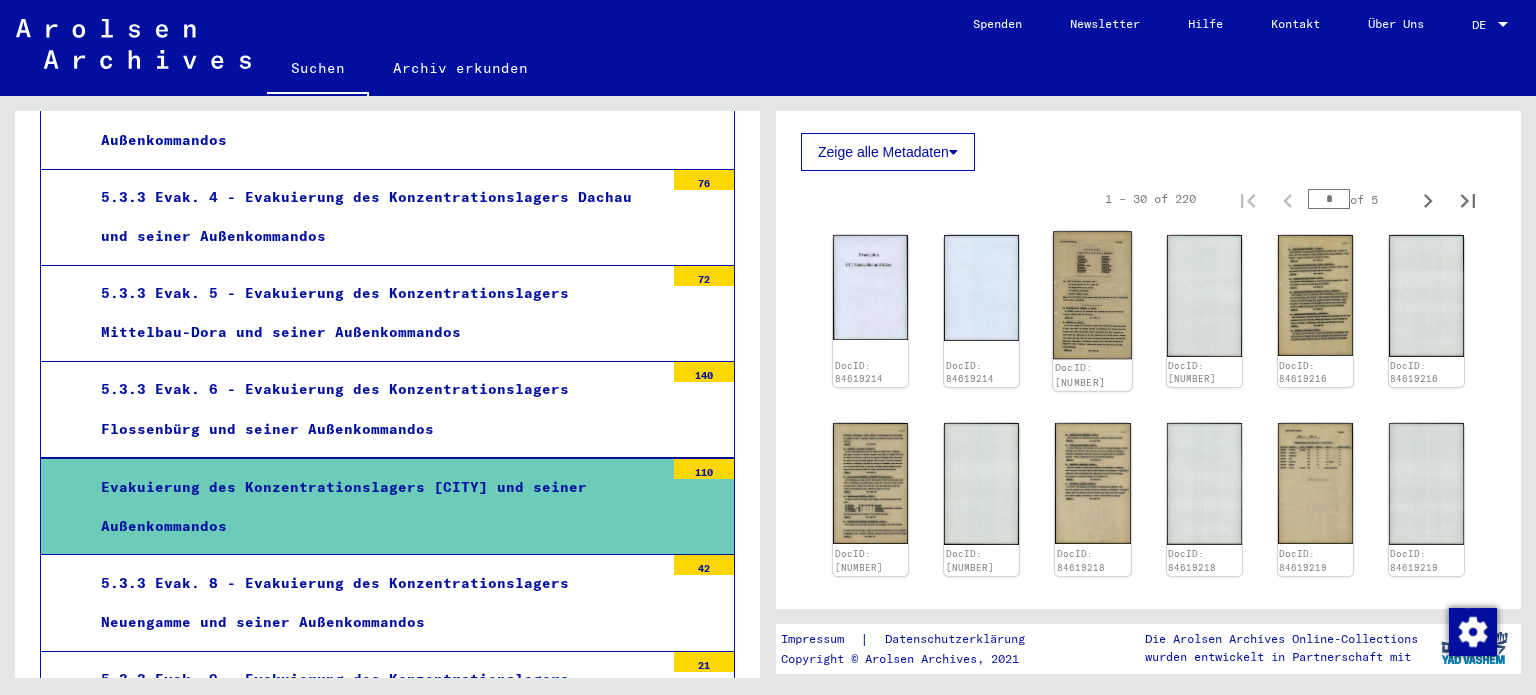 click 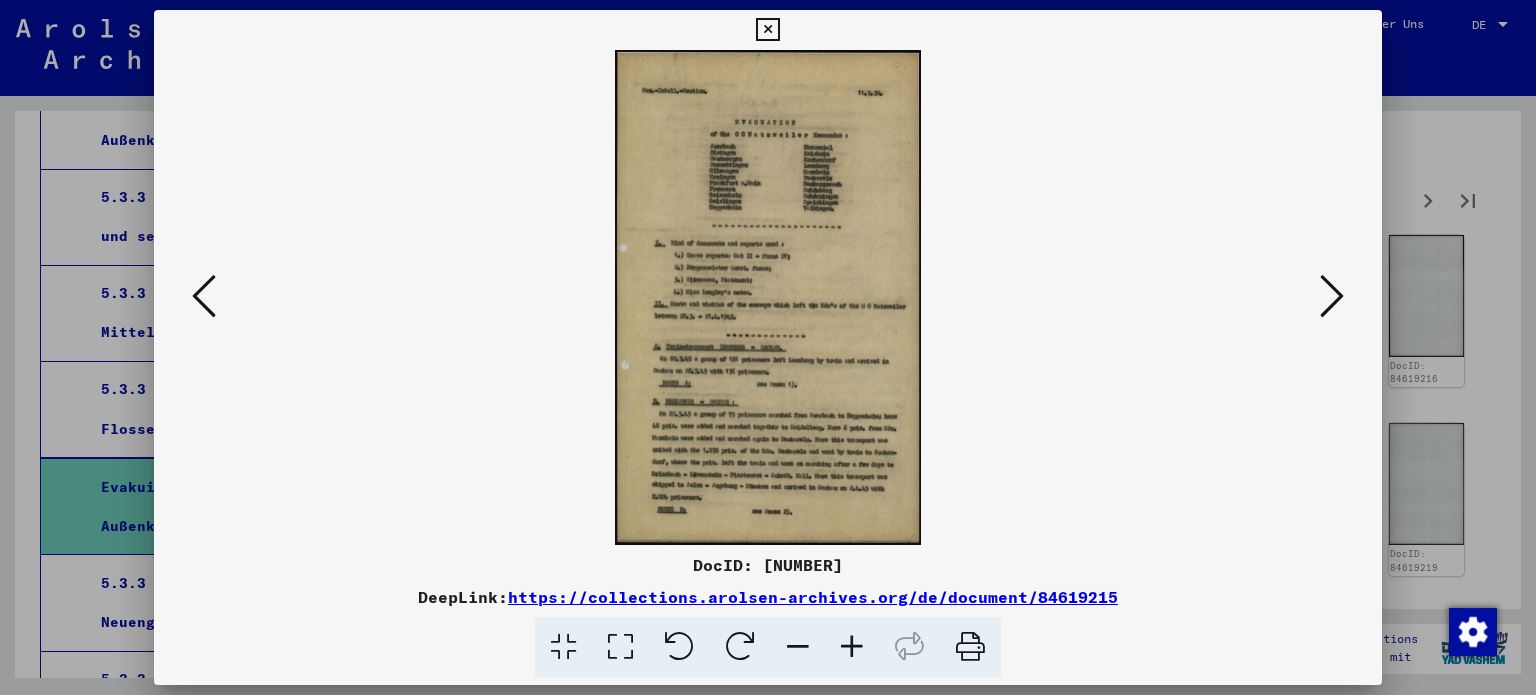 click at bounding box center (620, 647) 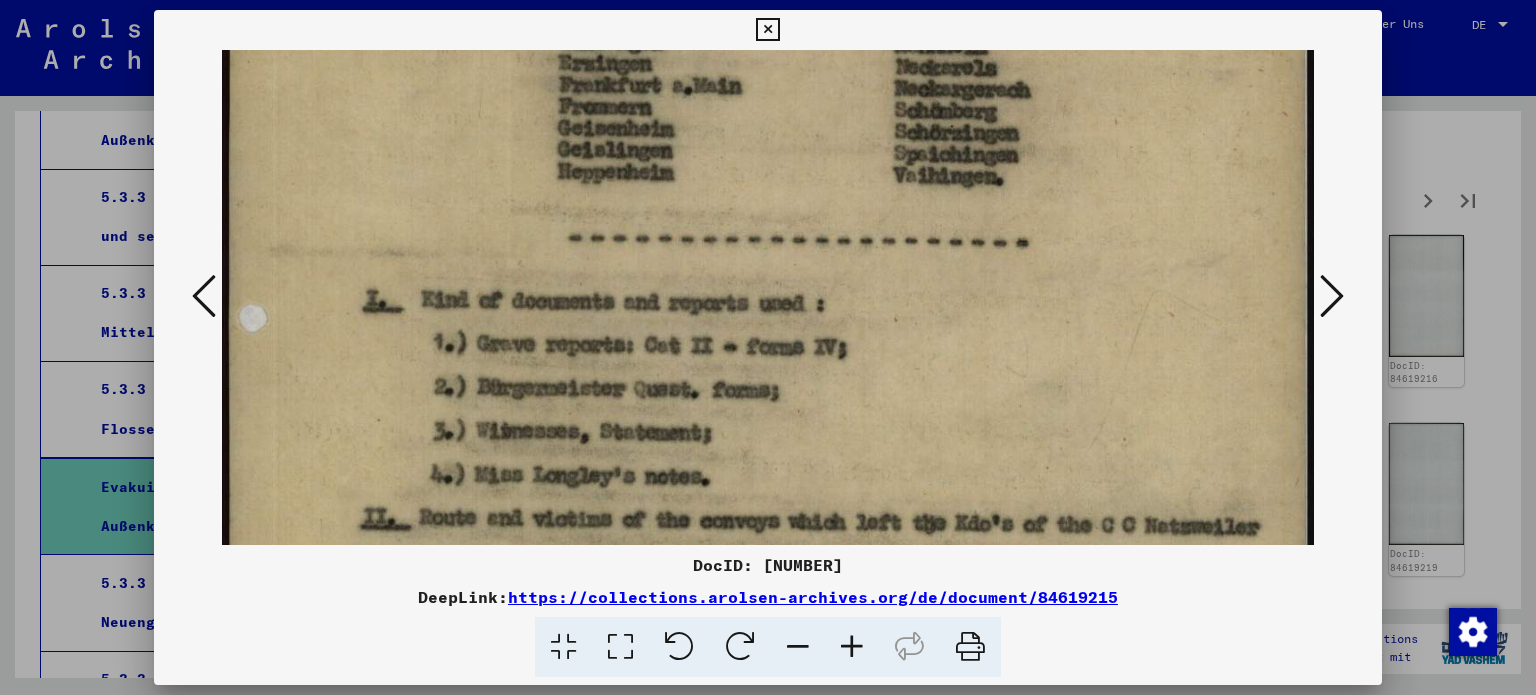 drag, startPoint x: 799, startPoint y: 391, endPoint x: 846, endPoint y: 36, distance: 358.09775 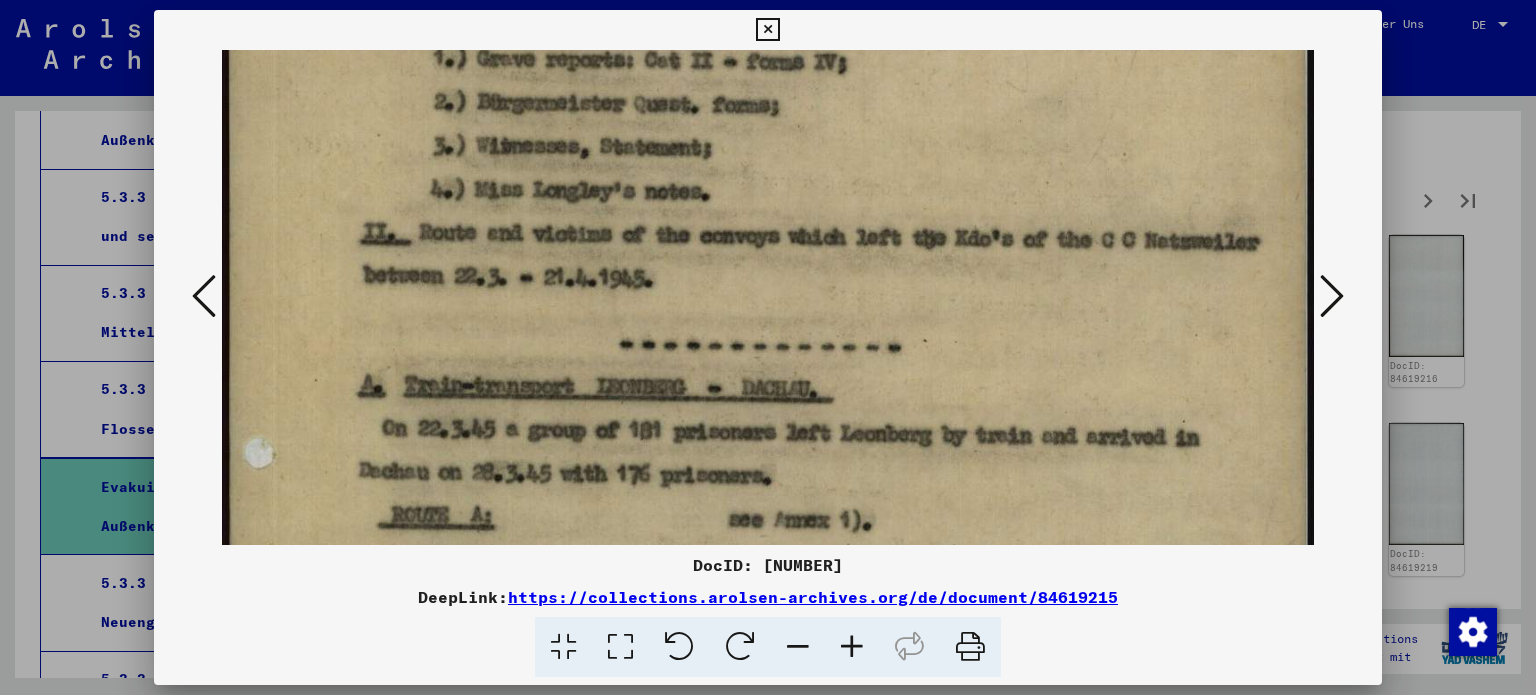 scroll, scrollTop: 1012, scrollLeft: 0, axis: vertical 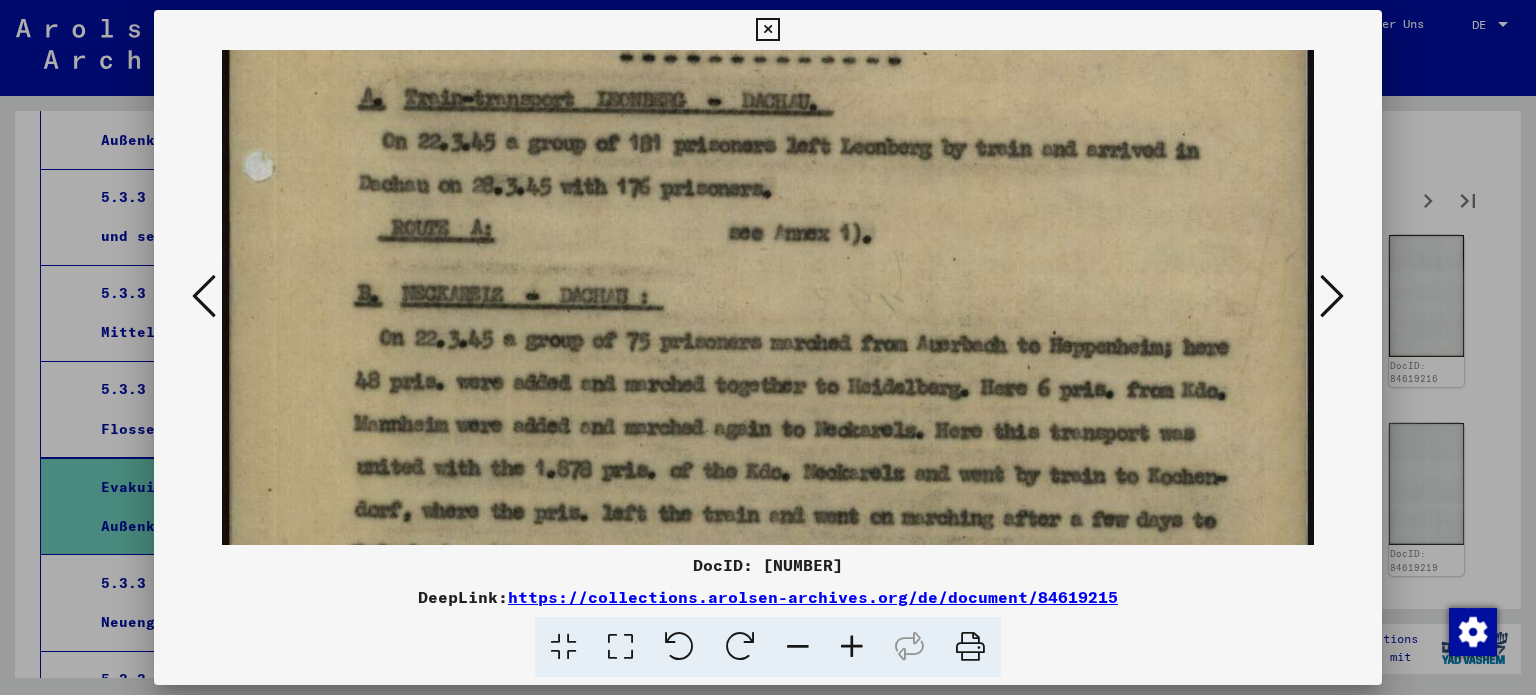 drag, startPoint x: 850, startPoint y: 348, endPoint x: 947, endPoint y: -109, distance: 467.1809 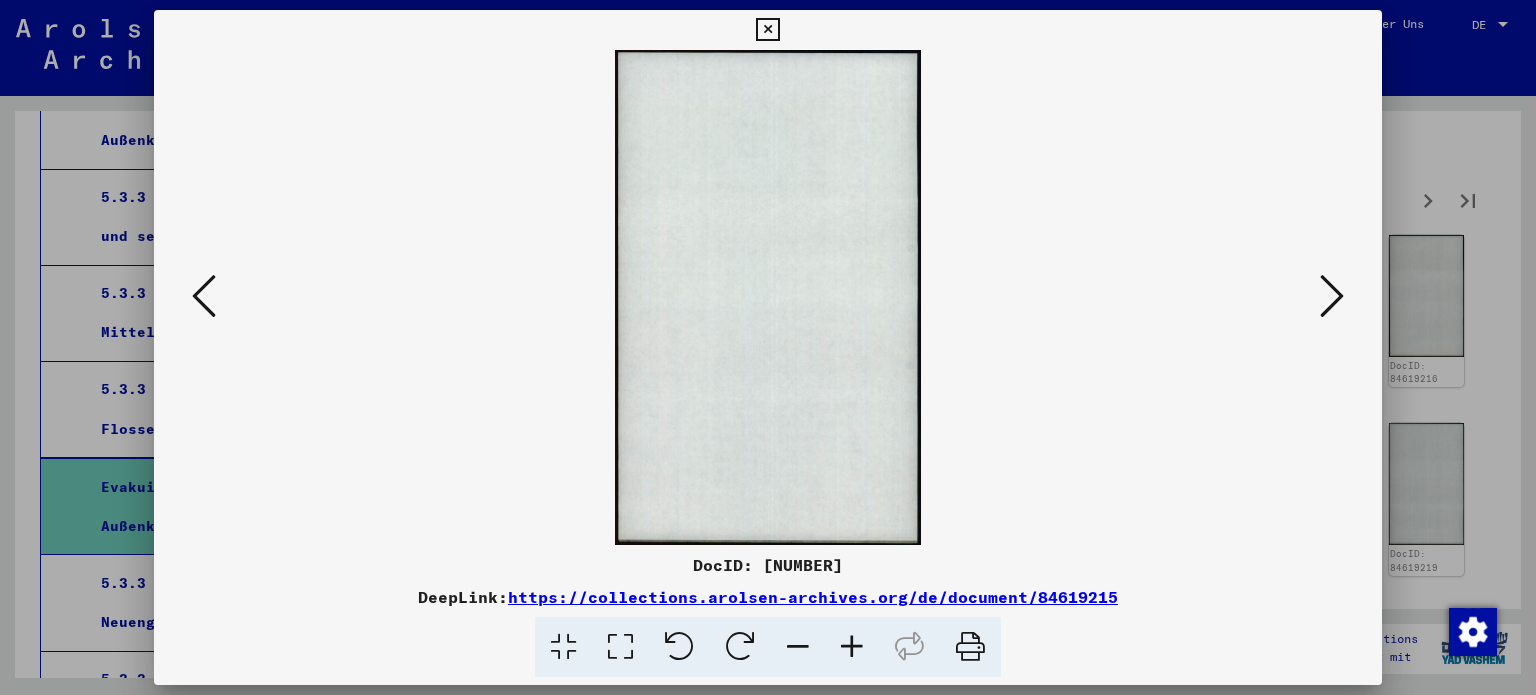 click at bounding box center (1332, 296) 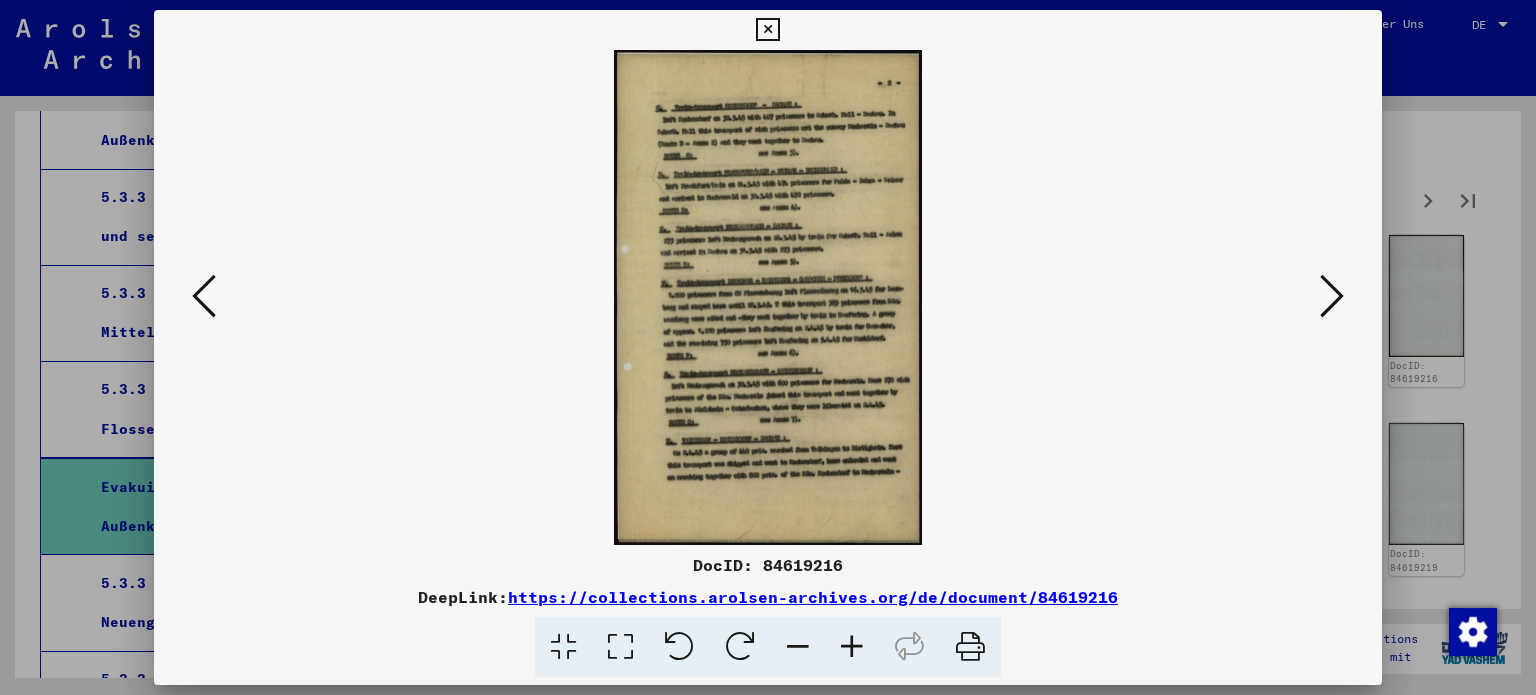 click at bounding box center [1332, 296] 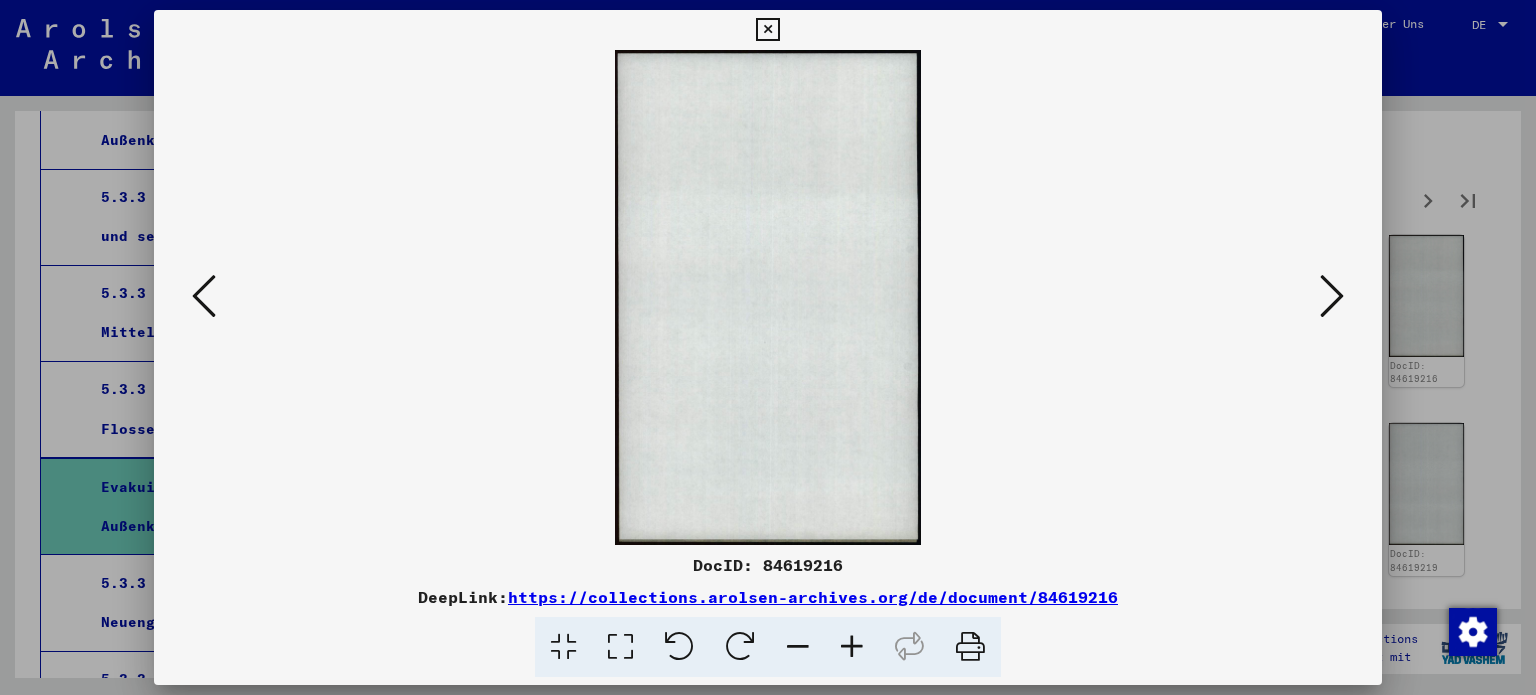 click at bounding box center (1332, 296) 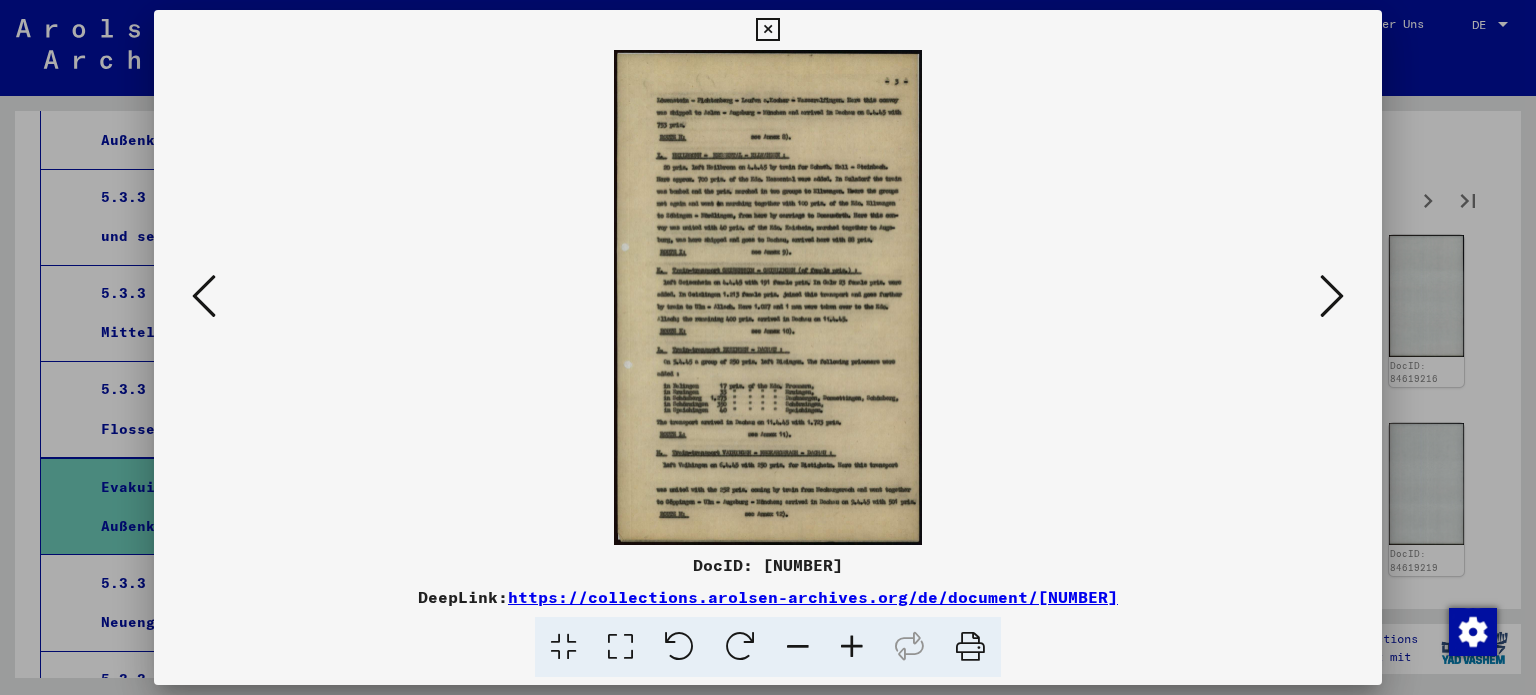 click at bounding box center [620, 647] 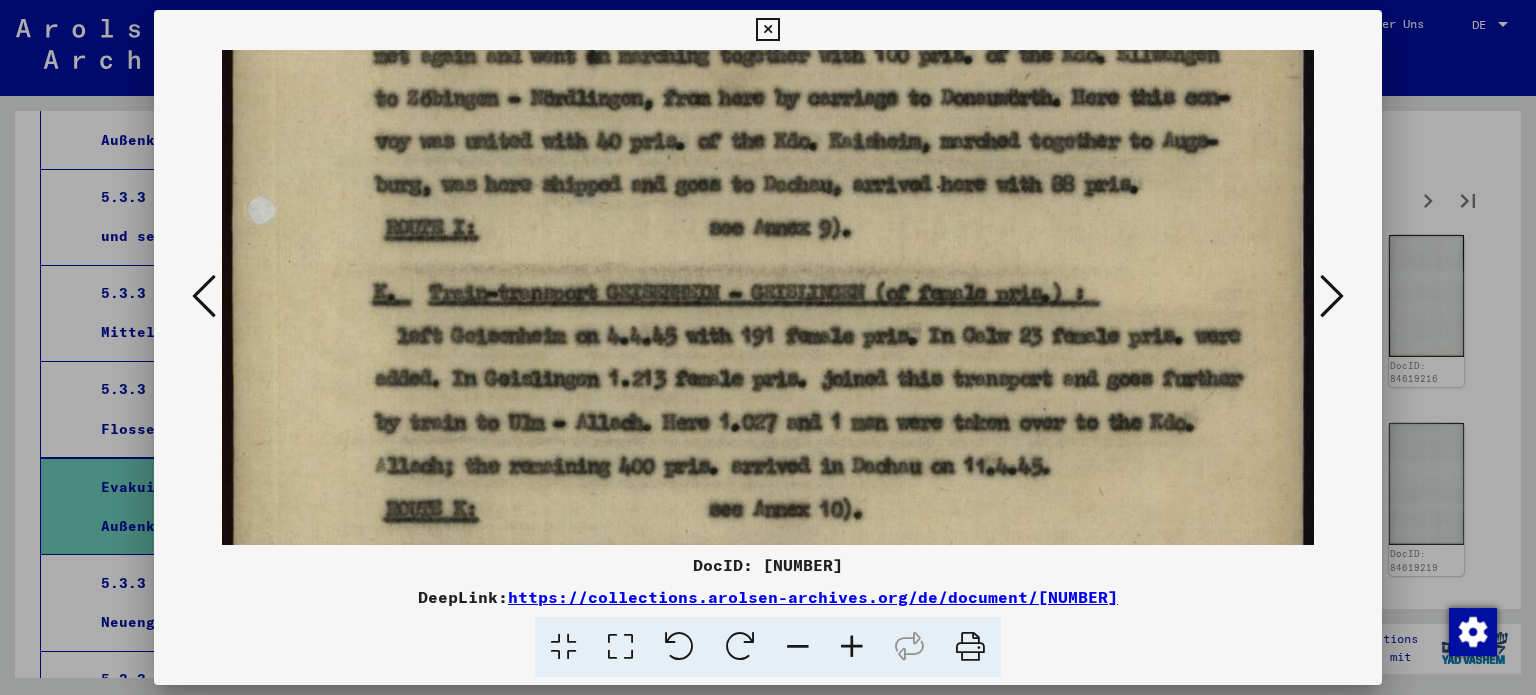 drag, startPoint x: 782, startPoint y: 424, endPoint x: 792, endPoint y: -121, distance: 545.09174 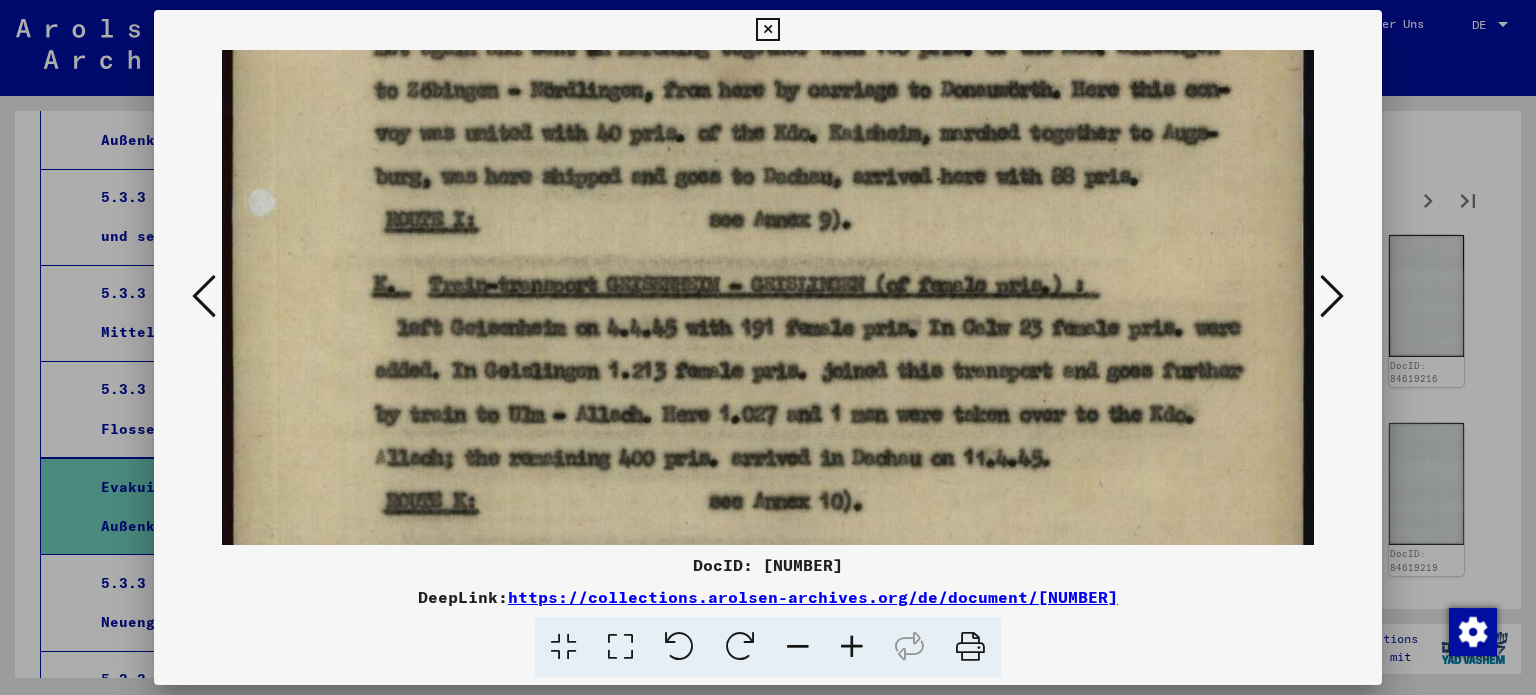 click at bounding box center (767, 30) 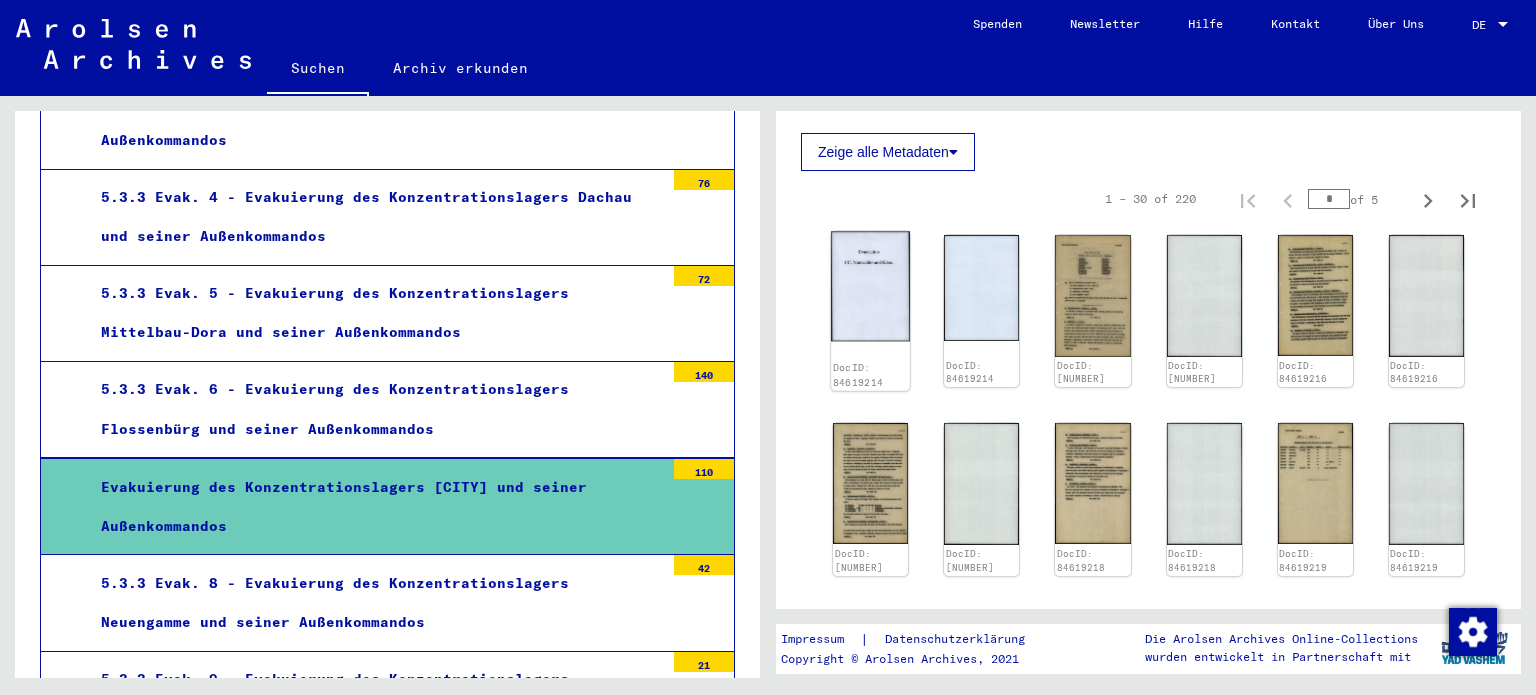 scroll, scrollTop: 1000, scrollLeft: 0, axis: vertical 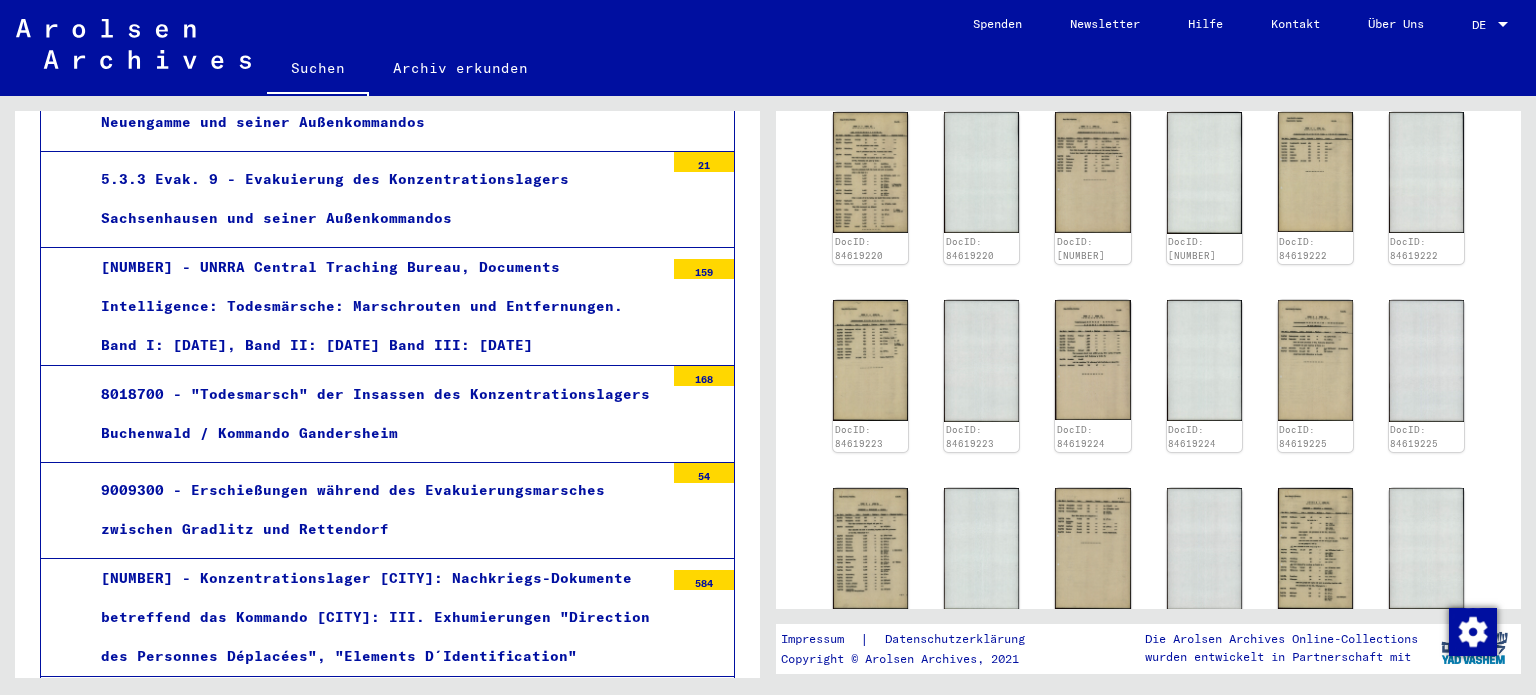 click on "8018700 - "Todesmarsch" der Insassen des Konzentrationslagers Buchenwald / Kommando      Gandersheim" at bounding box center [375, 414] 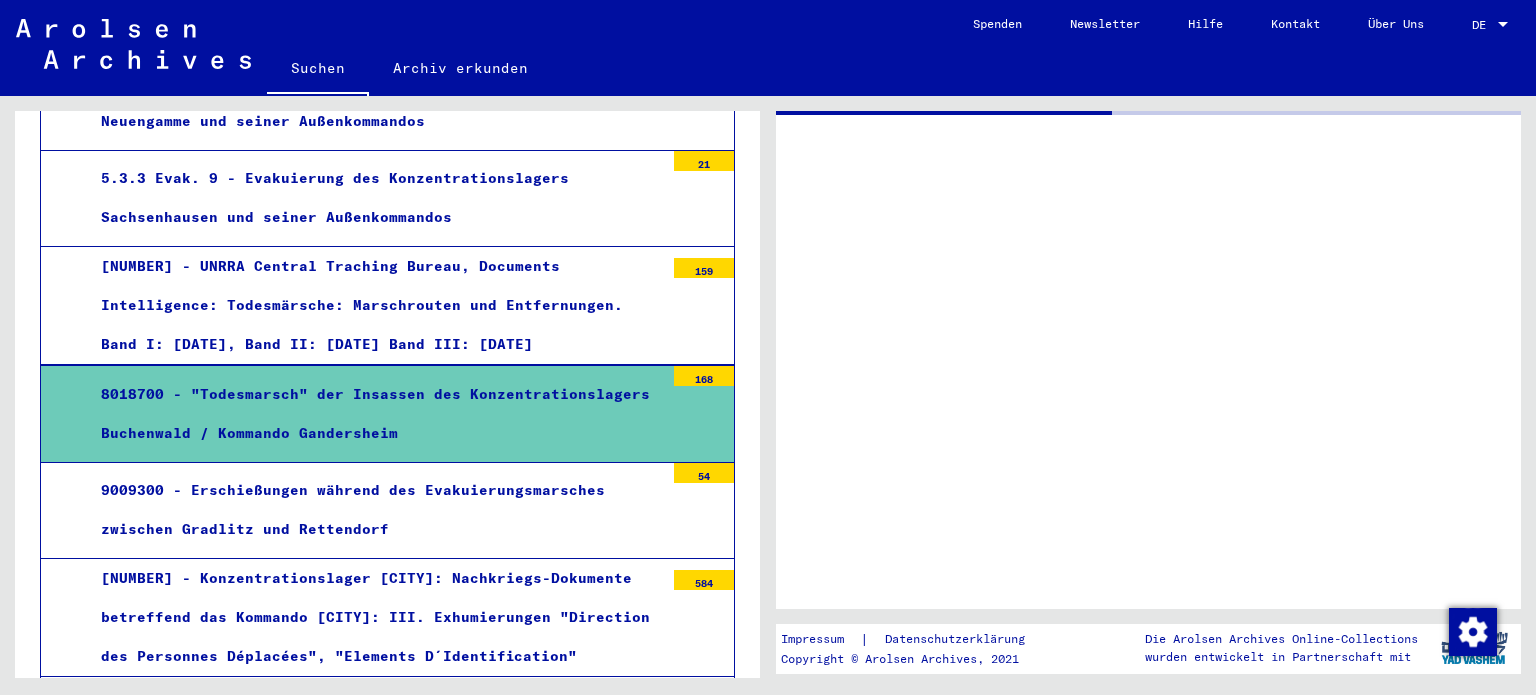 scroll, scrollTop: 0, scrollLeft: 0, axis: both 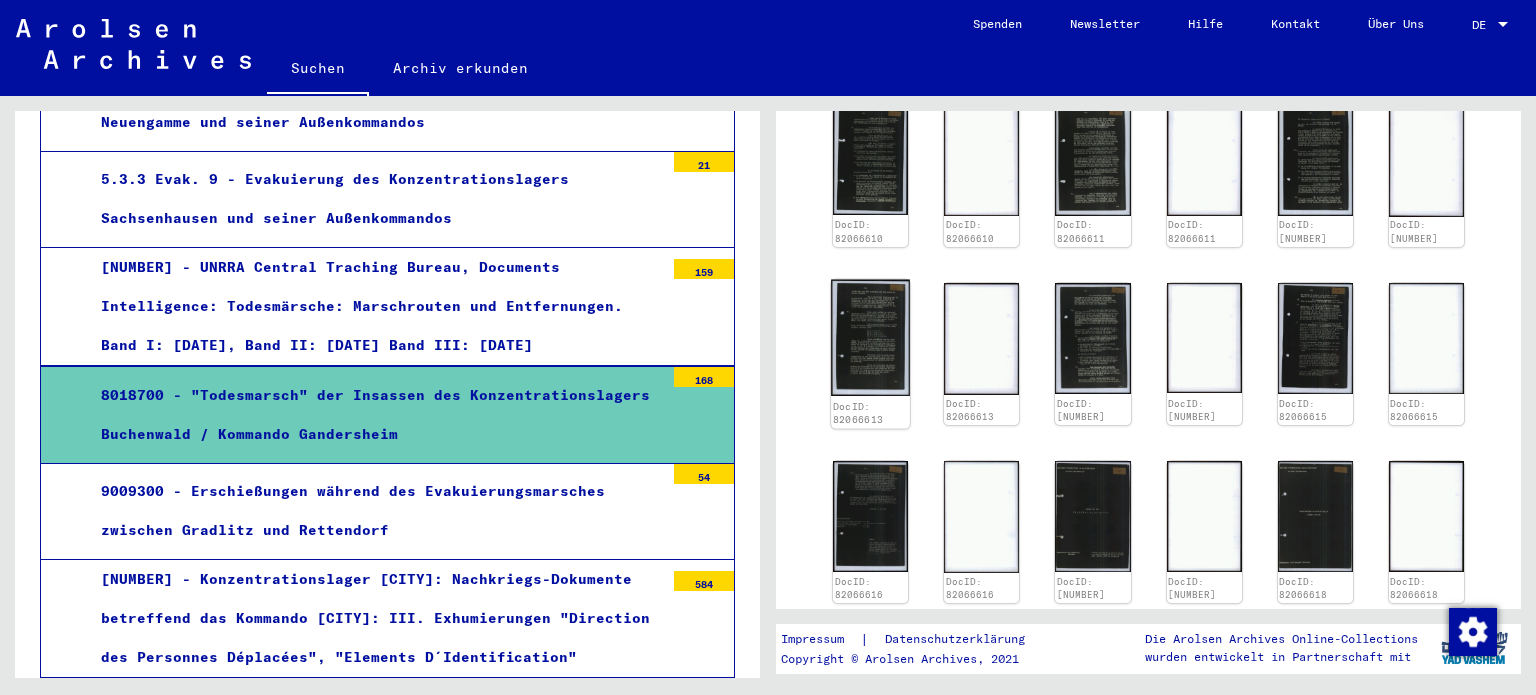 click 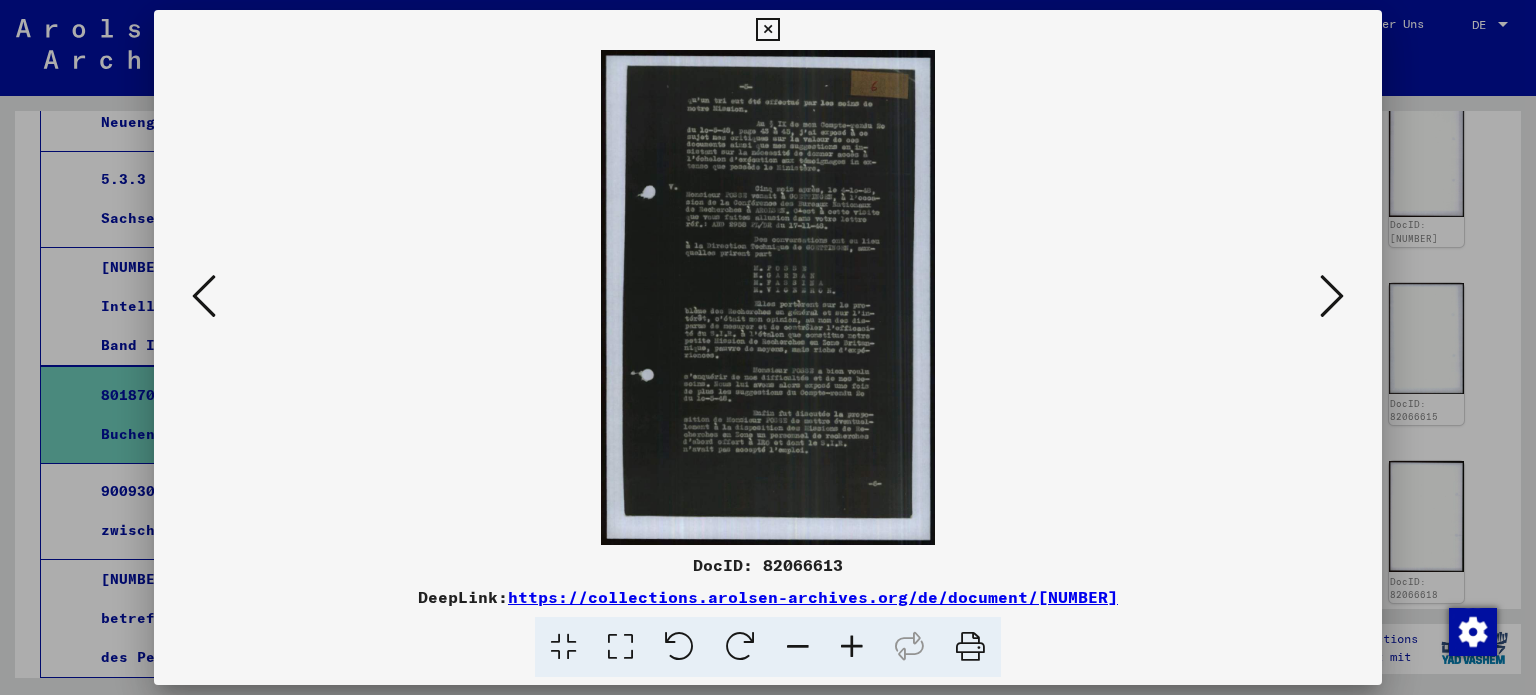 click at bounding box center [620, 647] 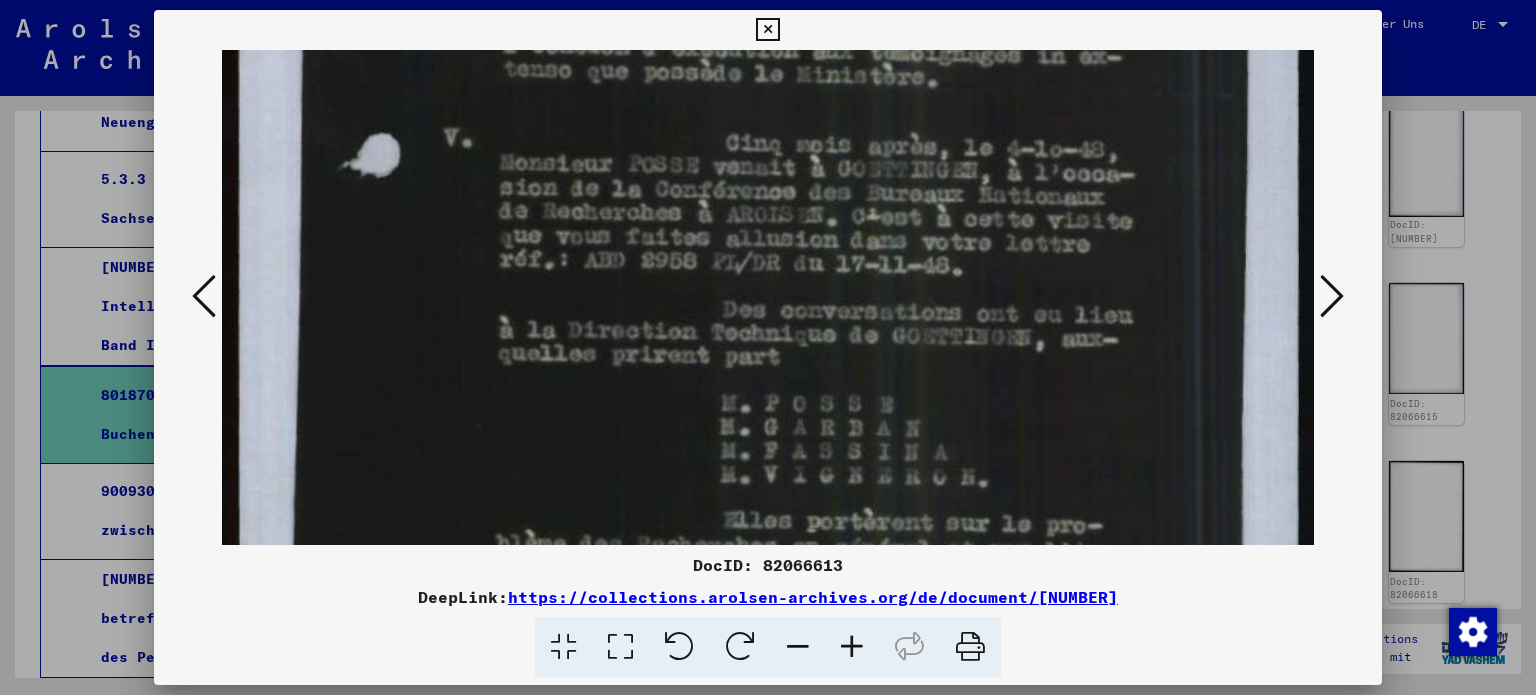 scroll, scrollTop: 366, scrollLeft: 0, axis: vertical 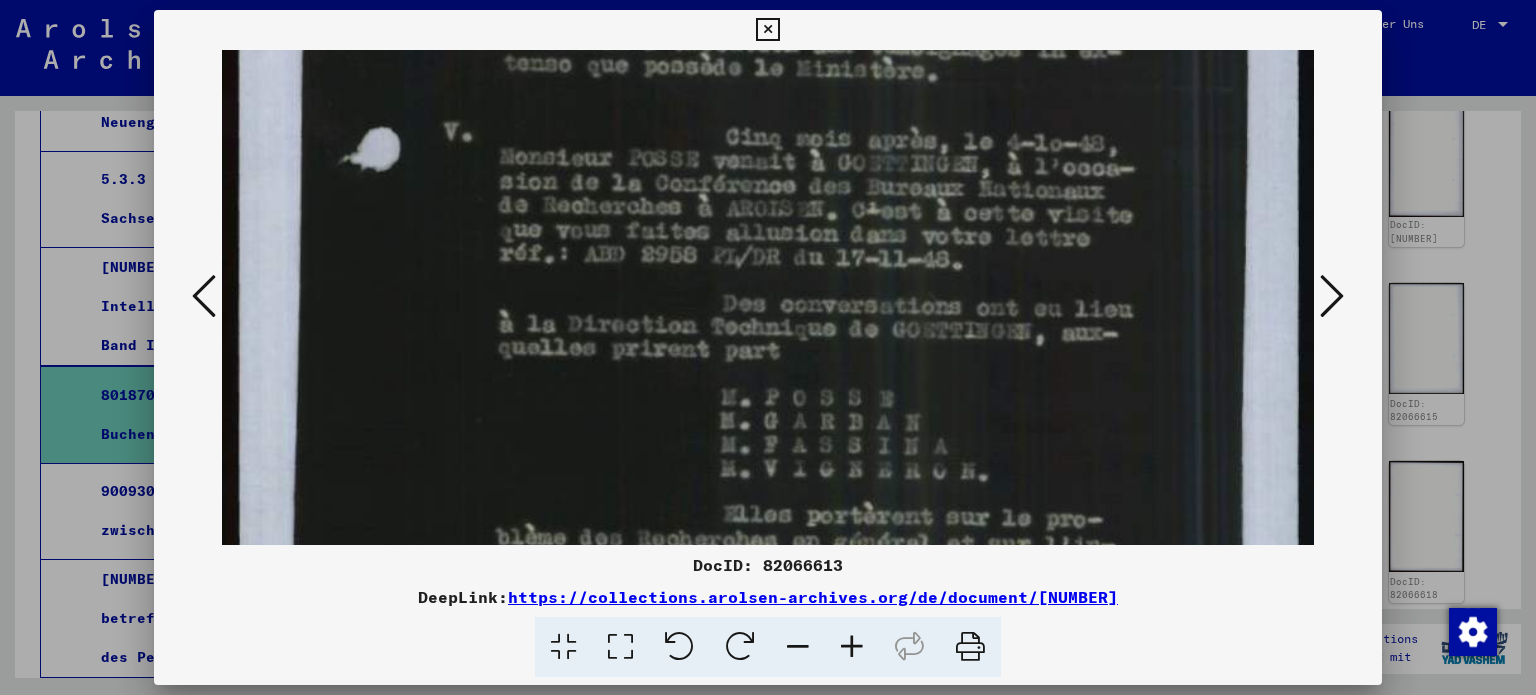 drag, startPoint x: 836, startPoint y: 454, endPoint x: 862, endPoint y: 89, distance: 365.92487 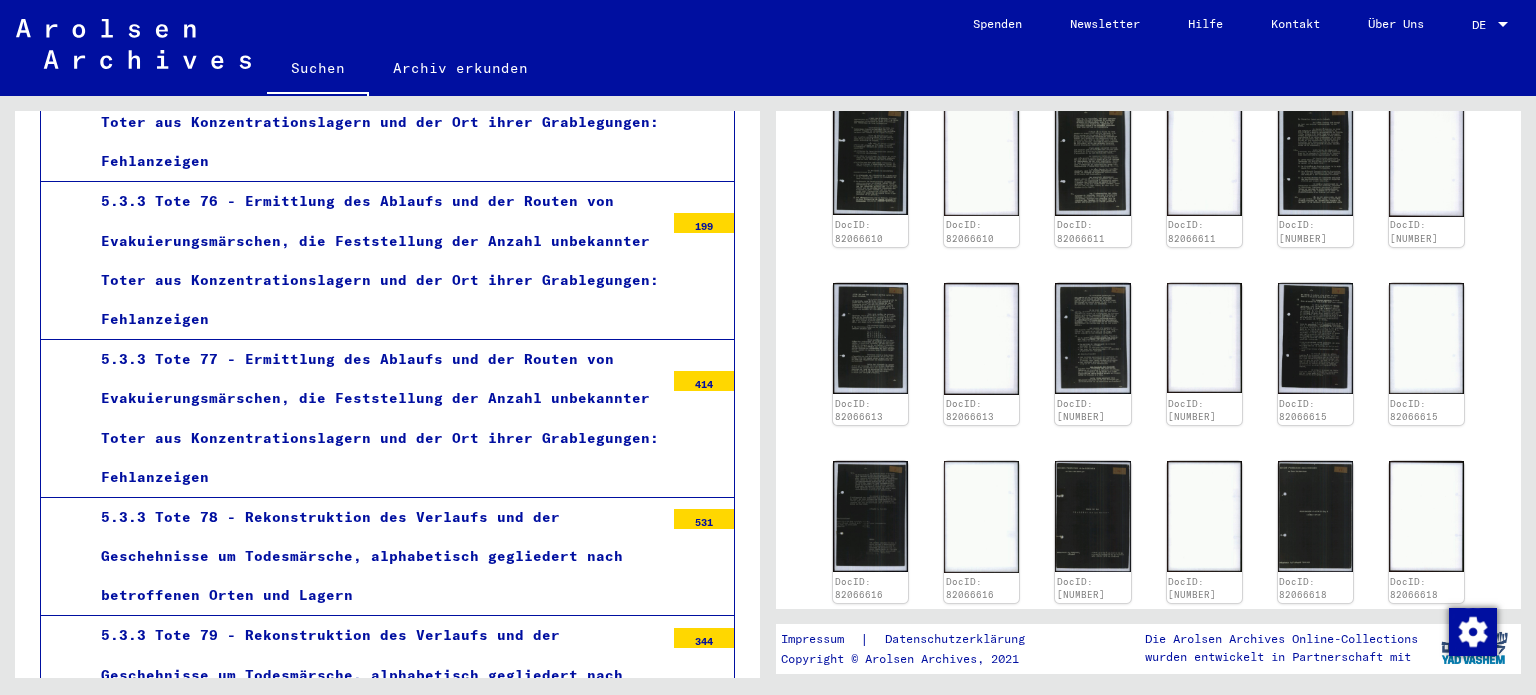 scroll, scrollTop: 8497, scrollLeft: 0, axis: vertical 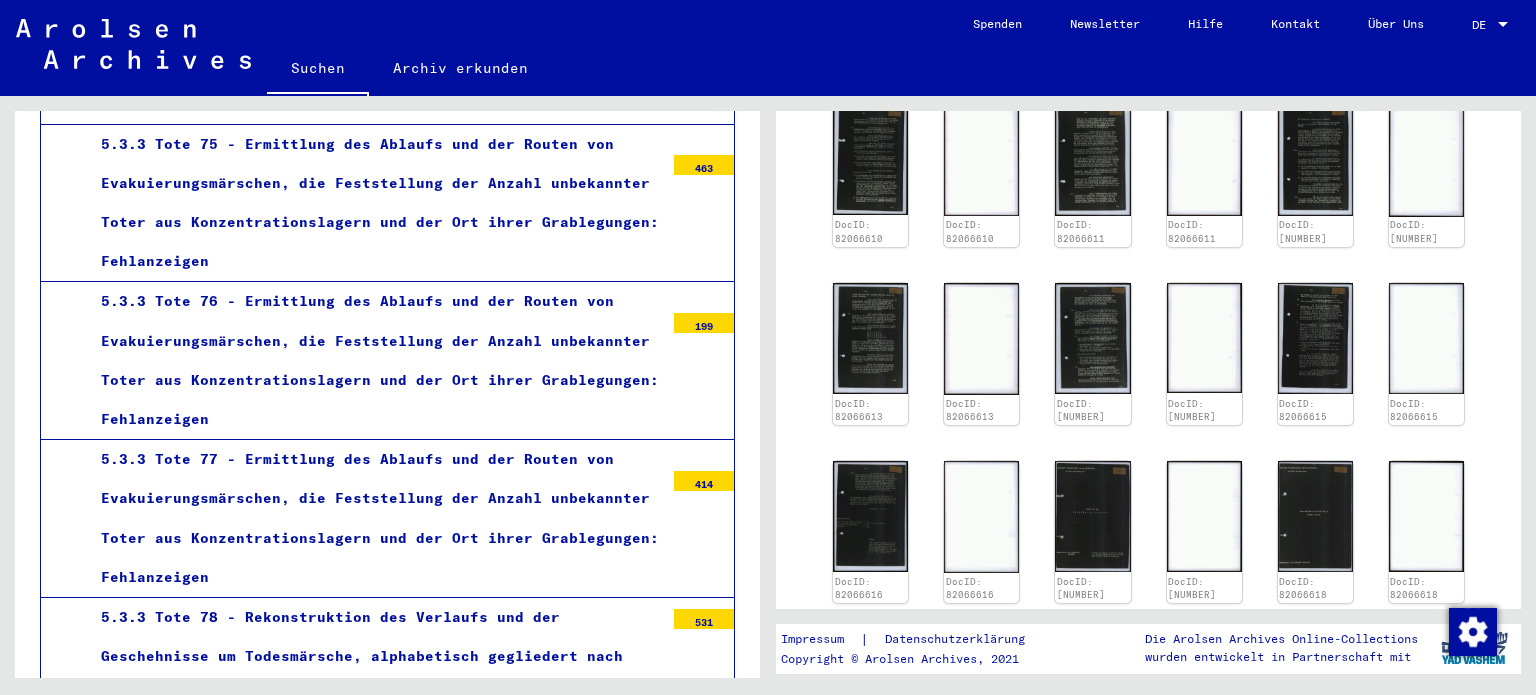 click on "5.3.3 Tote 77 - Ermittlung des Ablaufs und der Routen von Evakuierungsmärschen, die      Feststellung der Anzahl unbekannter Toter aus Konzentrationslagern und der      Ort ihrer Grablegungen: Fehlanzeigen" at bounding box center [375, 518] 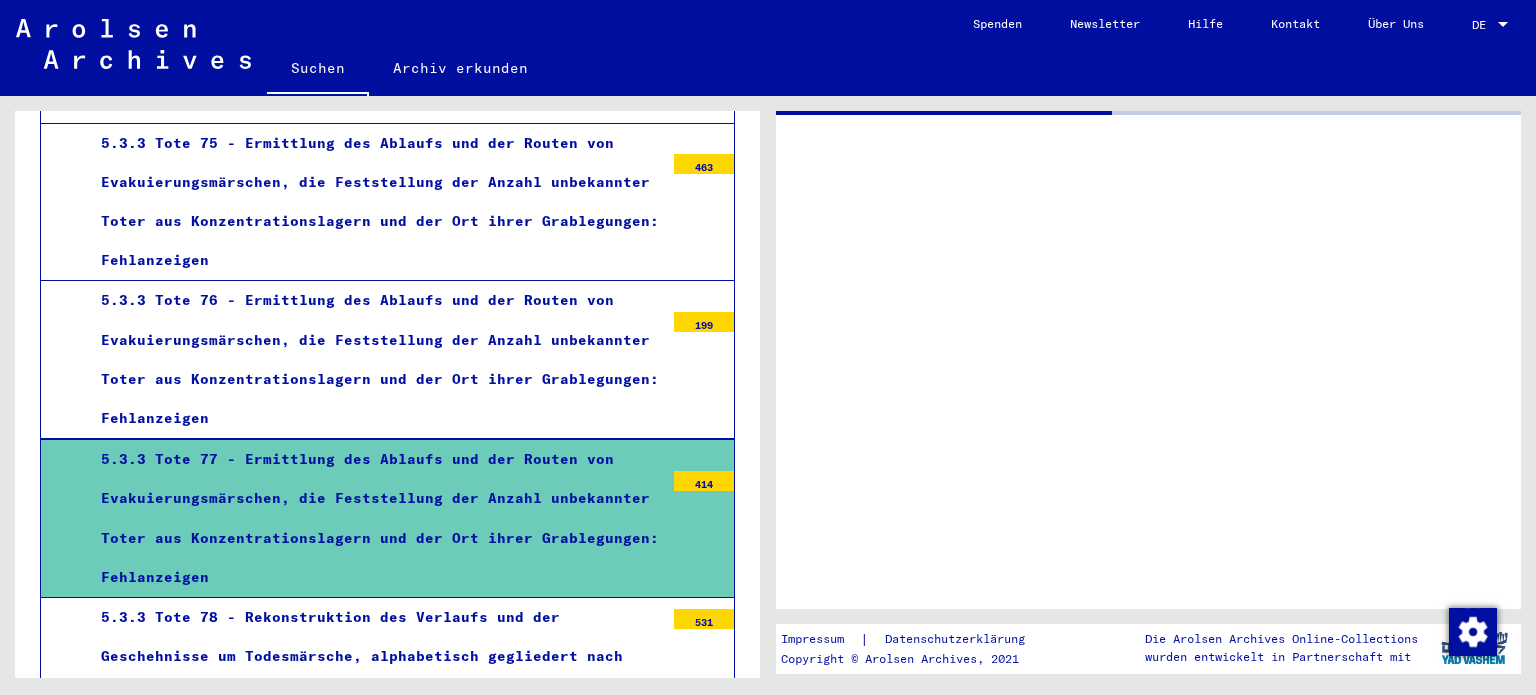 scroll, scrollTop: 8496, scrollLeft: 0, axis: vertical 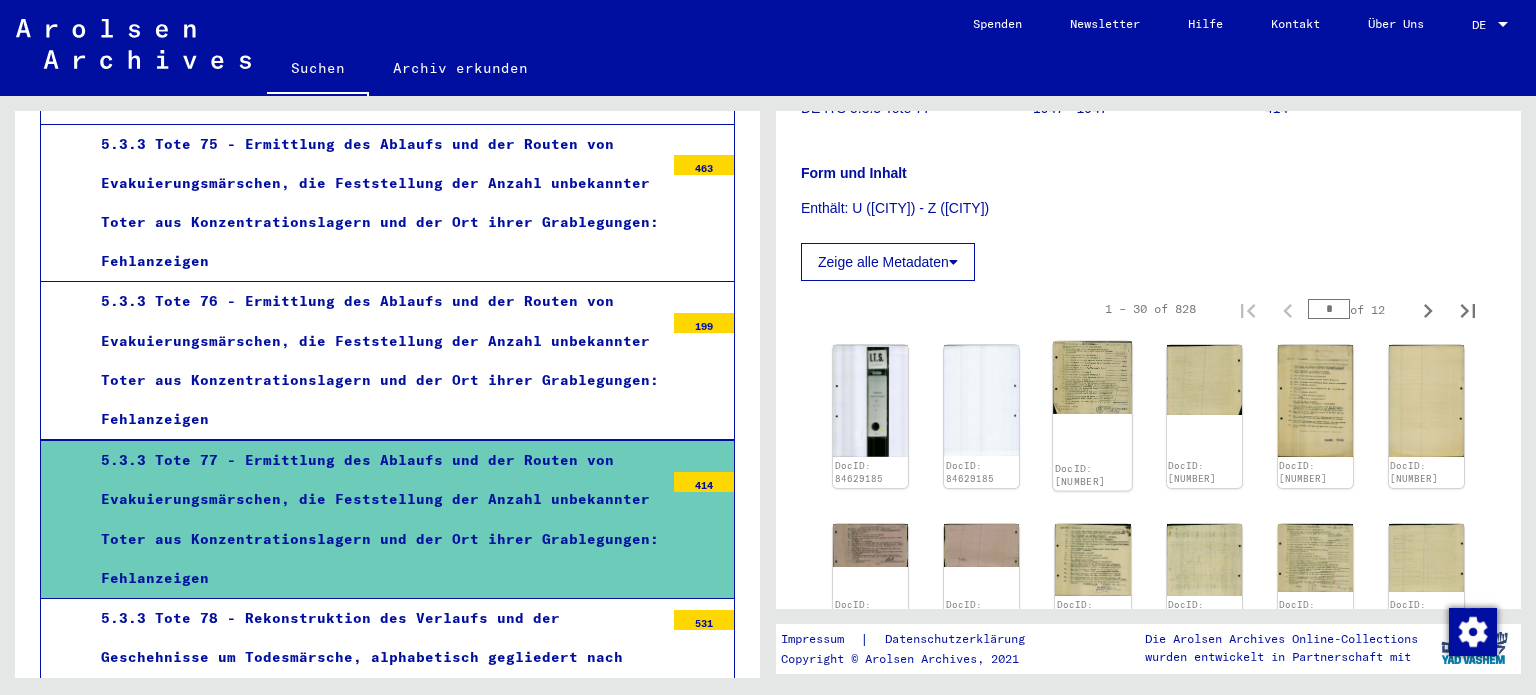 click 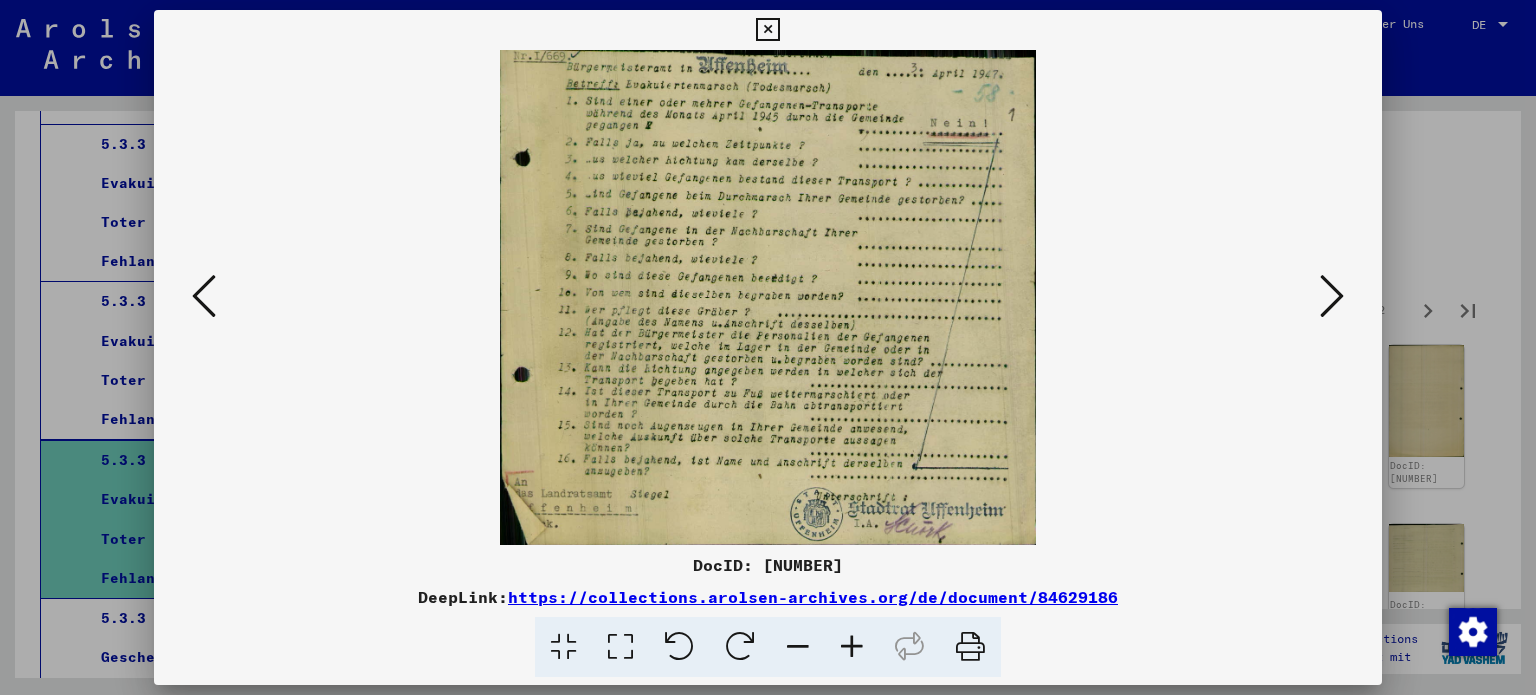 click at bounding box center [620, 647] 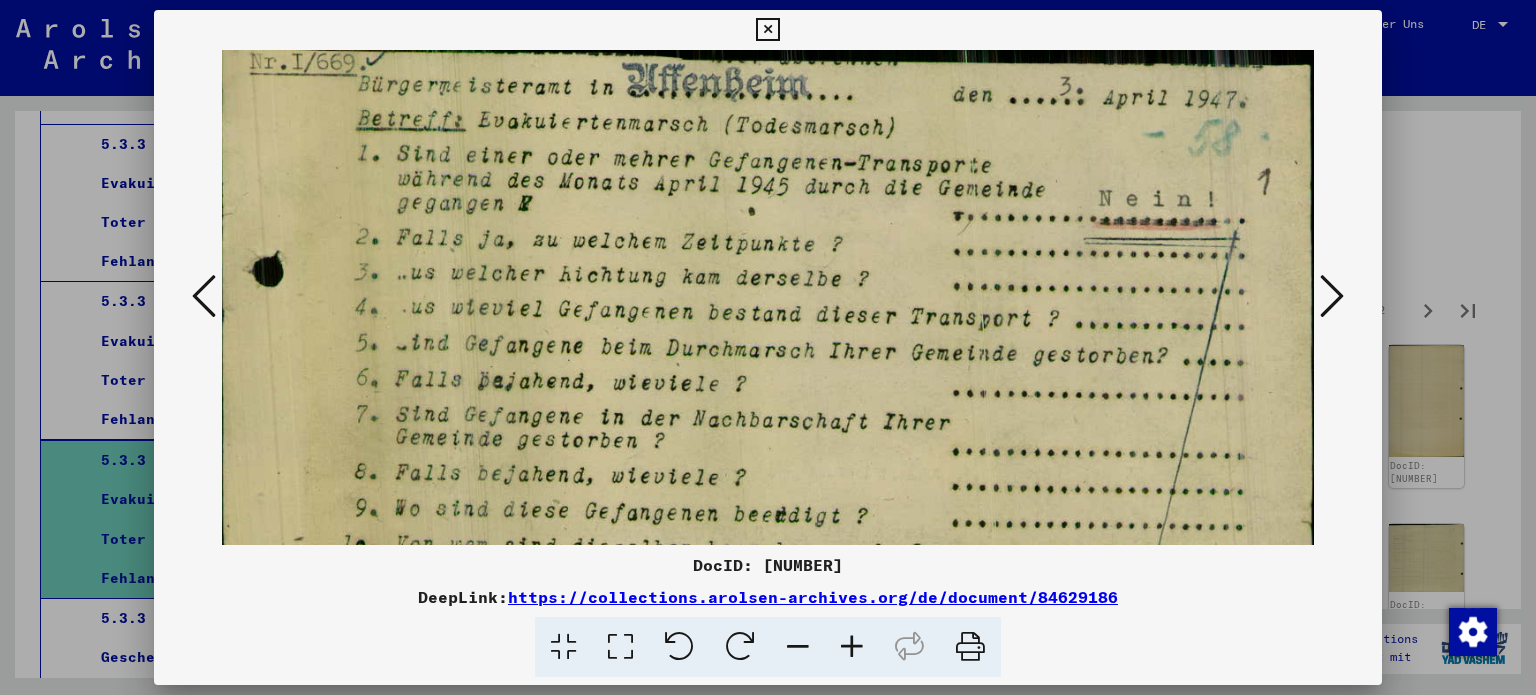 drag, startPoint x: 868, startPoint y: 314, endPoint x: 866, endPoint y: 366, distance: 52.03845 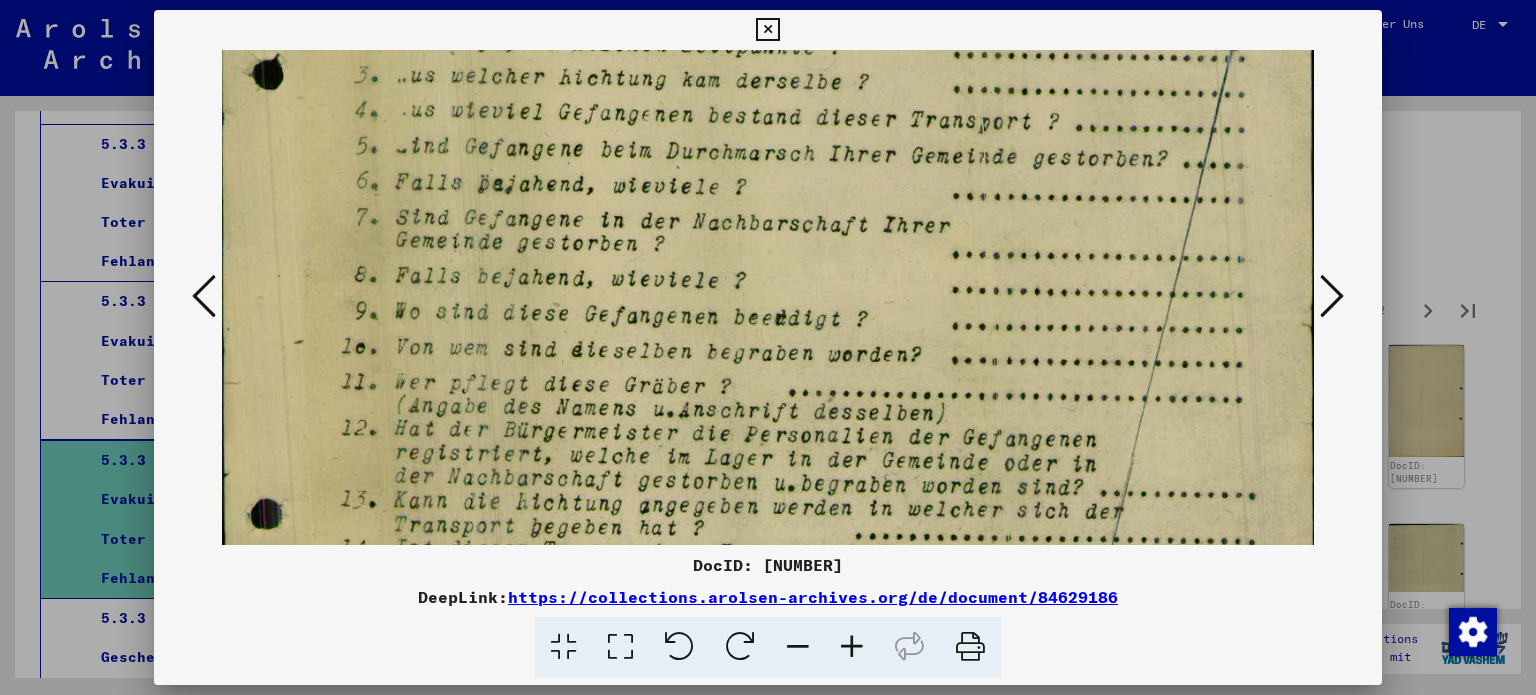 scroll, scrollTop: 288, scrollLeft: 0, axis: vertical 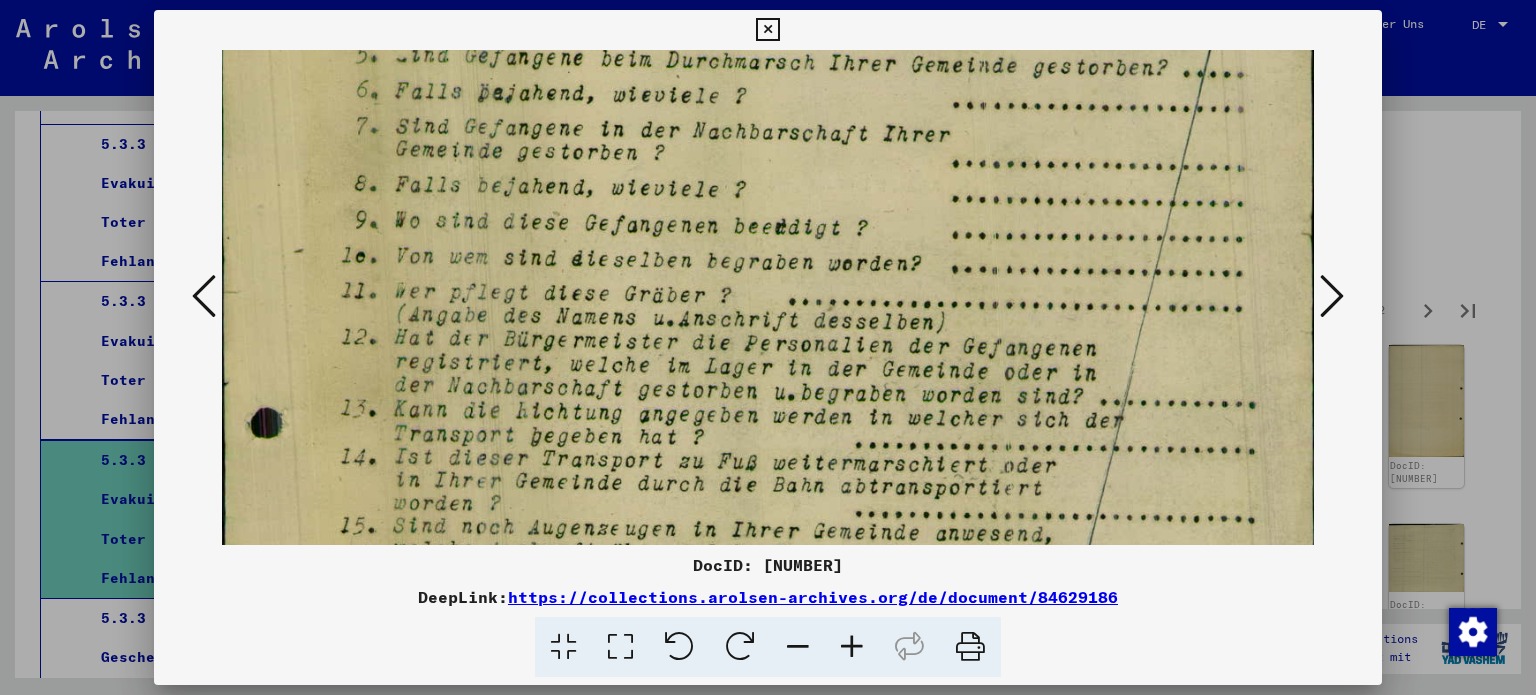 drag, startPoint x: 872, startPoint y: 342, endPoint x: 891, endPoint y: 81, distance: 261.69064 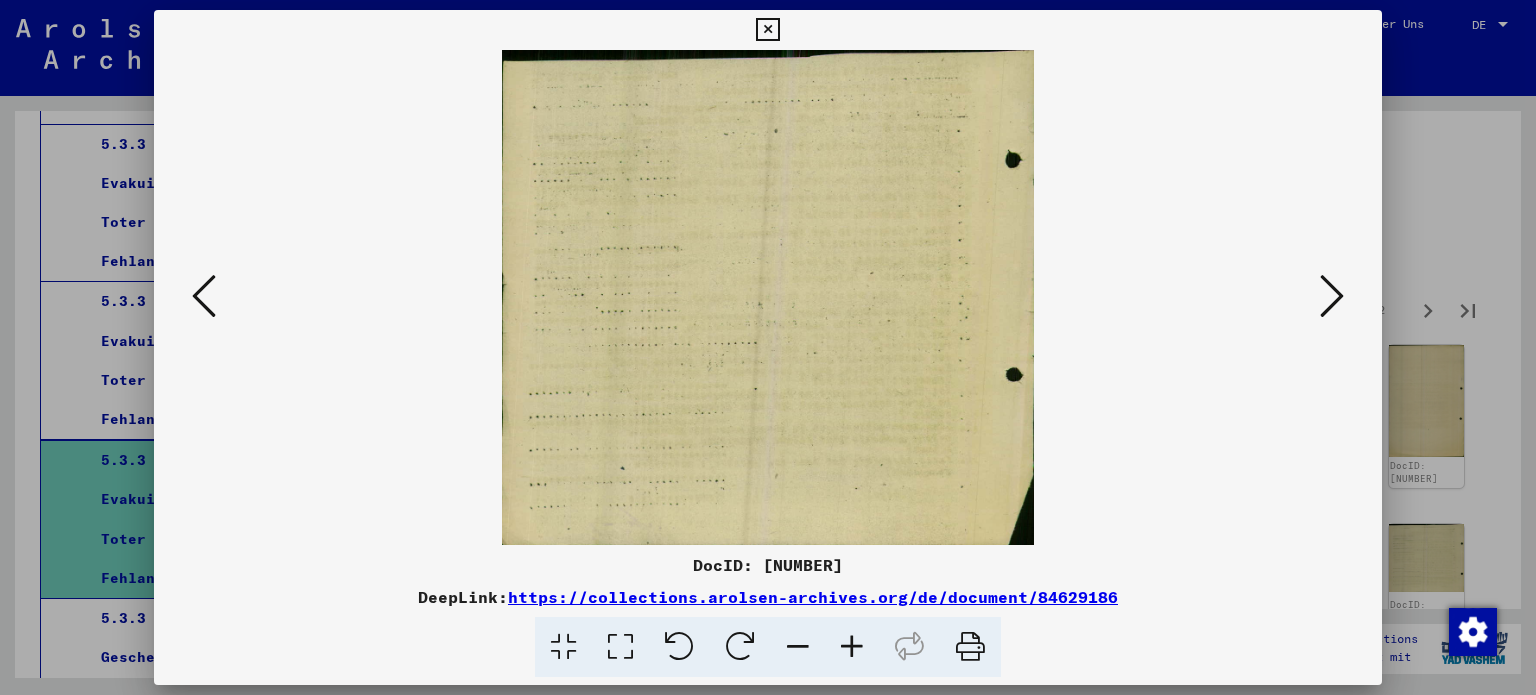 scroll, scrollTop: 0, scrollLeft: 0, axis: both 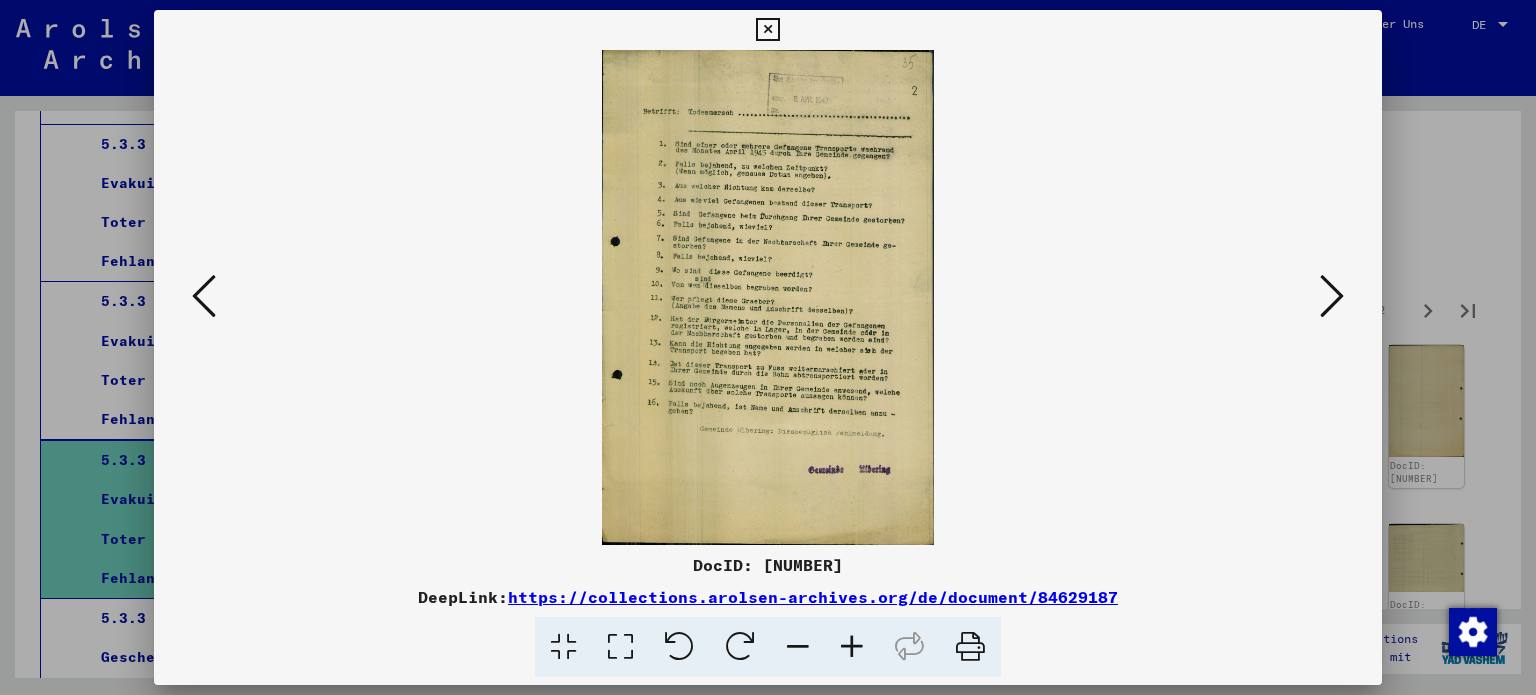click at bounding box center [1332, 296] 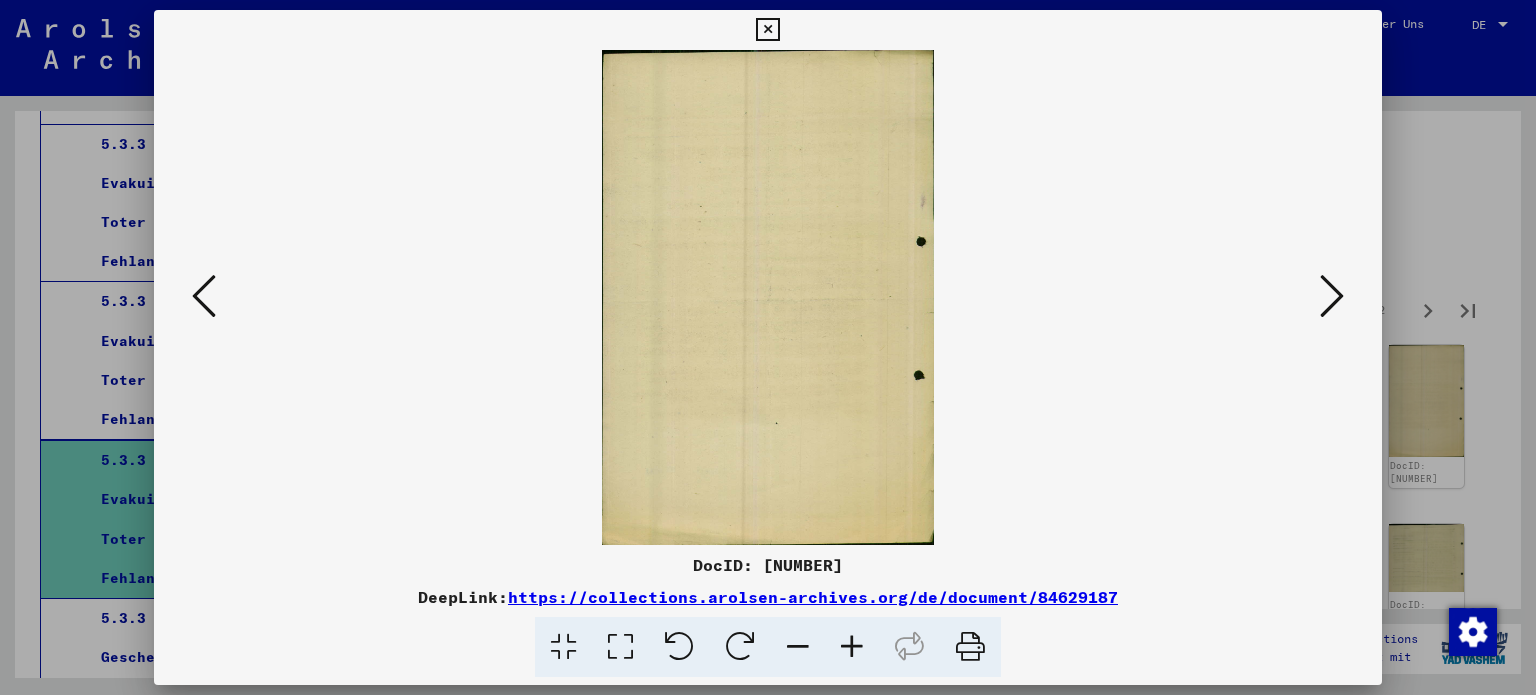 click at bounding box center (1332, 296) 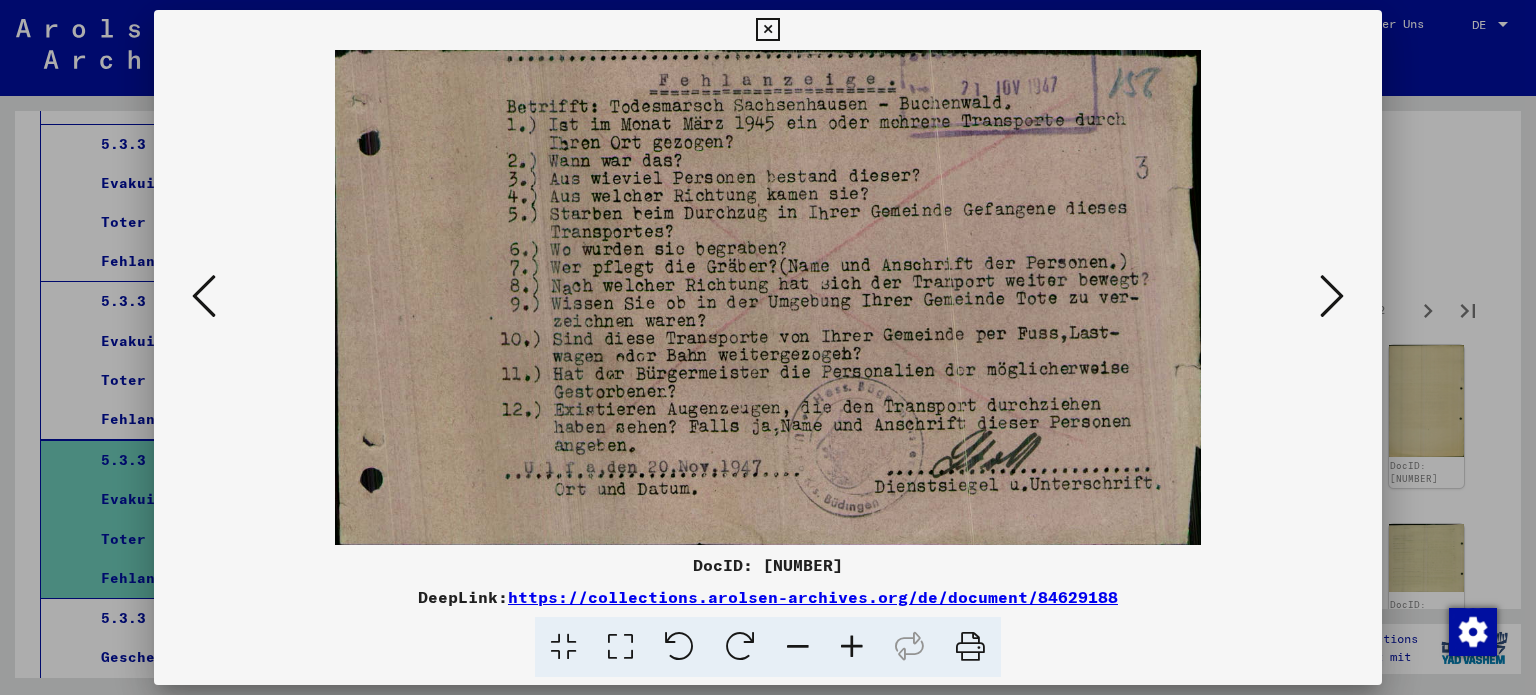 click at bounding box center [1332, 296] 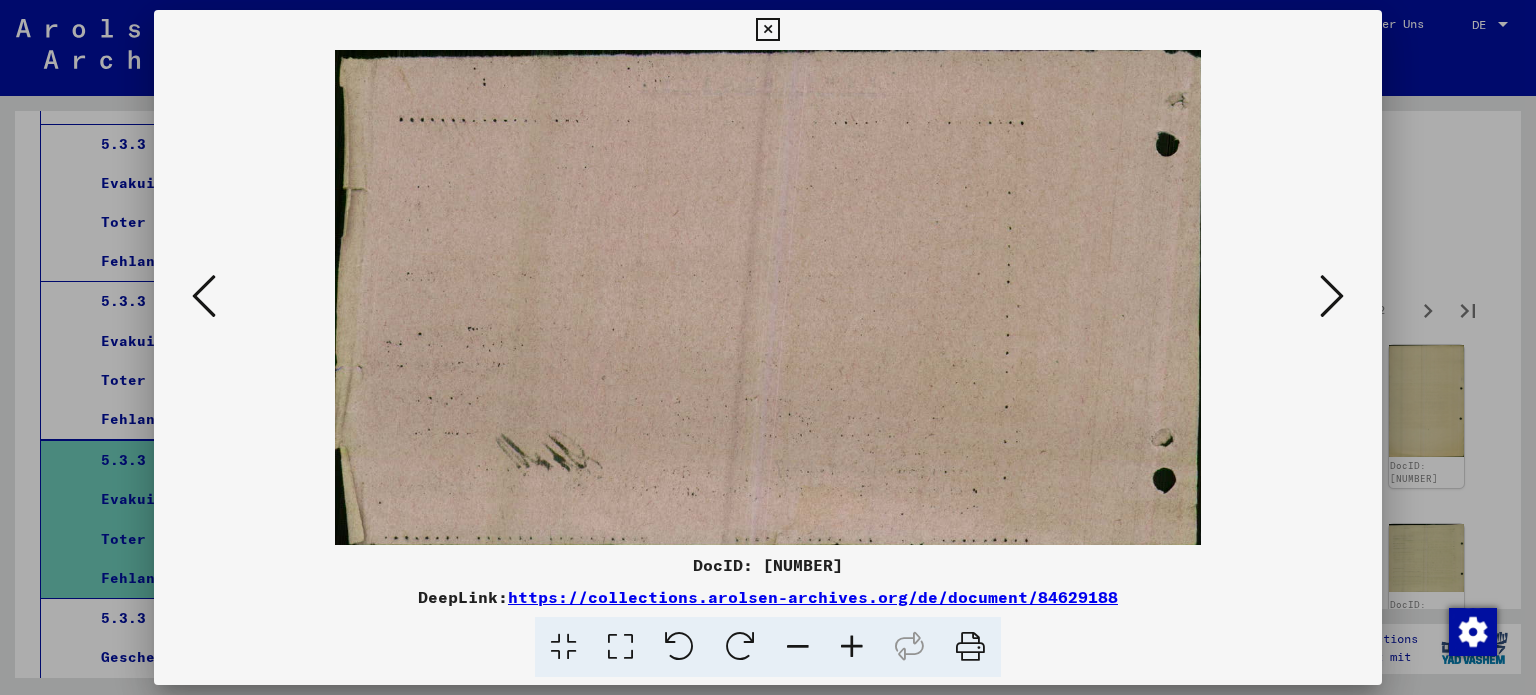 click at bounding box center (1332, 296) 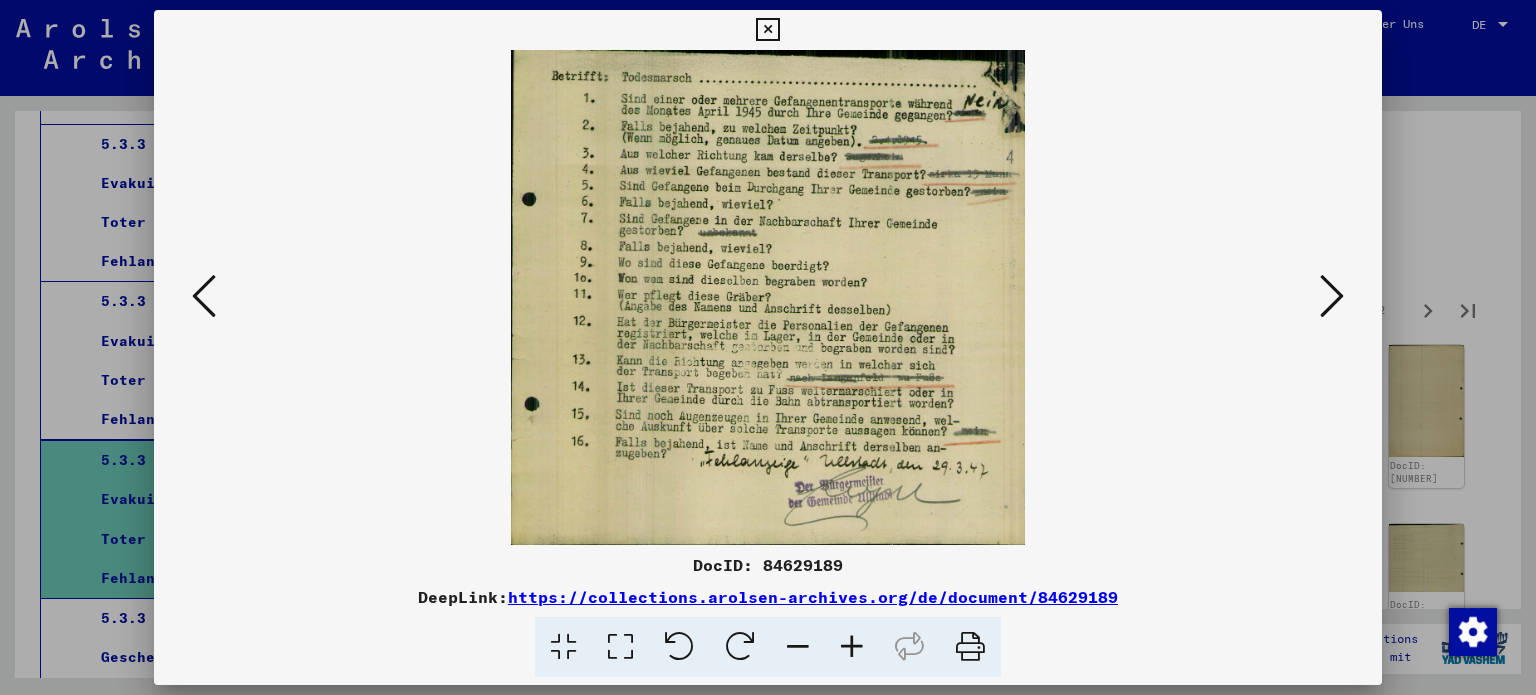 click at bounding box center (620, 647) 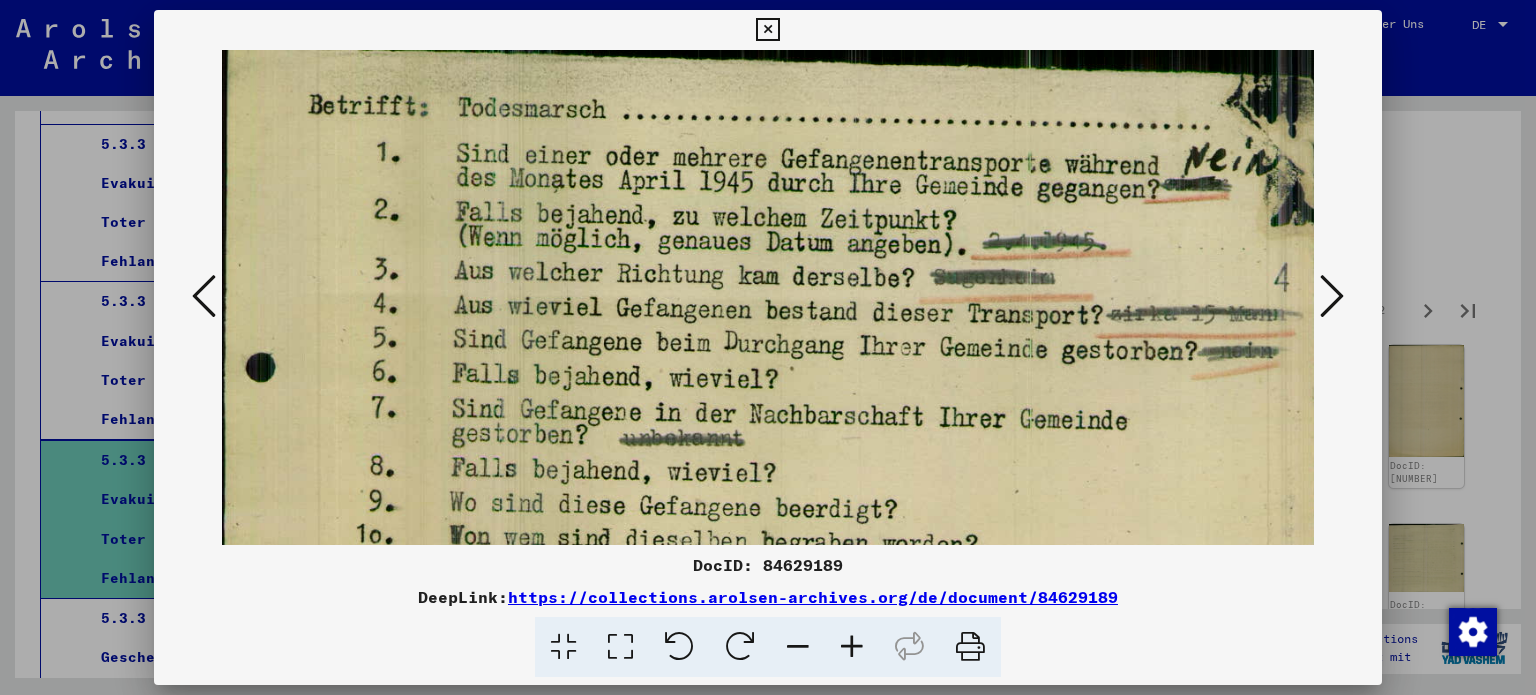 click at bounding box center (1332, 296) 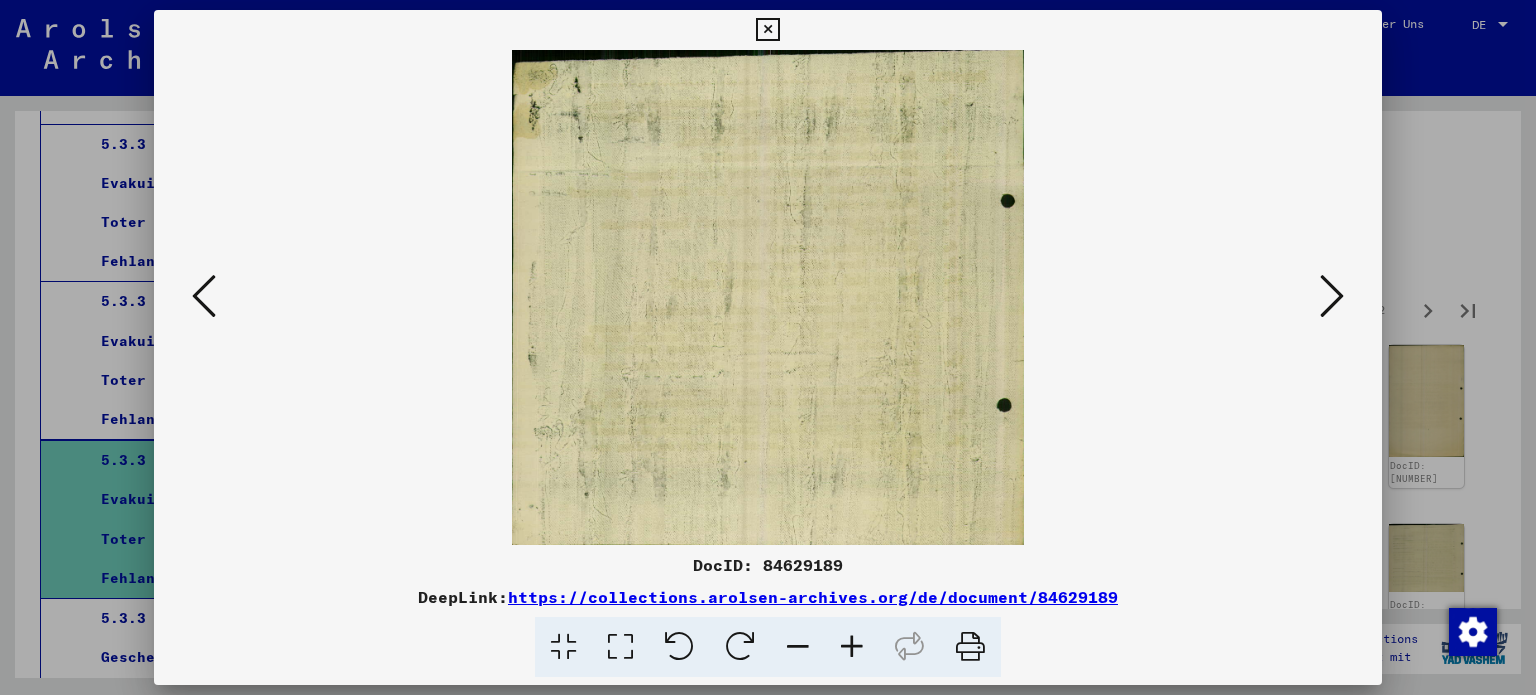 click at bounding box center [1332, 296] 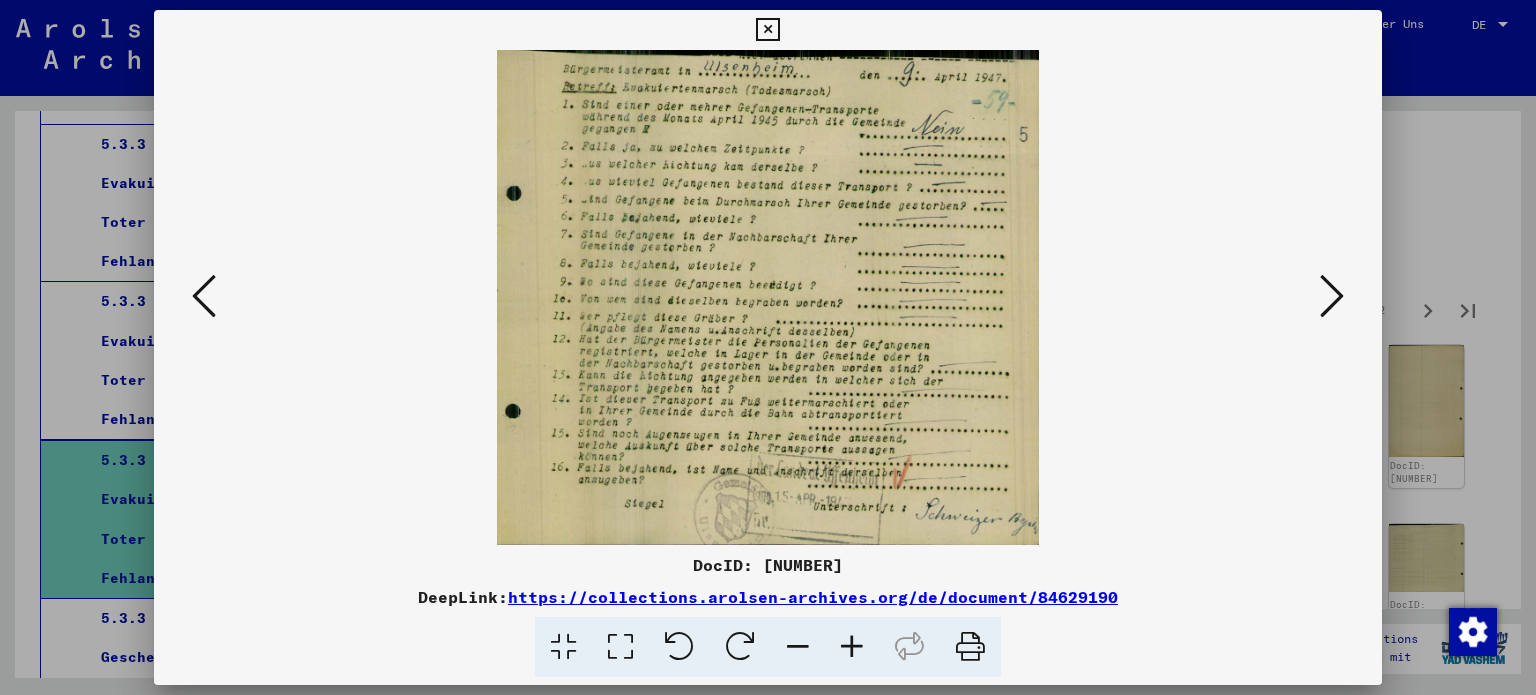 click at bounding box center (1332, 296) 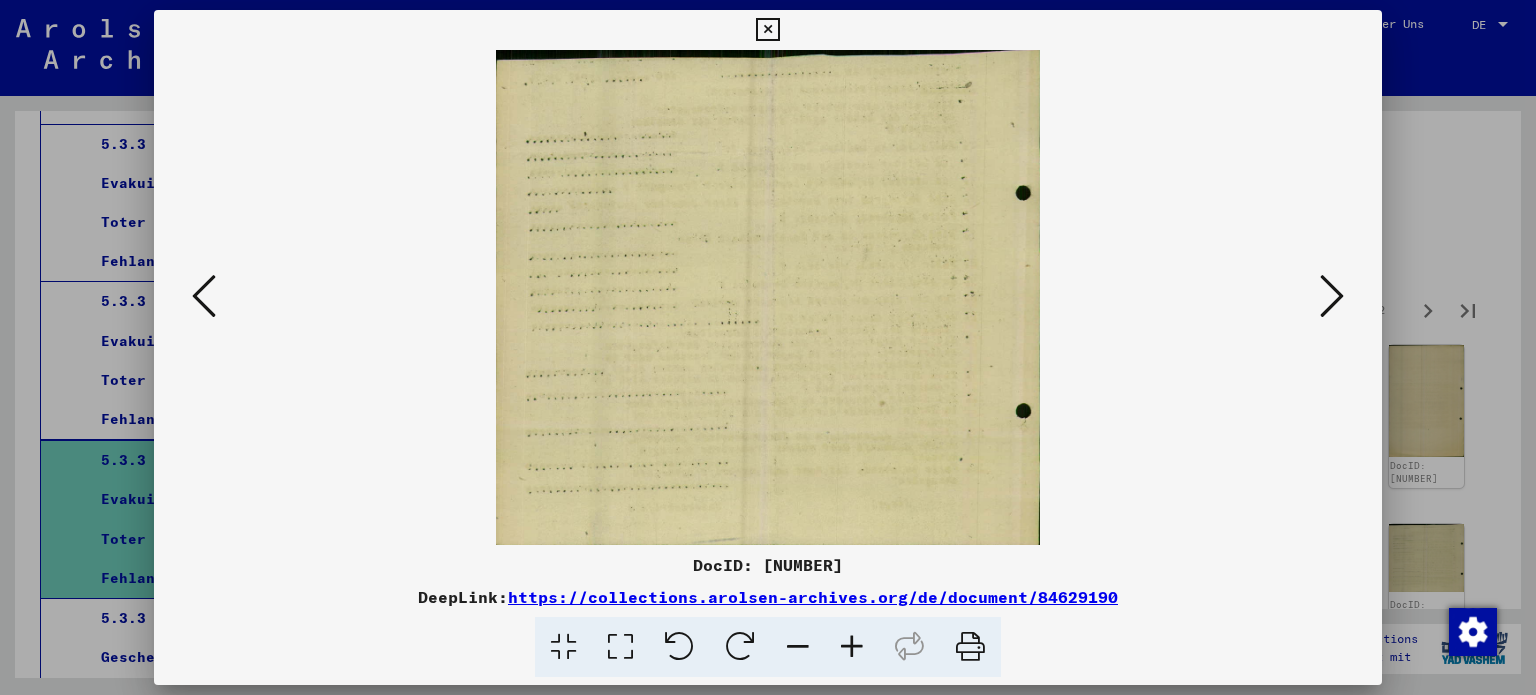 click at bounding box center [1332, 296] 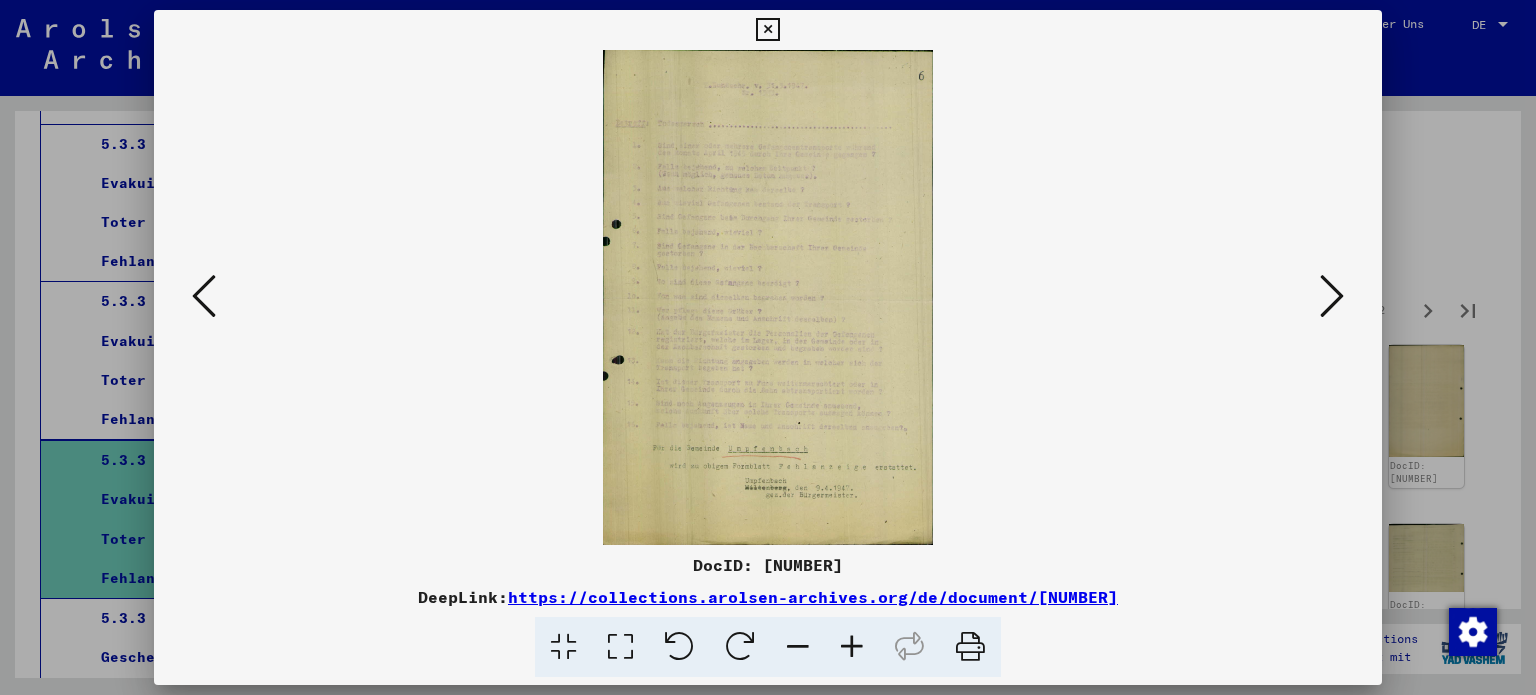 click at bounding box center [1332, 296] 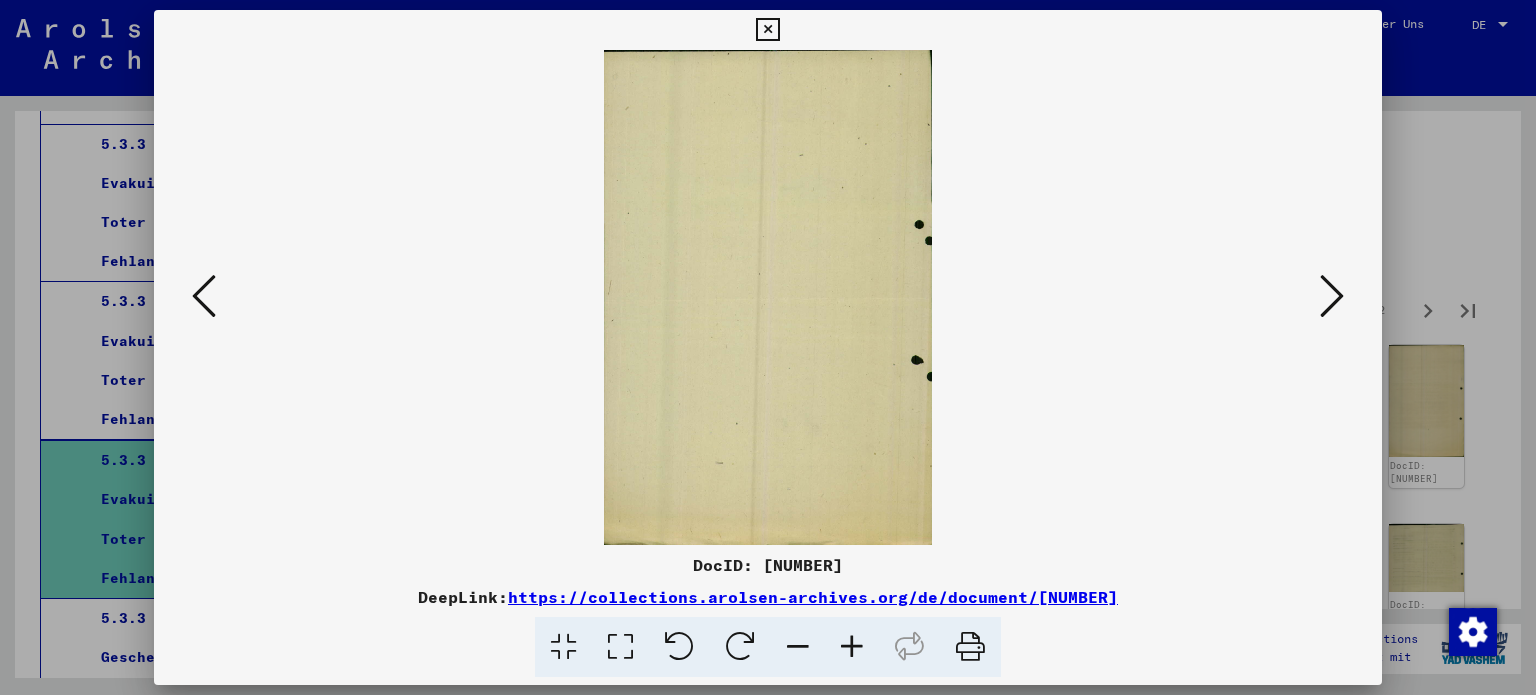 click at bounding box center (1332, 296) 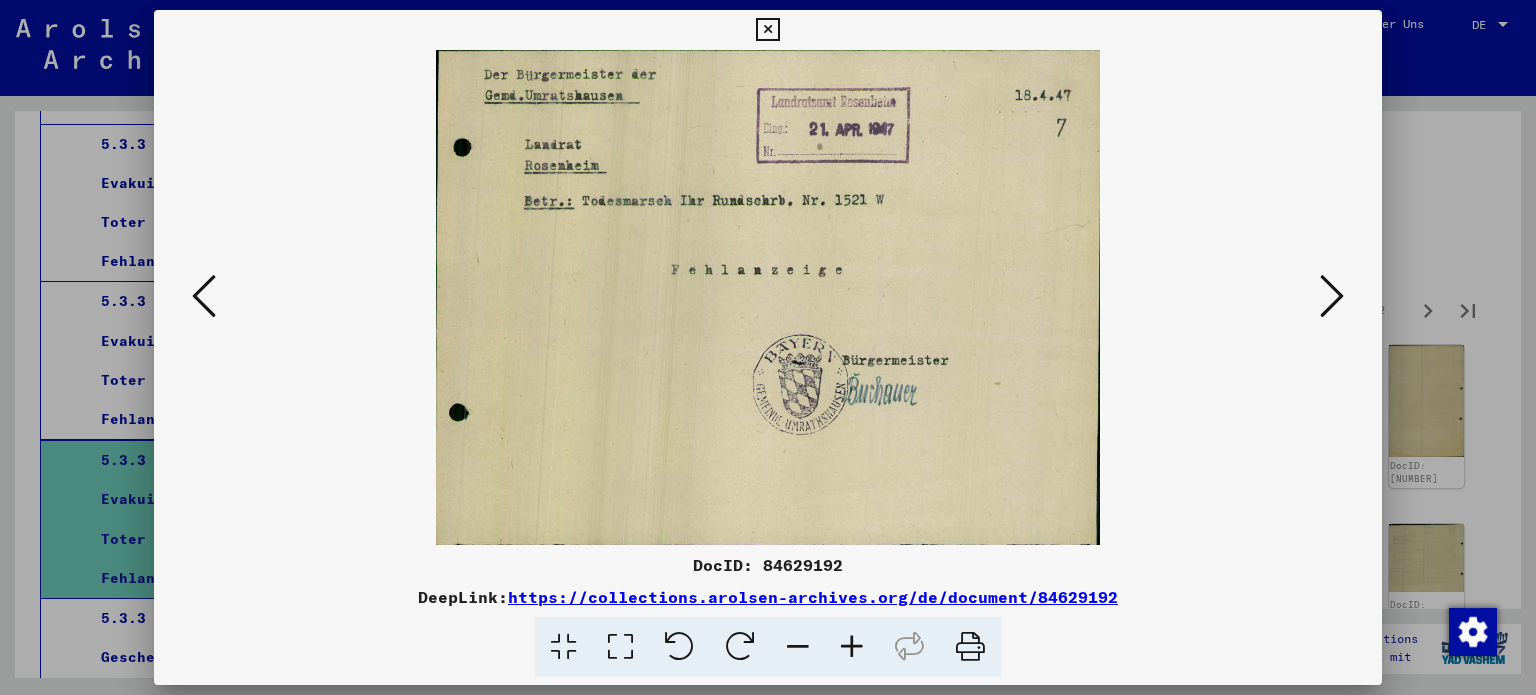 click at bounding box center (1332, 296) 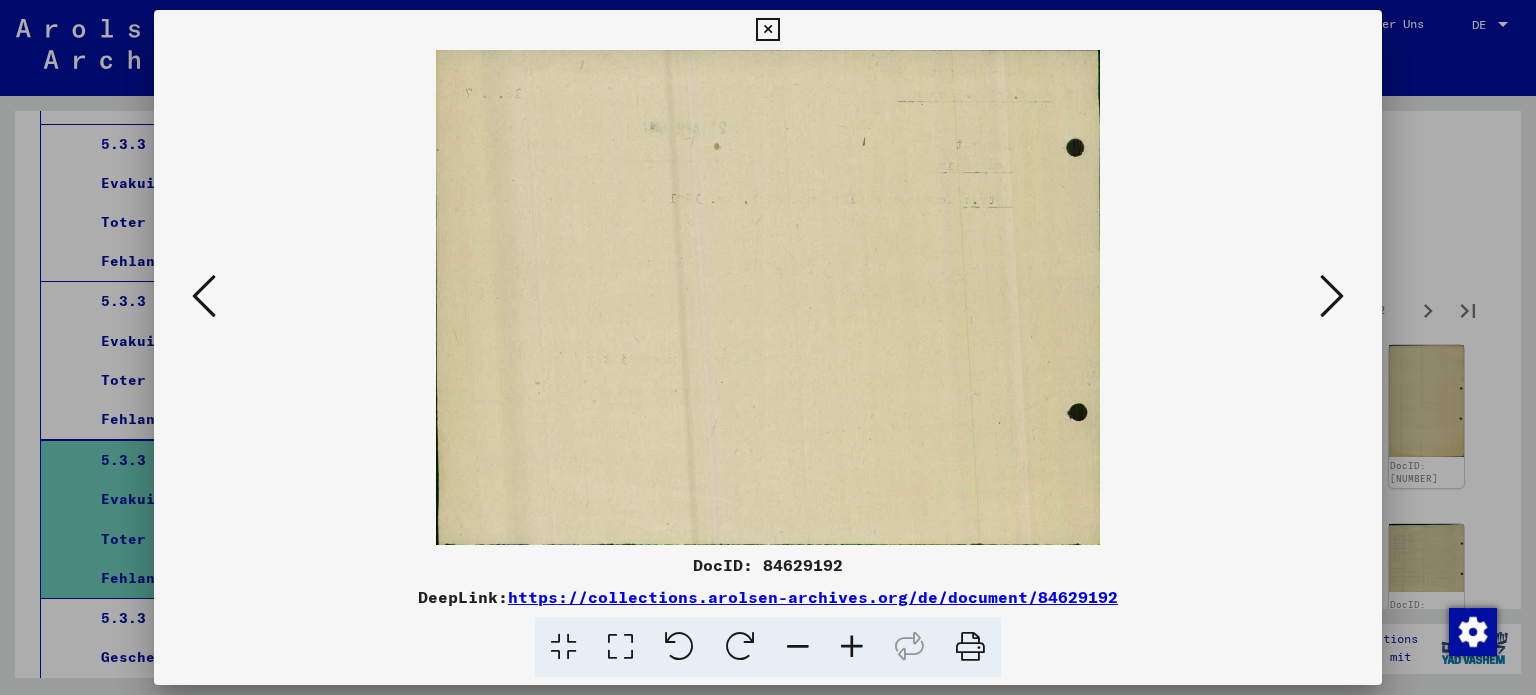 click at bounding box center [1332, 296] 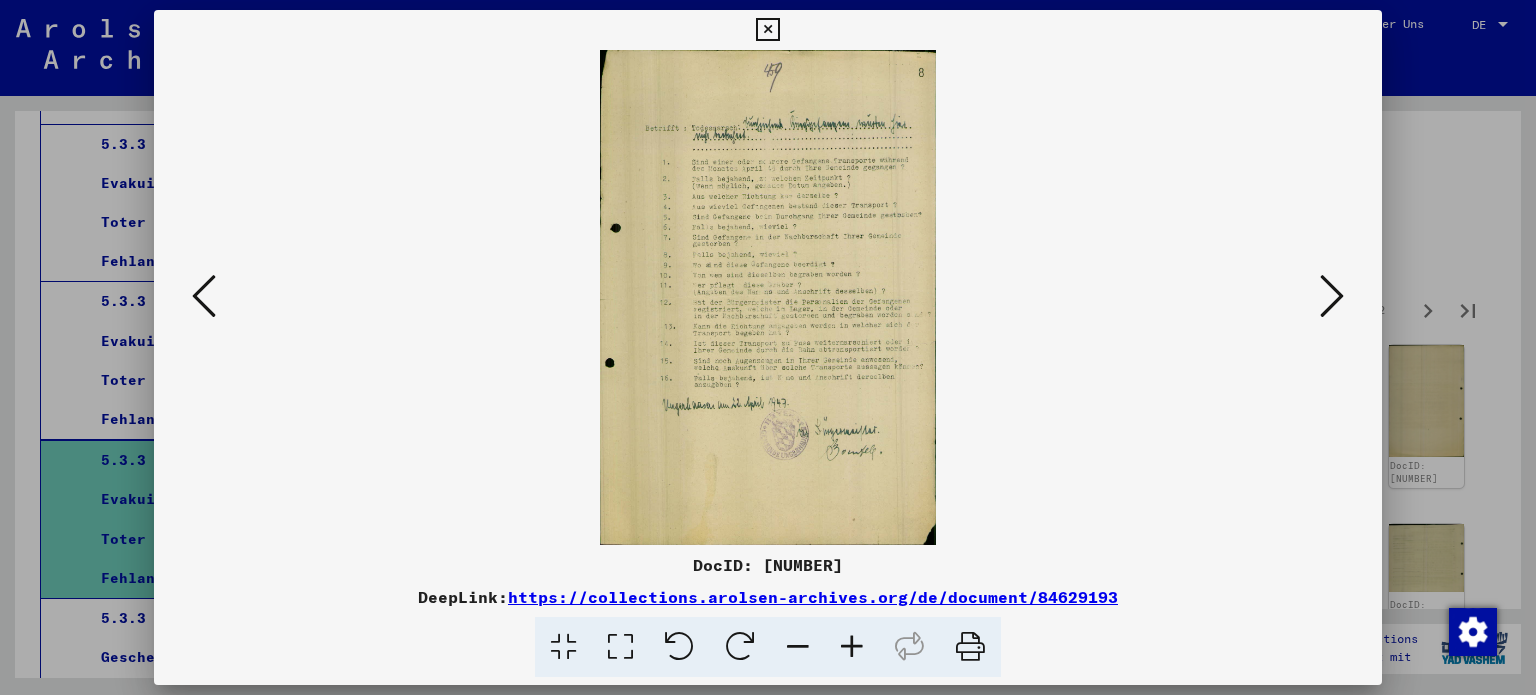 click at bounding box center (1332, 296) 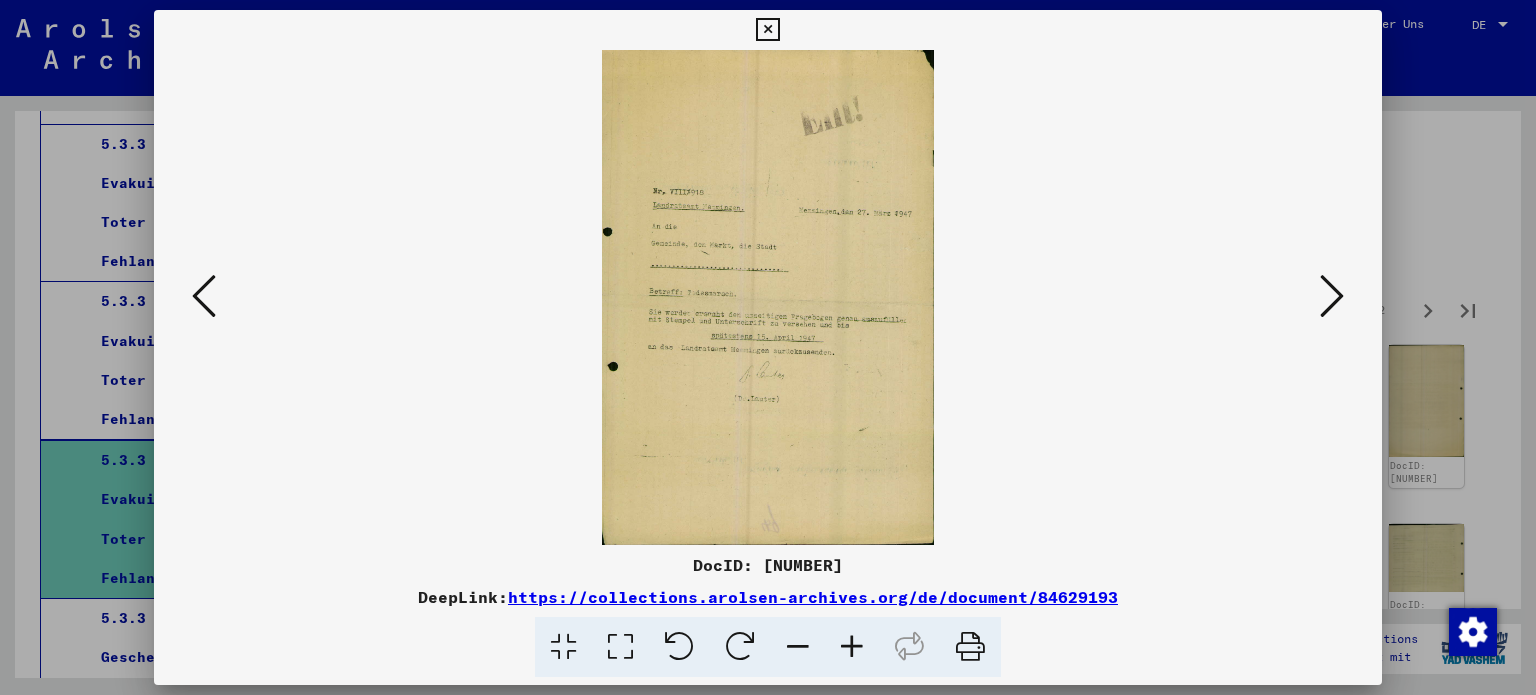 click at bounding box center [1332, 296] 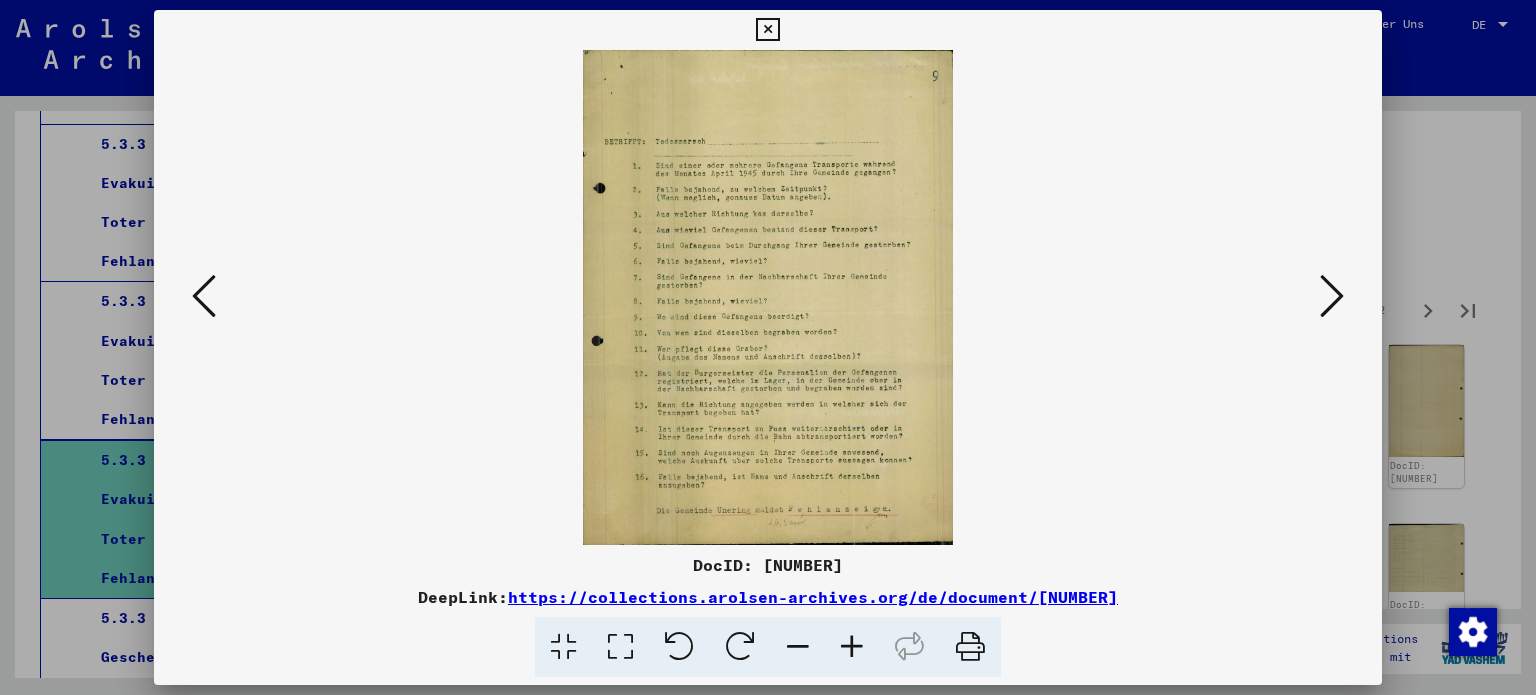 click at bounding box center [620, 647] 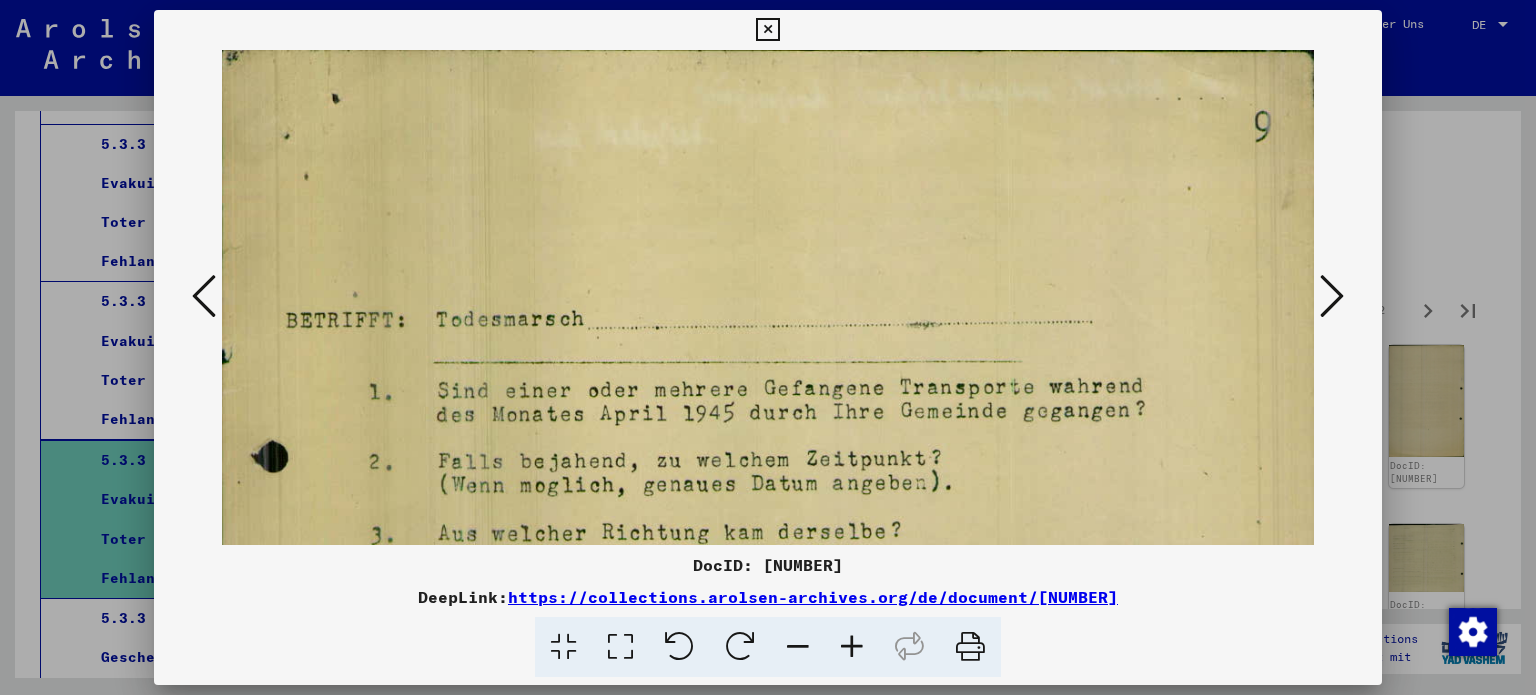click at bounding box center [767, 30] 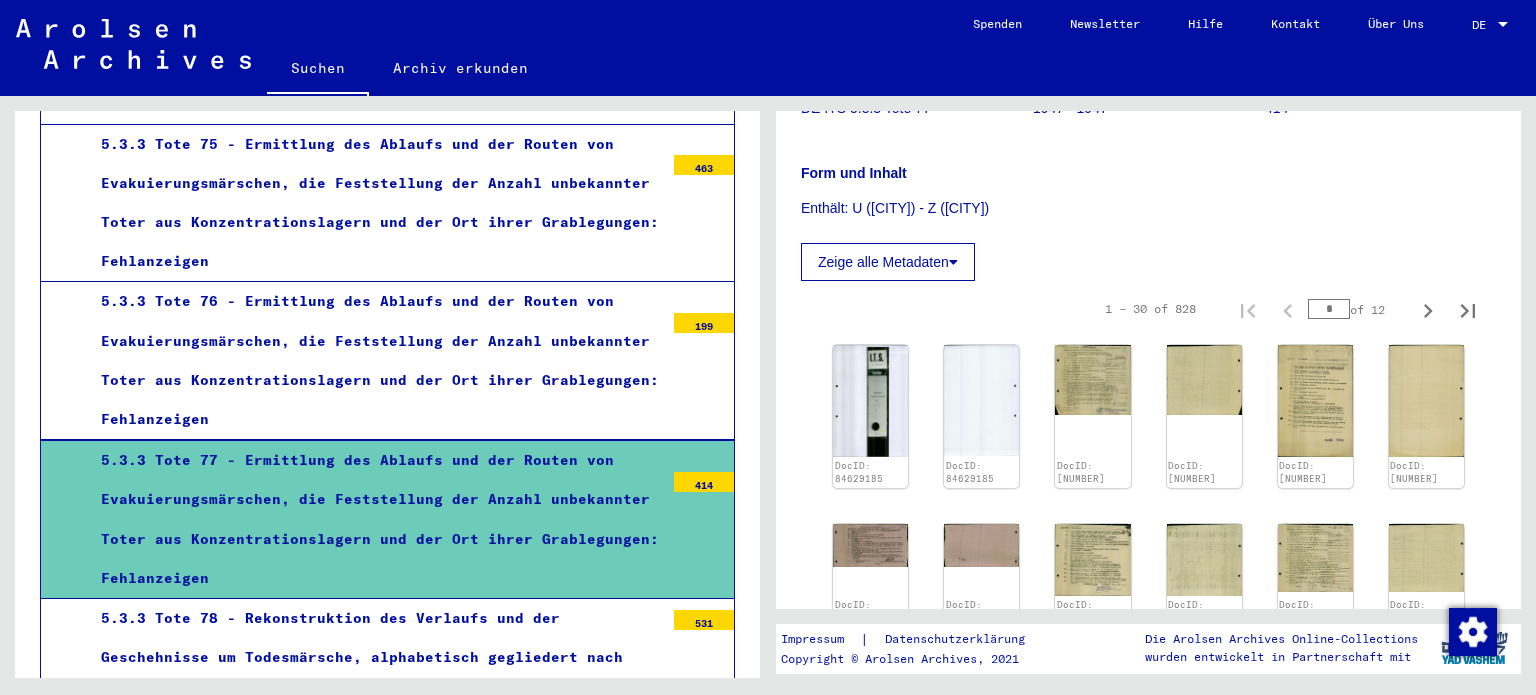 scroll, scrollTop: 1000, scrollLeft: 0, axis: vertical 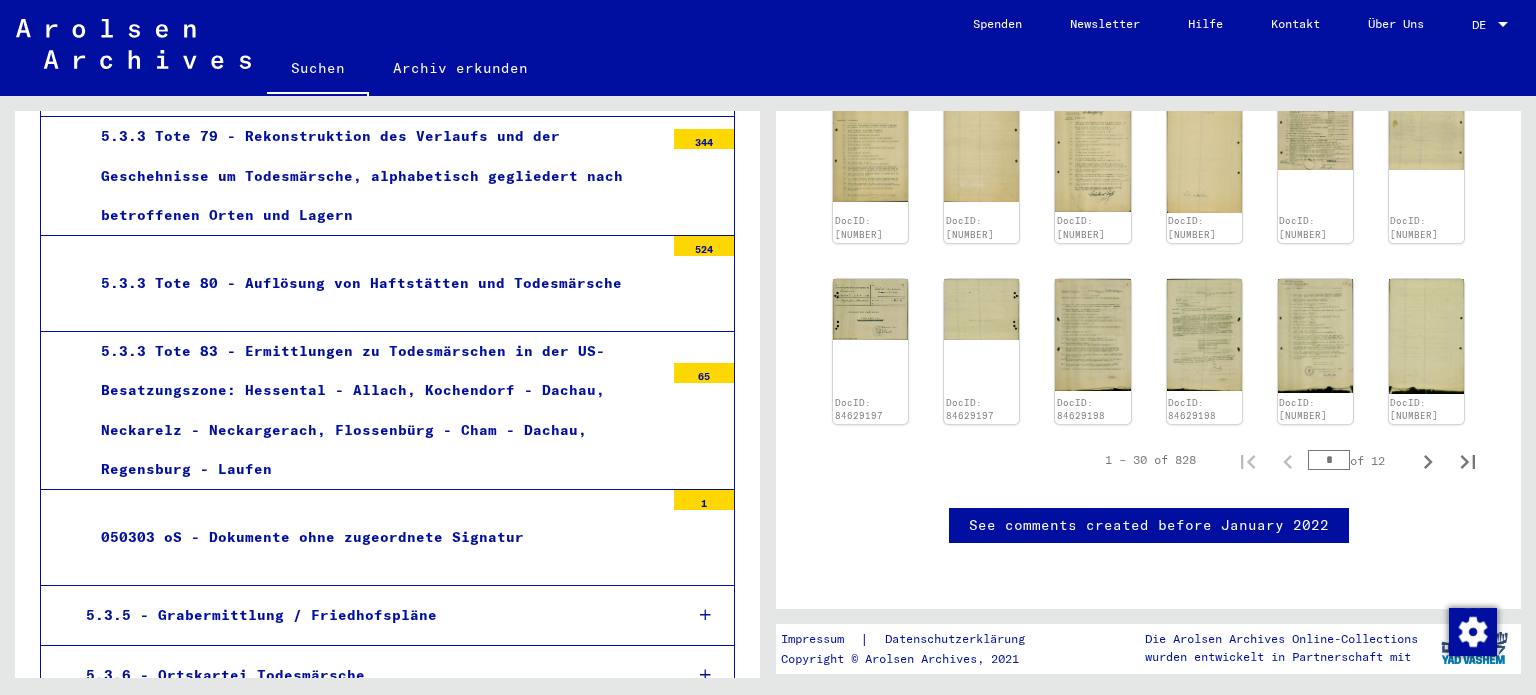 click on "050303 oS - Dokumente ohne zugeordnete Signatur" at bounding box center (375, 537) 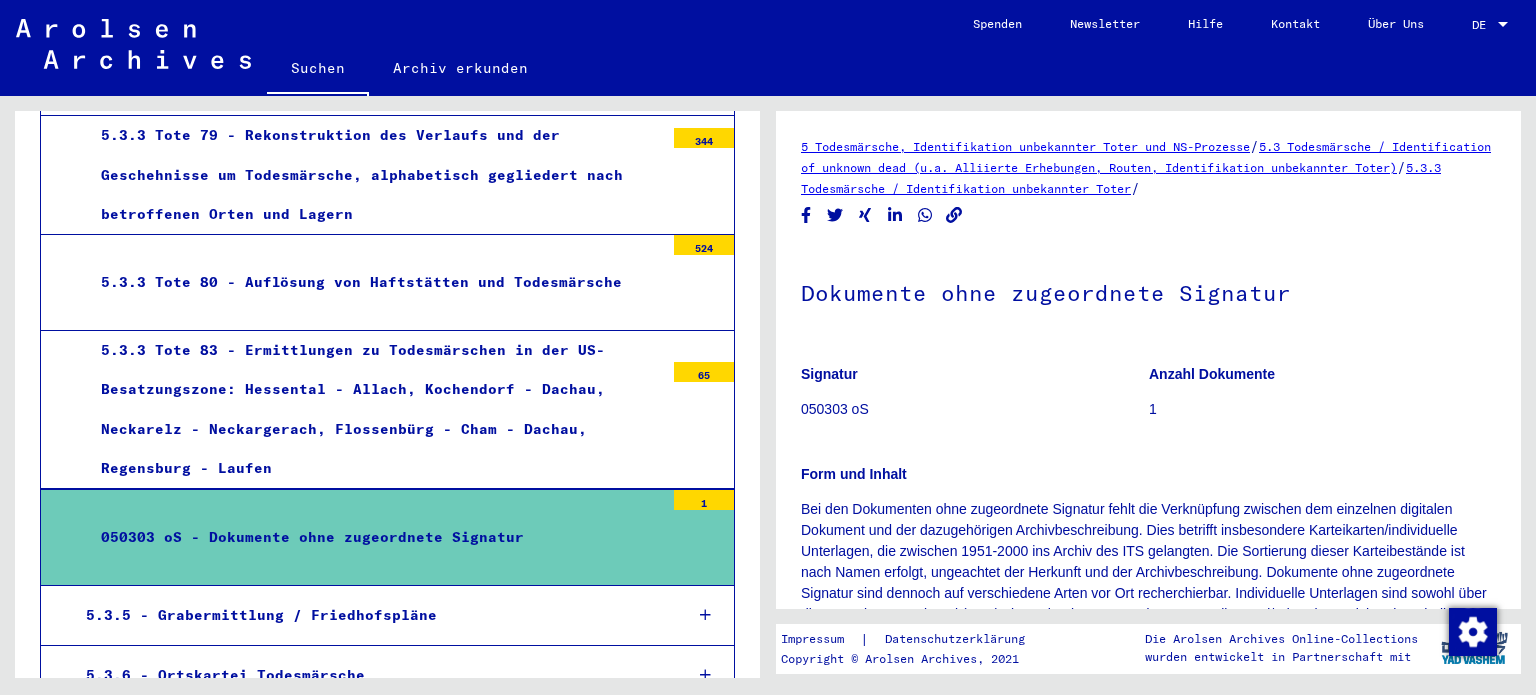 scroll, scrollTop: 500, scrollLeft: 0, axis: vertical 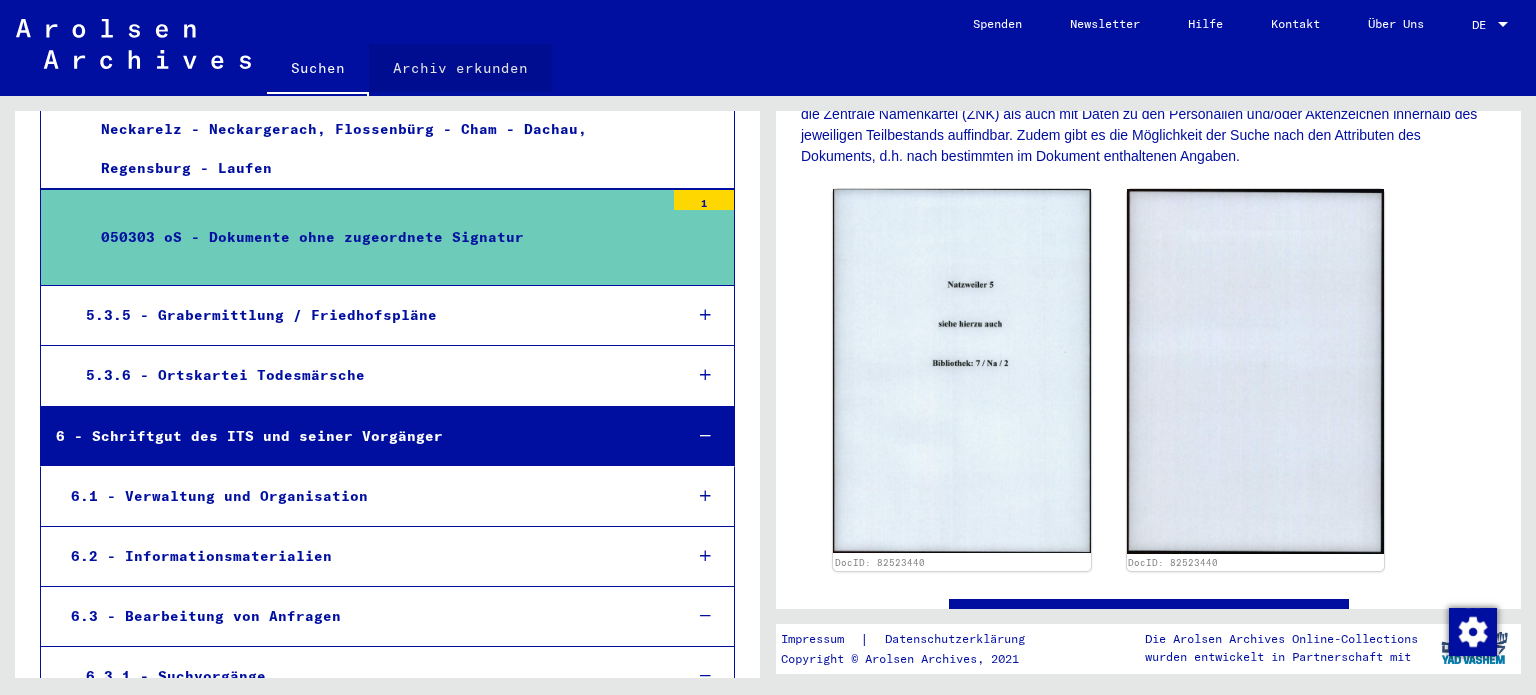 click on "Archiv erkunden" 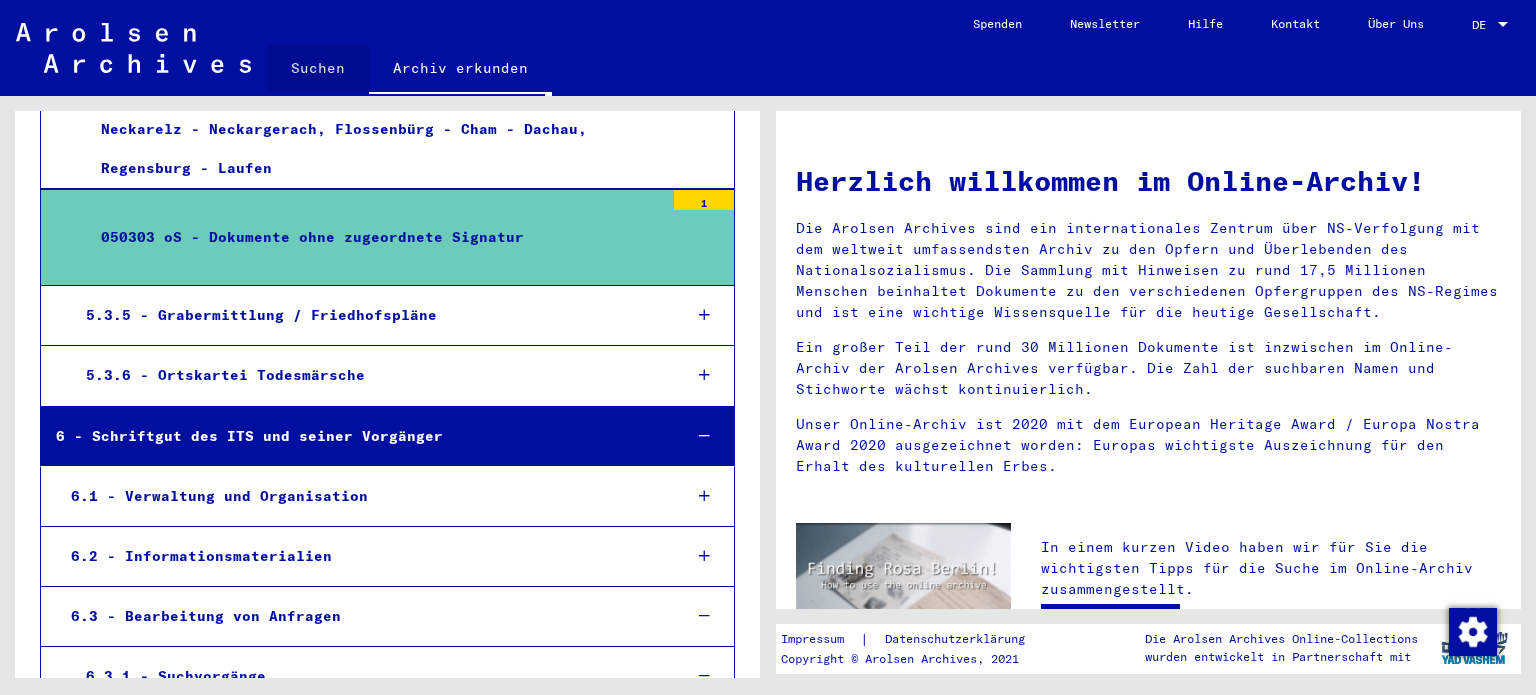 click on "Suchen" 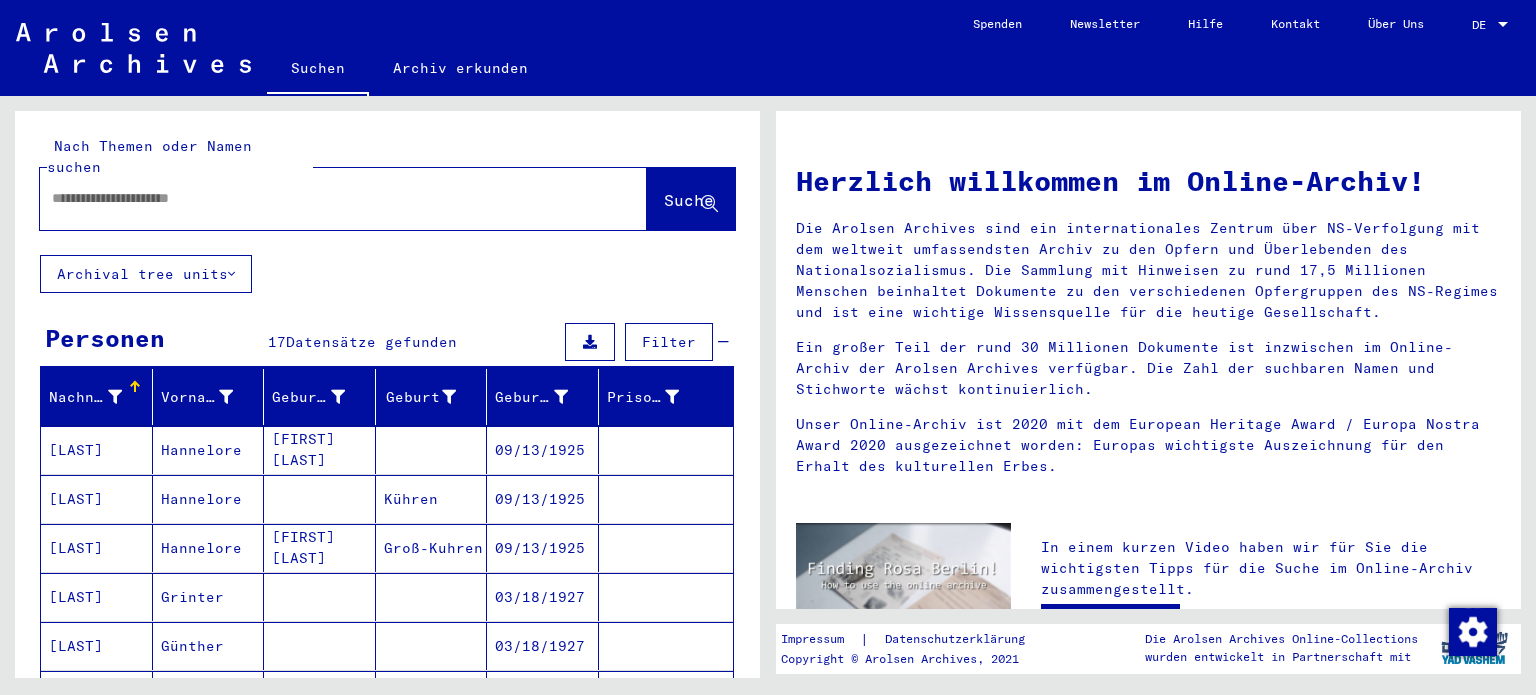 click at bounding box center [319, 198] 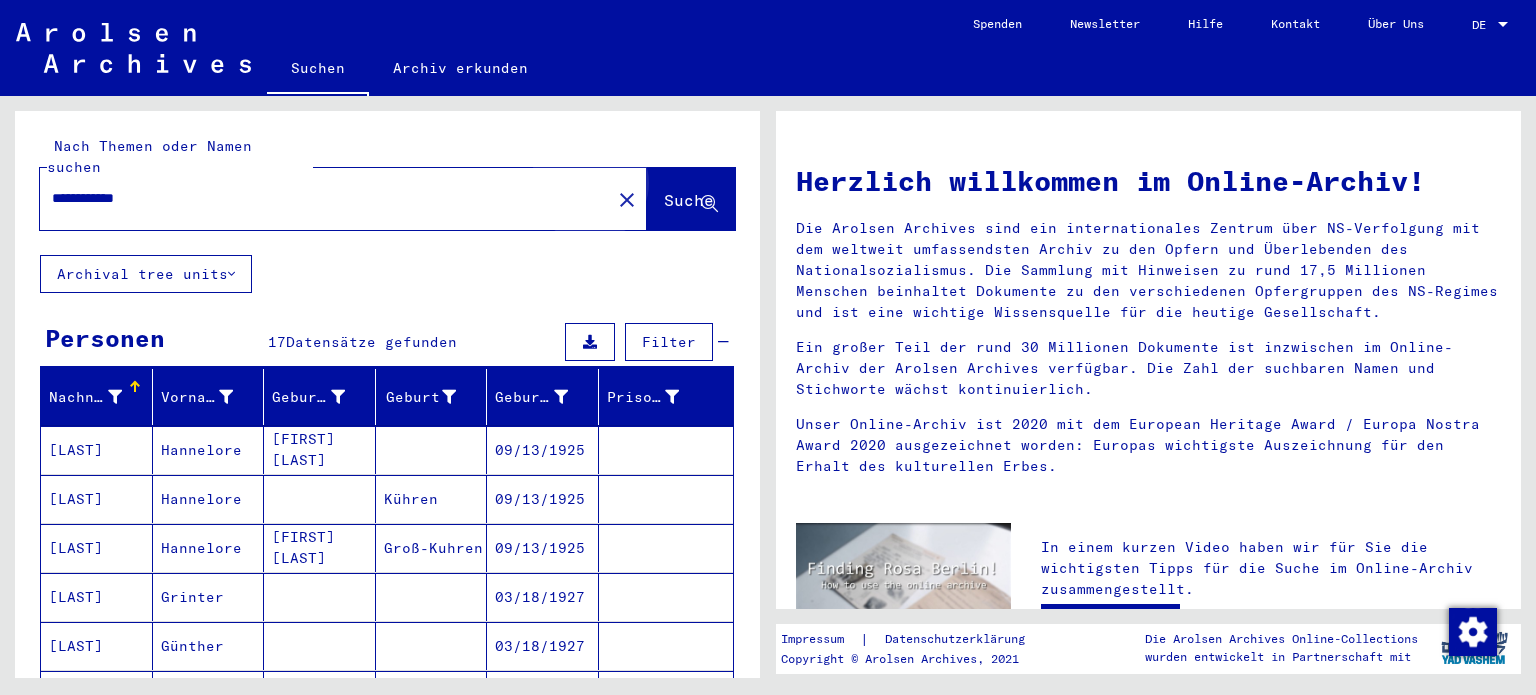 click on "Suche" 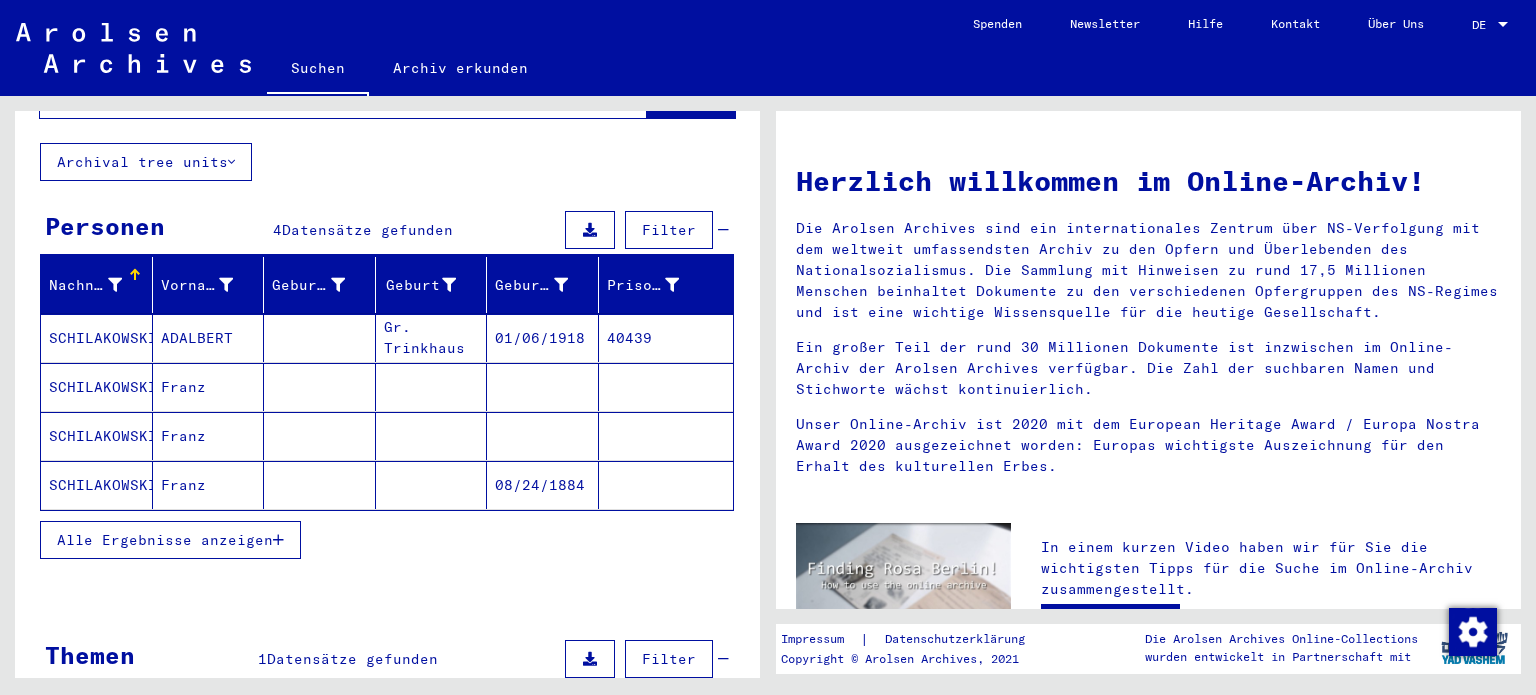 scroll, scrollTop: 280, scrollLeft: 0, axis: vertical 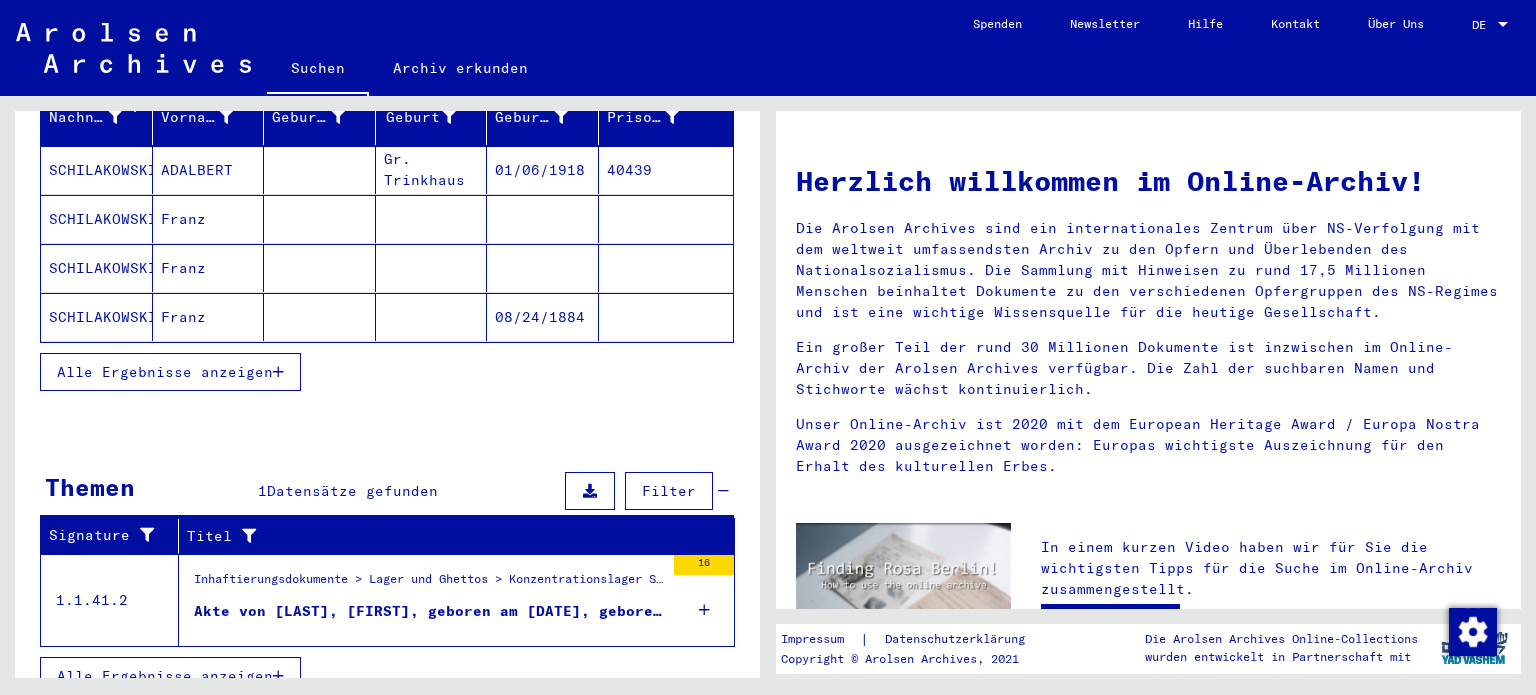 click on "Akte von [LAST], [FIRST], geboren am [DATE], geboren in [CITY]" at bounding box center (429, 611) 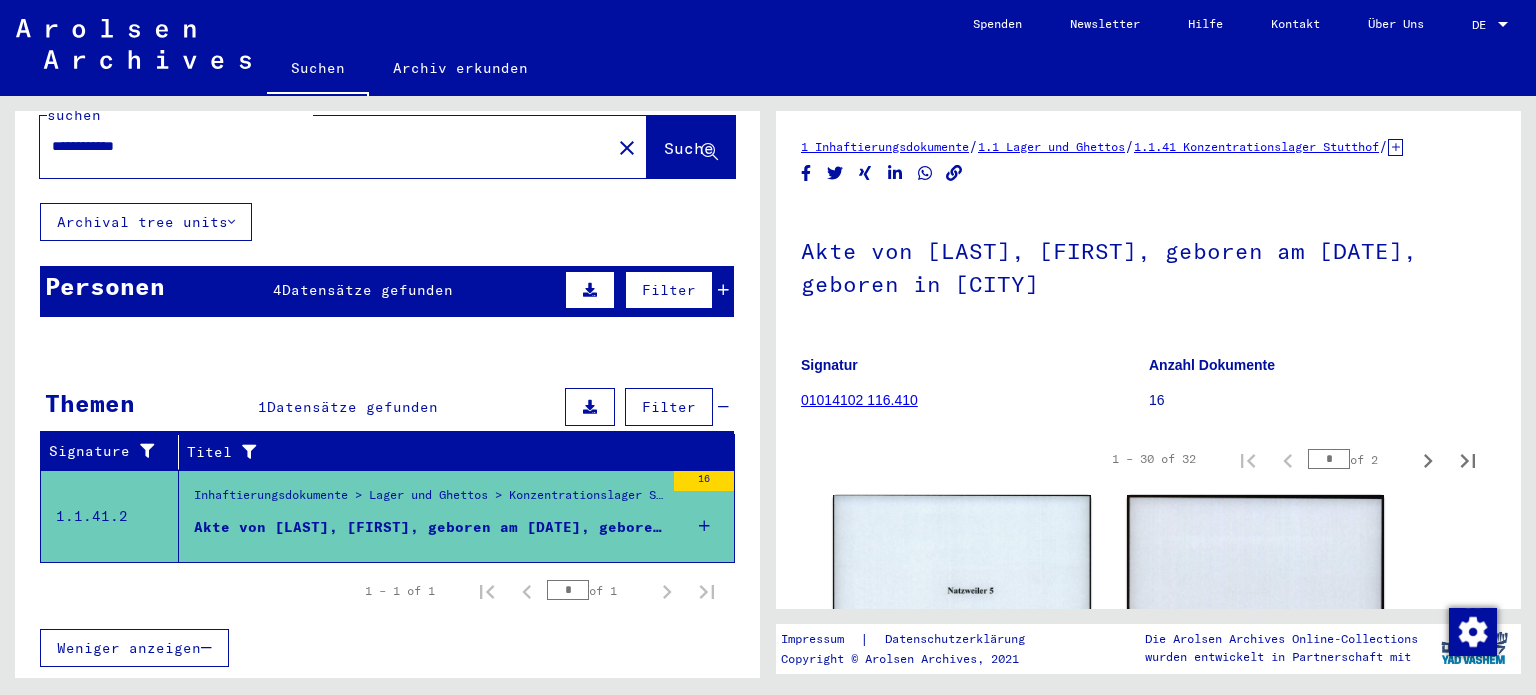 scroll, scrollTop: 26, scrollLeft: 0, axis: vertical 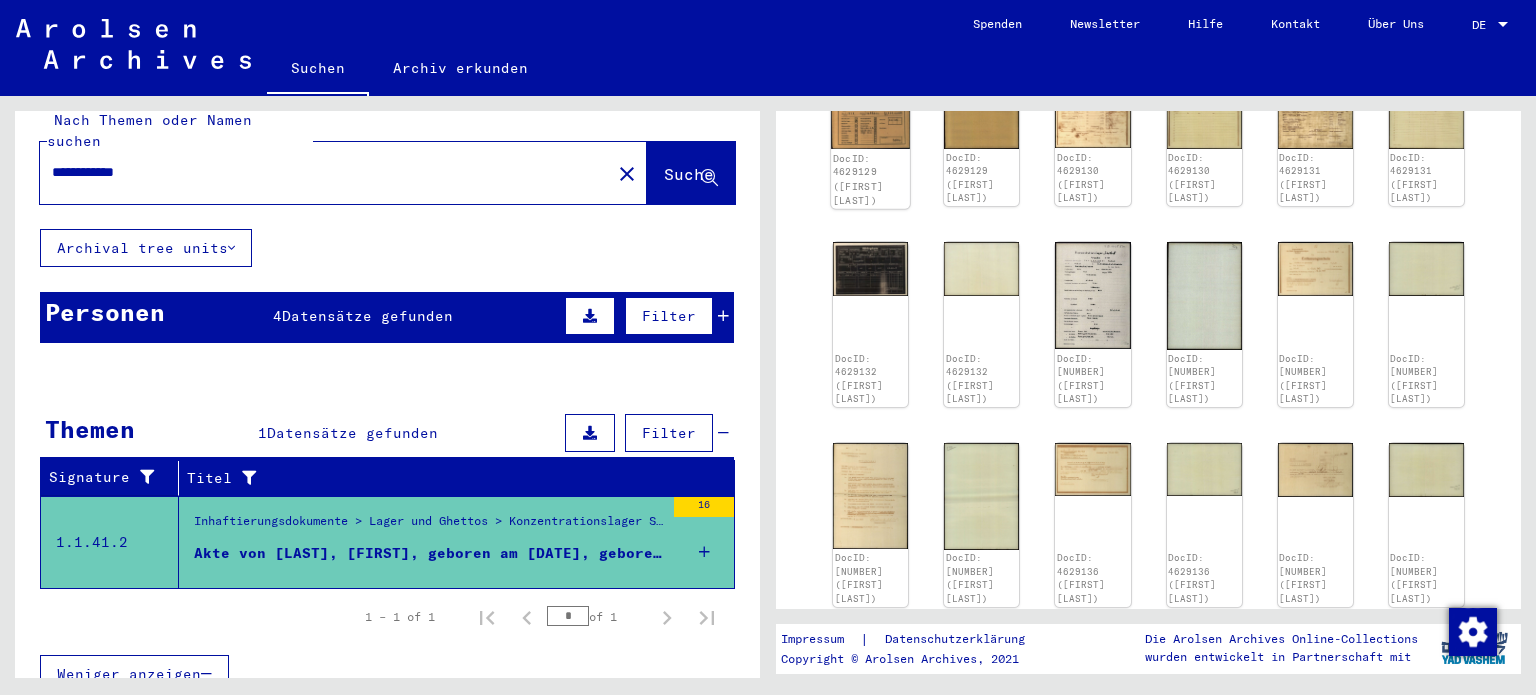 click 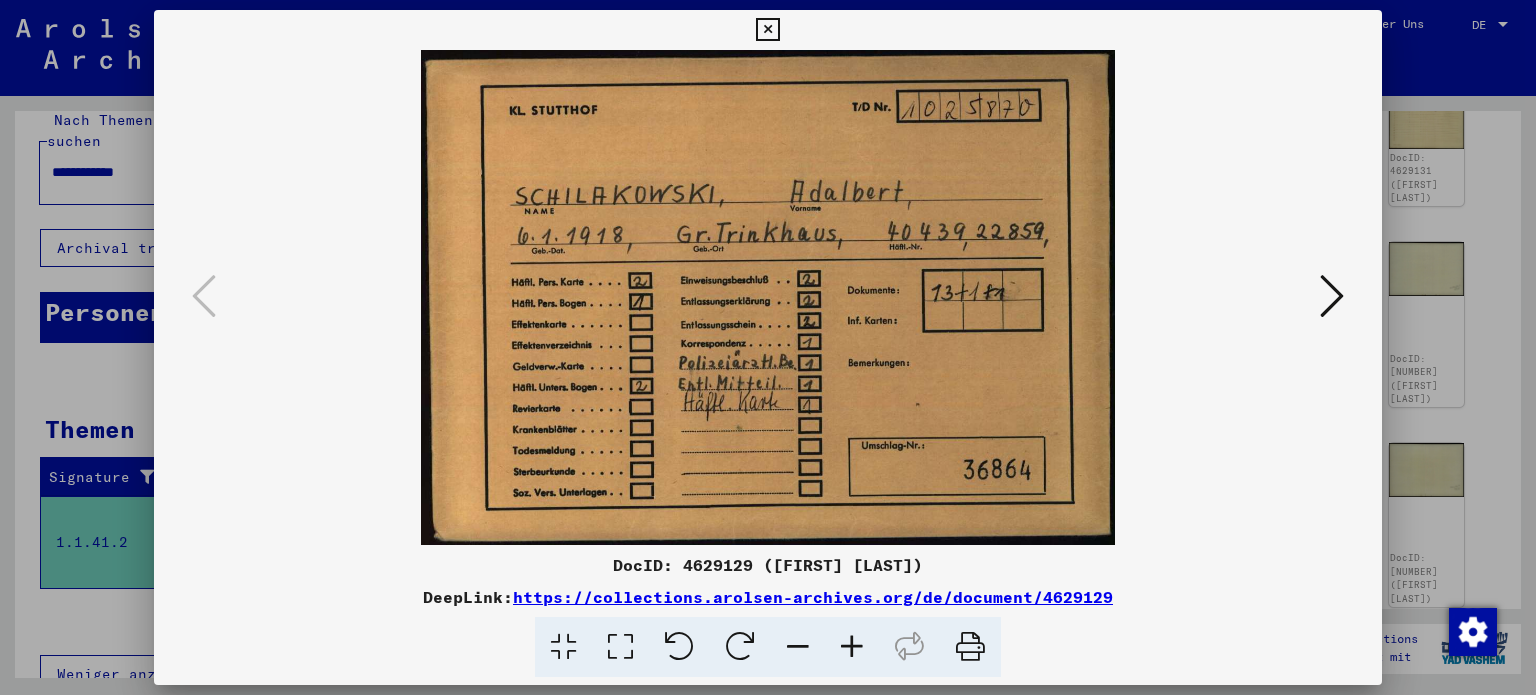 click at bounding box center [620, 647] 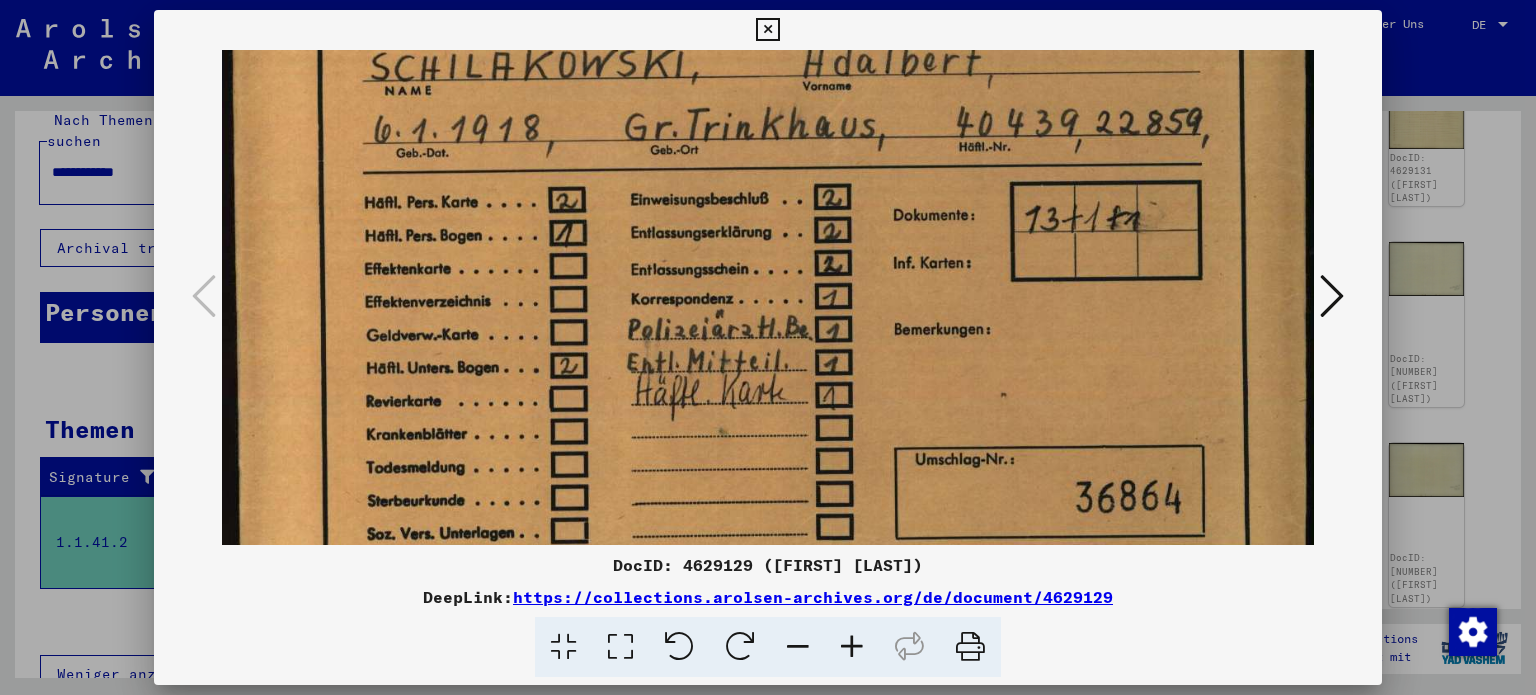 scroll, scrollTop: 219, scrollLeft: 0, axis: vertical 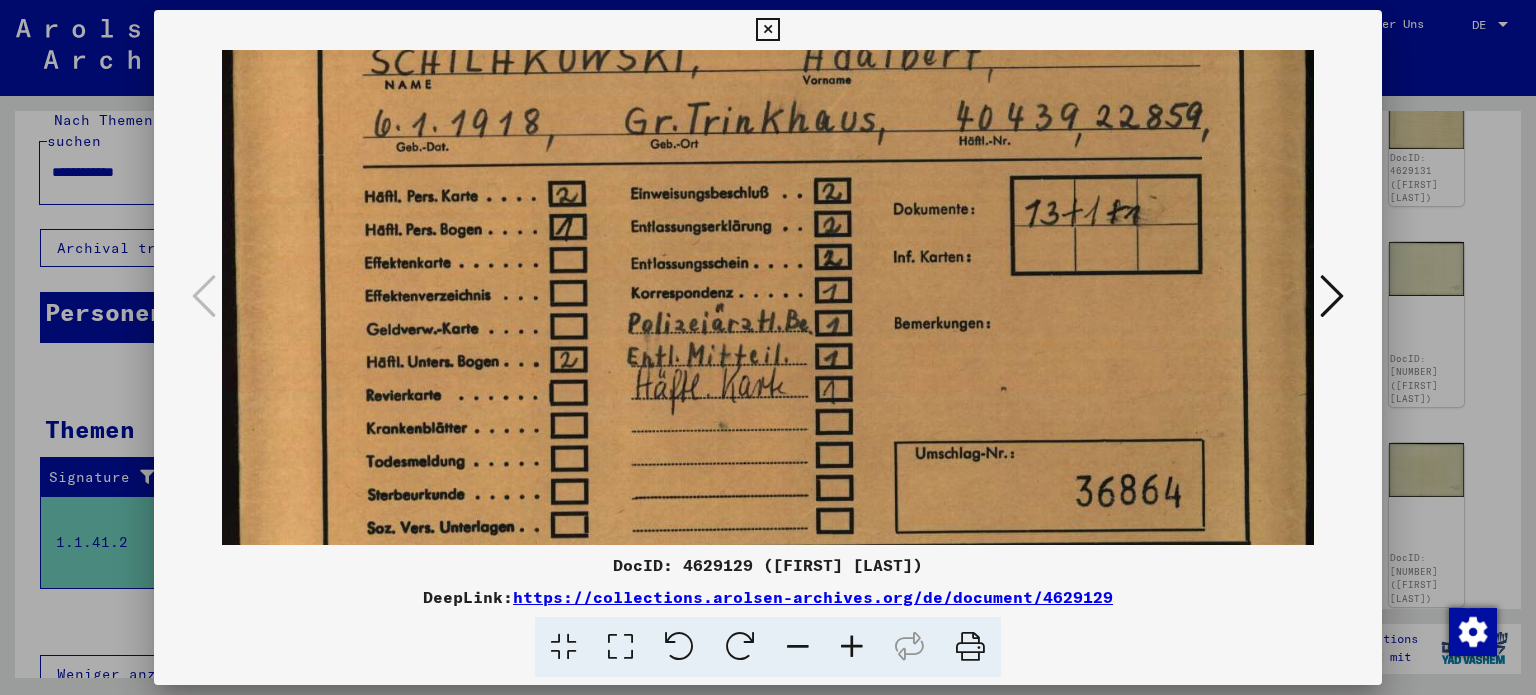 drag, startPoint x: 732, startPoint y: 475, endPoint x: 741, endPoint y: 268, distance: 207.19556 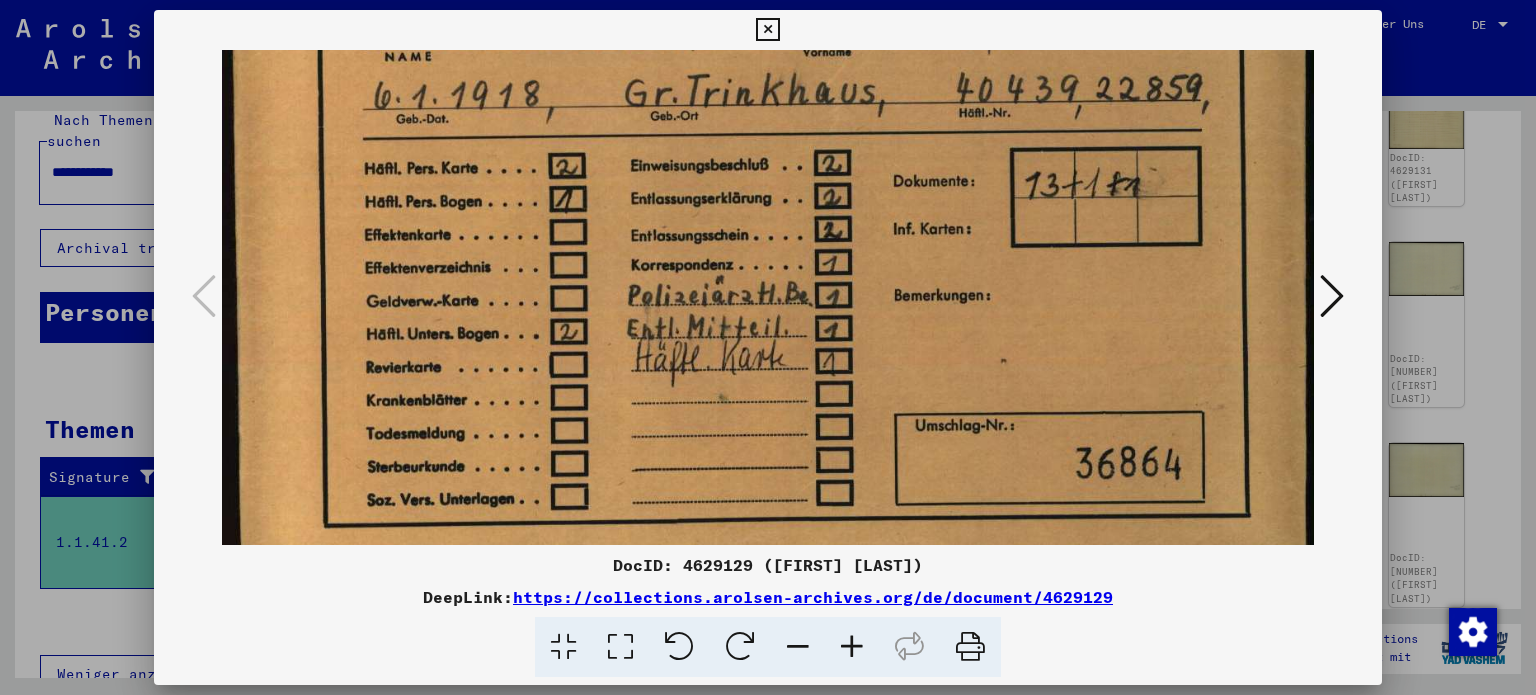 scroll, scrollTop: 284, scrollLeft: 0, axis: vertical 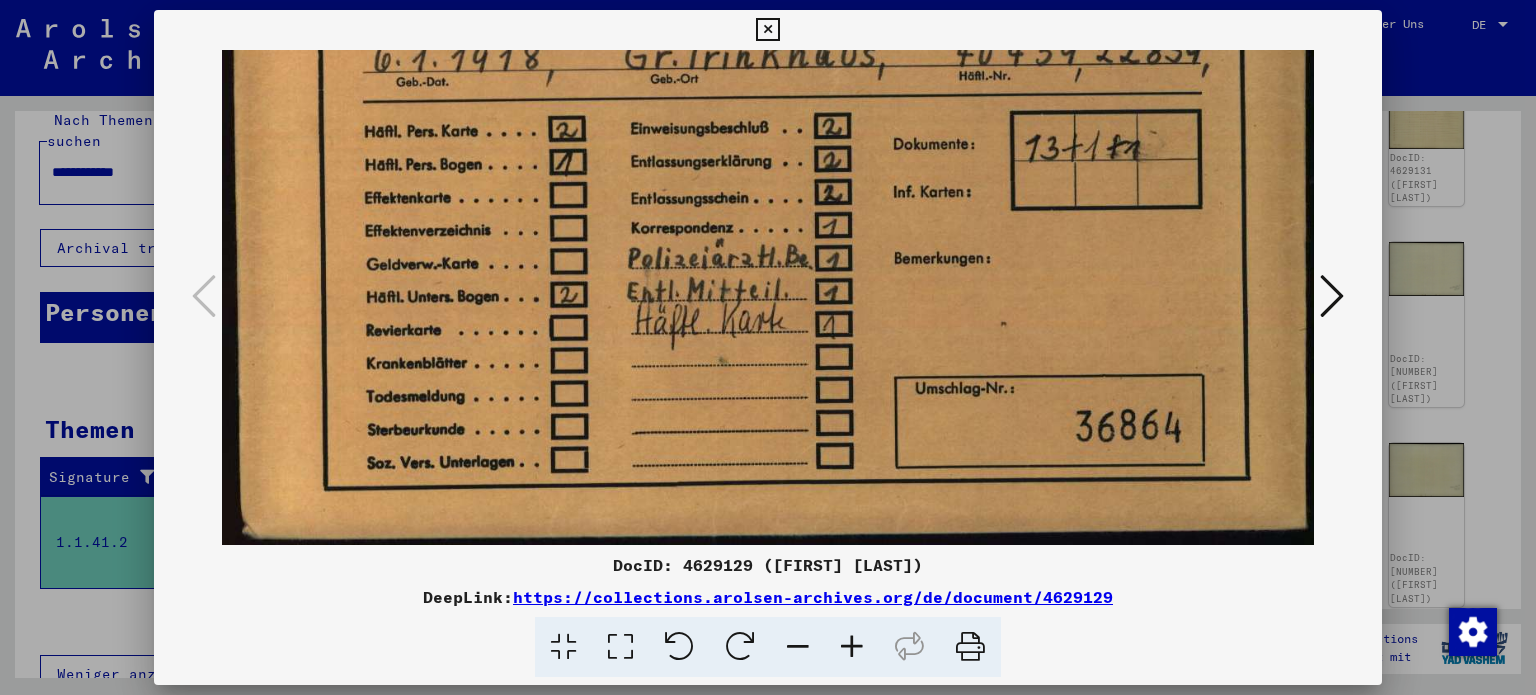 drag, startPoint x: 768, startPoint y: 302, endPoint x: 782, endPoint y: 130, distance: 172.56883 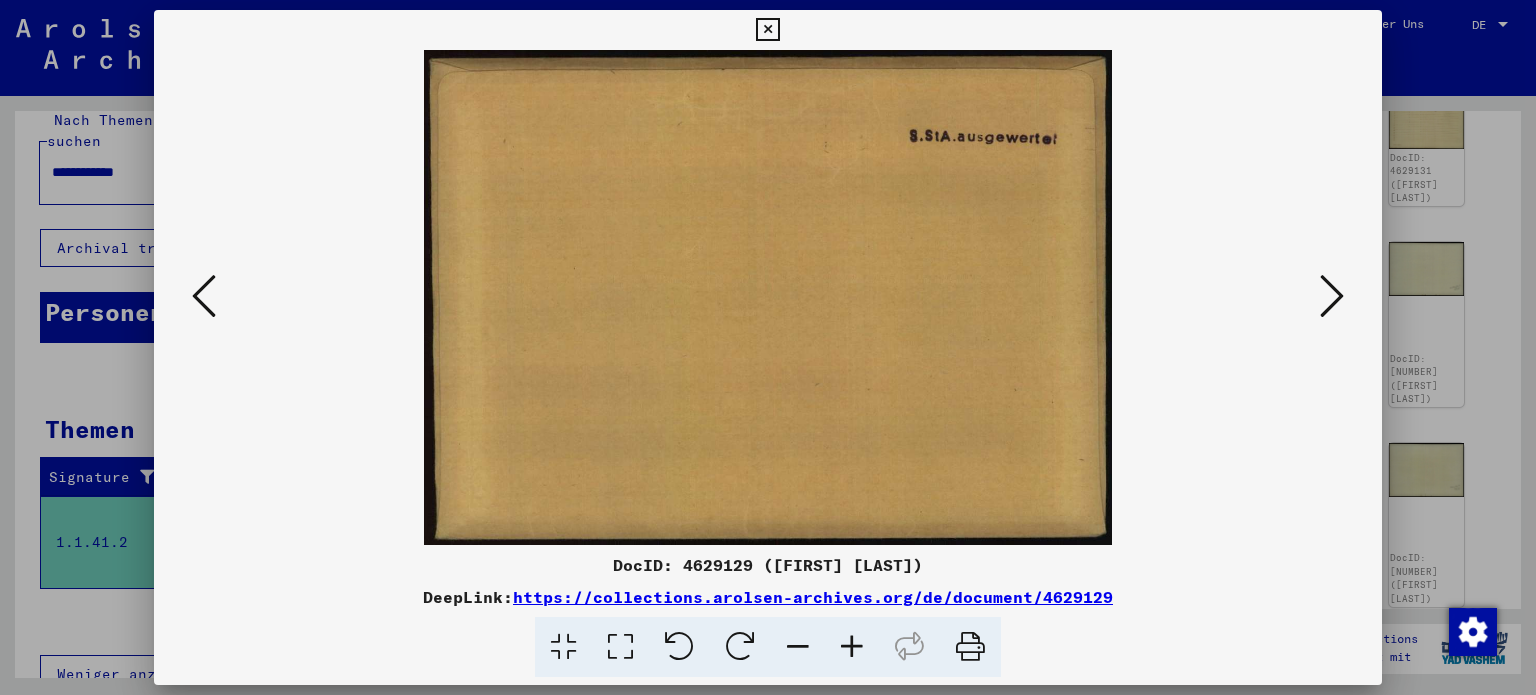 scroll, scrollTop: 0, scrollLeft: 0, axis: both 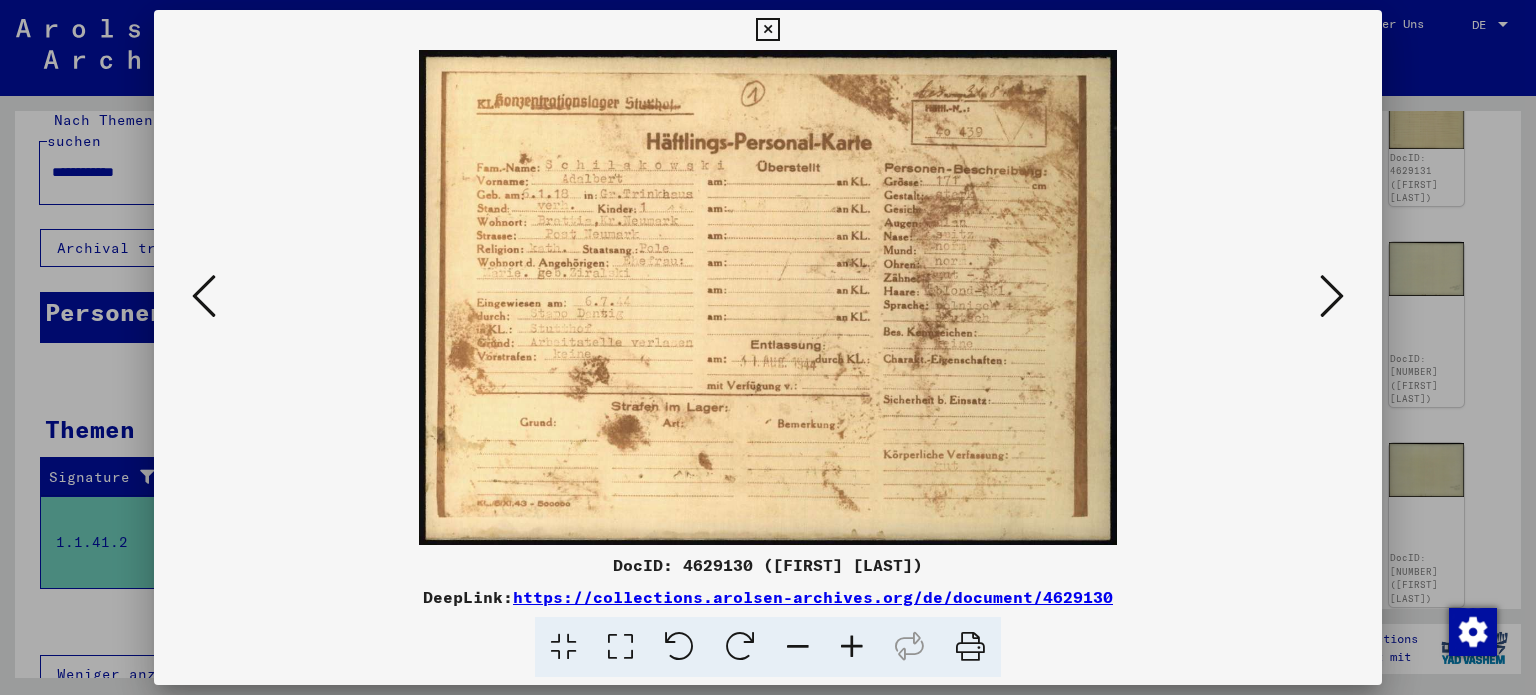 click at bounding box center (620, 647) 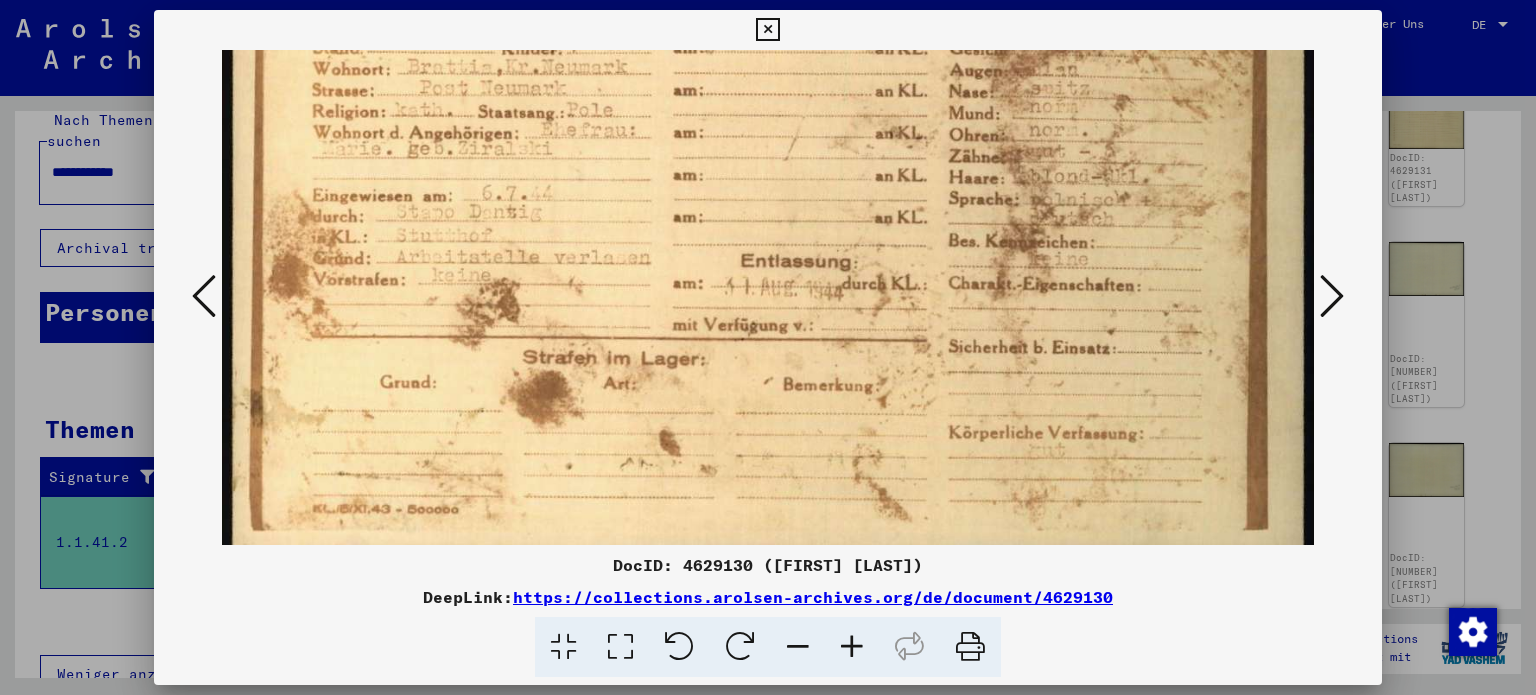scroll, scrollTop: 253, scrollLeft: 0, axis: vertical 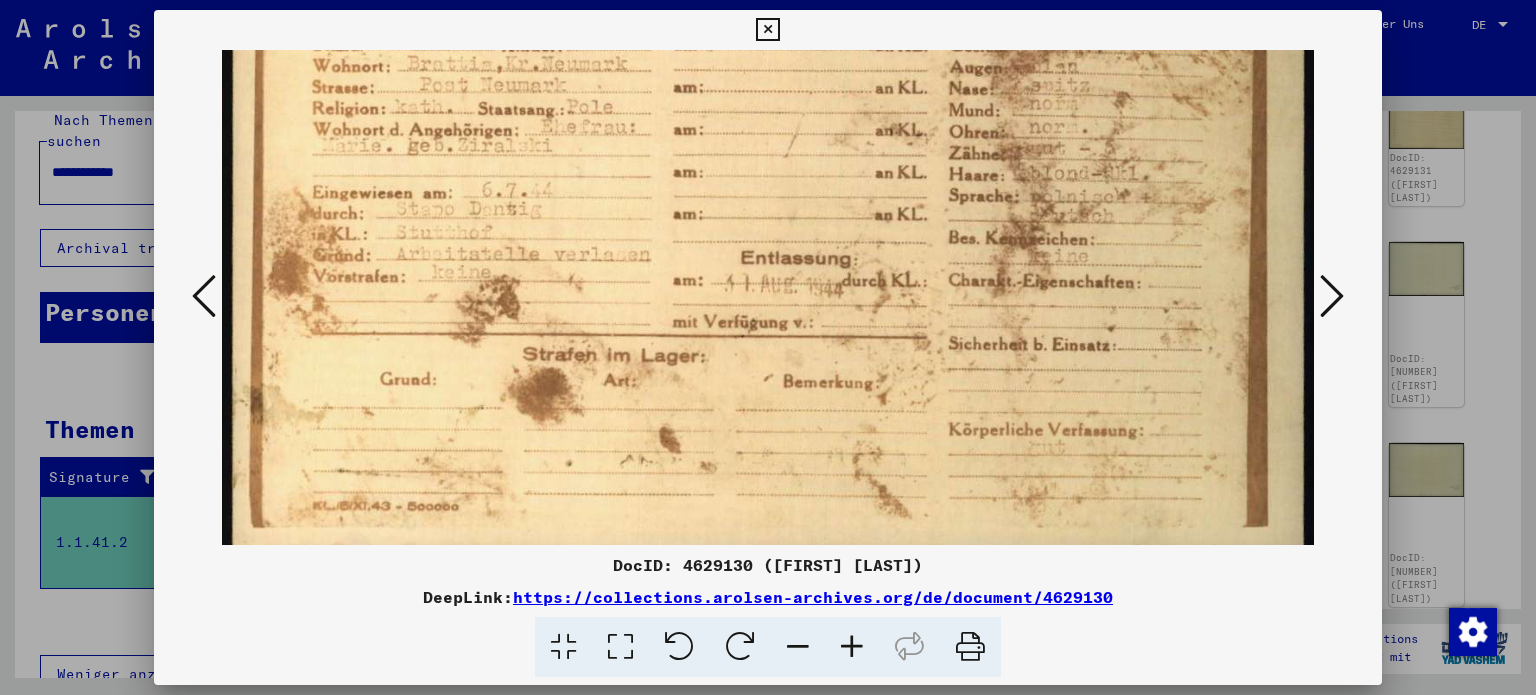 drag, startPoint x: 623, startPoint y: 483, endPoint x: 641, endPoint y: 230, distance: 253.63951 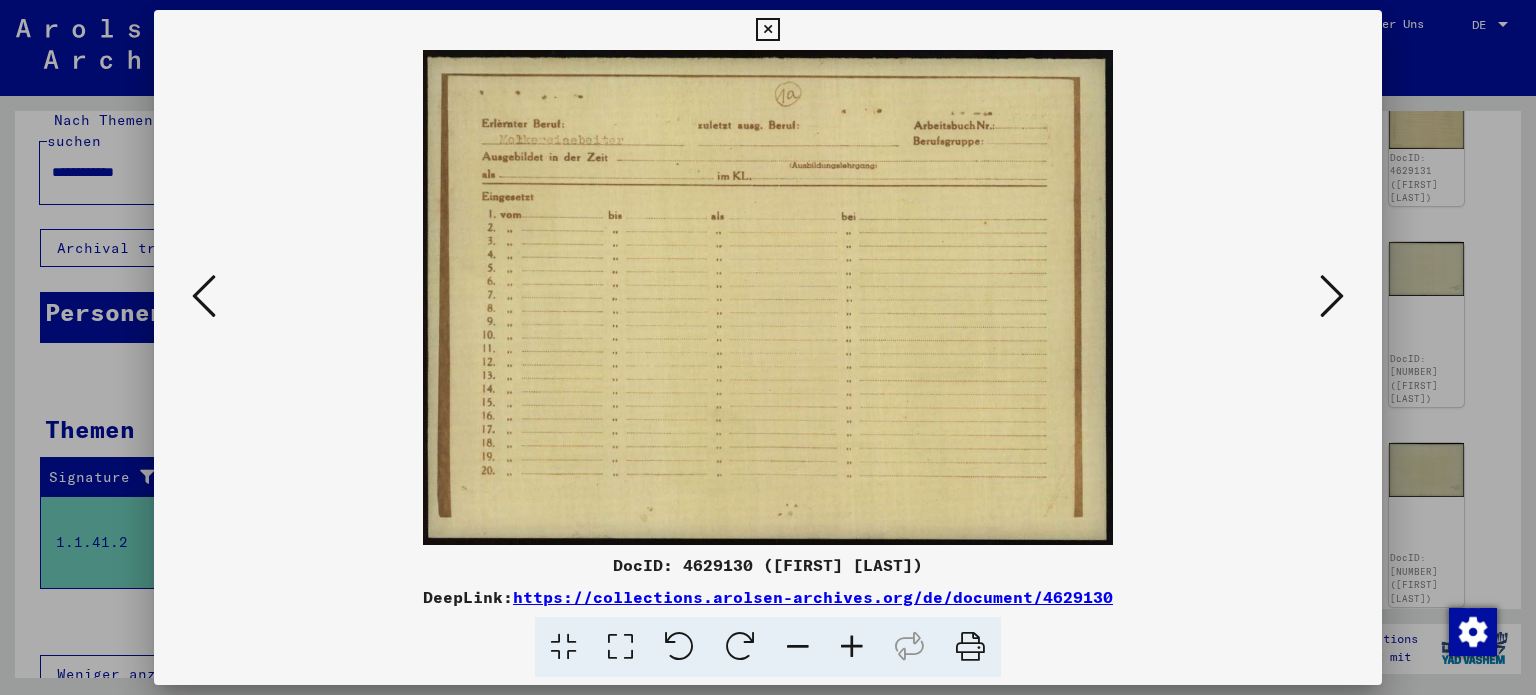 click at bounding box center (1332, 296) 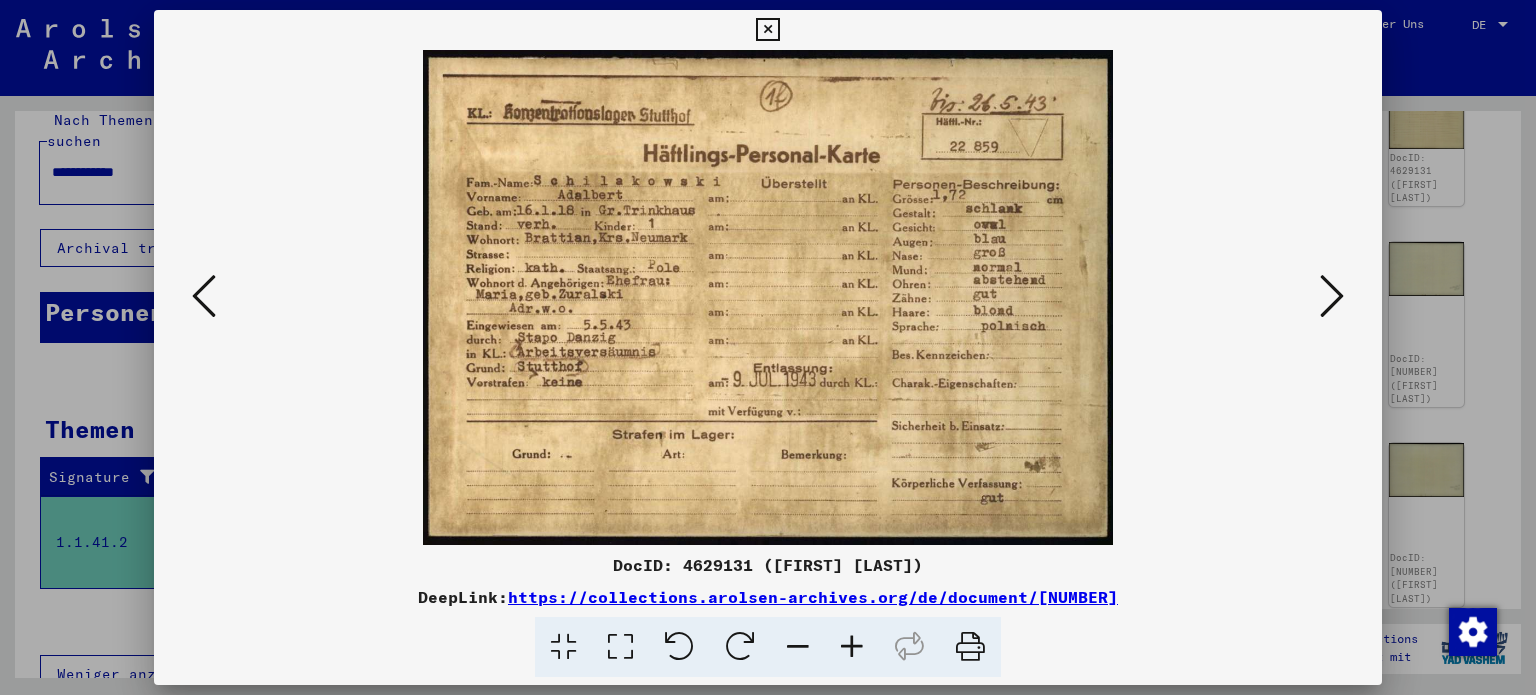 click at bounding box center [620, 647] 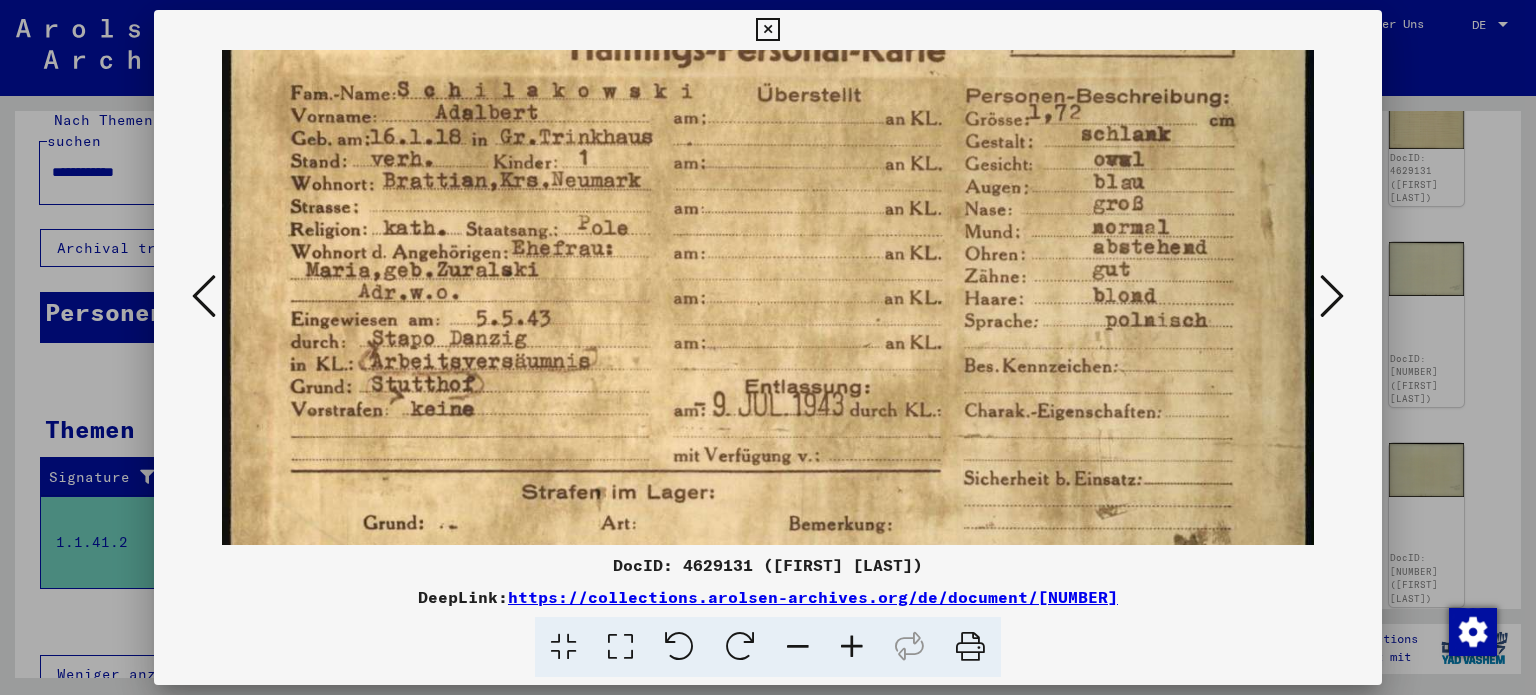 drag, startPoint x: 746, startPoint y: 376, endPoint x: 776, endPoint y: 209, distance: 169.67322 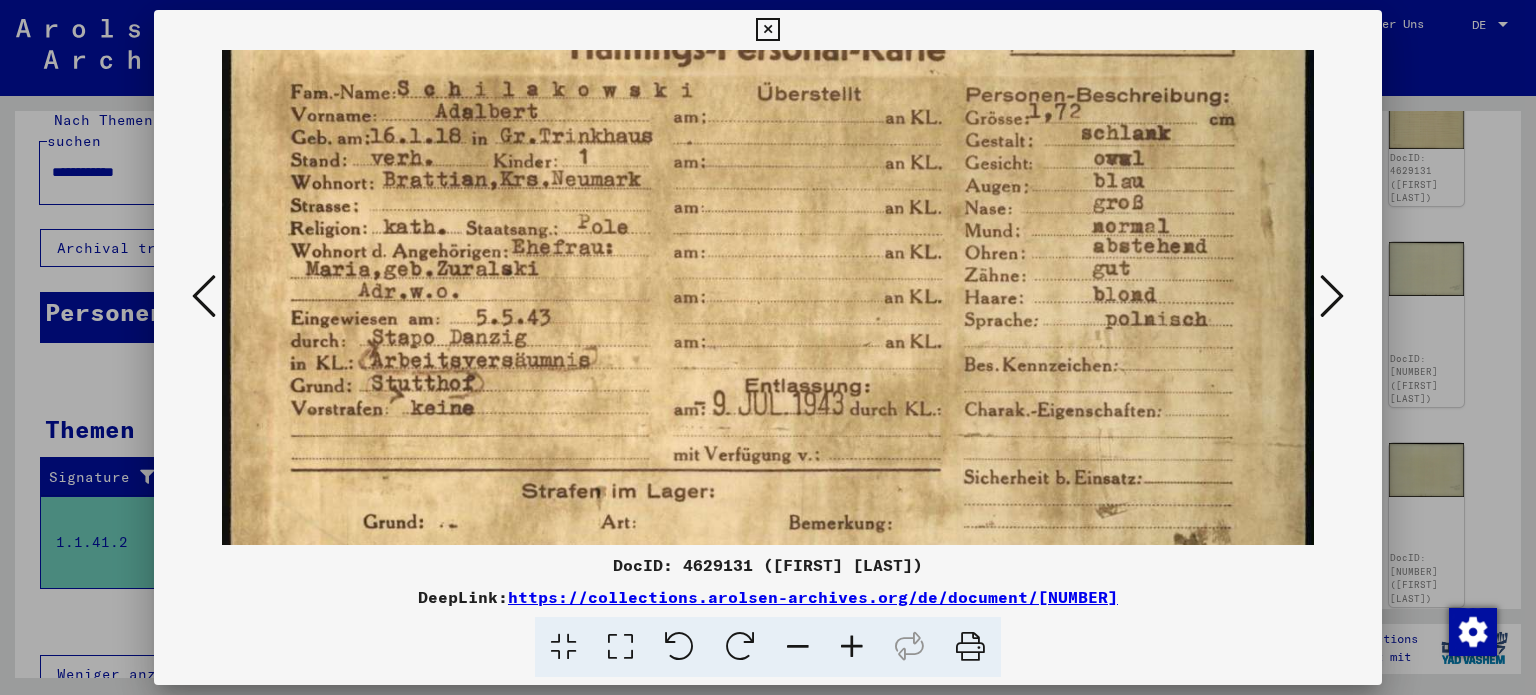 scroll, scrollTop: 288, scrollLeft: 0, axis: vertical 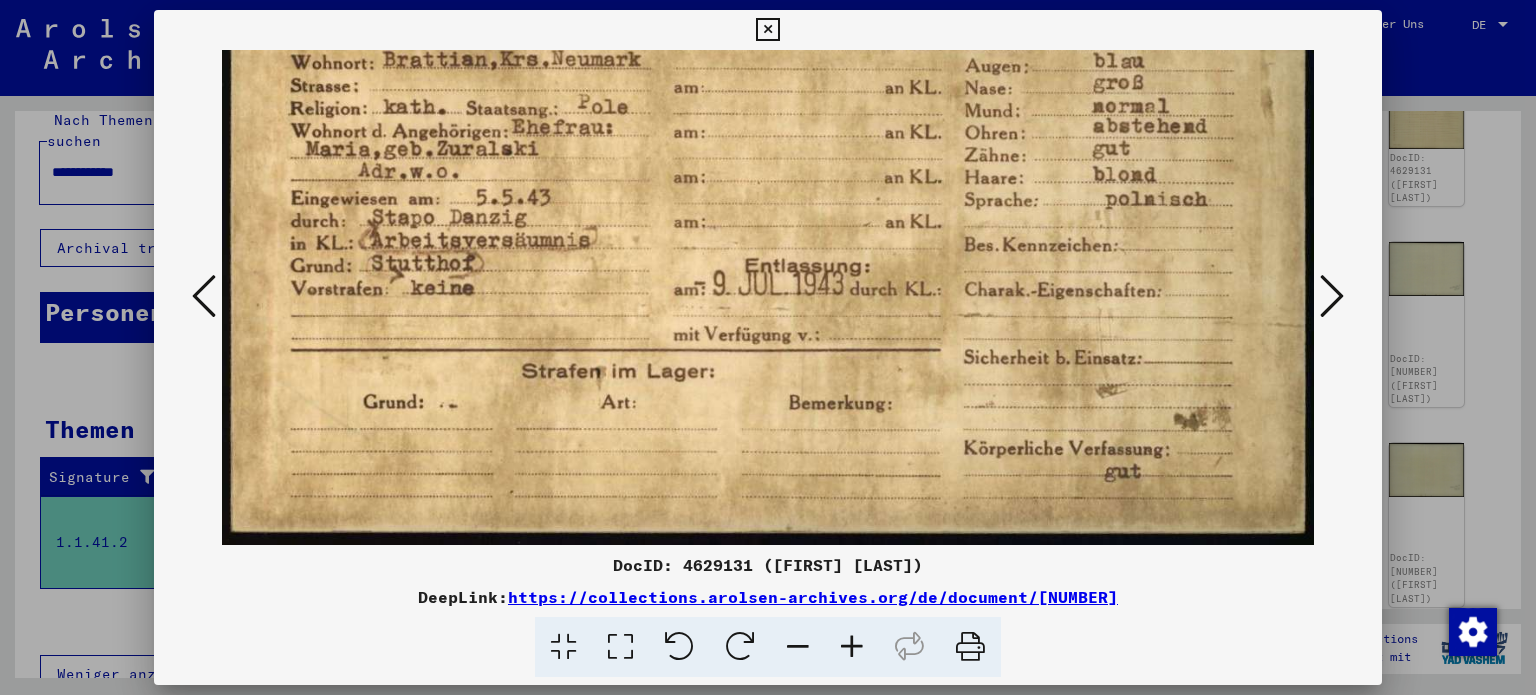 drag, startPoint x: 784, startPoint y: 302, endPoint x: 793, endPoint y: 72, distance: 230.17603 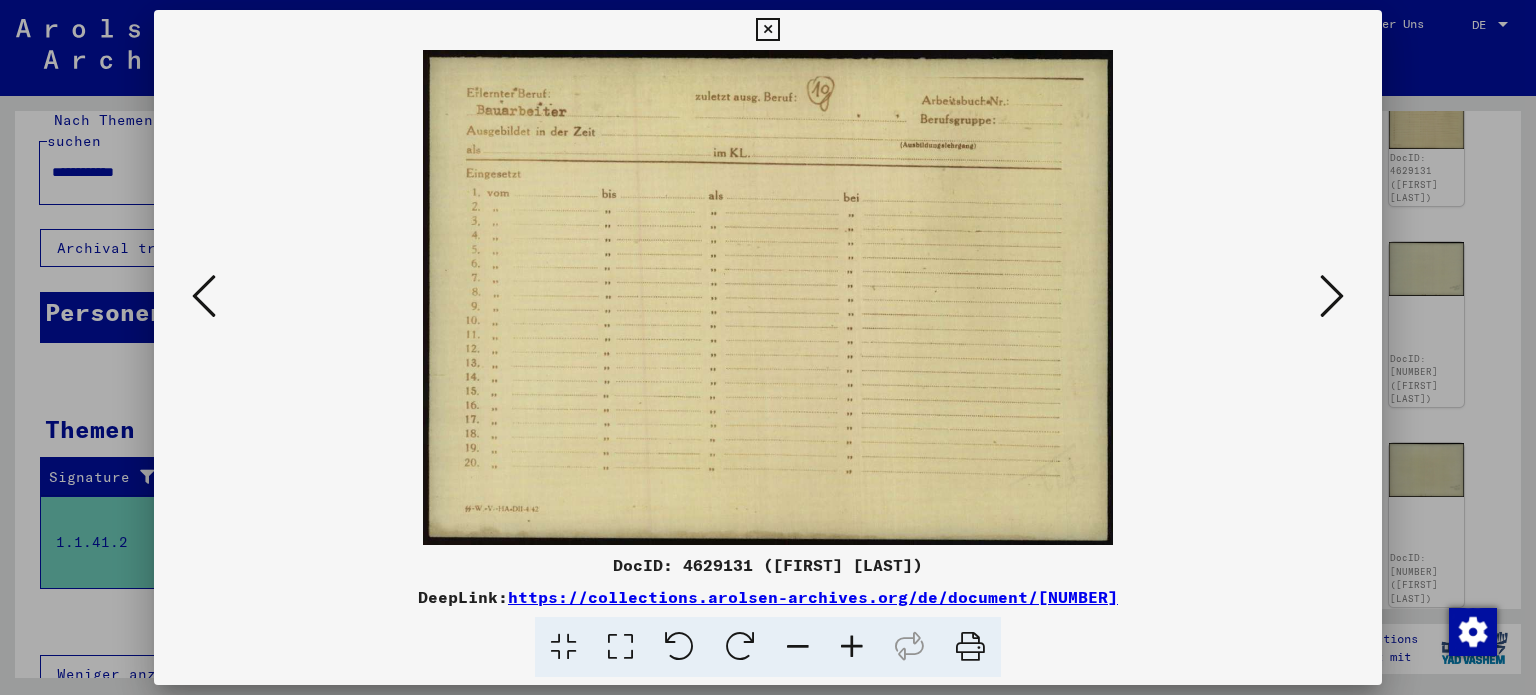 click at bounding box center (1332, 296) 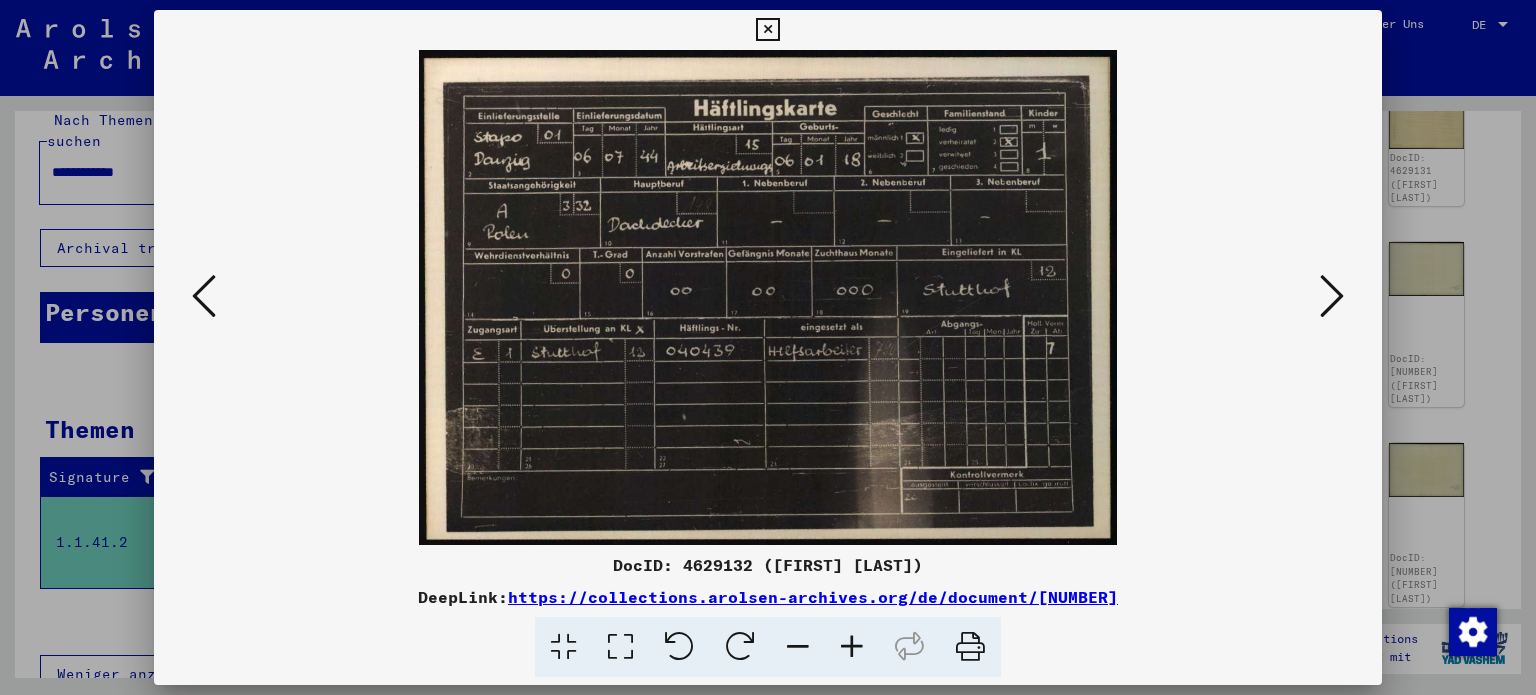 click at bounding box center [620, 647] 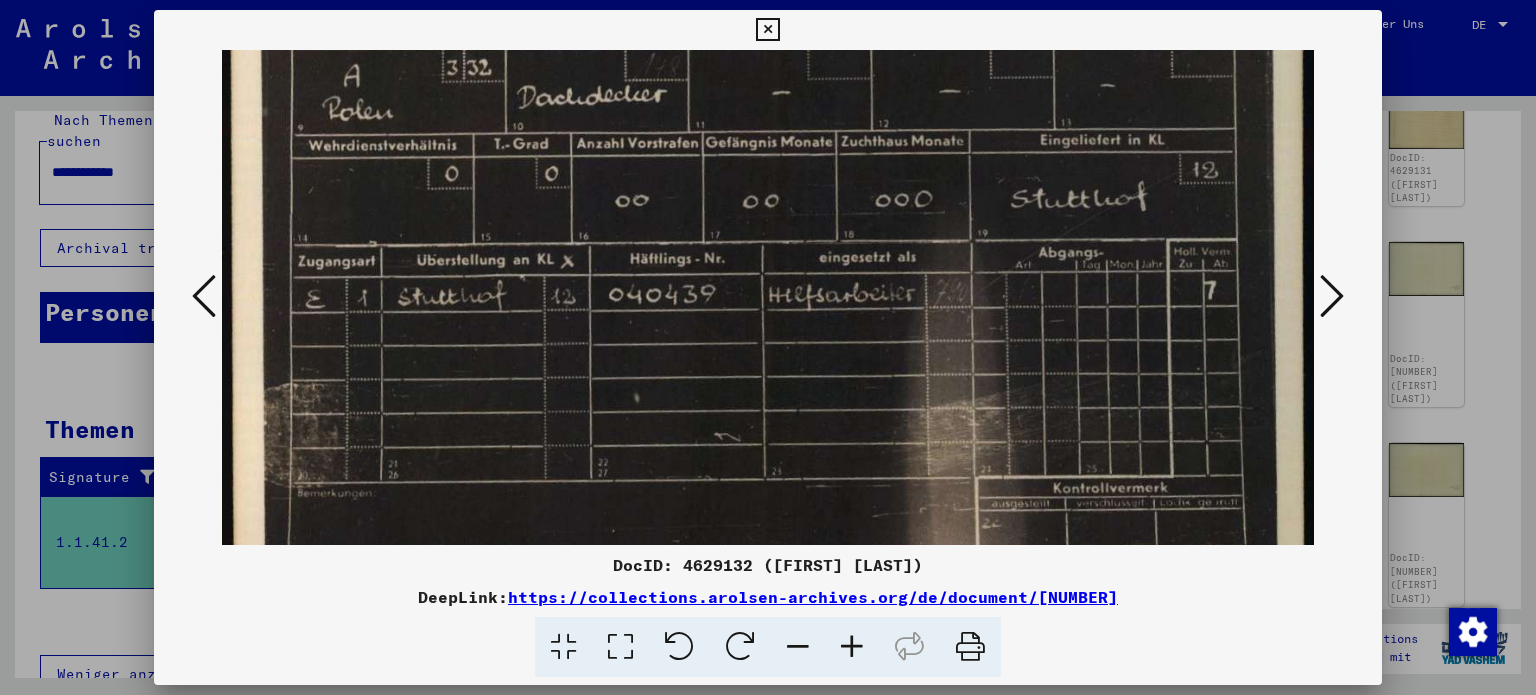 scroll, scrollTop: 236, scrollLeft: 0, axis: vertical 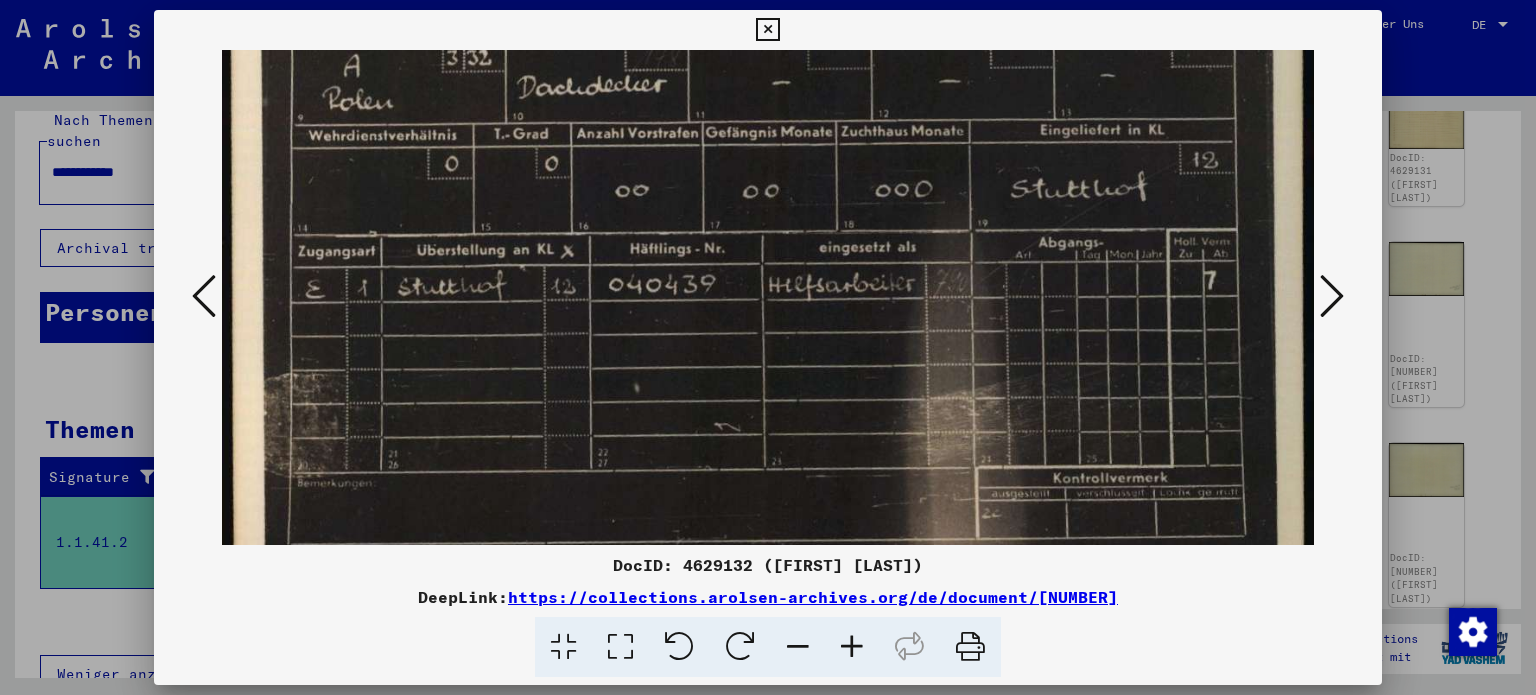 drag, startPoint x: 612, startPoint y: 411, endPoint x: 668, endPoint y: 177, distance: 240.60756 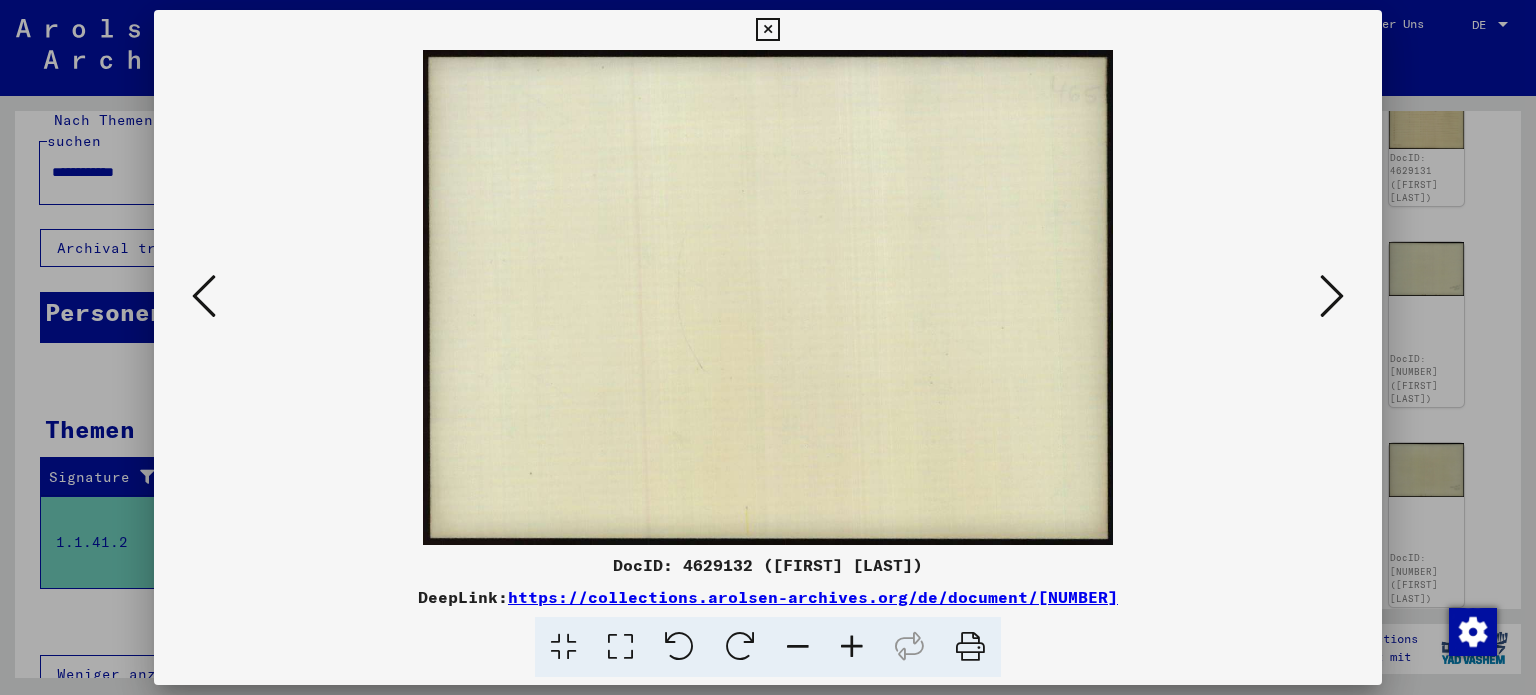 click at bounding box center (1332, 296) 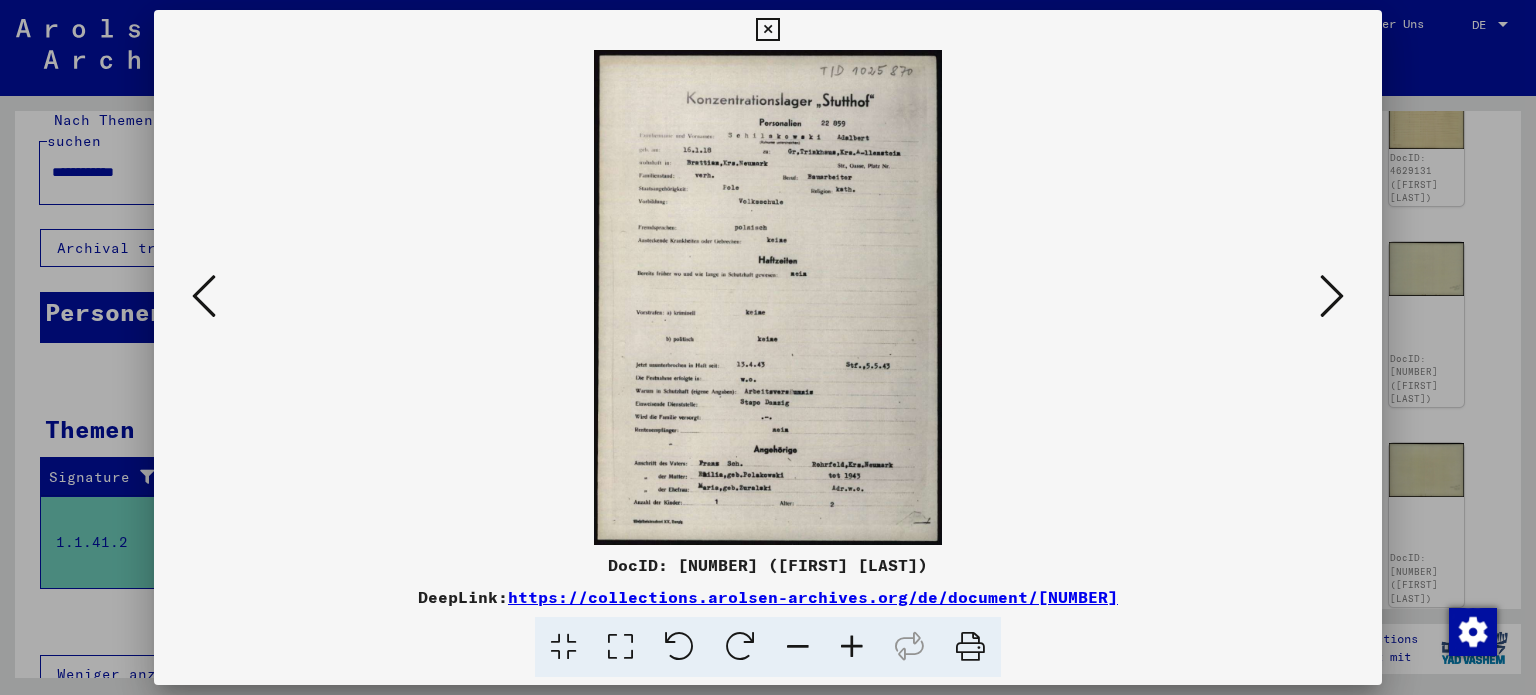 click at bounding box center [620, 647] 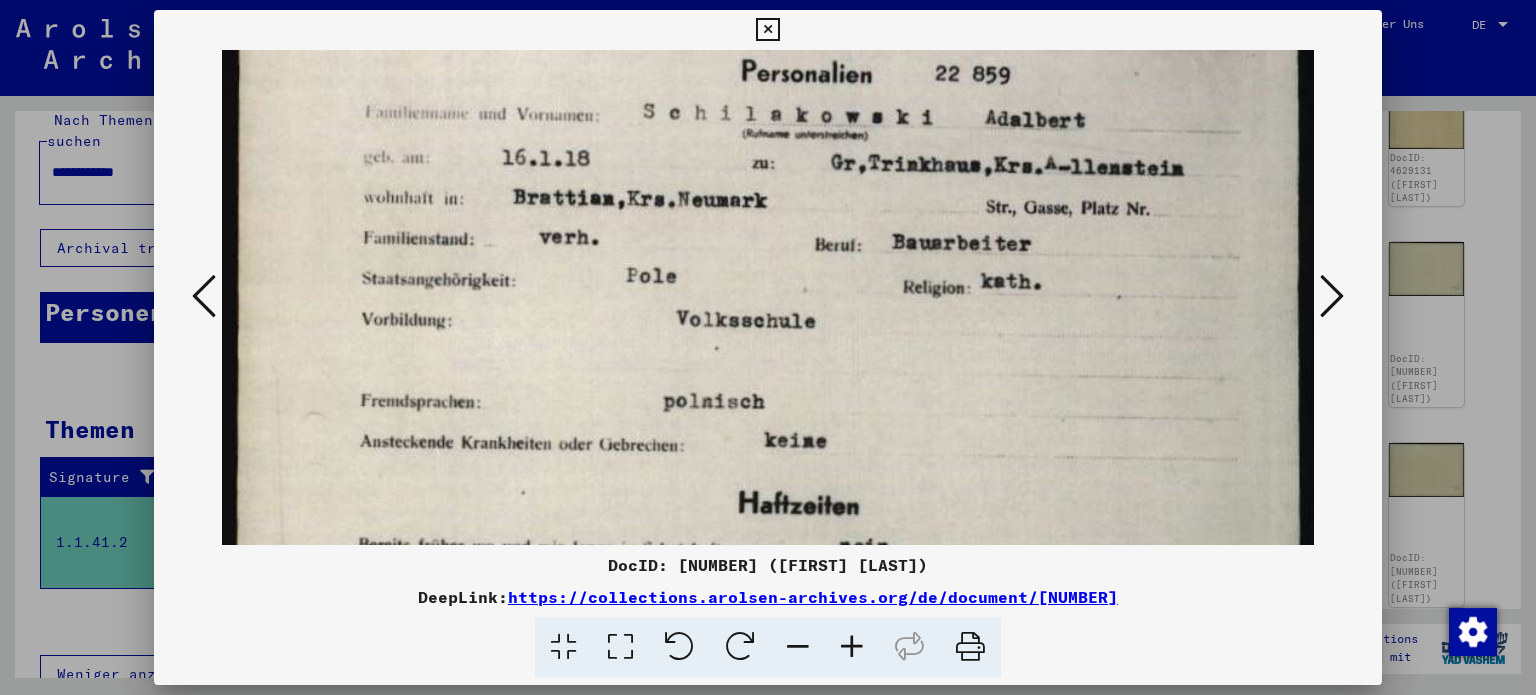 scroll, scrollTop: 208, scrollLeft: 0, axis: vertical 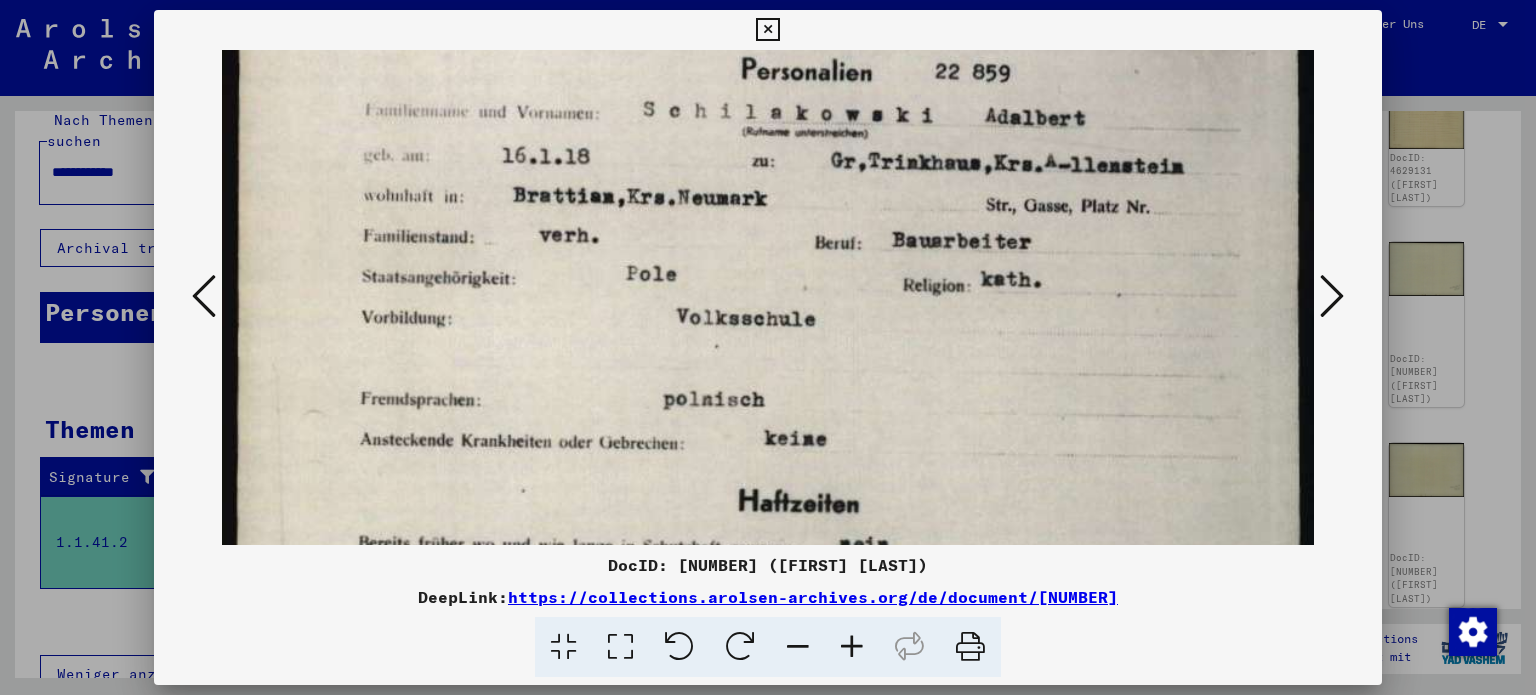 drag, startPoint x: 952, startPoint y: 442, endPoint x: 958, endPoint y: 236, distance: 206.08736 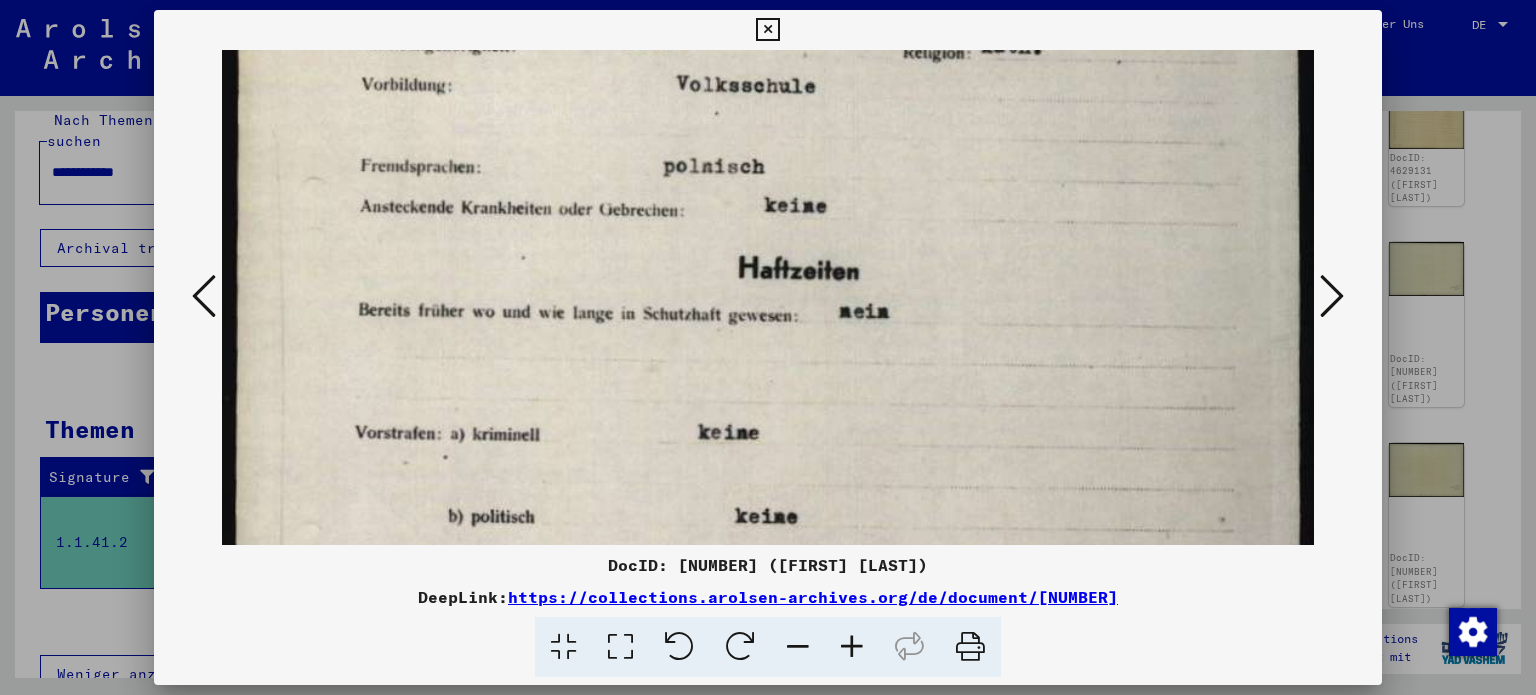 scroll, scrollTop: 442, scrollLeft: 0, axis: vertical 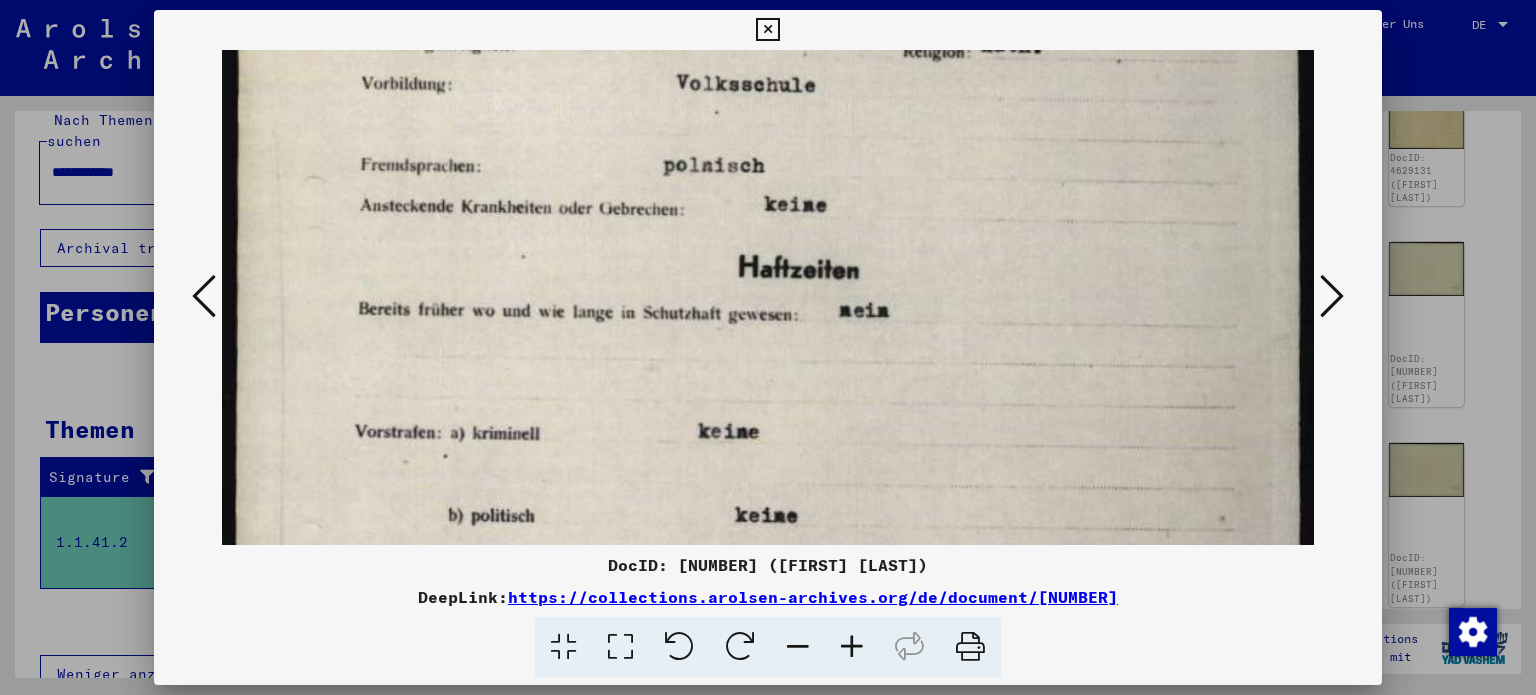 drag, startPoint x: 931, startPoint y: 407, endPoint x: 945, endPoint y: 175, distance: 232.42203 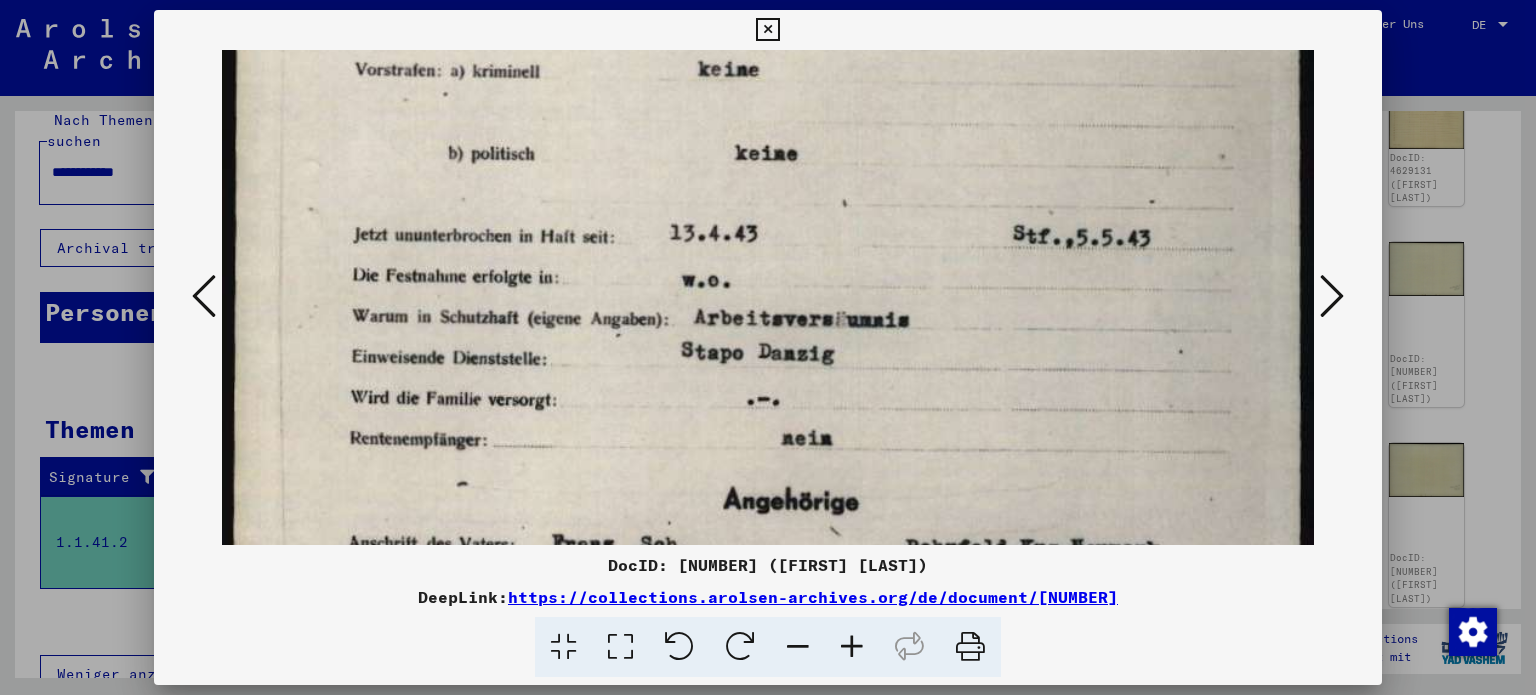 scroll, scrollTop: 815, scrollLeft: 0, axis: vertical 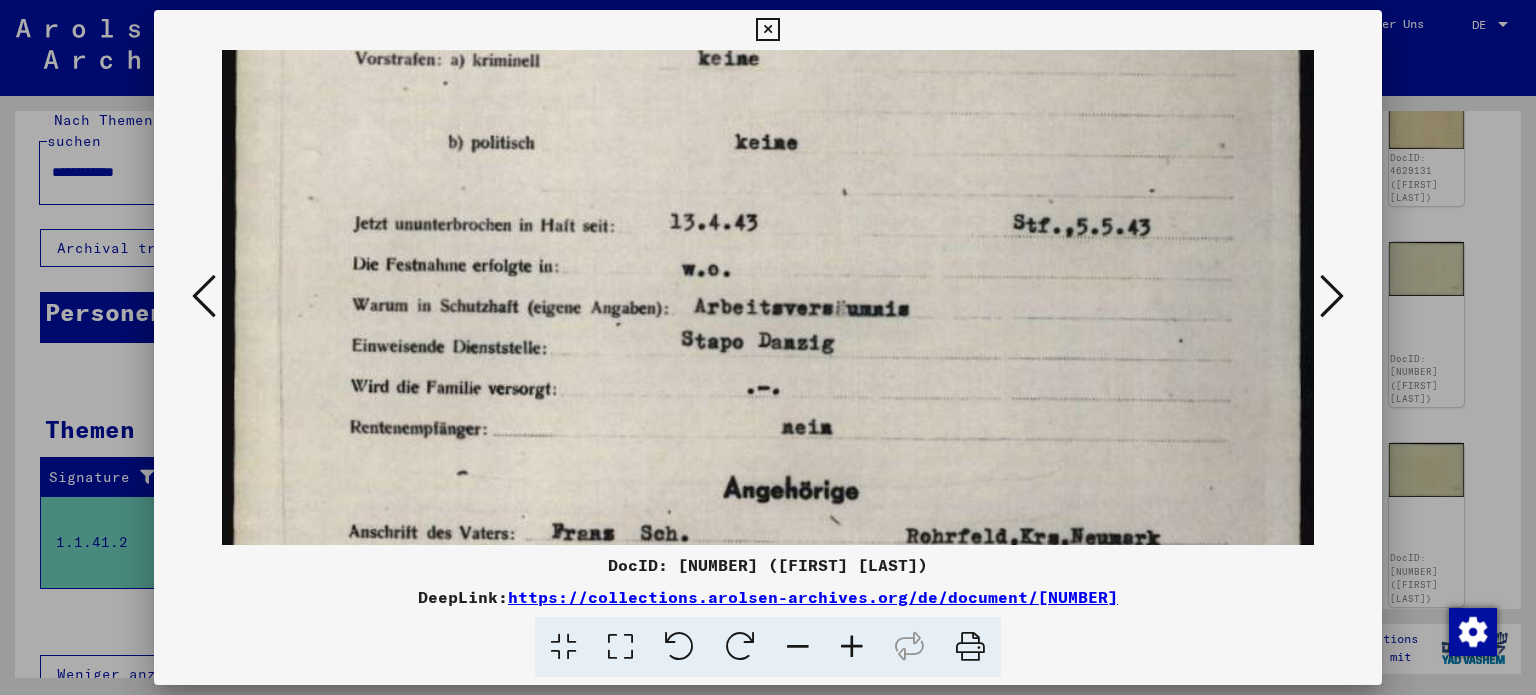 drag, startPoint x: 934, startPoint y: 400, endPoint x: 986, endPoint y: 28, distance: 375.61682 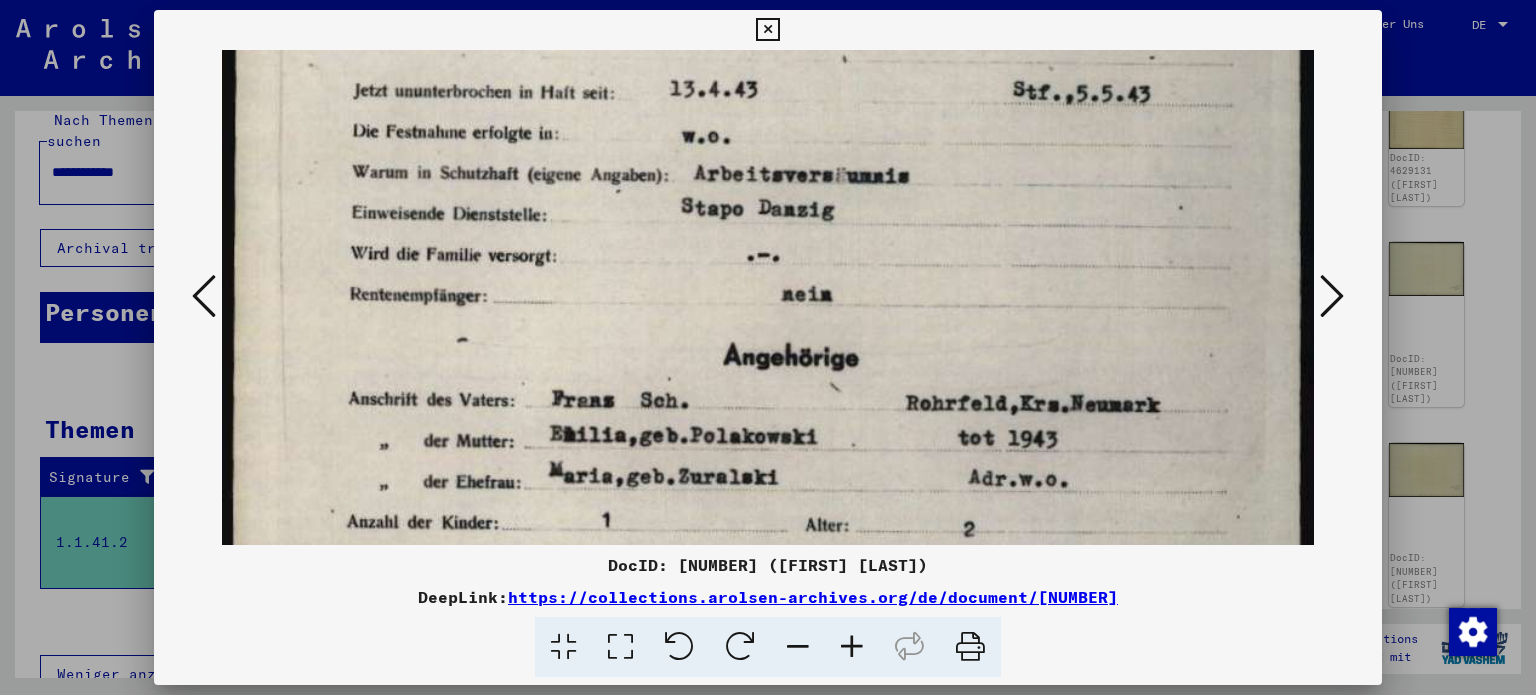scroll, scrollTop: 1059, scrollLeft: 0, axis: vertical 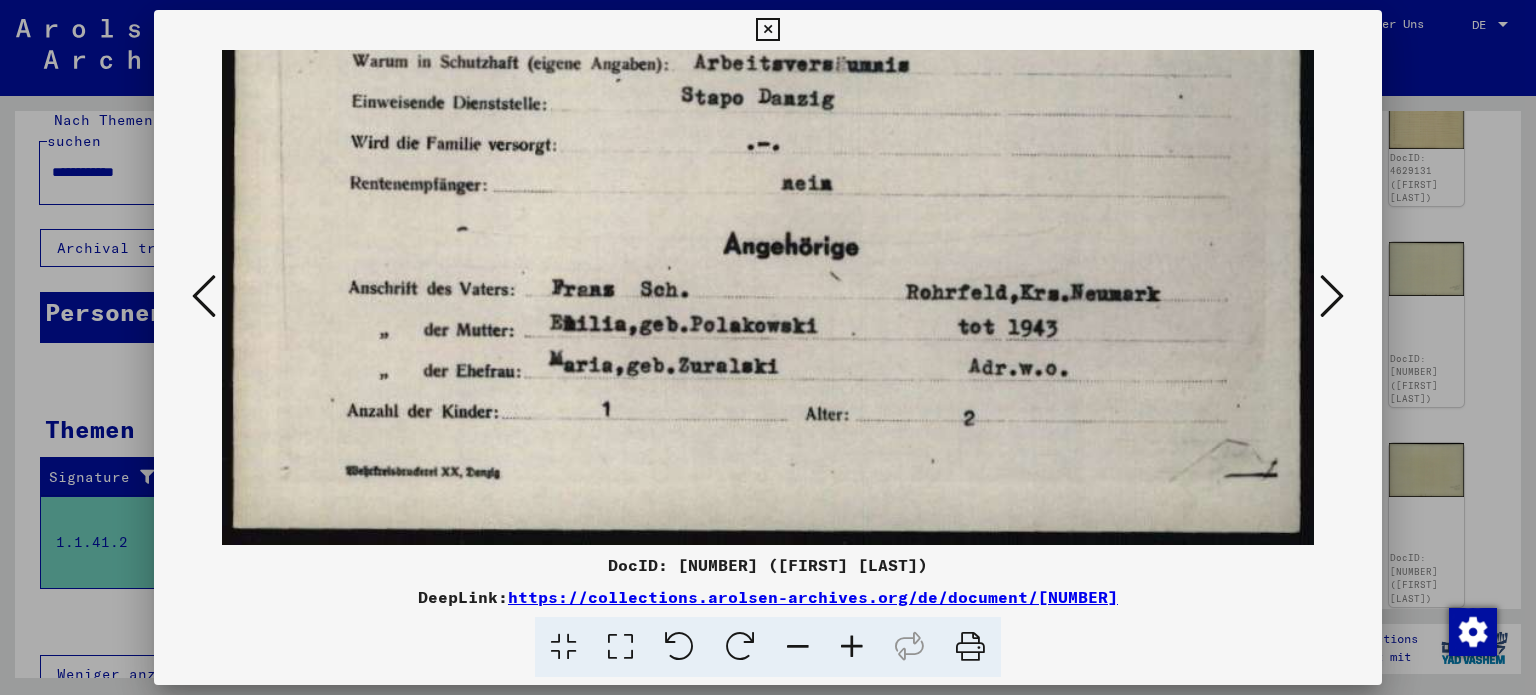 drag, startPoint x: 998, startPoint y: 237, endPoint x: 994, endPoint y: -26, distance: 263.03043 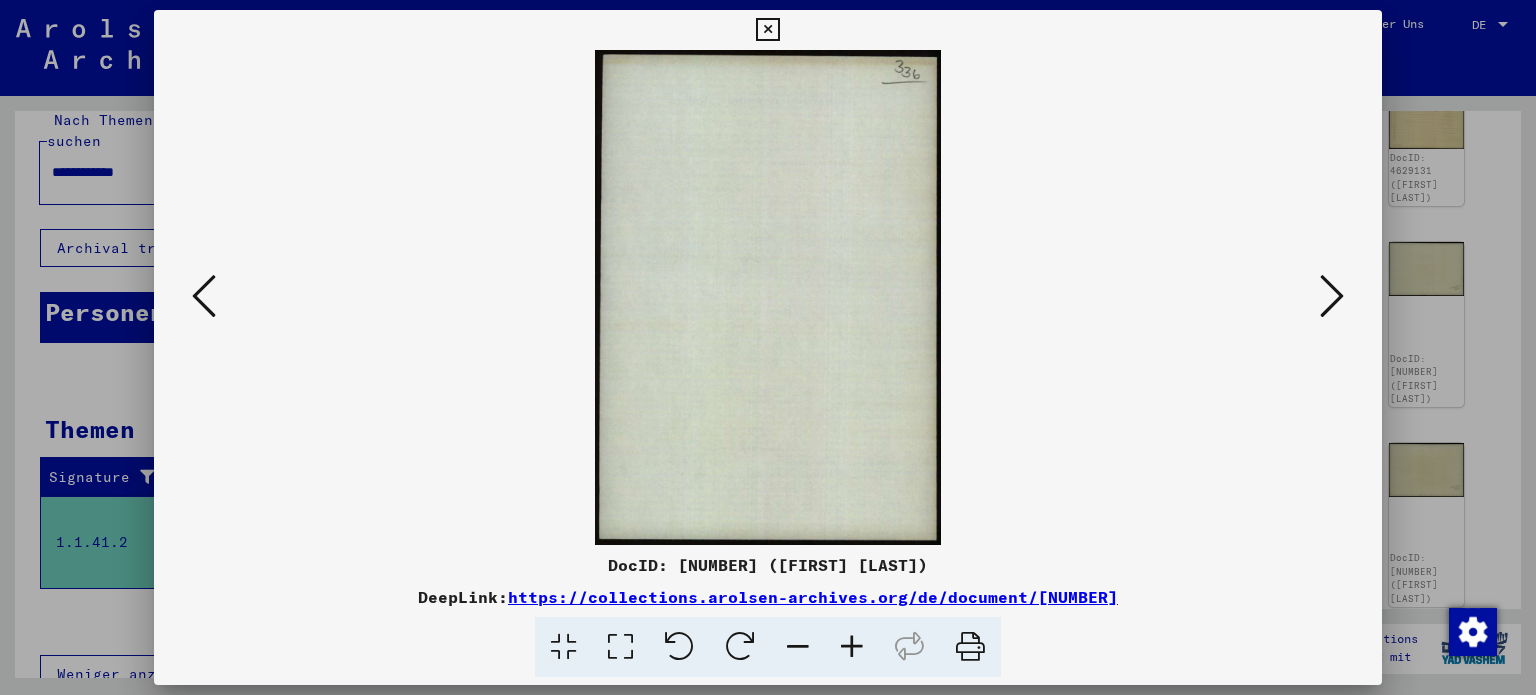 click at bounding box center [1332, 296] 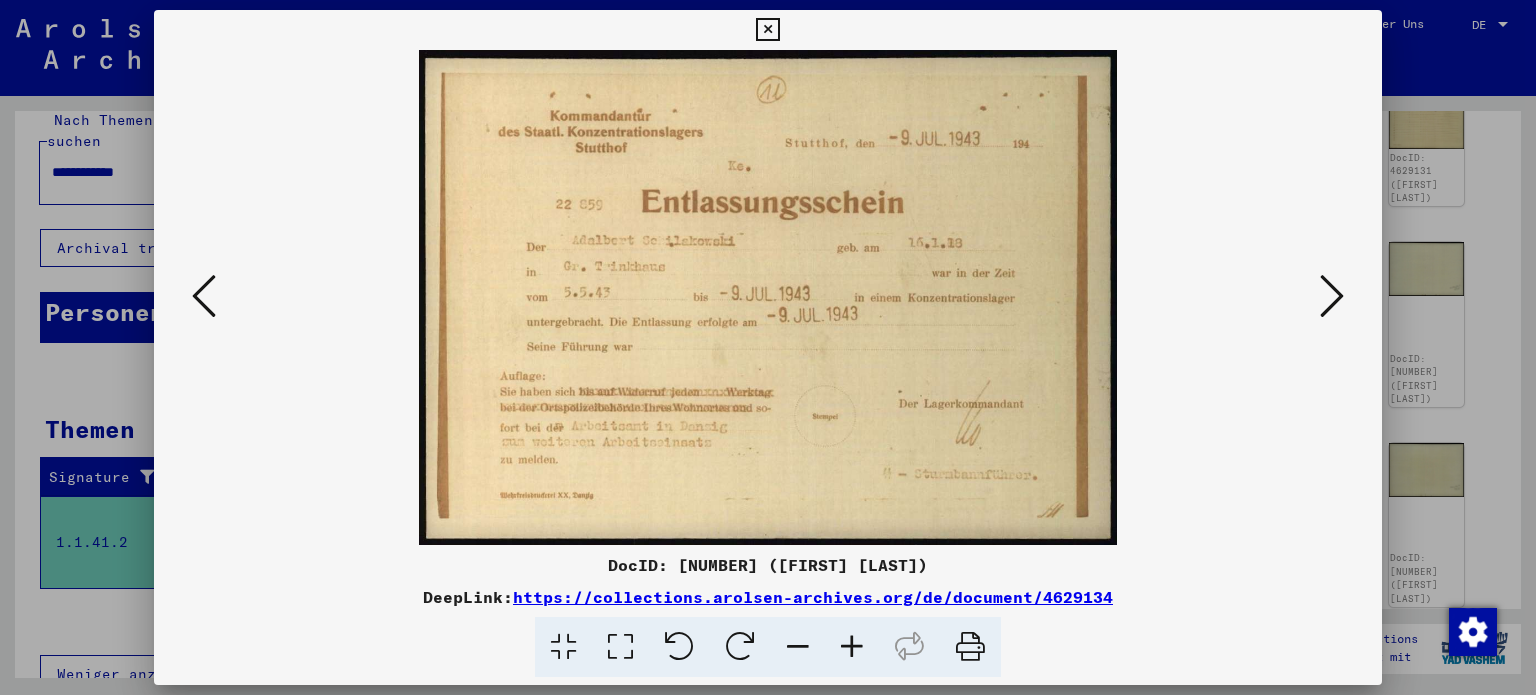 click at bounding box center [620, 647] 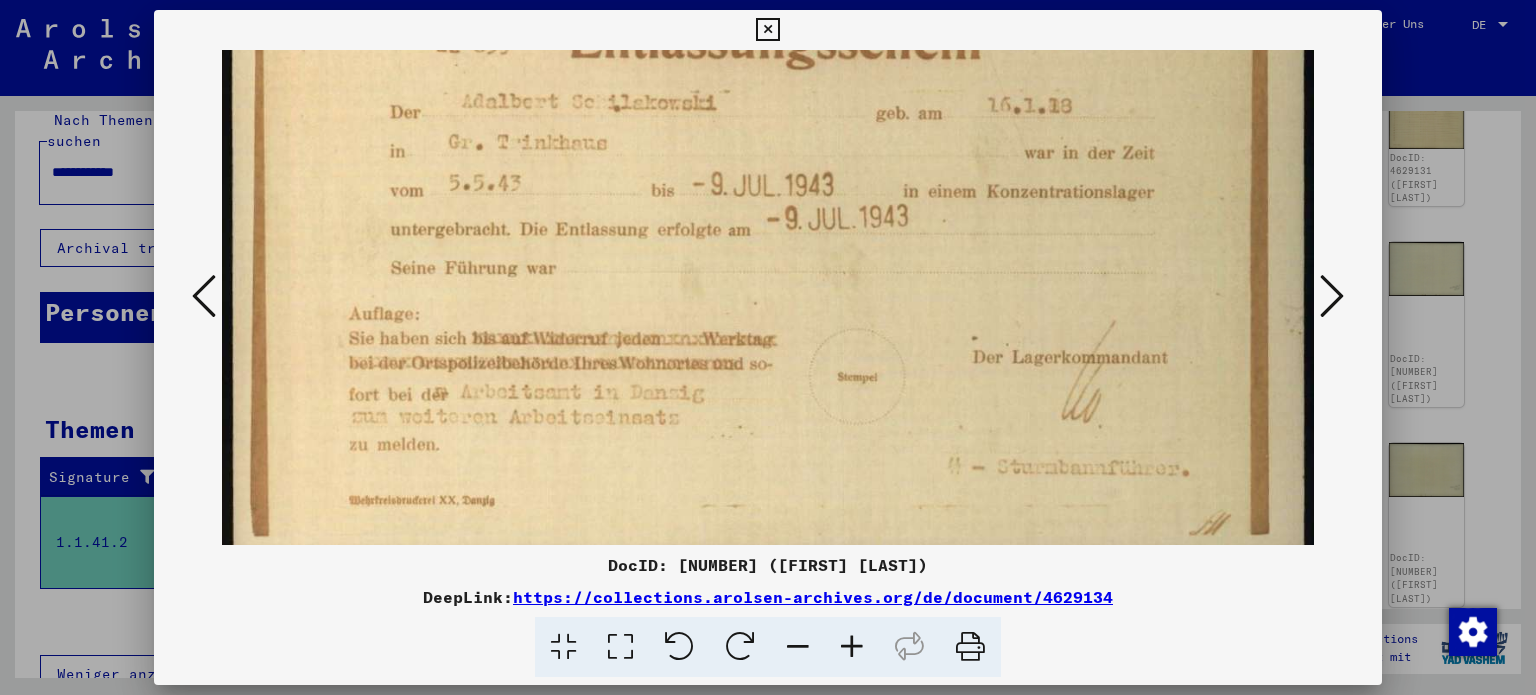 scroll, scrollTop: 251, scrollLeft: 0, axis: vertical 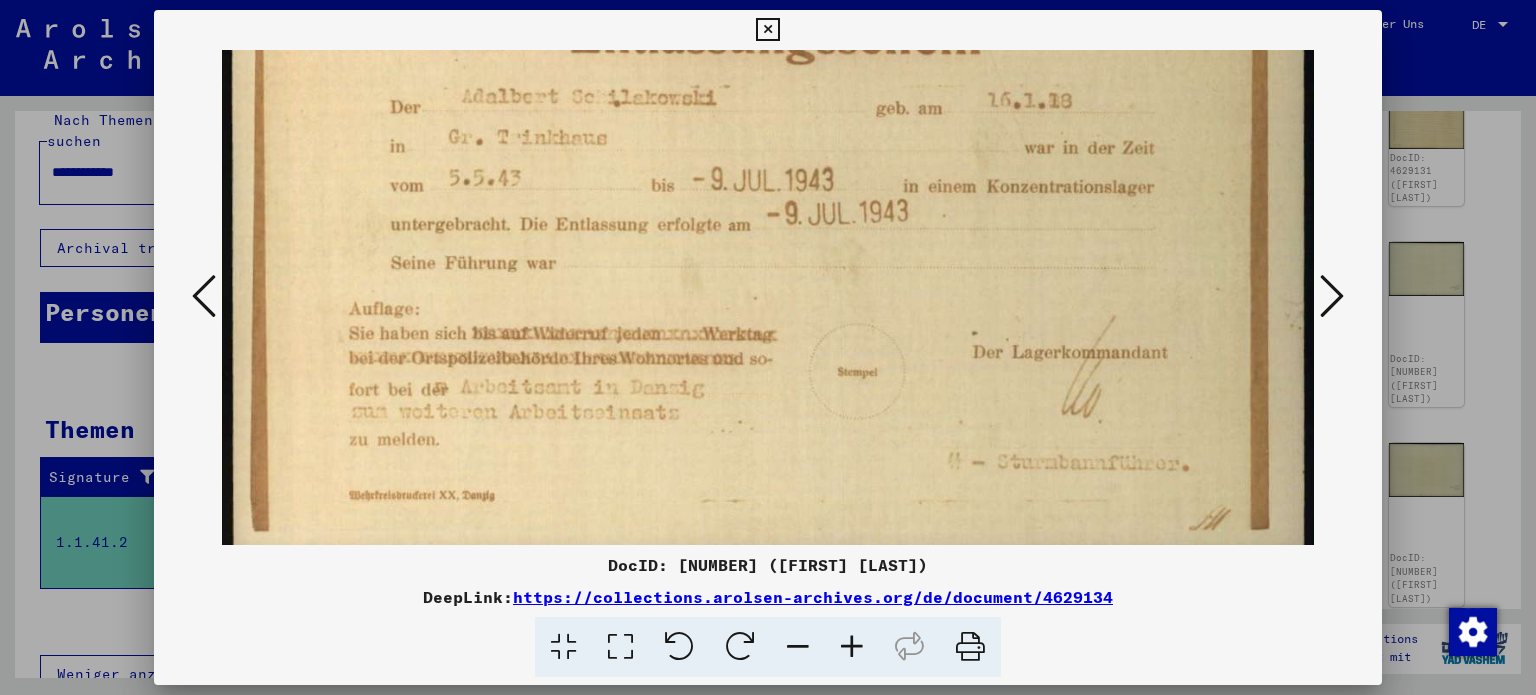 drag, startPoint x: 876, startPoint y: 453, endPoint x: 880, endPoint y: 205, distance: 248.03226 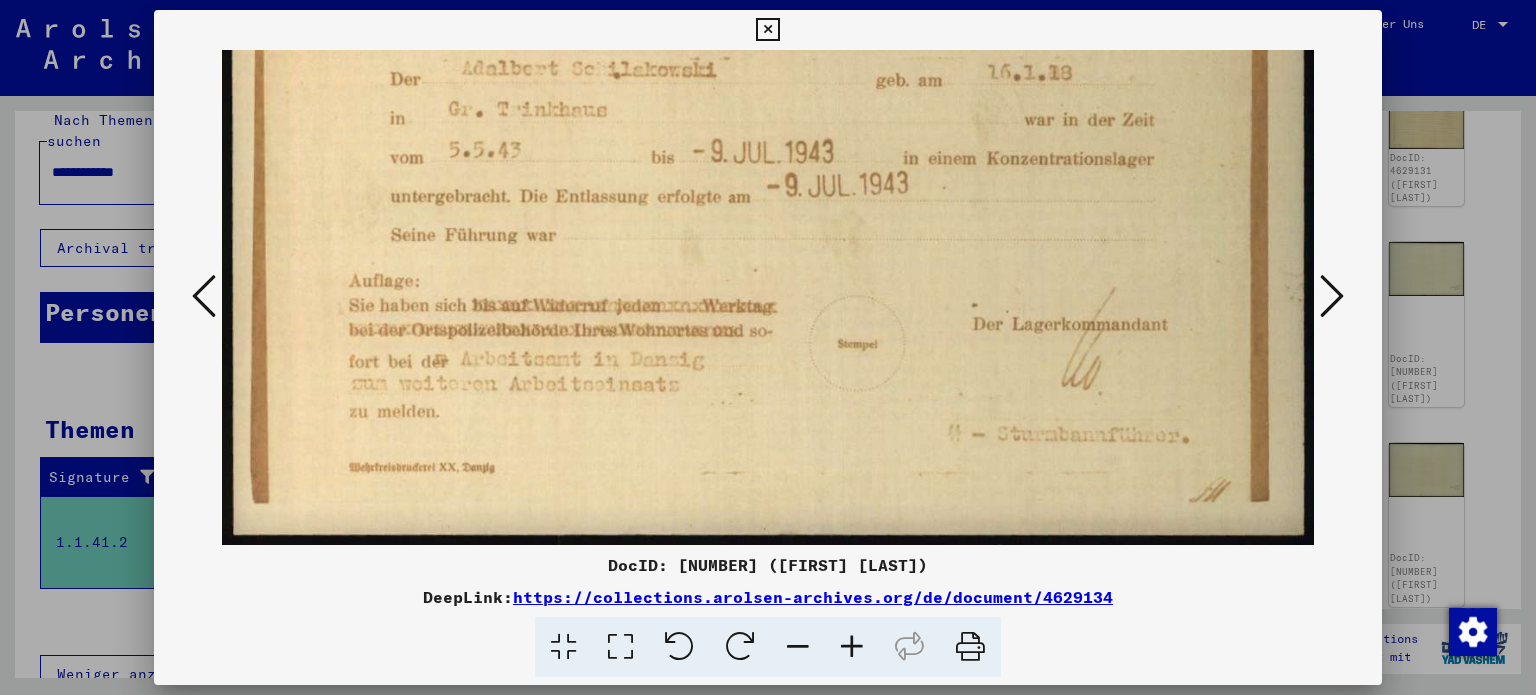 drag, startPoint x: 858, startPoint y: 232, endPoint x: 857, endPoint y: 198, distance: 34.0147 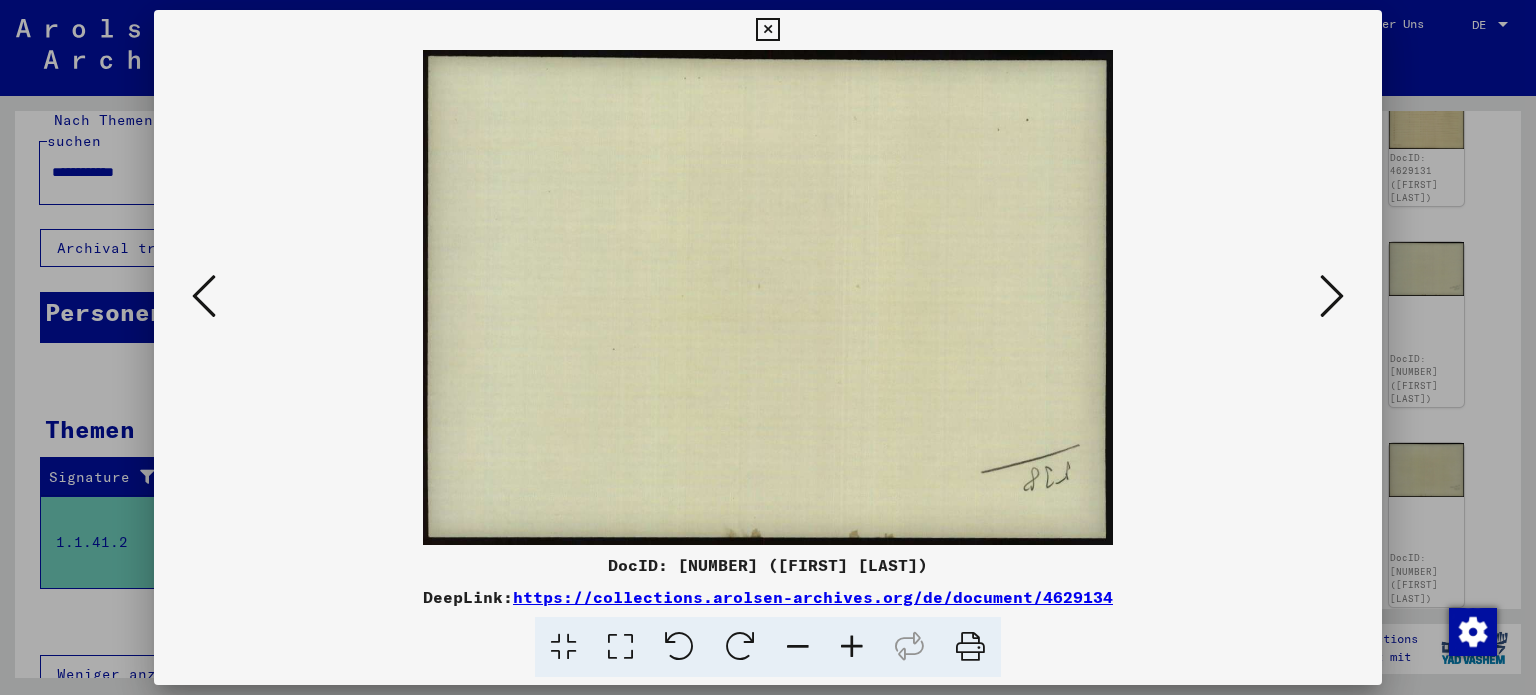 click at bounding box center (1332, 296) 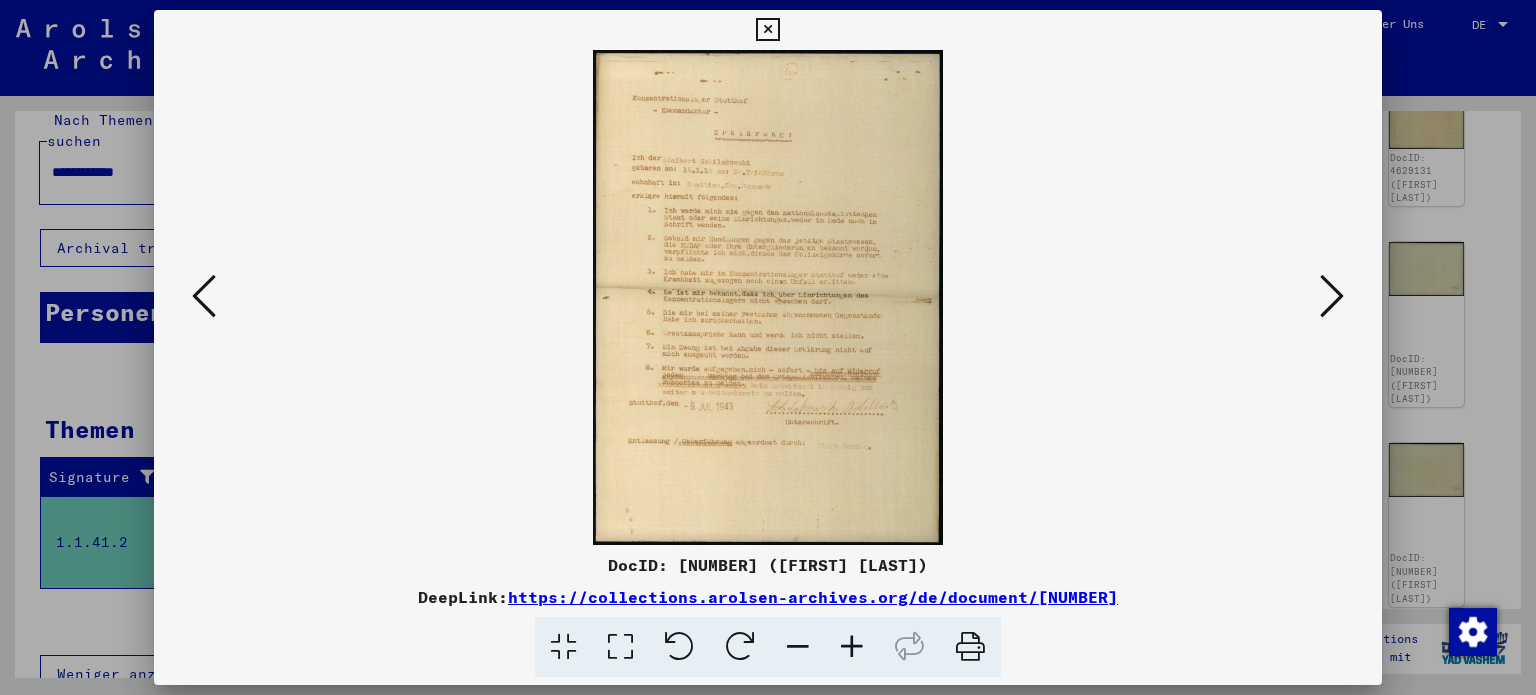 click at bounding box center (620, 647) 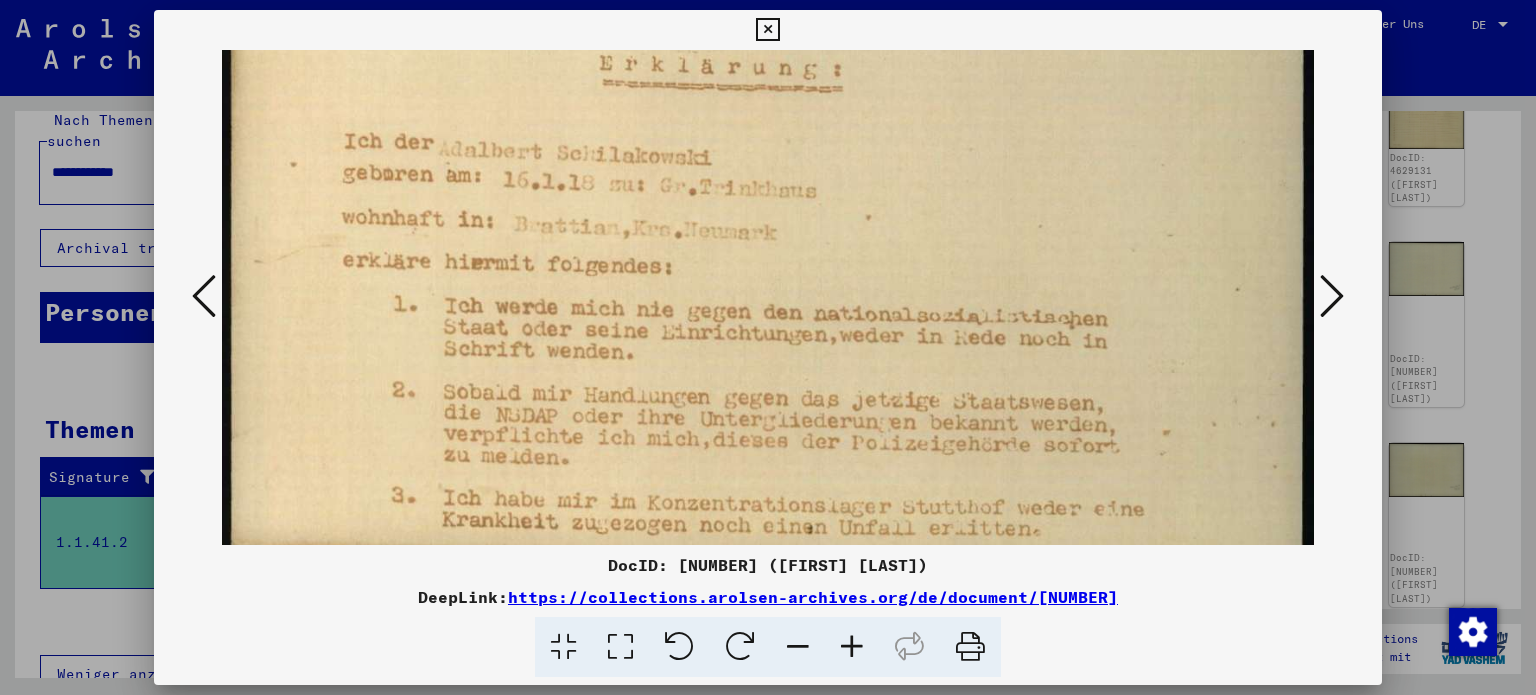 scroll, scrollTop: 263, scrollLeft: 0, axis: vertical 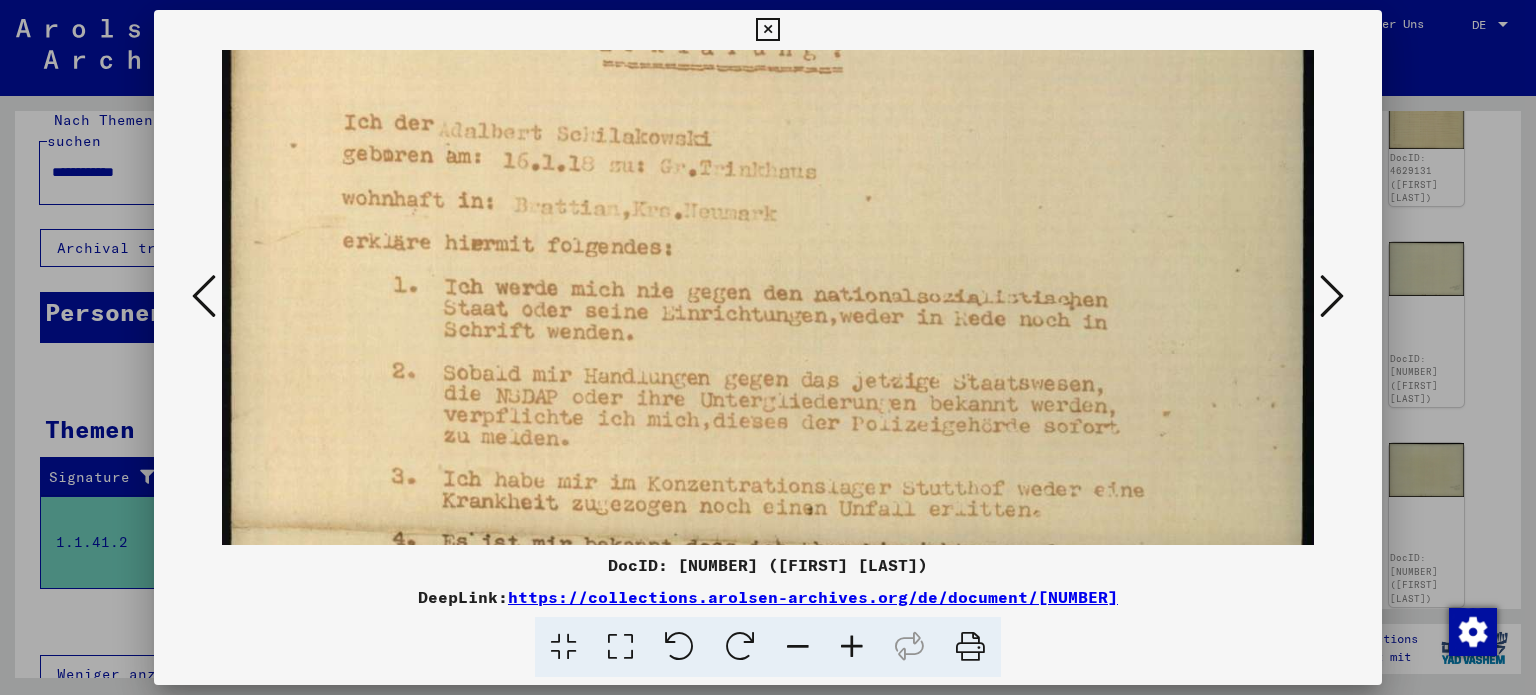 drag, startPoint x: 1016, startPoint y: 264, endPoint x: 1031, endPoint y: 108, distance: 156.7195 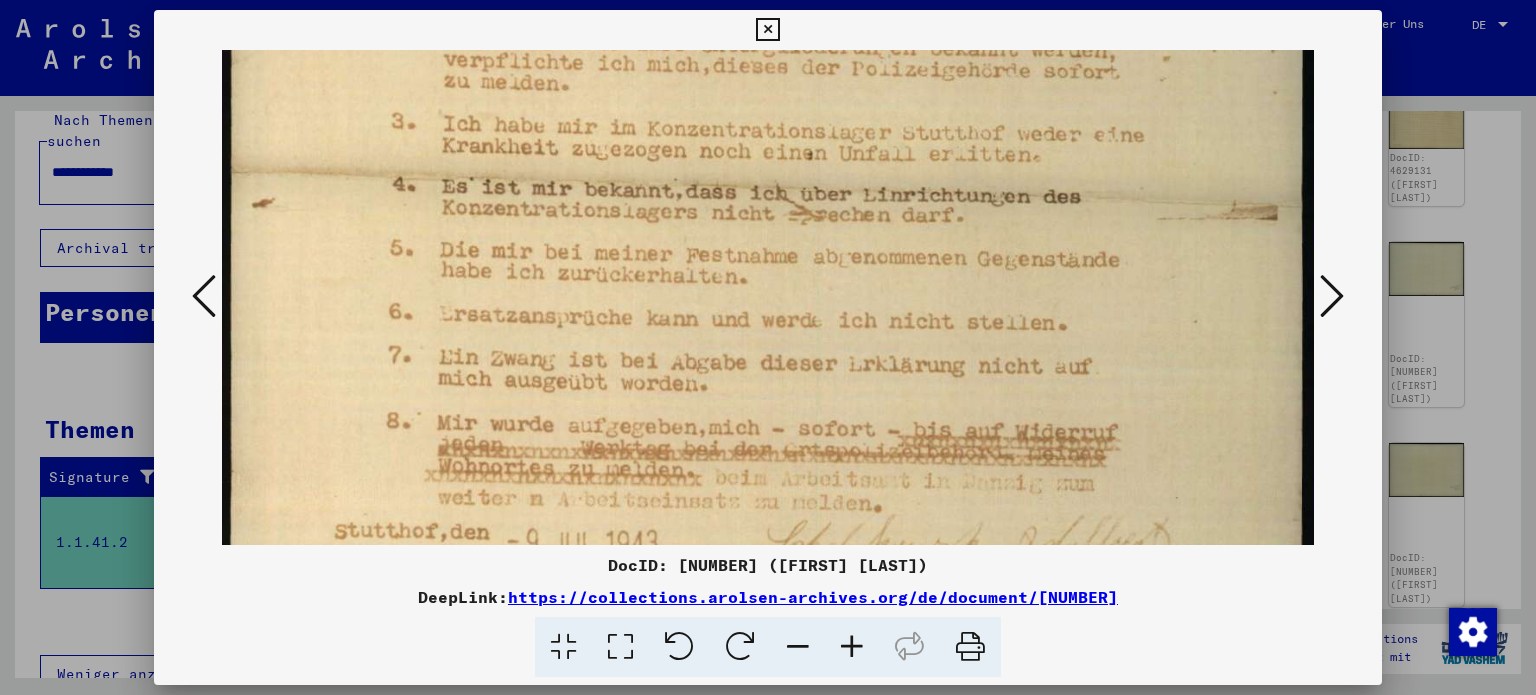 drag, startPoint x: 958, startPoint y: 412, endPoint x: 971, endPoint y: 59, distance: 353.2393 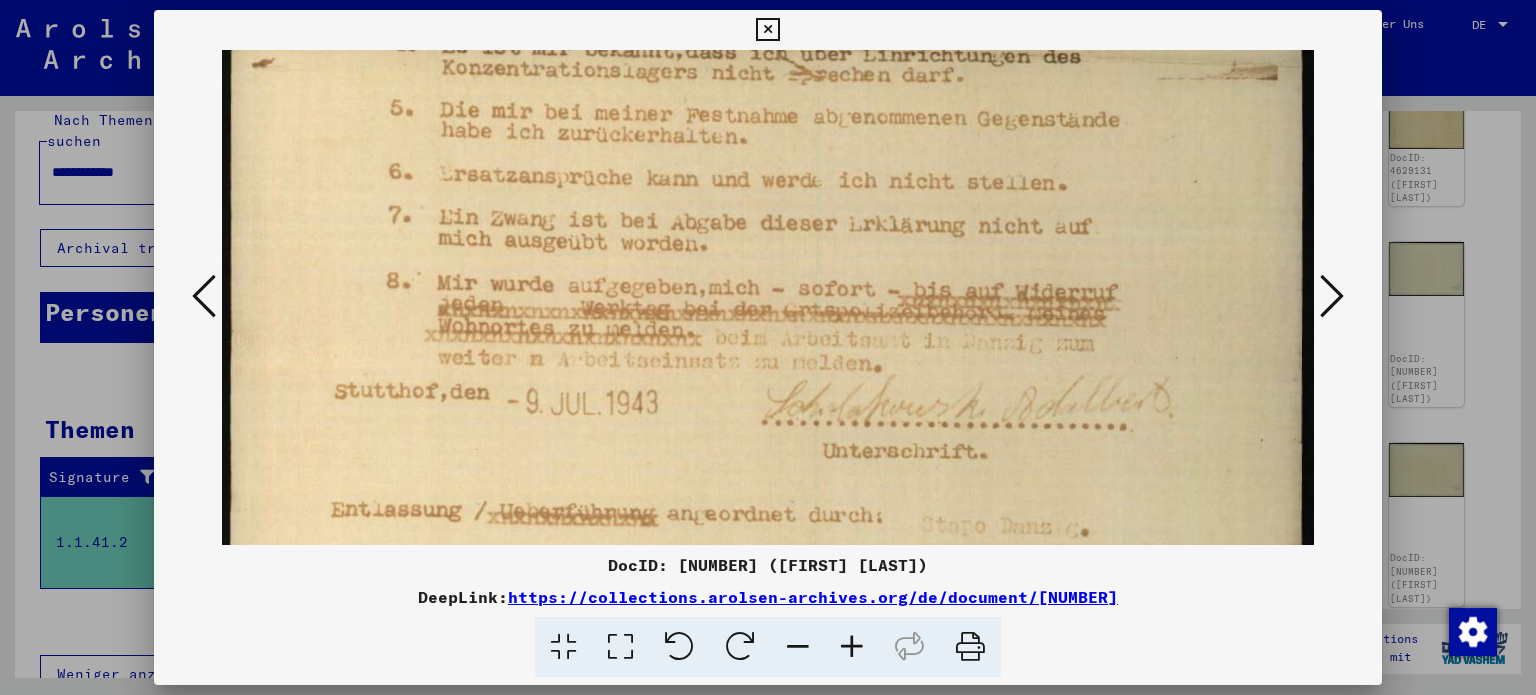 scroll, scrollTop: 900, scrollLeft: 0, axis: vertical 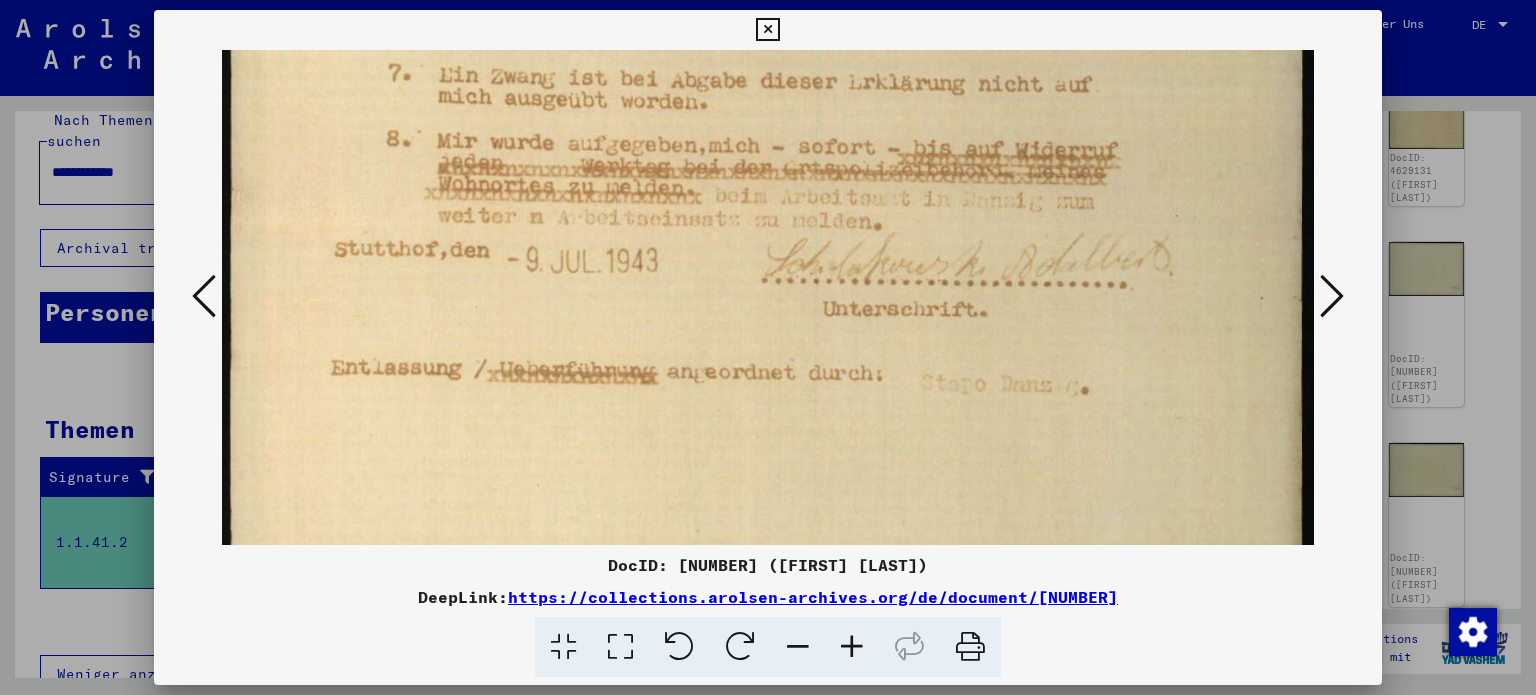 drag, startPoint x: 942, startPoint y: 350, endPoint x: 961, endPoint y: 69, distance: 281.6416 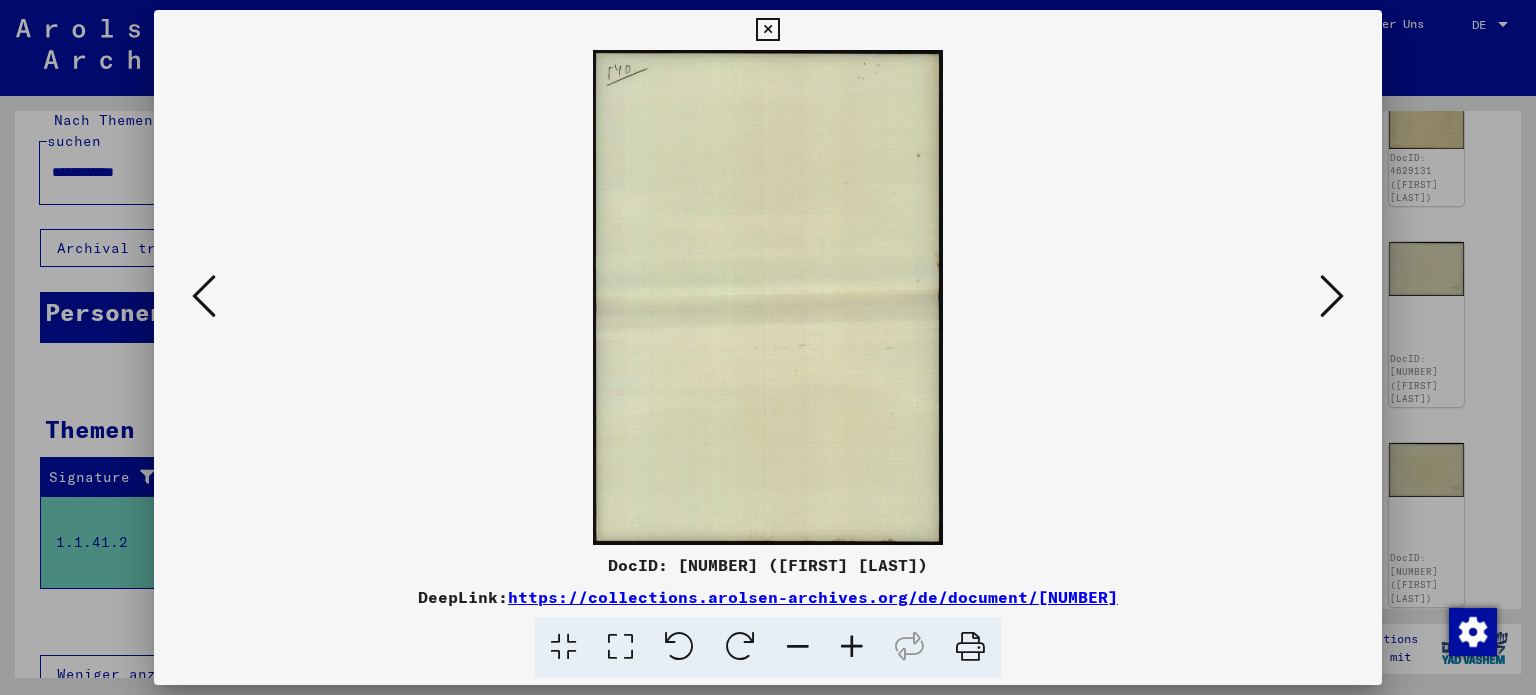 click at bounding box center (1332, 296) 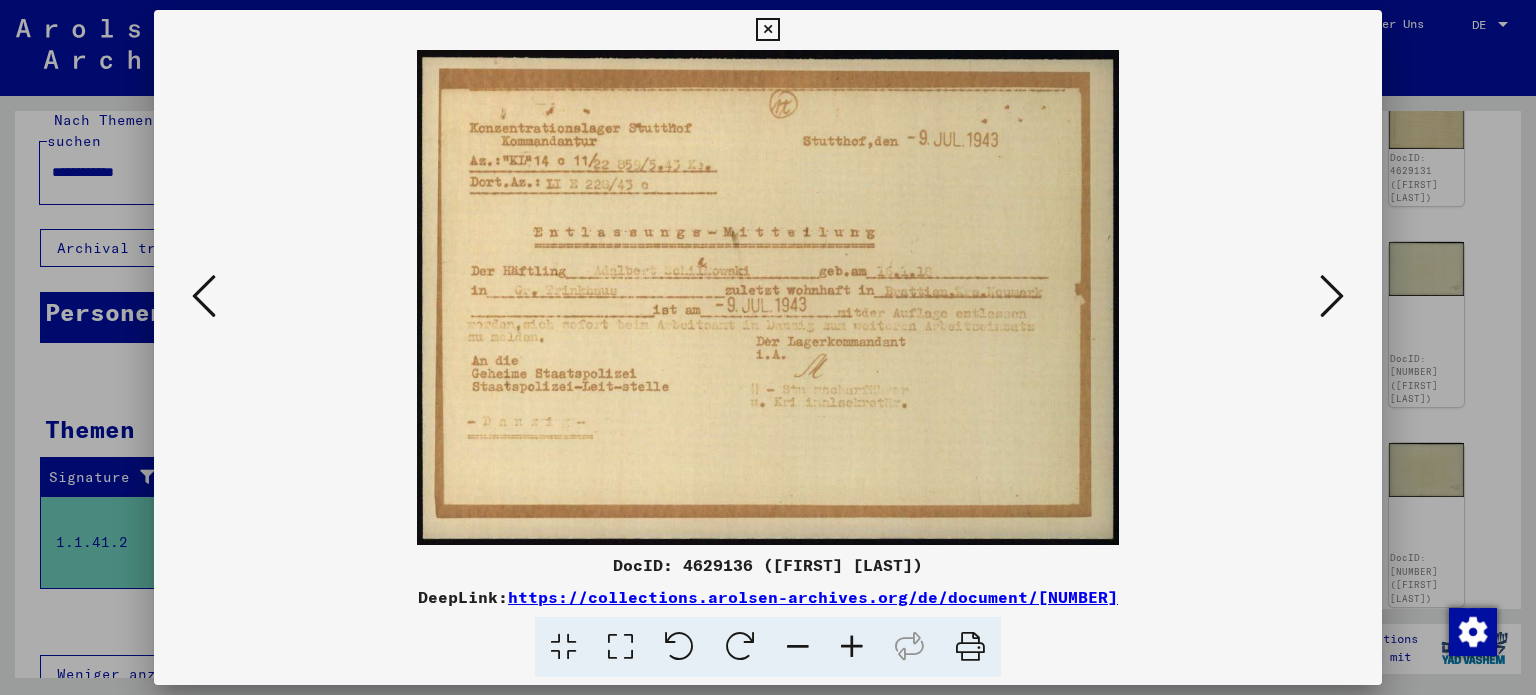 click at bounding box center [620, 647] 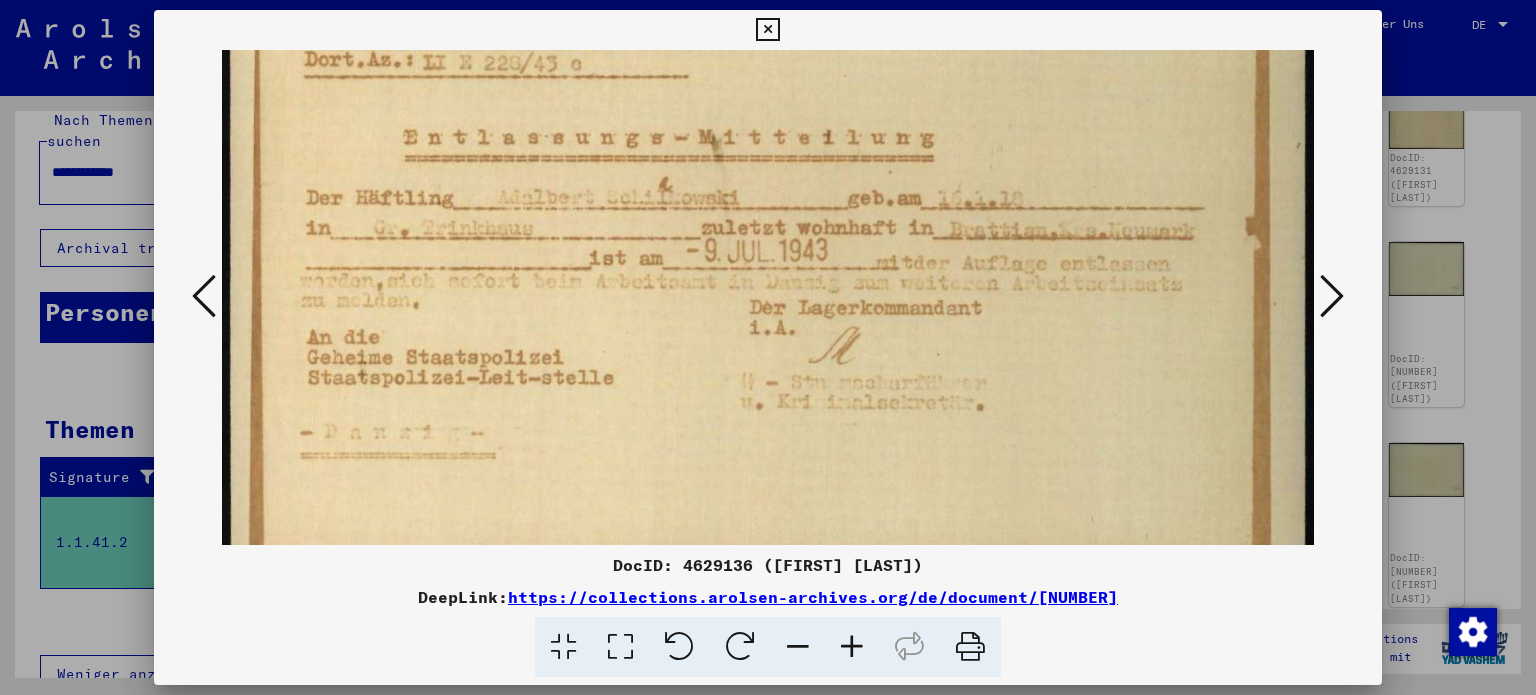 scroll, scrollTop: 203, scrollLeft: 0, axis: vertical 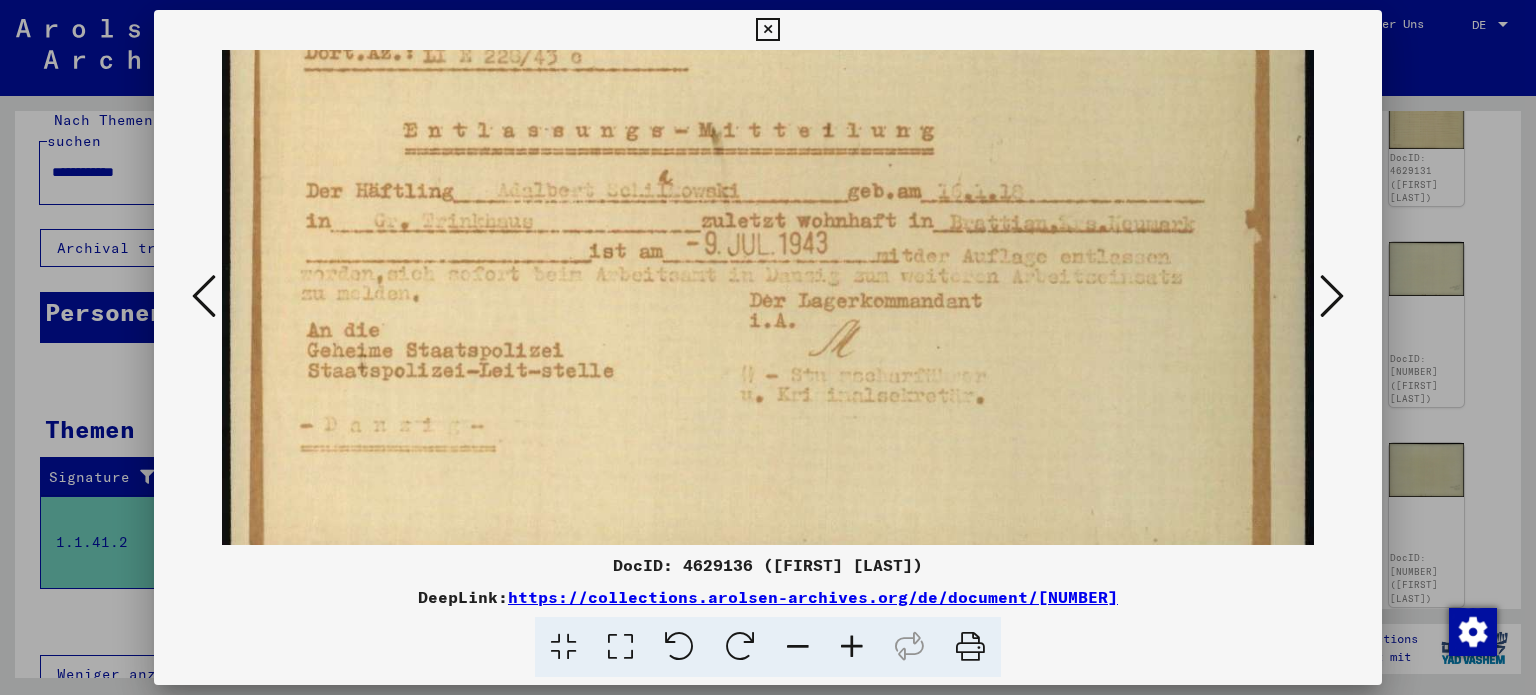 drag, startPoint x: 689, startPoint y: 477, endPoint x: 693, endPoint y: 277, distance: 200.04 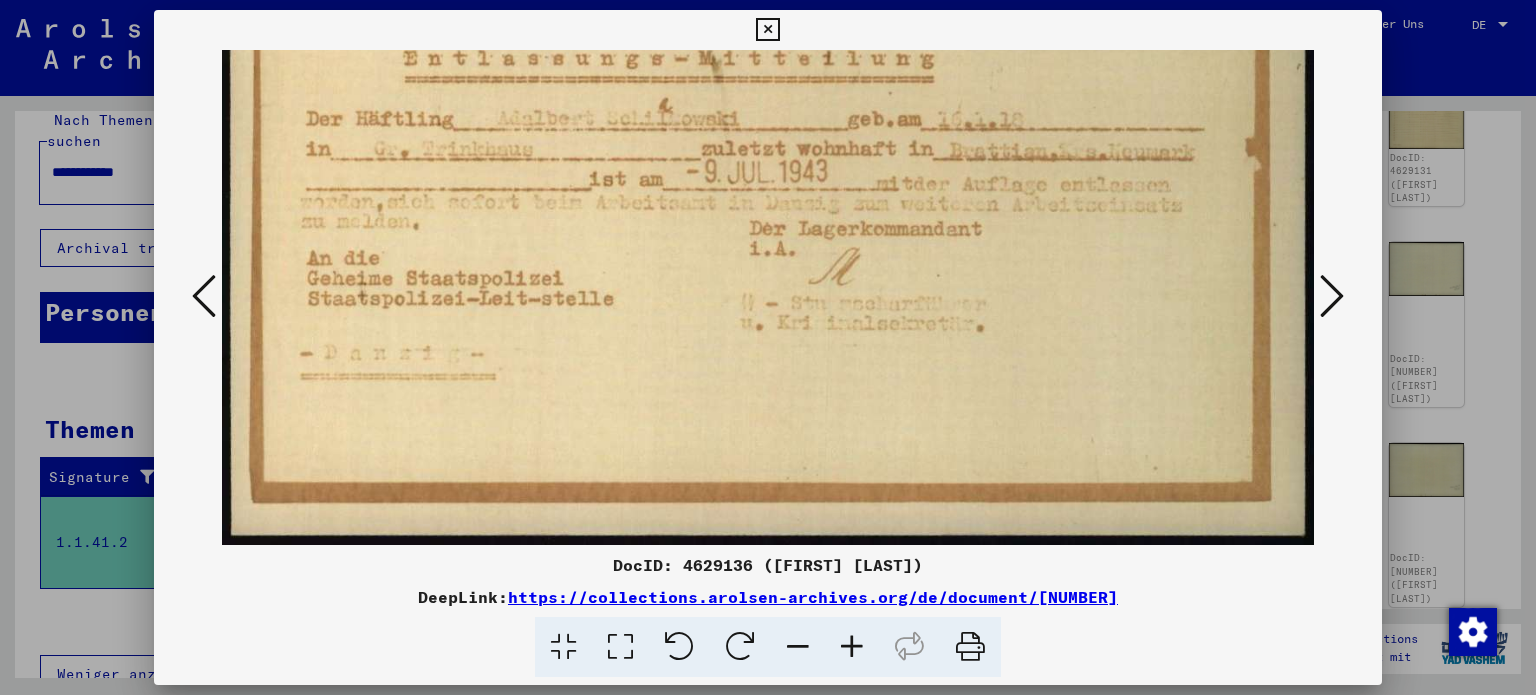 drag, startPoint x: 728, startPoint y: 434, endPoint x: 764, endPoint y: 192, distance: 244.66304 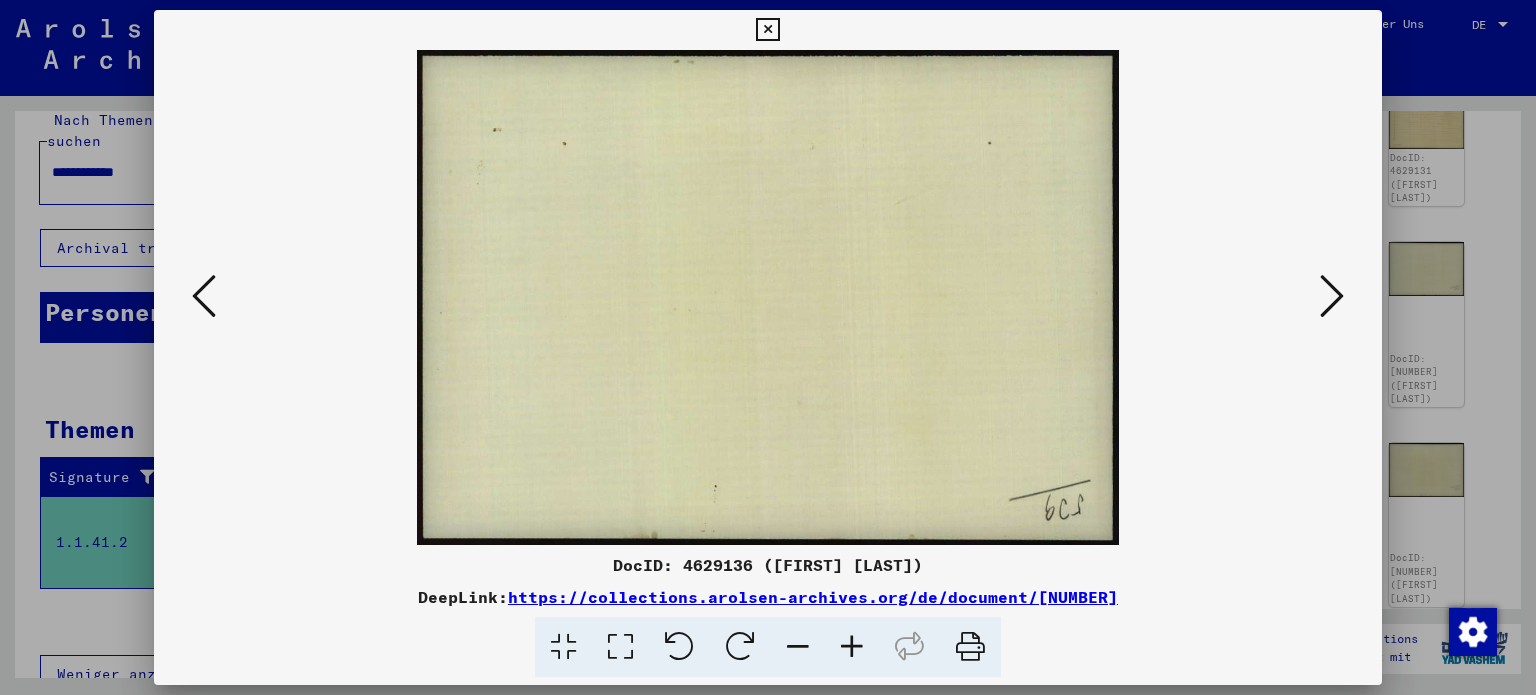click at bounding box center [1332, 296] 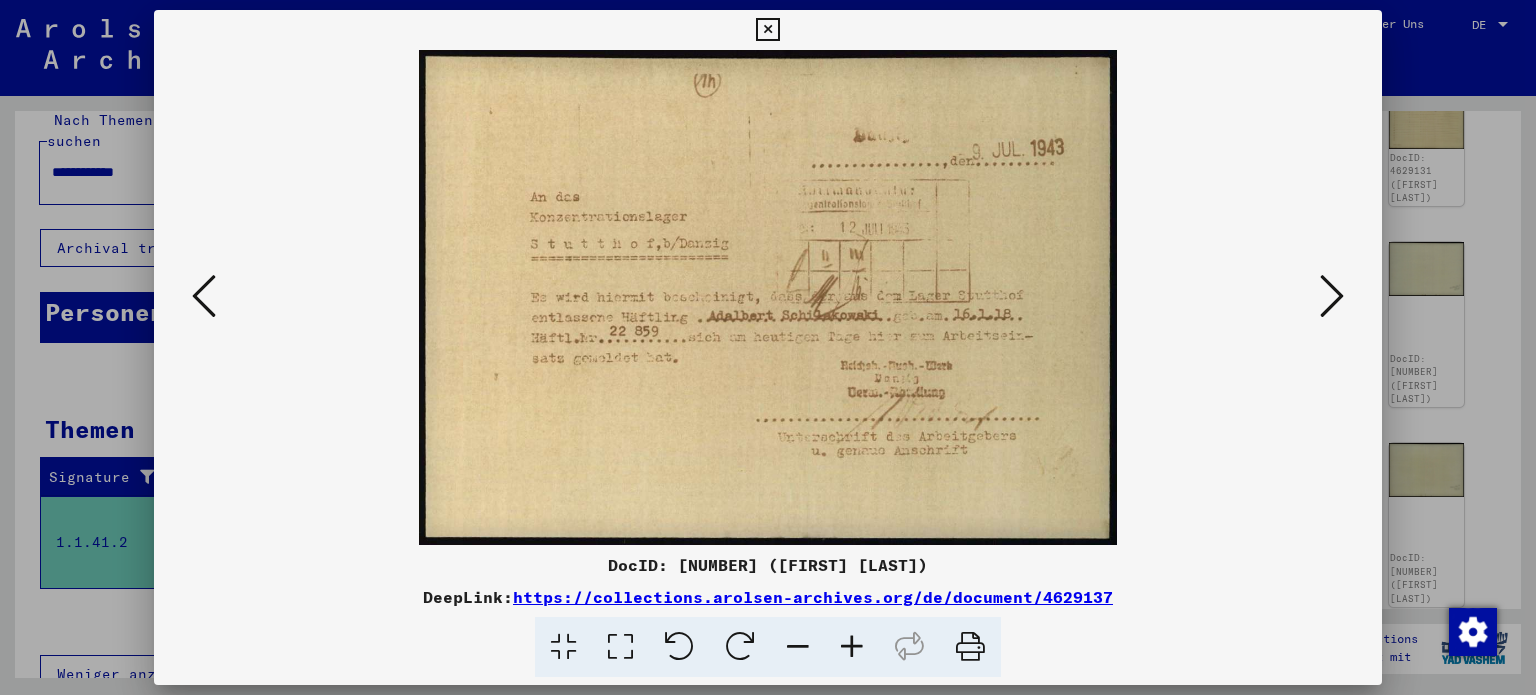 click at bounding box center (620, 647) 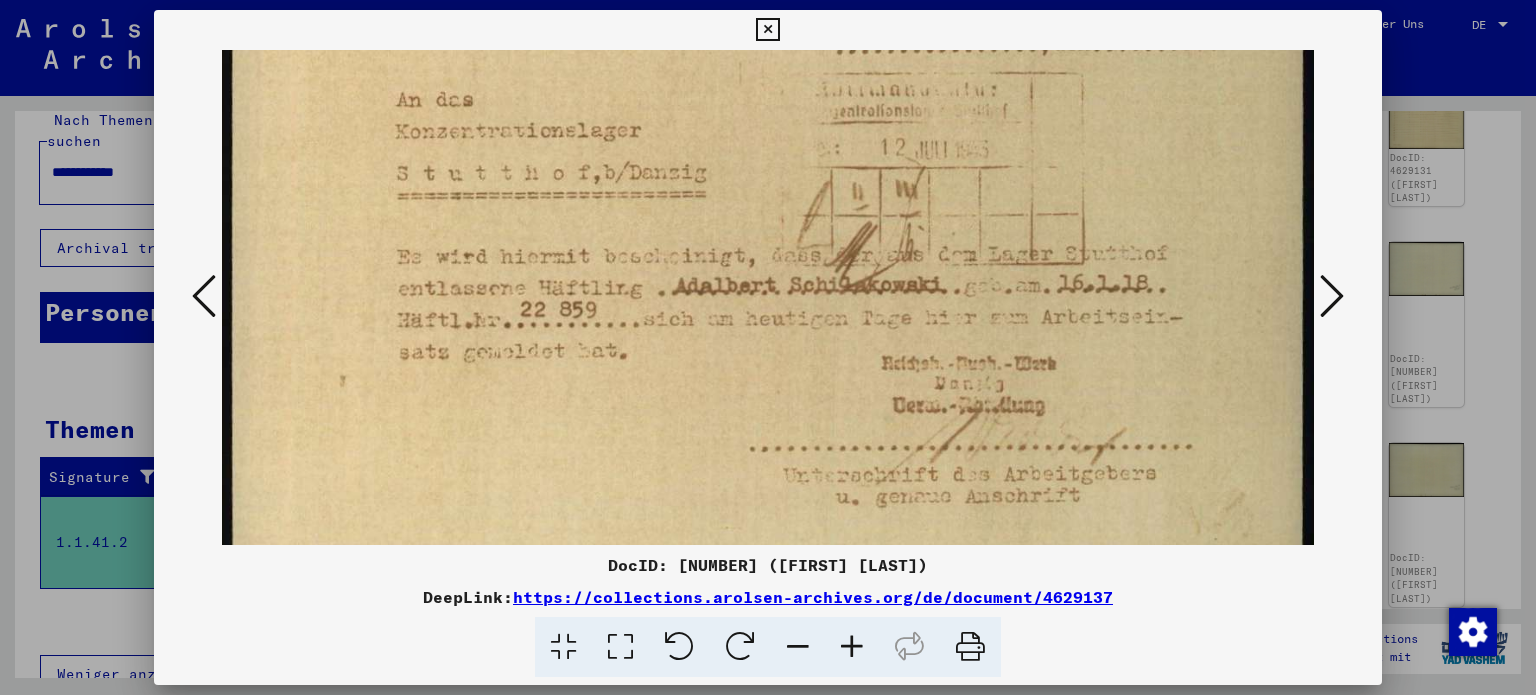 scroll, scrollTop: 279, scrollLeft: 0, axis: vertical 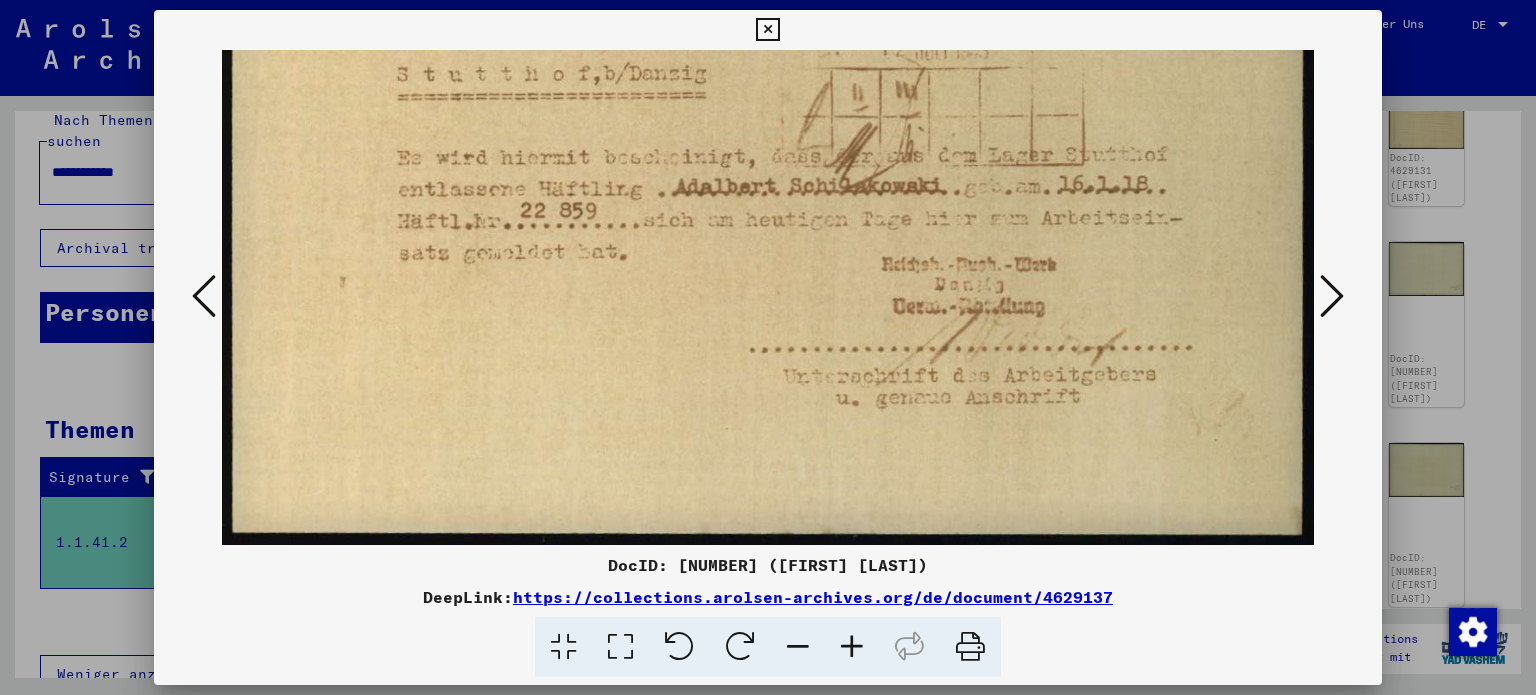 drag, startPoint x: 781, startPoint y: 454, endPoint x: 786, endPoint y: 145, distance: 309.04044 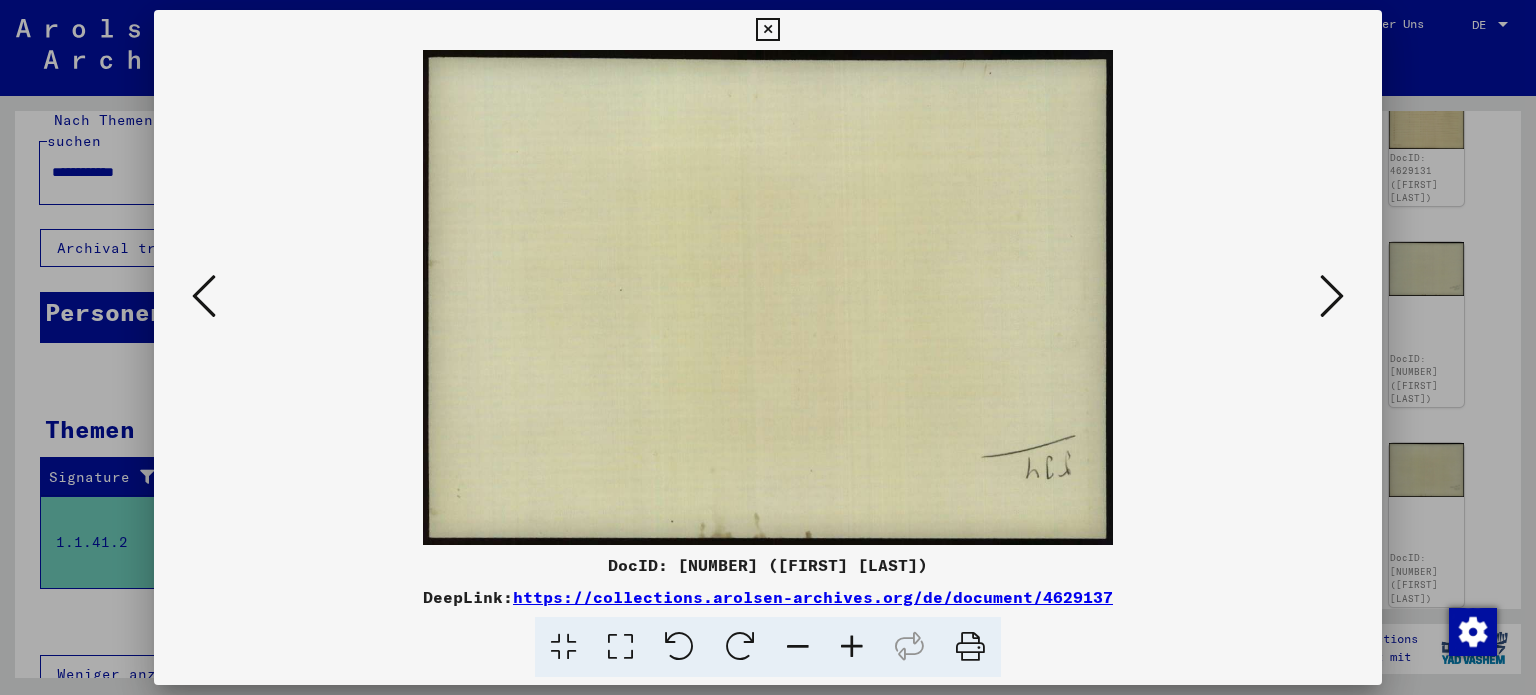 scroll, scrollTop: 0, scrollLeft: 0, axis: both 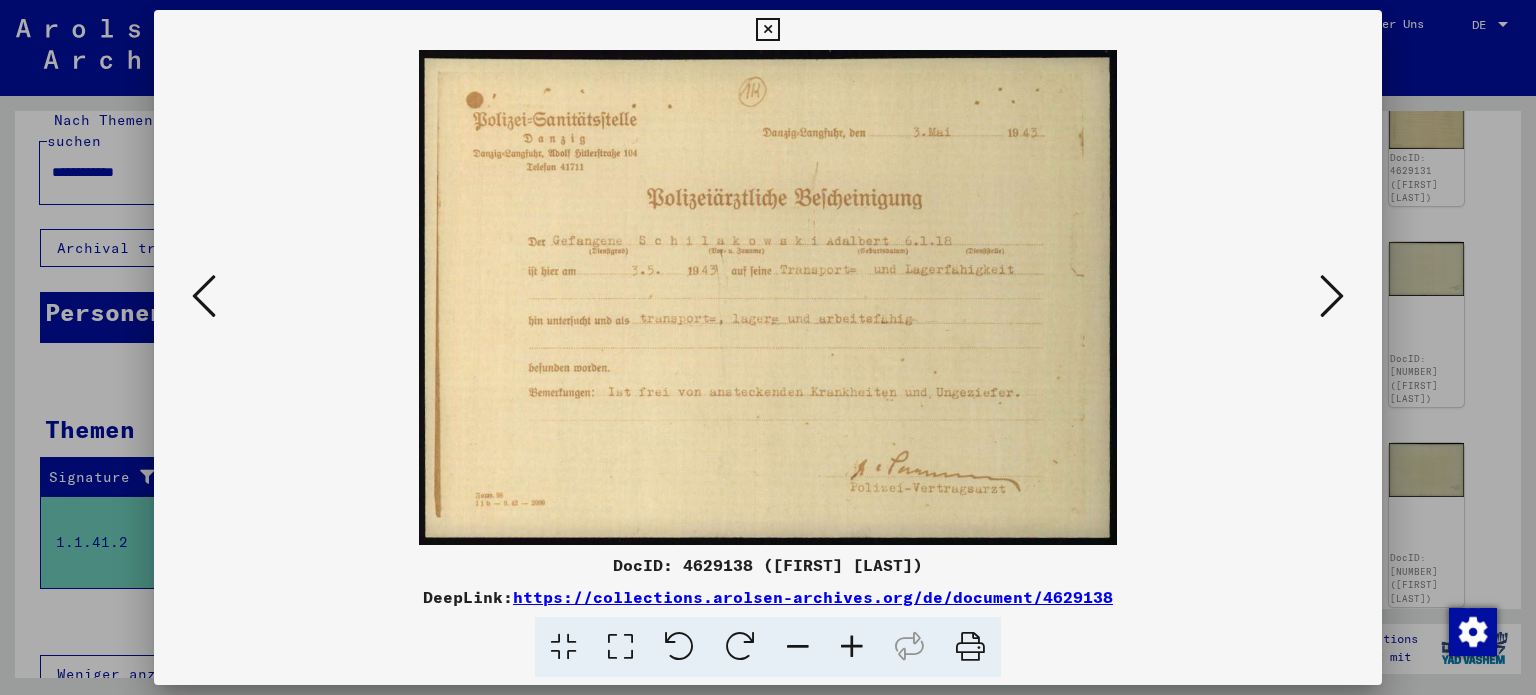 click at bounding box center (620, 647) 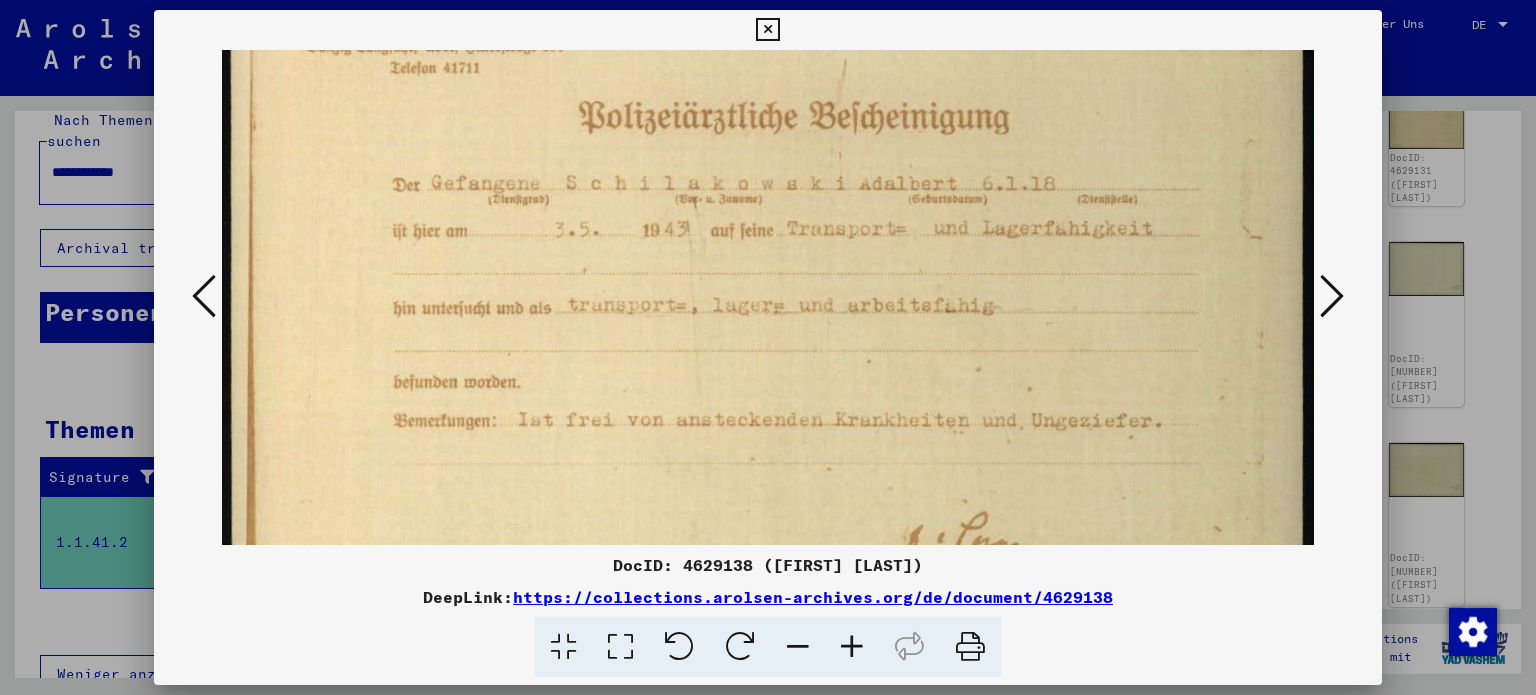 scroll, scrollTop: 189, scrollLeft: 0, axis: vertical 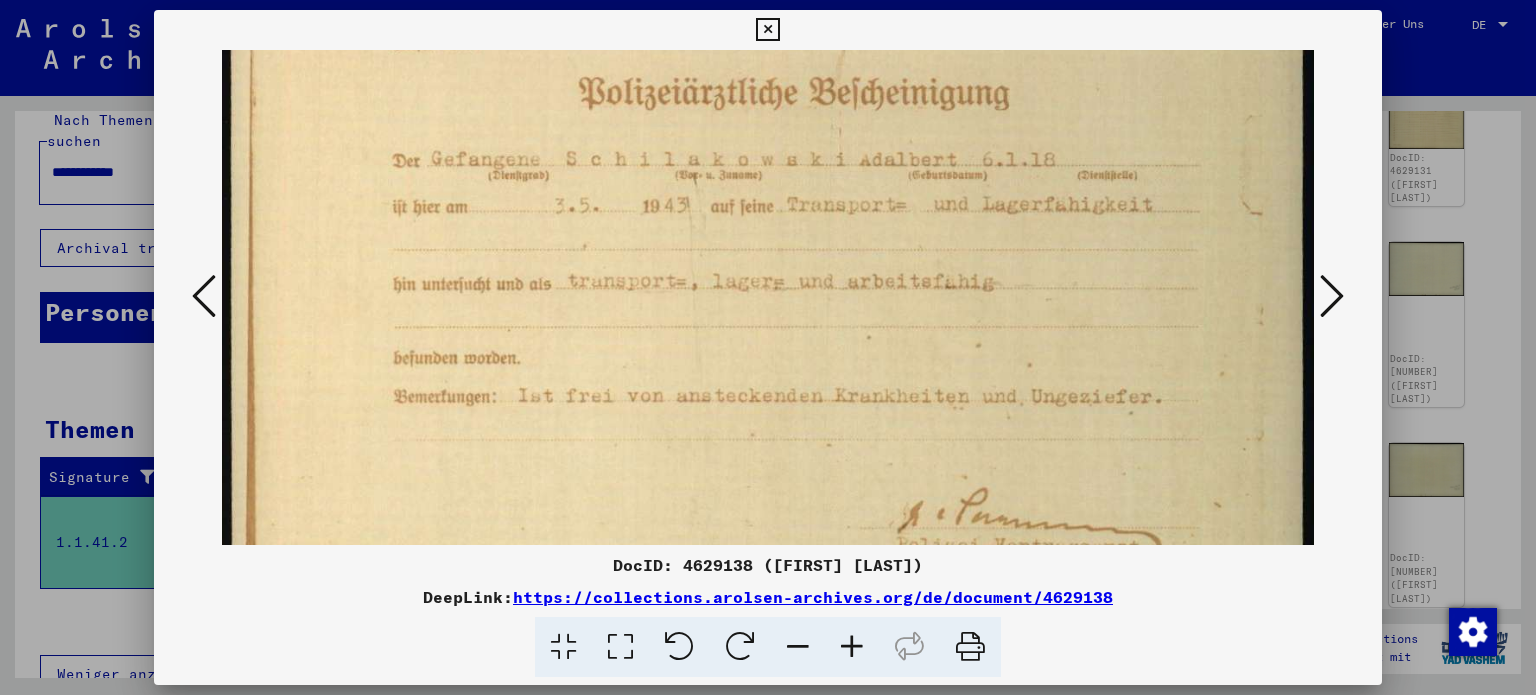 drag, startPoint x: 877, startPoint y: 423, endPoint x: 876, endPoint y: 236, distance: 187.00267 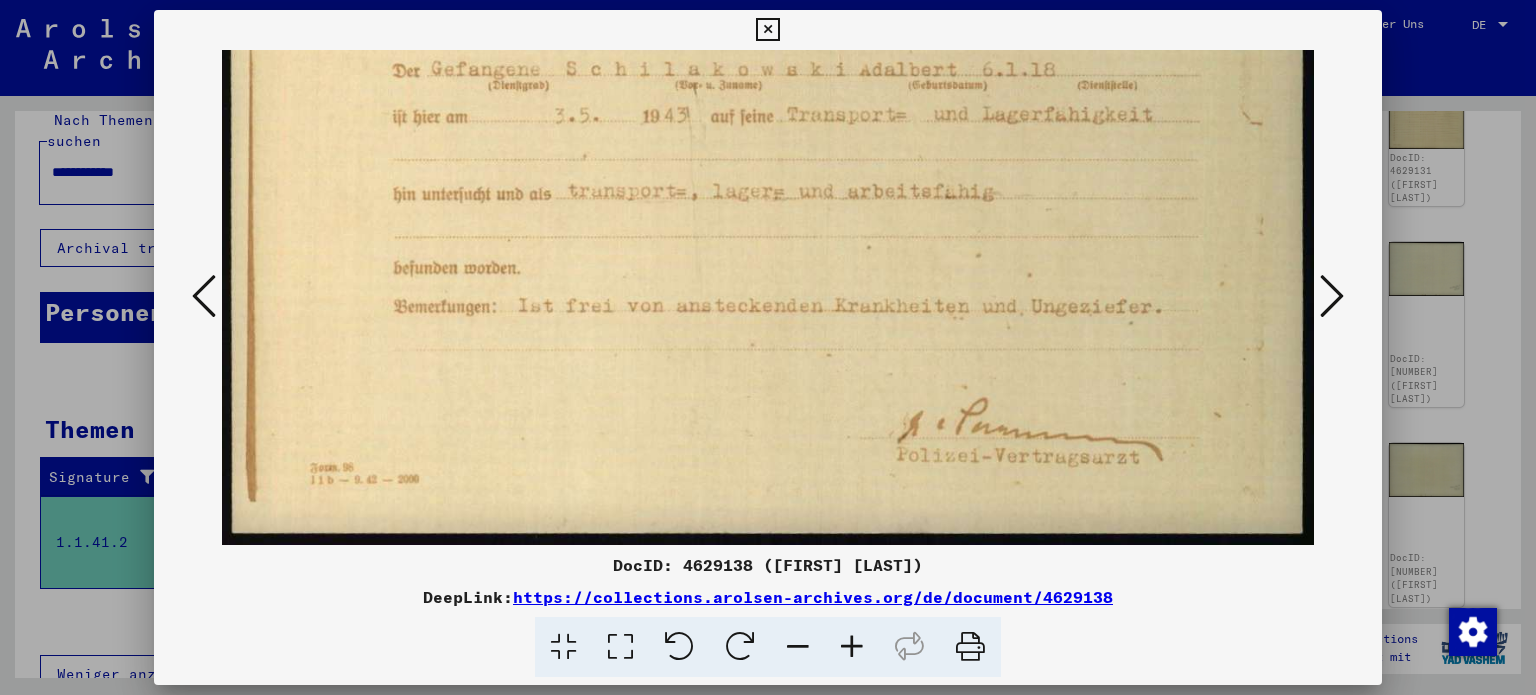 drag, startPoint x: 1179, startPoint y: 405, endPoint x: 1197, endPoint y: 265, distance: 141.1524 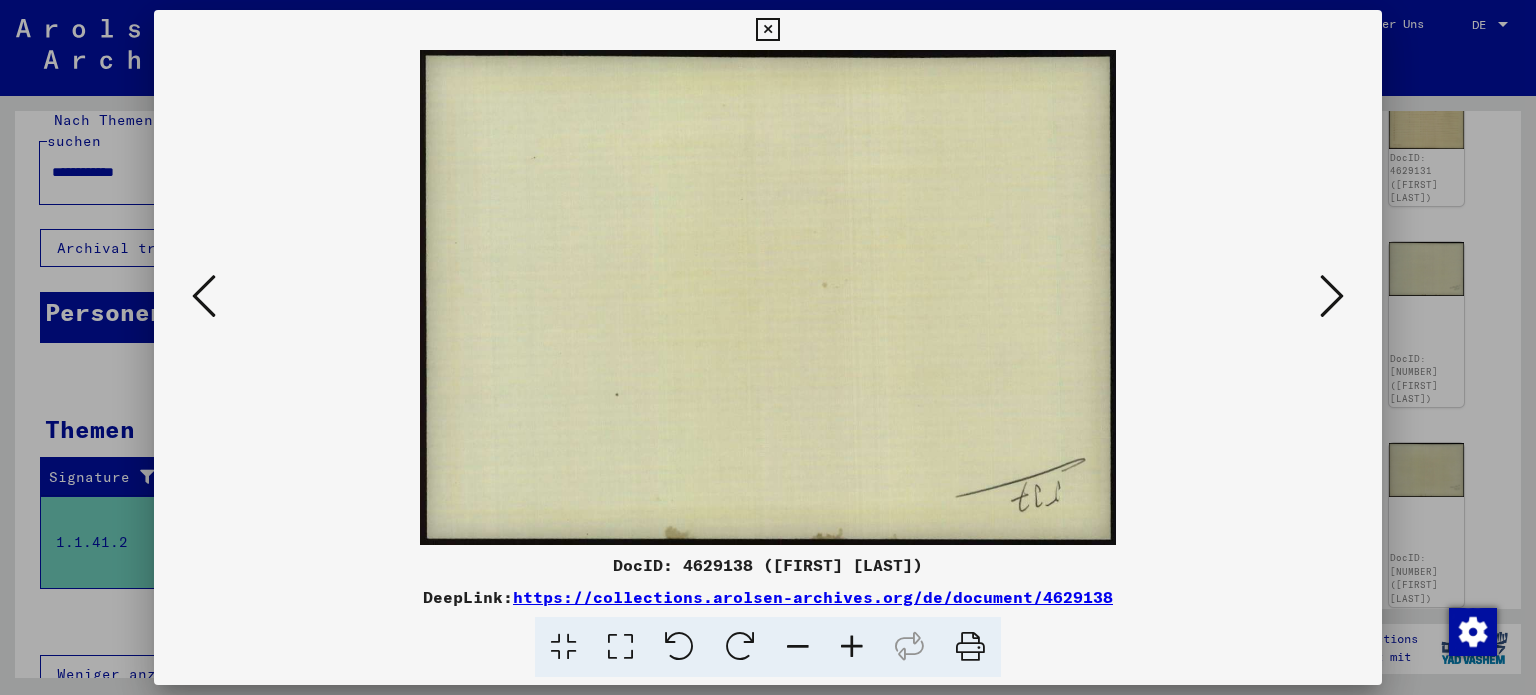 click at bounding box center (1332, 296) 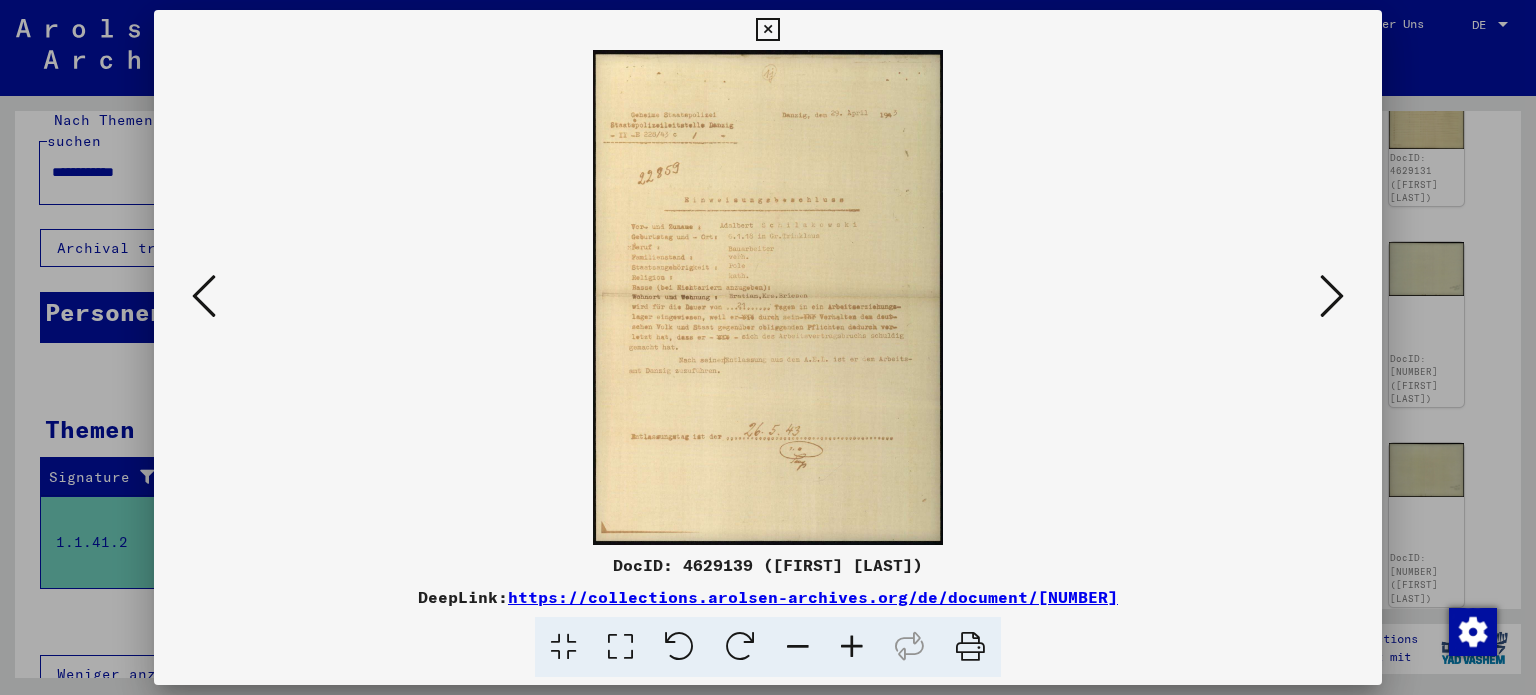 click at bounding box center (620, 647) 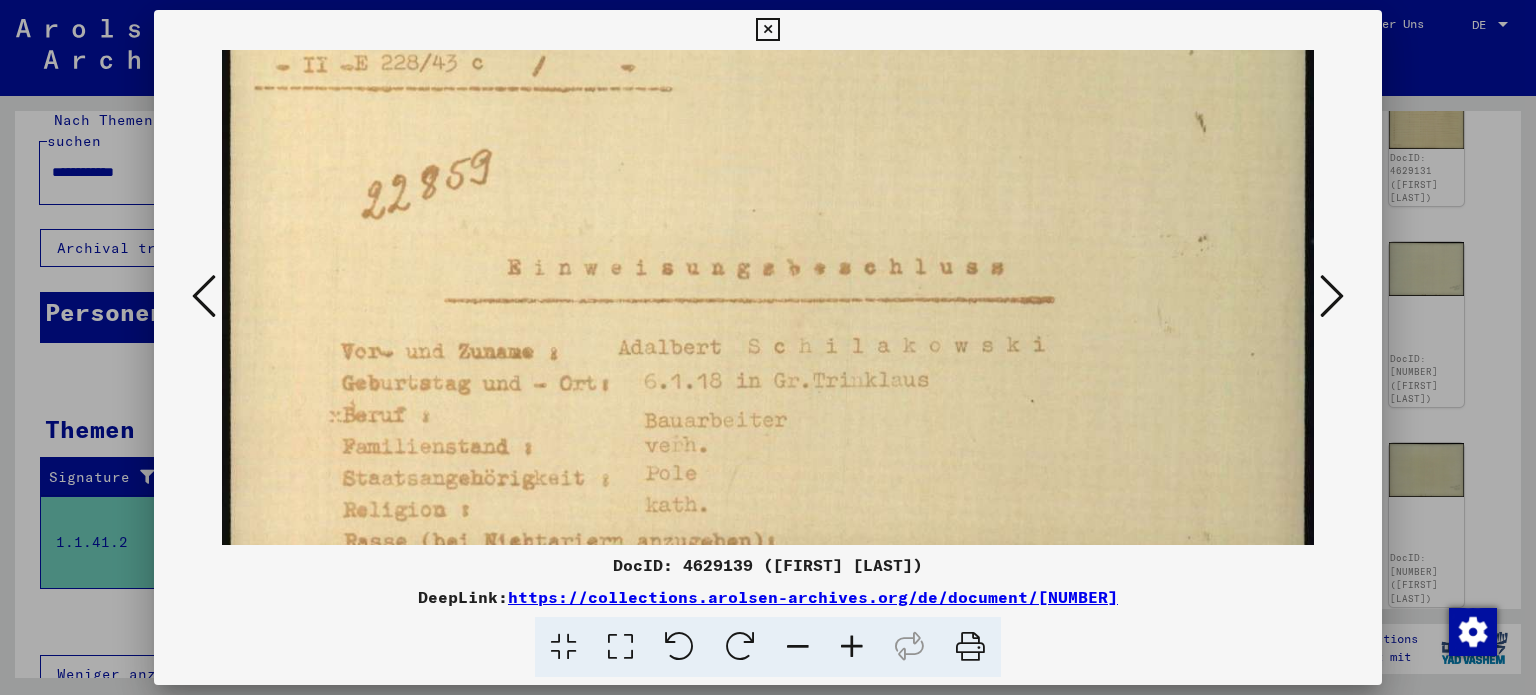 scroll, scrollTop: 259, scrollLeft: 0, axis: vertical 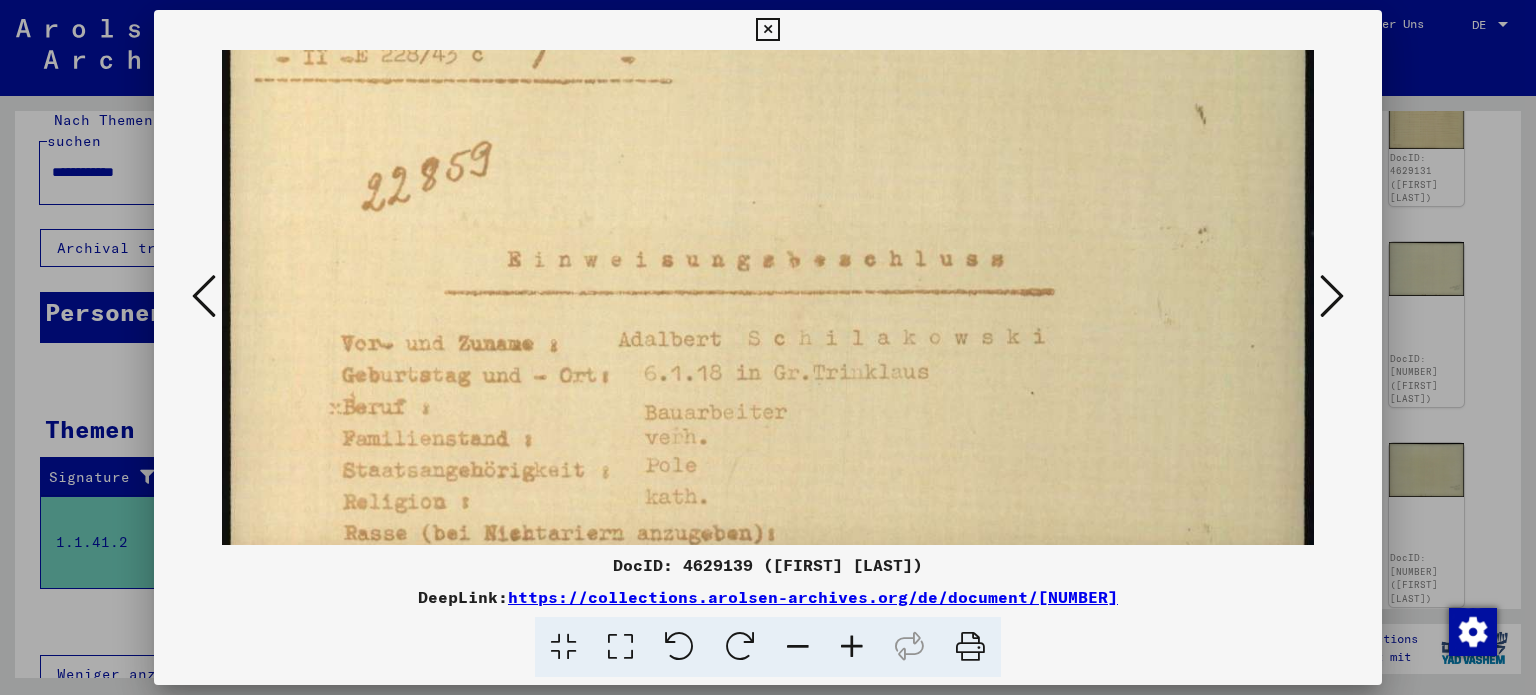drag, startPoint x: 921, startPoint y: 449, endPoint x: 958, endPoint y: 191, distance: 260.6396 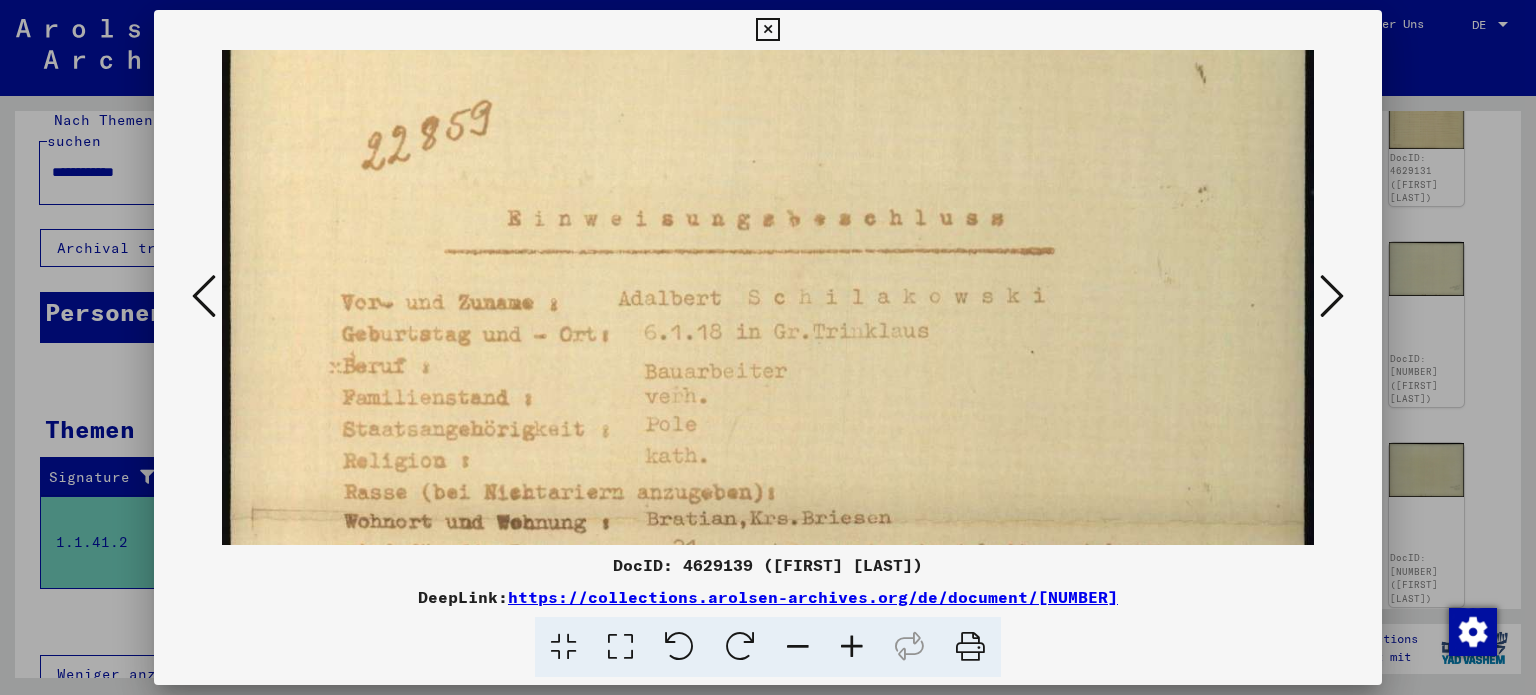 scroll, scrollTop: 429, scrollLeft: 0, axis: vertical 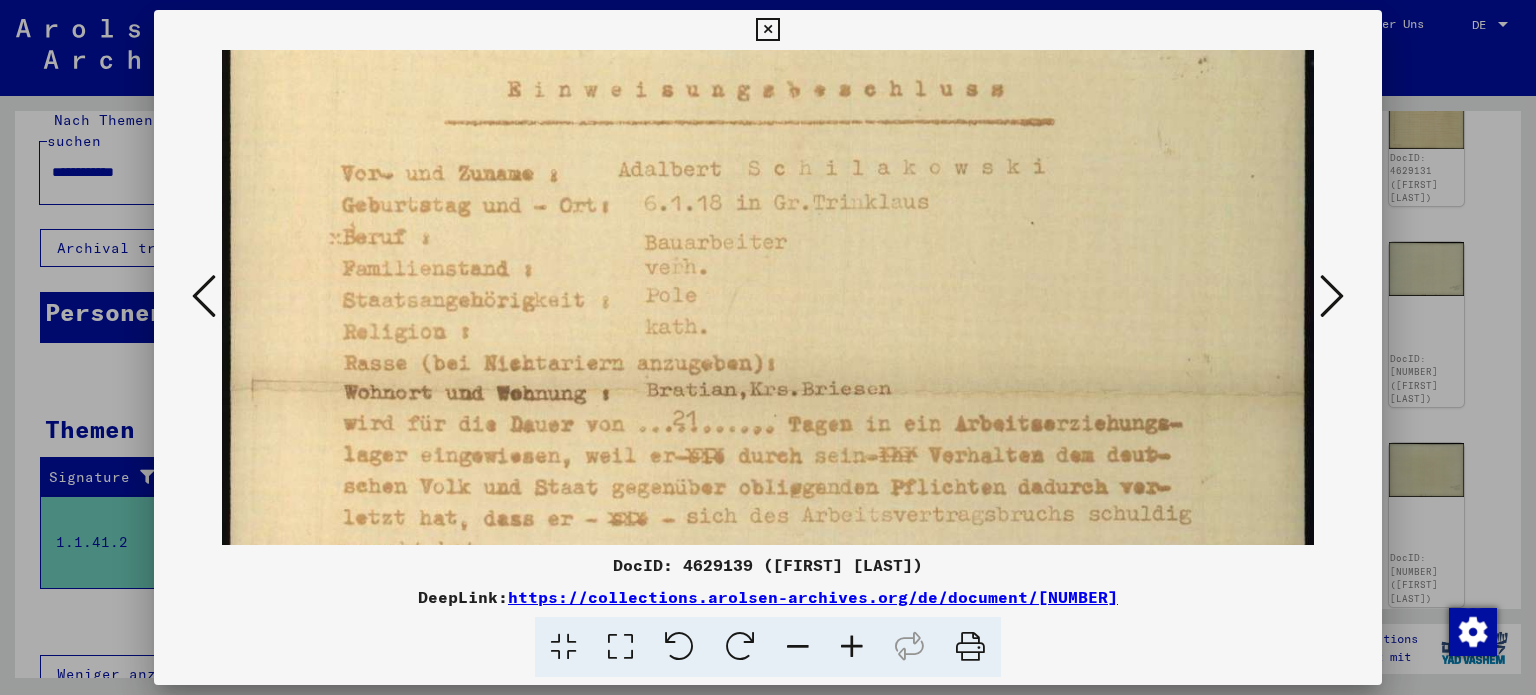 drag, startPoint x: 972, startPoint y: 435, endPoint x: 1001, endPoint y: 281, distance: 156.70673 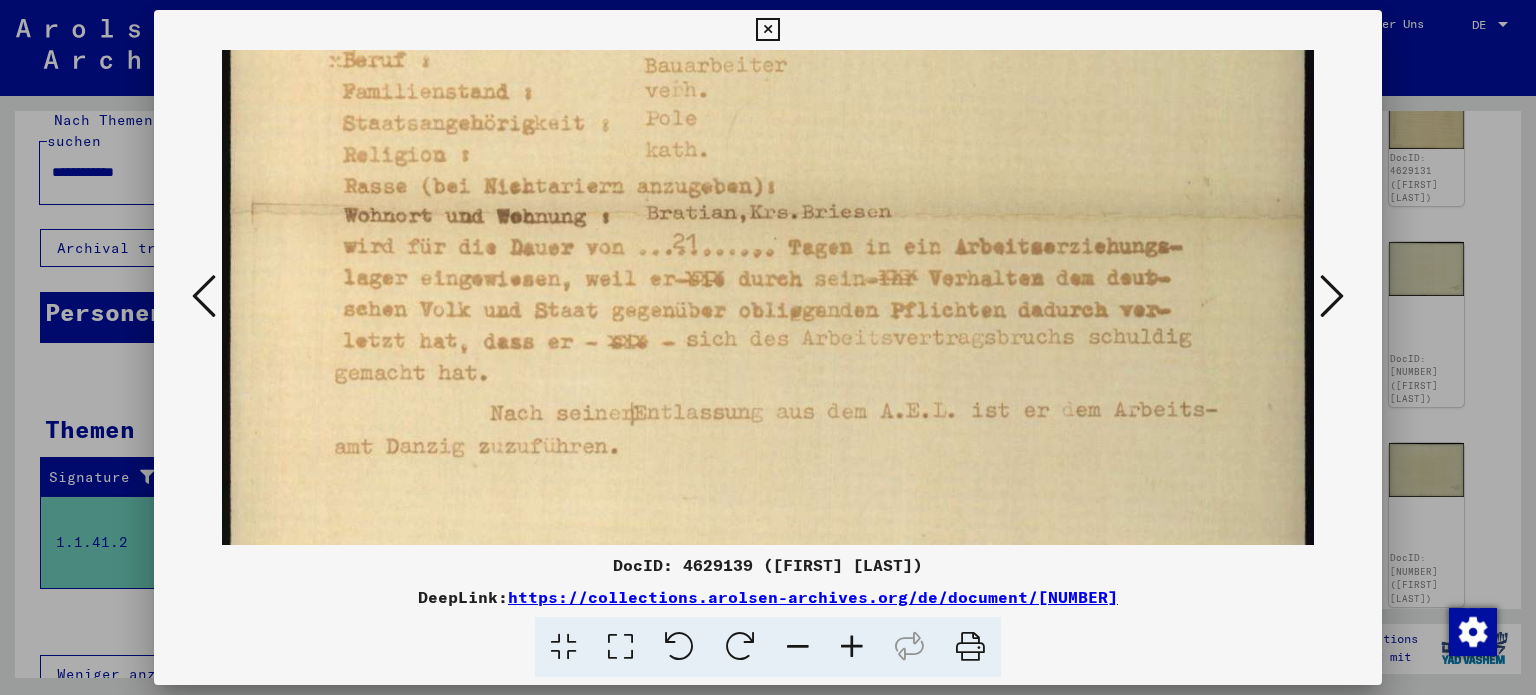 scroll, scrollTop: 744, scrollLeft: 0, axis: vertical 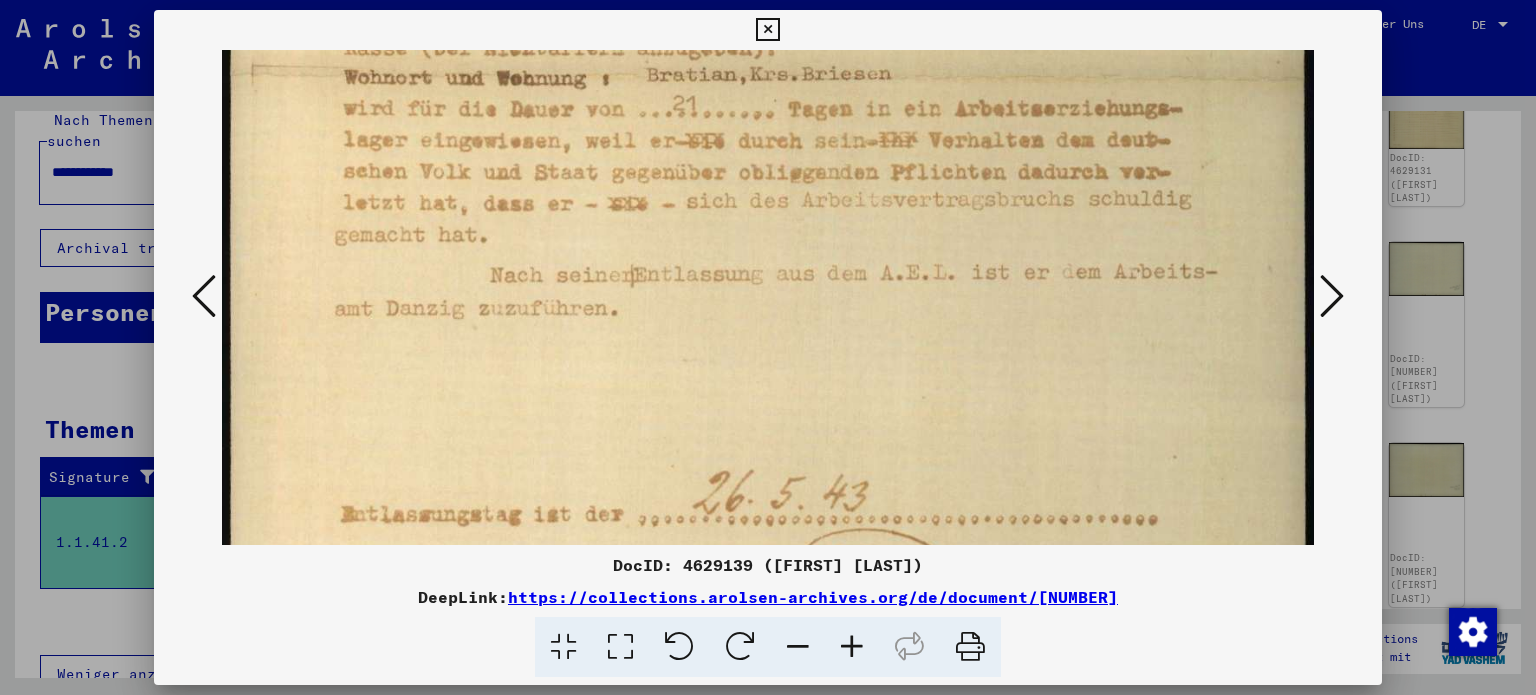 drag, startPoint x: 891, startPoint y: 474, endPoint x: 908, endPoint y: 162, distance: 312.4628 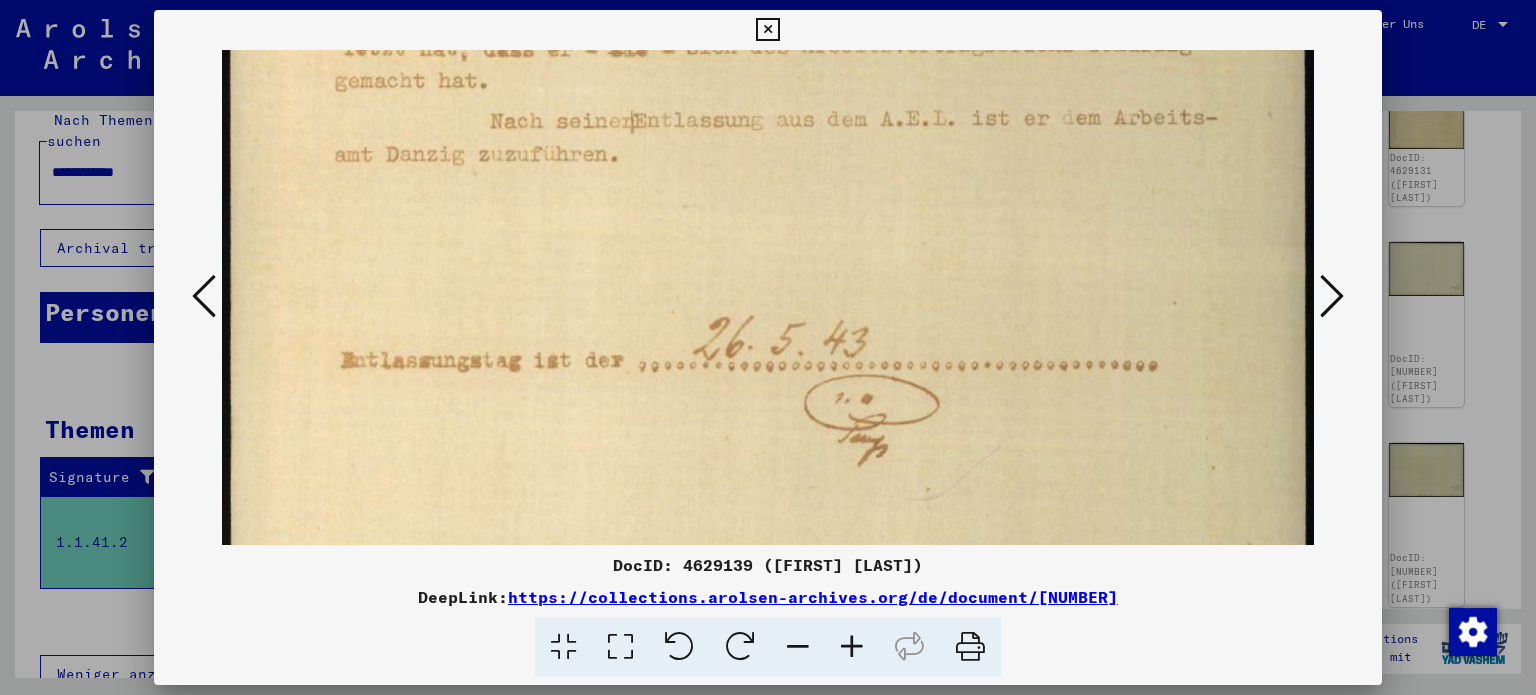 scroll, scrollTop: 933, scrollLeft: 0, axis: vertical 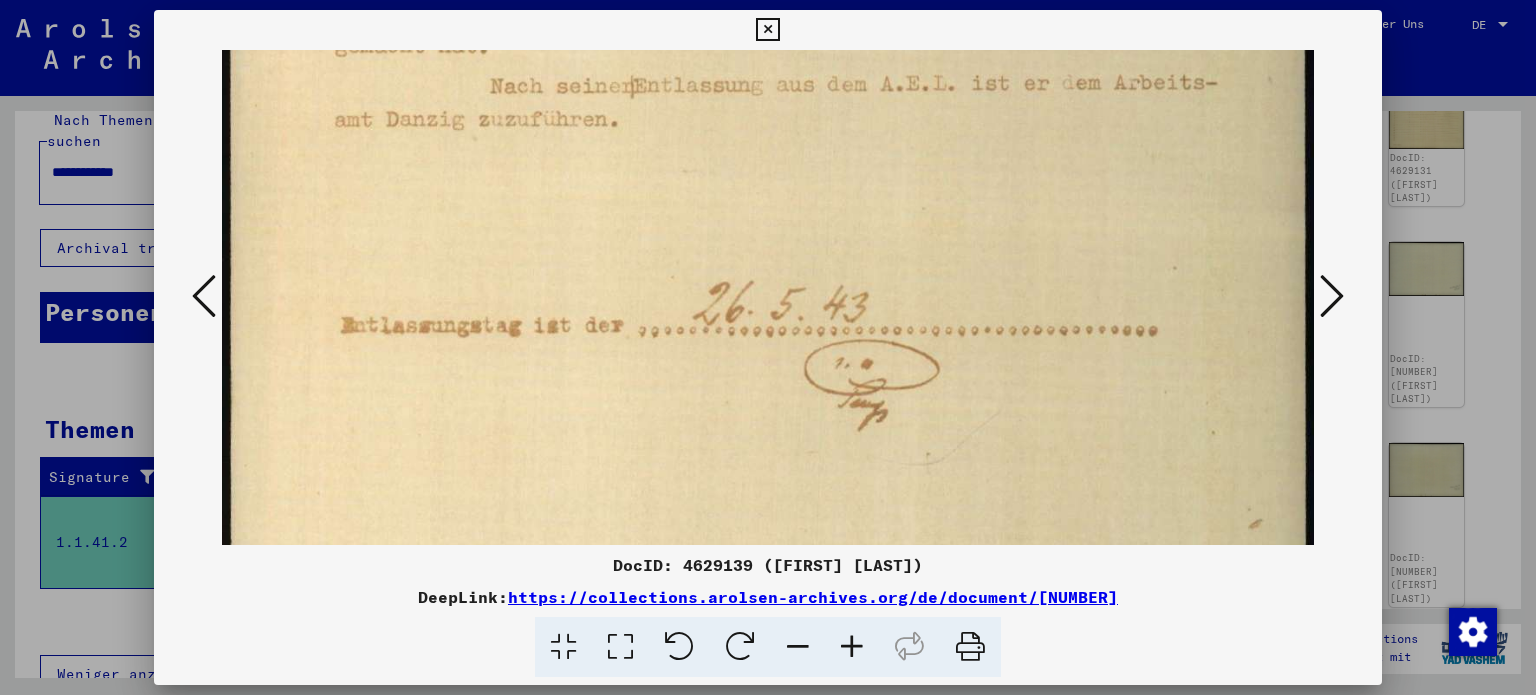 drag, startPoint x: 907, startPoint y: 347, endPoint x: 919, endPoint y: 159, distance: 188.38258 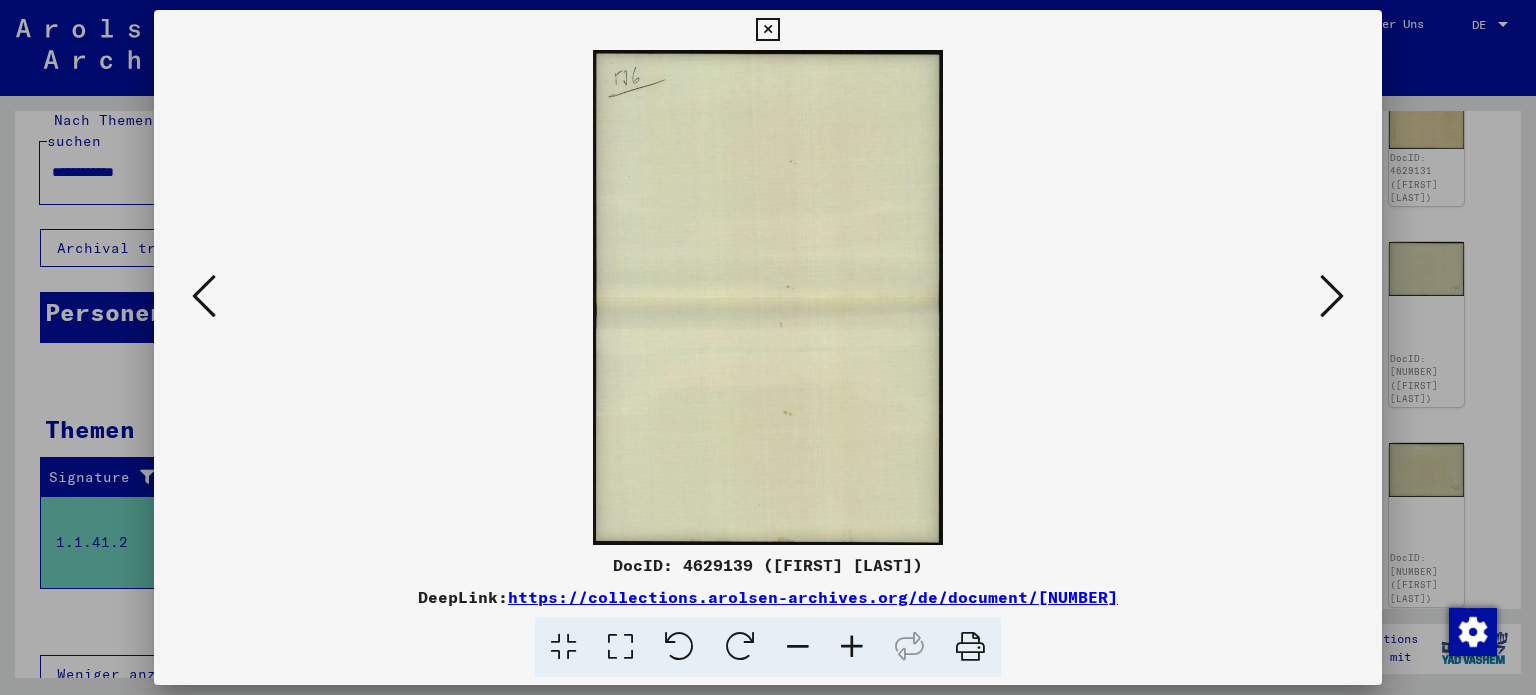 click at bounding box center [1332, 296] 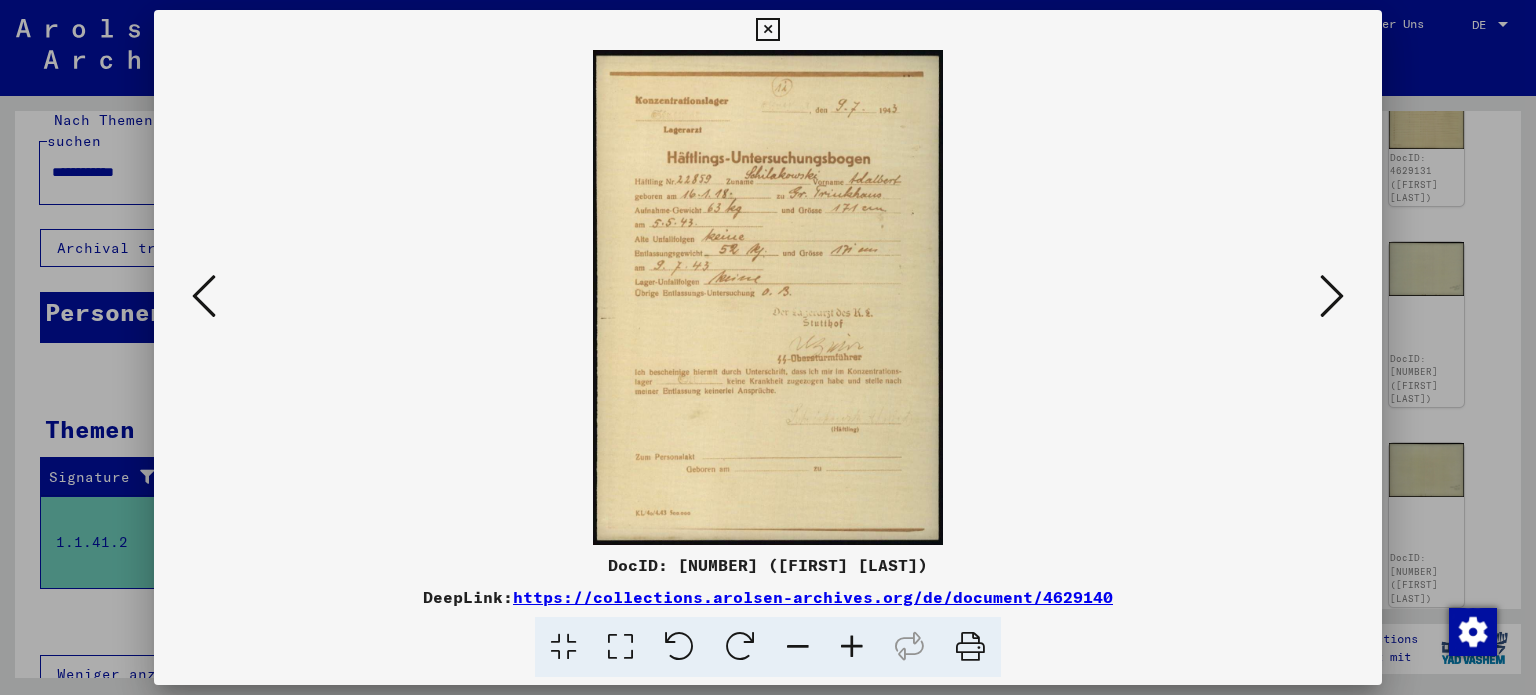 click at bounding box center (620, 647) 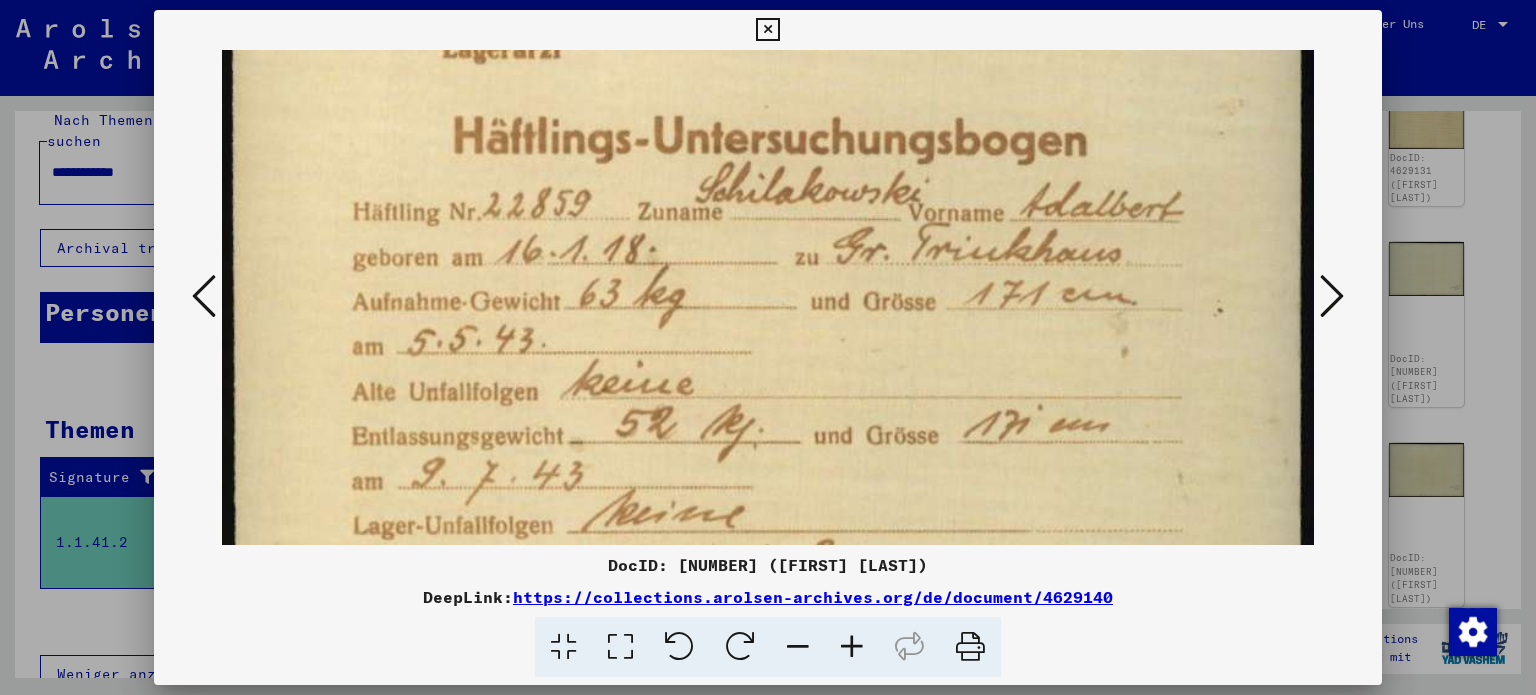 scroll, scrollTop: 340, scrollLeft: 0, axis: vertical 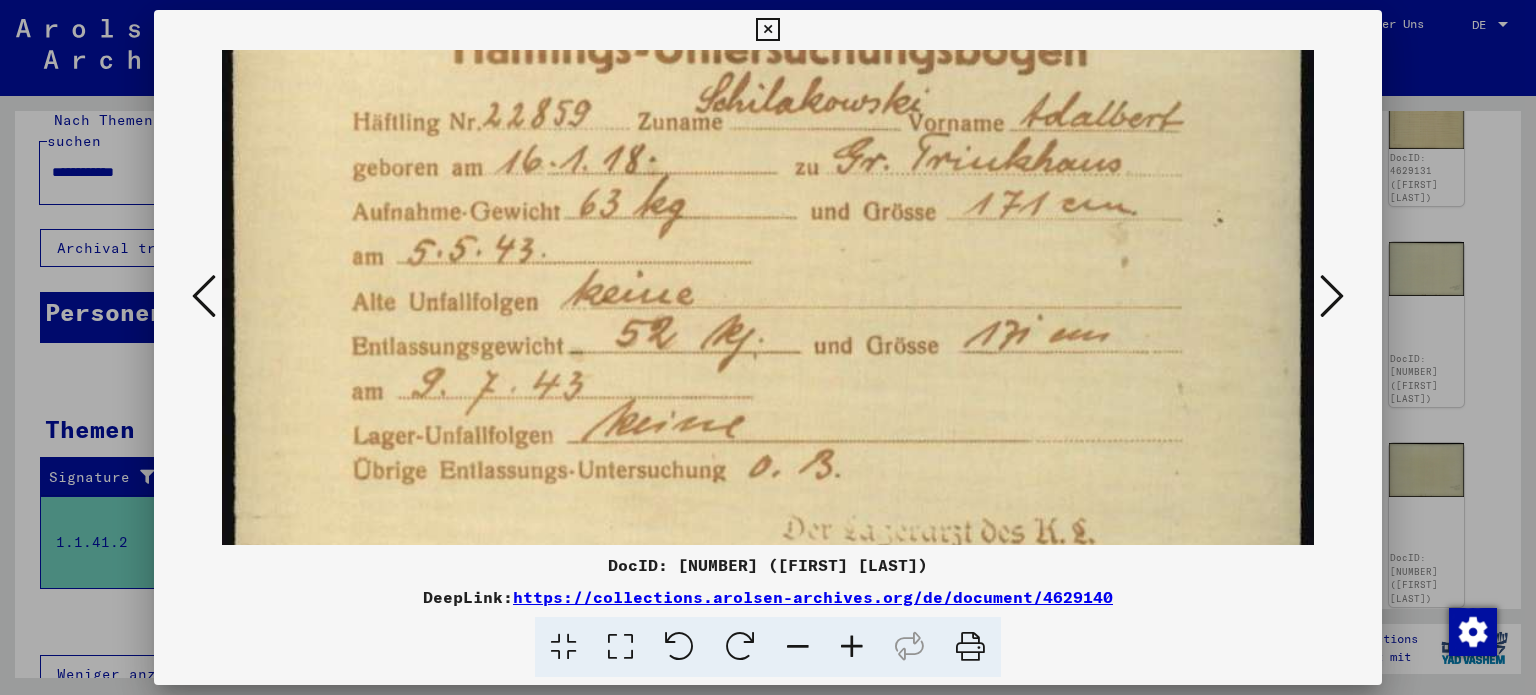 drag, startPoint x: 830, startPoint y: 489, endPoint x: 820, endPoint y: 152, distance: 337.14835 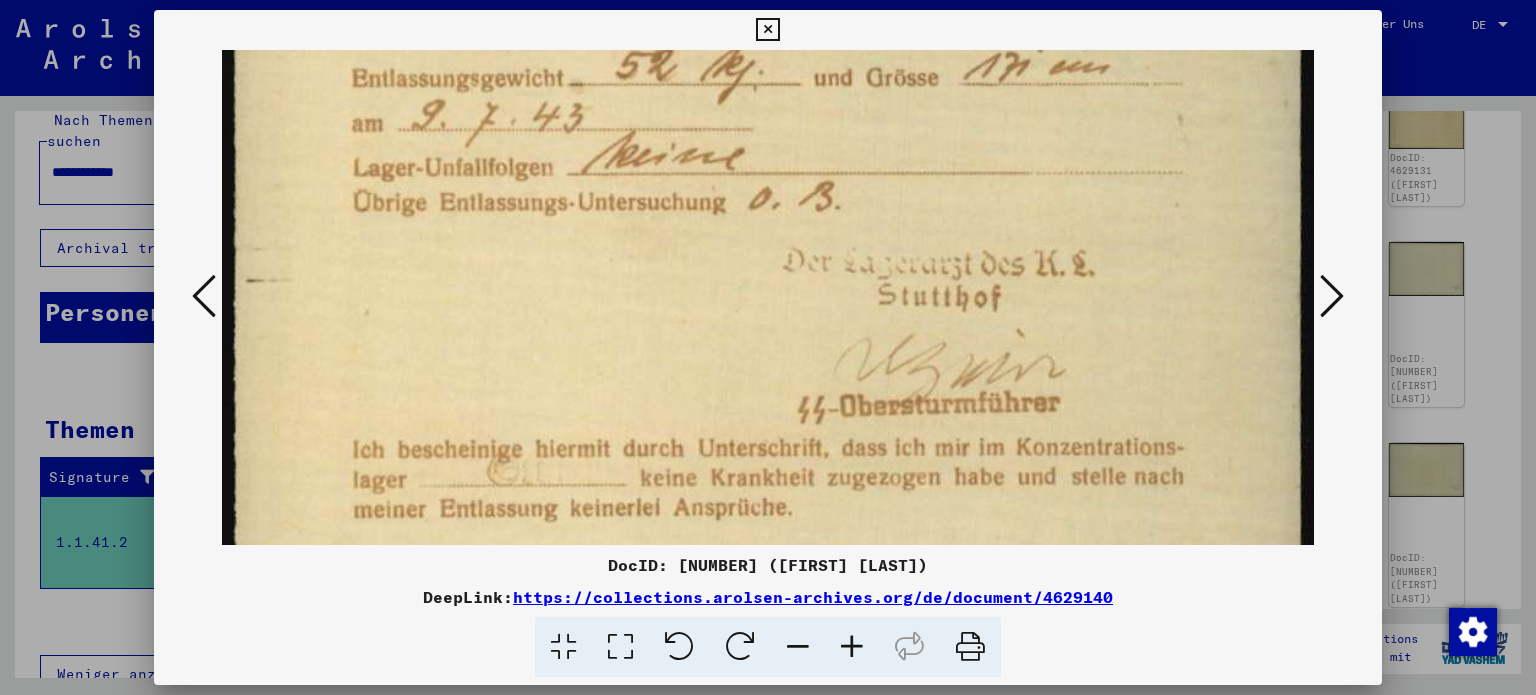 scroll, scrollTop: 609, scrollLeft: 0, axis: vertical 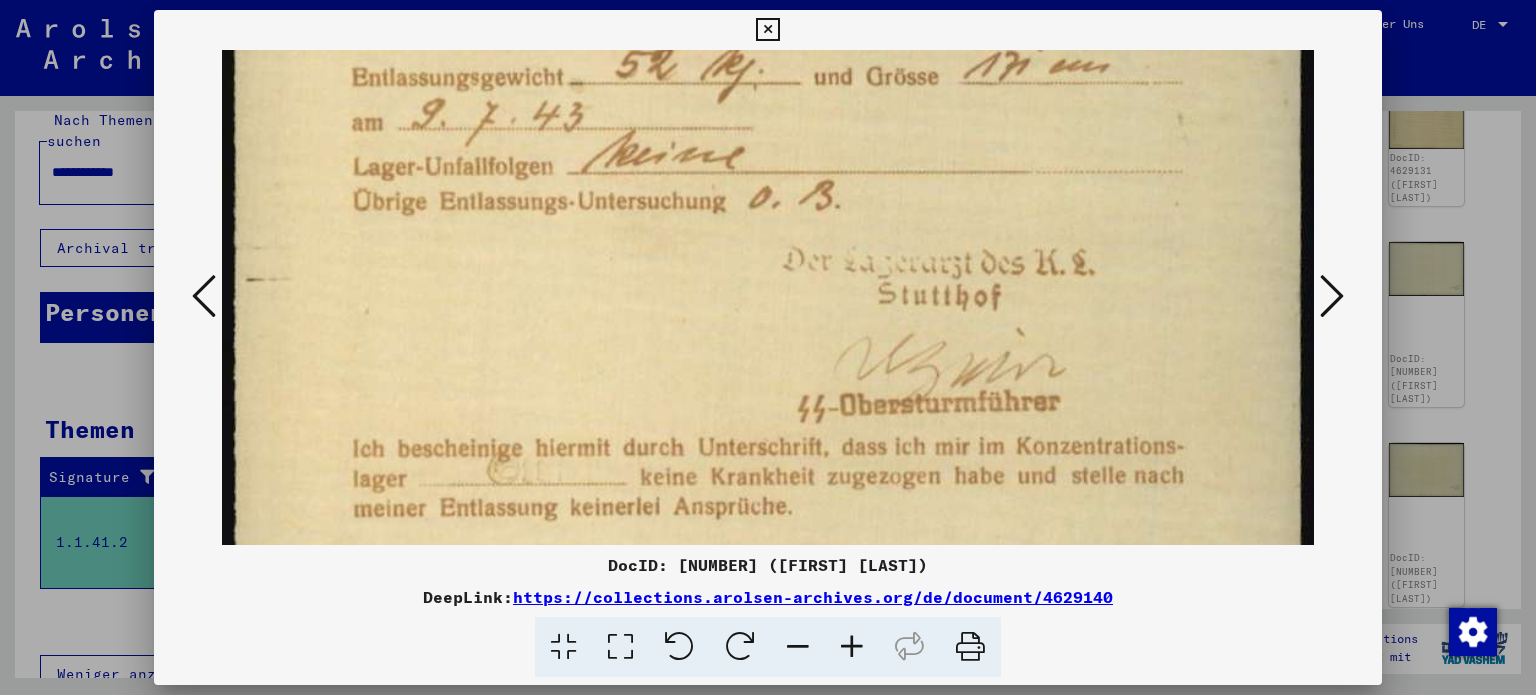 drag, startPoint x: 843, startPoint y: 464, endPoint x: 854, endPoint y: 197, distance: 267.2265 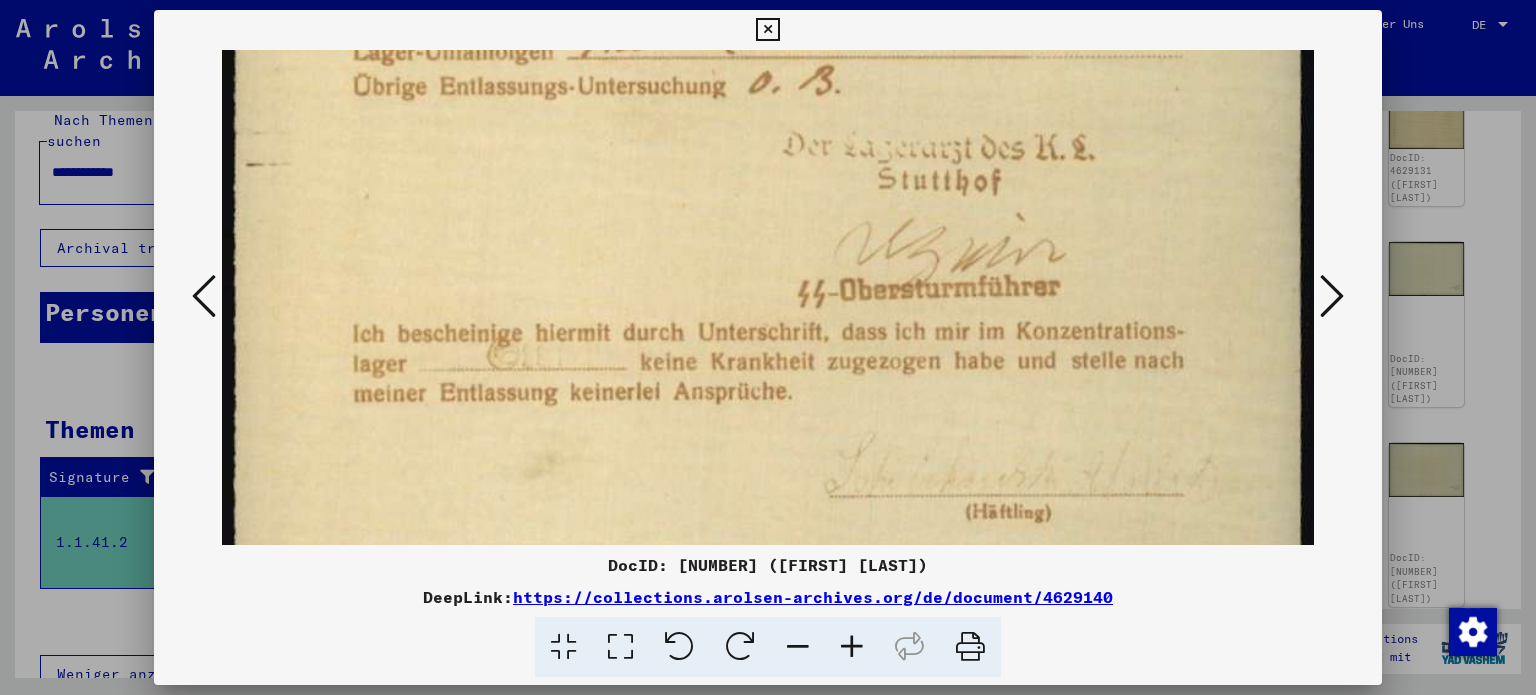 scroll, scrollTop: 725, scrollLeft: 0, axis: vertical 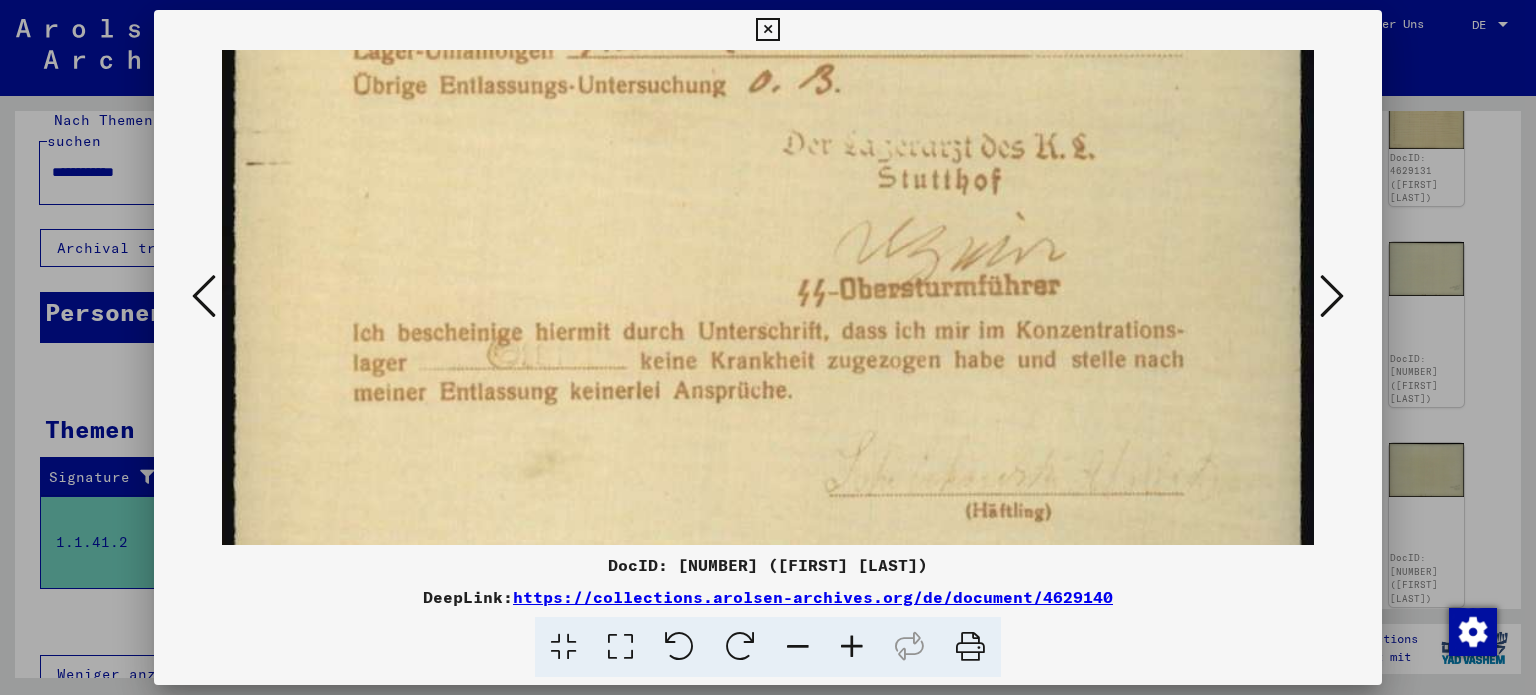 drag, startPoint x: 824, startPoint y: 390, endPoint x: 829, endPoint y: 275, distance: 115.10864 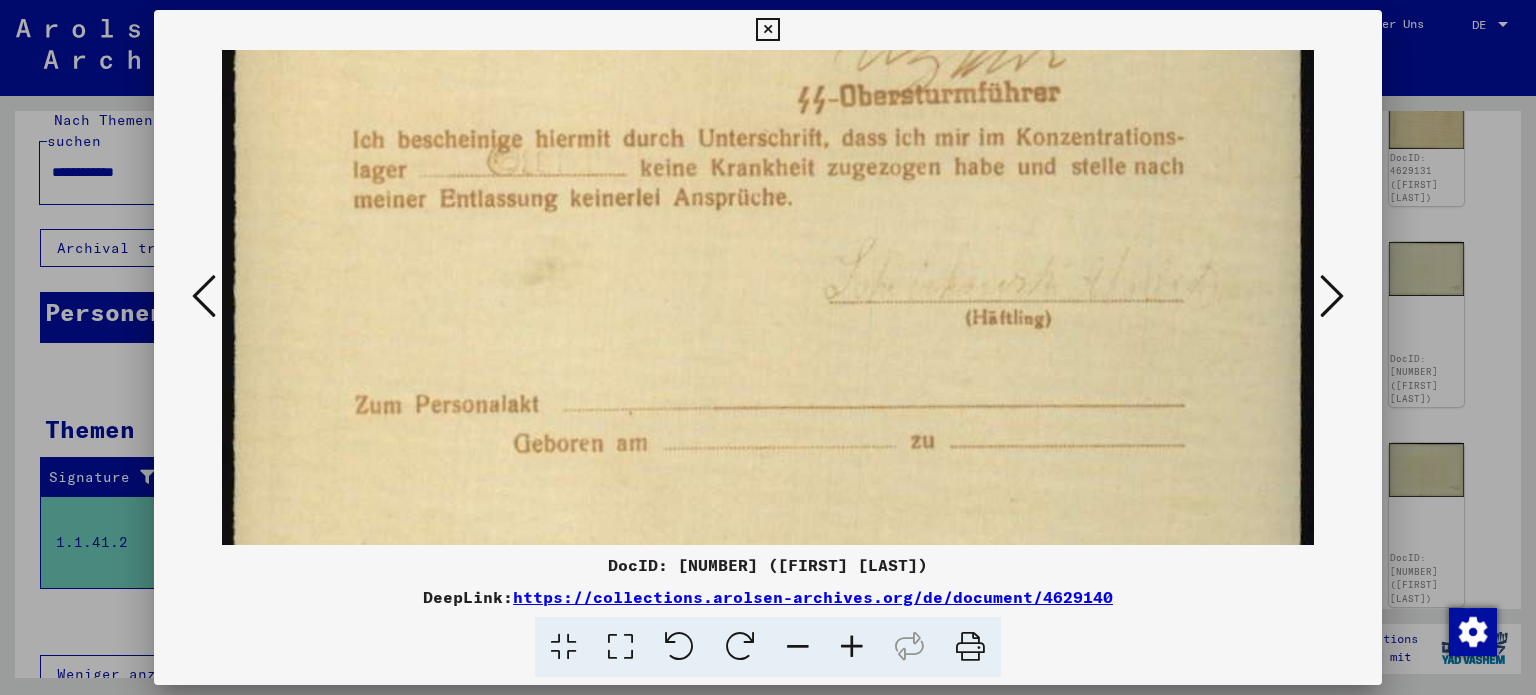 scroll, scrollTop: 952, scrollLeft: 0, axis: vertical 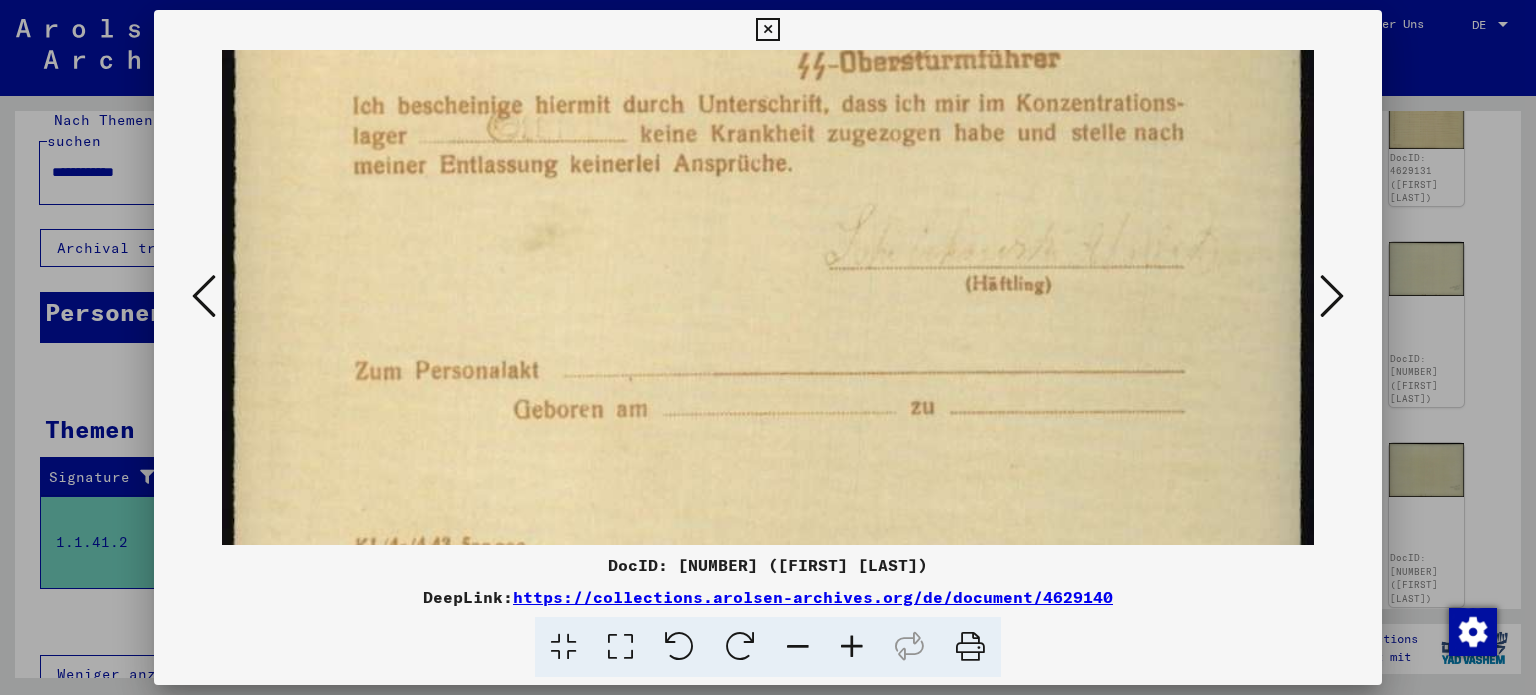 drag, startPoint x: 949, startPoint y: 389, endPoint x: 939, endPoint y: 163, distance: 226.22113 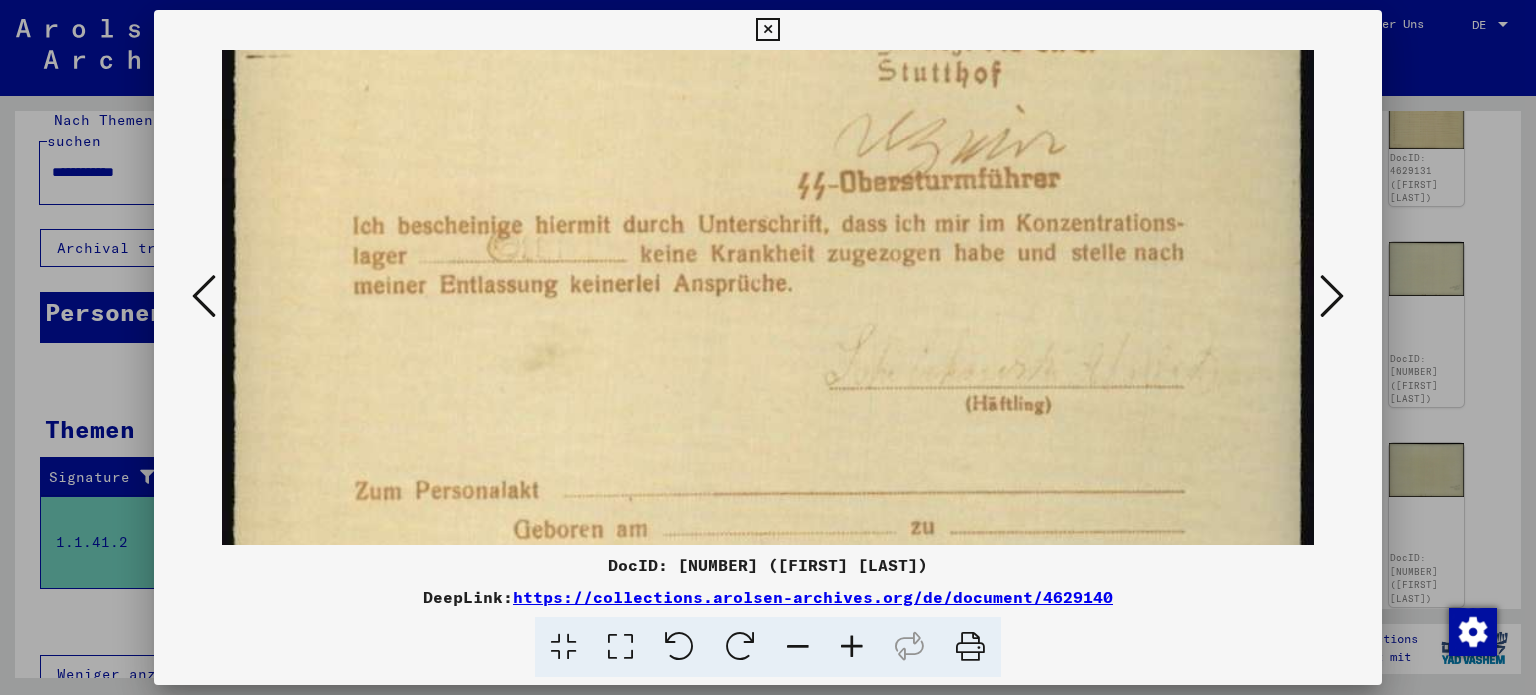 scroll, scrollTop: 728, scrollLeft: 0, axis: vertical 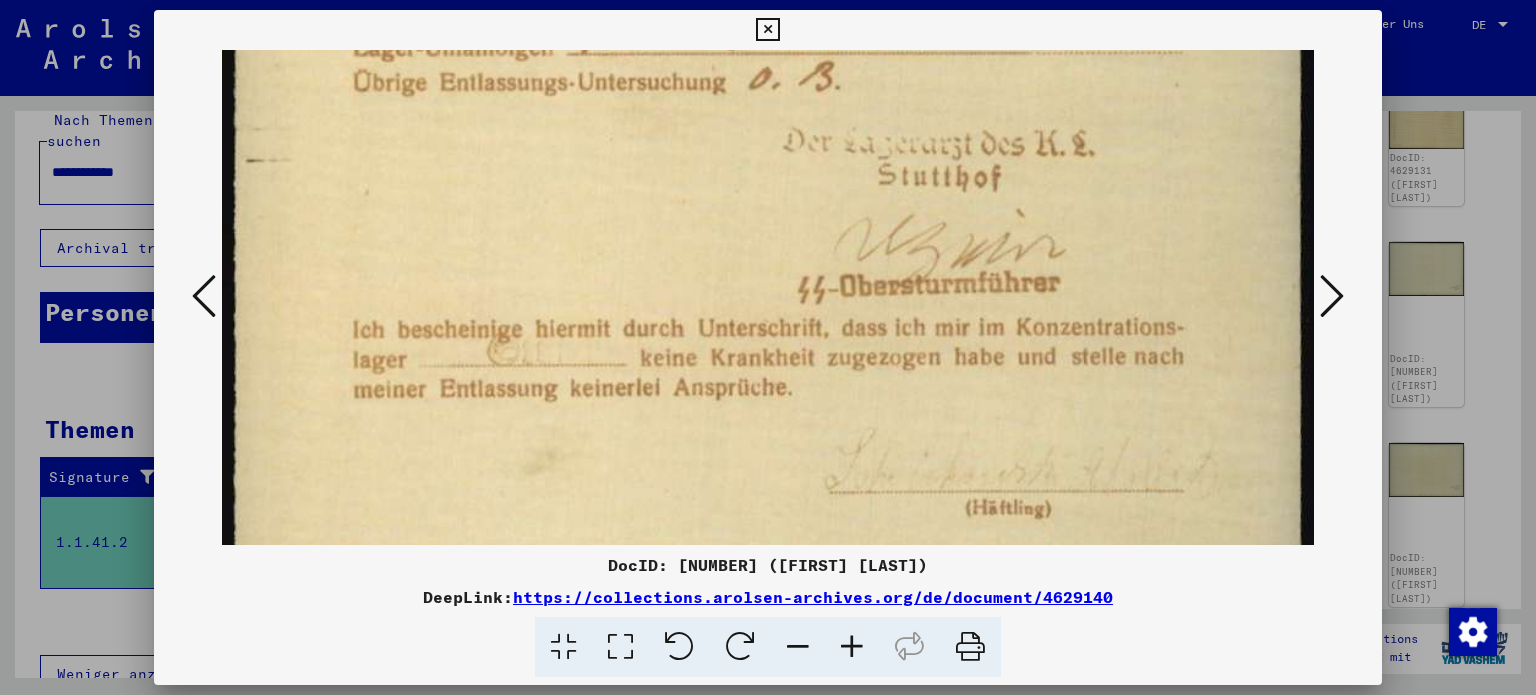 drag, startPoint x: 952, startPoint y: 234, endPoint x: 940, endPoint y: 459, distance: 225.31978 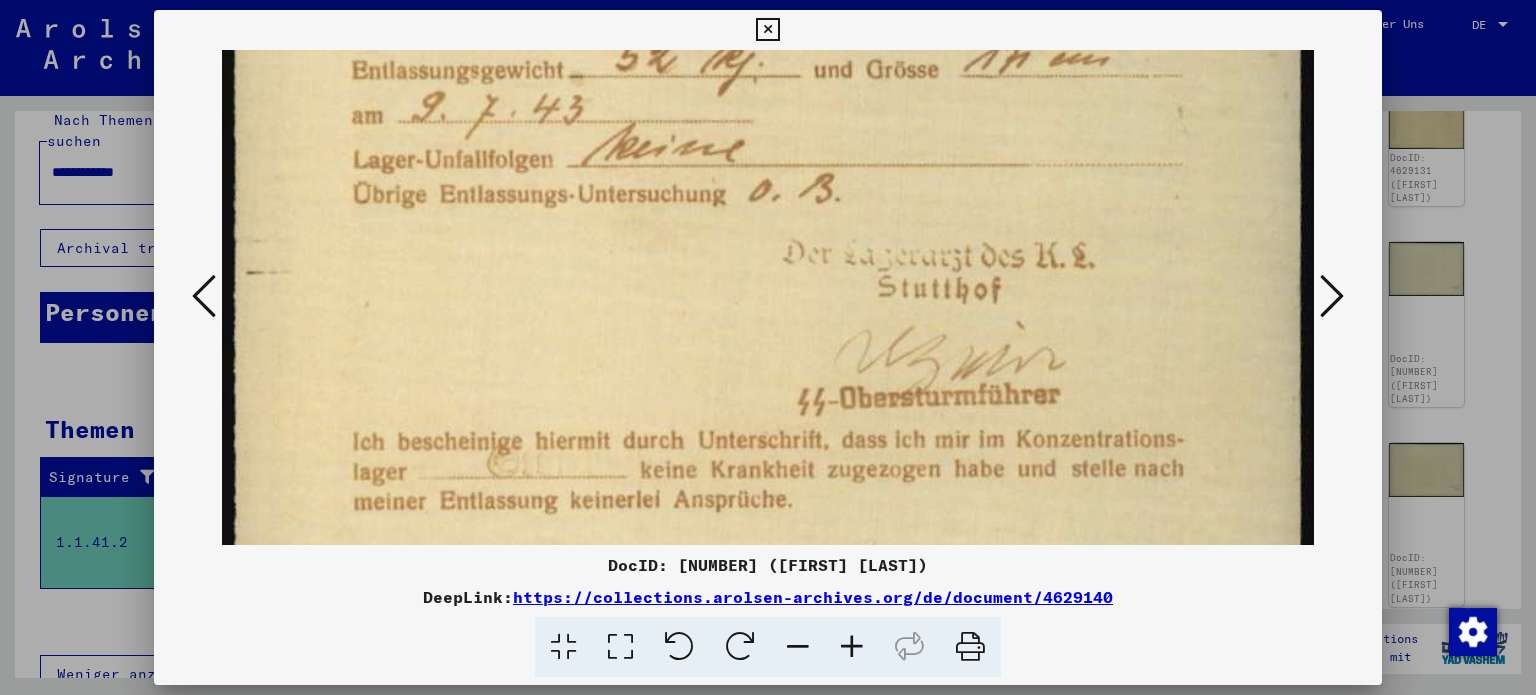scroll, scrollTop: 616, scrollLeft: 0, axis: vertical 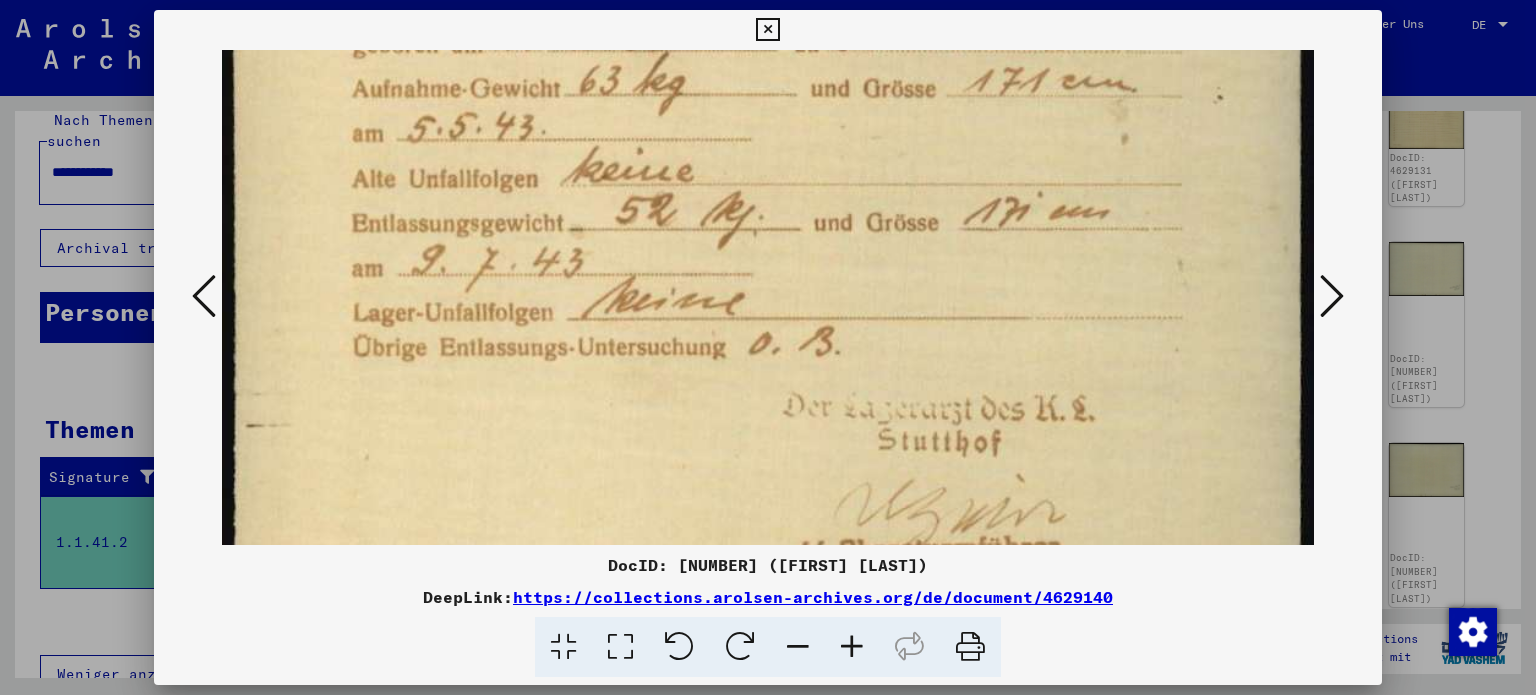 drag, startPoint x: 933, startPoint y: 222, endPoint x: 918, endPoint y: 375, distance: 153.73354 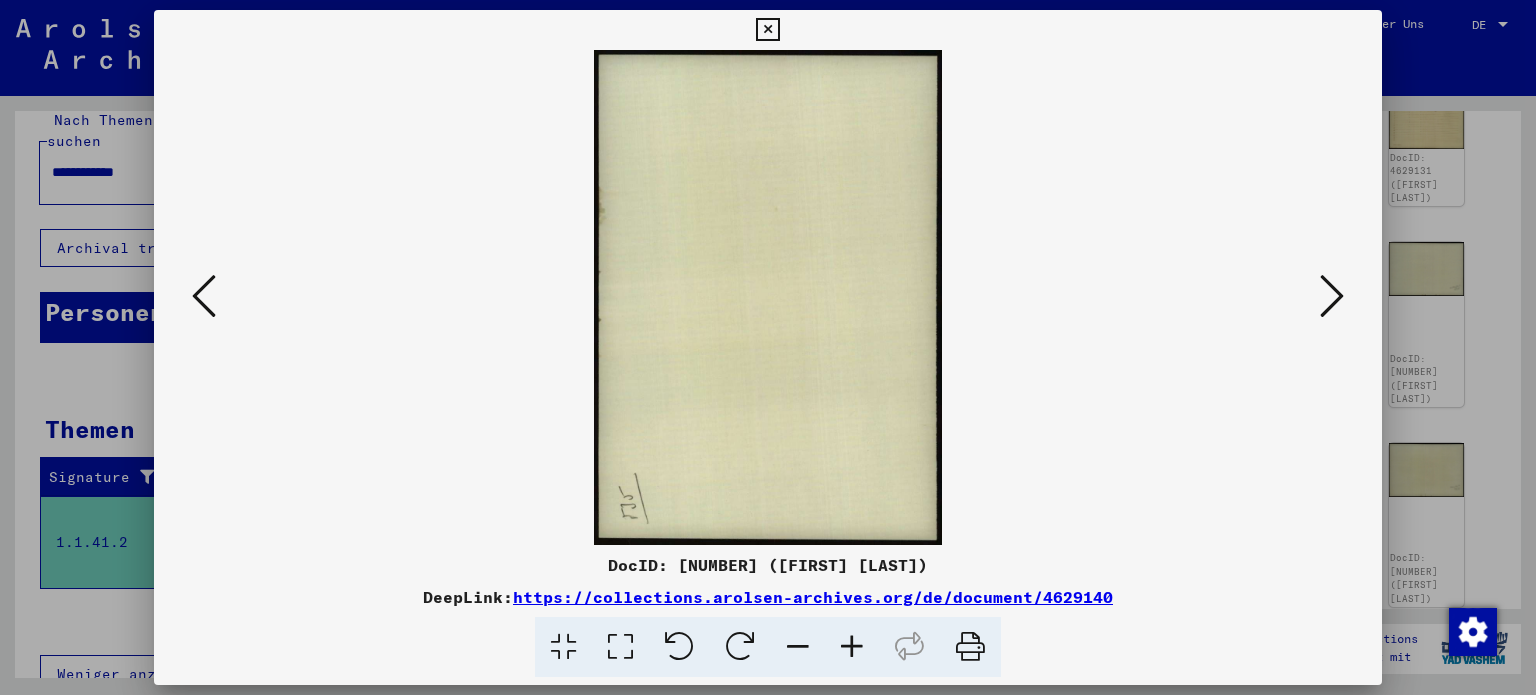 scroll, scrollTop: 0, scrollLeft: 0, axis: both 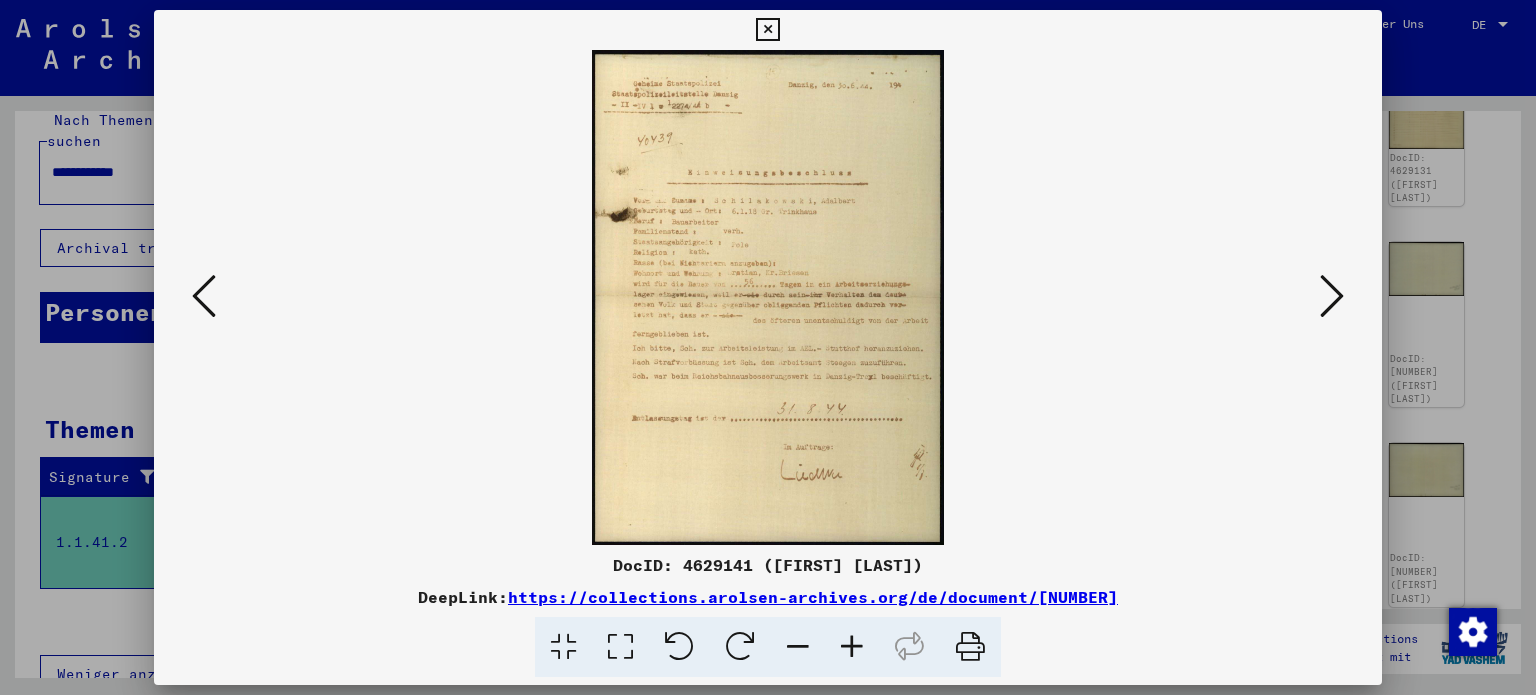 click at bounding box center (620, 647) 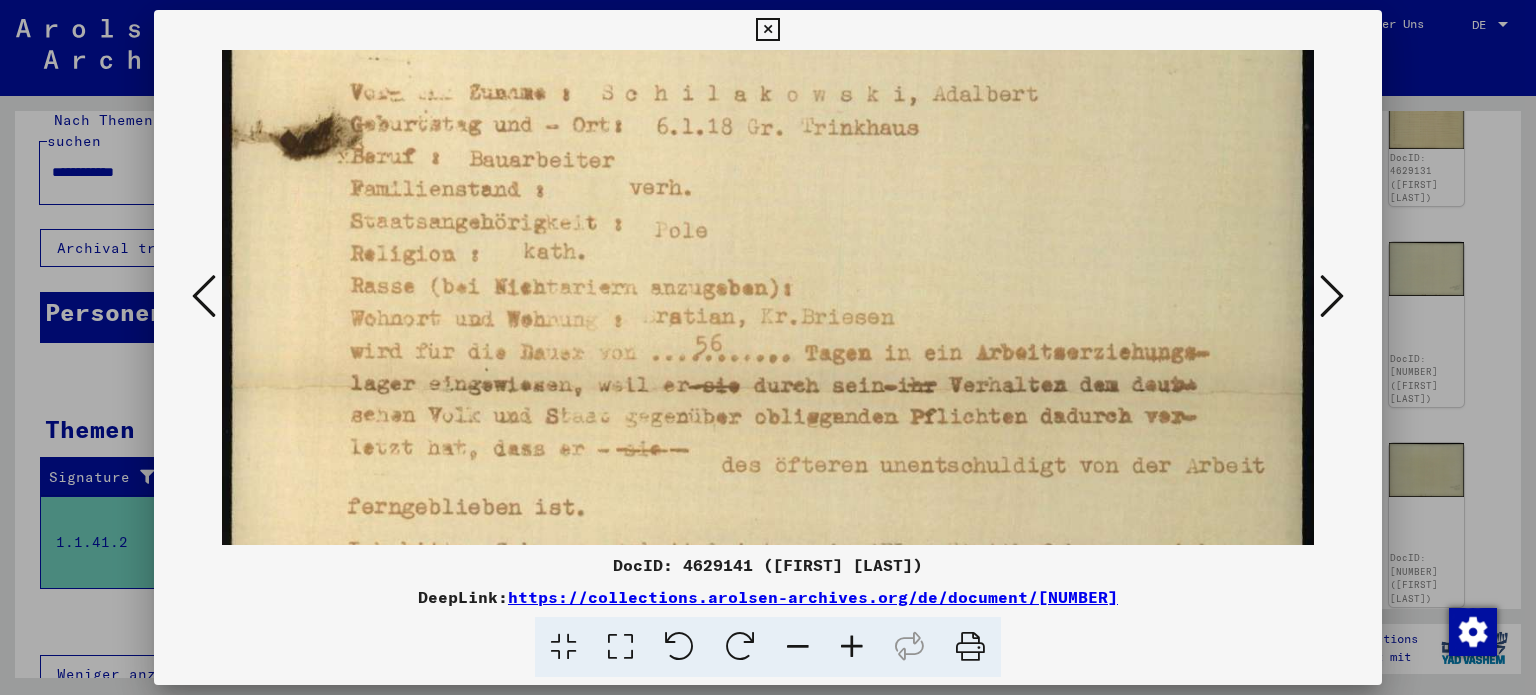 scroll, scrollTop: 424, scrollLeft: 0, axis: vertical 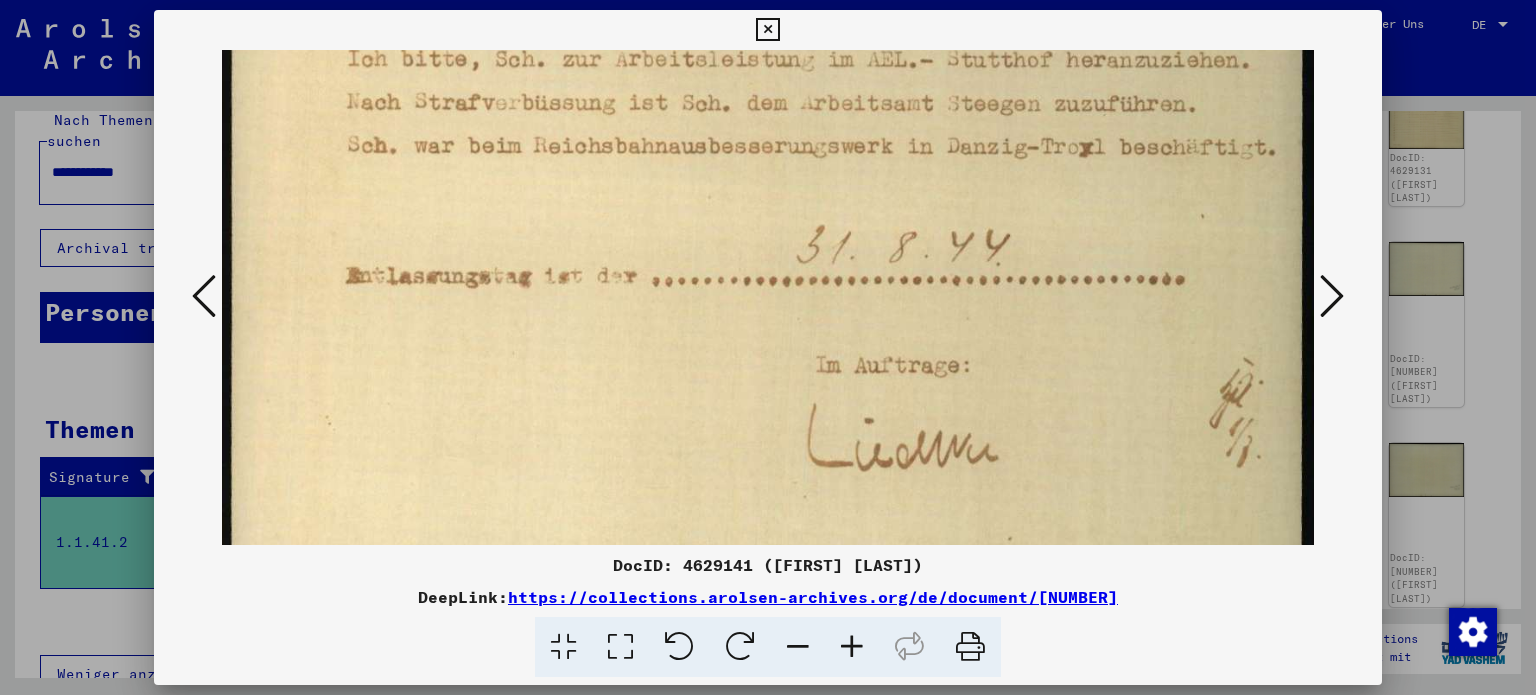 drag, startPoint x: 831, startPoint y: 415, endPoint x: 860, endPoint y: -74, distance: 489.85916 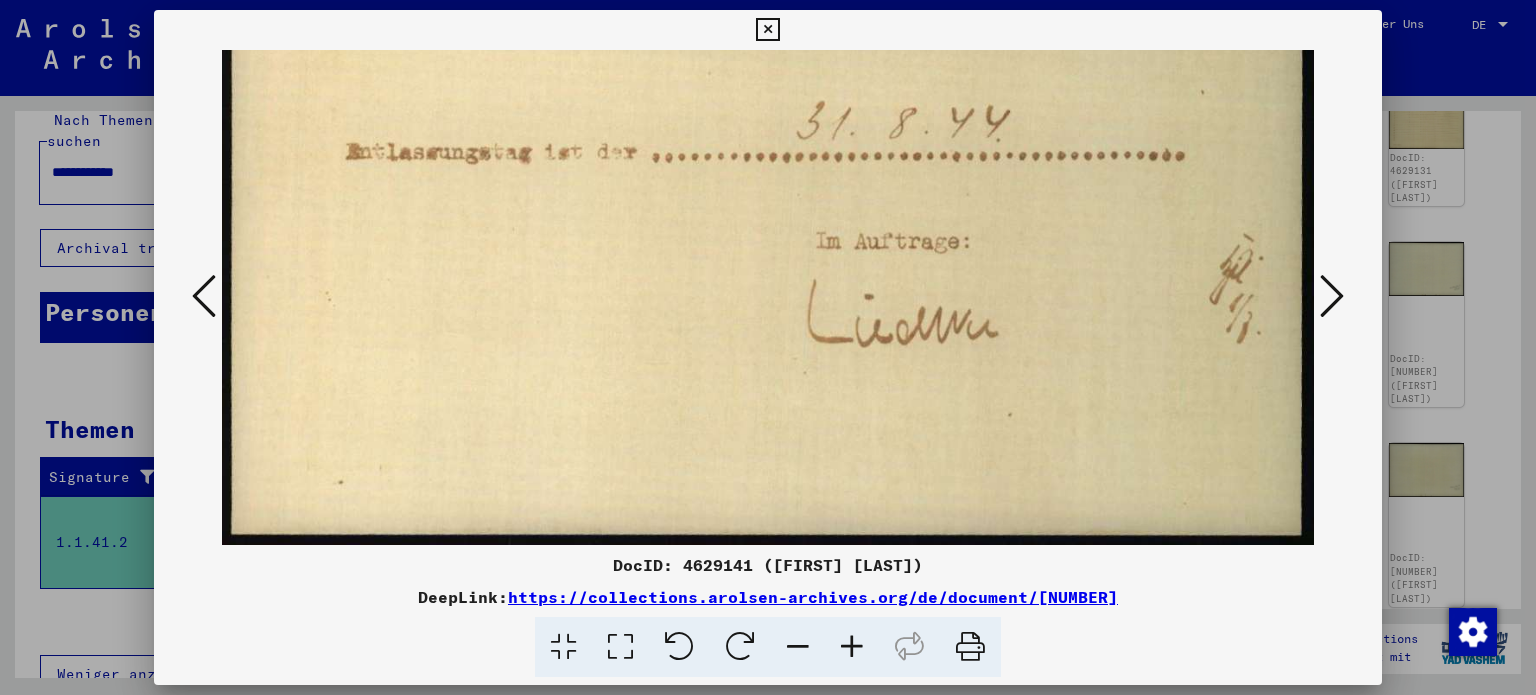drag, startPoint x: 904, startPoint y: -60, endPoint x: 908, endPoint y: -121, distance: 61.13101 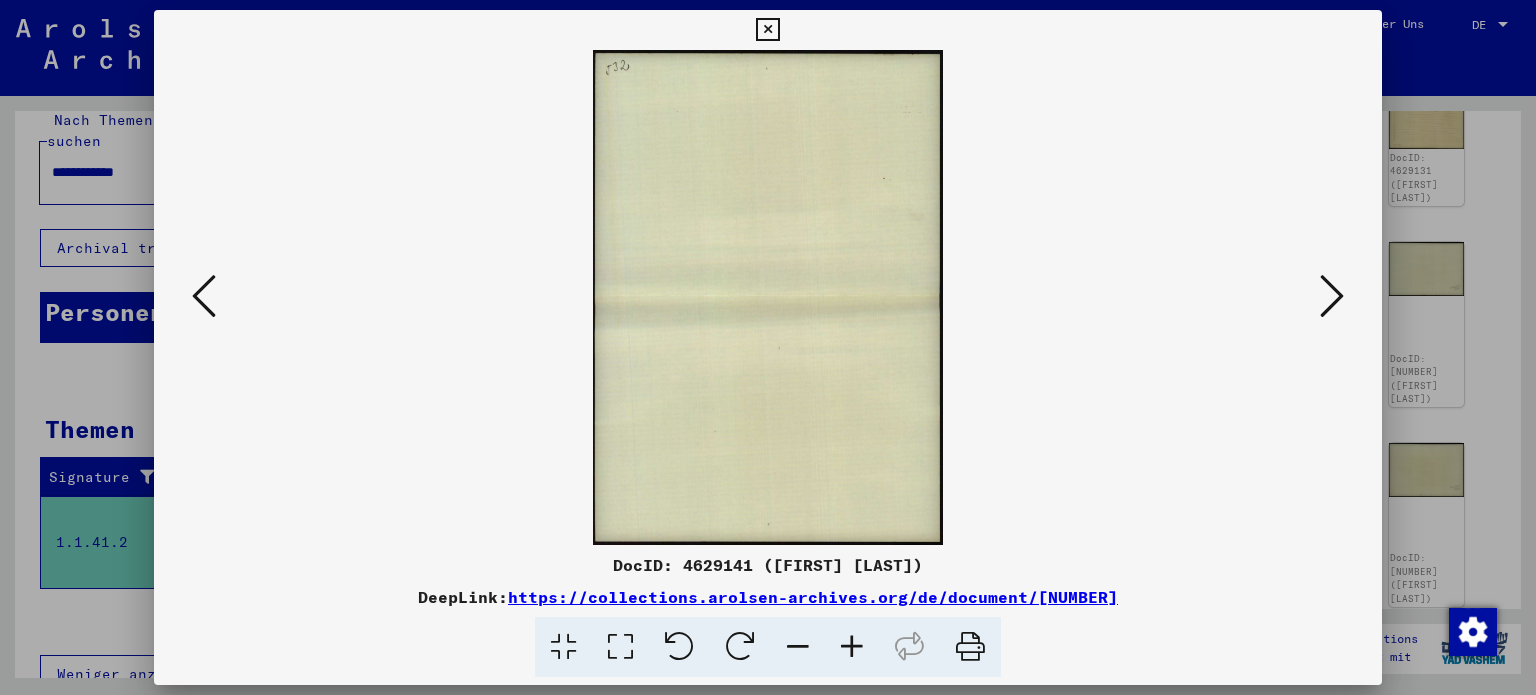 scroll, scrollTop: 0, scrollLeft: 0, axis: both 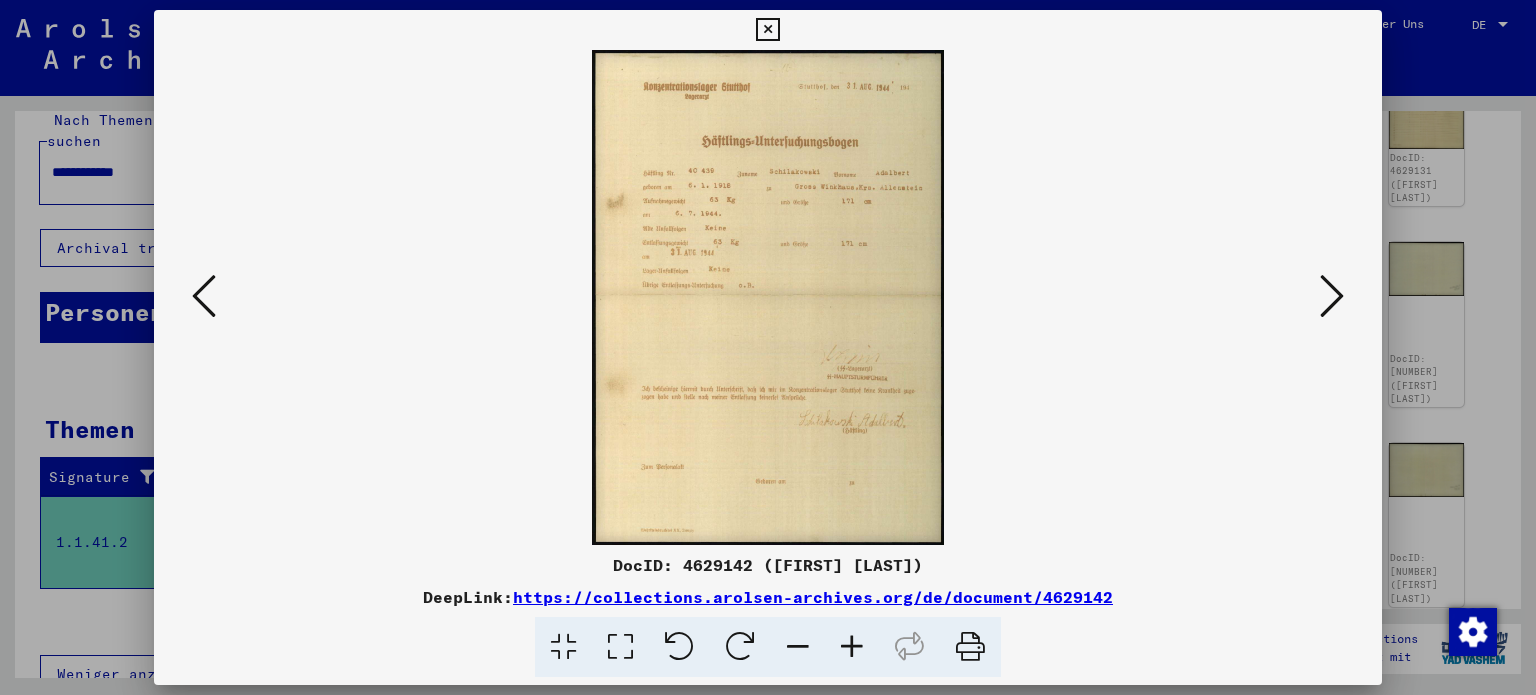 click at bounding box center [620, 647] 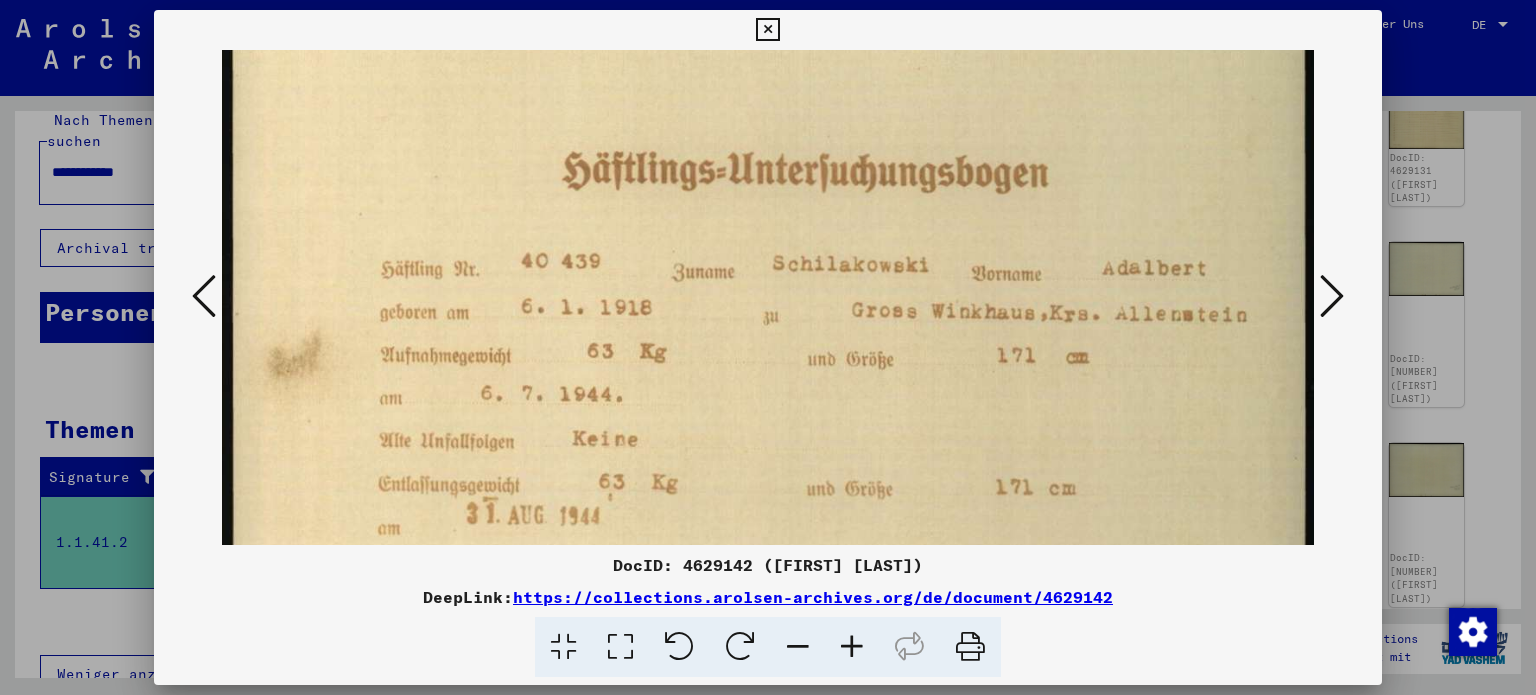scroll, scrollTop: 272, scrollLeft: 0, axis: vertical 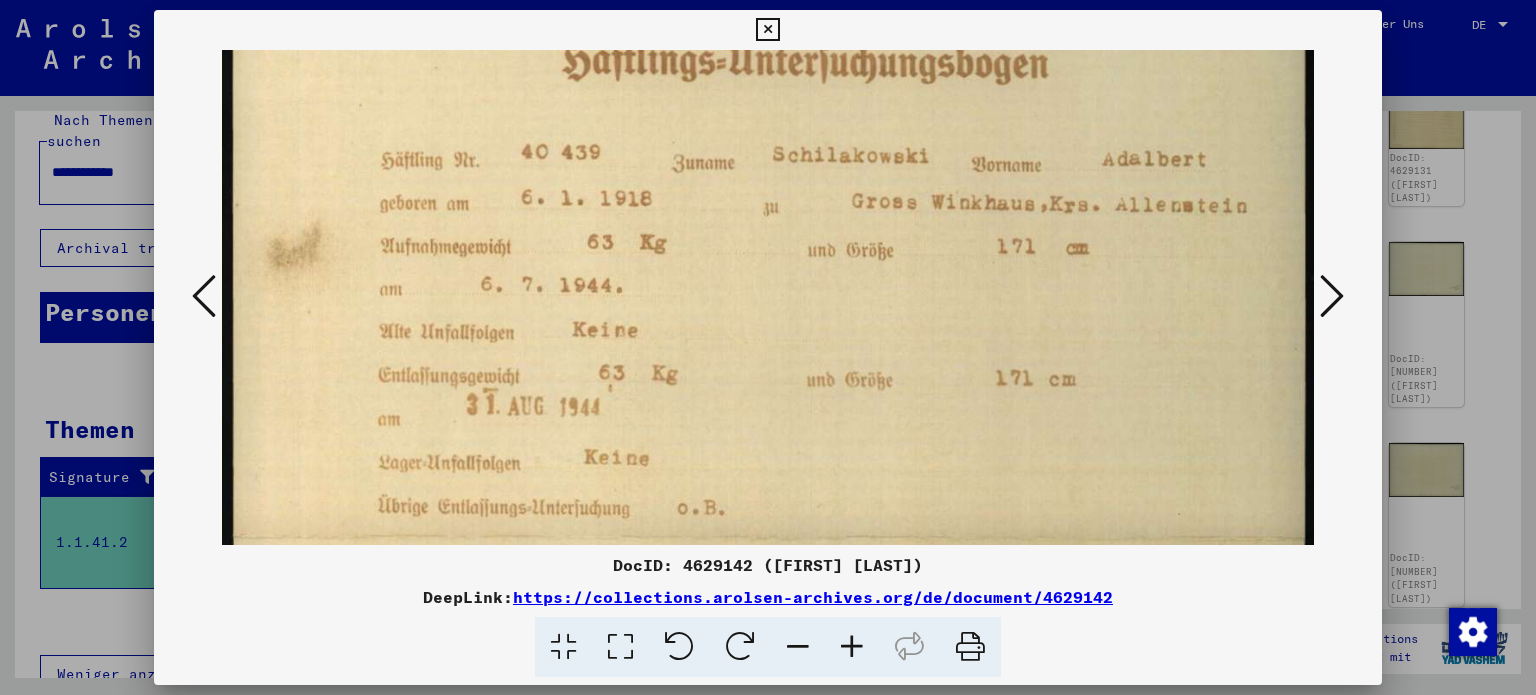 drag, startPoint x: 825, startPoint y: 443, endPoint x: 820, endPoint y: 172, distance: 271.0461 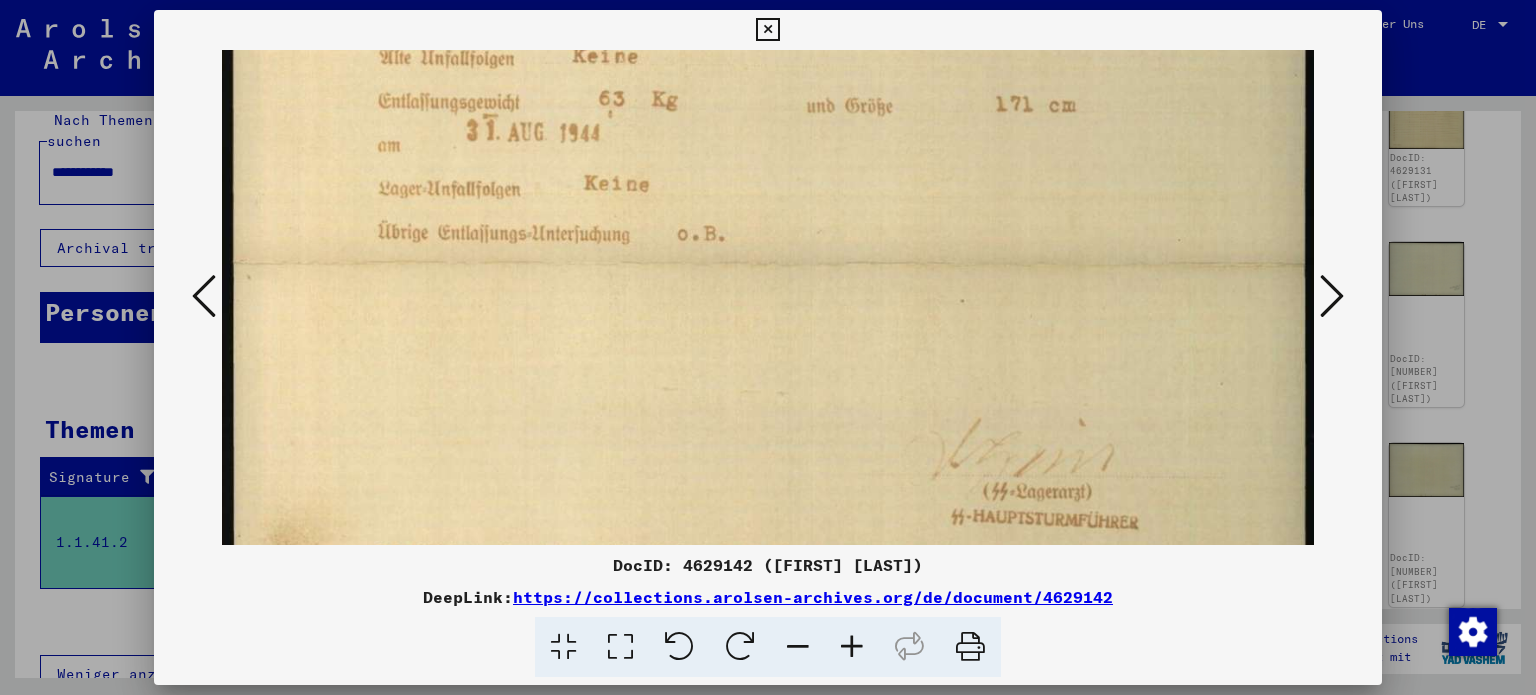 scroll, scrollTop: 585, scrollLeft: 0, axis: vertical 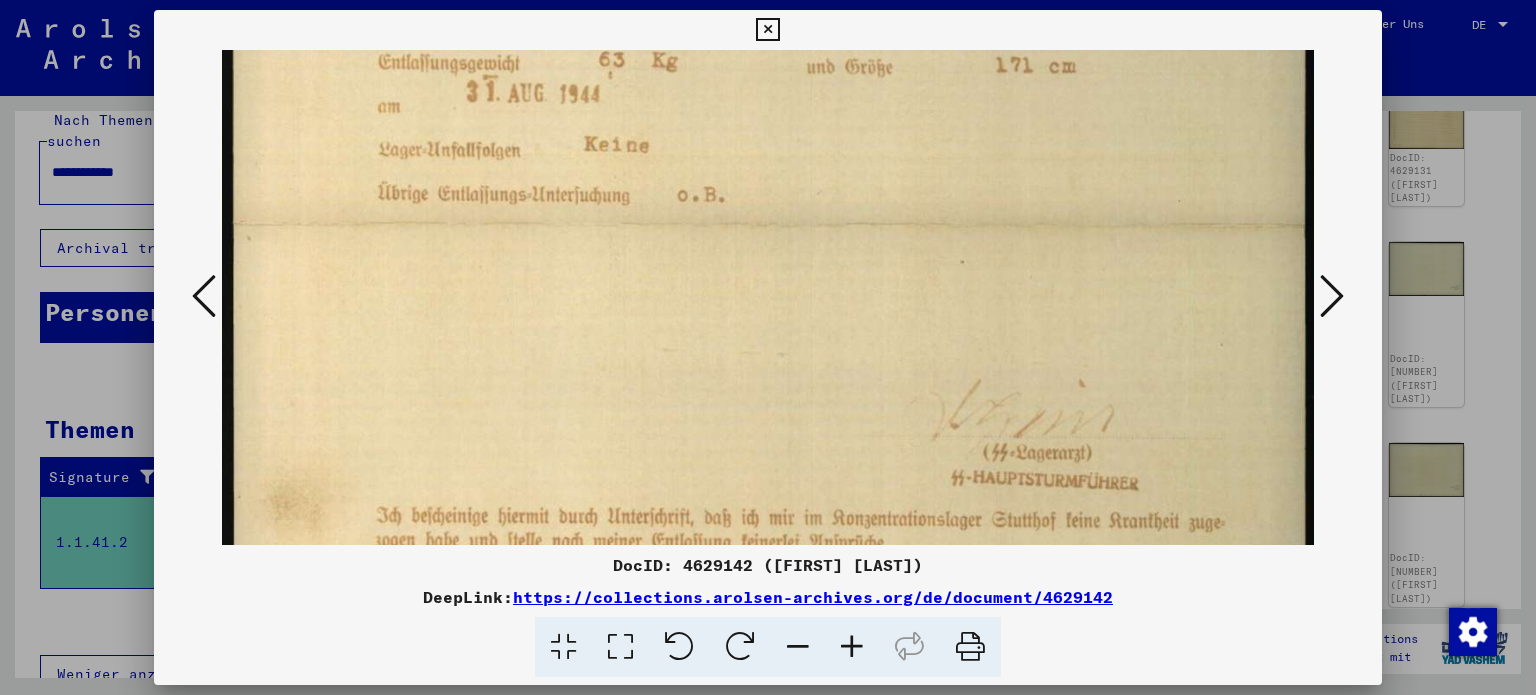 drag, startPoint x: 941, startPoint y: 419, endPoint x: 934, endPoint y: 109, distance: 310.079 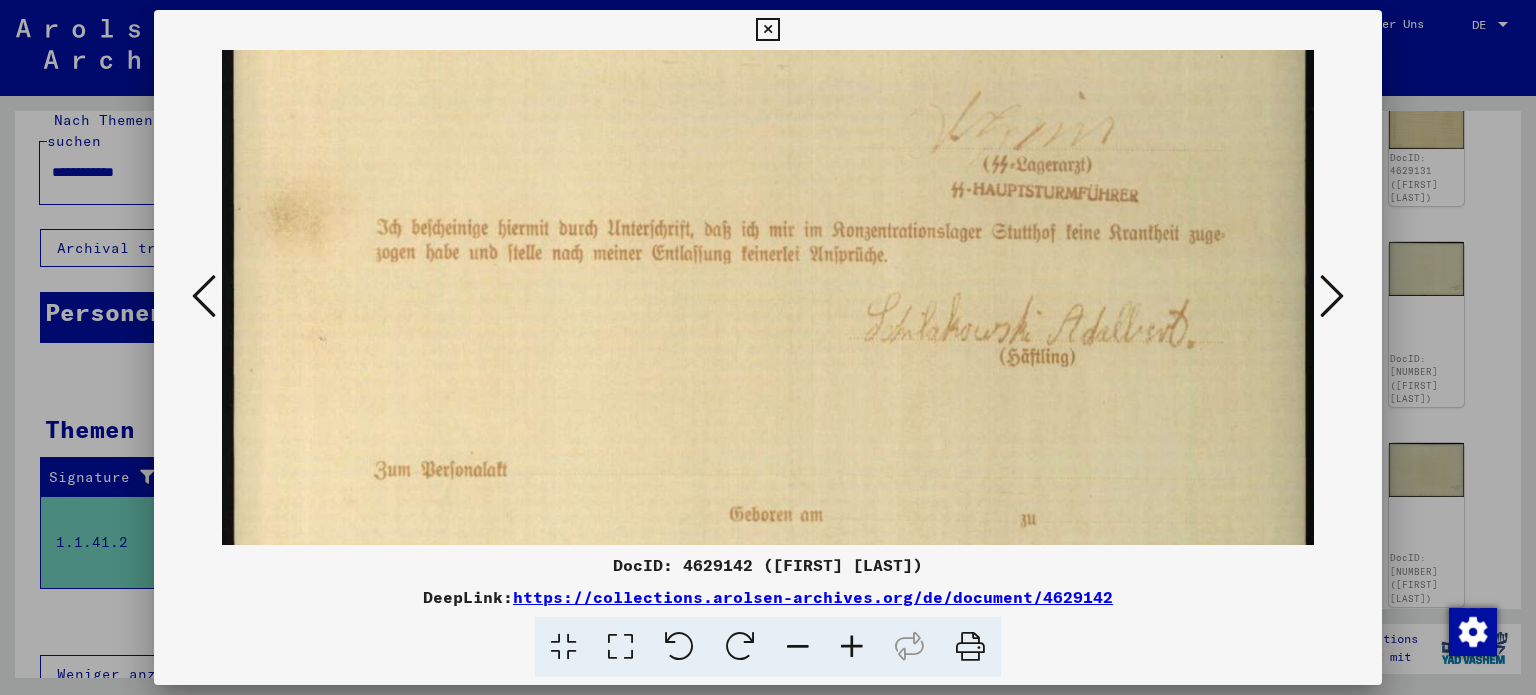 scroll, scrollTop: 904, scrollLeft: 0, axis: vertical 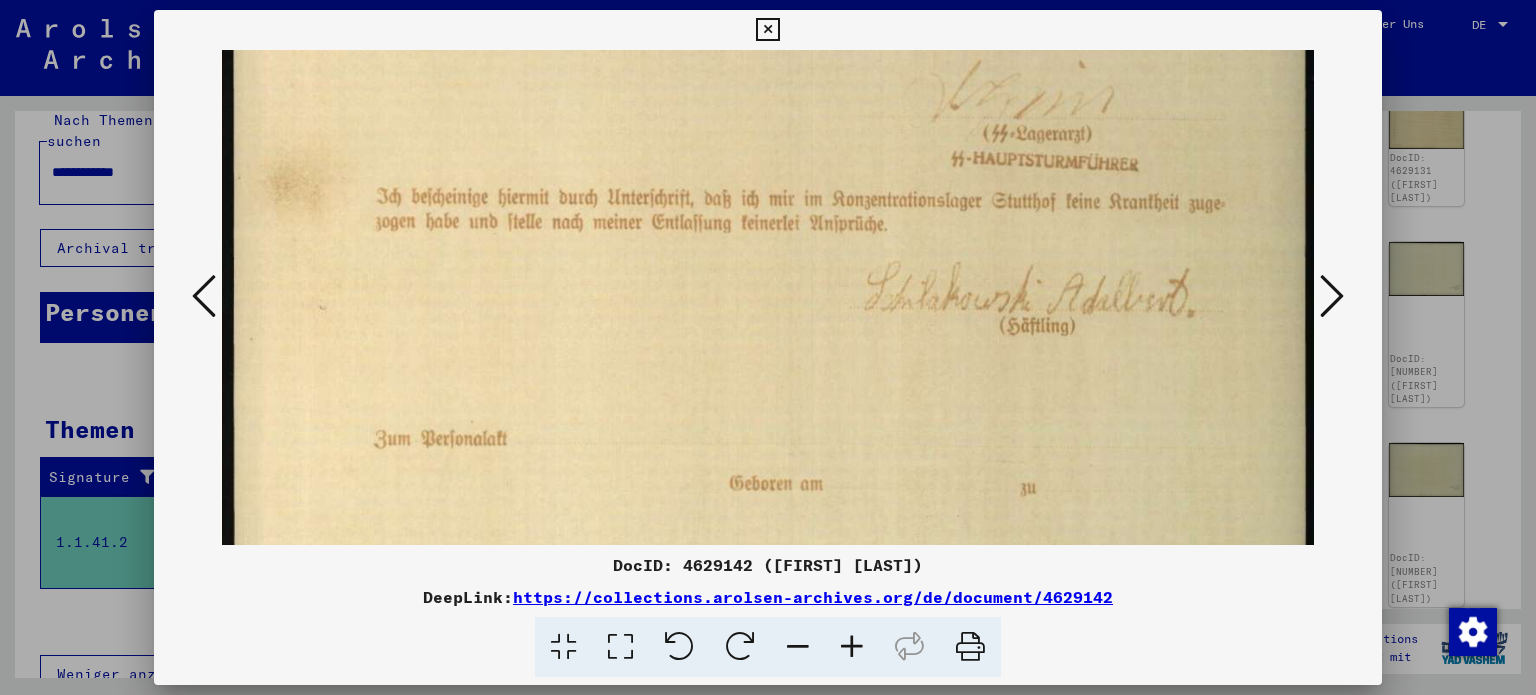 drag, startPoint x: 947, startPoint y: 279, endPoint x: 956, endPoint y: 63, distance: 216.18742 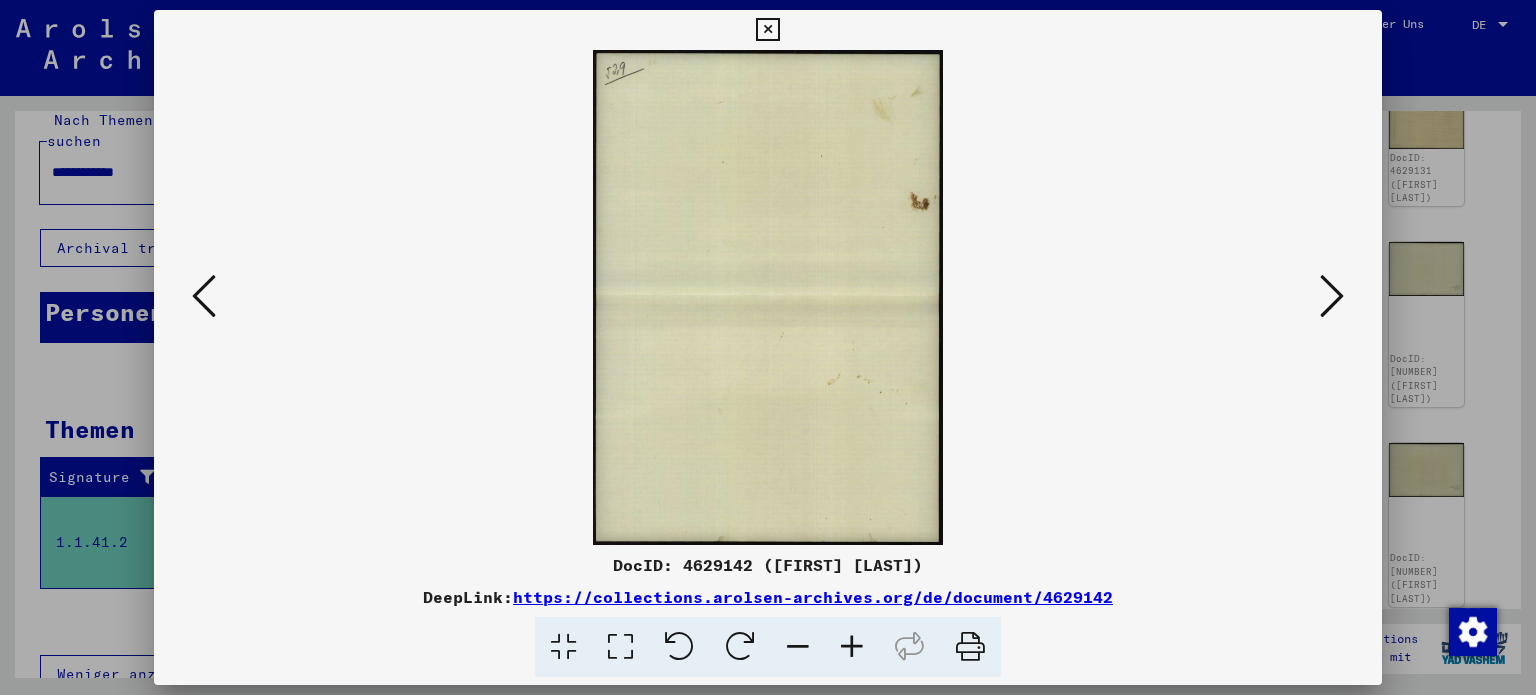 click at bounding box center [1332, 296] 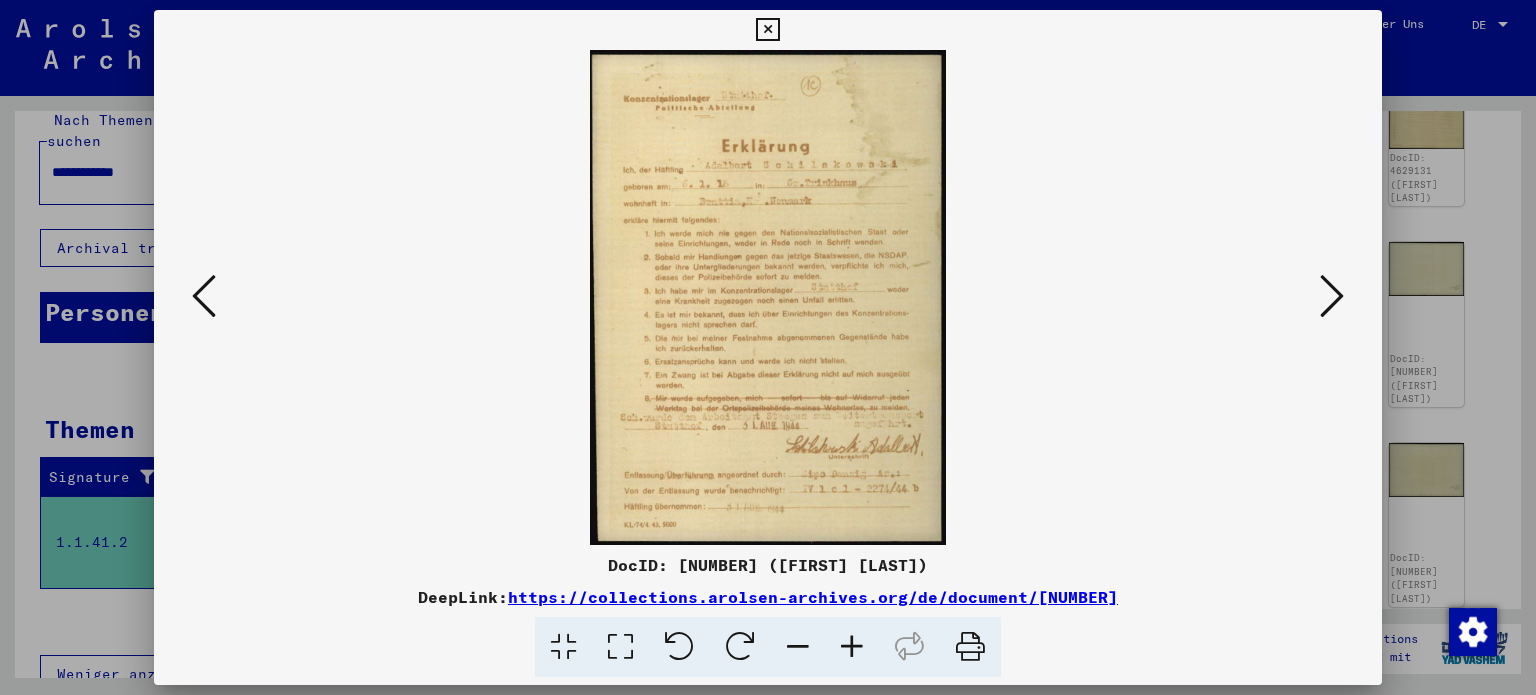 click at bounding box center (1332, 296) 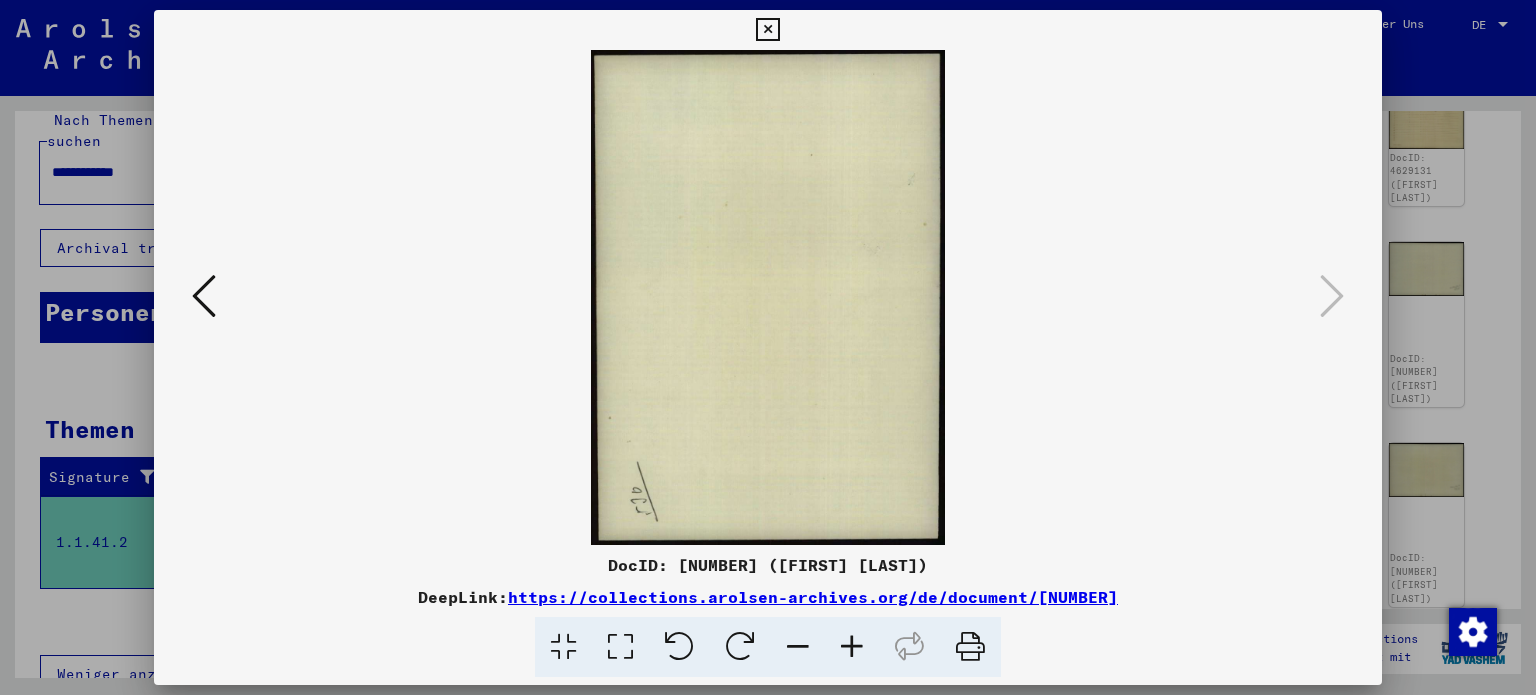 click at bounding box center (204, 296) 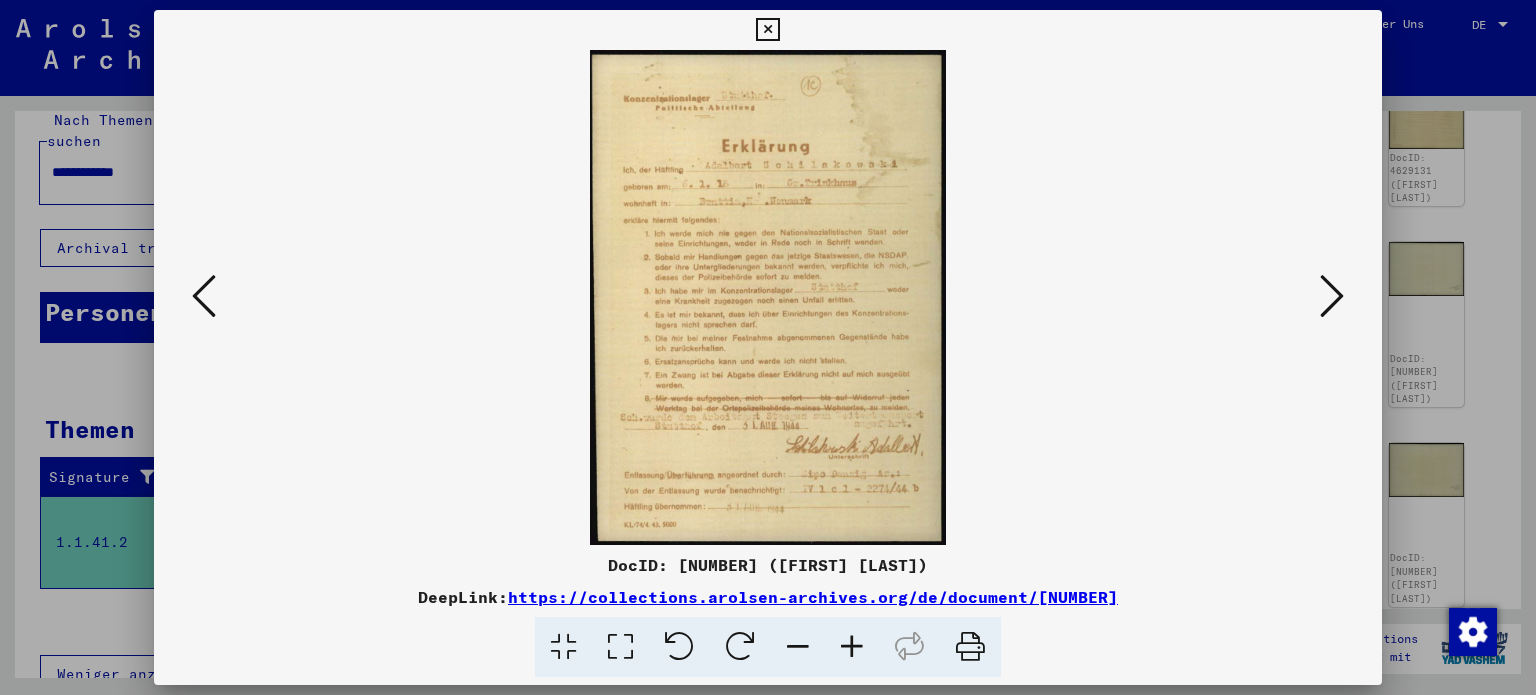 click at bounding box center (620, 647) 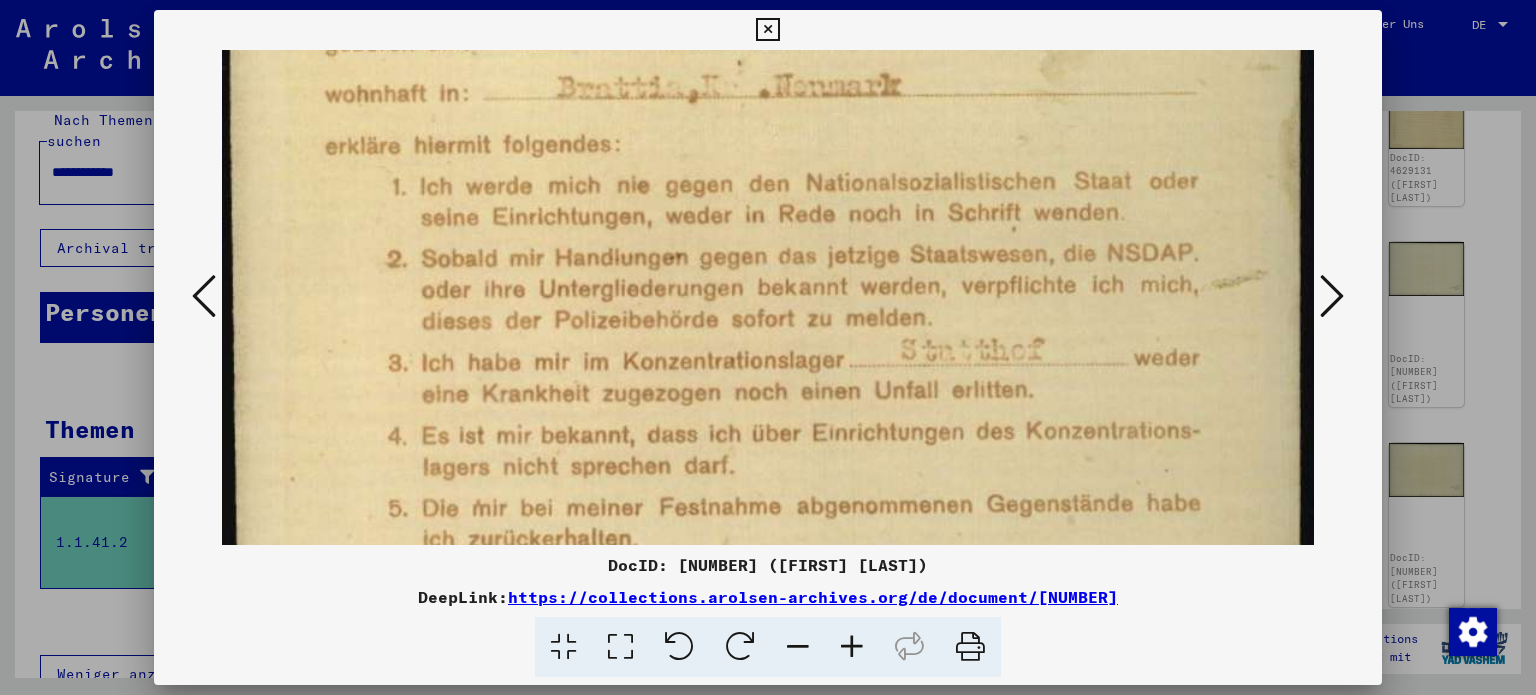 scroll, scrollTop: 456, scrollLeft: 0, axis: vertical 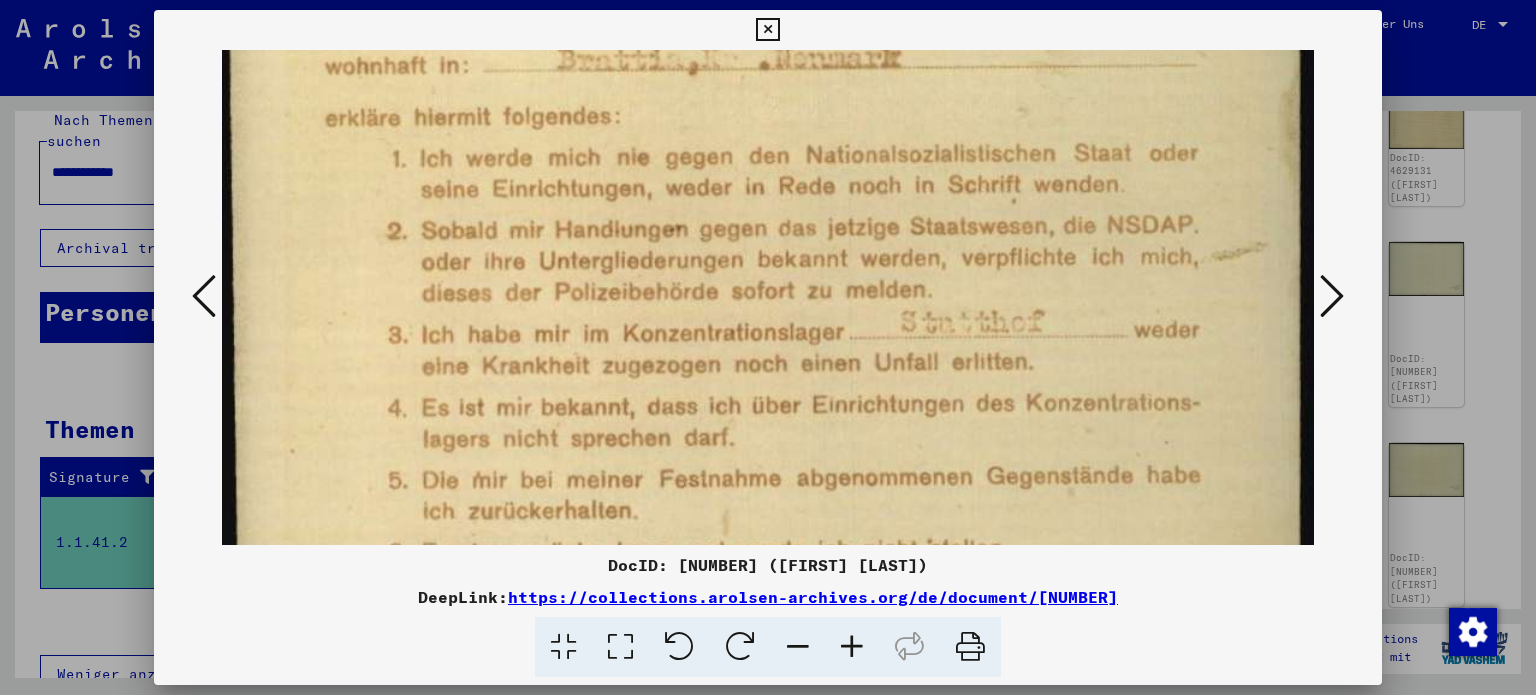 drag, startPoint x: 876, startPoint y: 490, endPoint x: 809, endPoint y: 35, distance: 459.90652 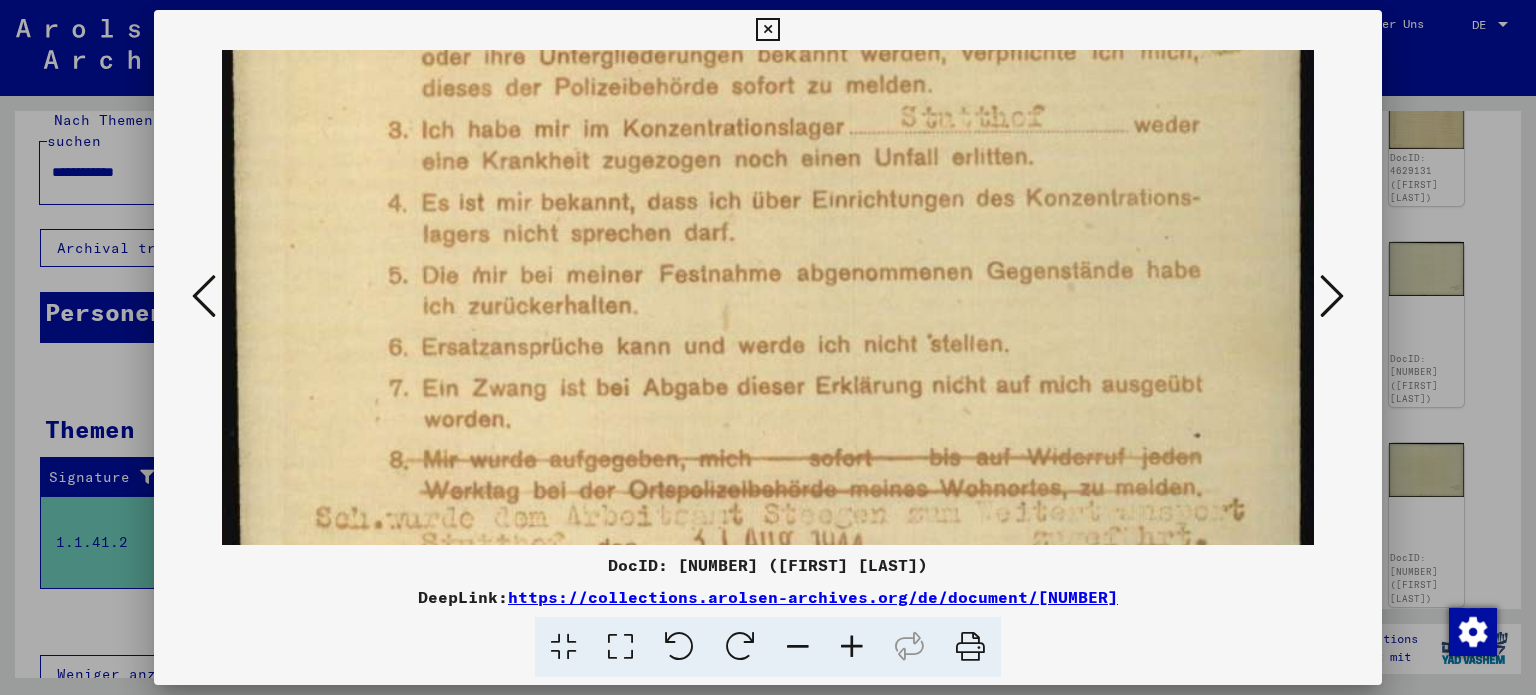 scroll, scrollTop: 753, scrollLeft: 0, axis: vertical 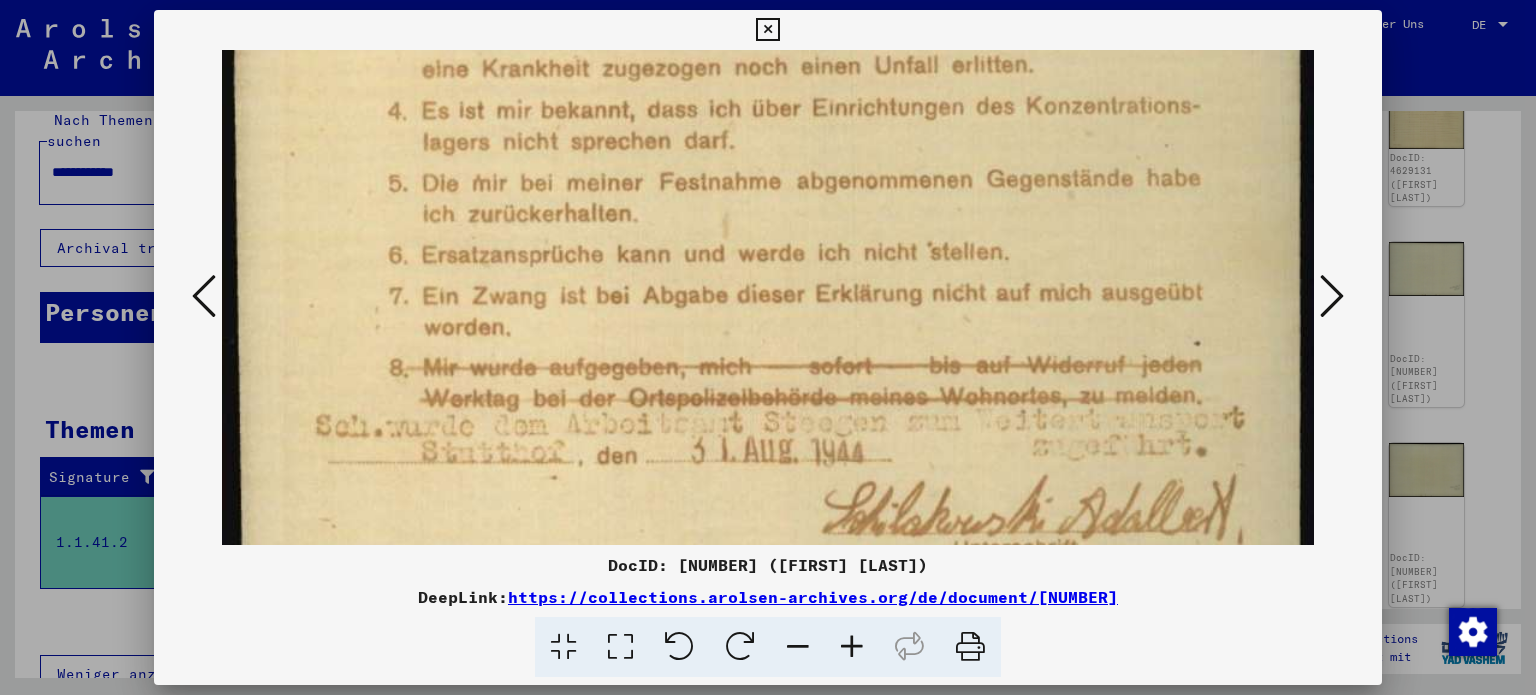 drag, startPoint x: 822, startPoint y: 307, endPoint x: 848, endPoint y: 11, distance: 297.1397 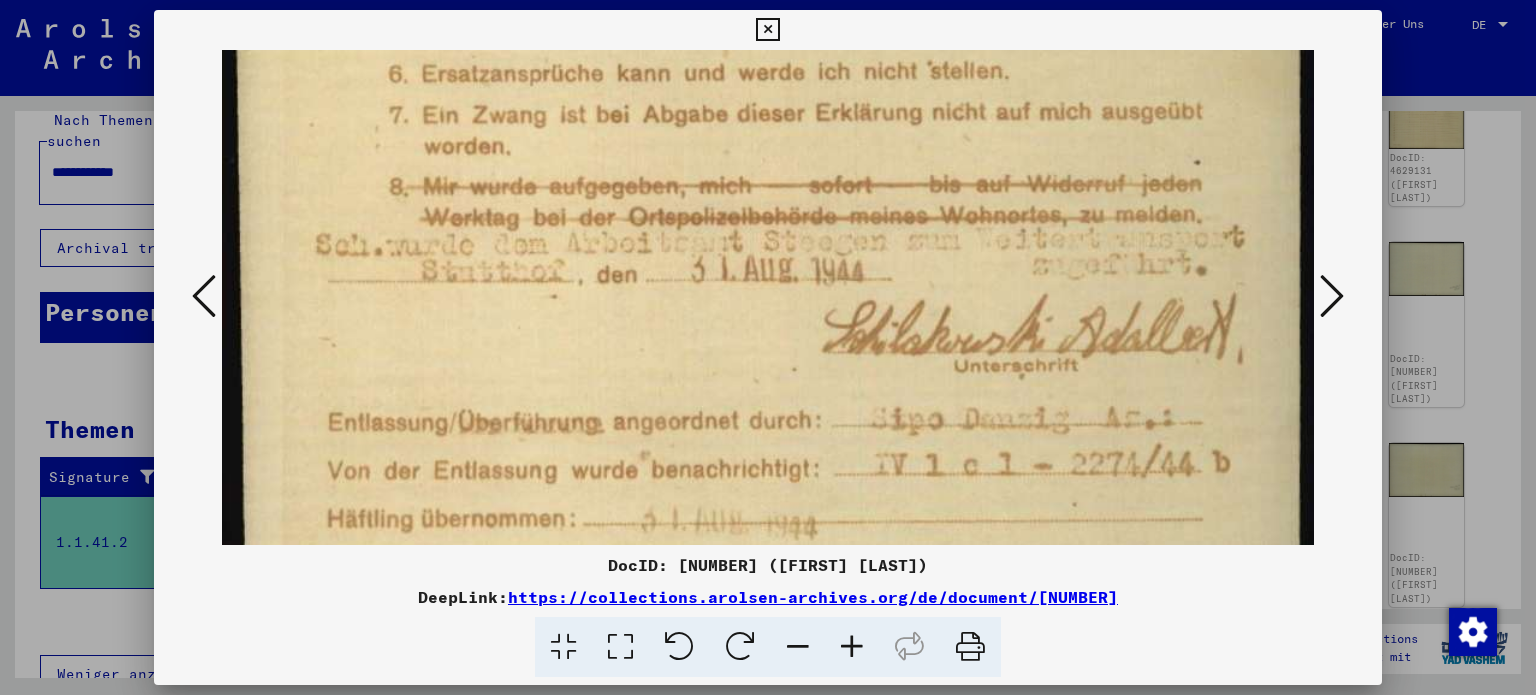 scroll, scrollTop: 1026, scrollLeft: 0, axis: vertical 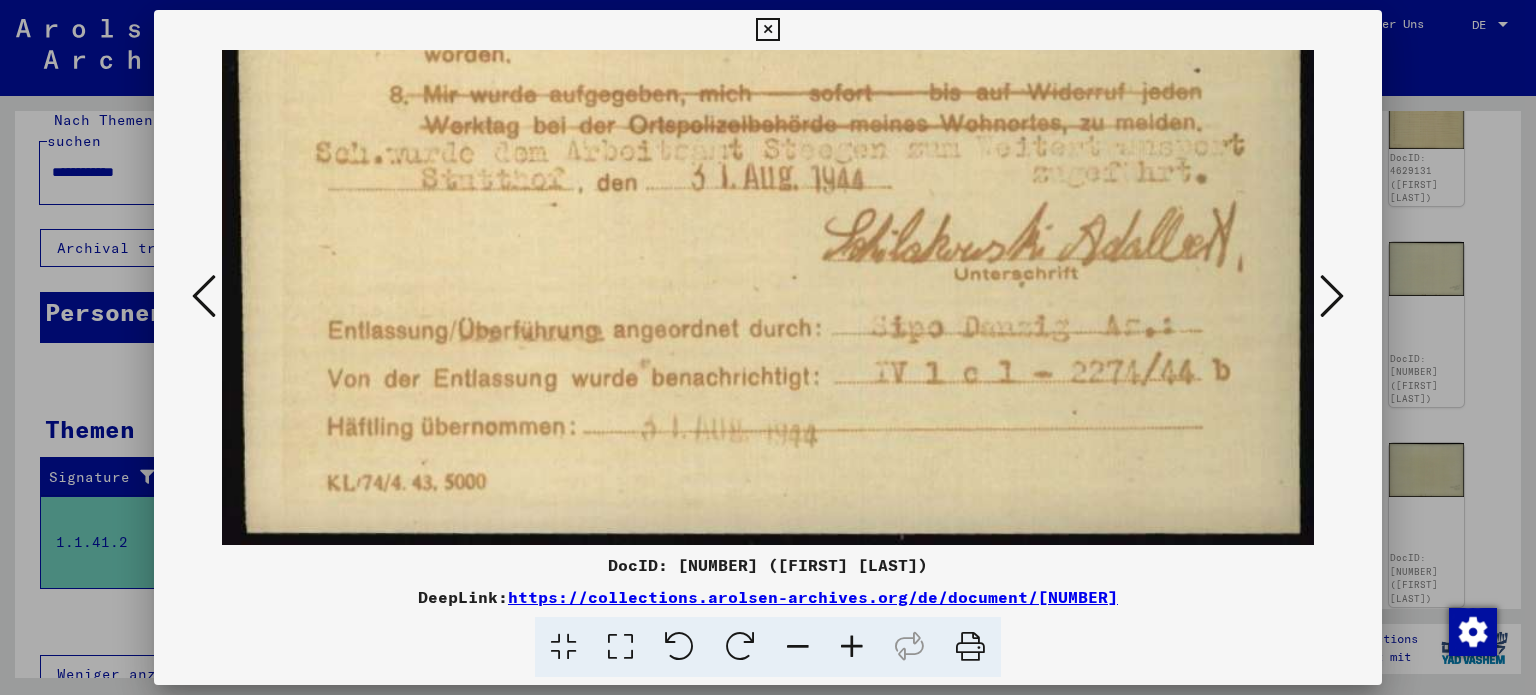 drag, startPoint x: 868, startPoint y: 328, endPoint x: 867, endPoint y: 34, distance: 294.0017 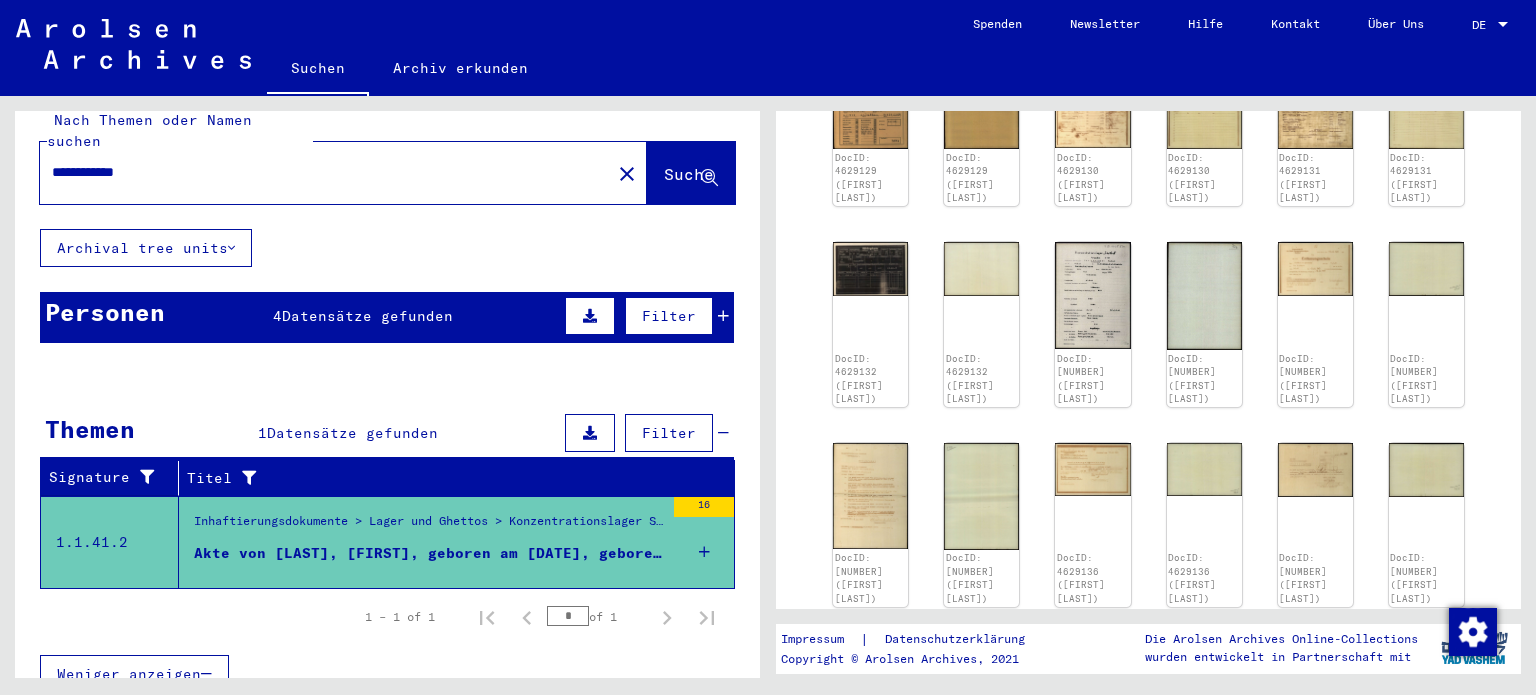click on "Akte von [LAST], [FIRST], geboren am [DATE], geboren in [CITY]" at bounding box center (429, 553) 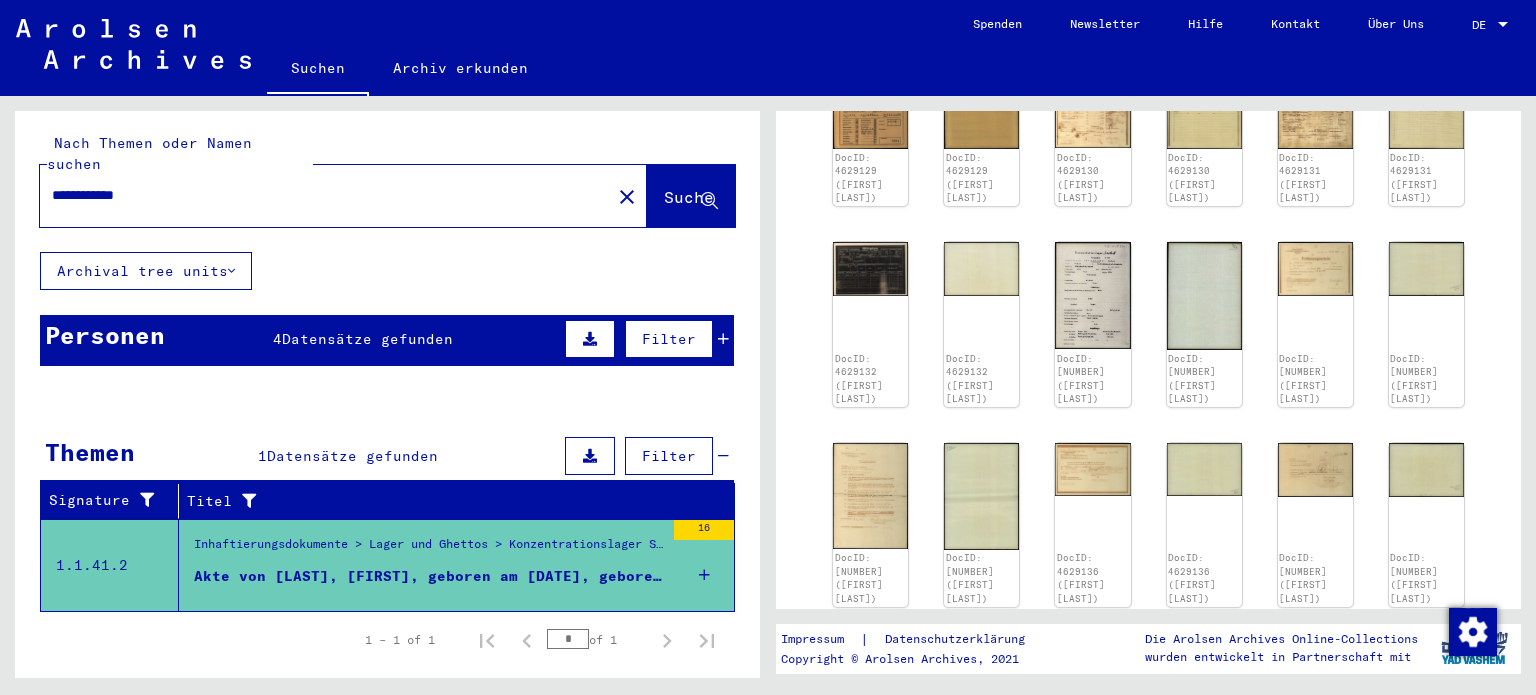 scroll, scrollTop: 0, scrollLeft: 0, axis: both 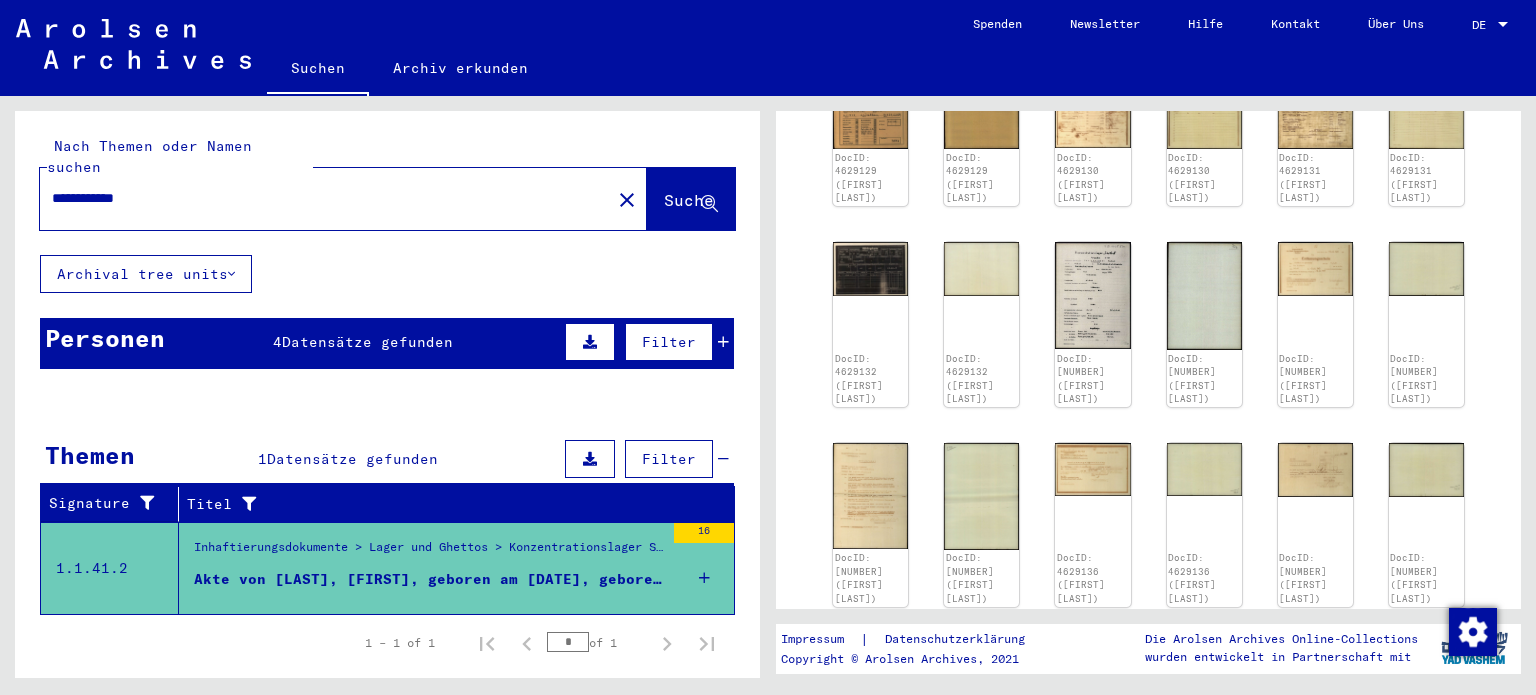 click on "Datensätze gefunden" at bounding box center (367, 342) 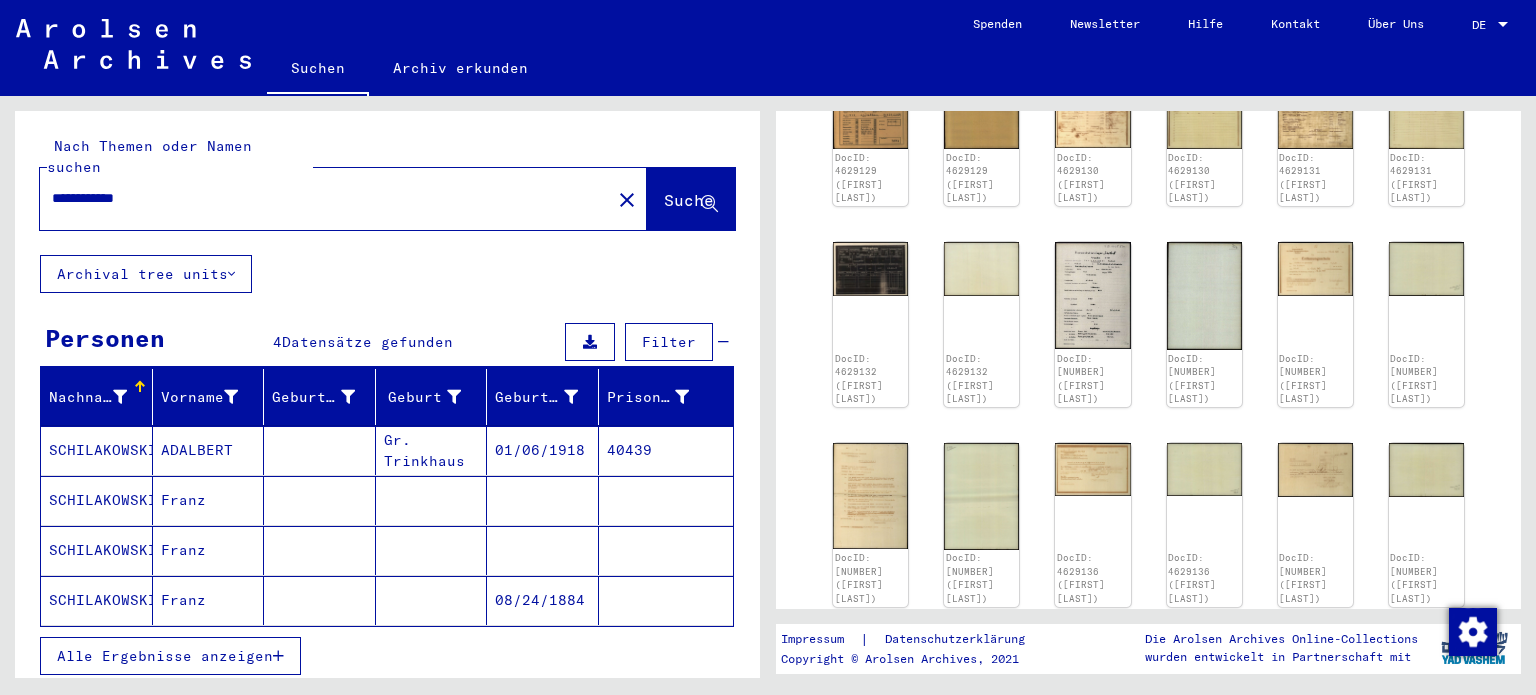click 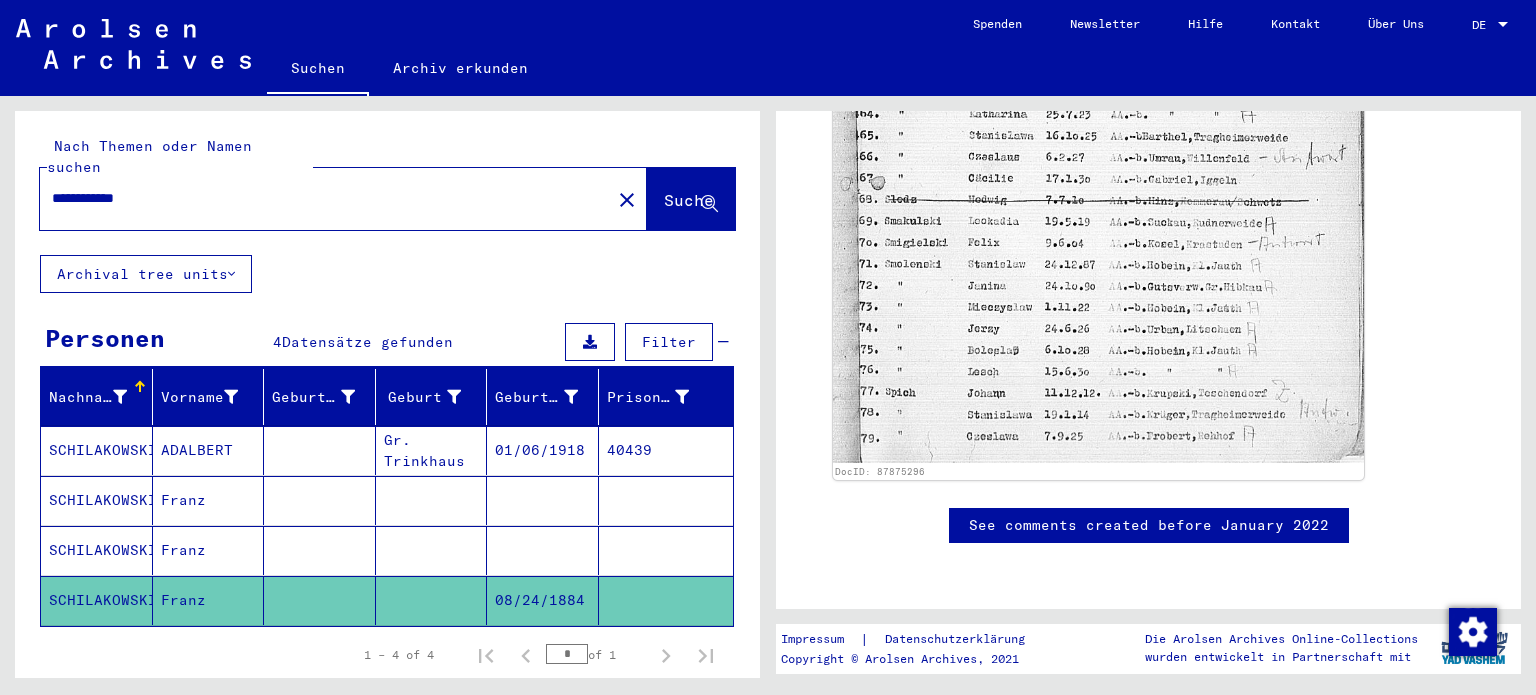 scroll, scrollTop: 1100, scrollLeft: 0, axis: vertical 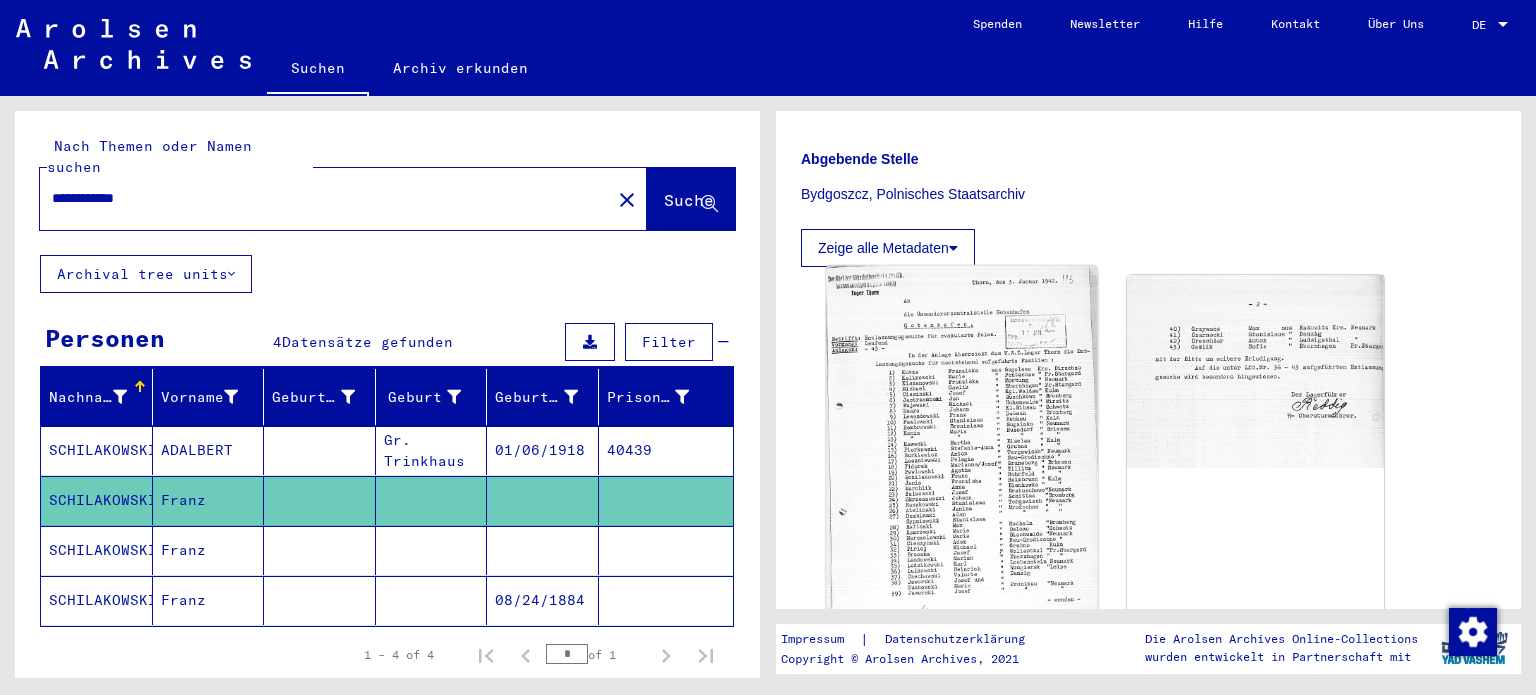 click 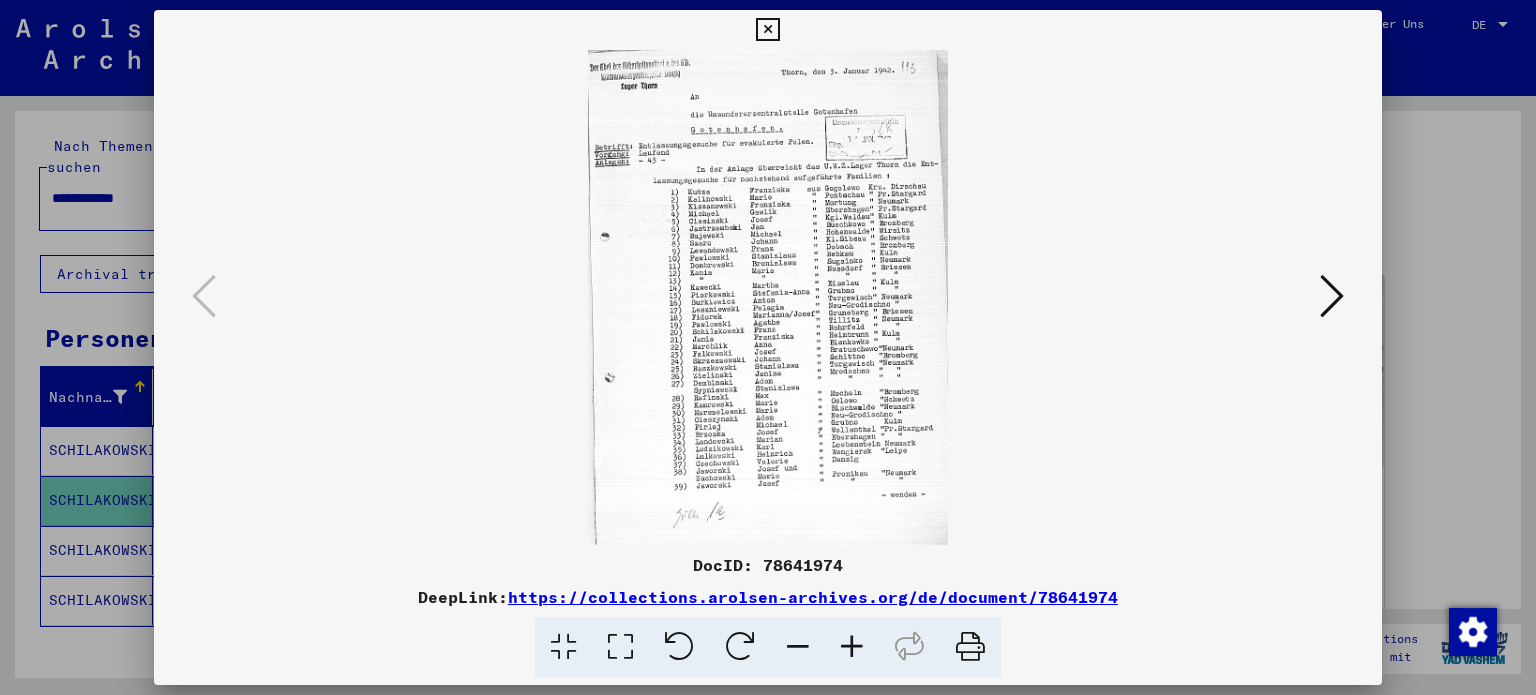 click at bounding box center [620, 647] 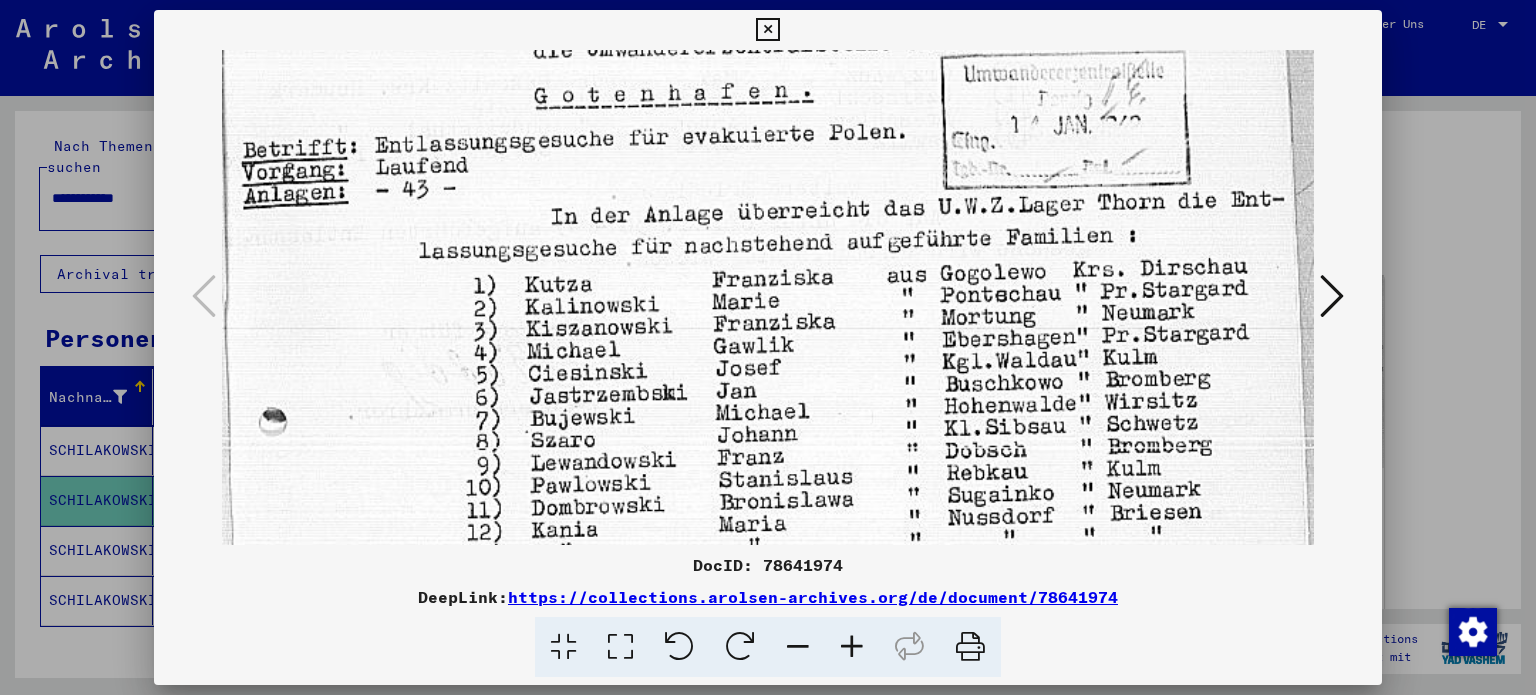 scroll, scrollTop: 198, scrollLeft: 0, axis: vertical 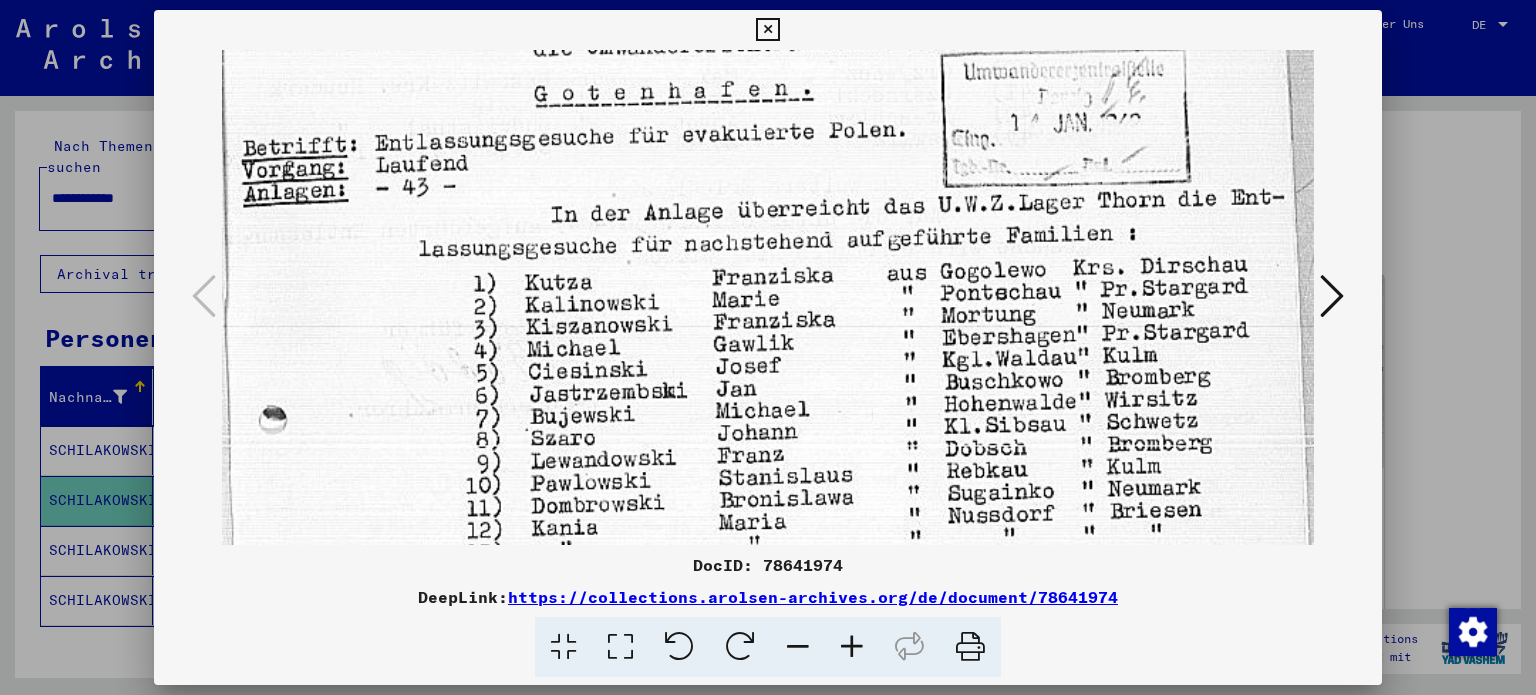 drag, startPoint x: 891, startPoint y: 527, endPoint x: 886, endPoint y: 329, distance: 198.06313 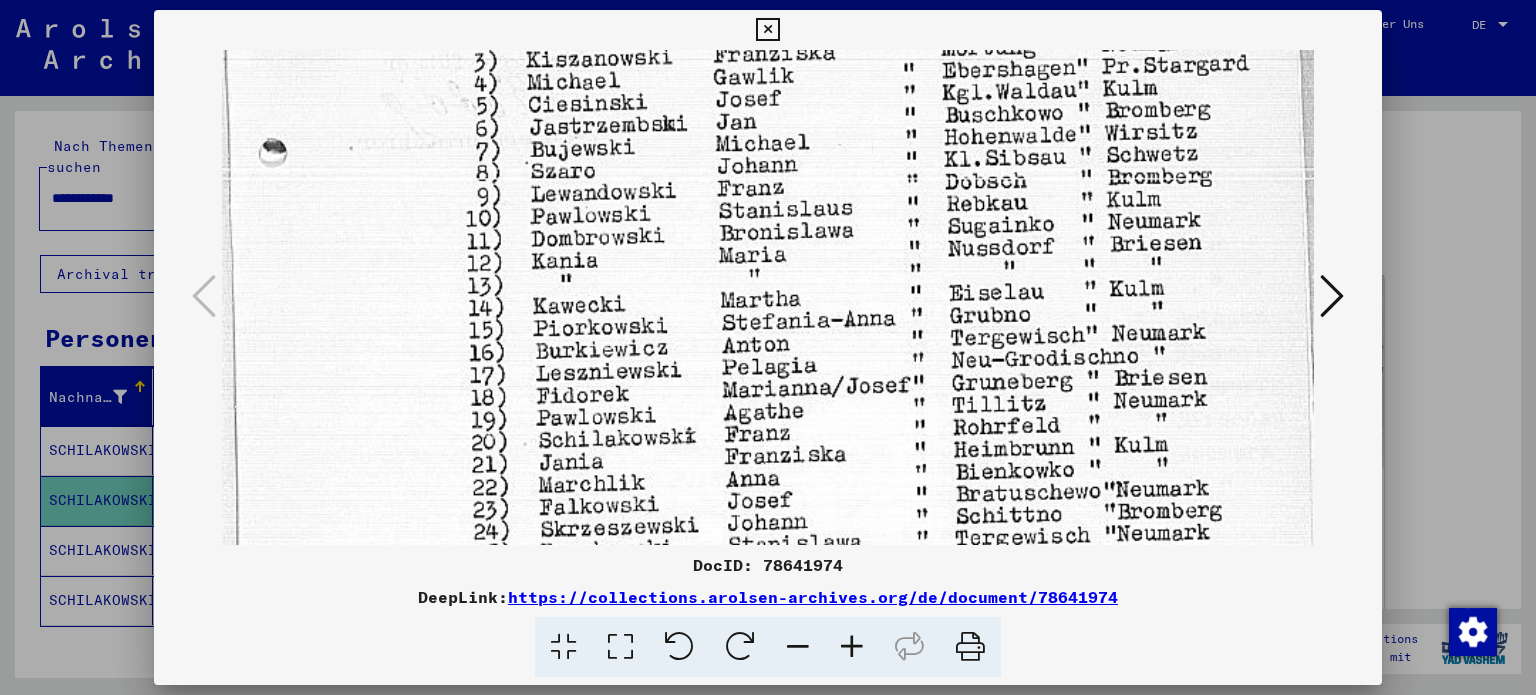 scroll, scrollTop: 466, scrollLeft: 0, axis: vertical 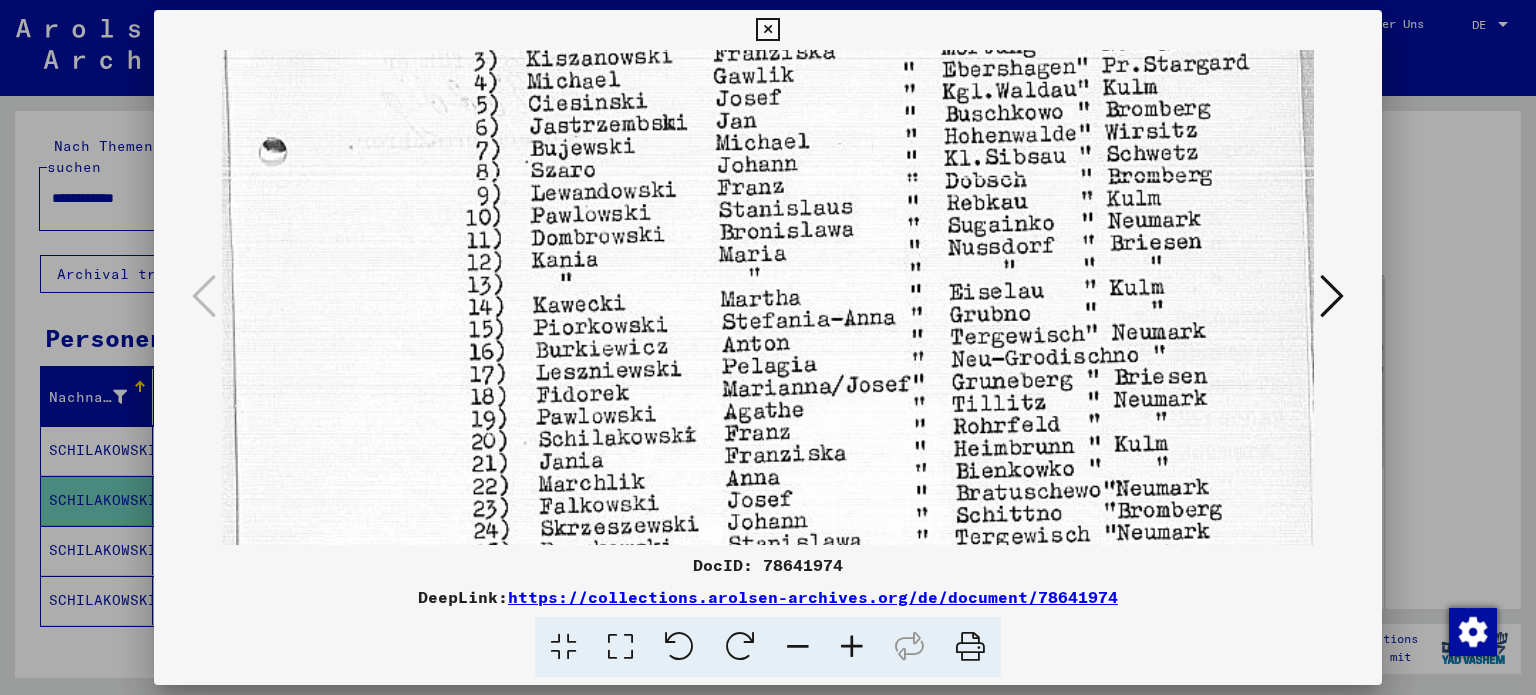 drag, startPoint x: 901, startPoint y: 494, endPoint x: 897, endPoint y: 228, distance: 266.03006 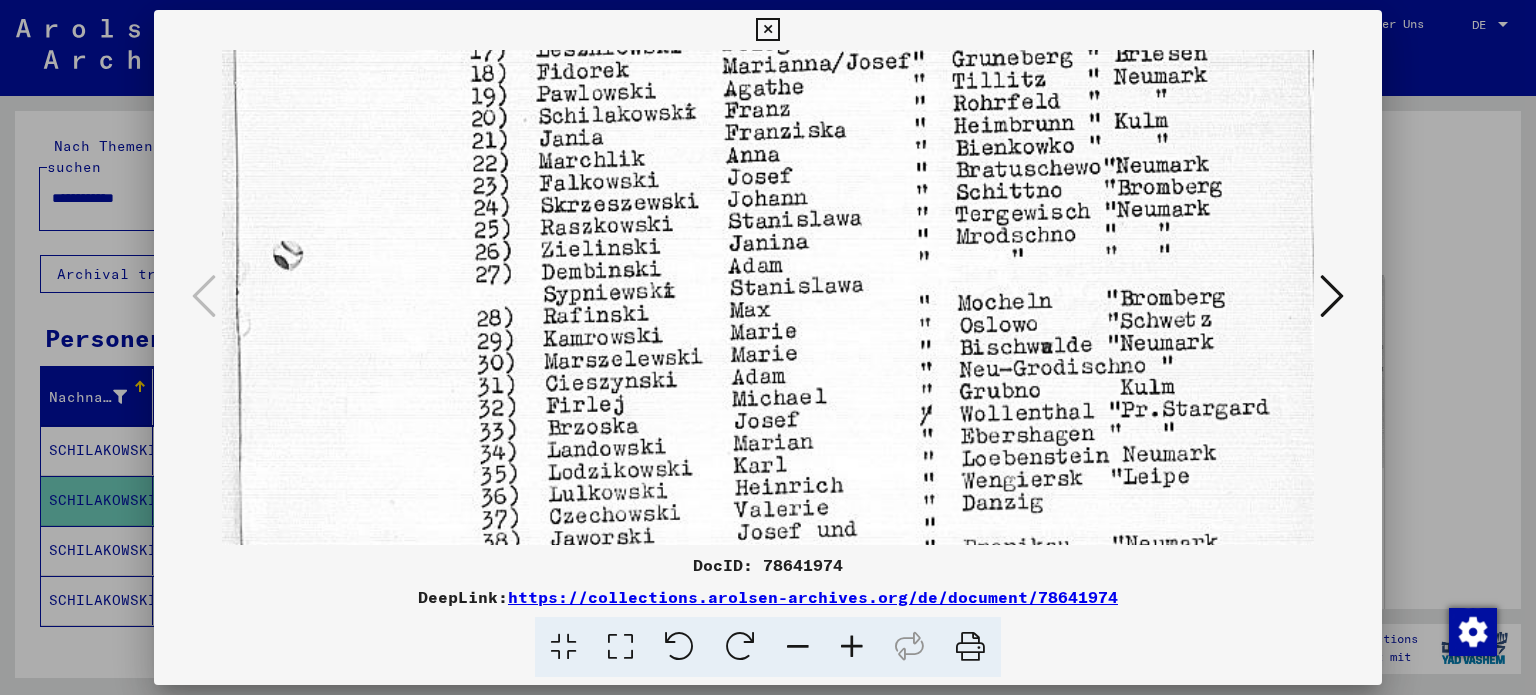 scroll, scrollTop: 796, scrollLeft: 0, axis: vertical 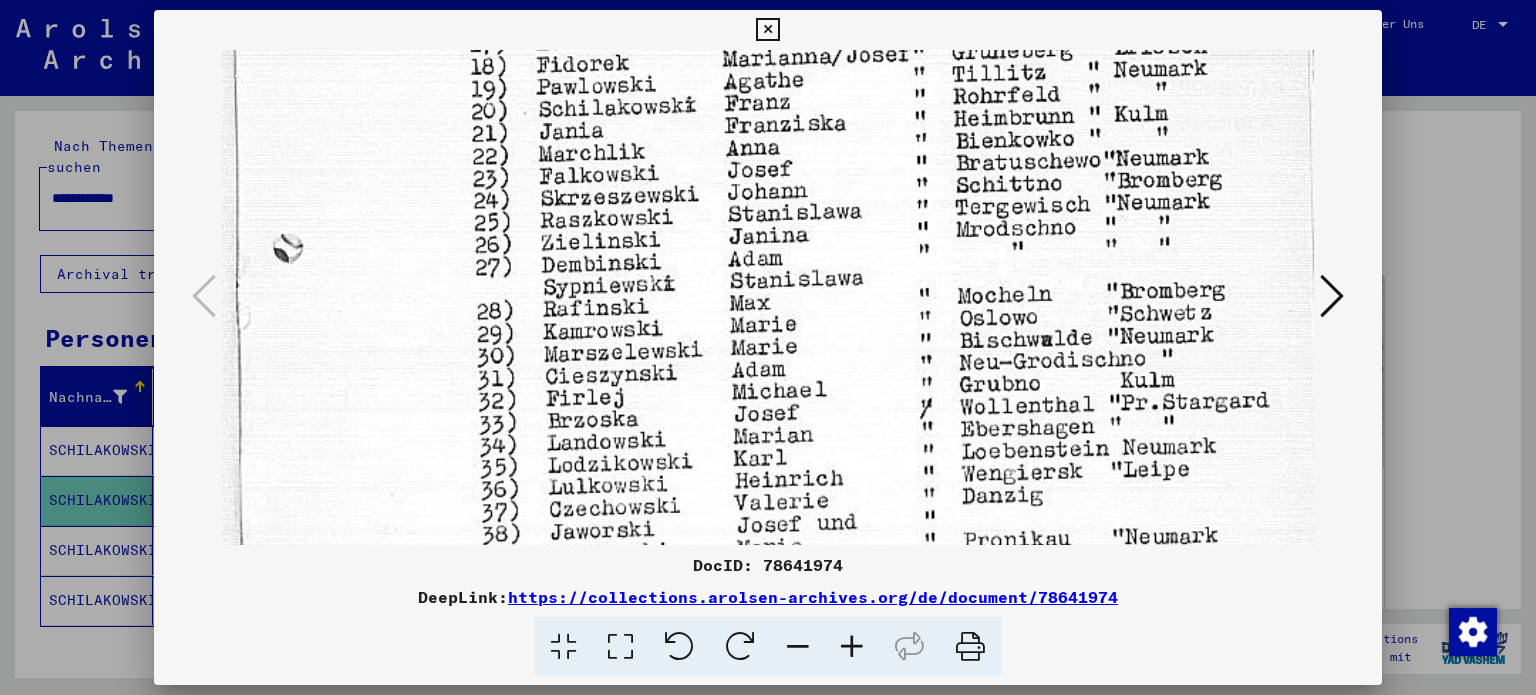 drag, startPoint x: 880, startPoint y: 483, endPoint x: 900, endPoint y: 155, distance: 328.6092 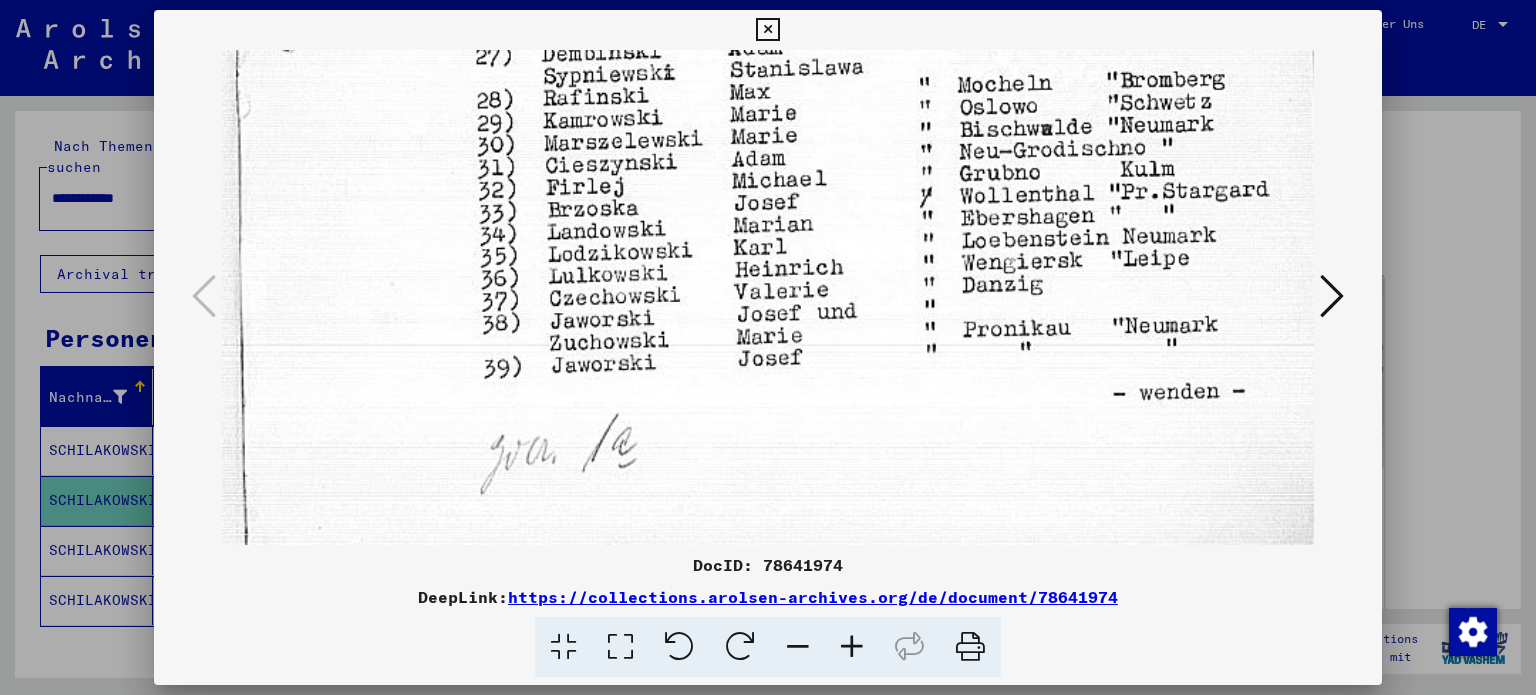 drag, startPoint x: 880, startPoint y: 469, endPoint x: 901, endPoint y: 207, distance: 262.84024 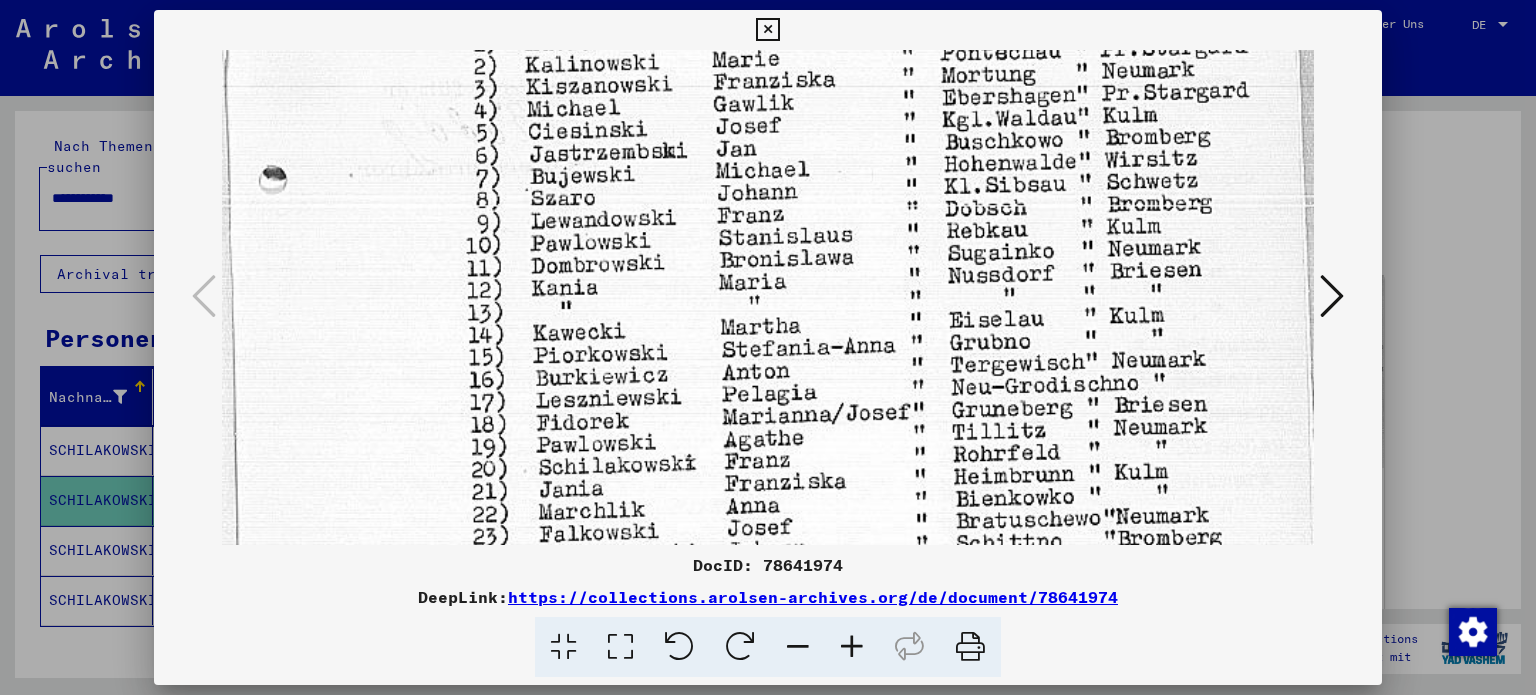 drag, startPoint x: 913, startPoint y: 115, endPoint x: 856, endPoint y: 673, distance: 560.90375 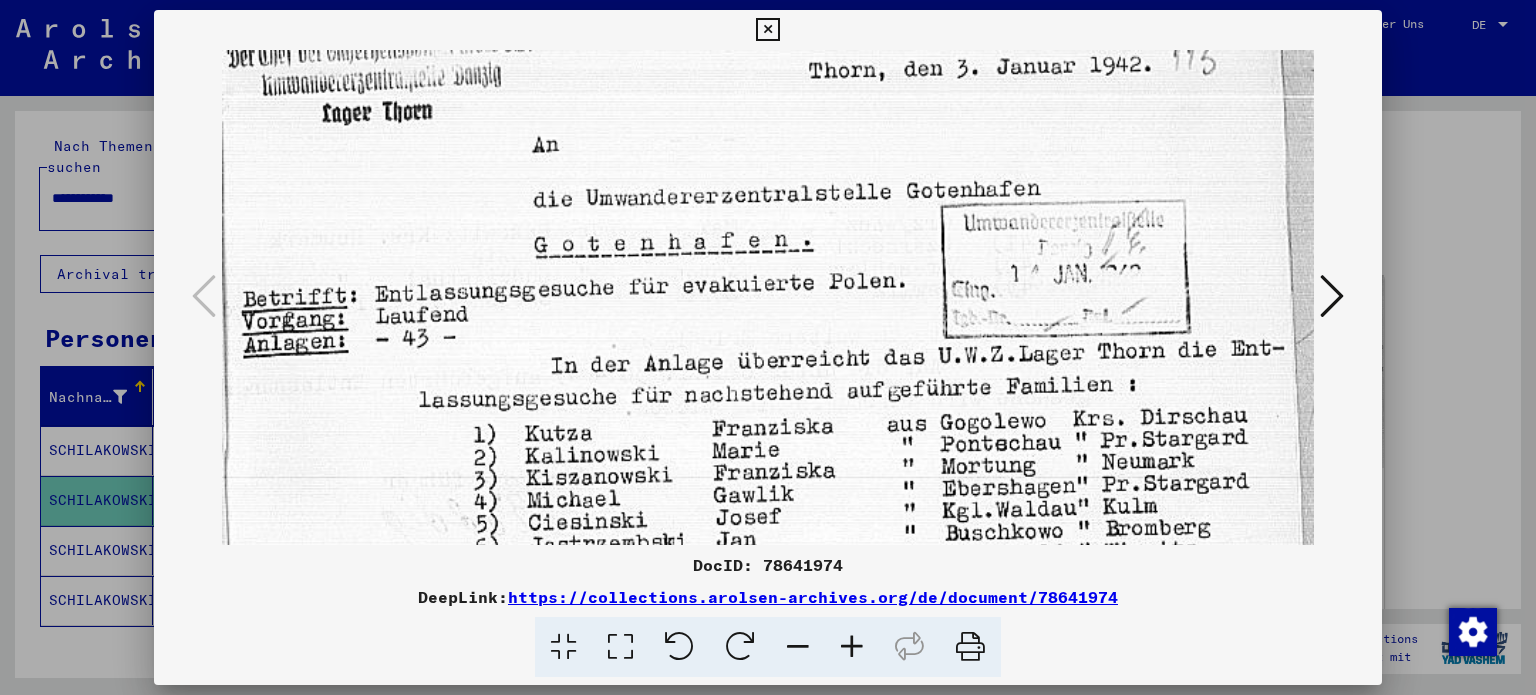 drag, startPoint x: 806, startPoint y: 665, endPoint x: 799, endPoint y: 717, distance: 52.46904 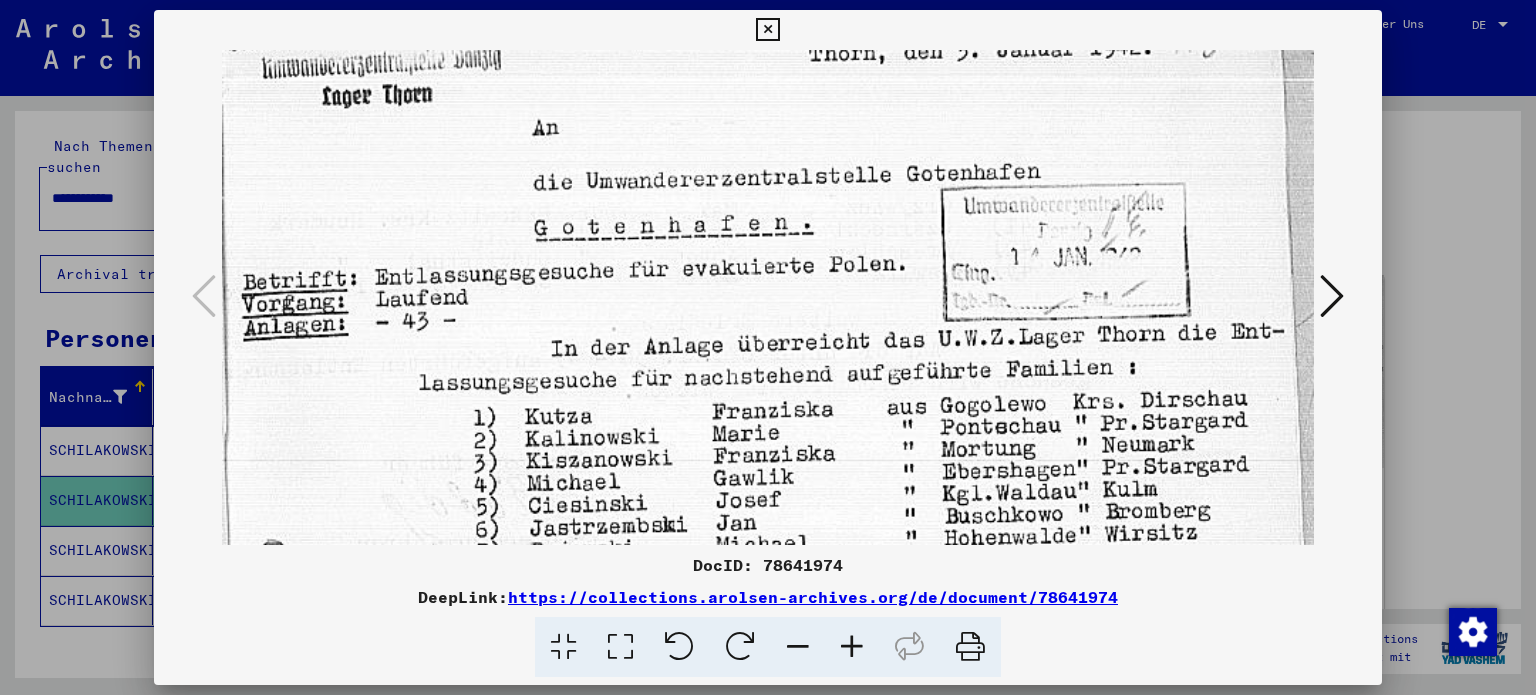 scroll, scrollTop: 0, scrollLeft: 0, axis: both 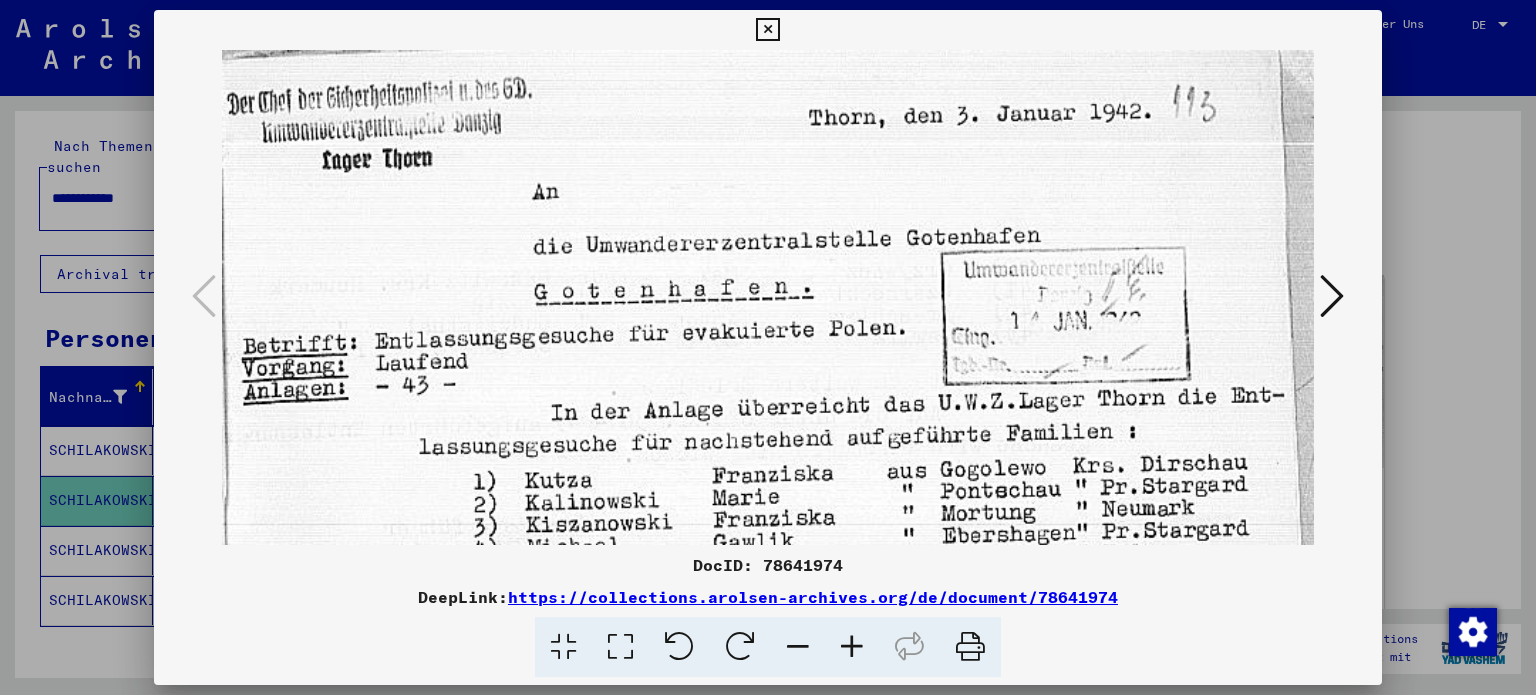 drag, startPoint x: 760, startPoint y: 475, endPoint x: 747, endPoint y: 643, distance: 168.50223 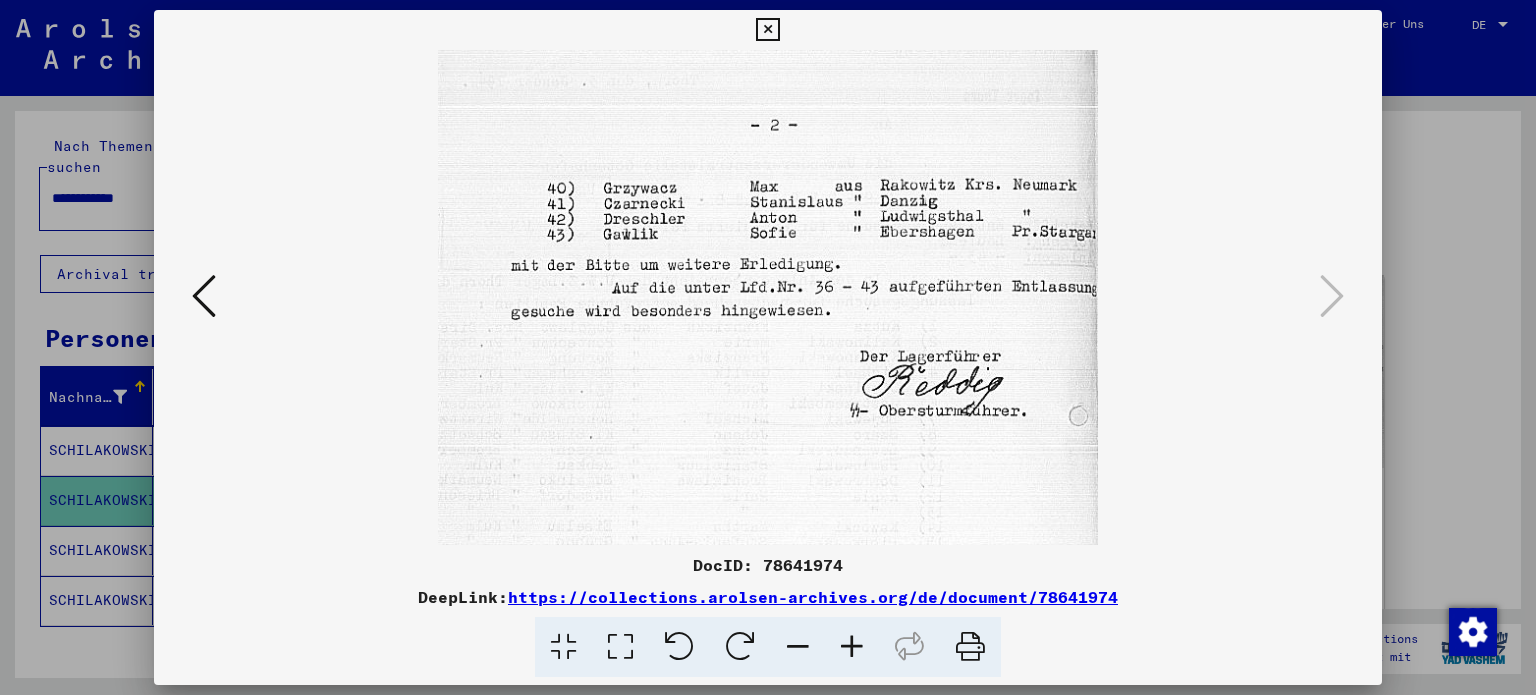 click at bounding box center (767, 30) 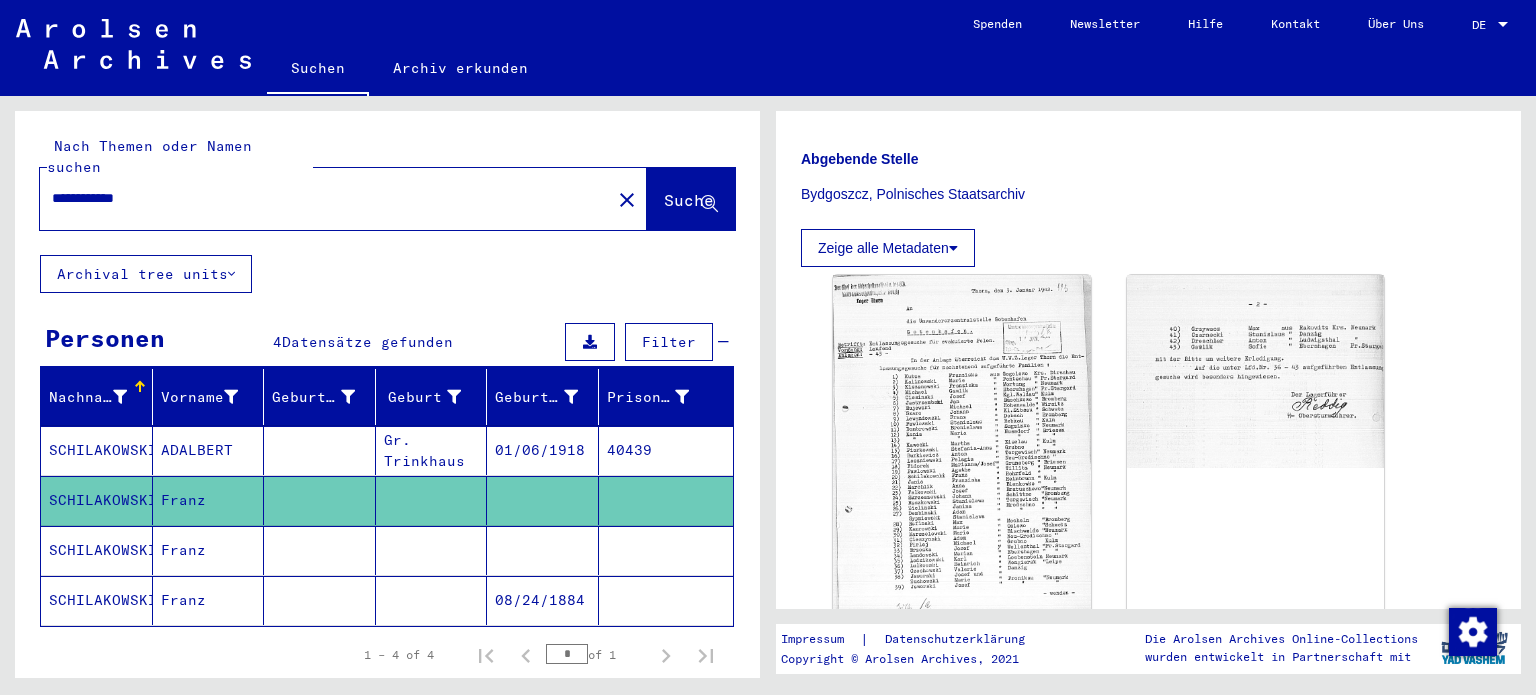 click on "Franz" at bounding box center [209, 600] 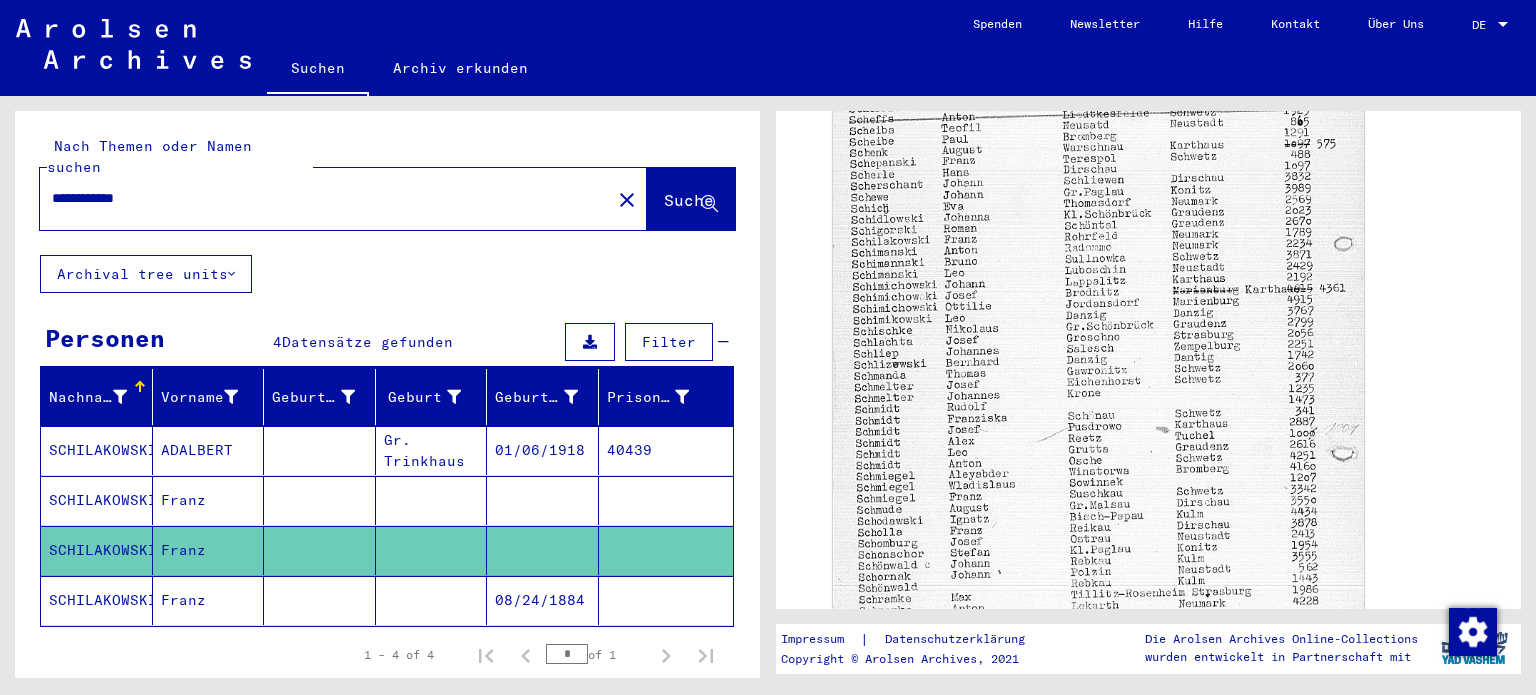 scroll, scrollTop: 800, scrollLeft: 0, axis: vertical 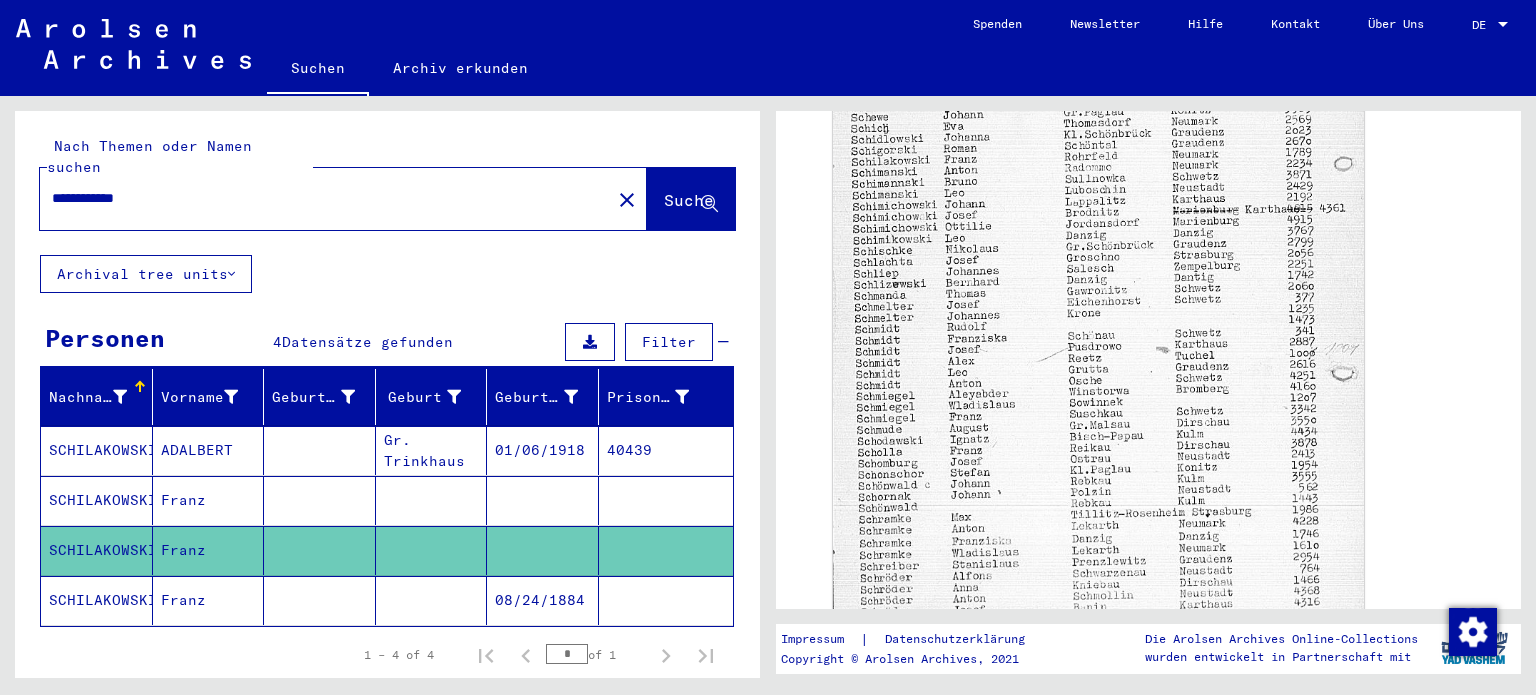click 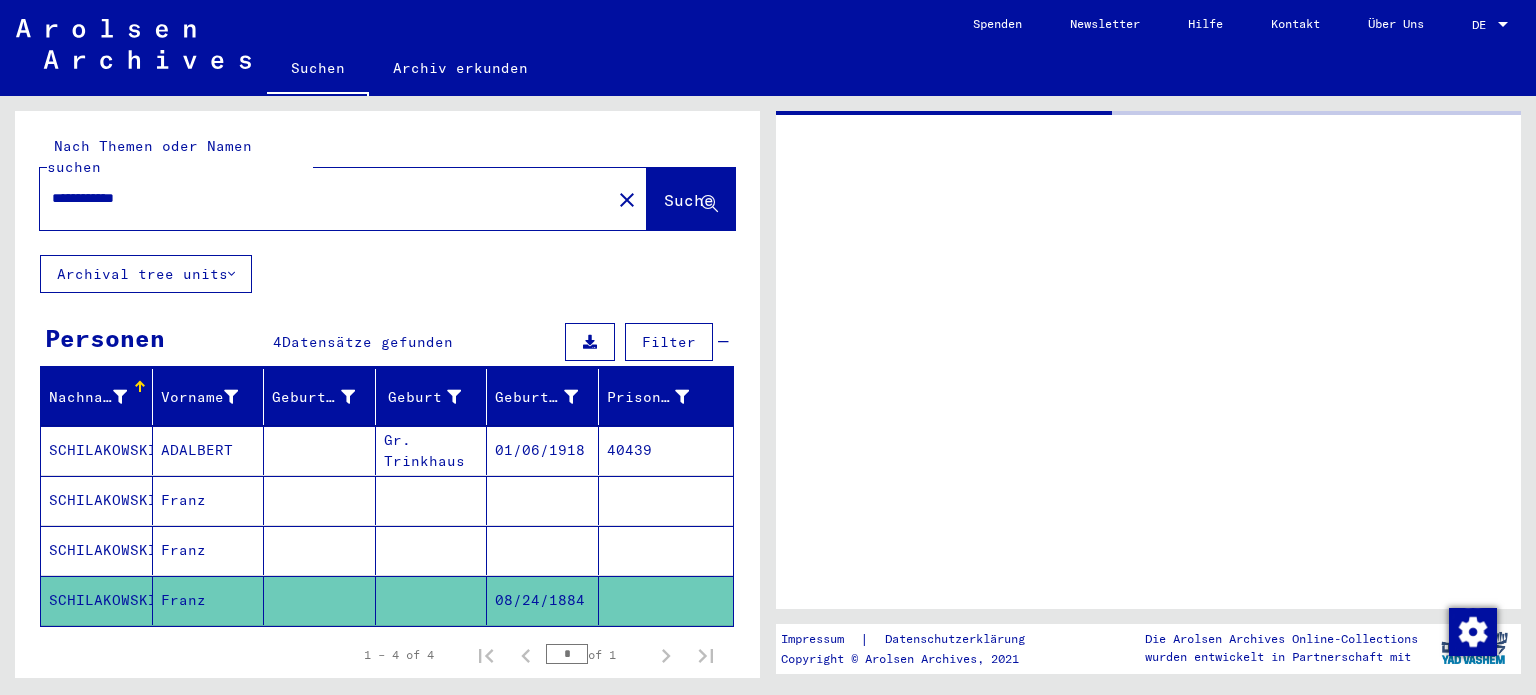 scroll, scrollTop: 0, scrollLeft: 0, axis: both 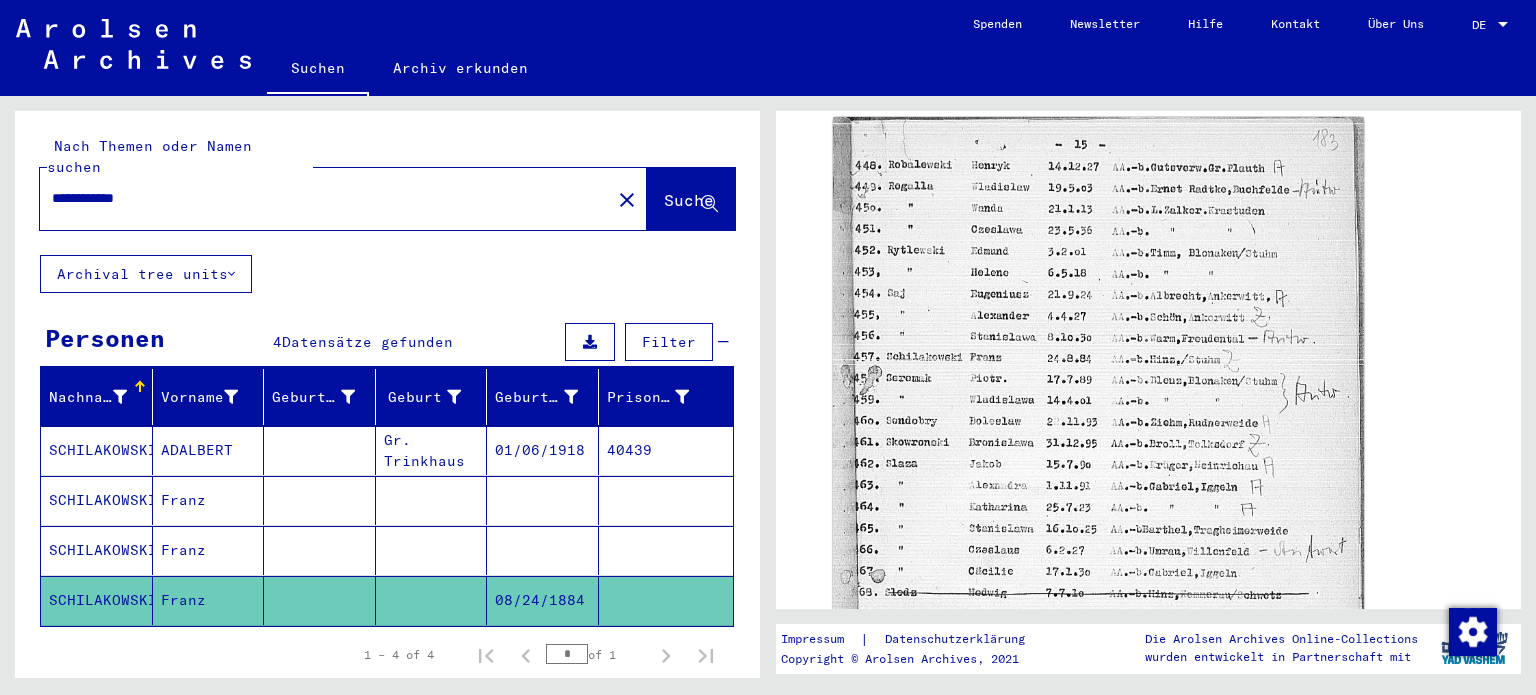 click on "40439" at bounding box center (666, 500) 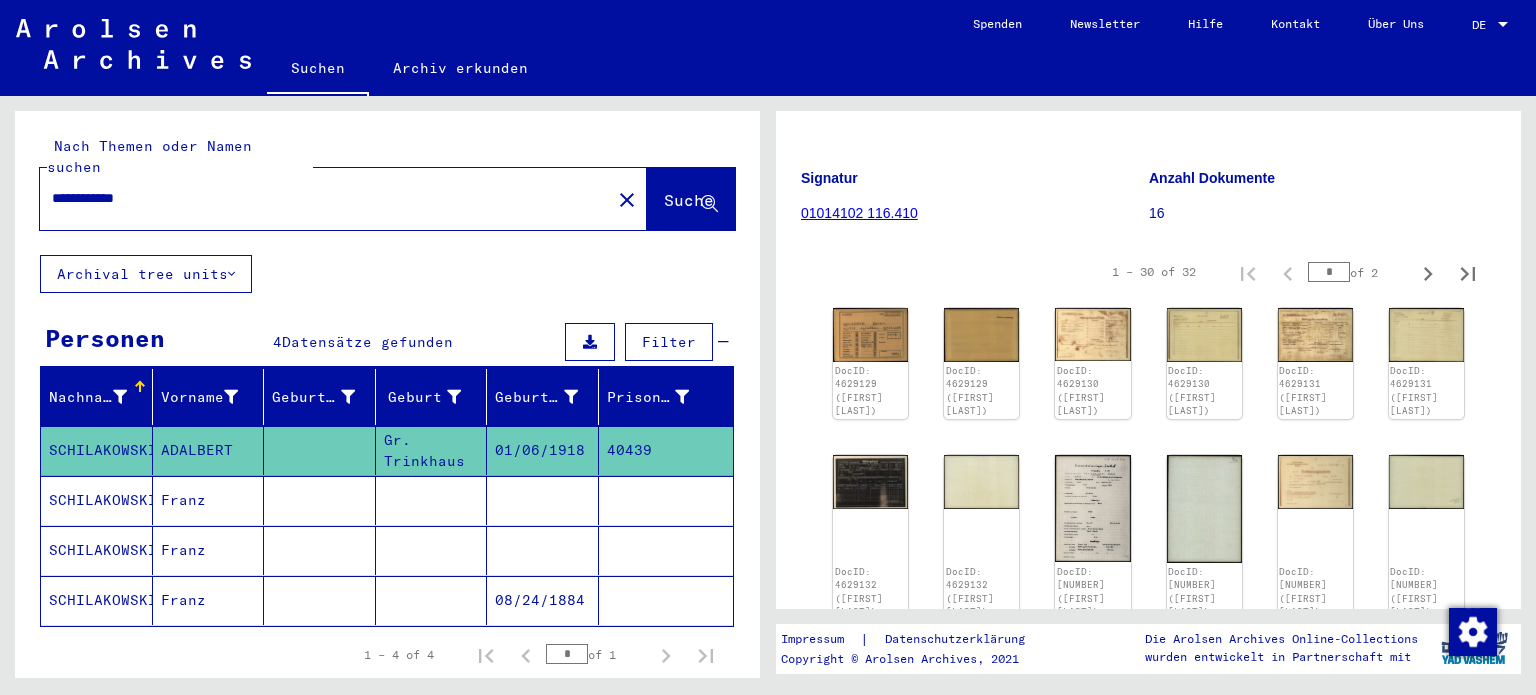 scroll, scrollTop: 200, scrollLeft: 0, axis: vertical 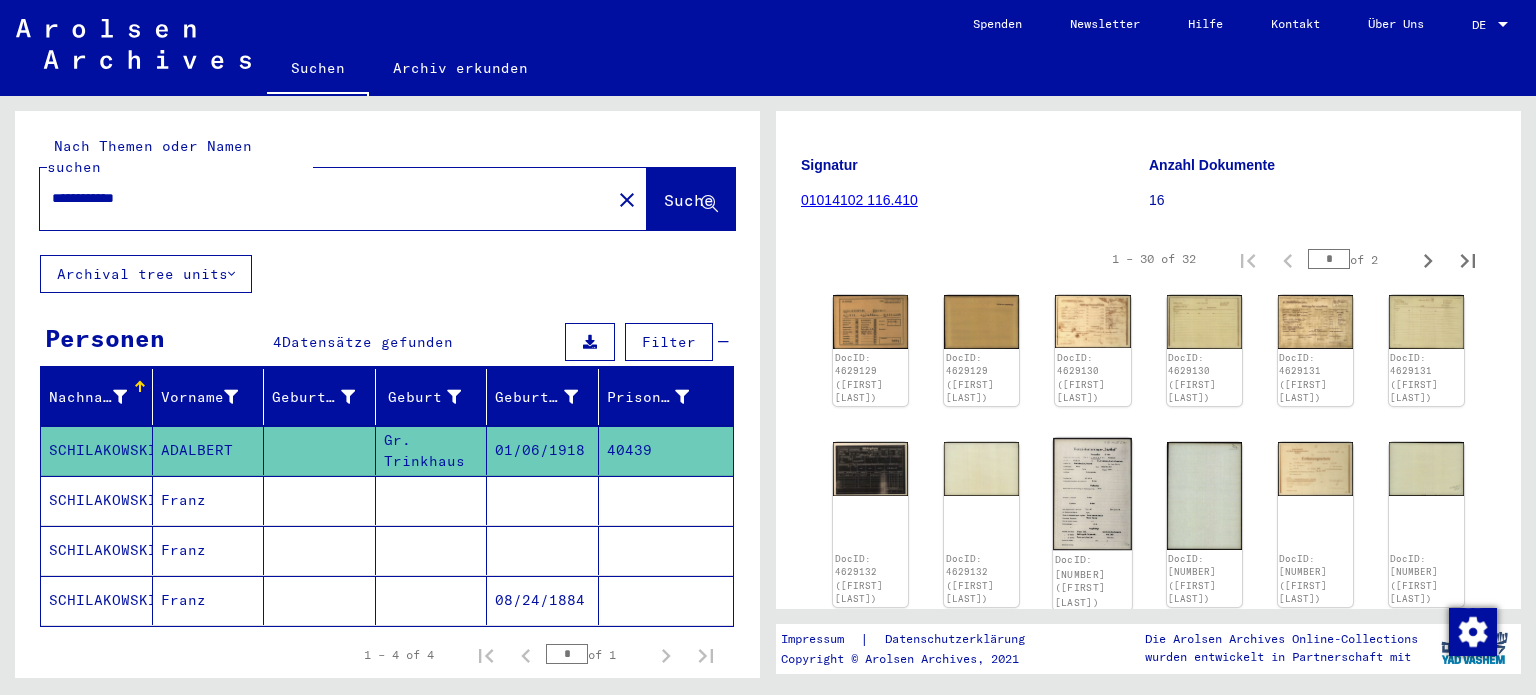 click 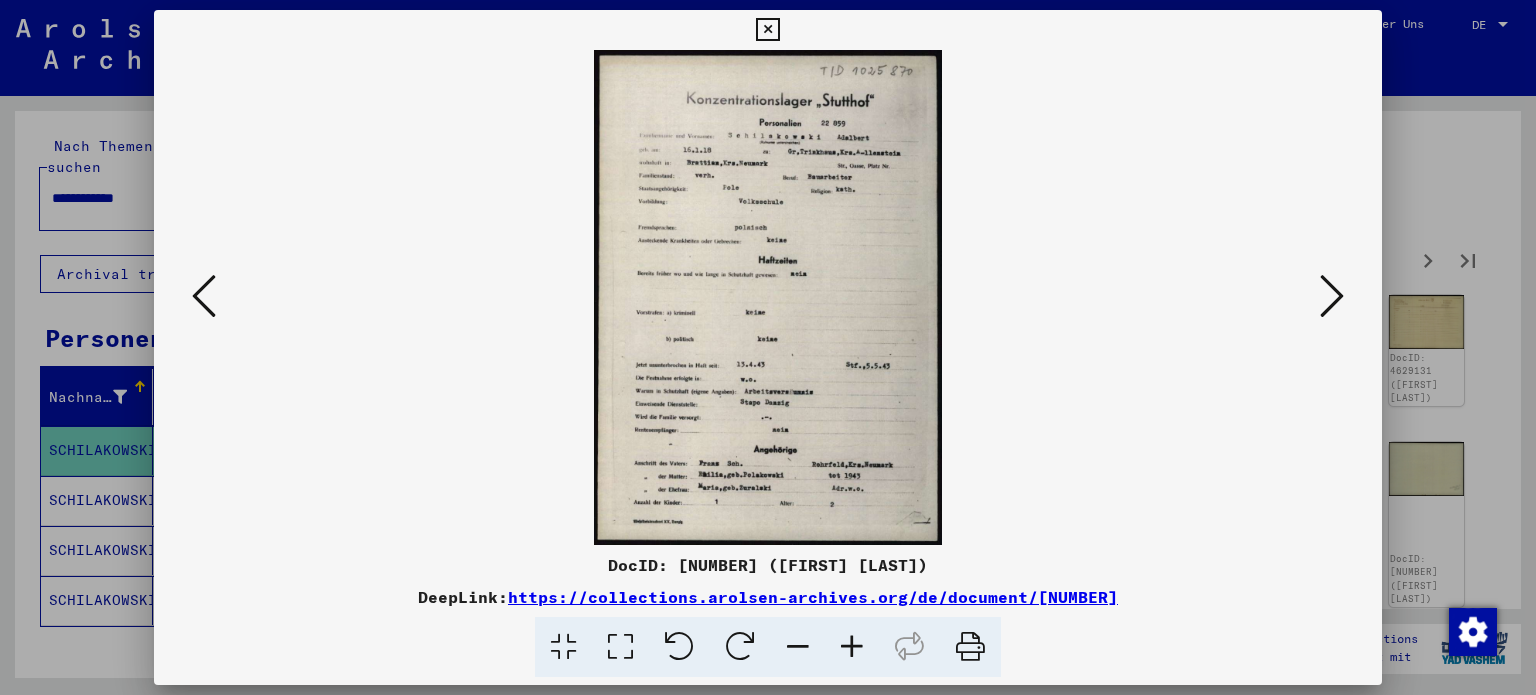 click at bounding box center [620, 647] 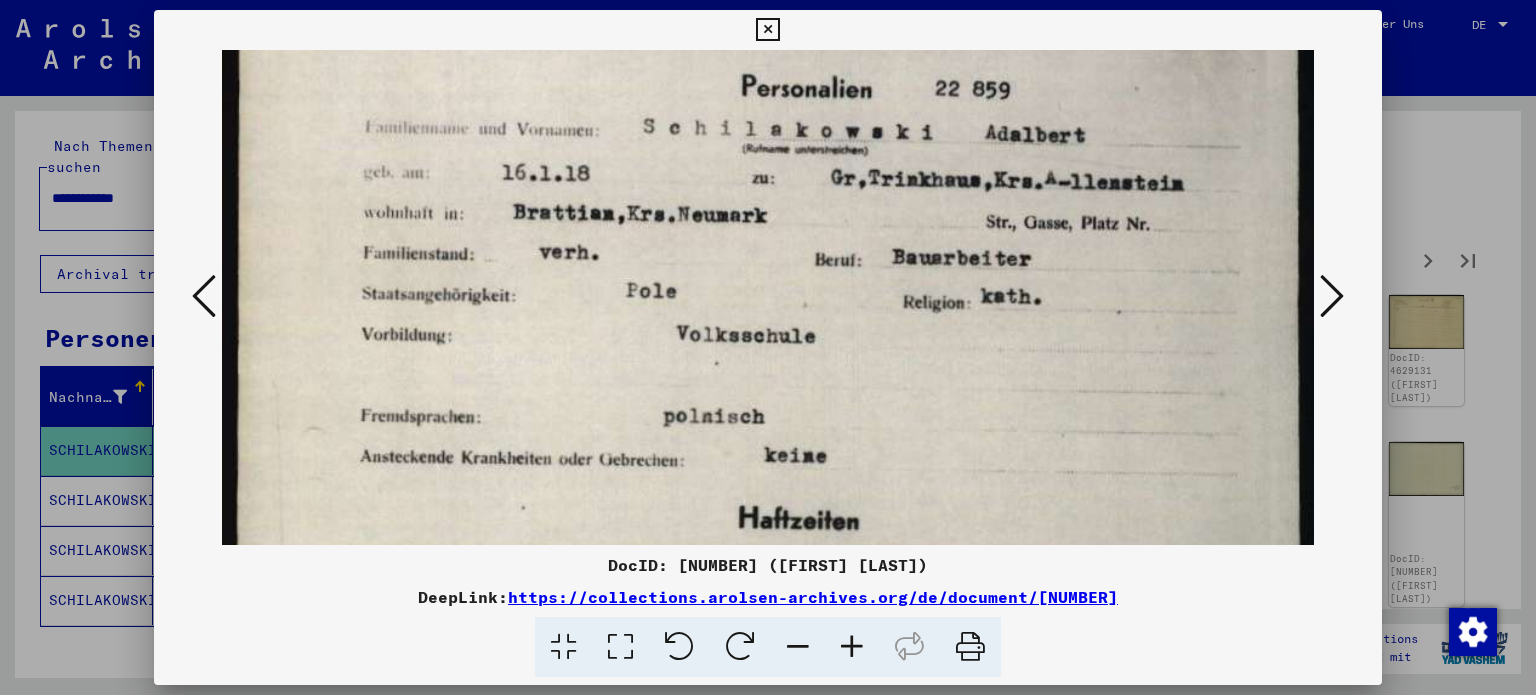 scroll, scrollTop: 196, scrollLeft: 0, axis: vertical 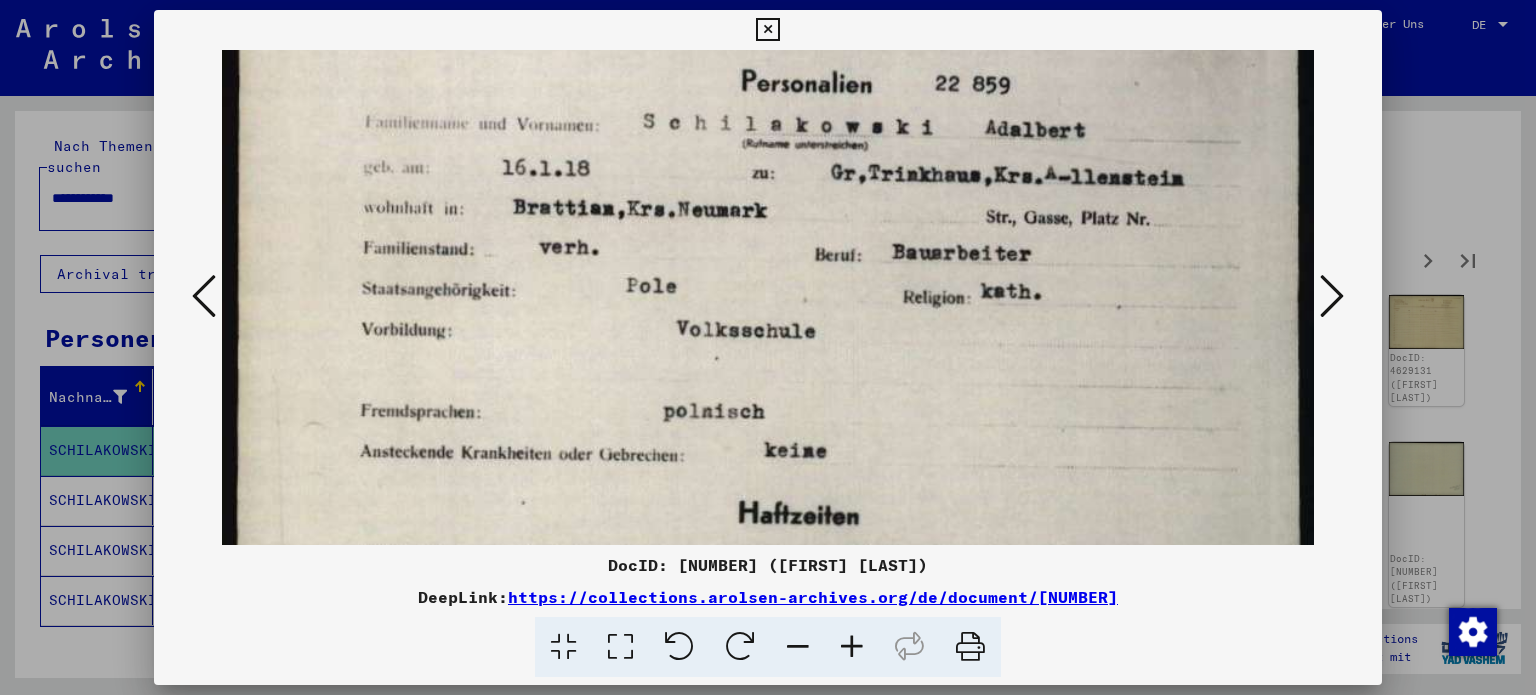 drag, startPoint x: 862, startPoint y: 435, endPoint x: 874, endPoint y: 242, distance: 193.3727 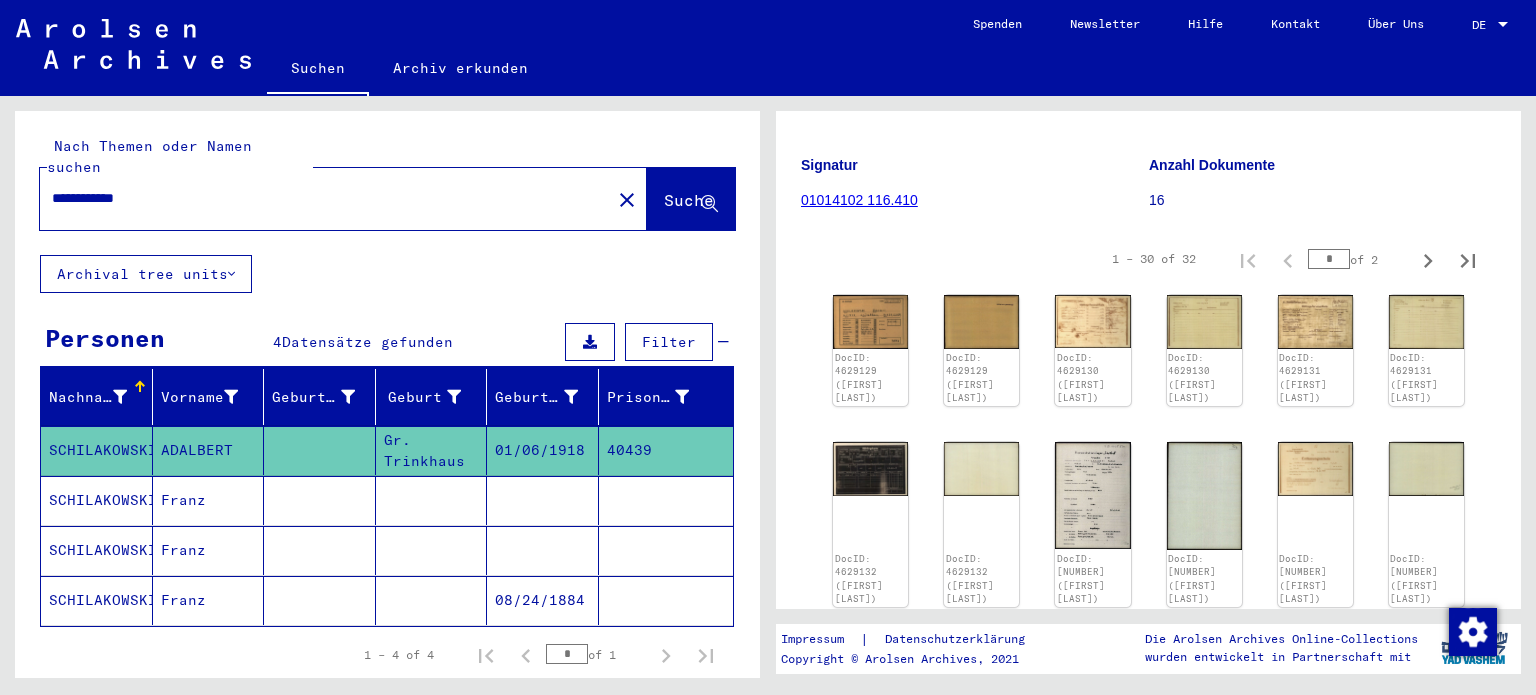 drag, startPoint x: 169, startPoint y: 187, endPoint x: 40, endPoint y: 186, distance: 129.00388 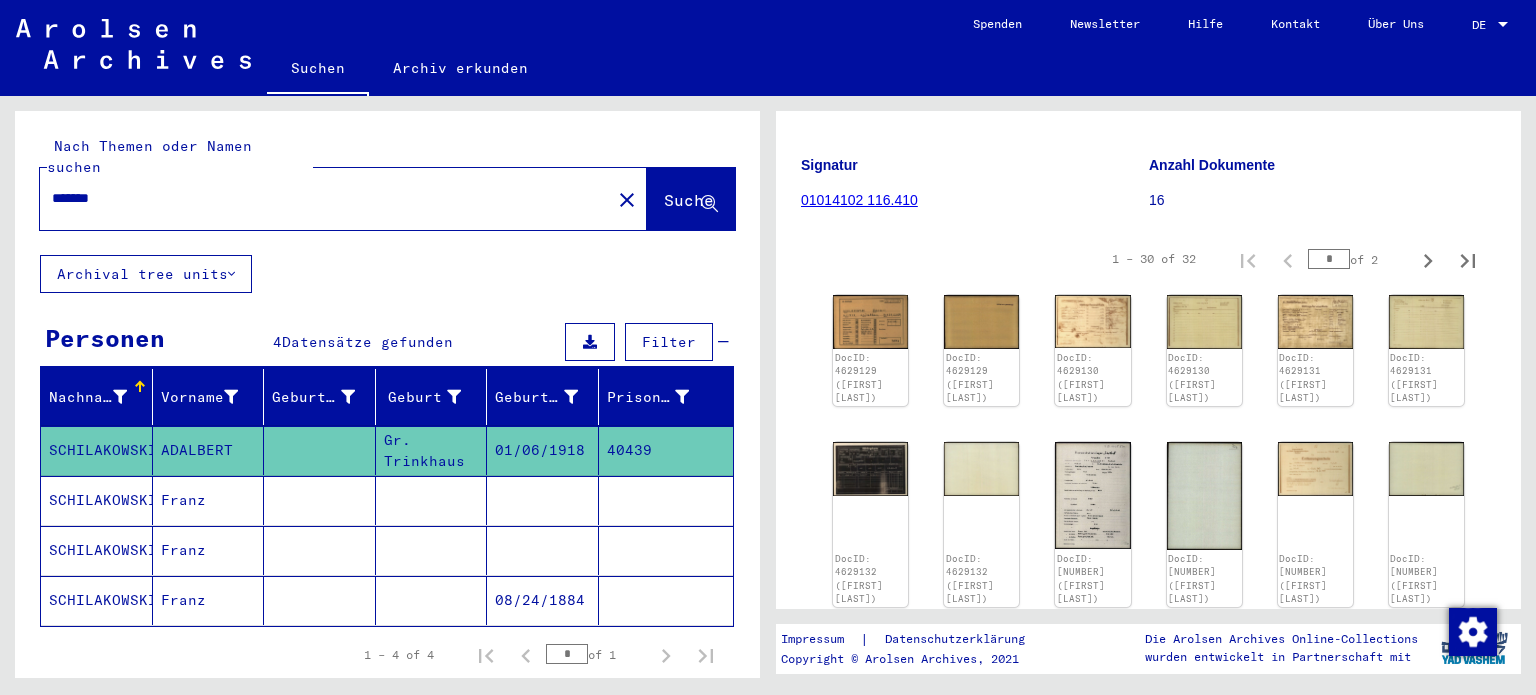 type on "*******" 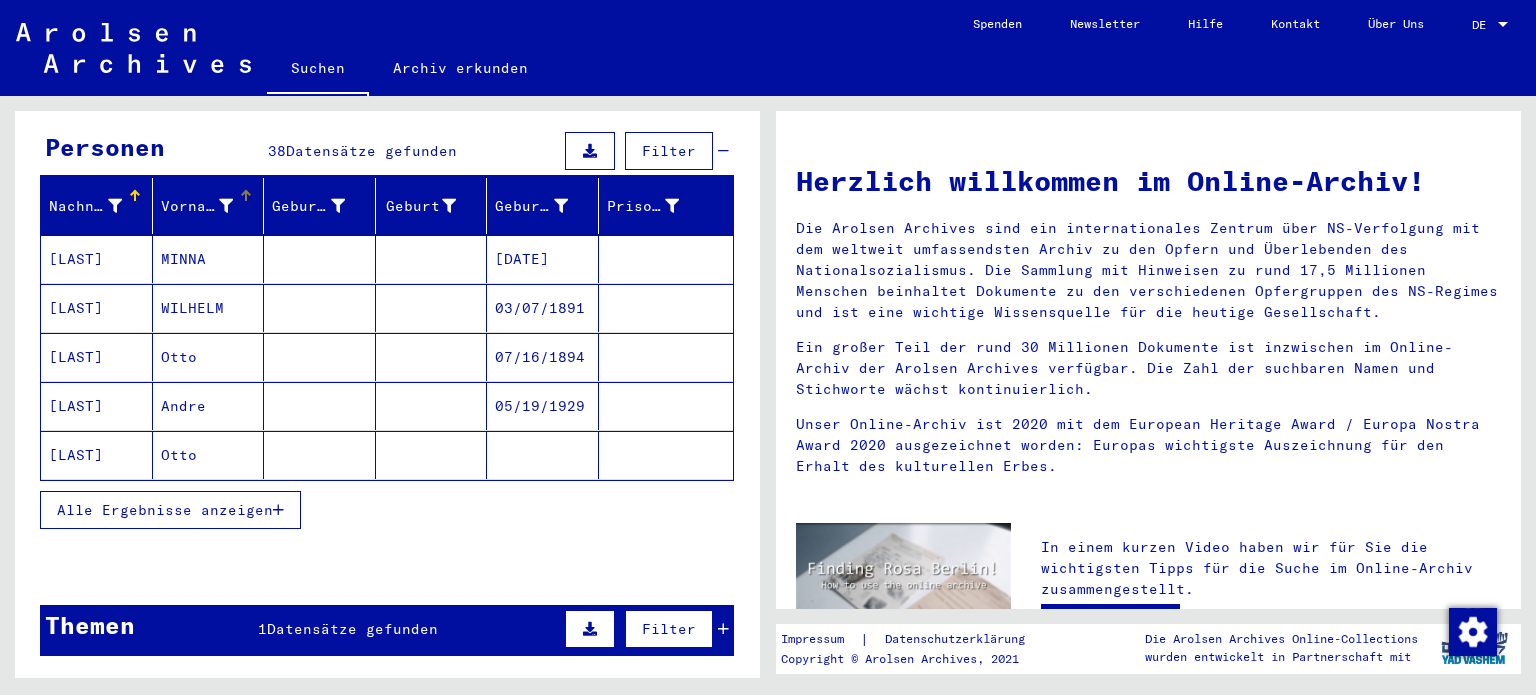 scroll, scrollTop: 200, scrollLeft: 0, axis: vertical 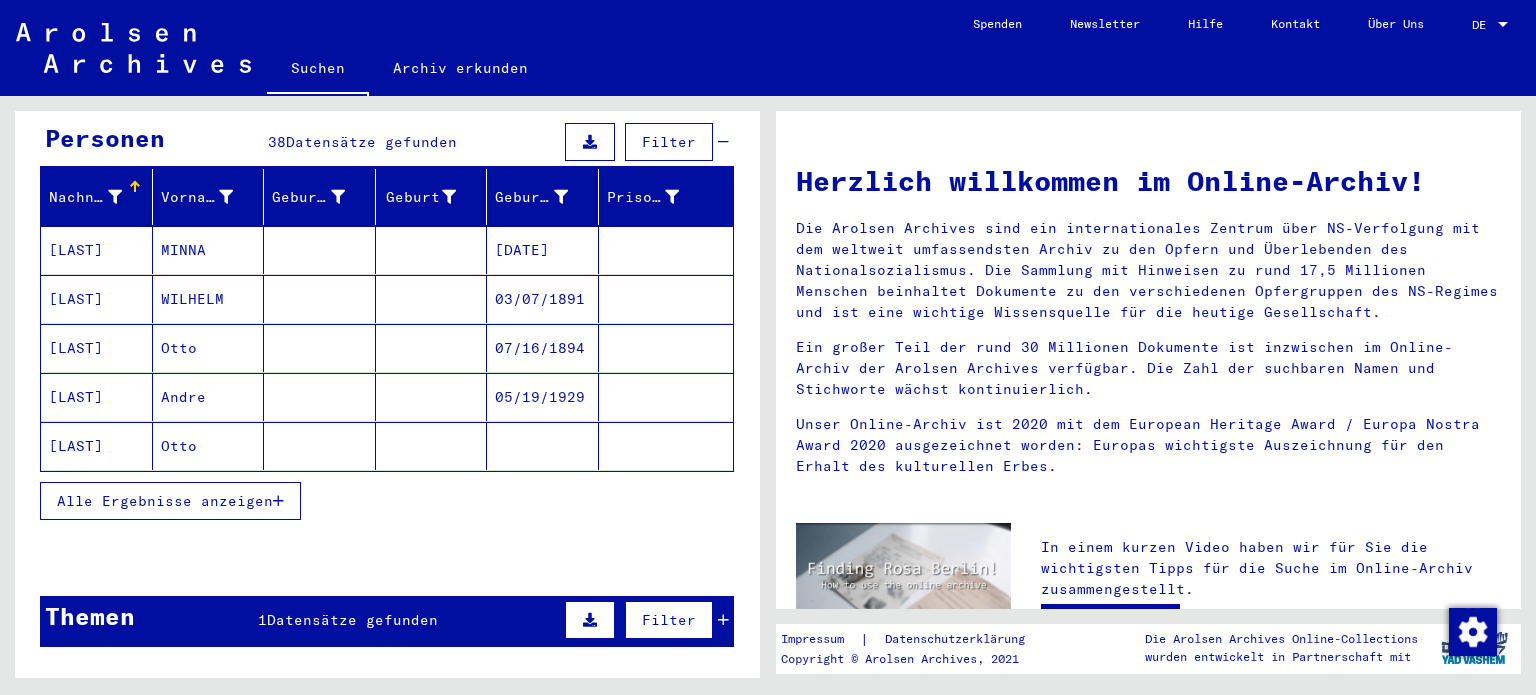 click on "Datensätze gefunden" at bounding box center (352, 620) 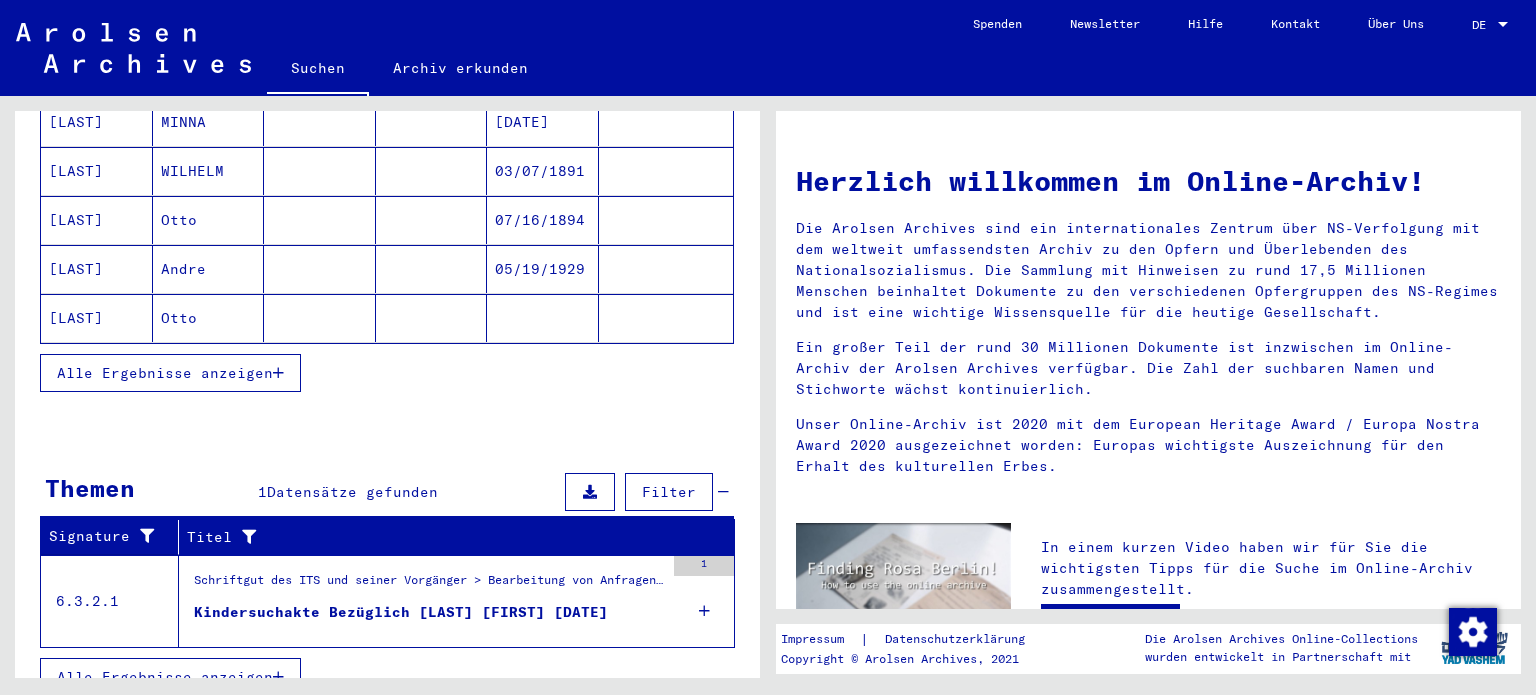 scroll, scrollTop: 329, scrollLeft: 0, axis: vertical 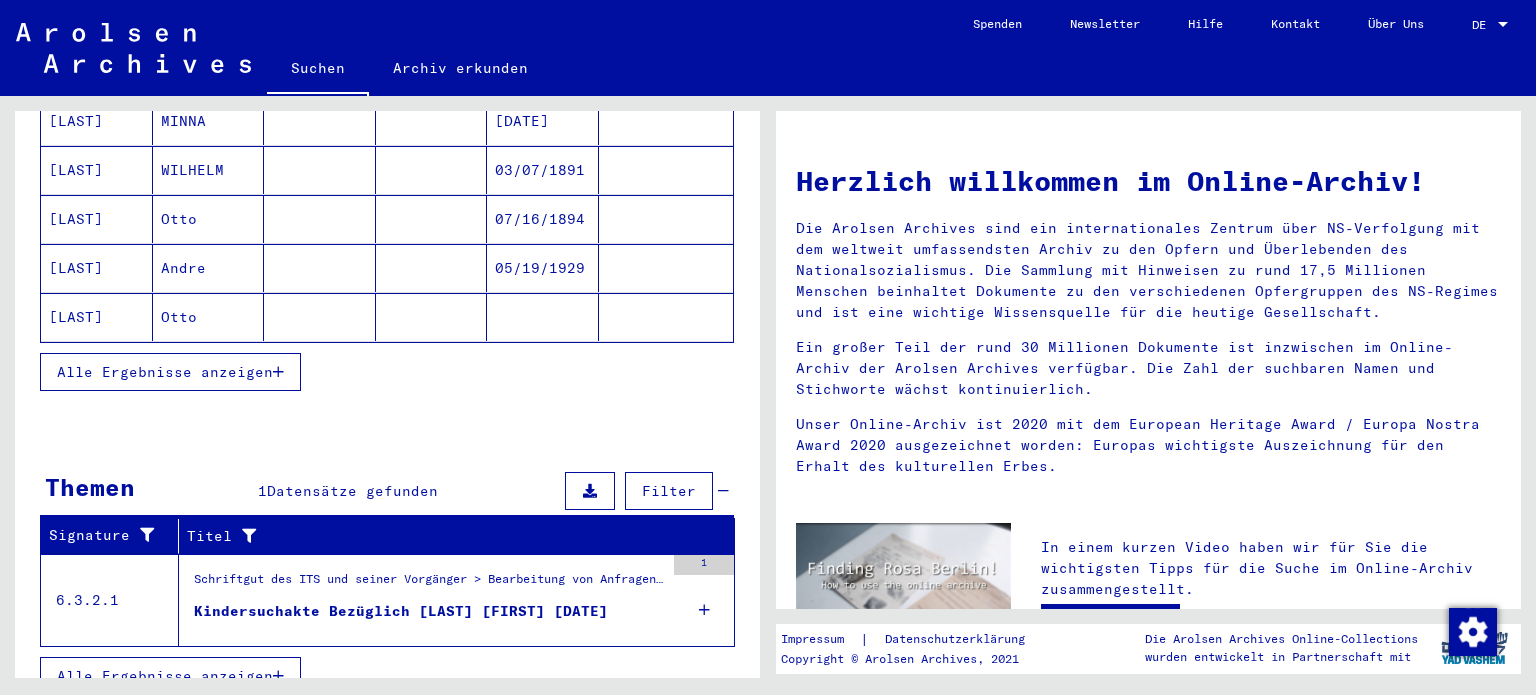 click on "Kindersuchakte Bezüglich [LAST] [FIRST] [DATE]" at bounding box center [401, 611] 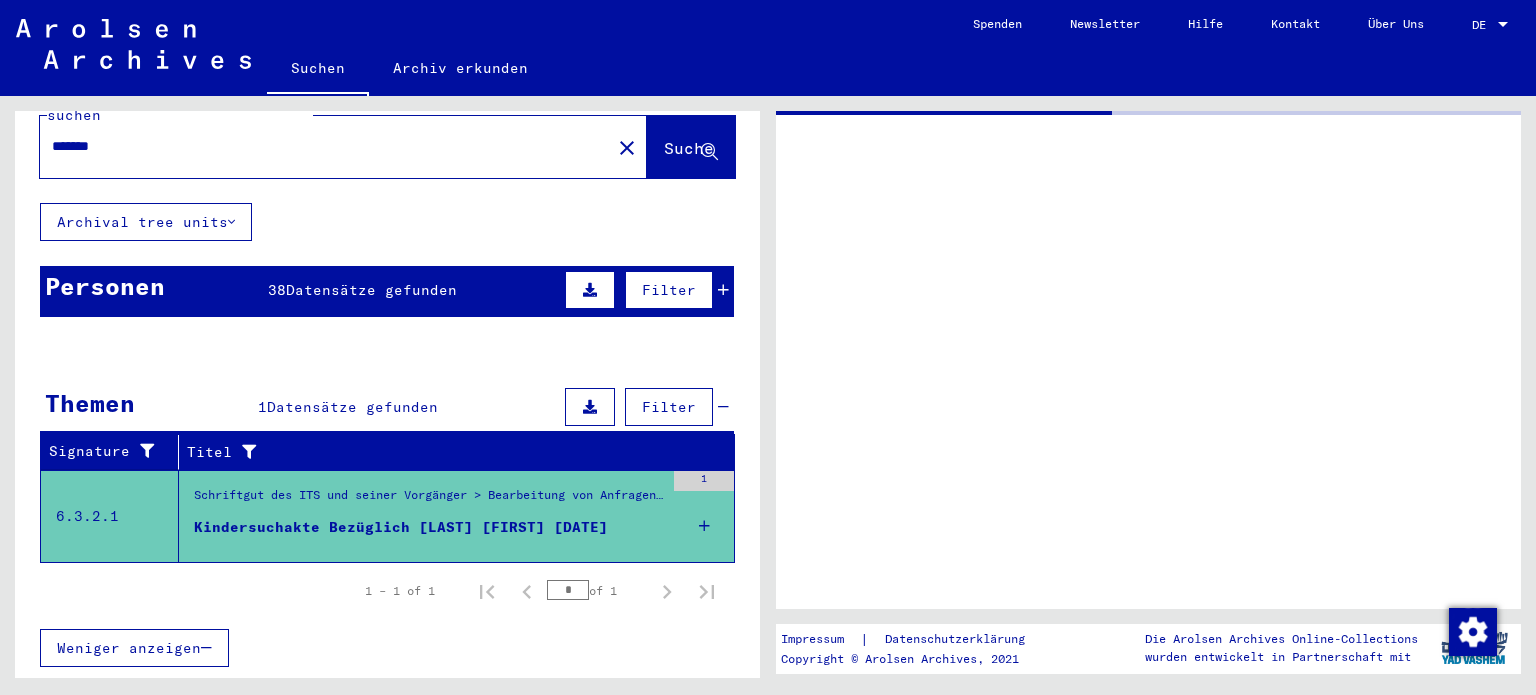 scroll, scrollTop: 26, scrollLeft: 0, axis: vertical 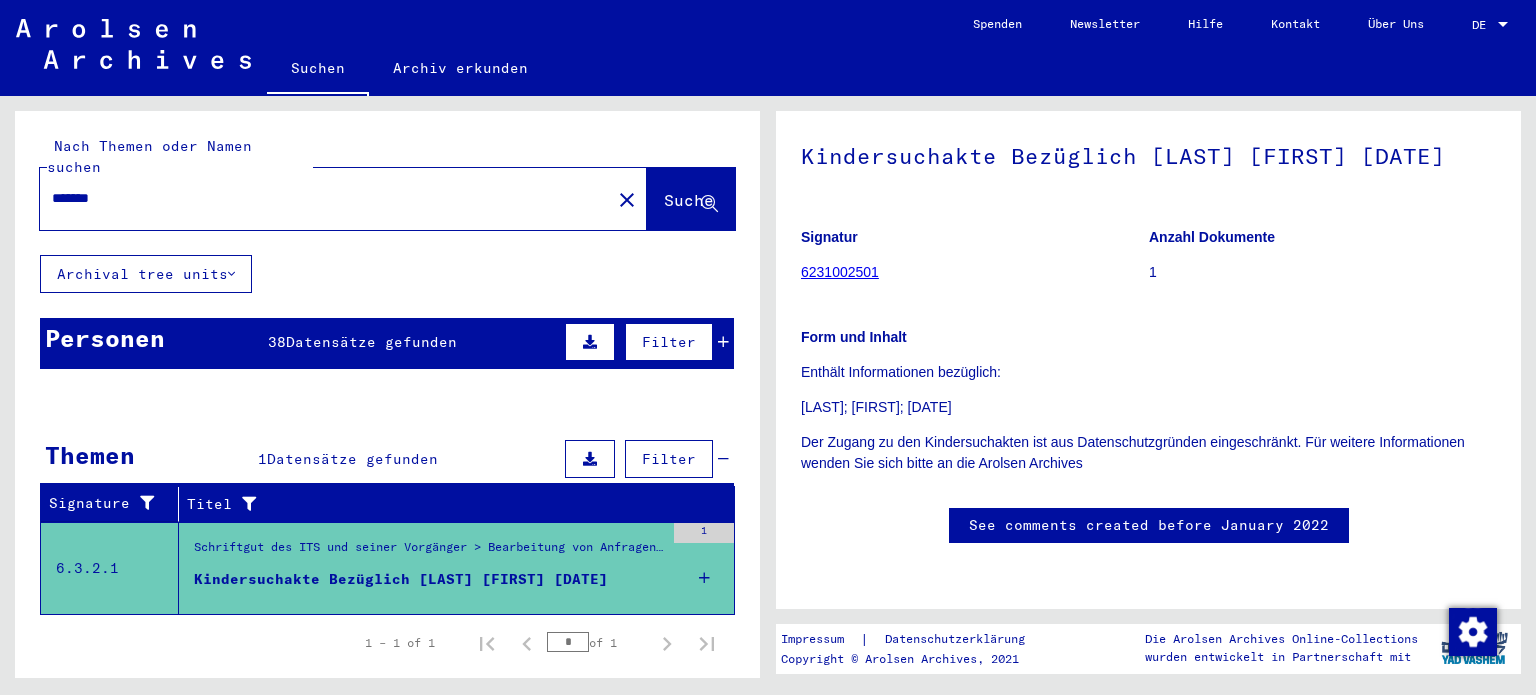 click on "Datensätze gefunden" at bounding box center [371, 342] 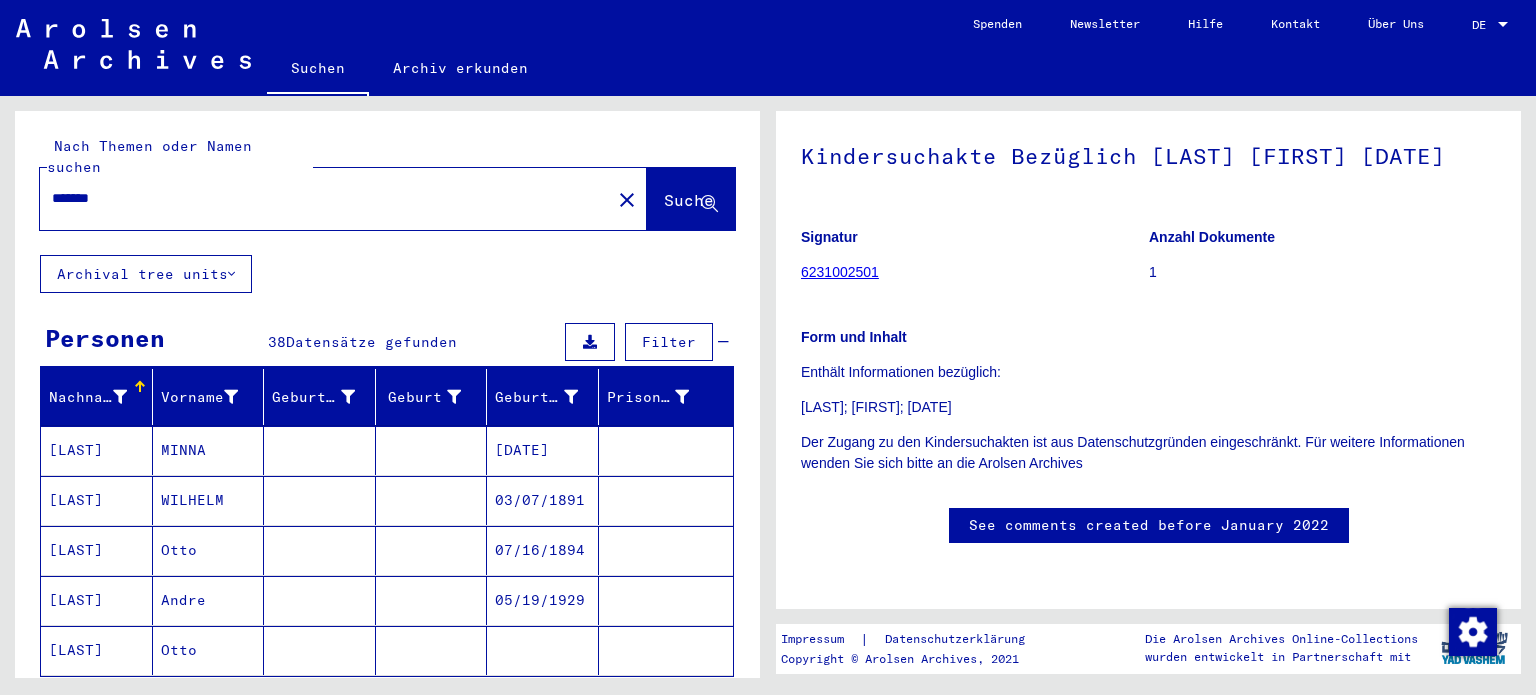 click on "[LAST]" at bounding box center [97, 500] 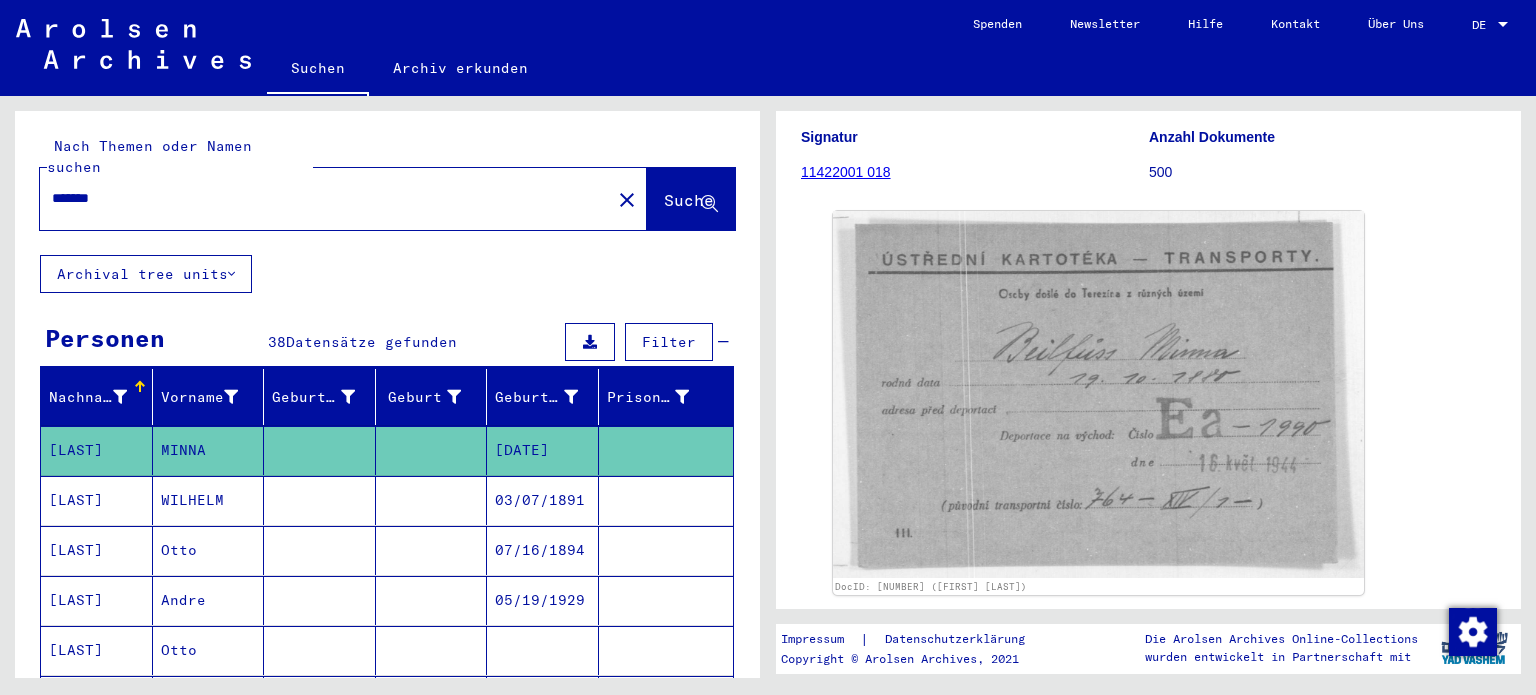 scroll, scrollTop: 300, scrollLeft: 0, axis: vertical 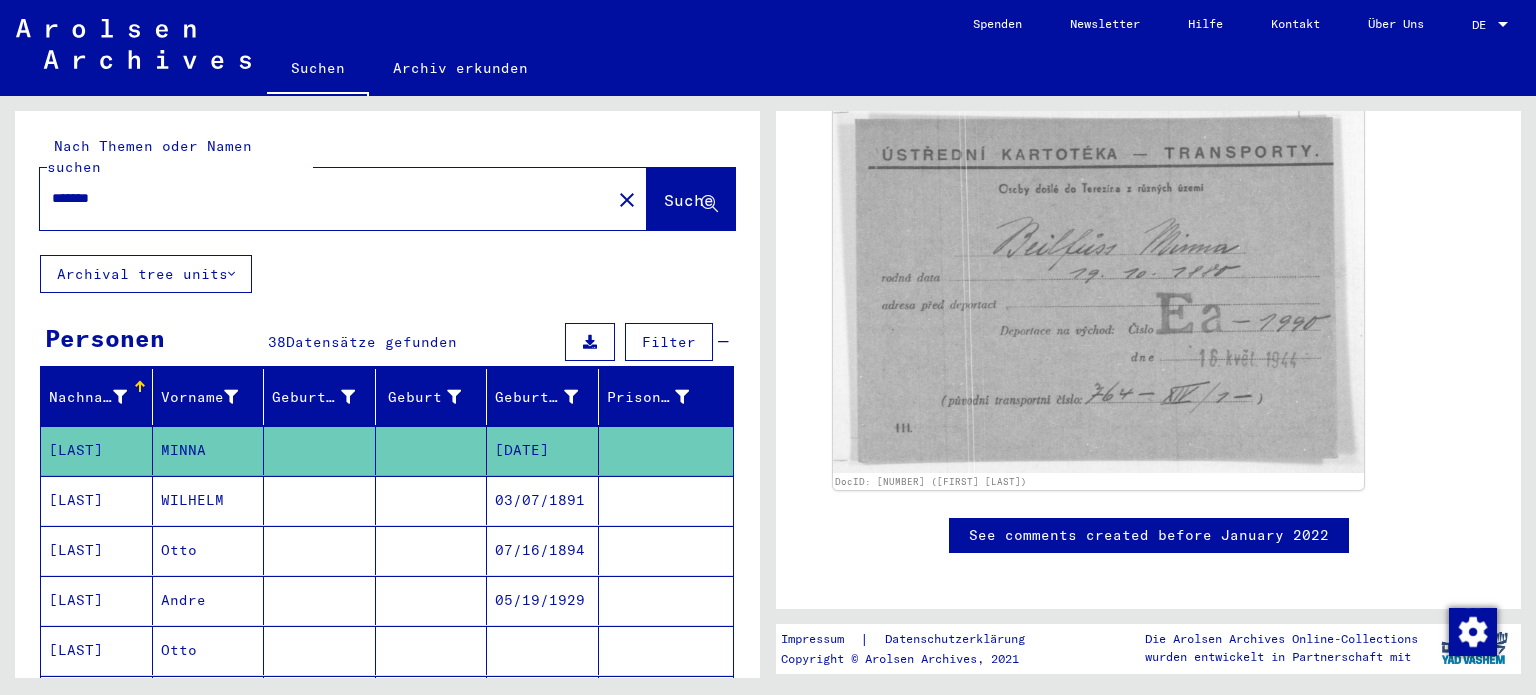 click on "03/07/1891" at bounding box center [543, 550] 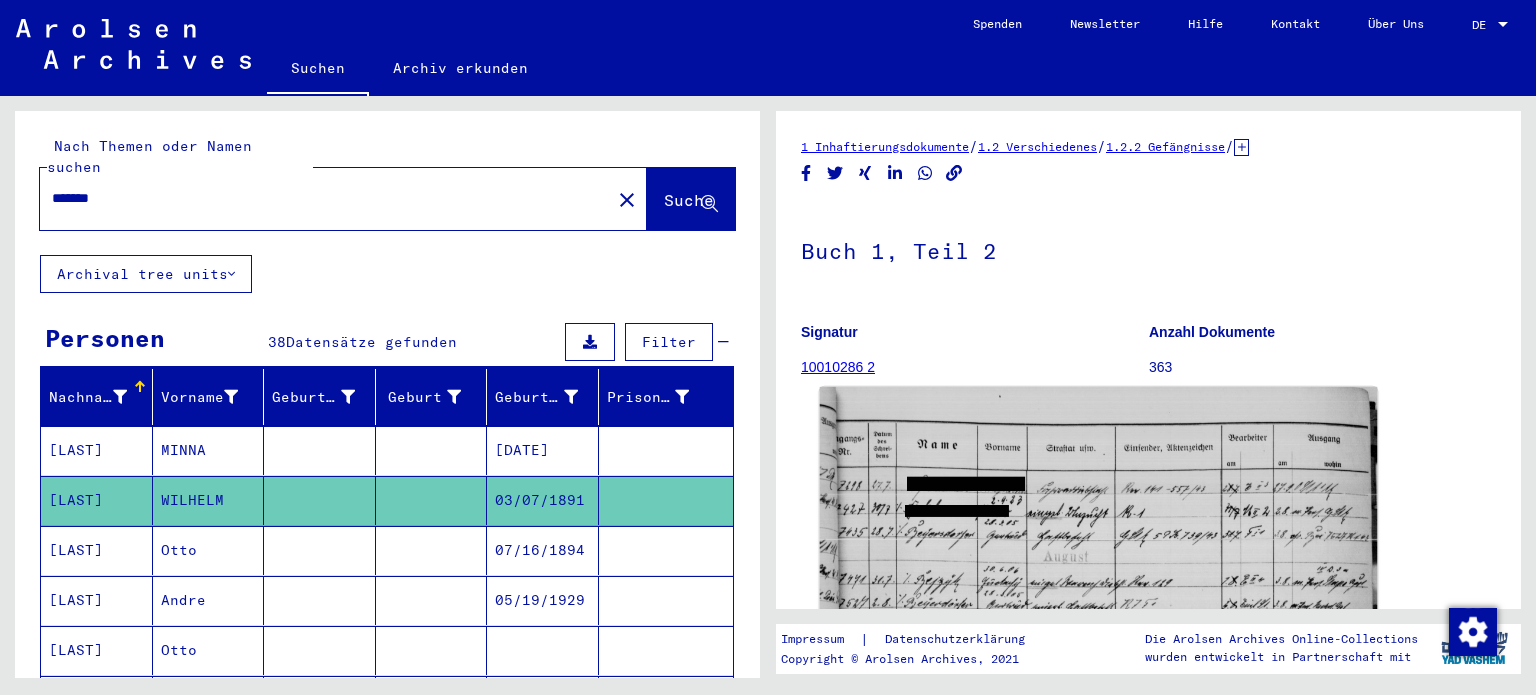 scroll, scrollTop: 0, scrollLeft: 0, axis: both 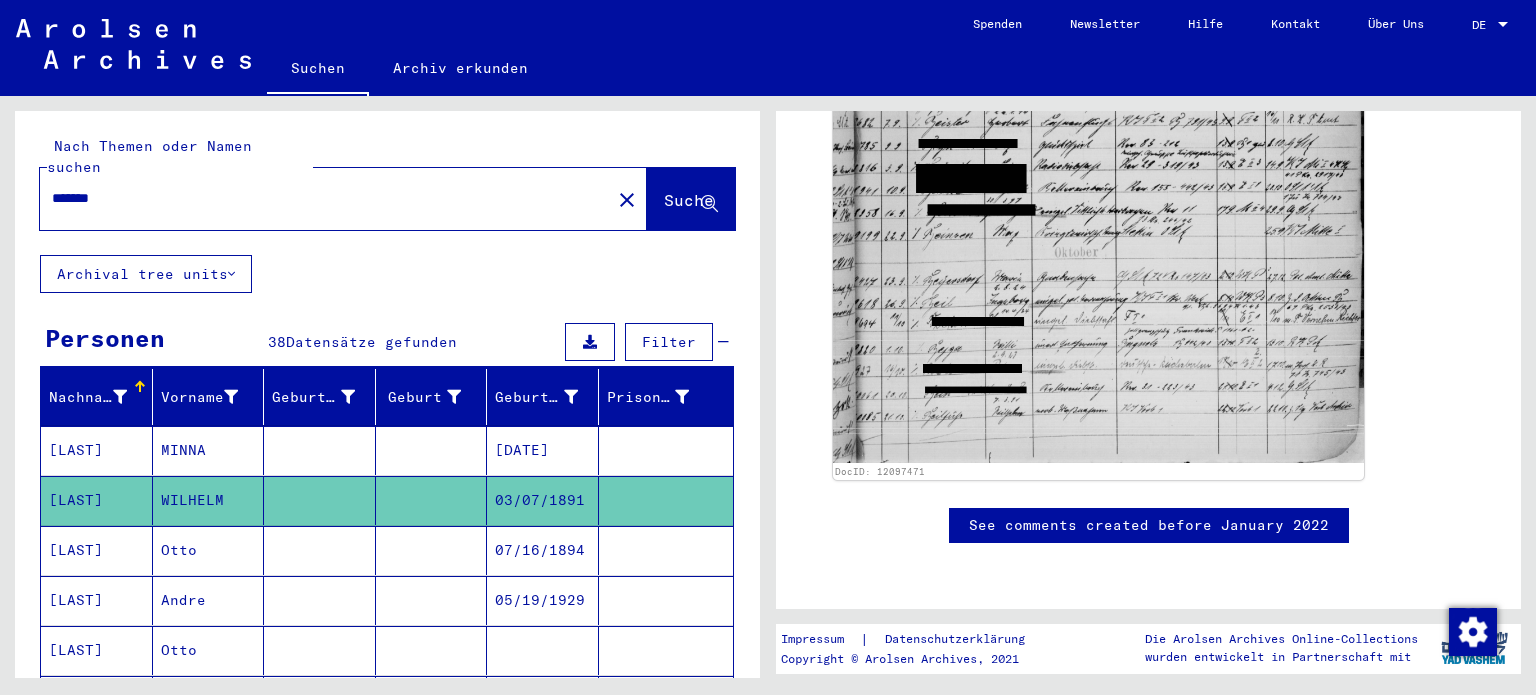 click 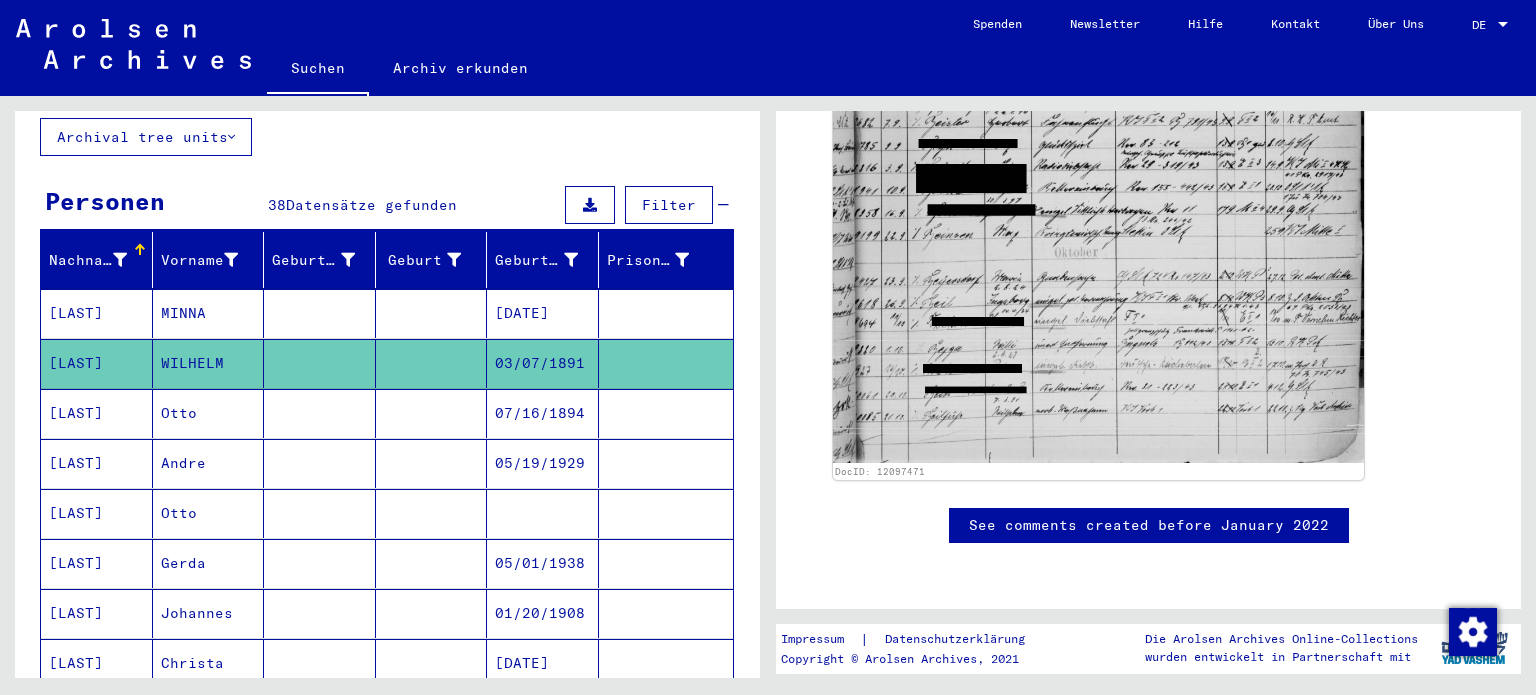 scroll, scrollTop: 400, scrollLeft: 0, axis: vertical 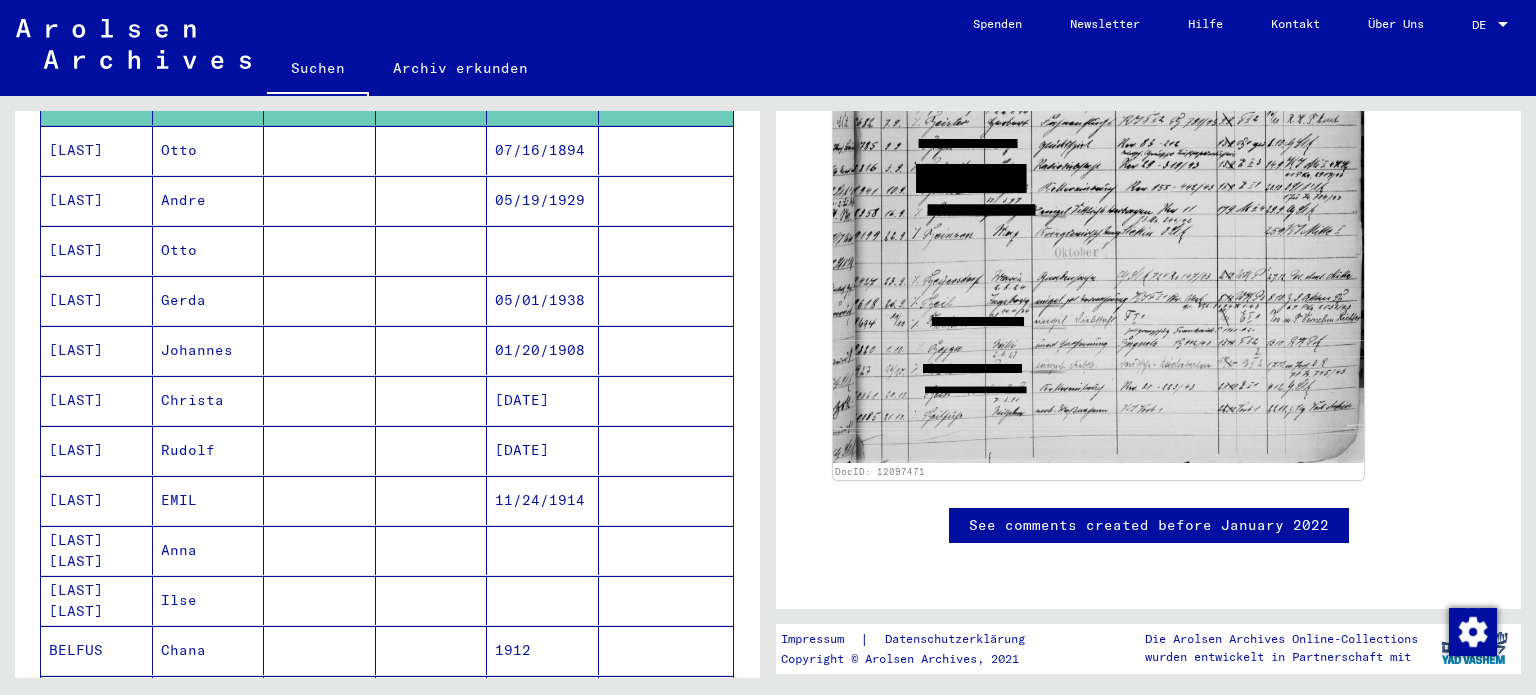 click on "[LAST]" at bounding box center (97, 450) 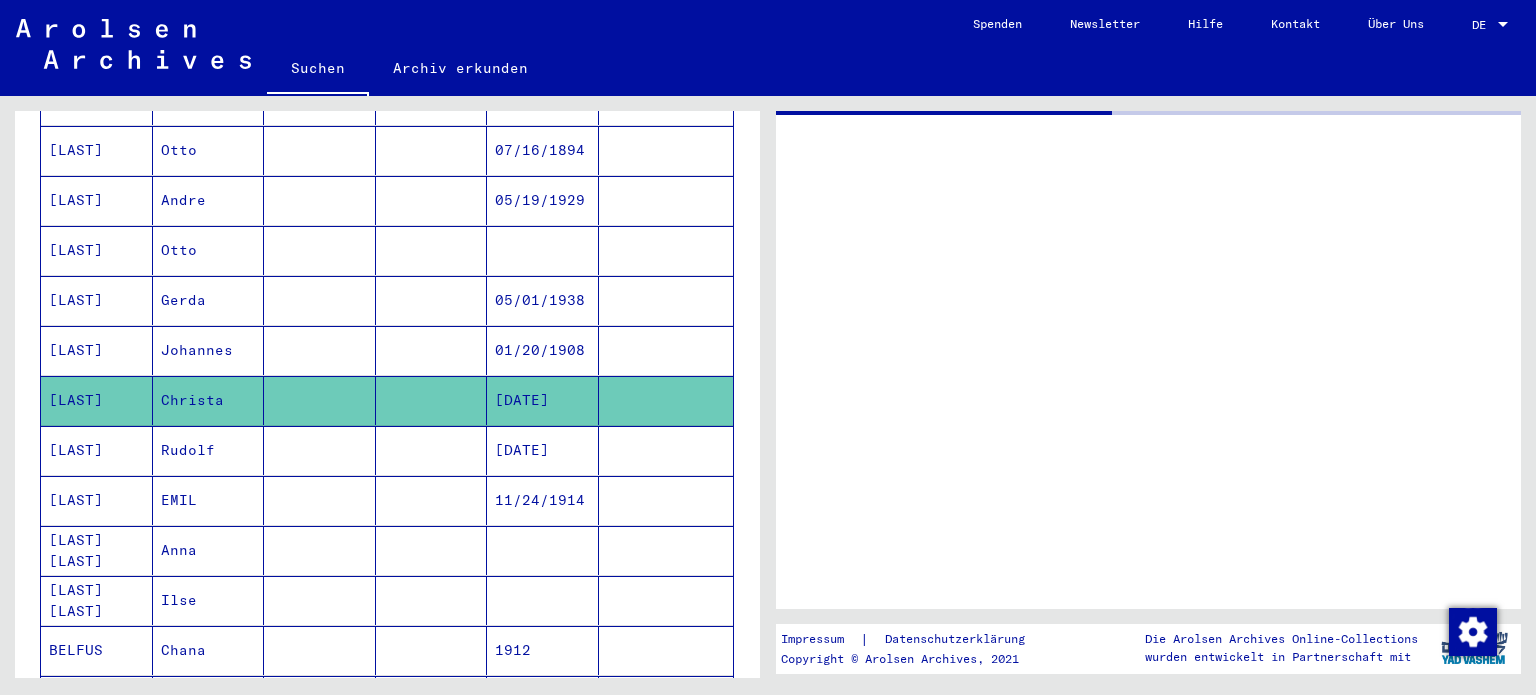 scroll, scrollTop: 0, scrollLeft: 0, axis: both 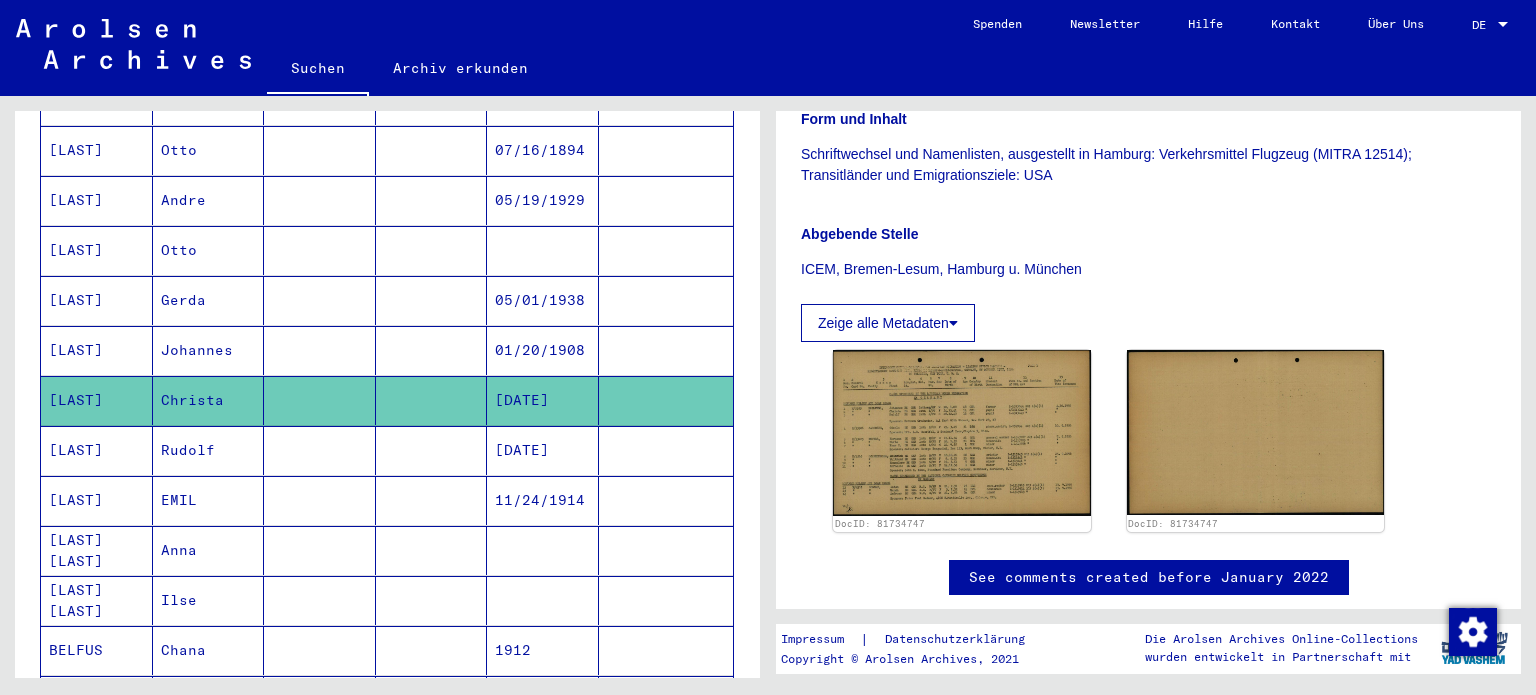 click on "[LAST] [LAST]" at bounding box center (97, 600) 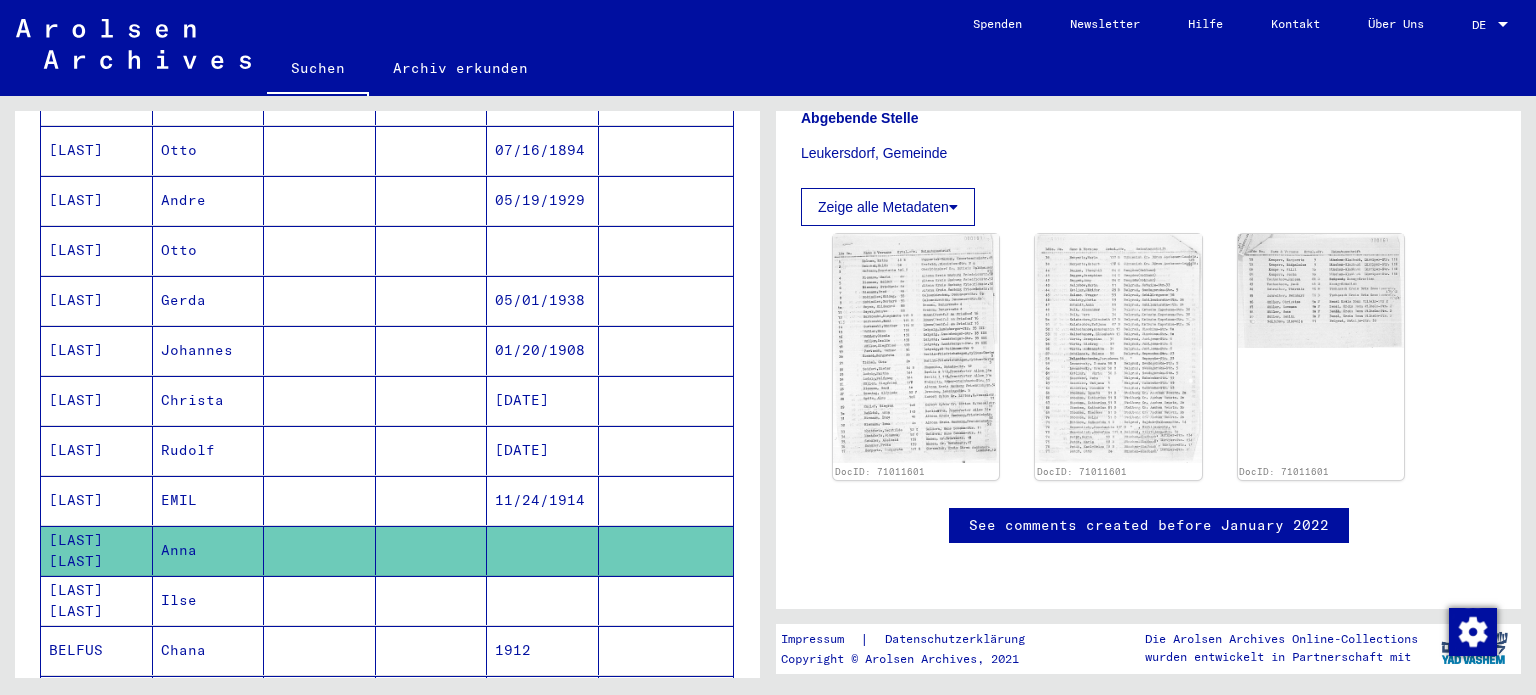 scroll, scrollTop: 500, scrollLeft: 0, axis: vertical 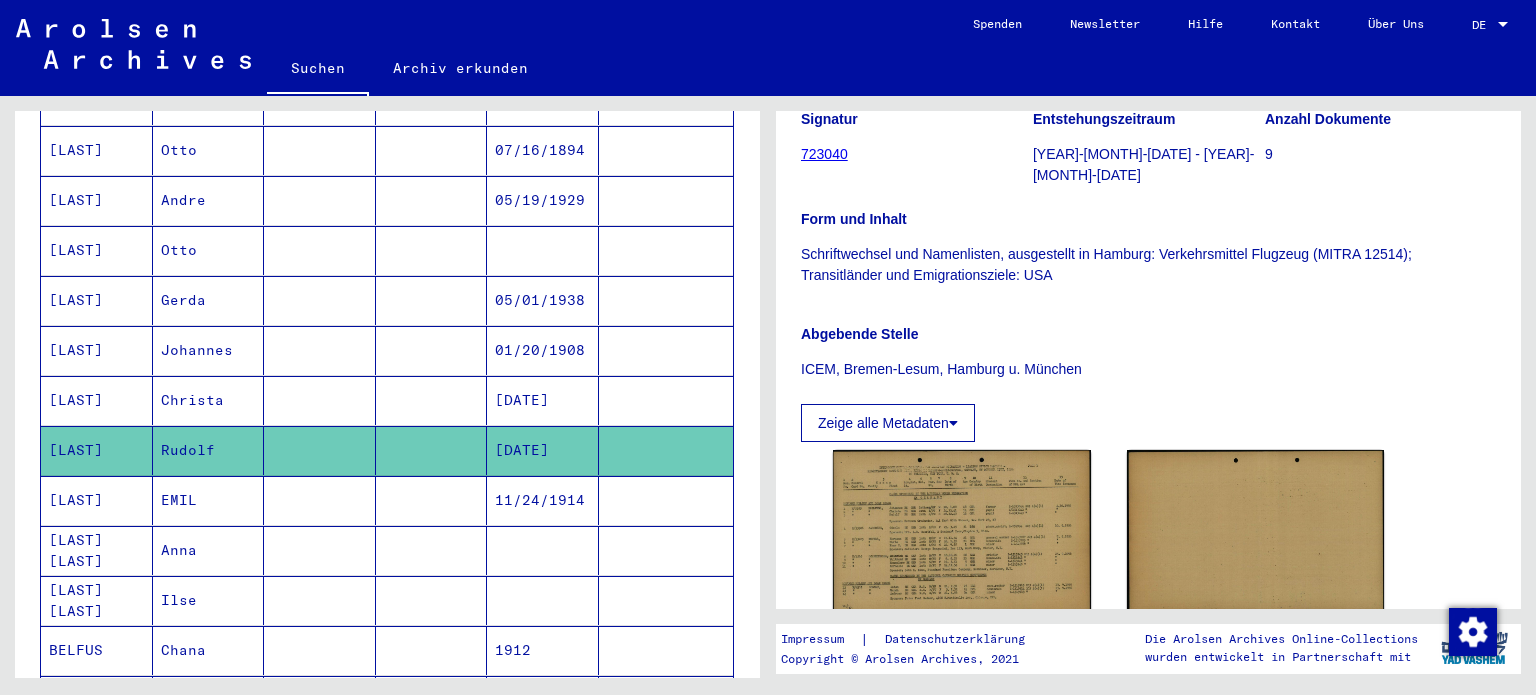 click on "[LAST]" at bounding box center [97, 550] 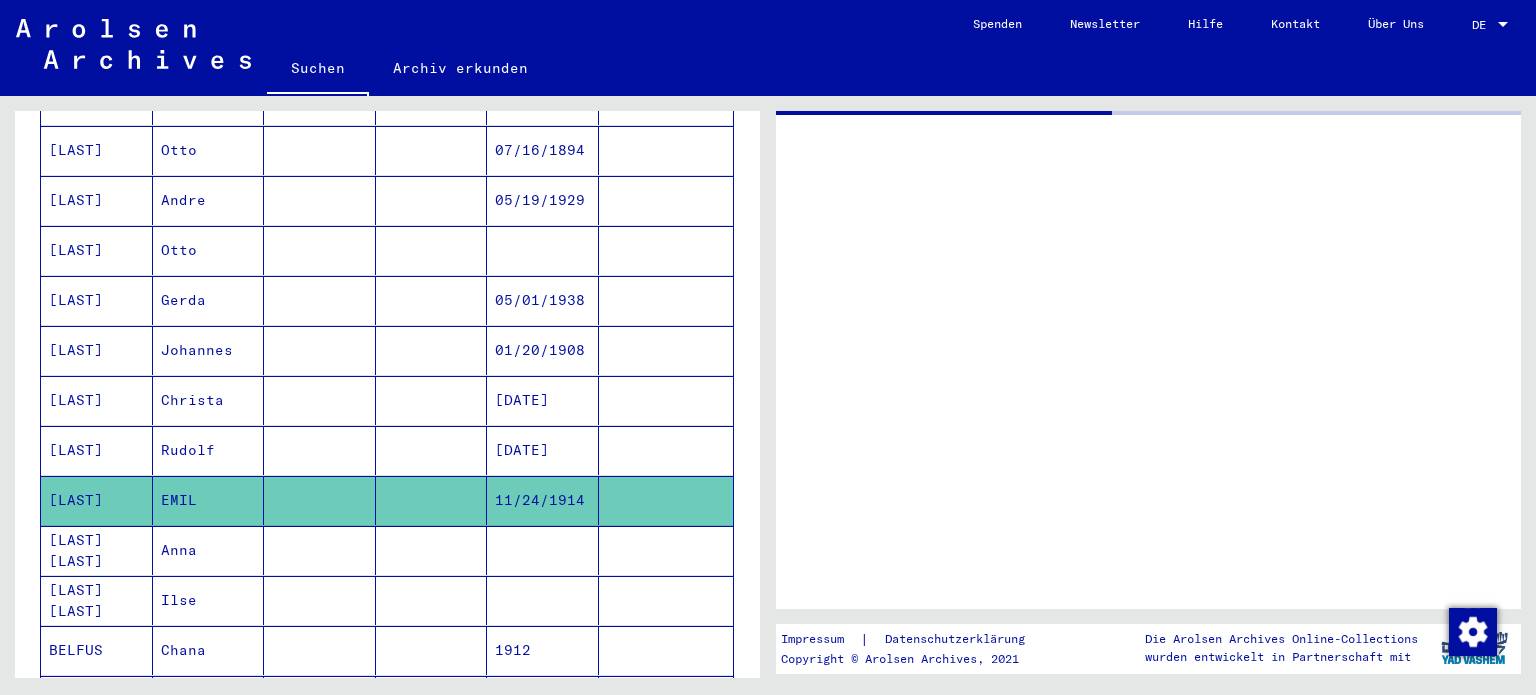 scroll, scrollTop: 0, scrollLeft: 0, axis: both 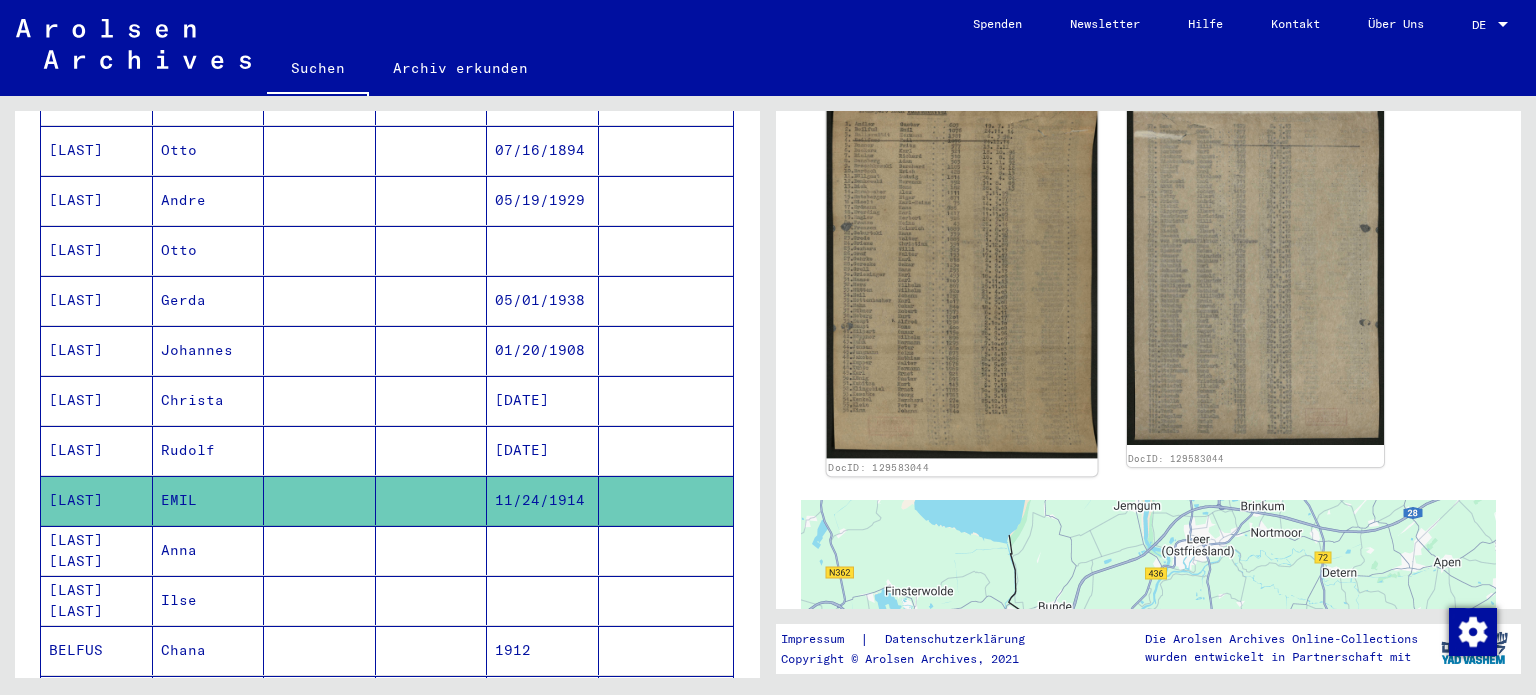 click 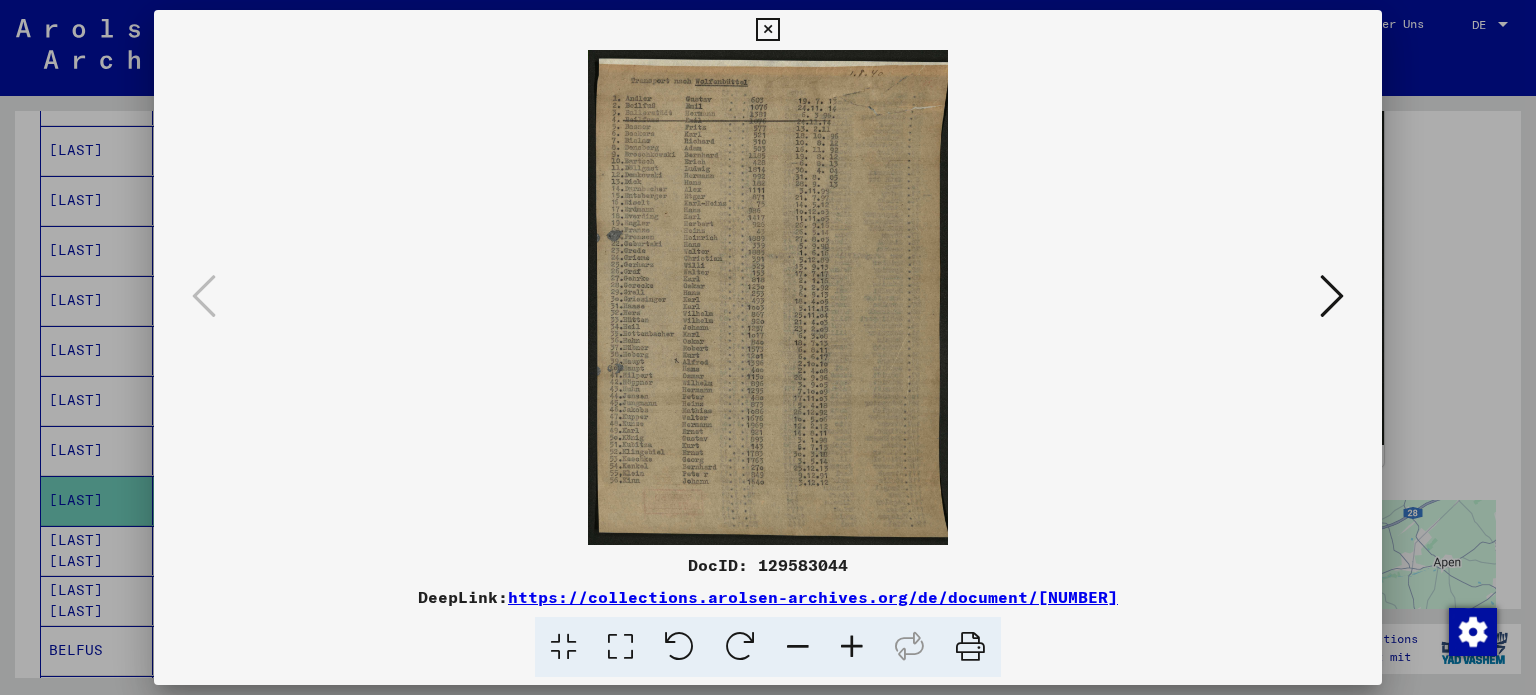 click at bounding box center [620, 647] 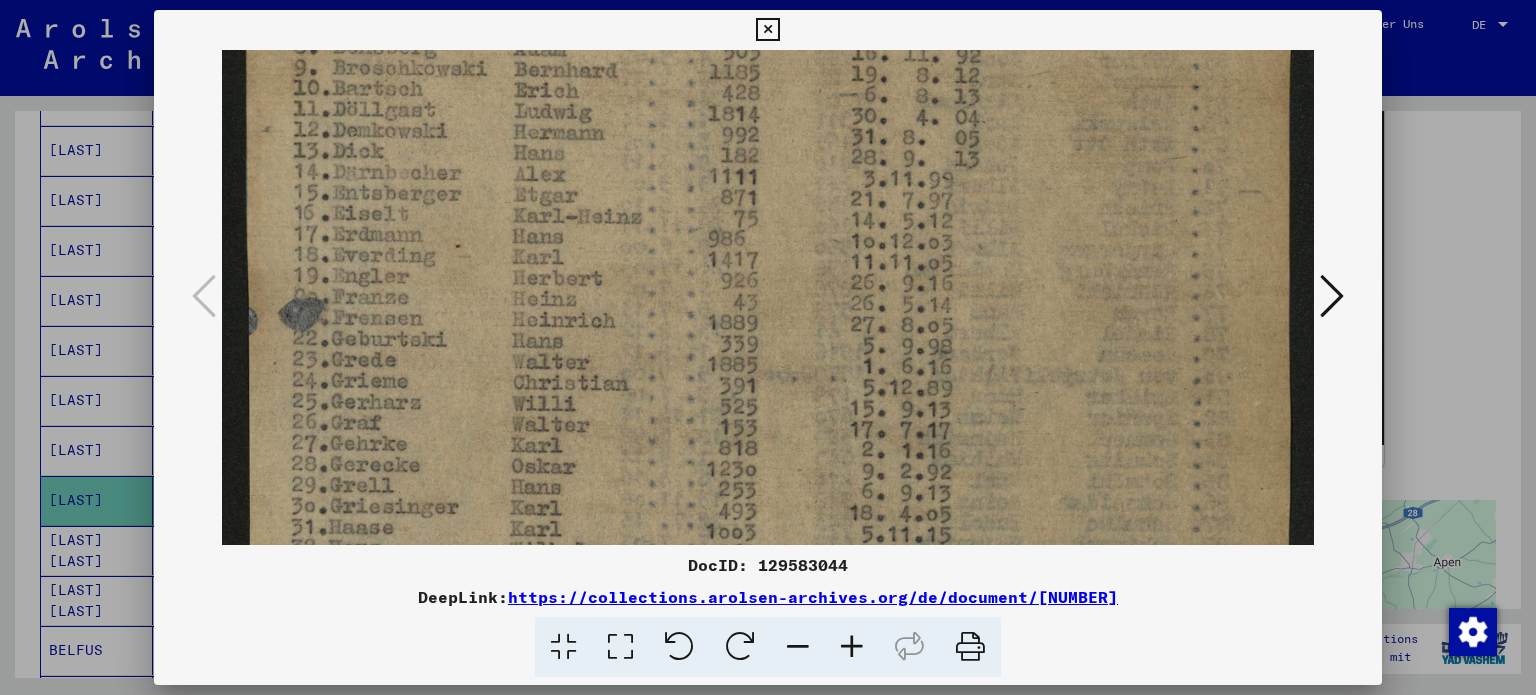 scroll, scrollTop: 314, scrollLeft: 0, axis: vertical 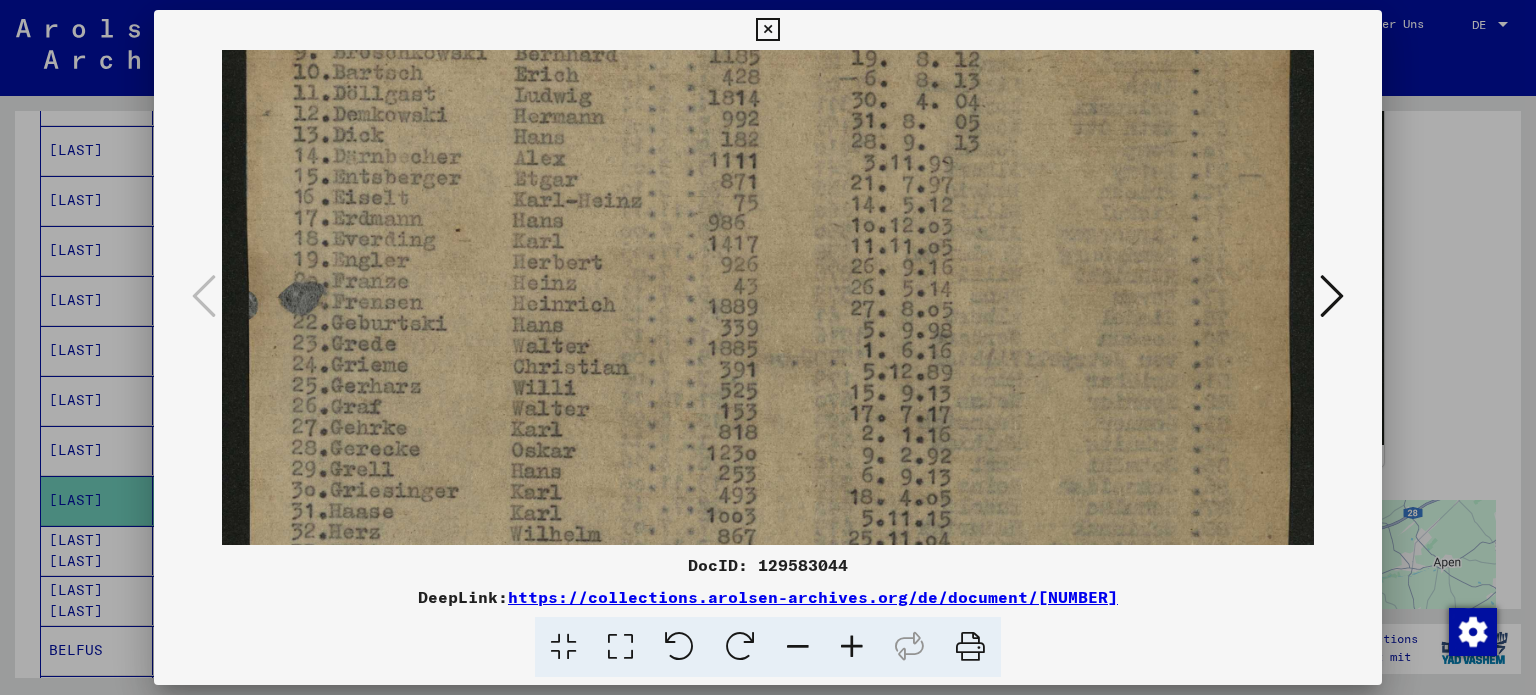 drag, startPoint x: 681, startPoint y: 466, endPoint x: 731, endPoint y: 155, distance: 314.99365 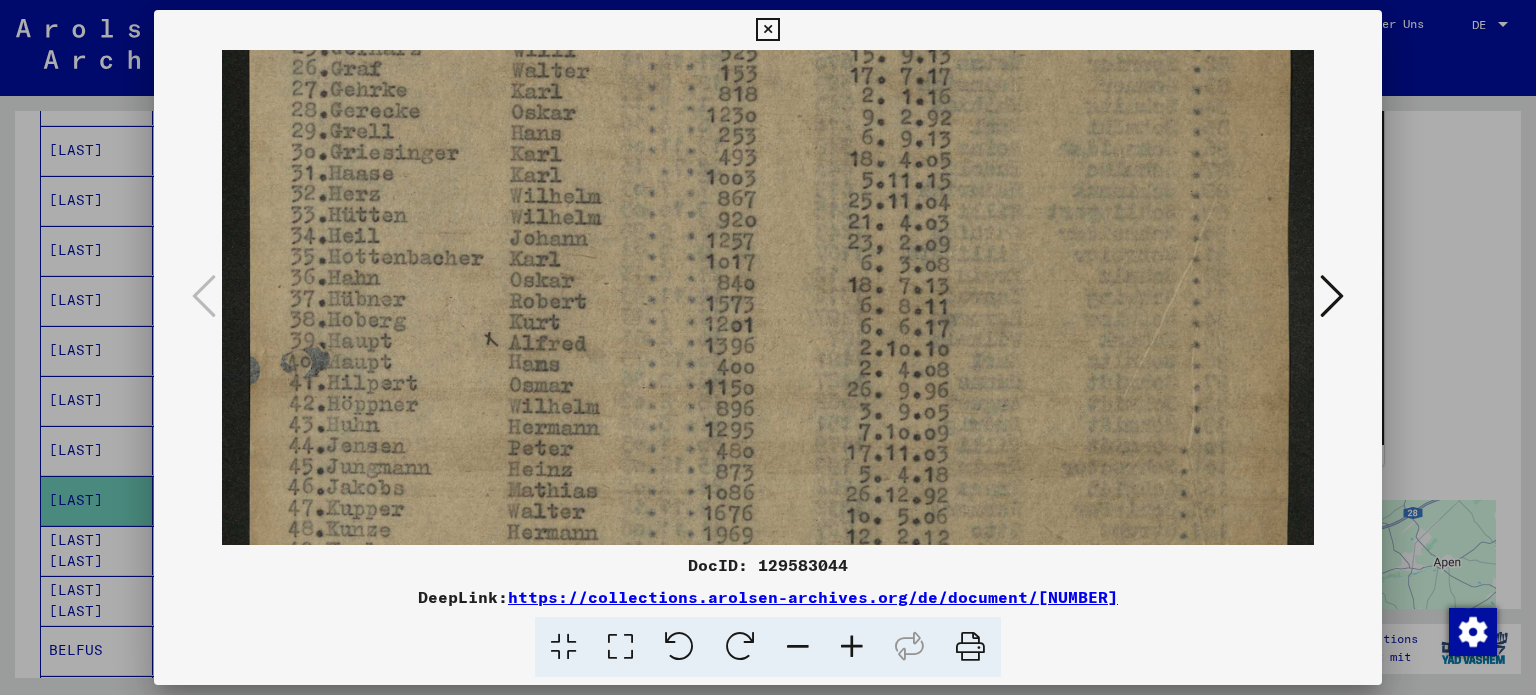 scroll, scrollTop: 847, scrollLeft: 0, axis: vertical 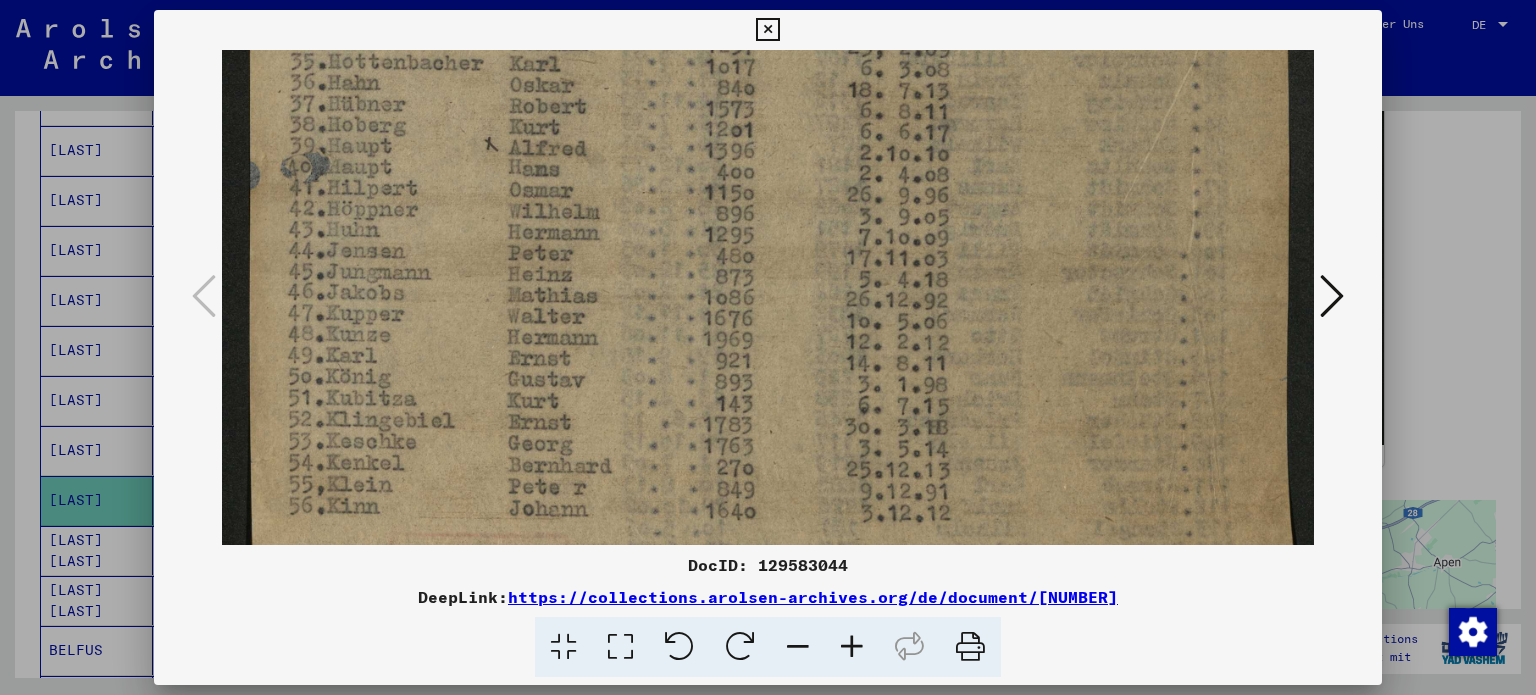 drag, startPoint x: 621, startPoint y: 410, endPoint x: 744, endPoint y: -121, distance: 545.05963 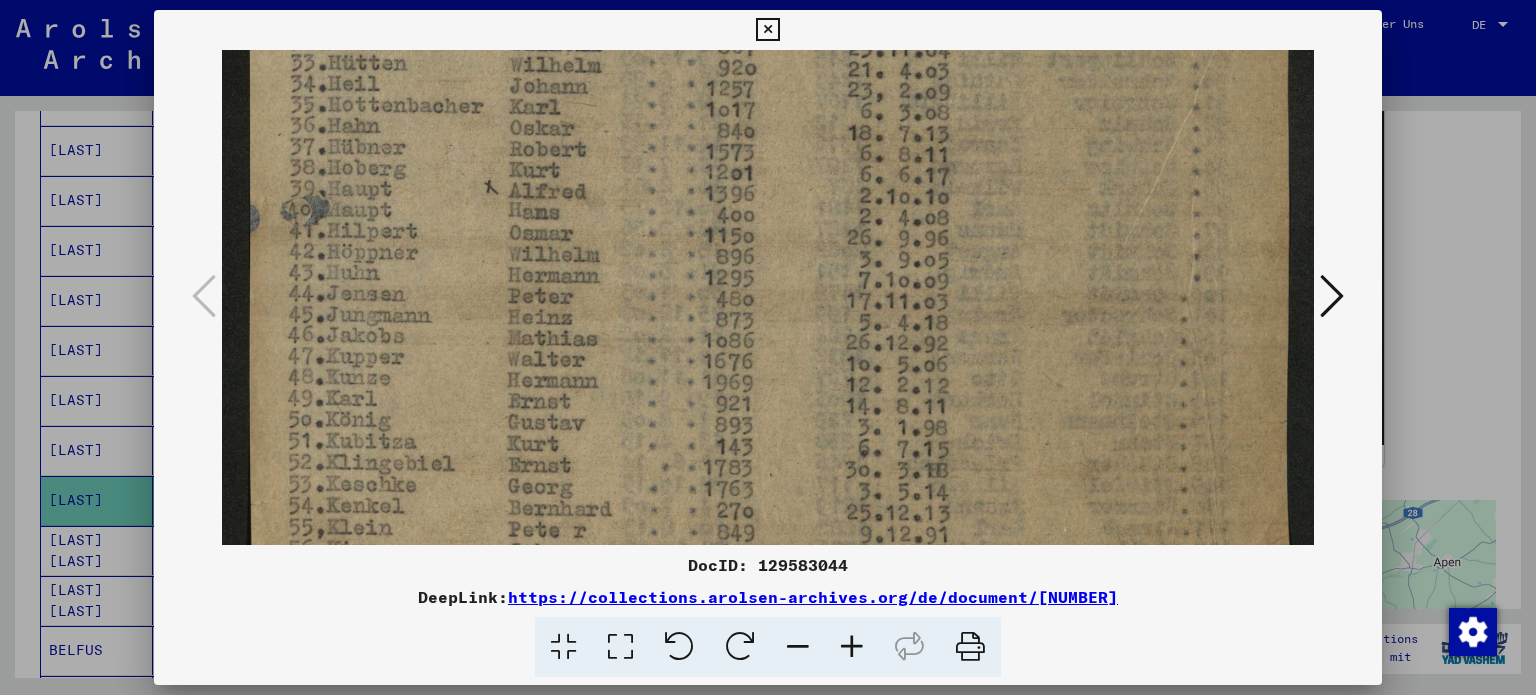 drag, startPoint x: 636, startPoint y: 307, endPoint x: 681, endPoint y: 360, distance: 69.52697 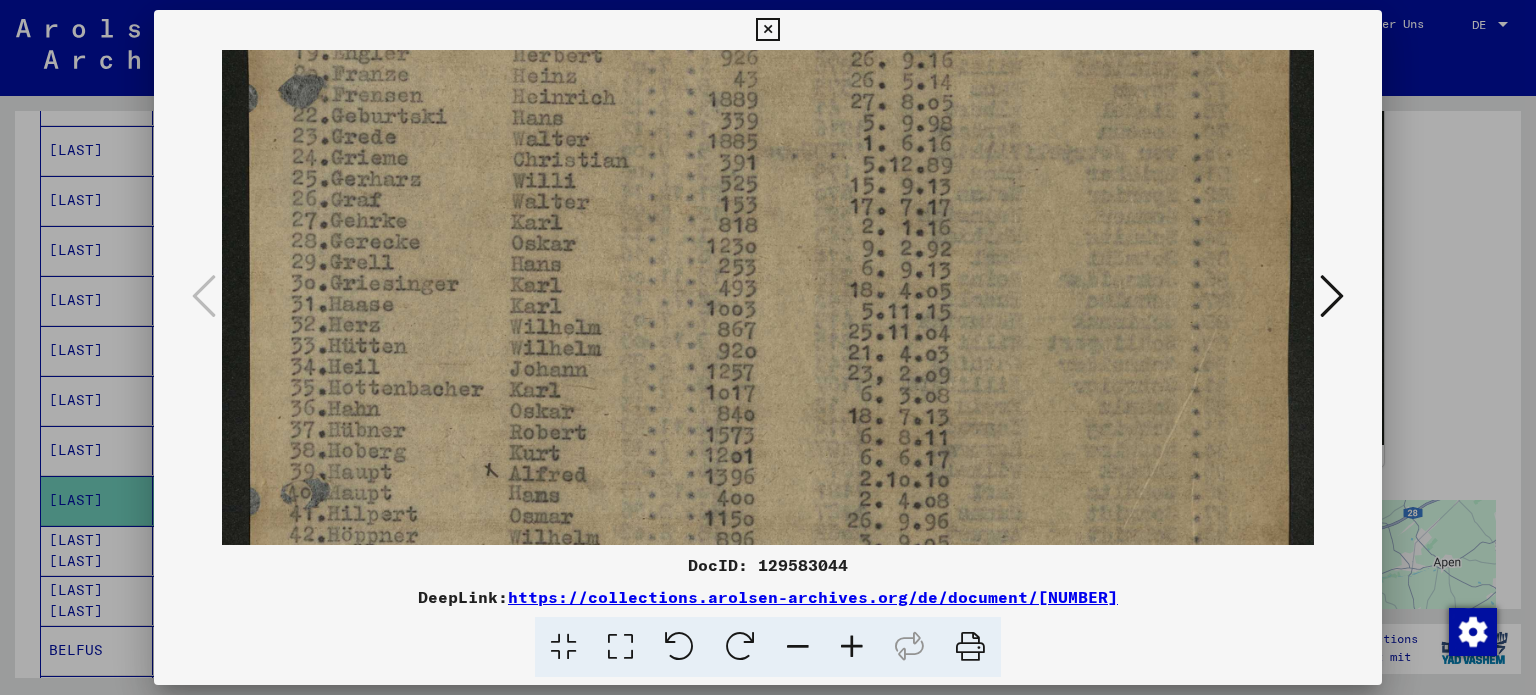 drag, startPoint x: 684, startPoint y: 201, endPoint x: 673, endPoint y: 375, distance: 174.34735 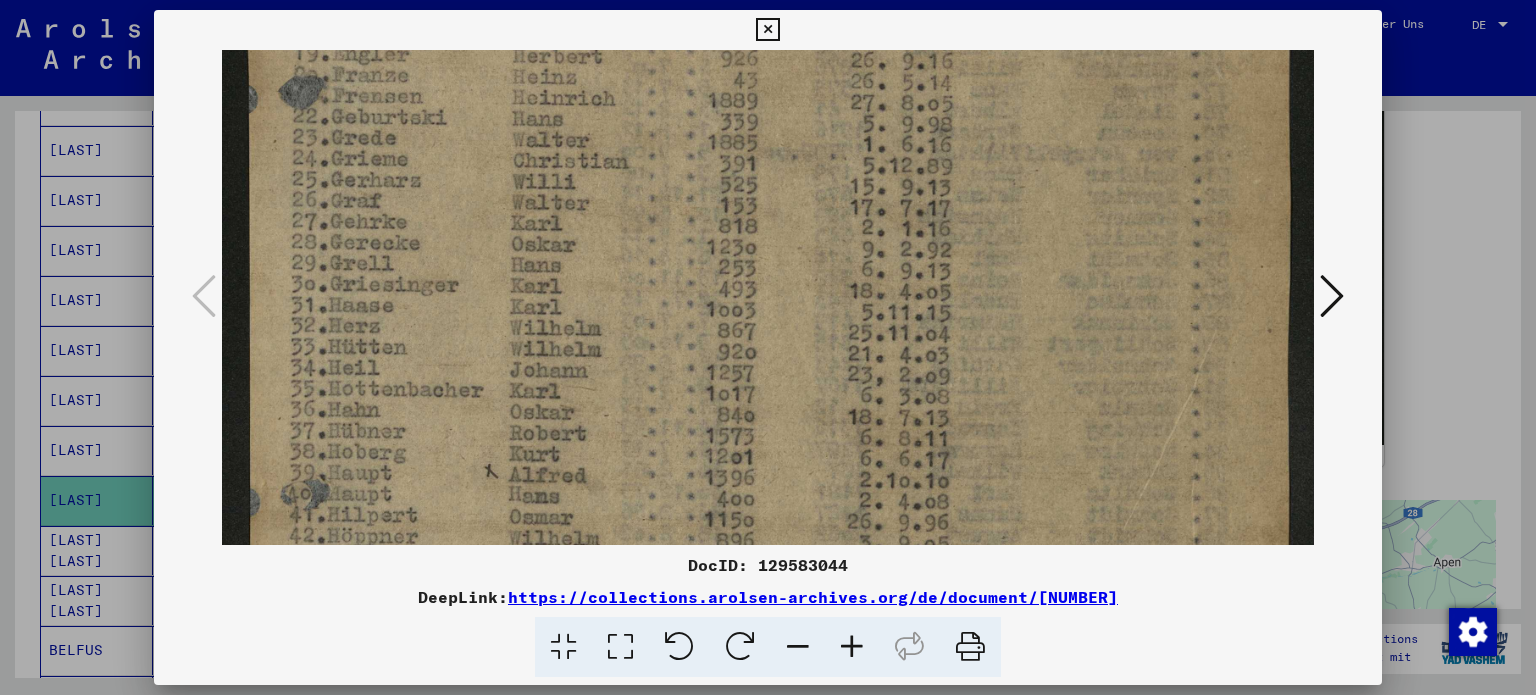 click at bounding box center [768, 280] 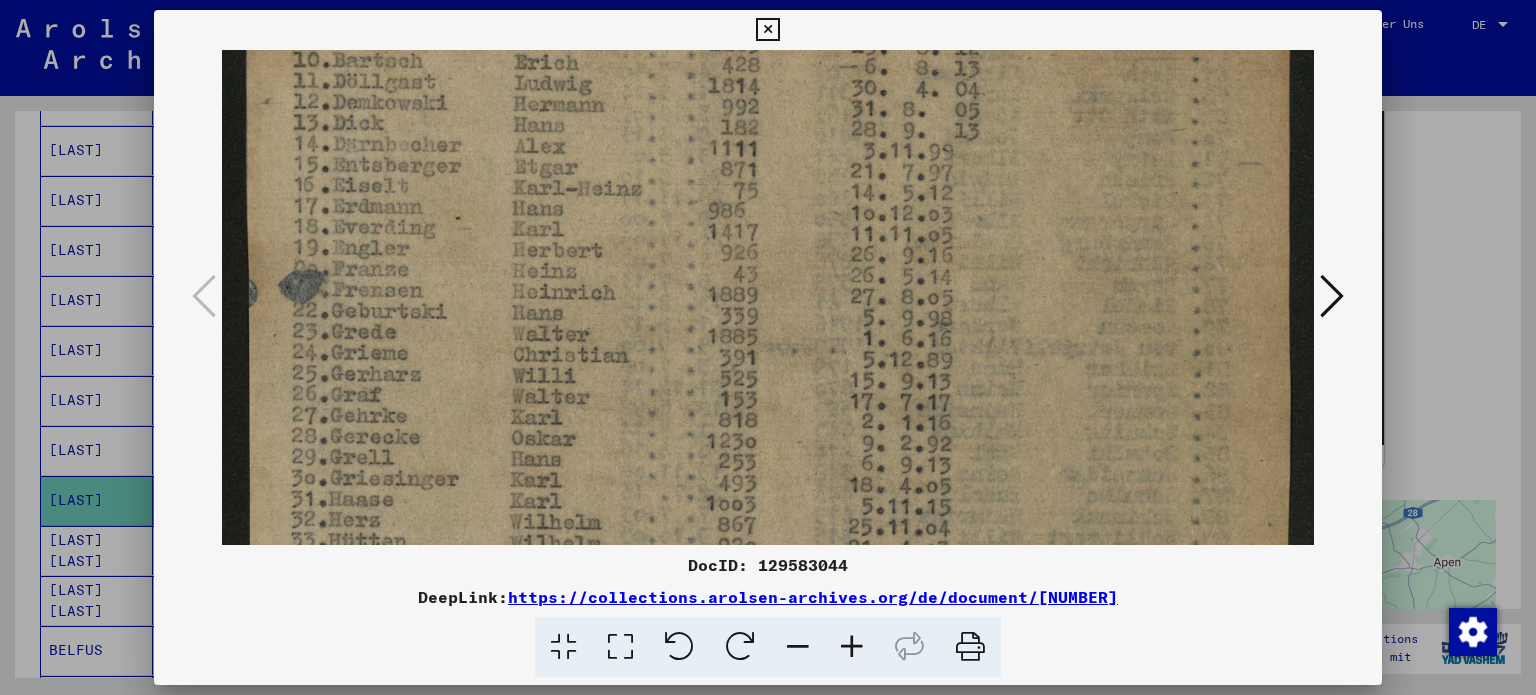 drag, startPoint x: 649, startPoint y: 222, endPoint x: 633, endPoint y: 415, distance: 193.66208 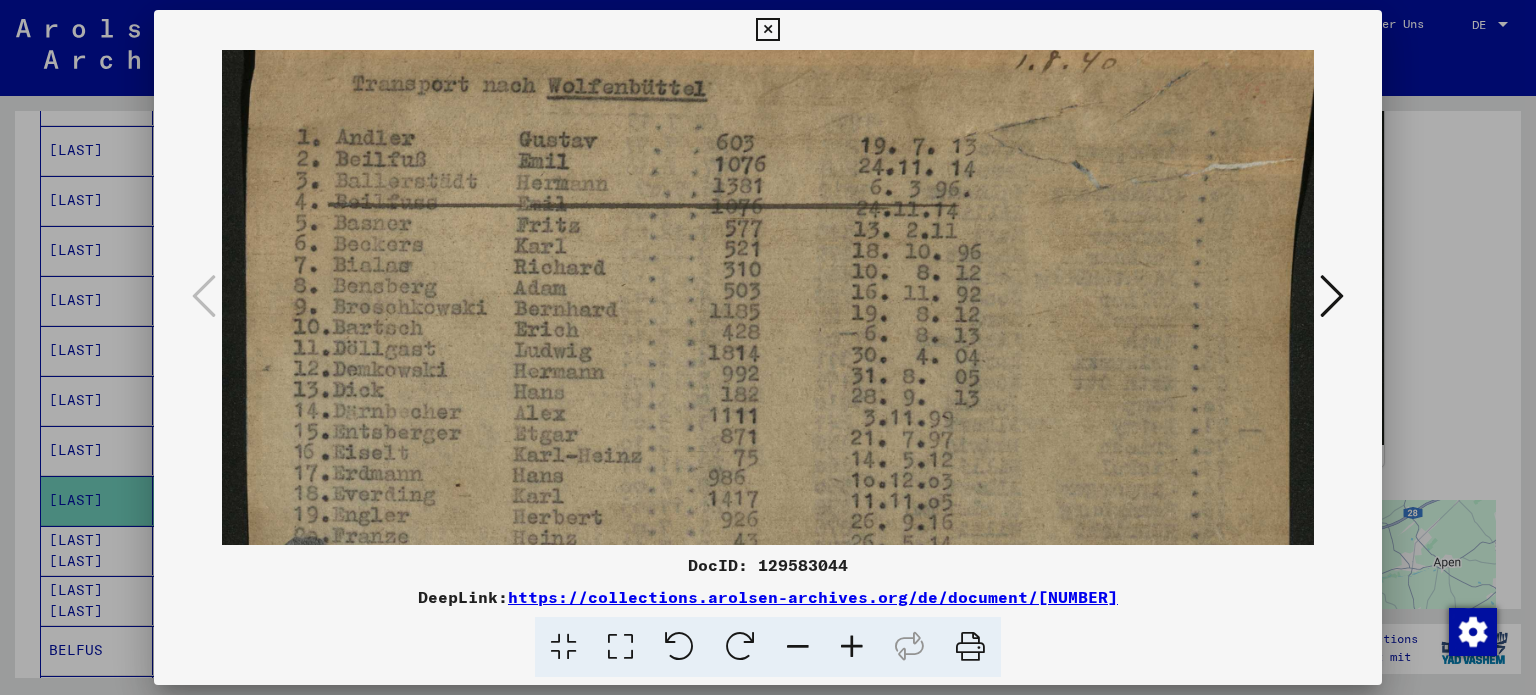 drag, startPoint x: 556, startPoint y: 190, endPoint x: 543, endPoint y: 434, distance: 244.34607 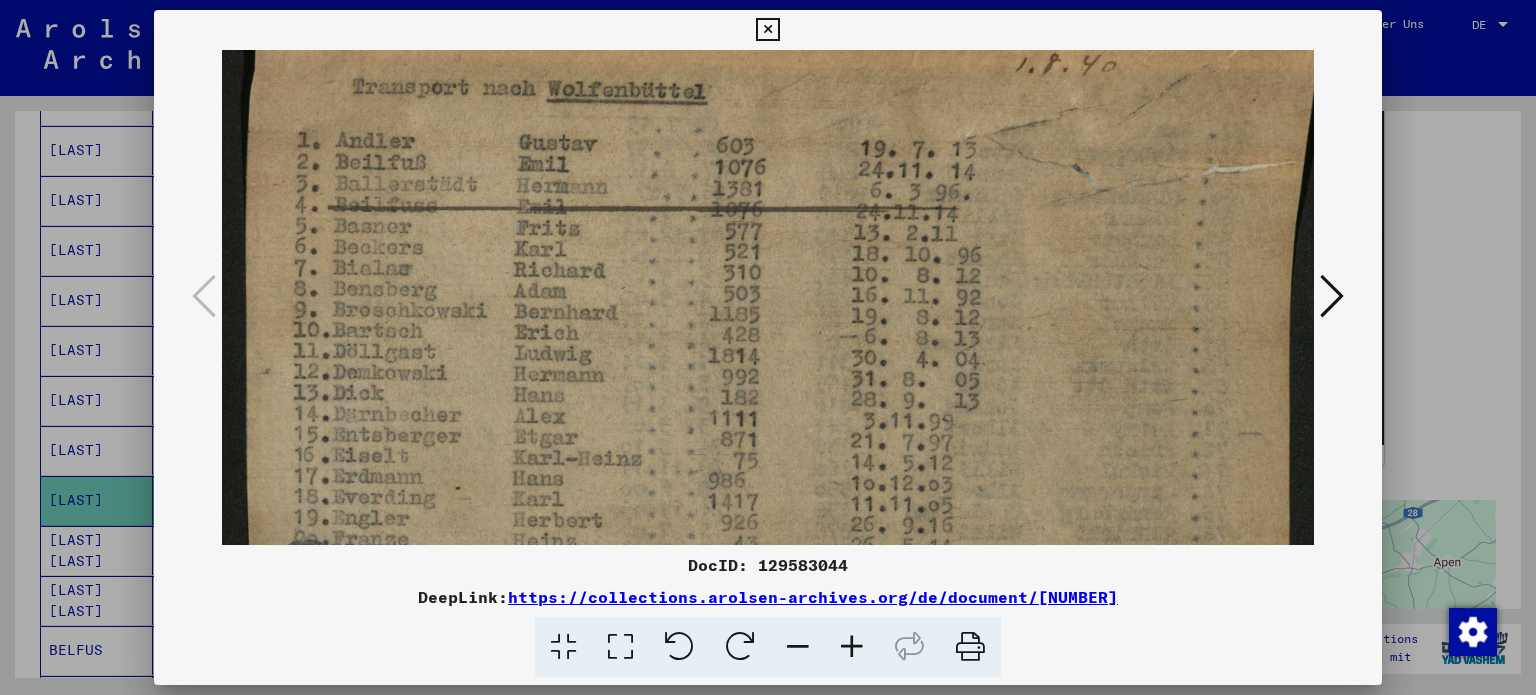 scroll, scrollTop: 0, scrollLeft: 0, axis: both 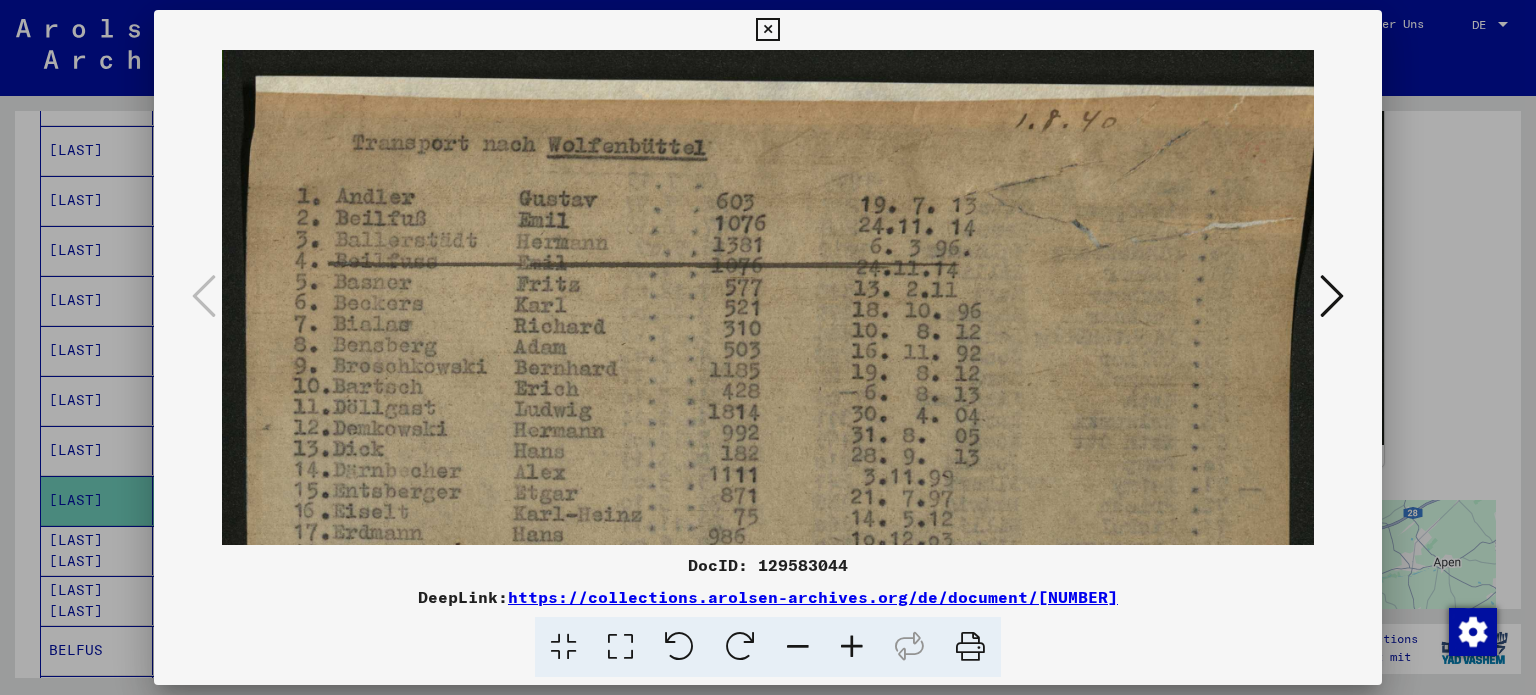 drag, startPoint x: 1069, startPoint y: 242, endPoint x: 1076, endPoint y: 416, distance: 174.14075 